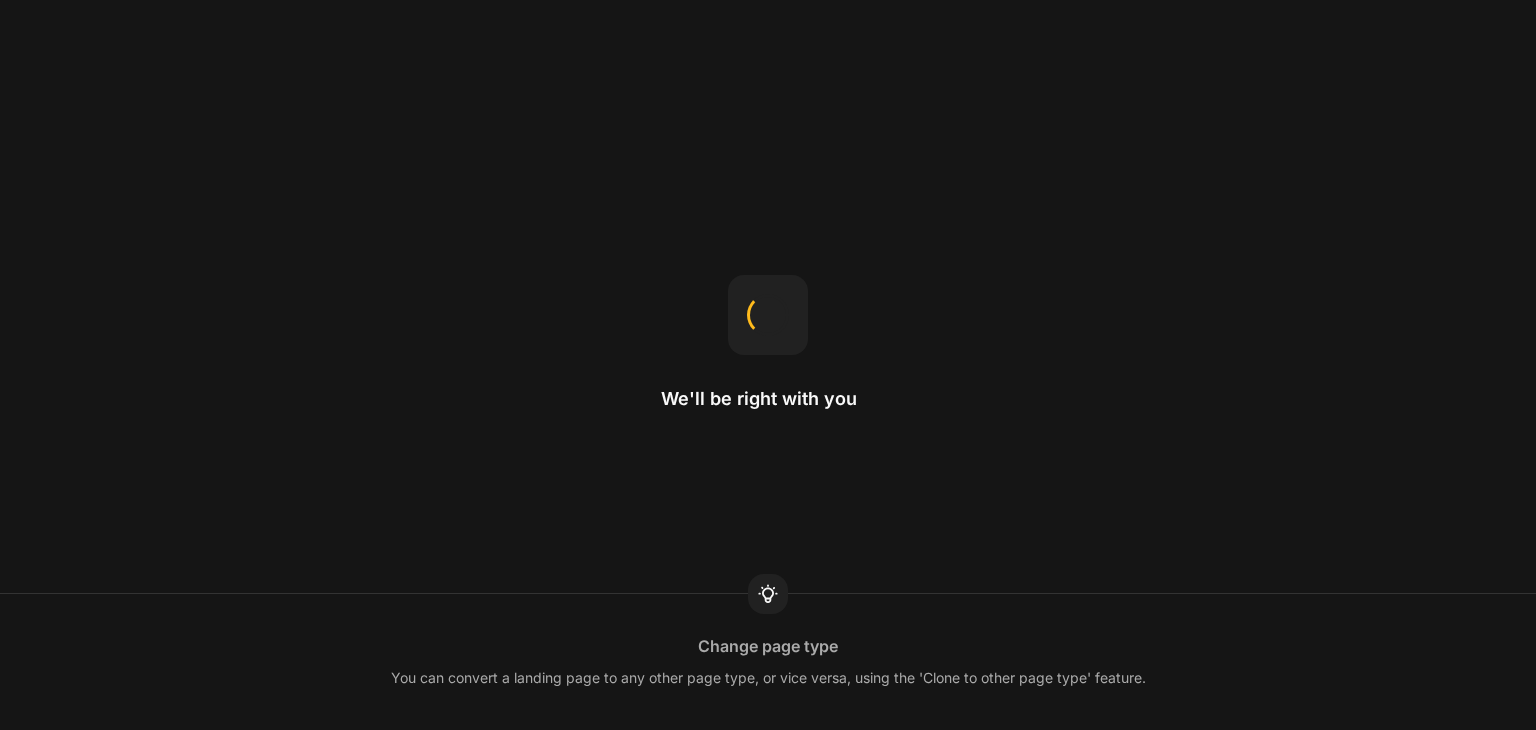 scroll, scrollTop: 0, scrollLeft: 0, axis: both 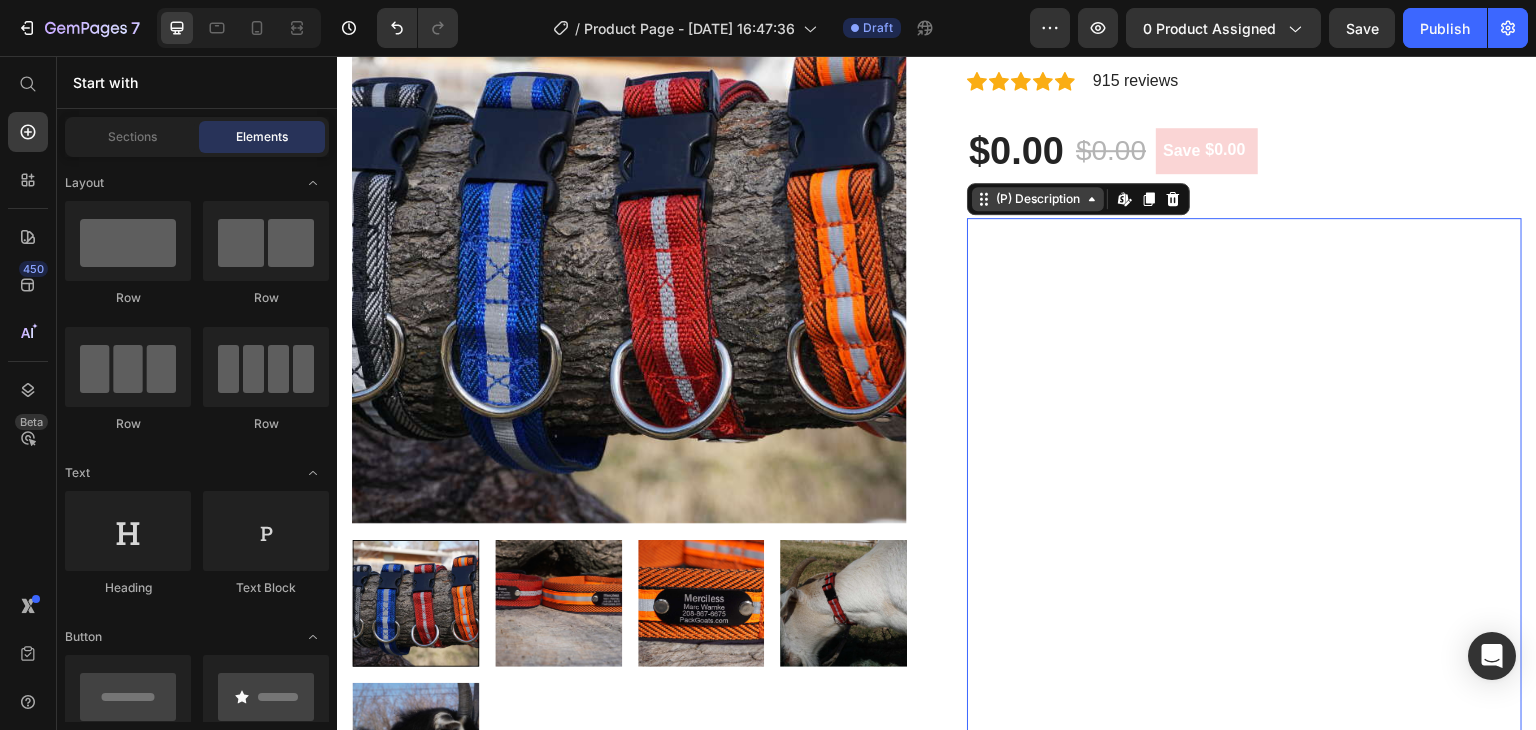 click on "Our custom-made collars are designed to fit pack goats of any size from 50 to 250 pounds. They’re easy to put on and take off, incredibly strong, and feature a durable D-Ring that will never break. Our reflective center strip ensures your goat stays visible even in low light. Each collar comes with a custom nameplate that can fit your name, contact information, and your goat’s name. And with a variety of colors to choose from, you can get a collar that’s as unique as your goat. Made in the [GEOGRAPHIC_DATA] and hand-sewn in [GEOGRAPHIC_DATA], [US_STATE] by the goat gear stud, [PERSON_NAME], owner of Bantam Saddle Tack.
Please note, due to custom tags, these collars take at least 10 days to ship. Order now and give your pack goat the safety and security they deserve.
“Super high-quality collars!!! Honestly above my expectations. I believe these will last the goat’s lifetime. Will purchase more goats in the future. Thanks [PERSON_NAME]” – [PERSON_NAME] (P) Description   Edit content in Shopify 8" at bounding box center [1244, 685] 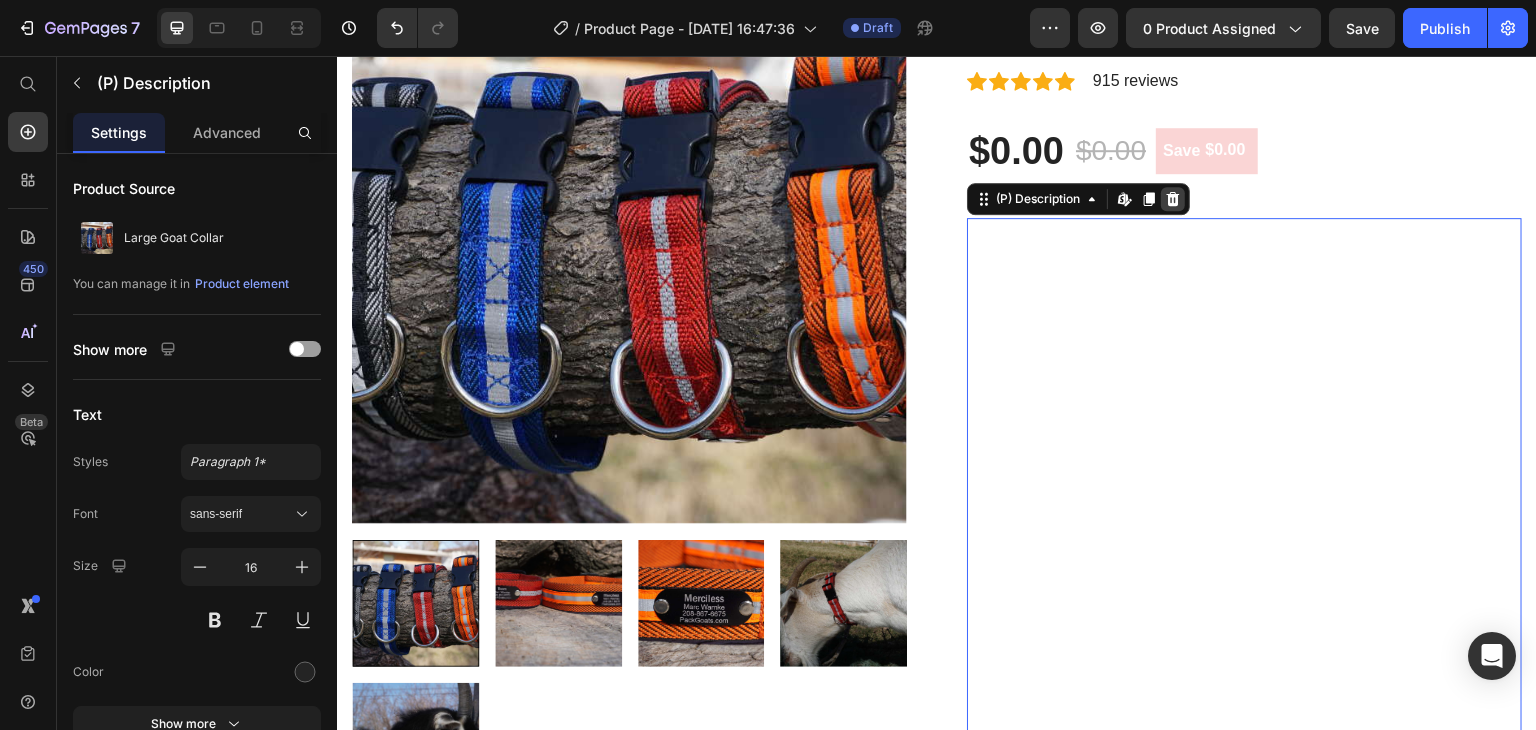 click 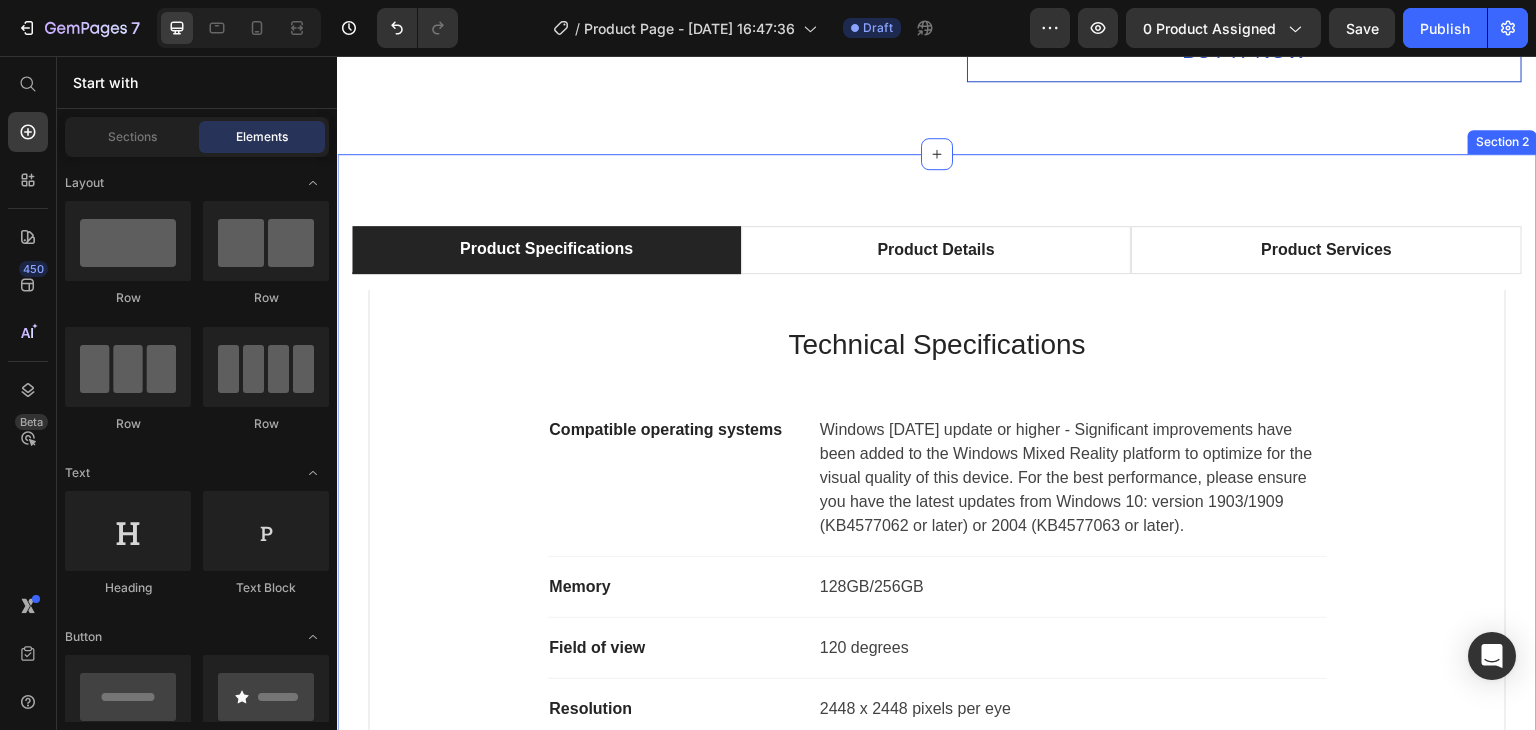 scroll, scrollTop: 1000, scrollLeft: 0, axis: vertical 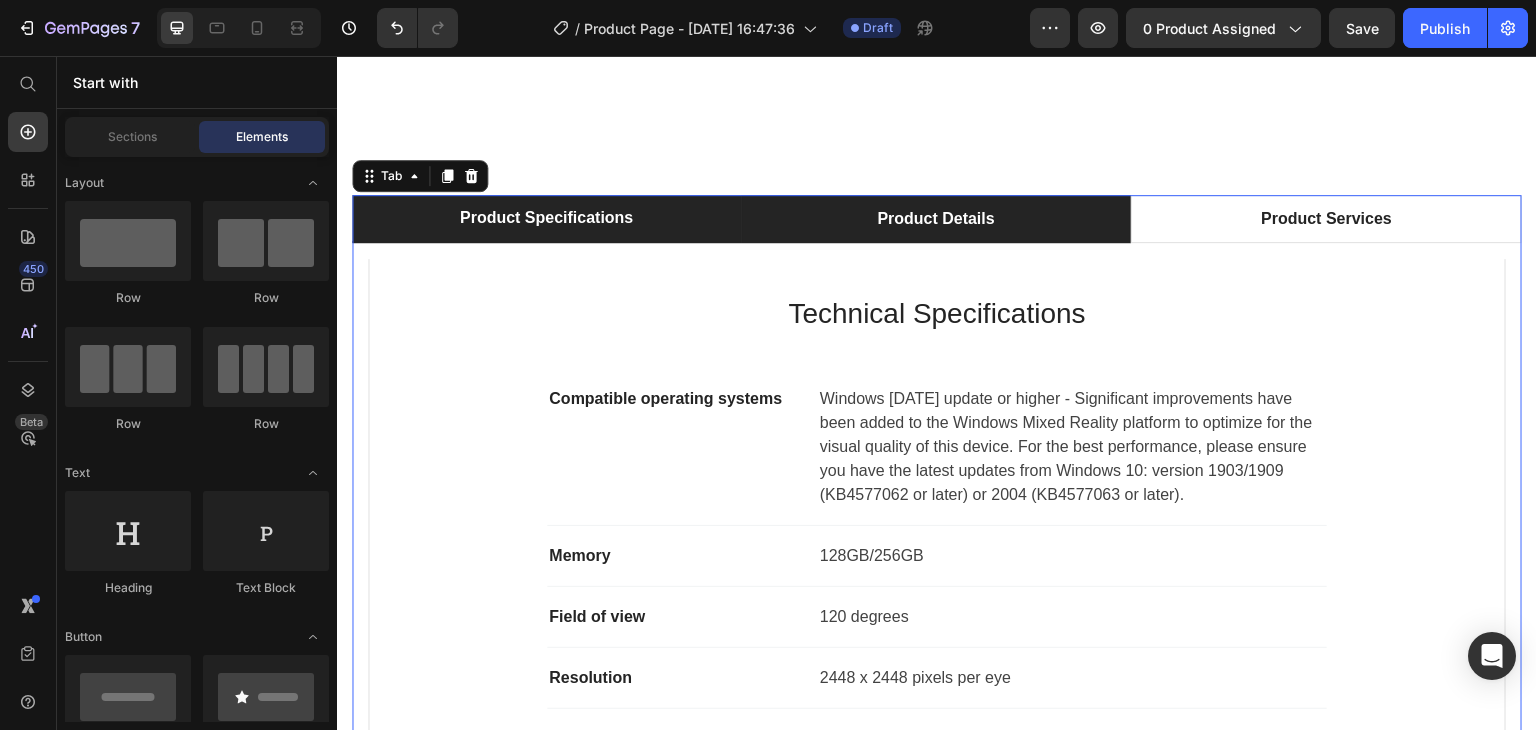 click on "Product Details" at bounding box center [935, 219] 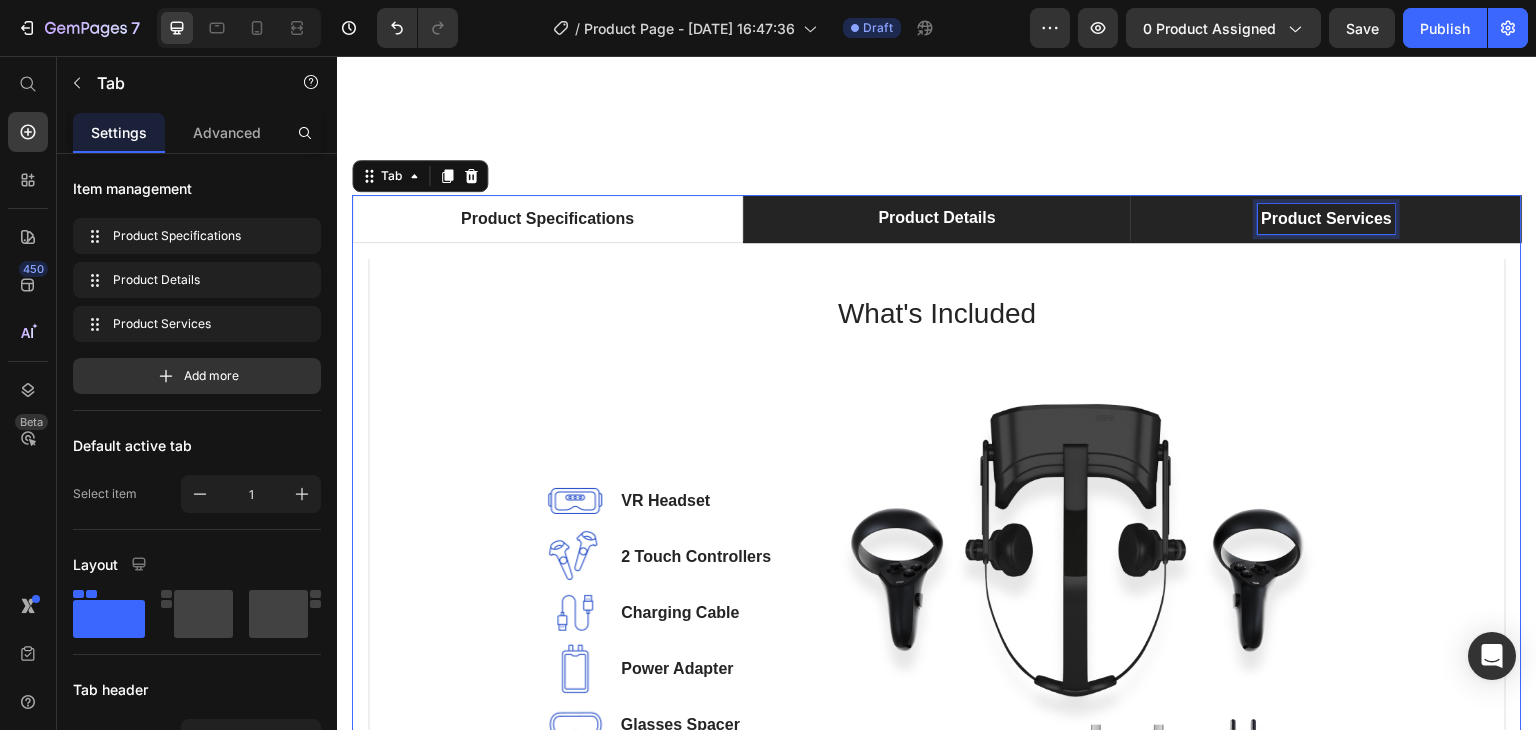 click on "Product Services" at bounding box center (1326, 219) 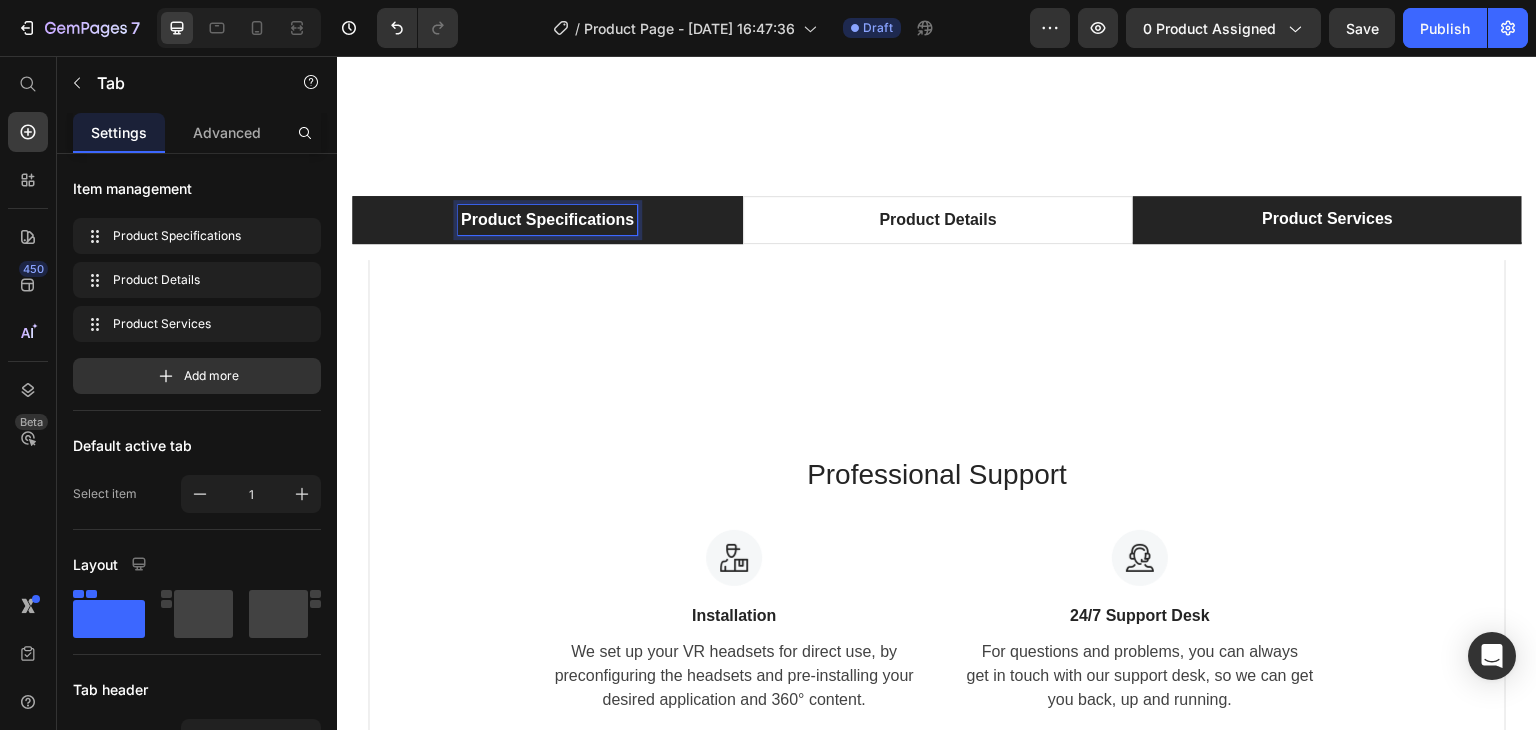 click on "Product Specifications" at bounding box center (547, 220) 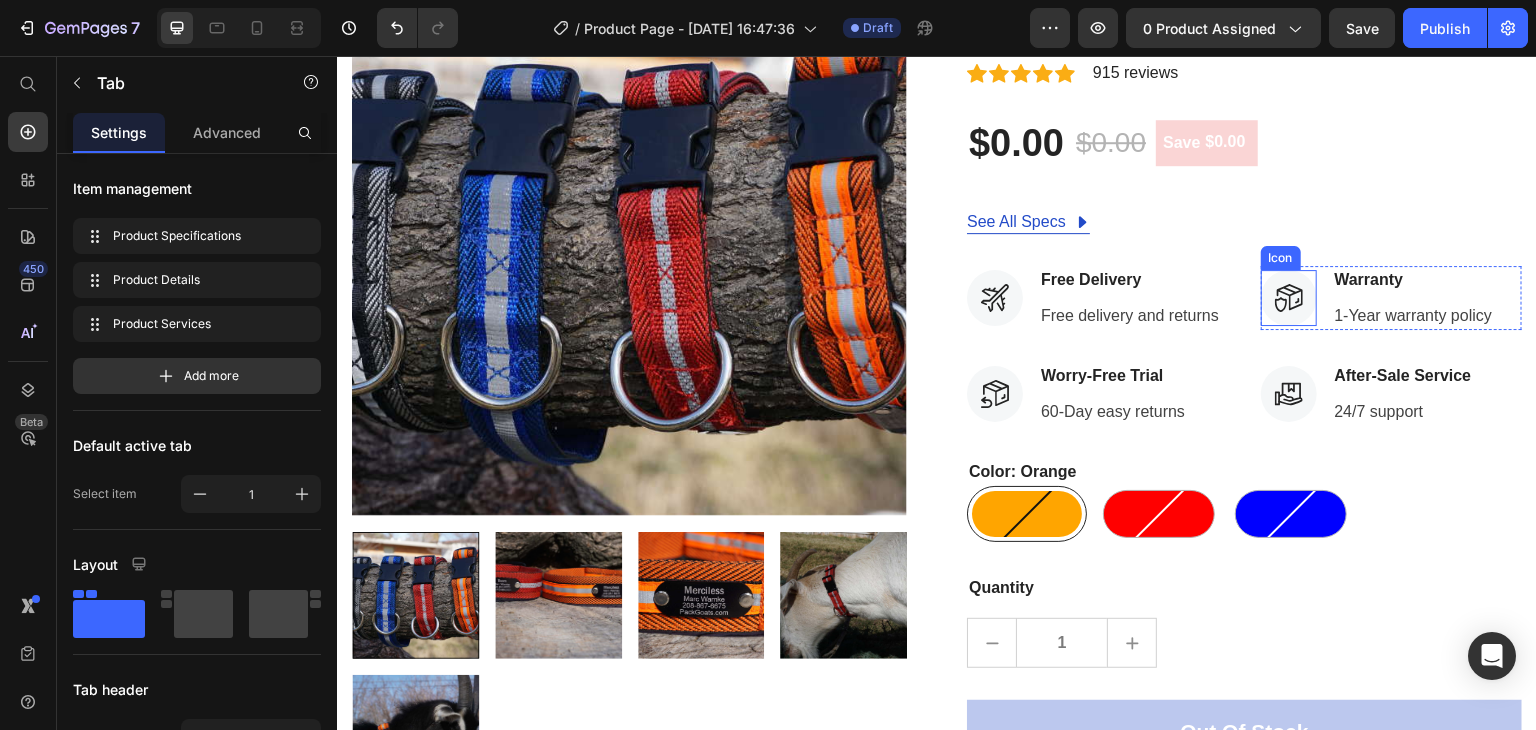 scroll, scrollTop: 200, scrollLeft: 0, axis: vertical 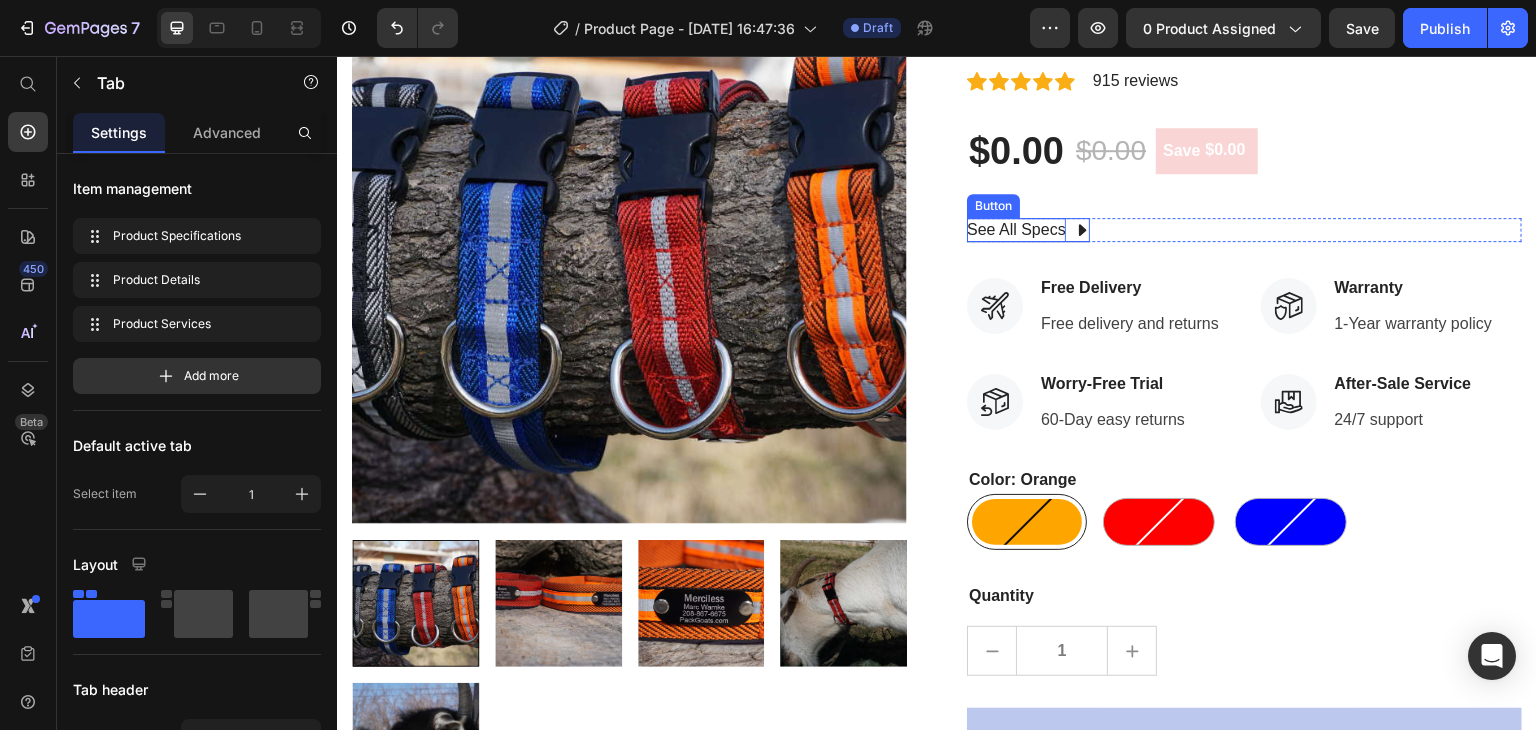 click on "See All Specs" at bounding box center (1016, 230) 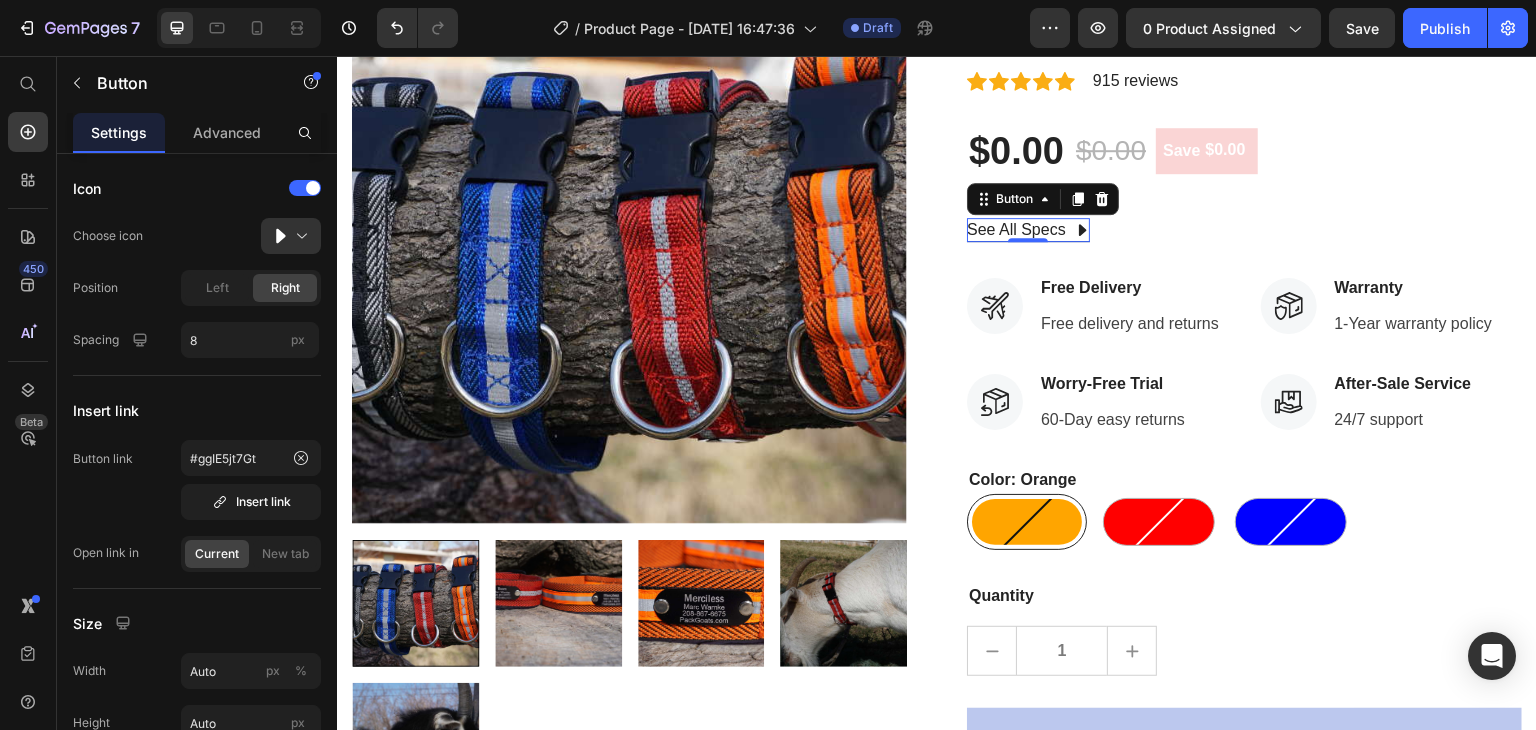 click 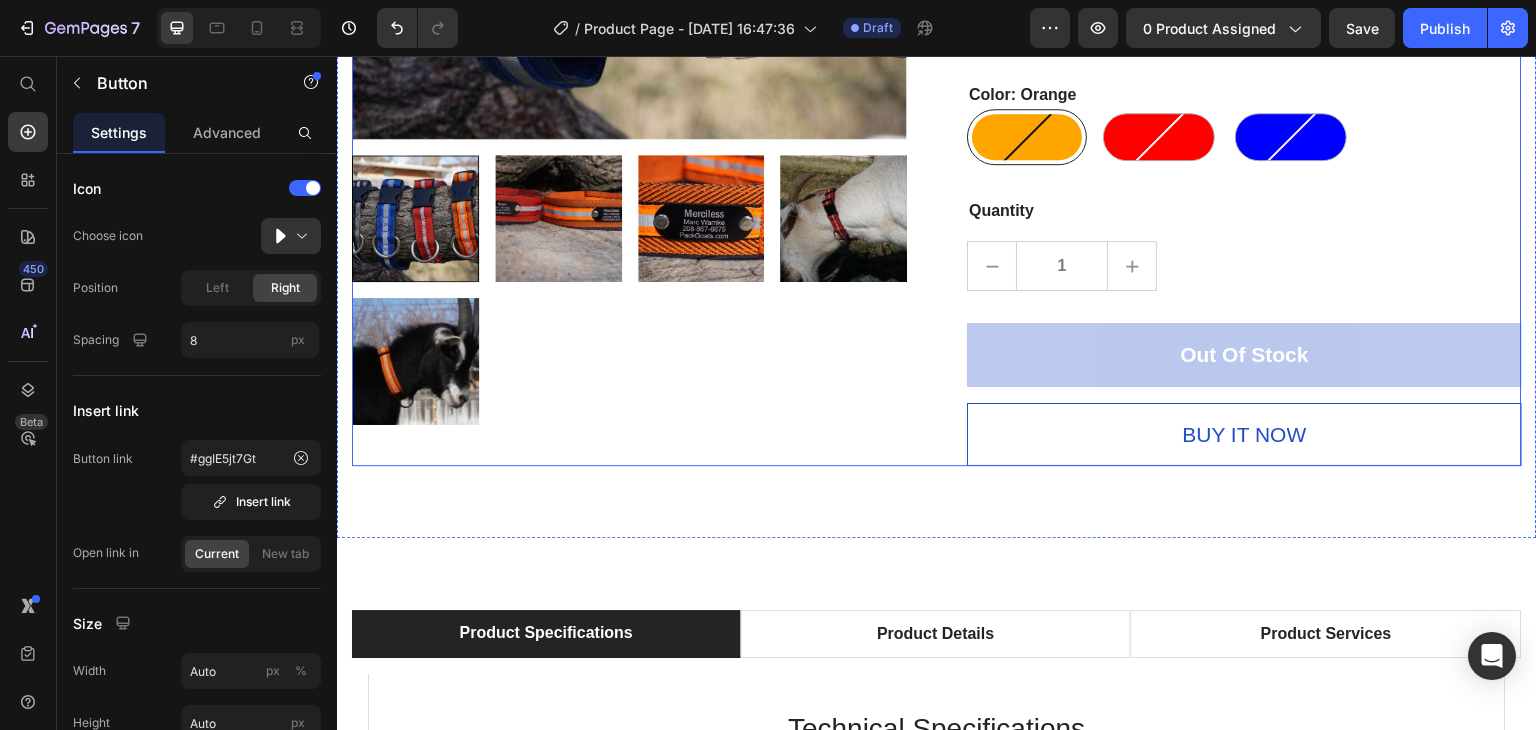 scroll, scrollTop: 600, scrollLeft: 0, axis: vertical 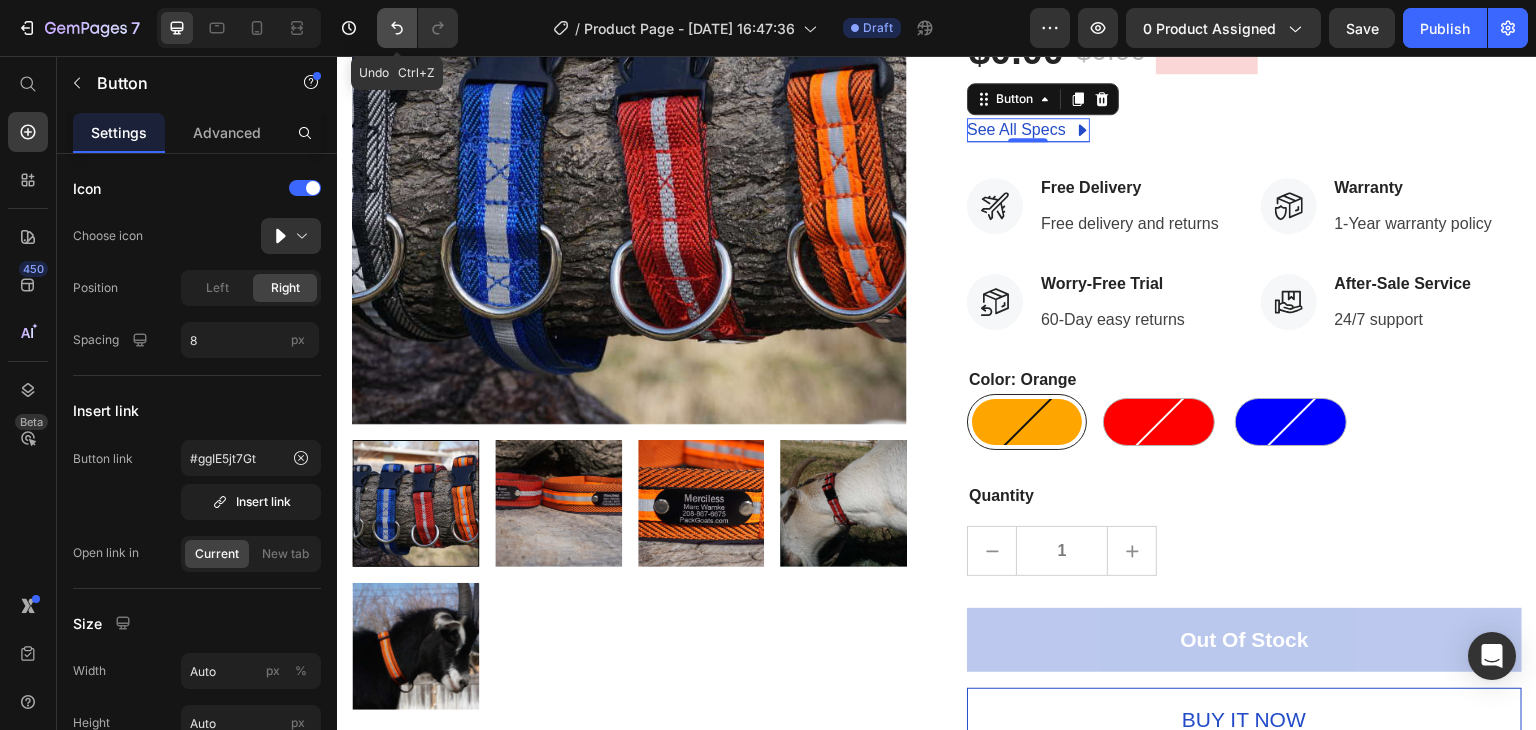 click 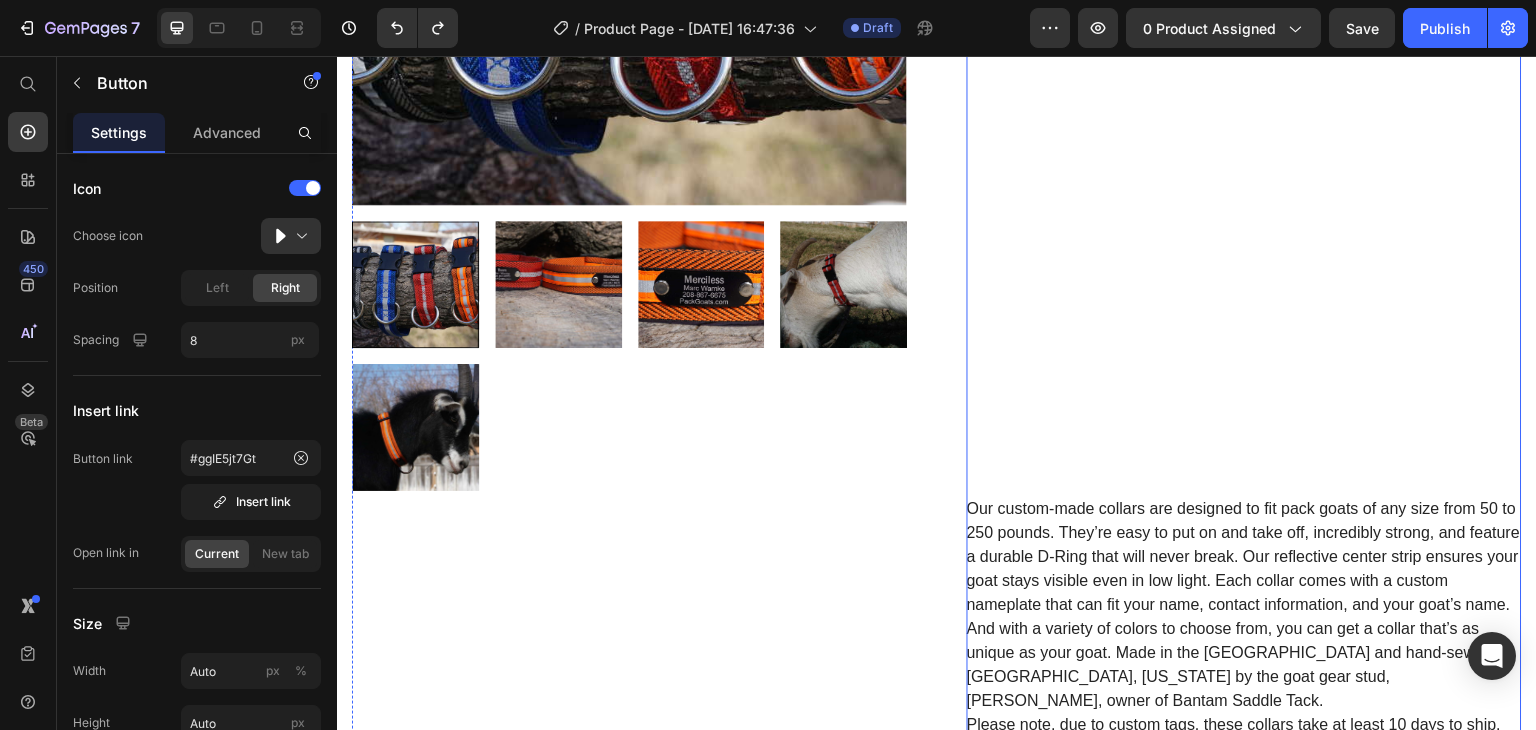 scroll, scrollTop: 600, scrollLeft: 0, axis: vertical 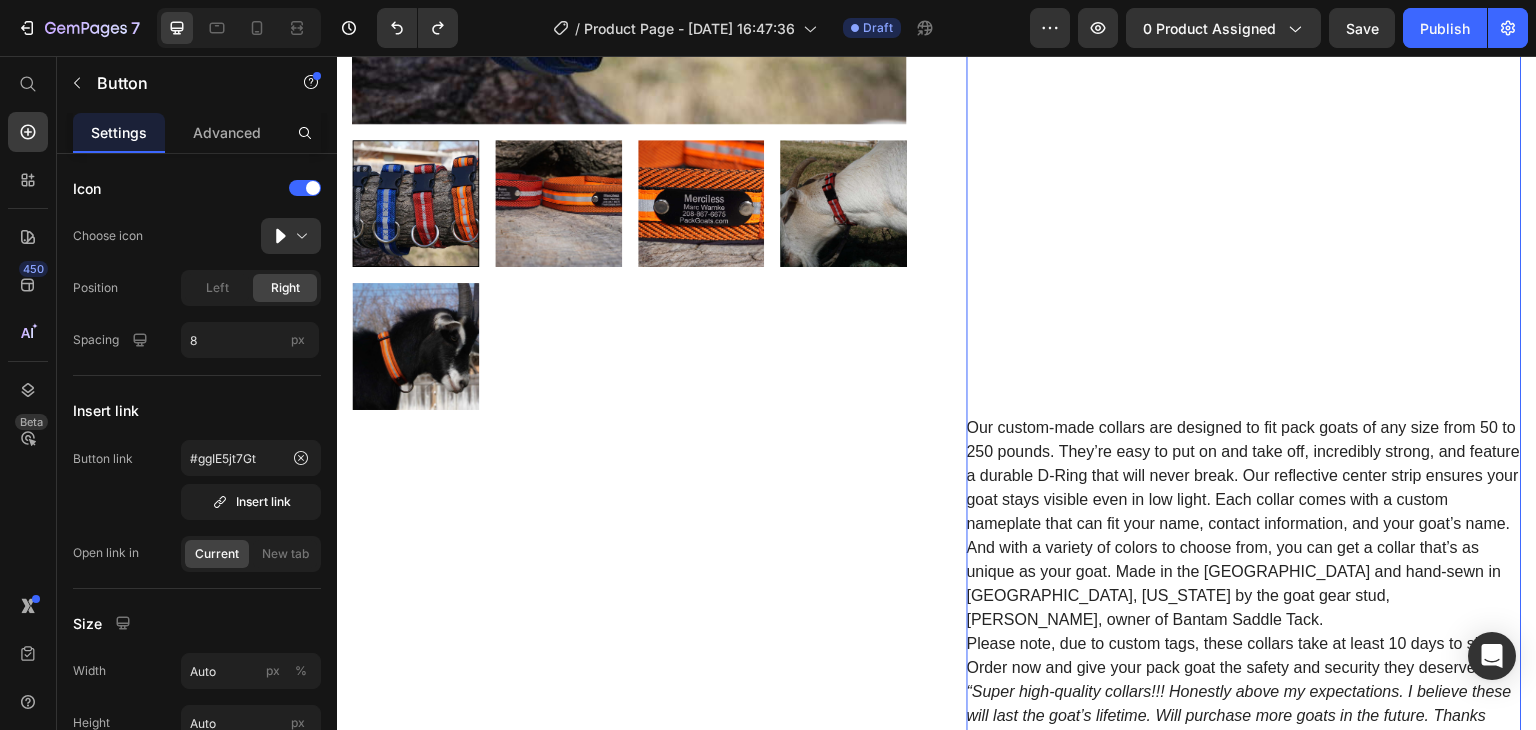 click on "Our custom-made collars are designed to fit pack goats of any size from 50 to 250 pounds. They’re easy to put on and take off, incredibly strong, and feature a durable D-Ring that will never break. Our reflective center strip ensures your goat stays visible even in low light. Each collar comes with a custom nameplate that can fit your name, contact information, and your goat’s name. And with a variety of colors to choose from, you can get a collar that’s as unique as your goat. Made in the USA and hand-sewn in Rigby, Idaho by the goat gear stud, Matt Lyon, owner of Bantam Saddle Tack.
Please note, due to custom tags, these collars take at least 10 days to ship. Order now and give your pack goat the safety and security they deserve.
“Super high-quality collars!!! Honestly above my expectations. I believe these will last the goat’s lifetime. Will purchase more goats in the future. Thanks Marc” – Josh Keating" at bounding box center [1244, 285] 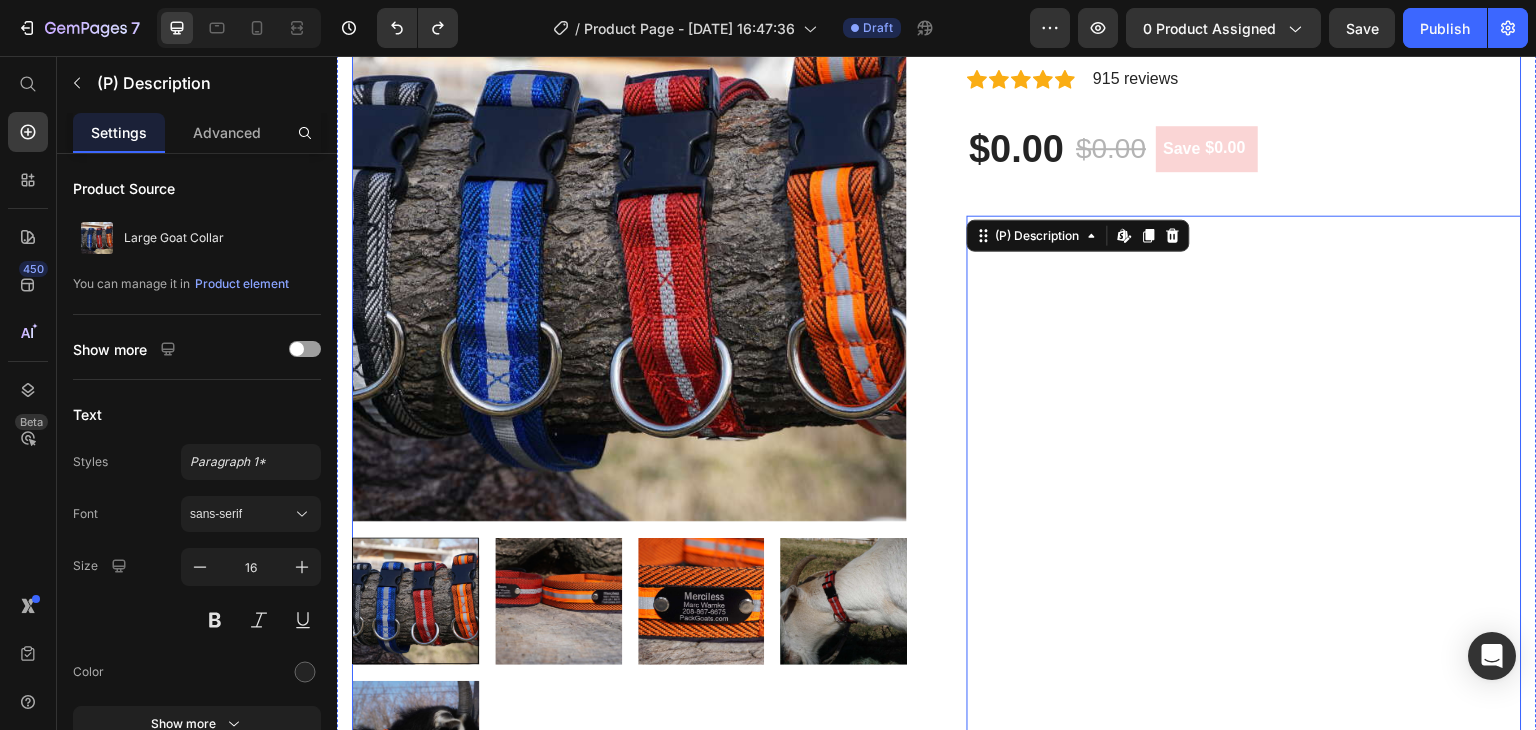 scroll, scrollTop: 200, scrollLeft: 0, axis: vertical 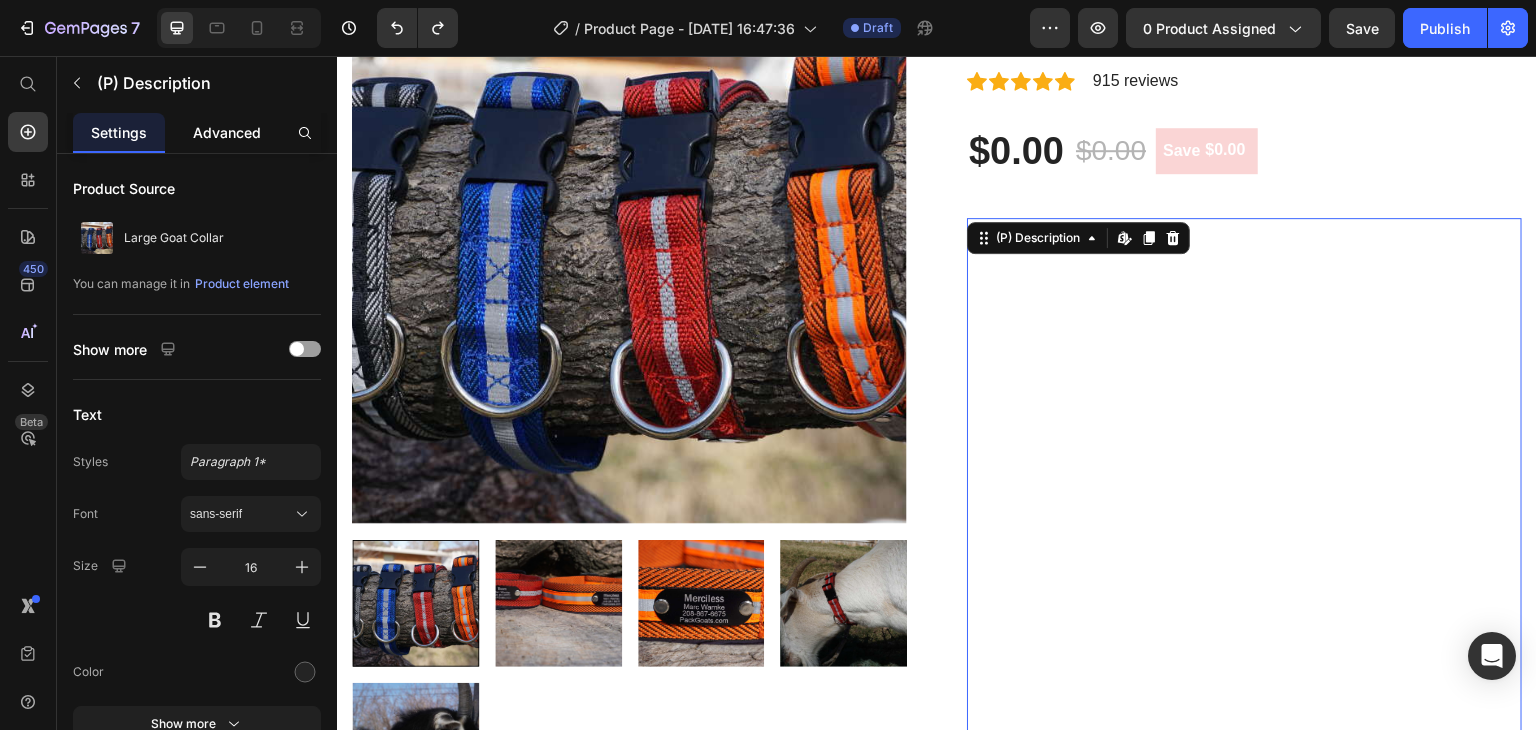 click on "Advanced" at bounding box center [227, 132] 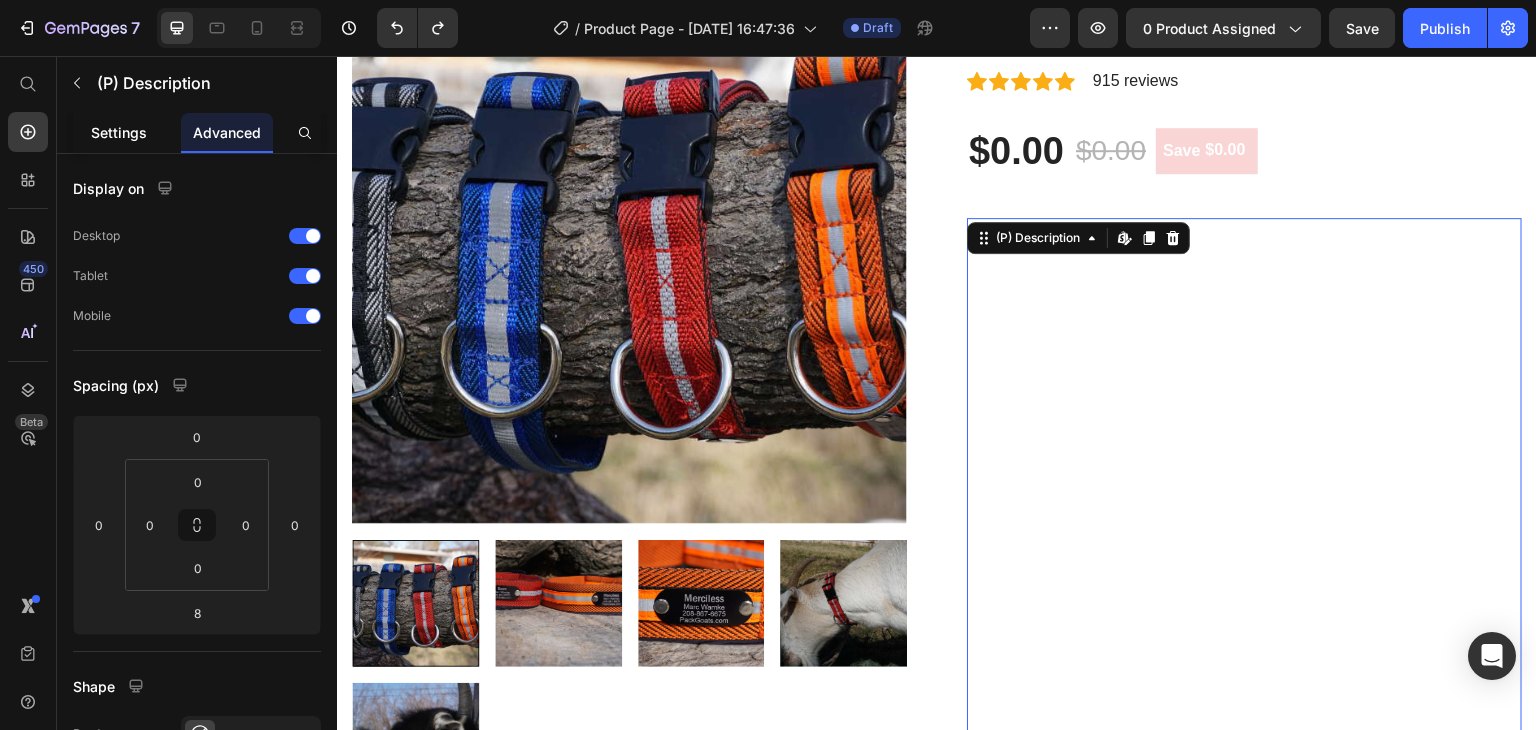 click on "Settings" at bounding box center [119, 132] 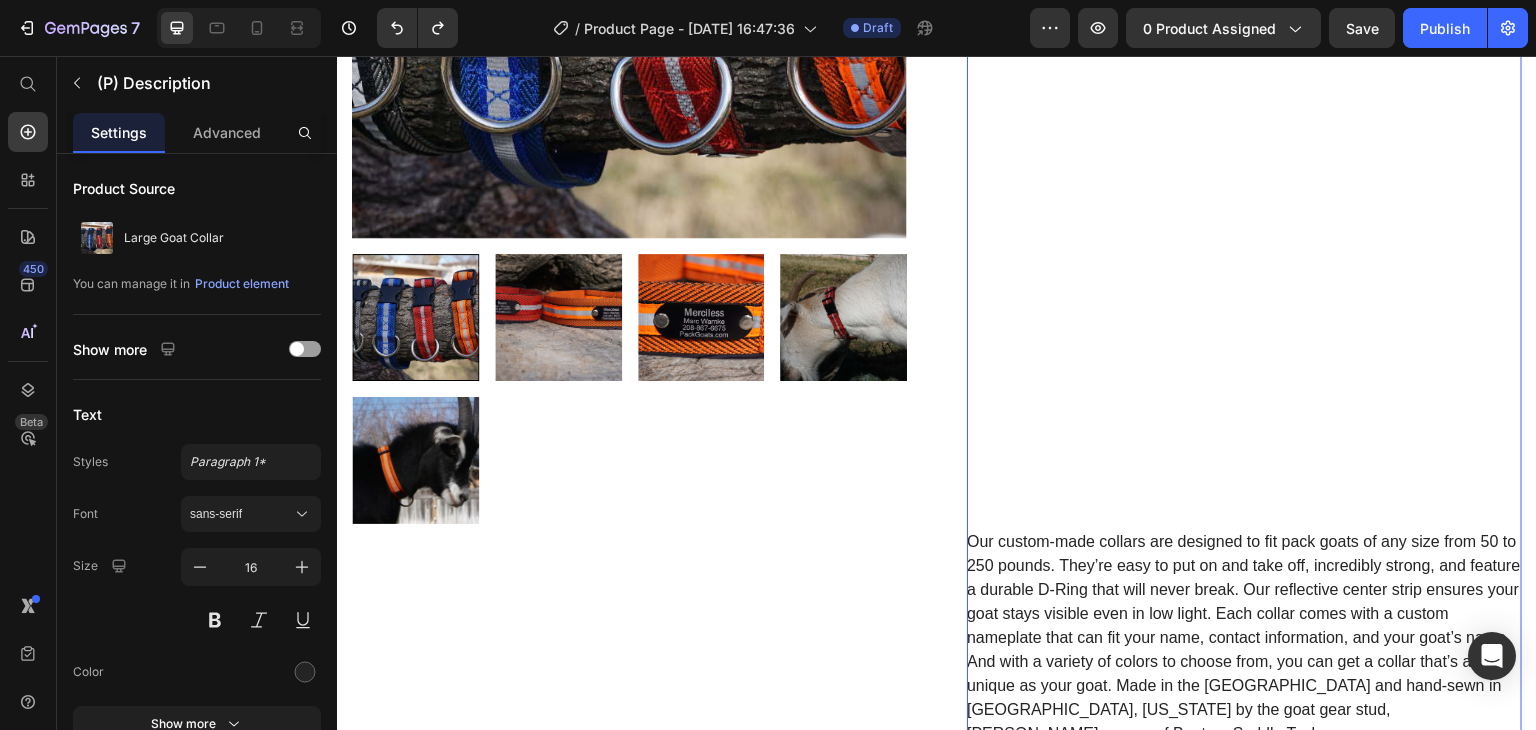 scroll, scrollTop: 500, scrollLeft: 0, axis: vertical 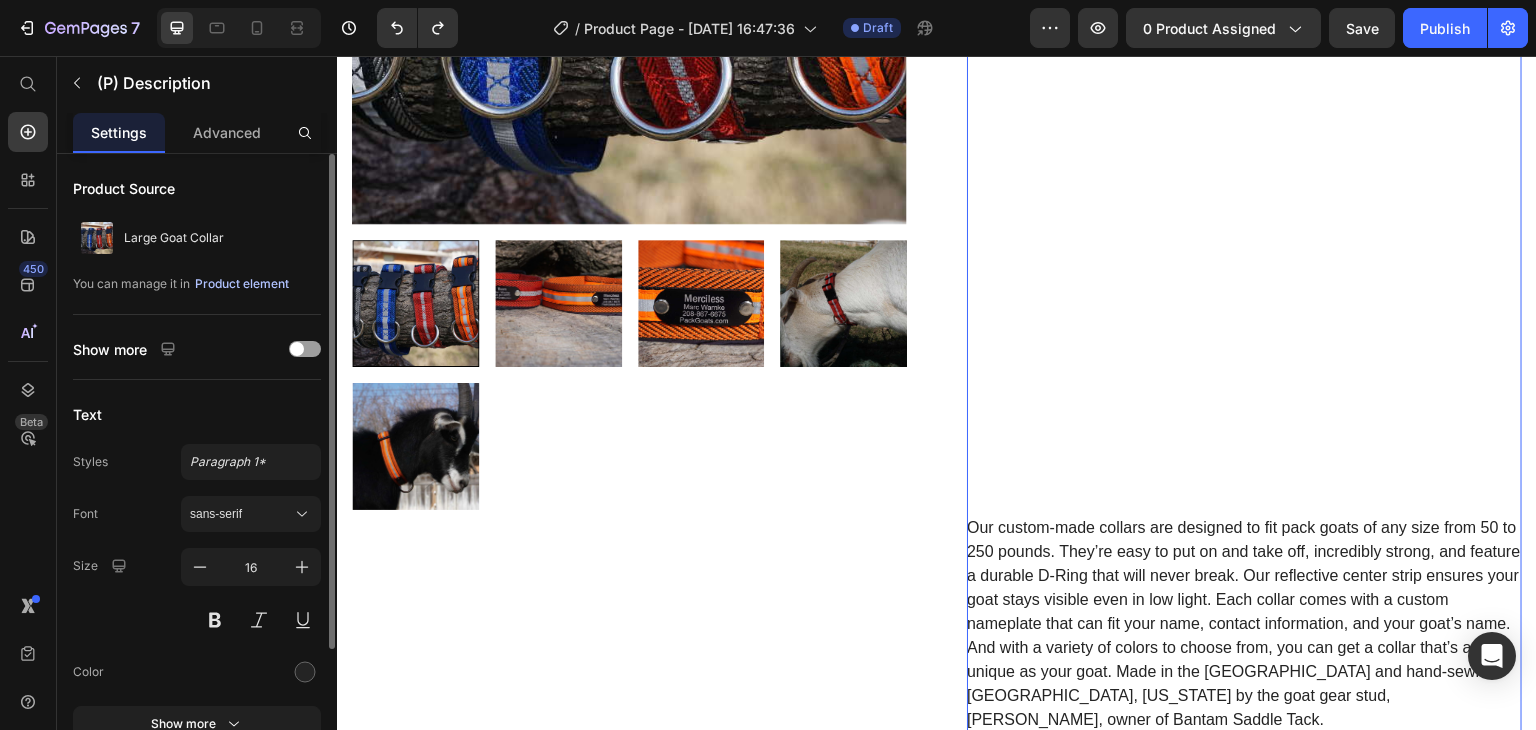 click on "Product element" at bounding box center [242, 284] 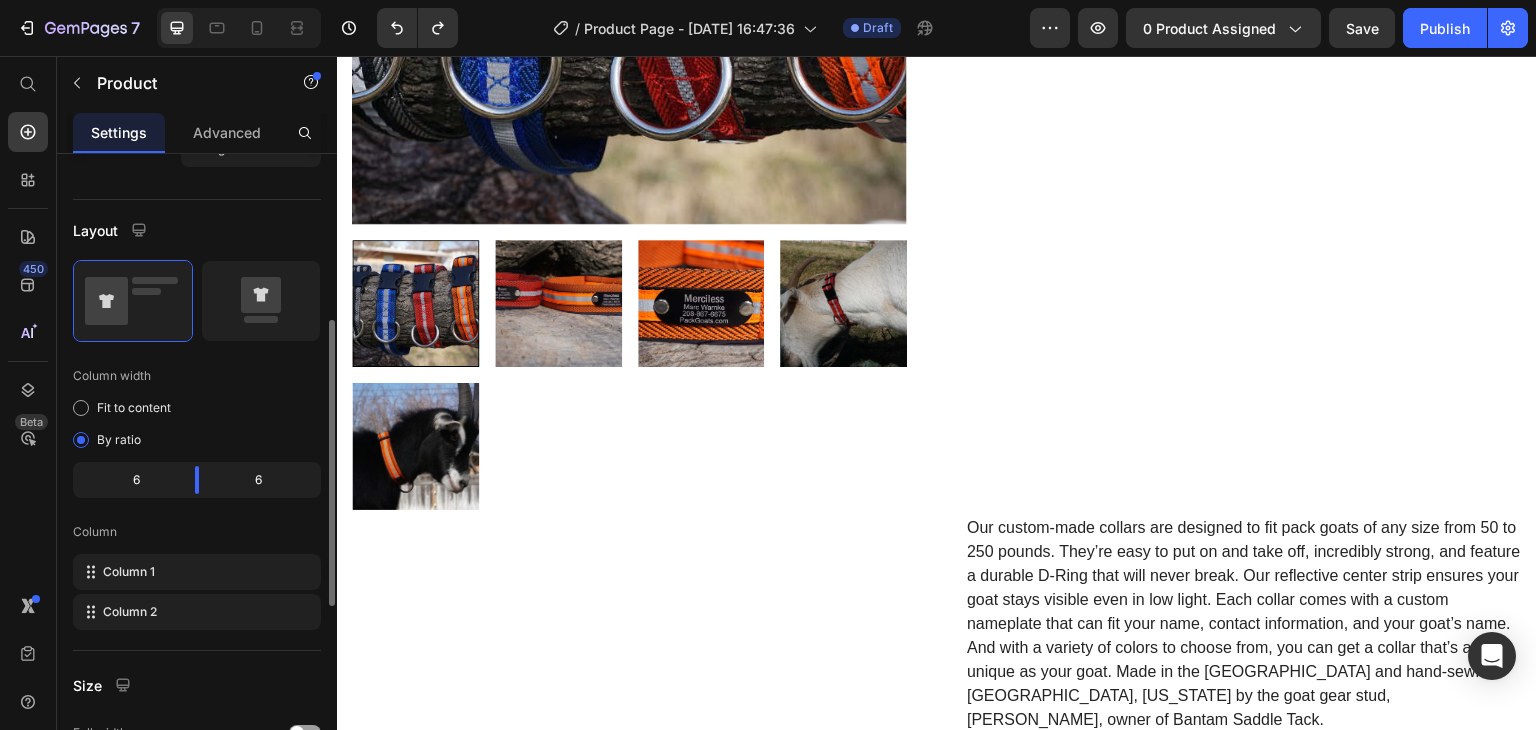 scroll, scrollTop: 268, scrollLeft: 0, axis: vertical 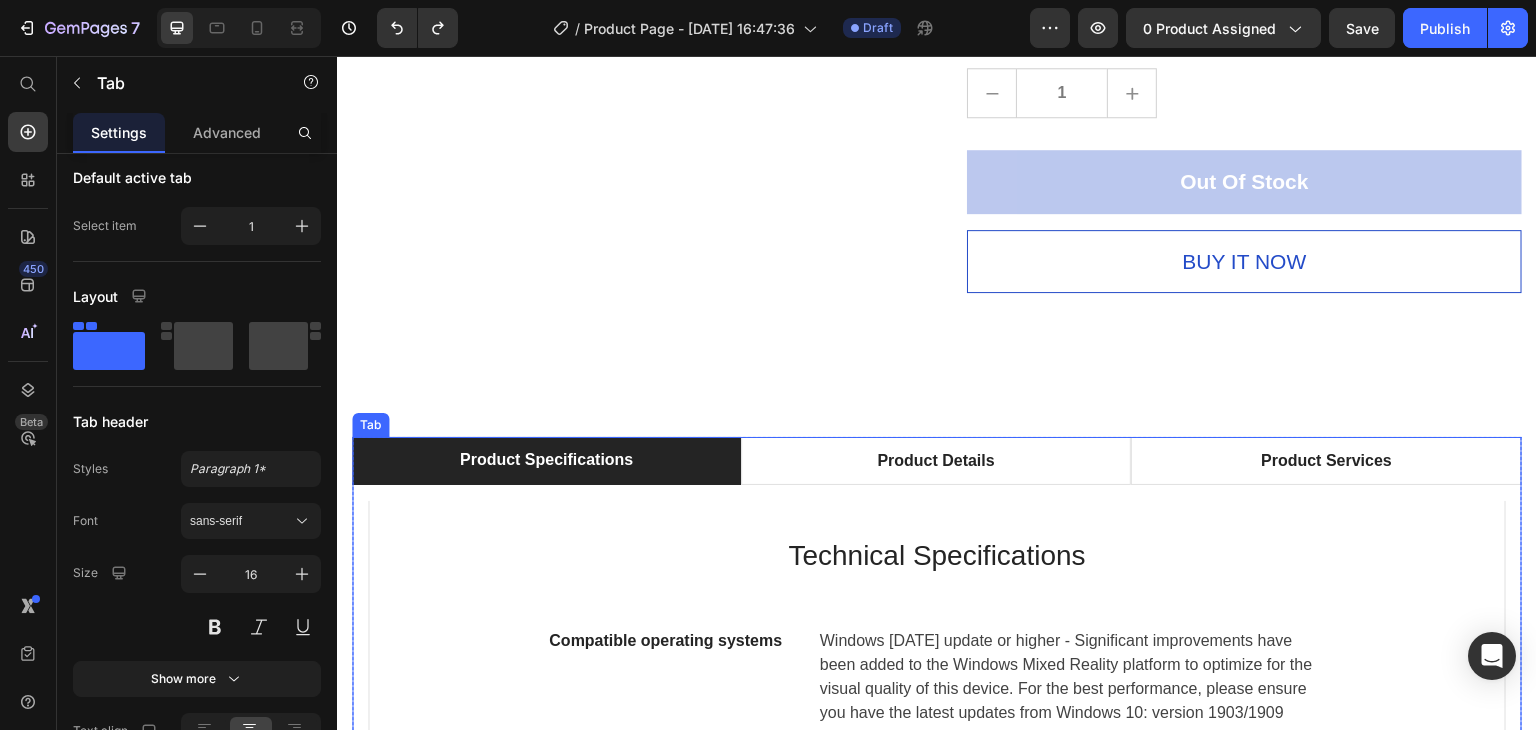 click on "Product Specifications" at bounding box center [546, 461] 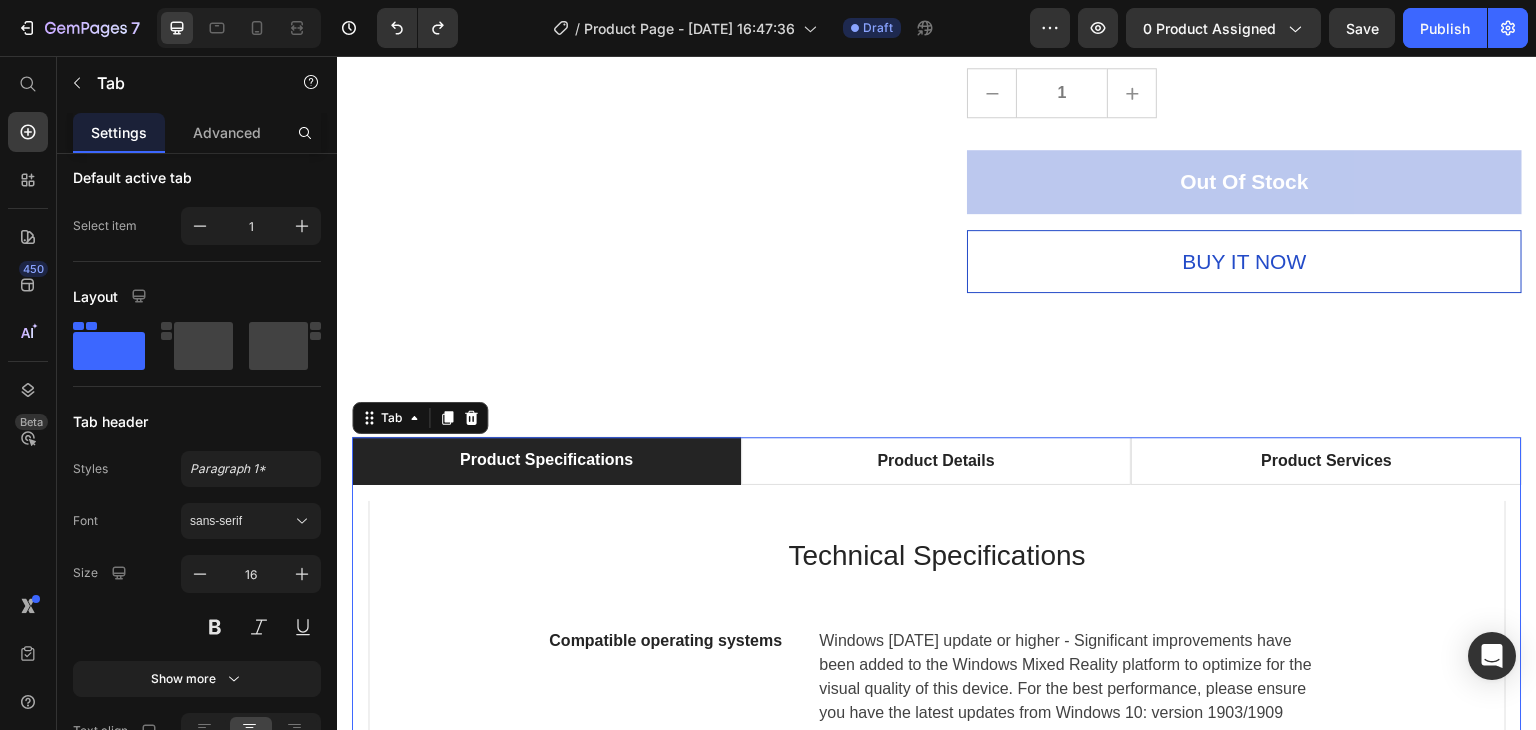 scroll, scrollTop: 0, scrollLeft: 0, axis: both 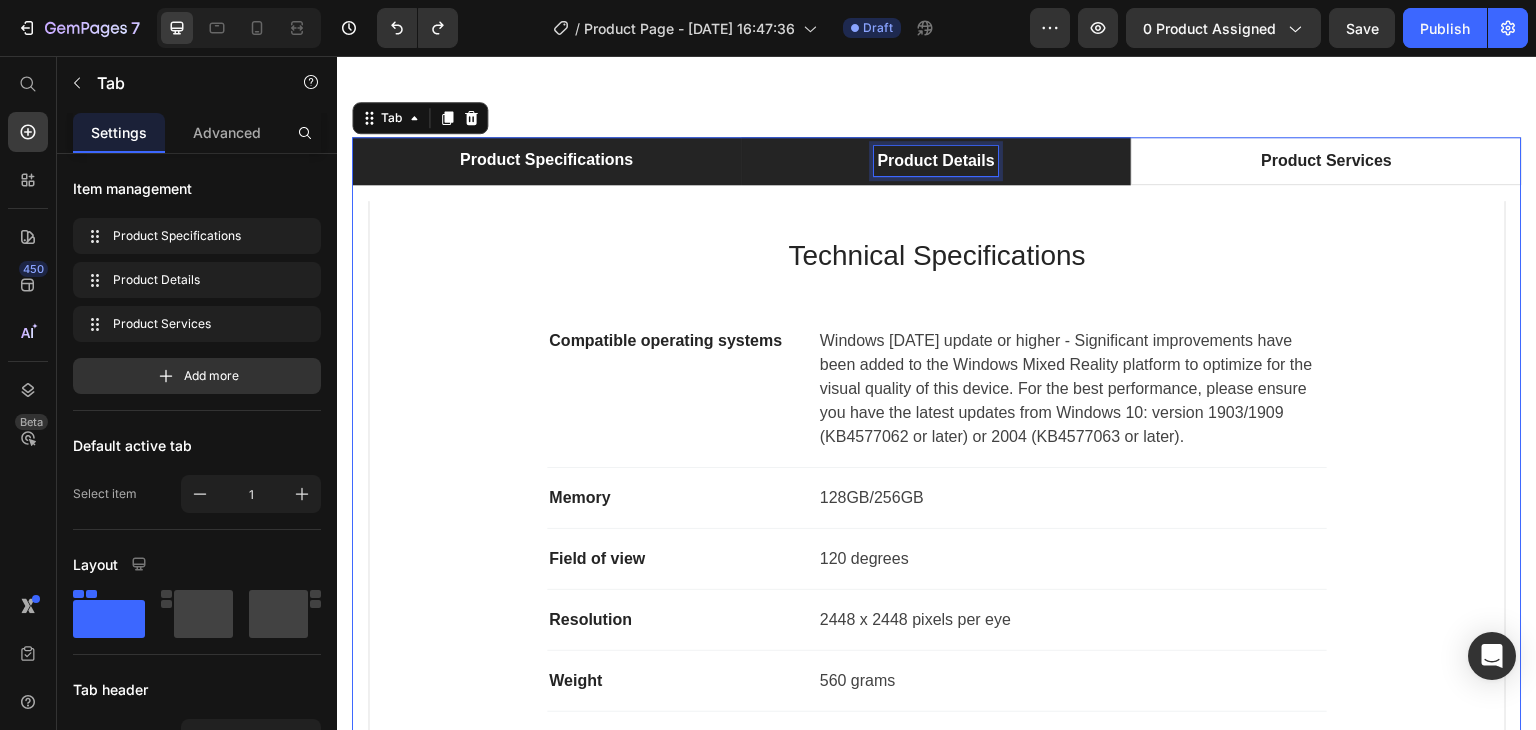 click on "Product Details" at bounding box center [935, 161] 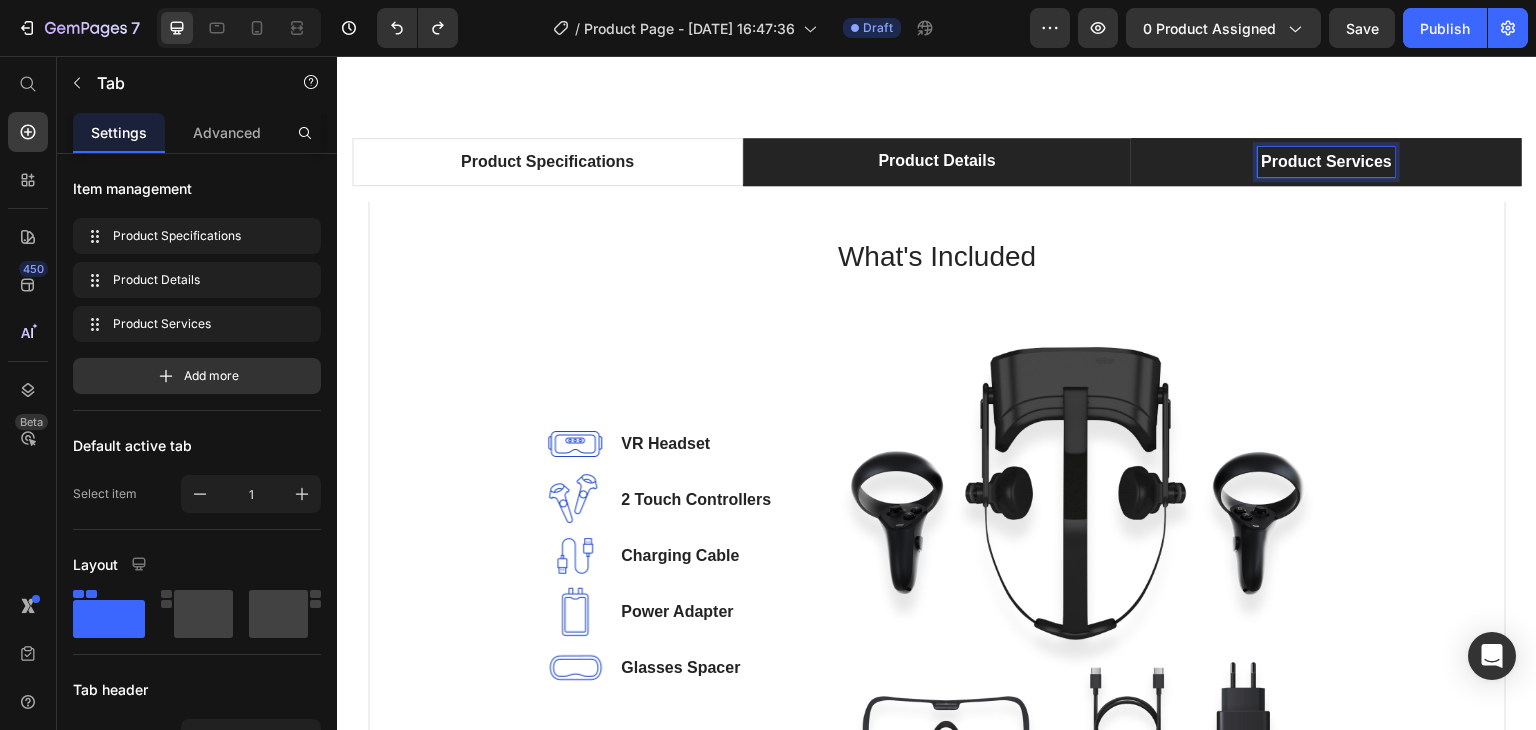 click on "Product Services" at bounding box center [1326, 162] 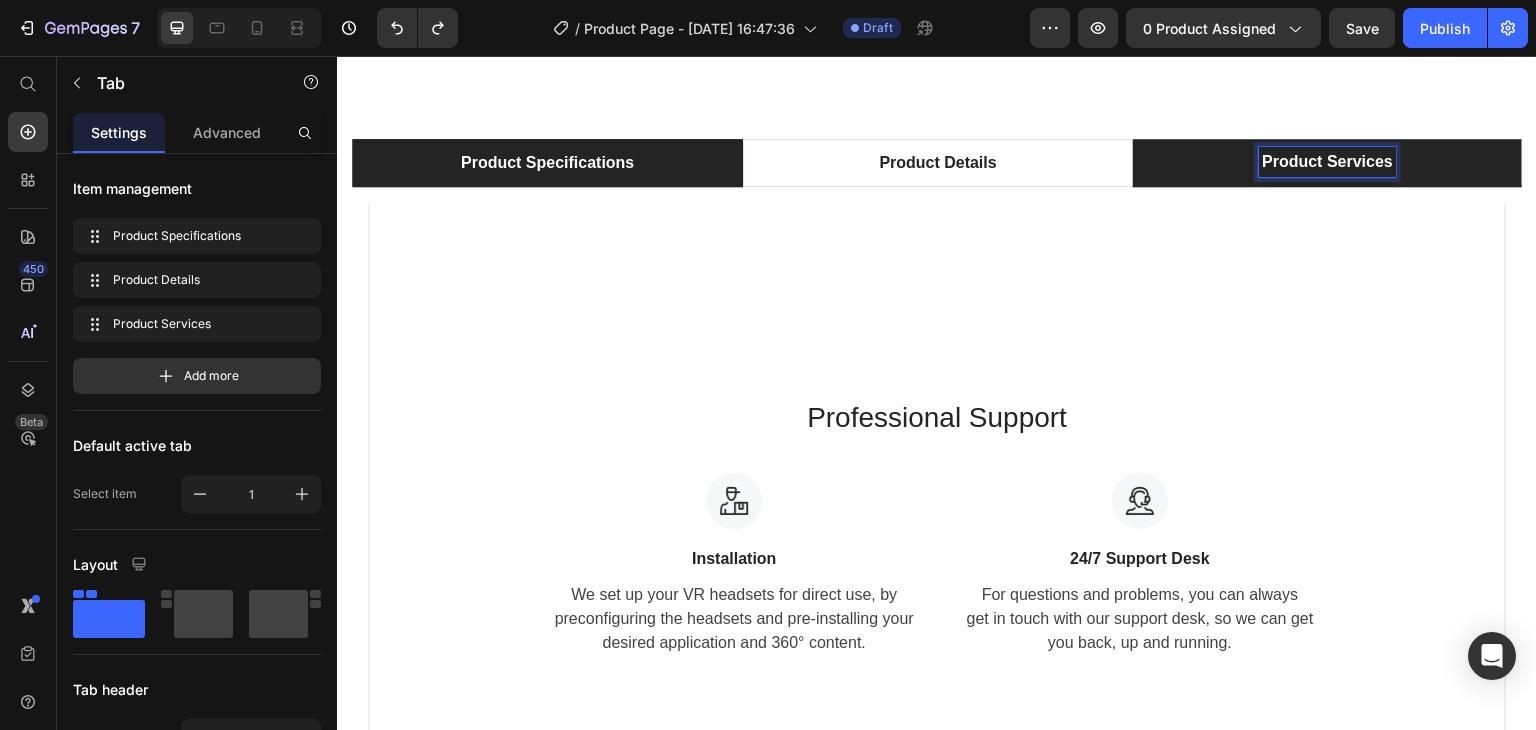 click on "Product Specifications" at bounding box center [547, 163] 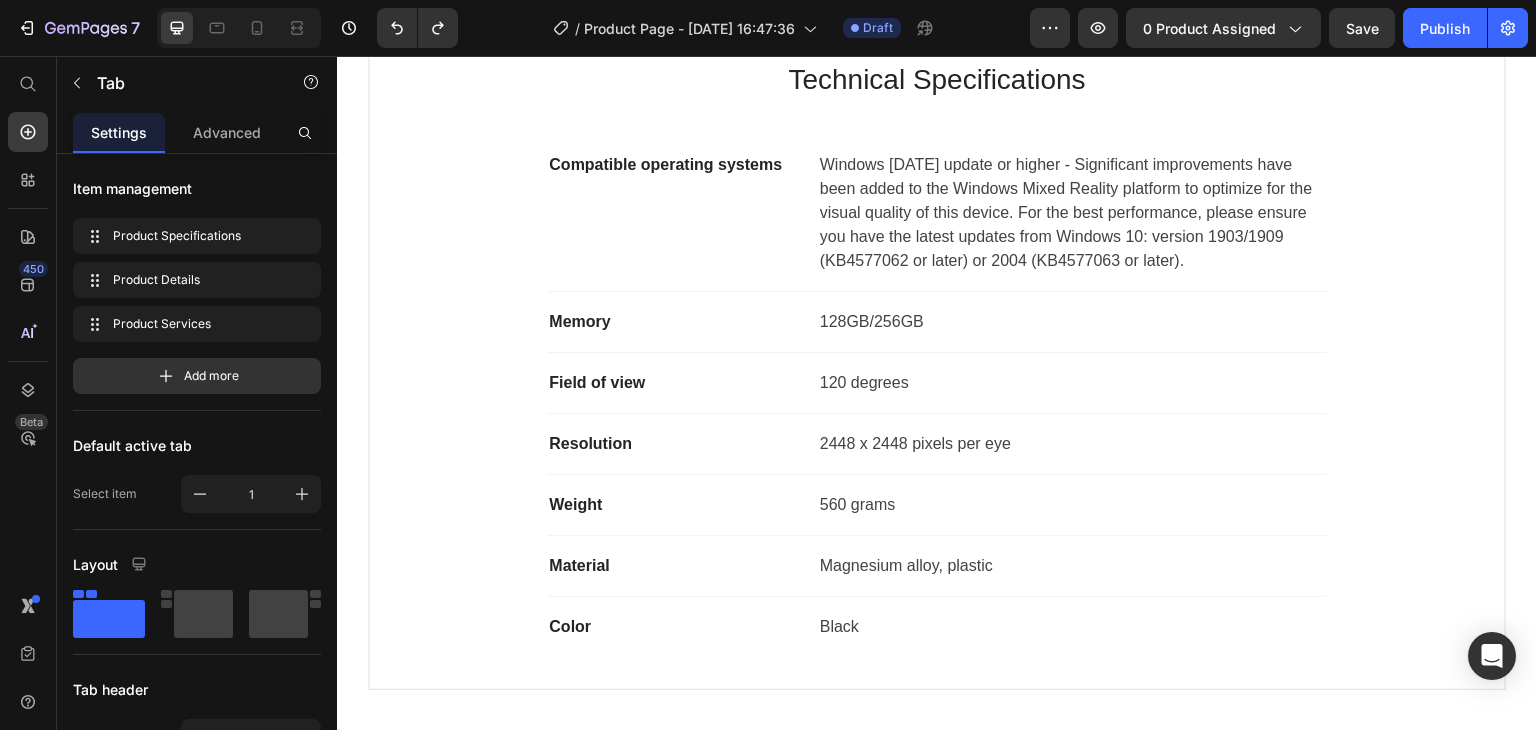 scroll, scrollTop: 1897, scrollLeft: 0, axis: vertical 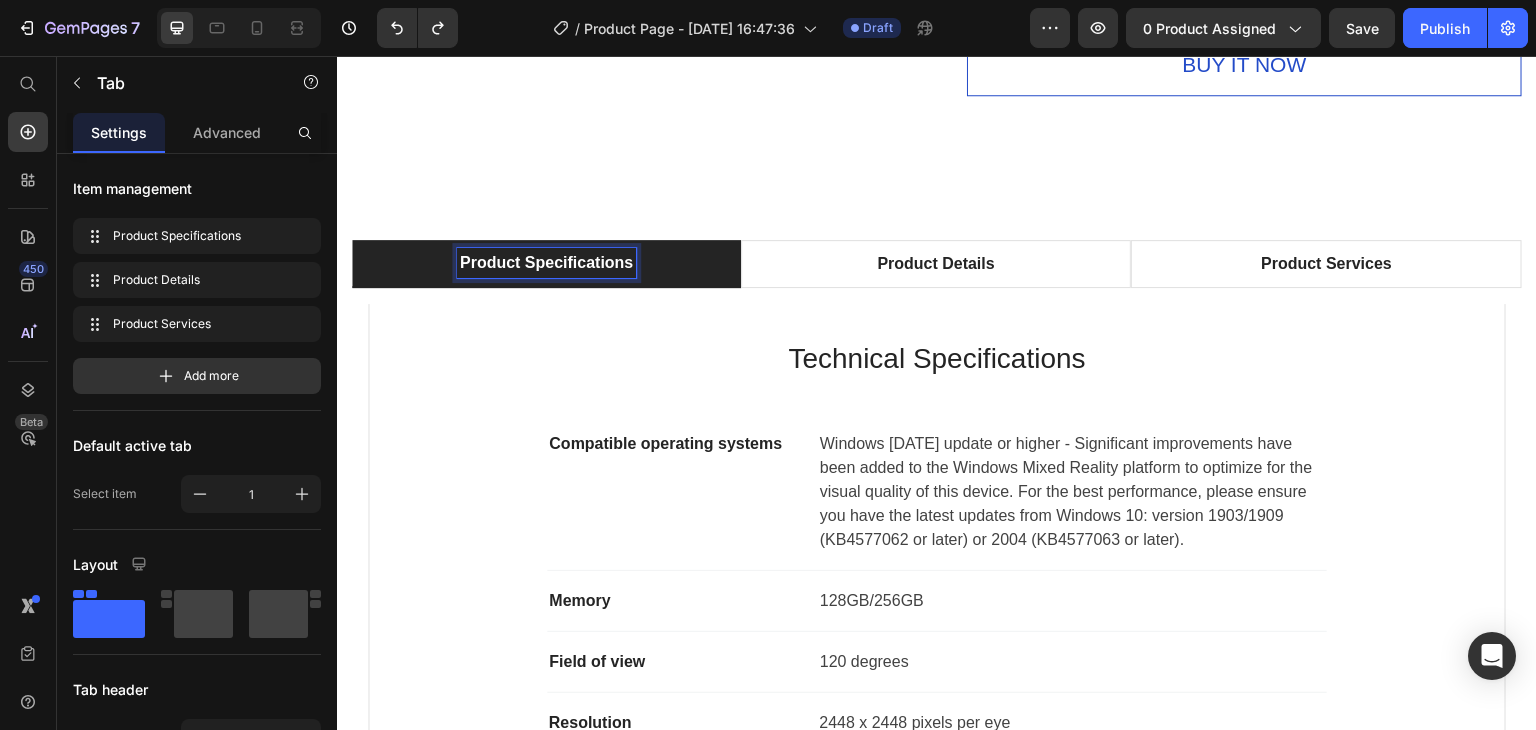 click on "Product Specifications" at bounding box center [546, 263] 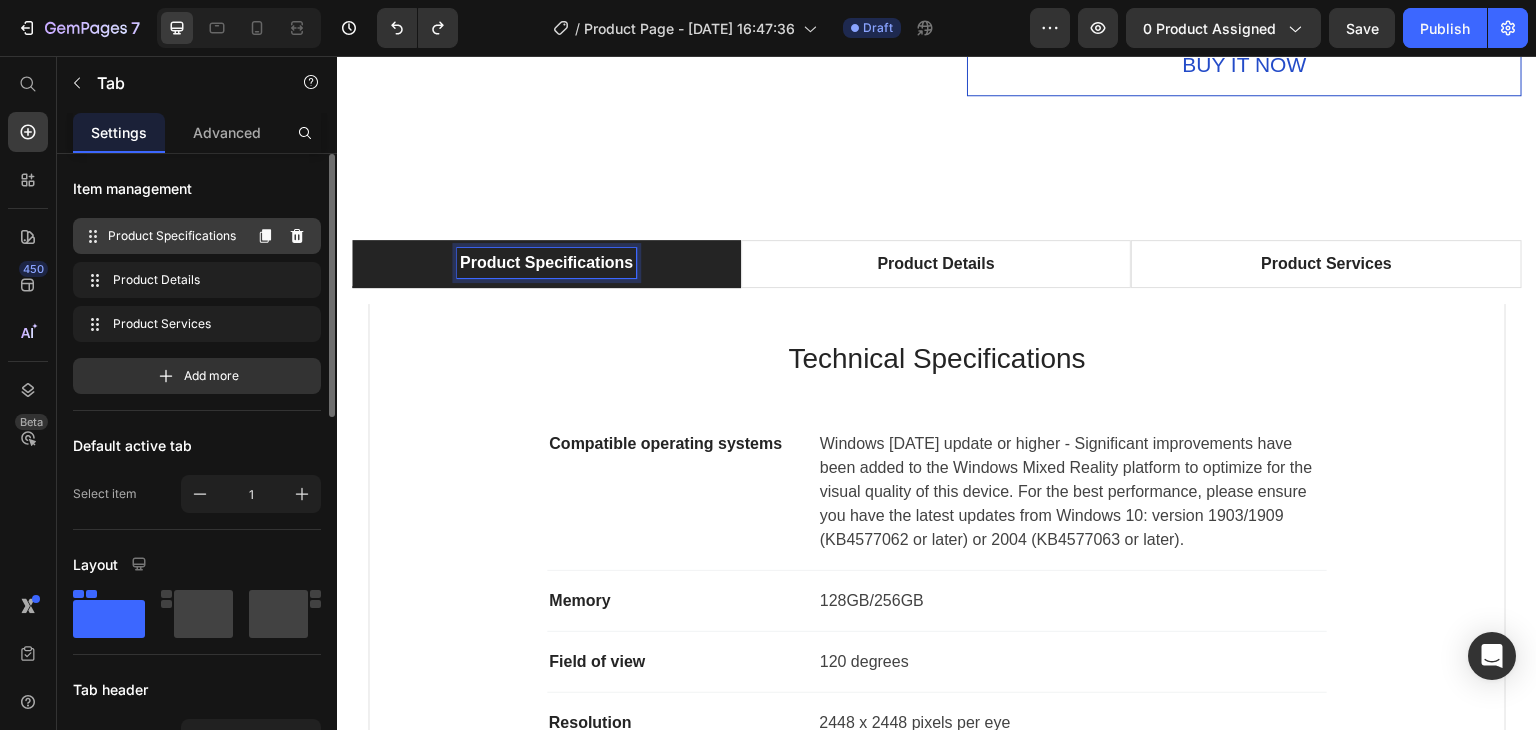 click on "Product Specifications" at bounding box center [174, 236] 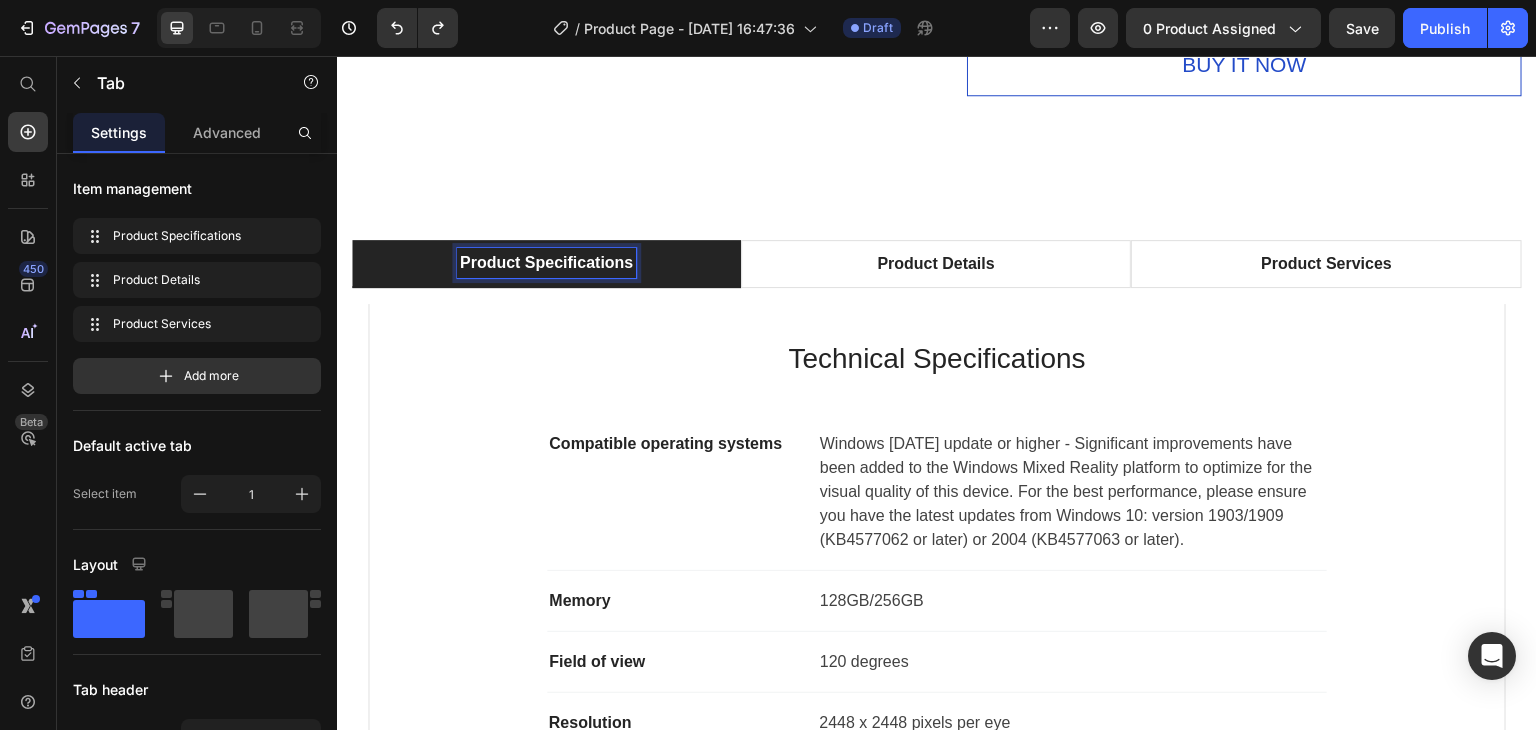 click on "Product Specifications" at bounding box center [546, 263] 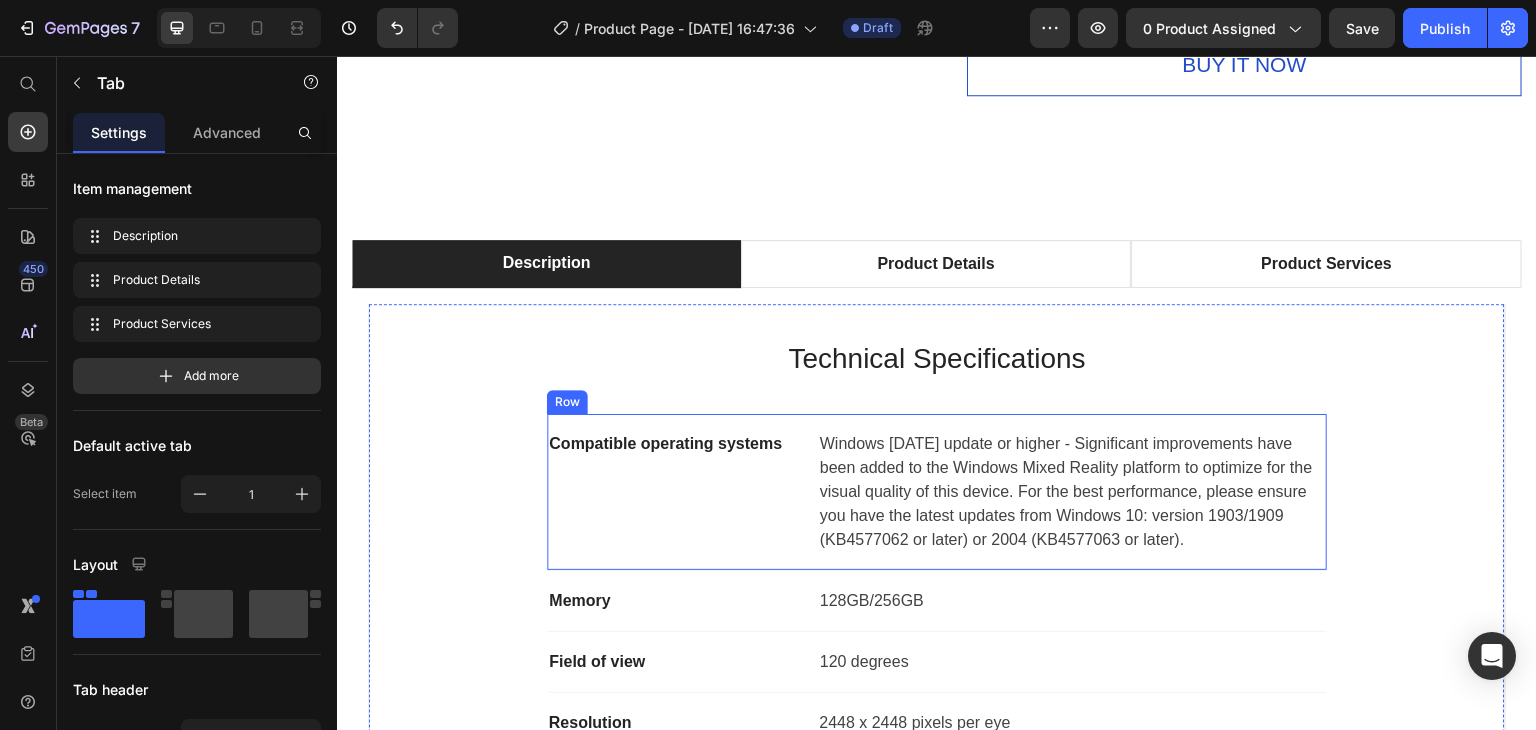 click on "Technical Specifications Heading Compatible operating systems Text block Windows 10 May 2019 update or higher - Significant improvements have been added to the Windows Mixed Reality platform to optimize for the visual quality of this device. For the best performance, please ensure you have the latest updates from Windows 10: version 1903/1909 (KB4577062 or later) or 2004 (KB4577063 or later). Text block Row Memory Text block 128GB/256GB Text block Row Field of view Text block 120 degrees Text block Row Resolution Text block 2448 x 2448 pixels per eye Text block Row Weight Text block 560 grams Text block Row Material Text block Magnesium alloy, plastic Text block Row Color Text block Black Text block Row" at bounding box center [937, 636] 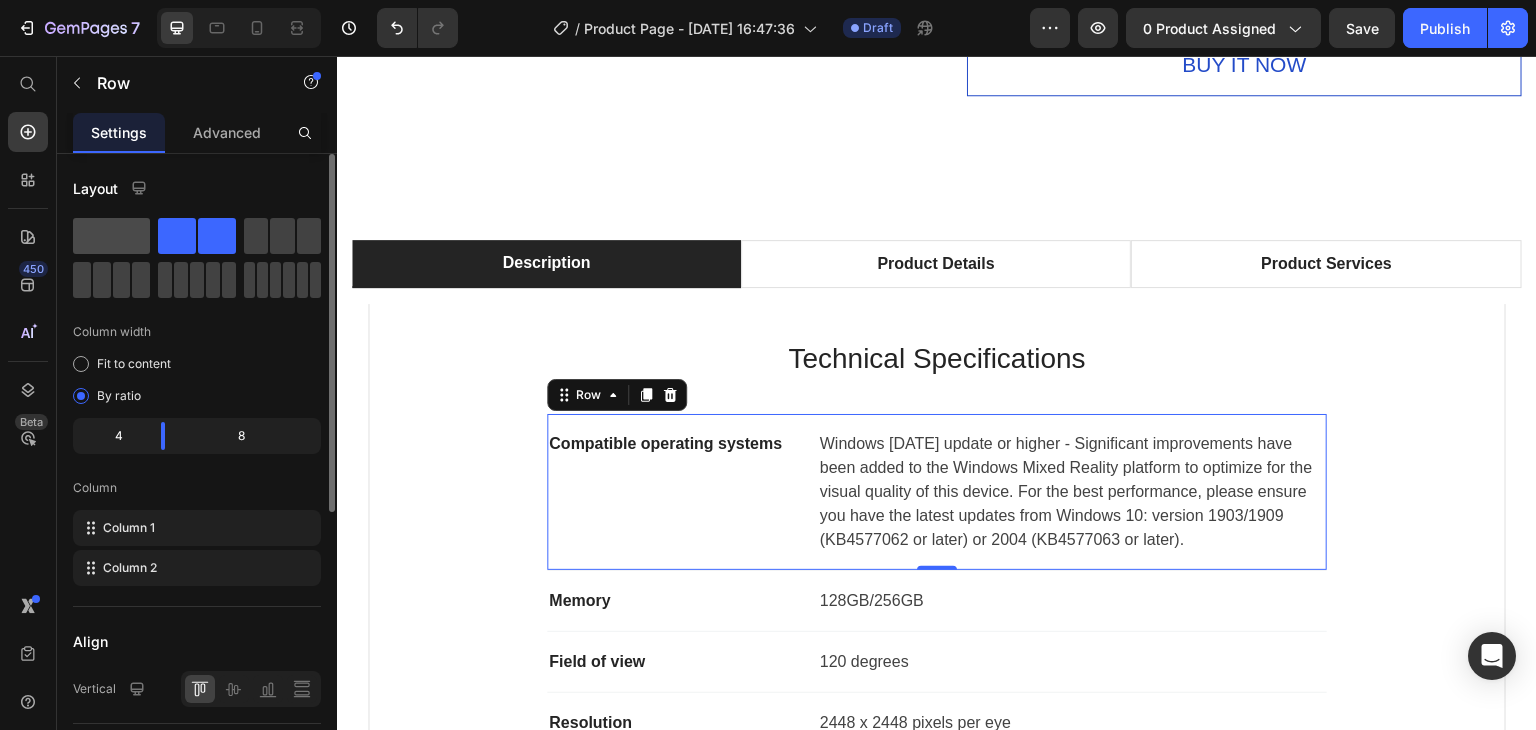 click 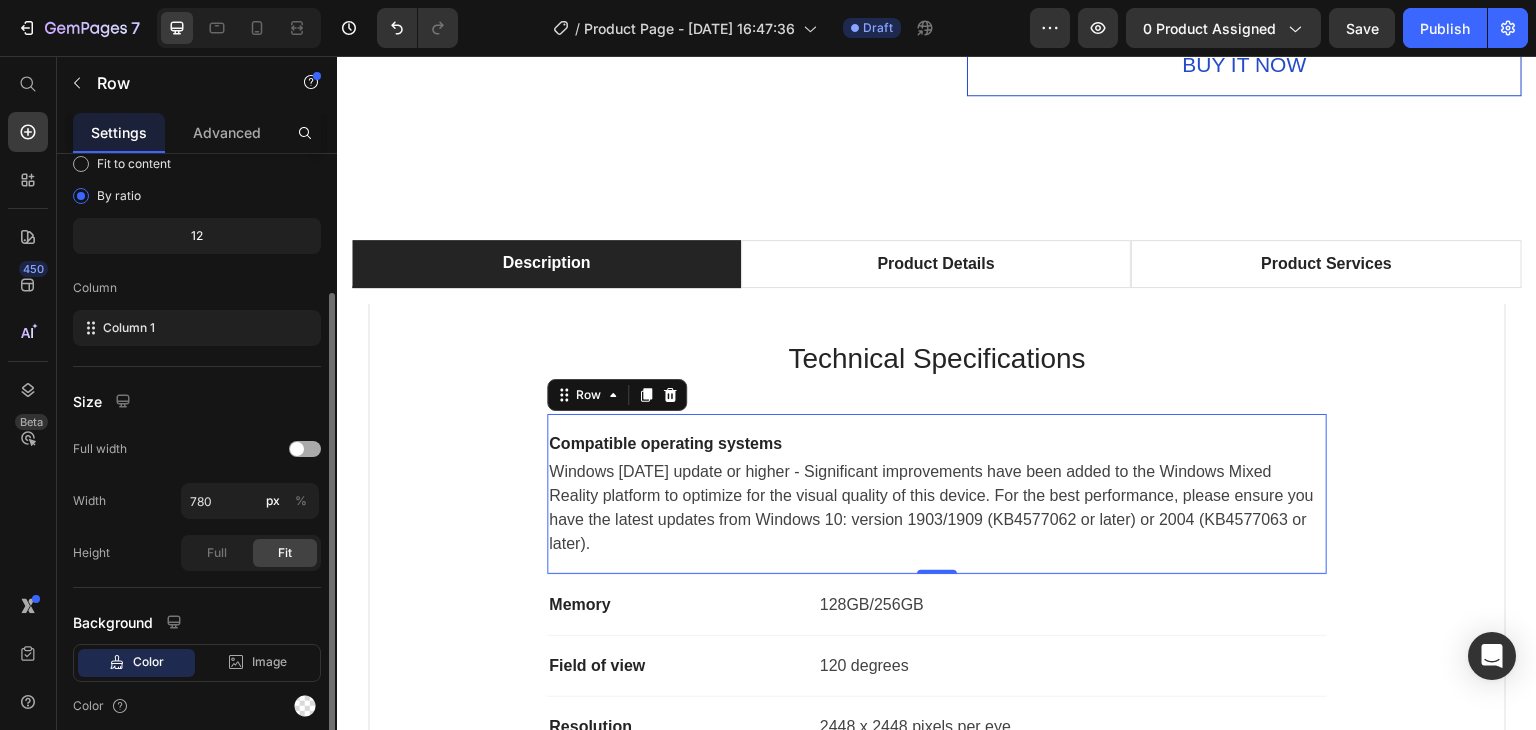 scroll, scrollTop: 277, scrollLeft: 0, axis: vertical 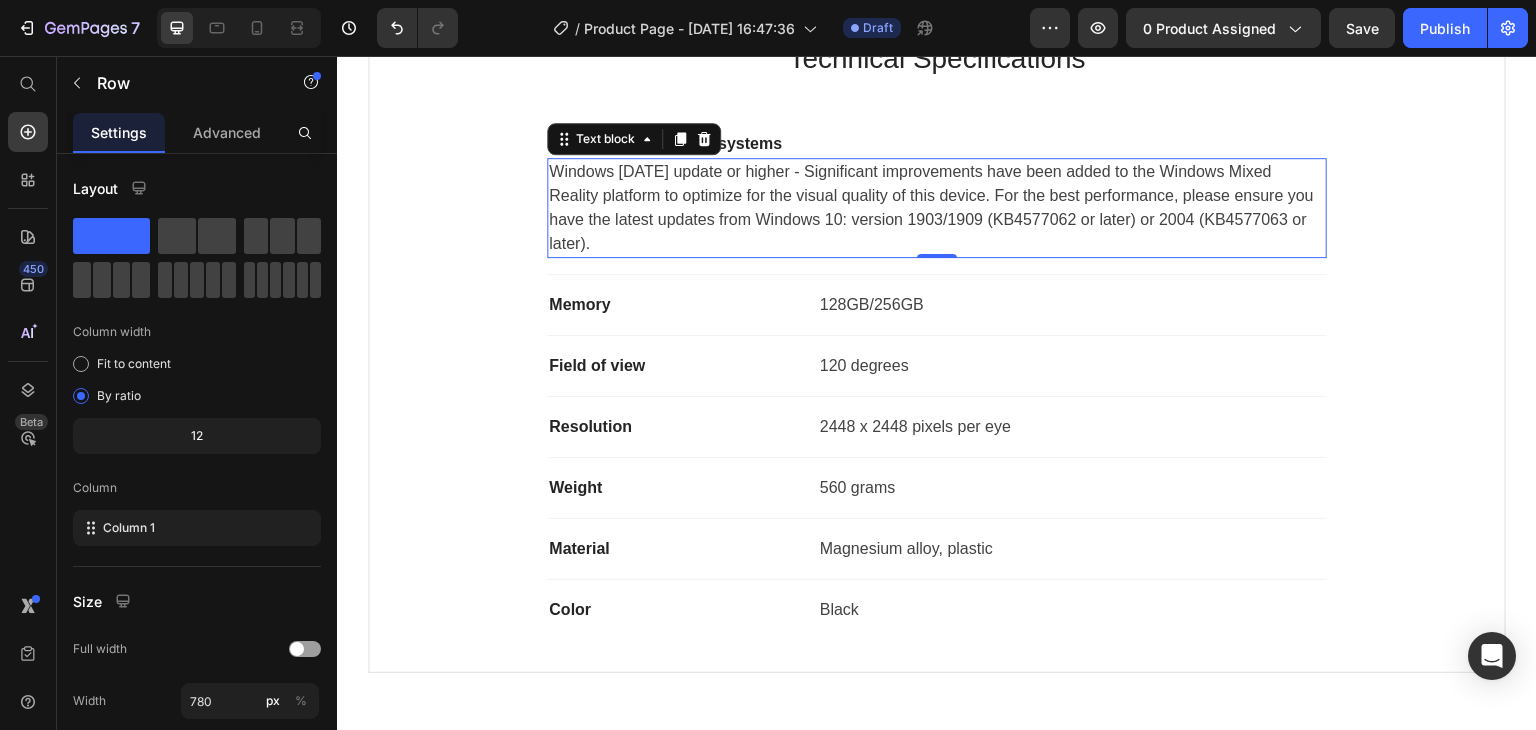 click on "Text block" at bounding box center (634, 139) 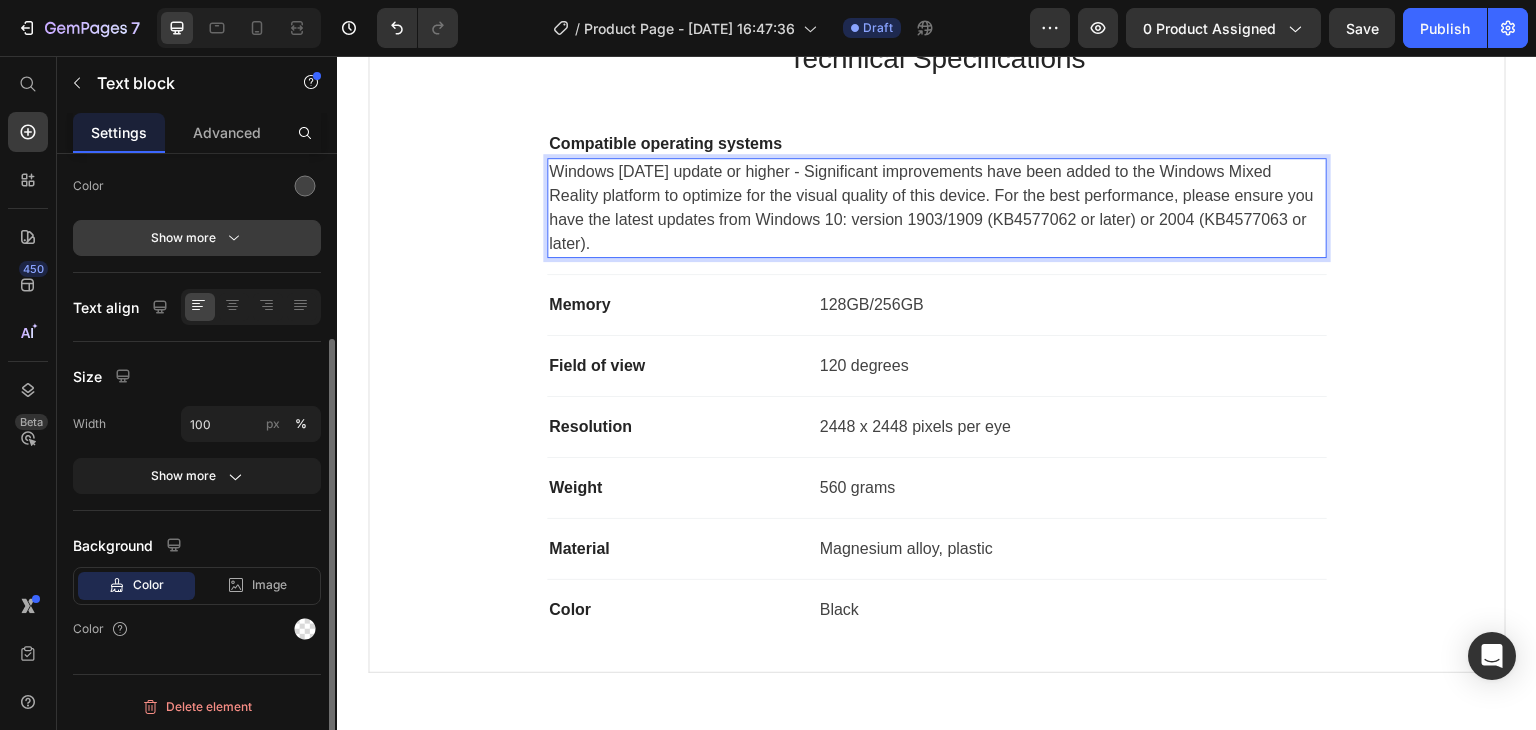 scroll, scrollTop: 0, scrollLeft: 0, axis: both 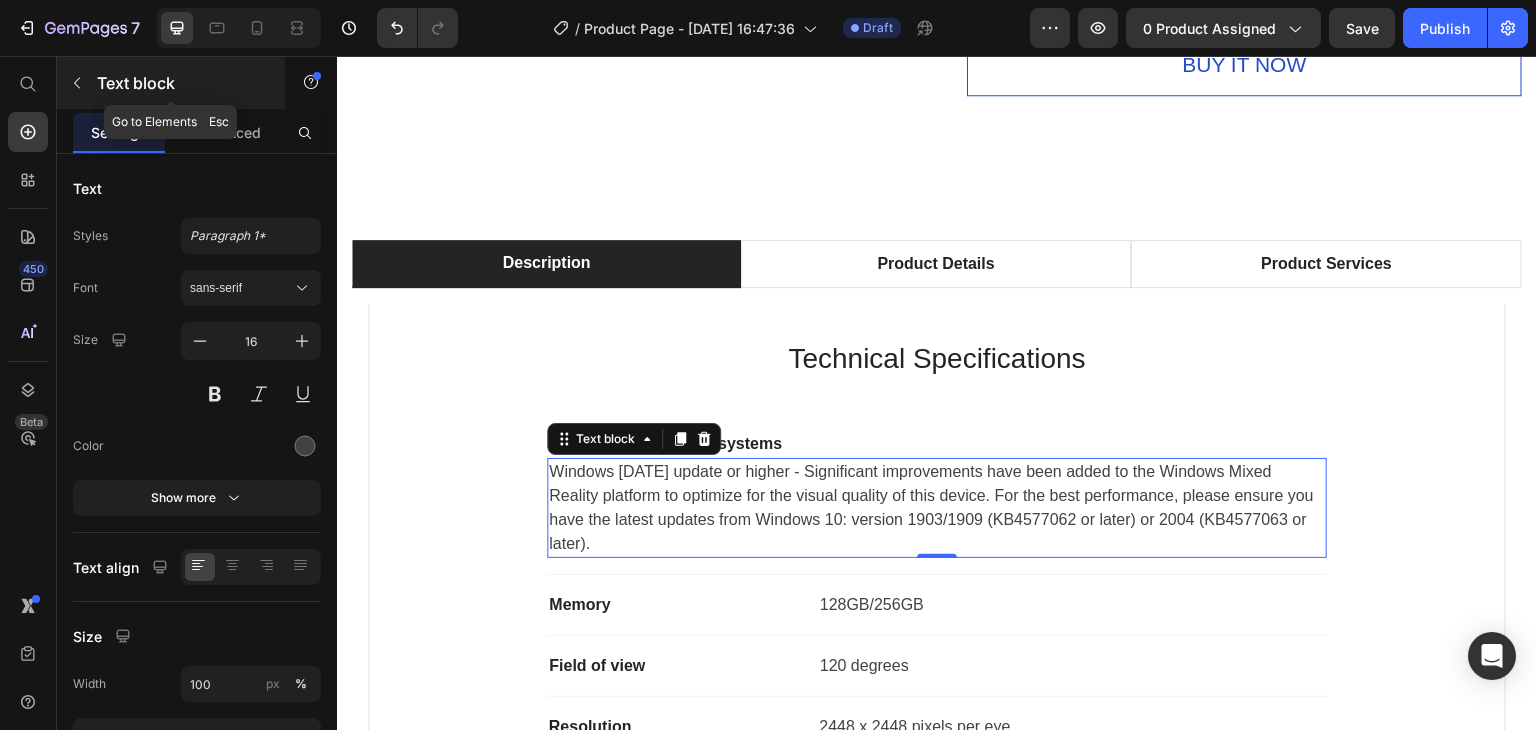 click 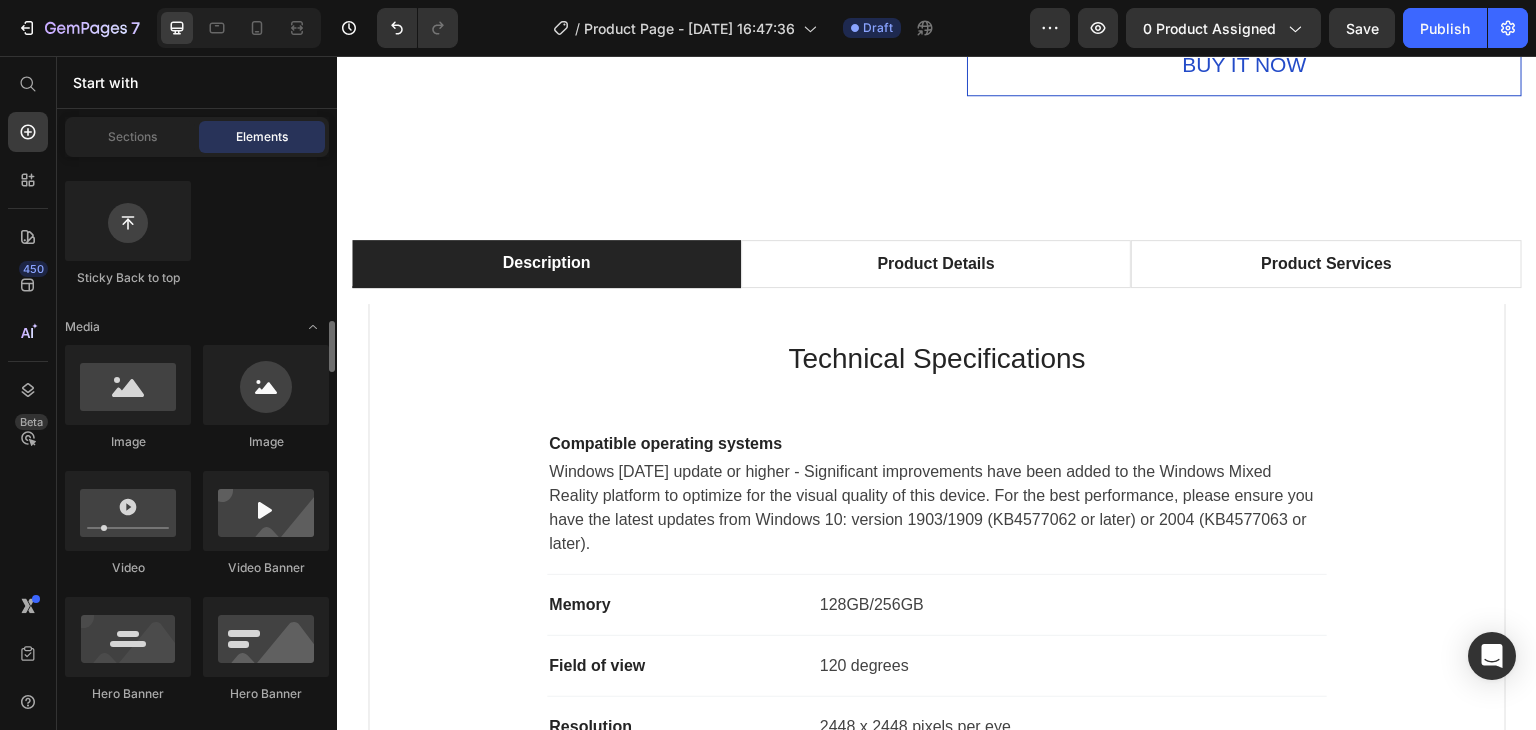 scroll, scrollTop: 700, scrollLeft: 0, axis: vertical 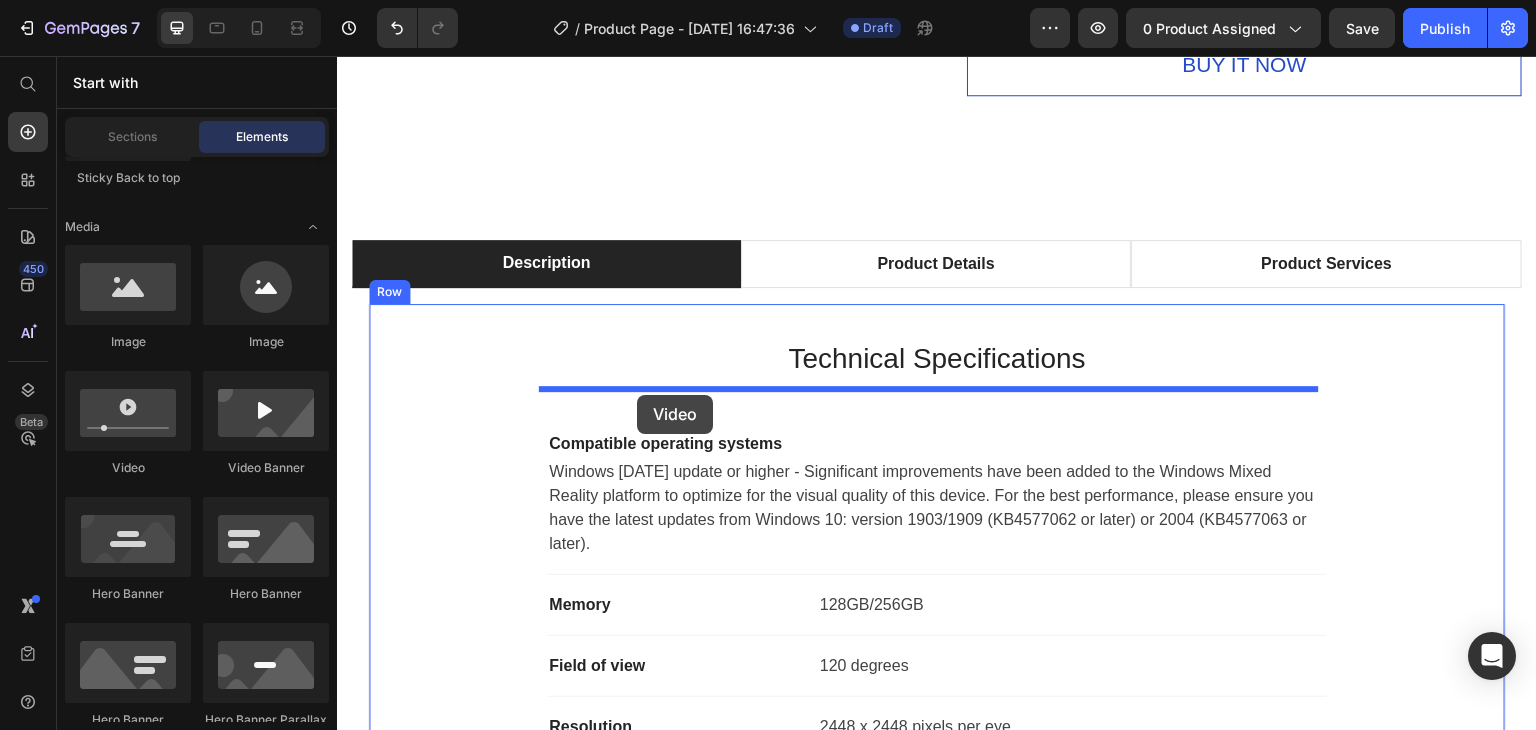 drag, startPoint x: 466, startPoint y: 483, endPoint x: 637, endPoint y: 395, distance: 192.31485 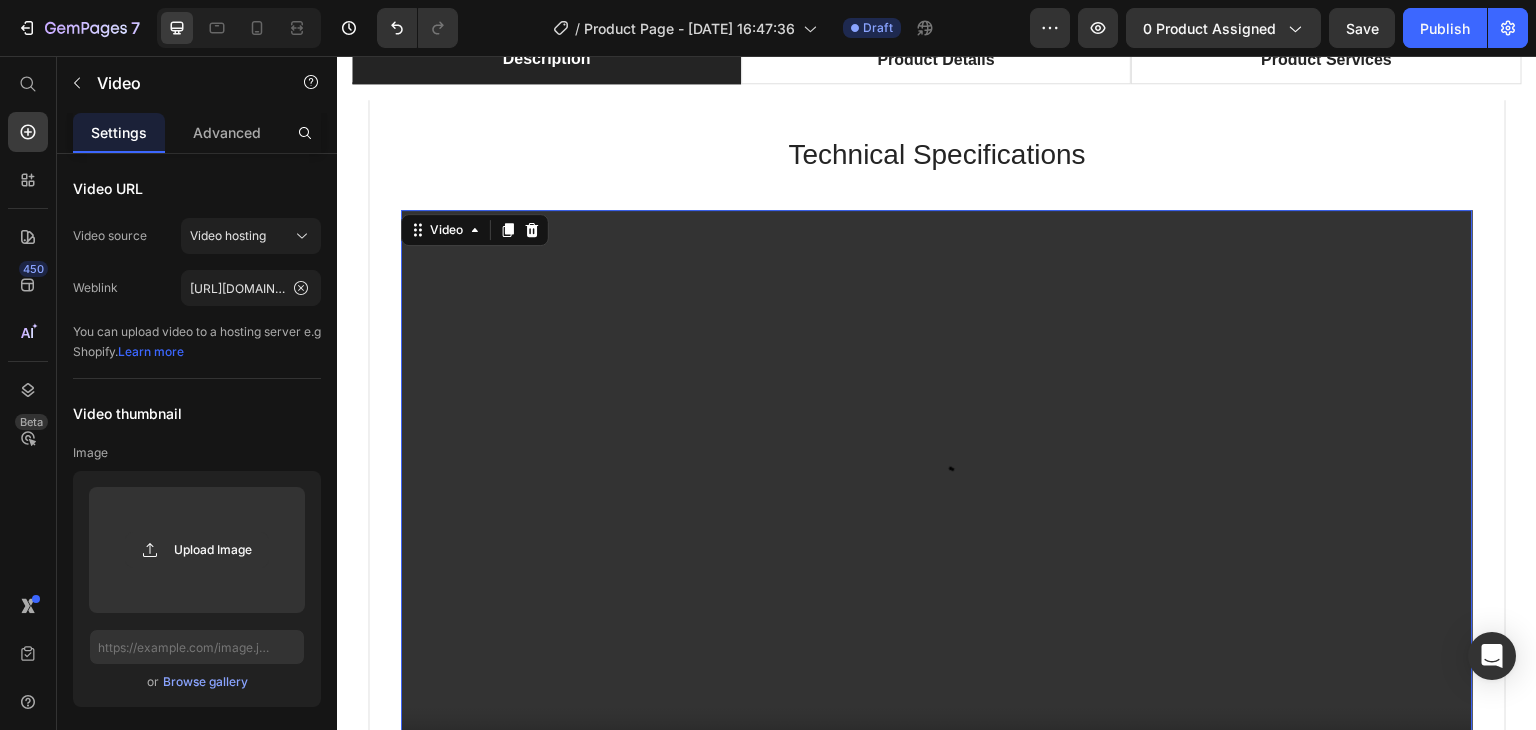 scroll, scrollTop: 2097, scrollLeft: 0, axis: vertical 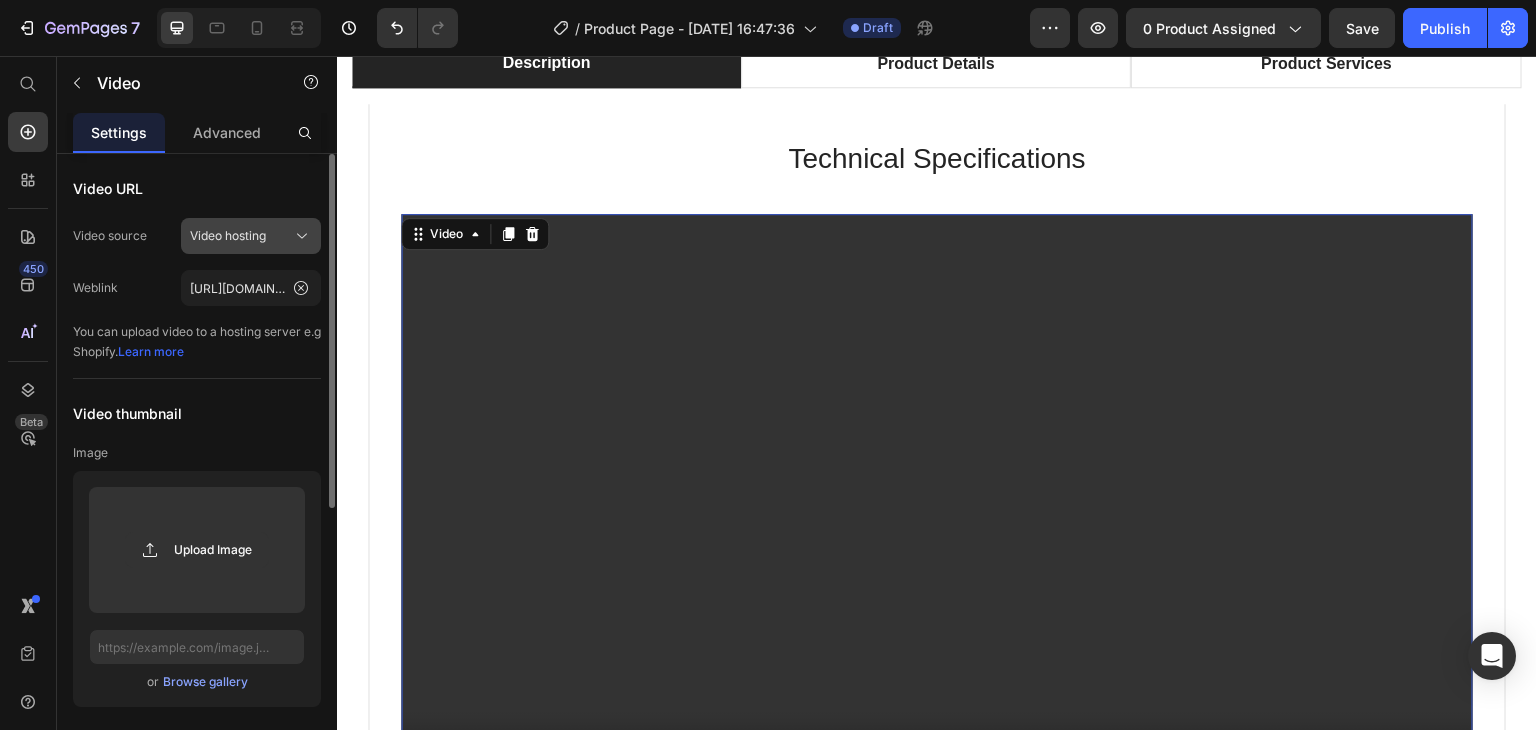 click 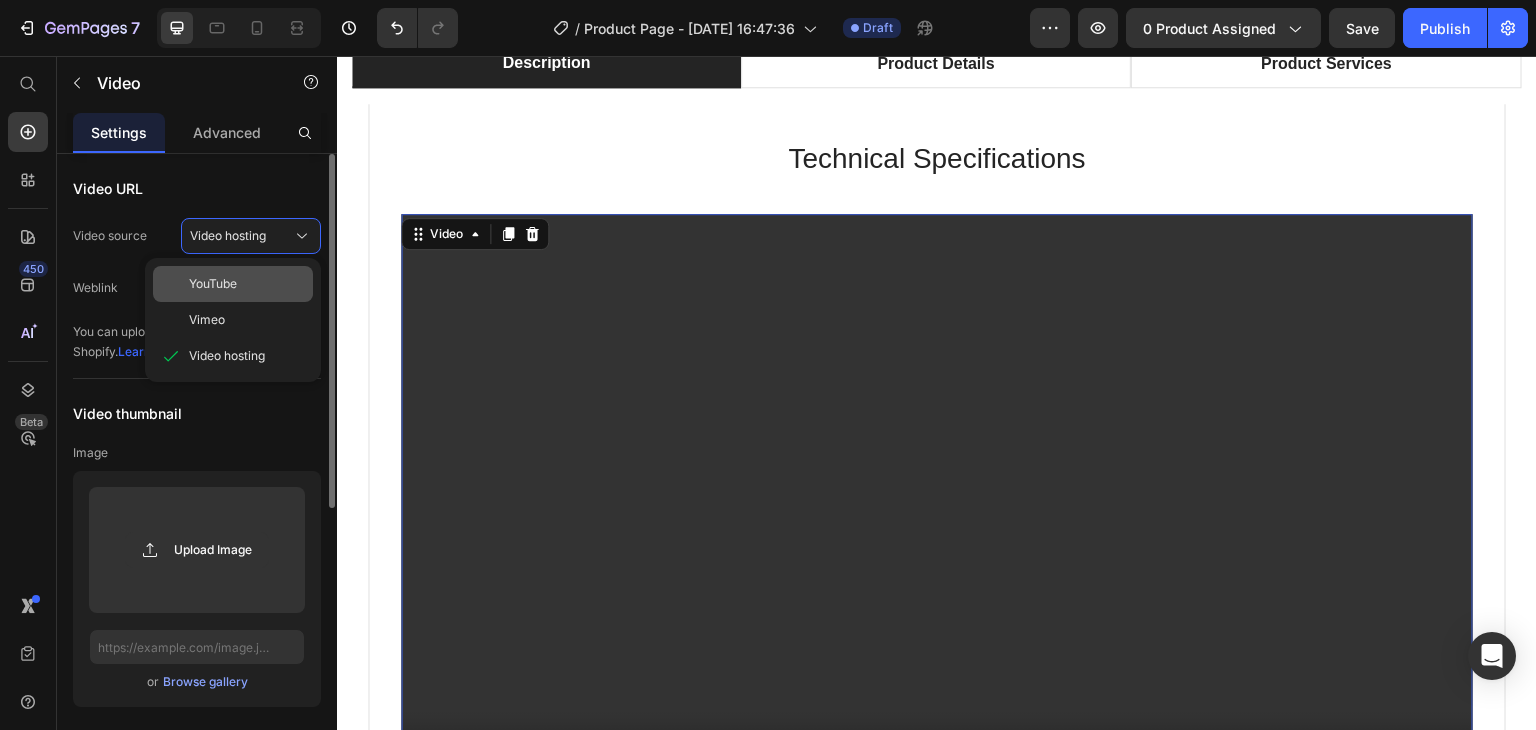 click on "YouTube" 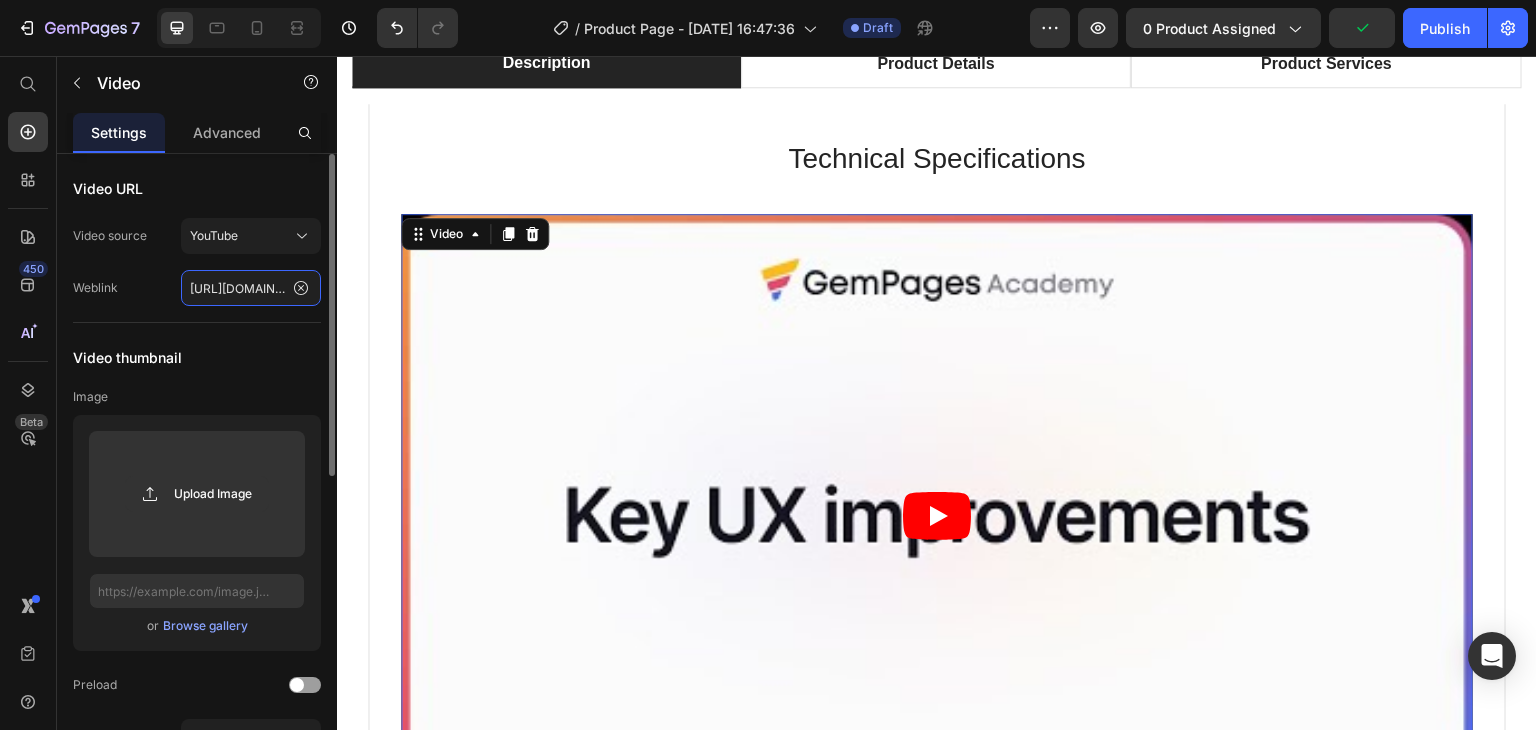 scroll, scrollTop: 0, scrollLeft: 50, axis: horizontal 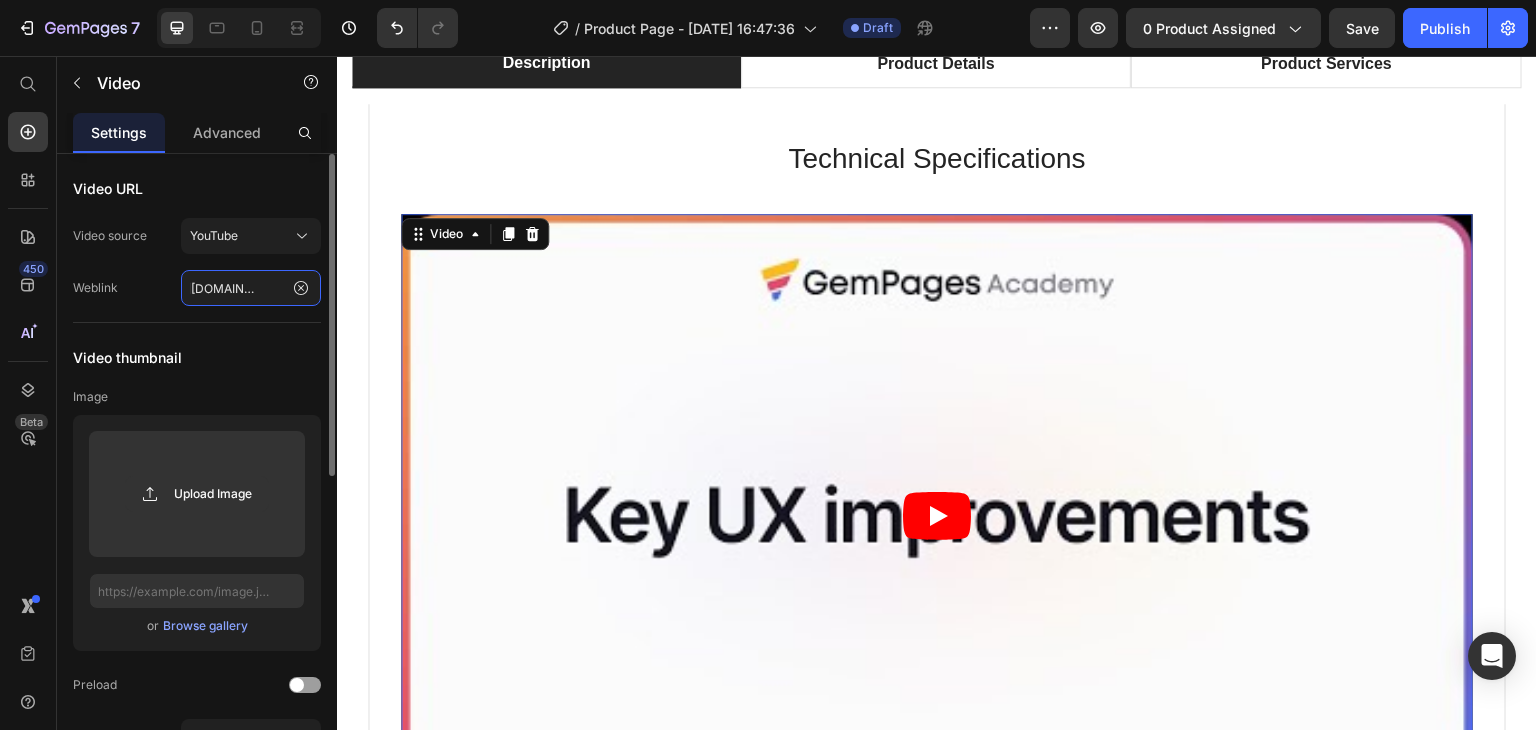 paste on "youtu.be/SFu-5uXAOk" 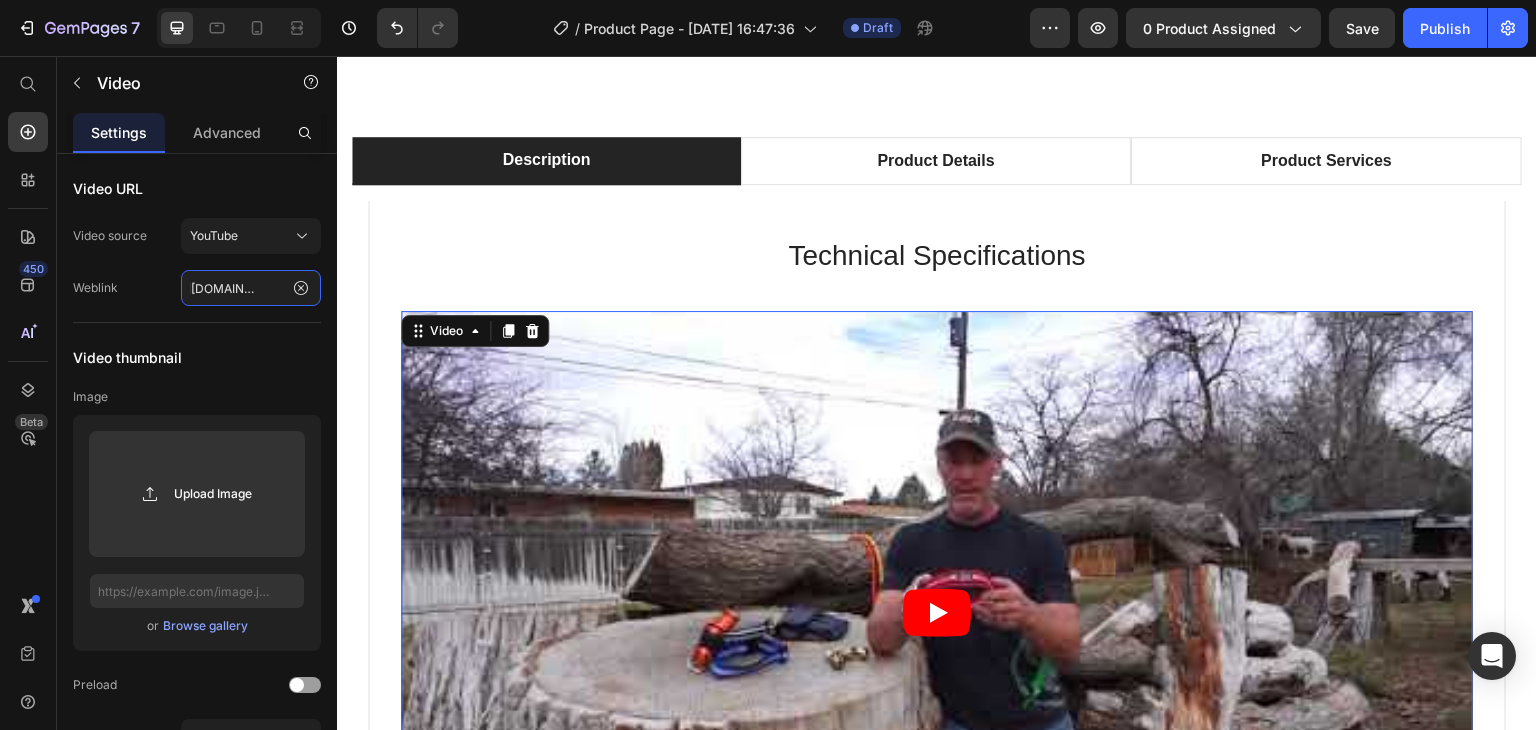 scroll, scrollTop: 1997, scrollLeft: 0, axis: vertical 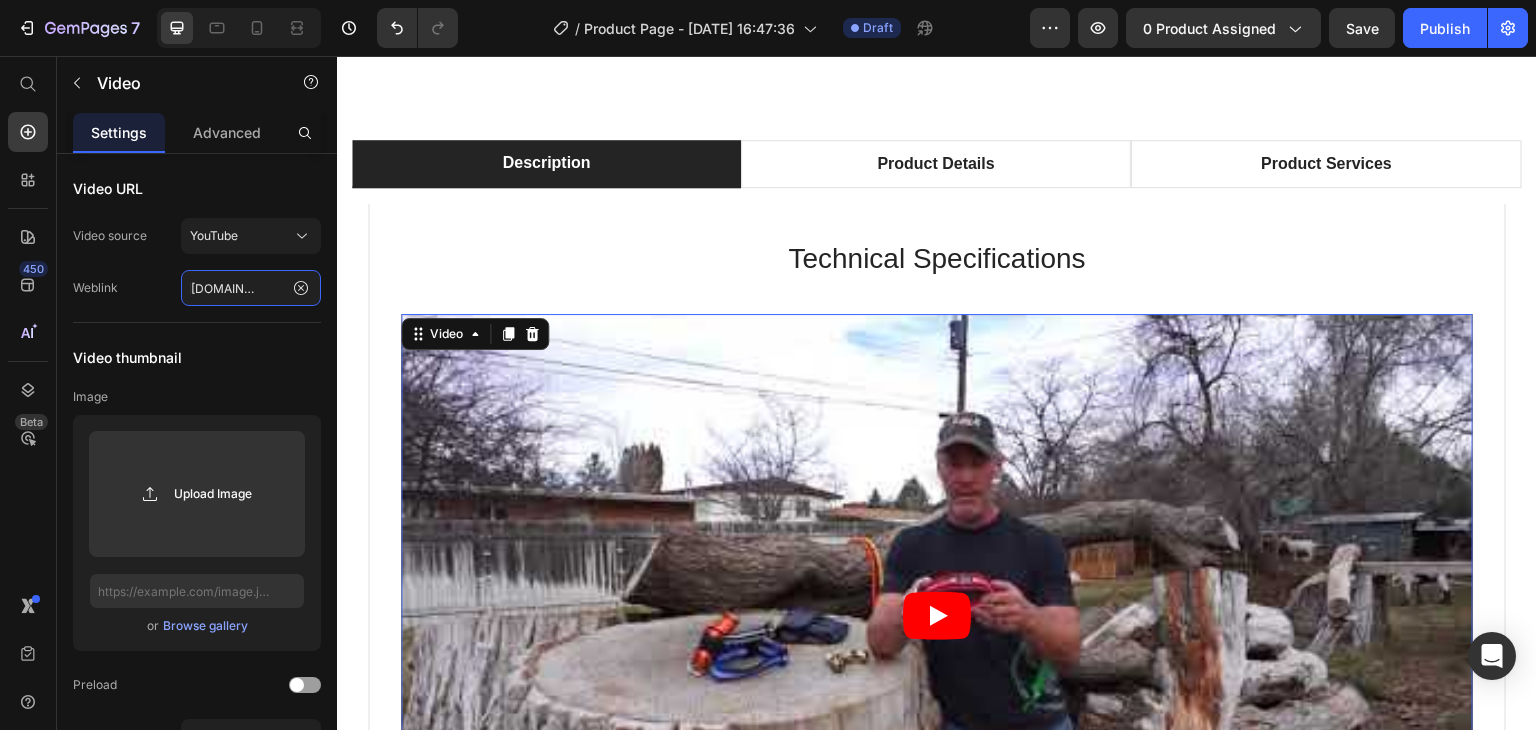 type on "https://youtu.be/SFu-5uXAOkM" 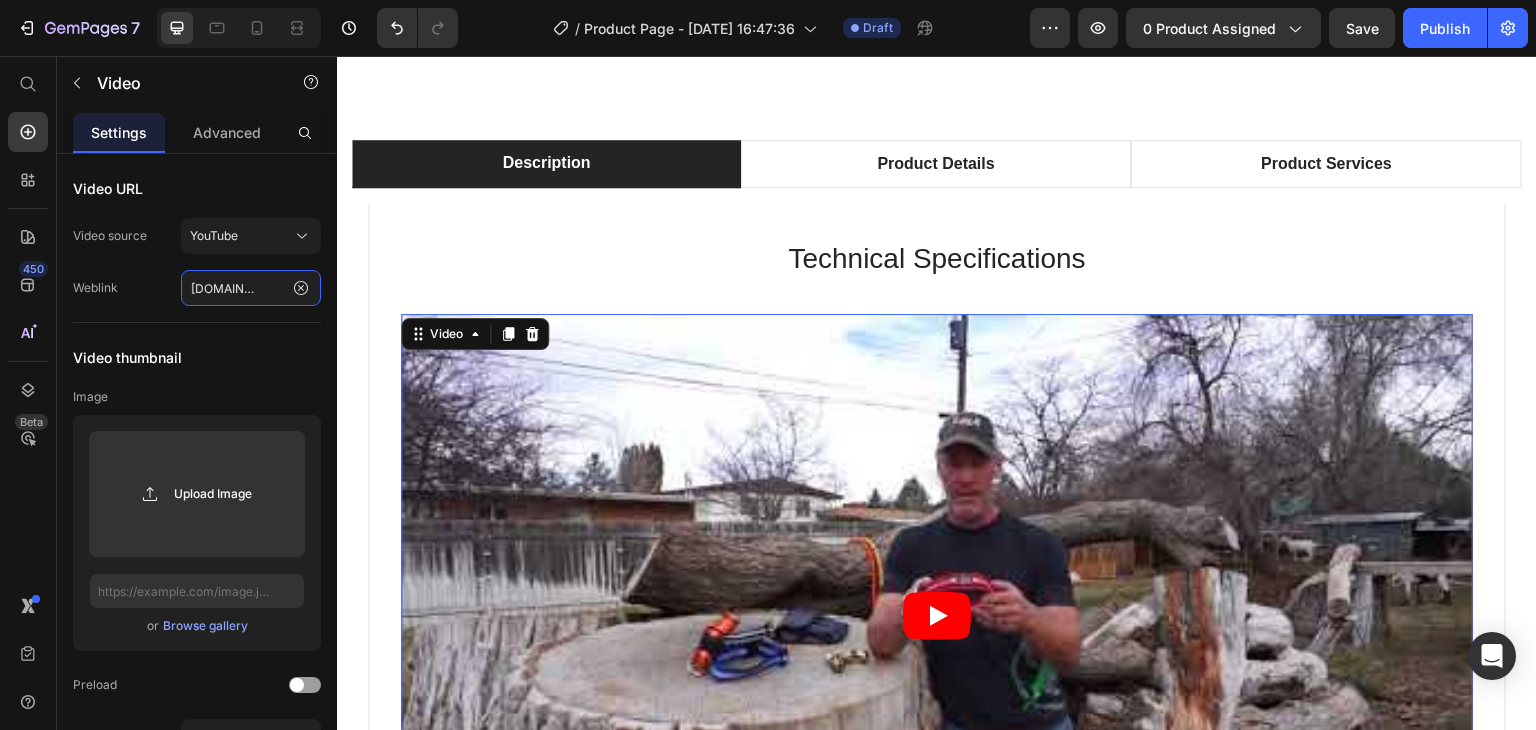 scroll, scrollTop: 0, scrollLeft: 0, axis: both 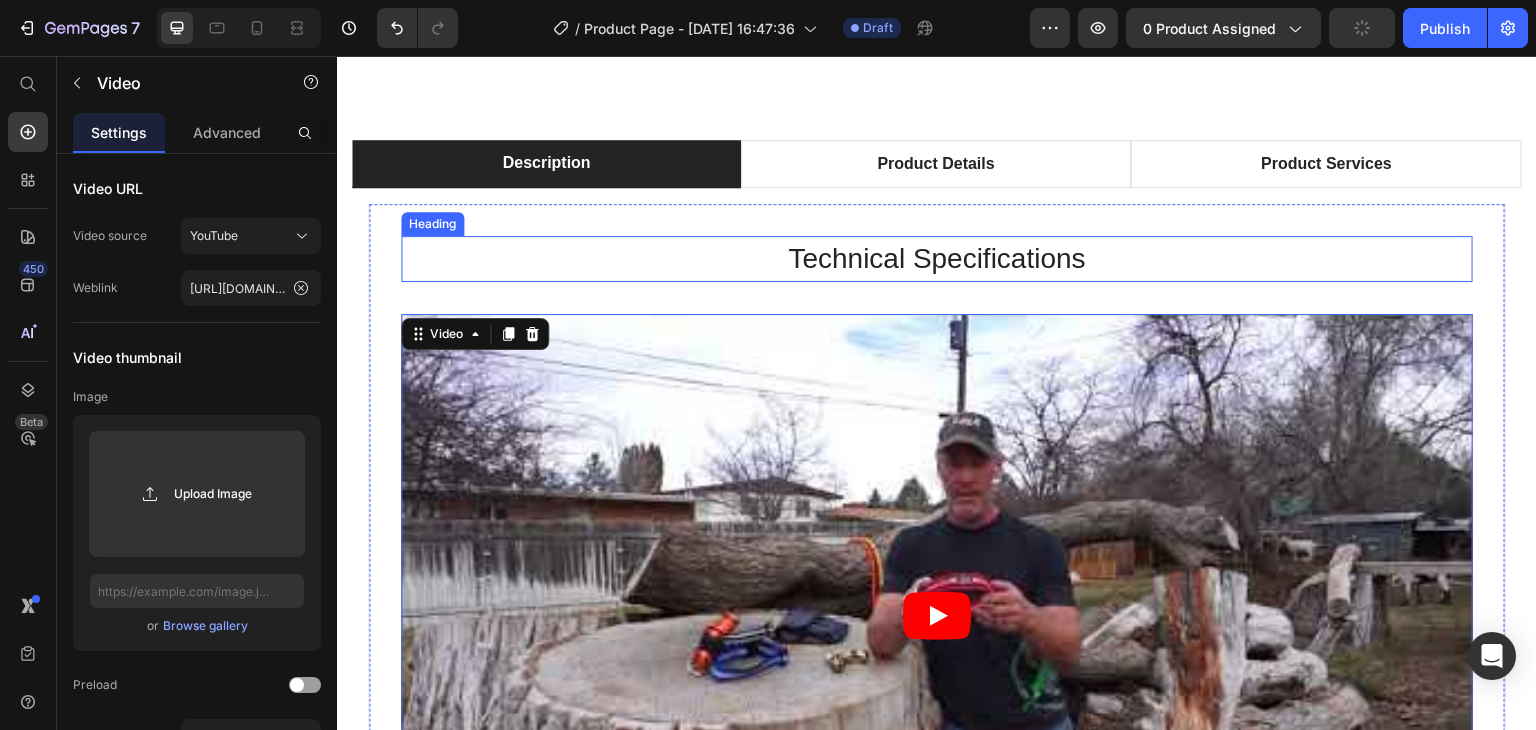 click on "Technical Specifications" at bounding box center (937, 259) 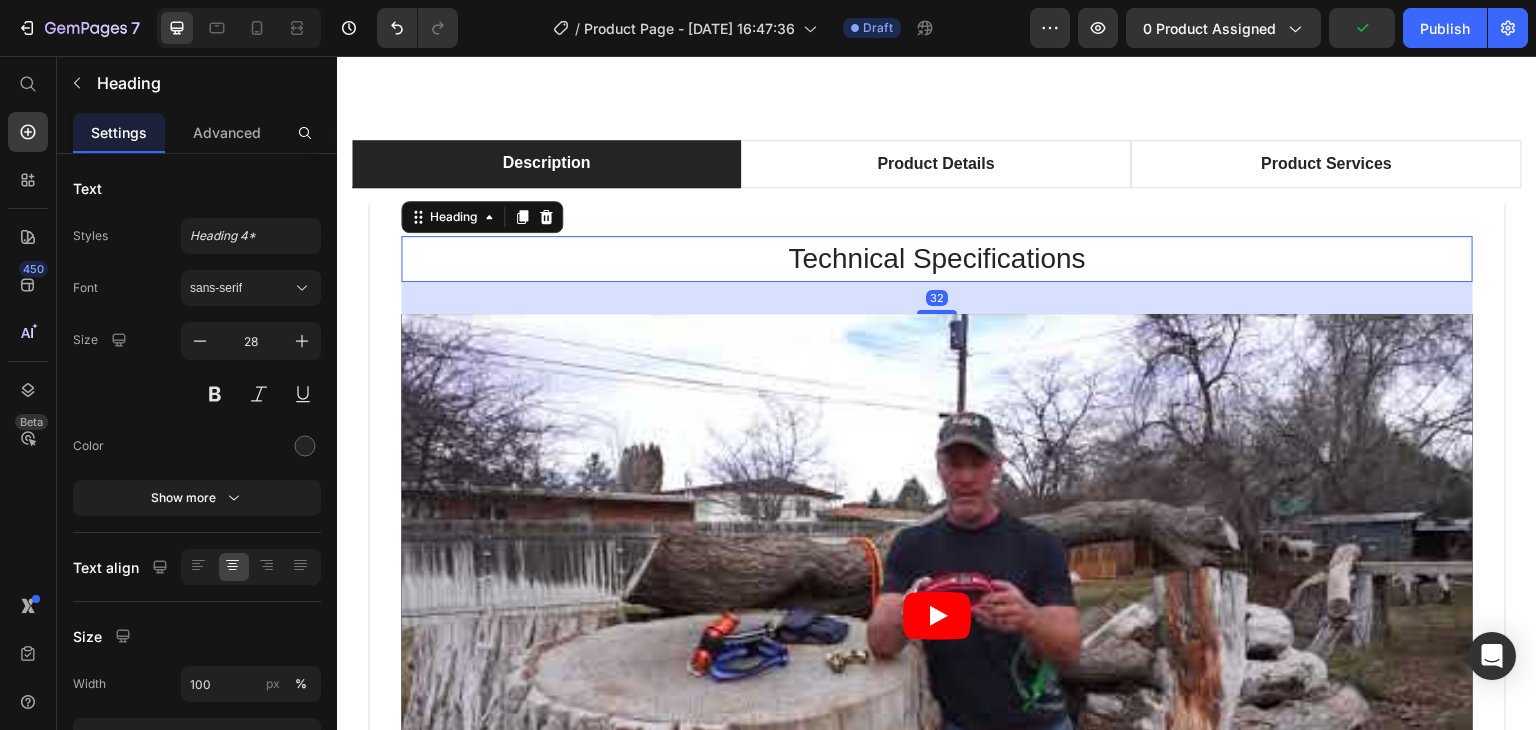 click on "Technical Specifications" at bounding box center (937, 259) 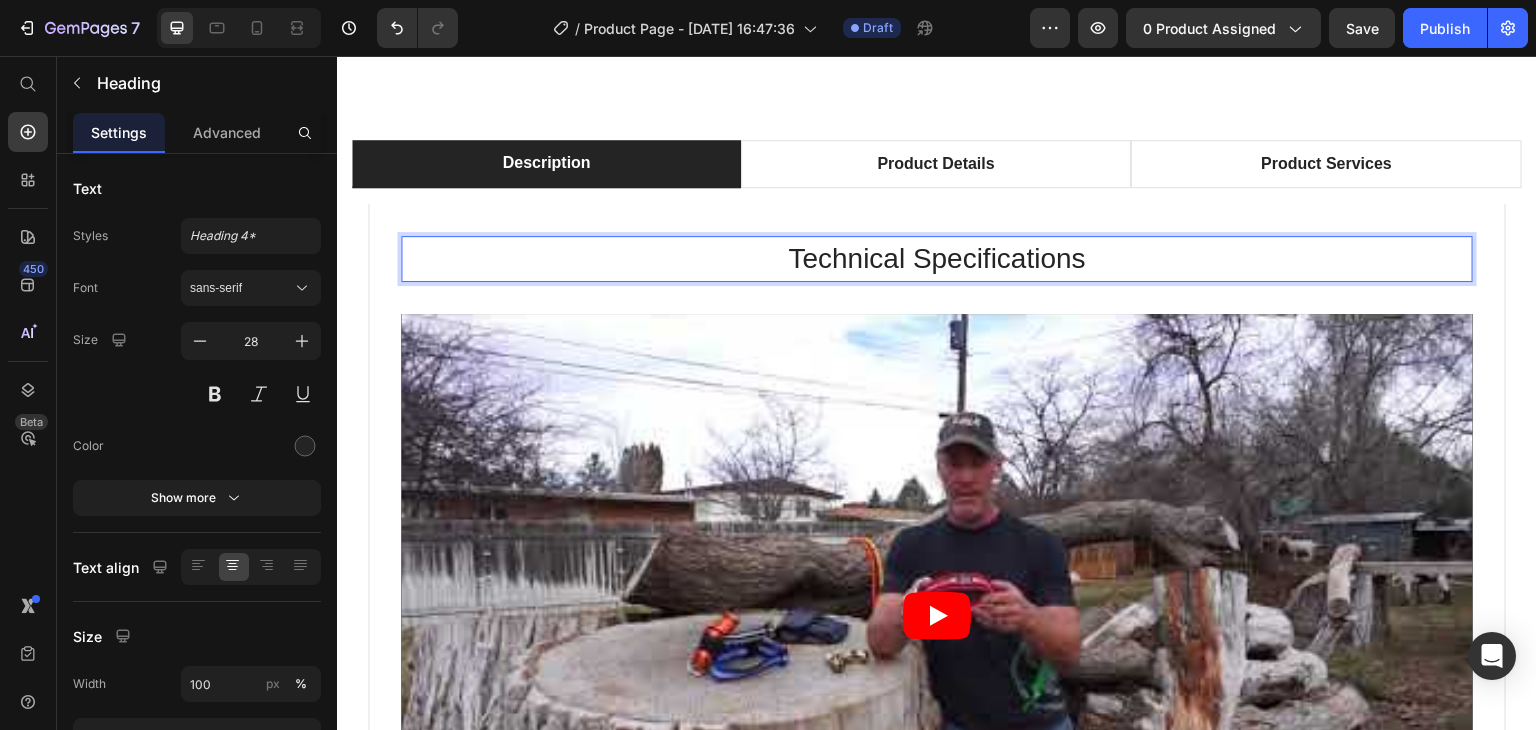 click on "Technical Specifications" at bounding box center [937, 259] 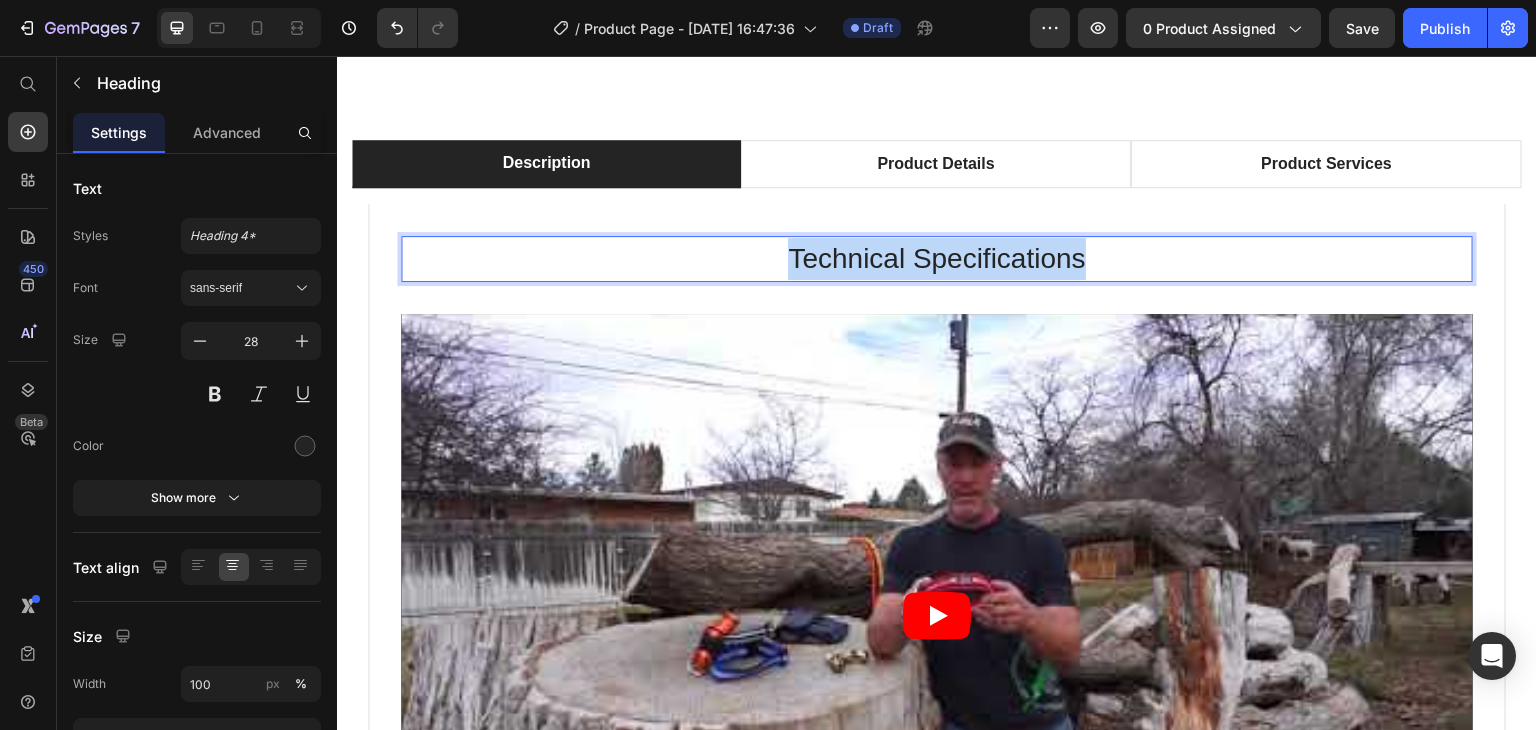 drag, startPoint x: 1077, startPoint y: 233, endPoint x: 783, endPoint y: 218, distance: 294.38242 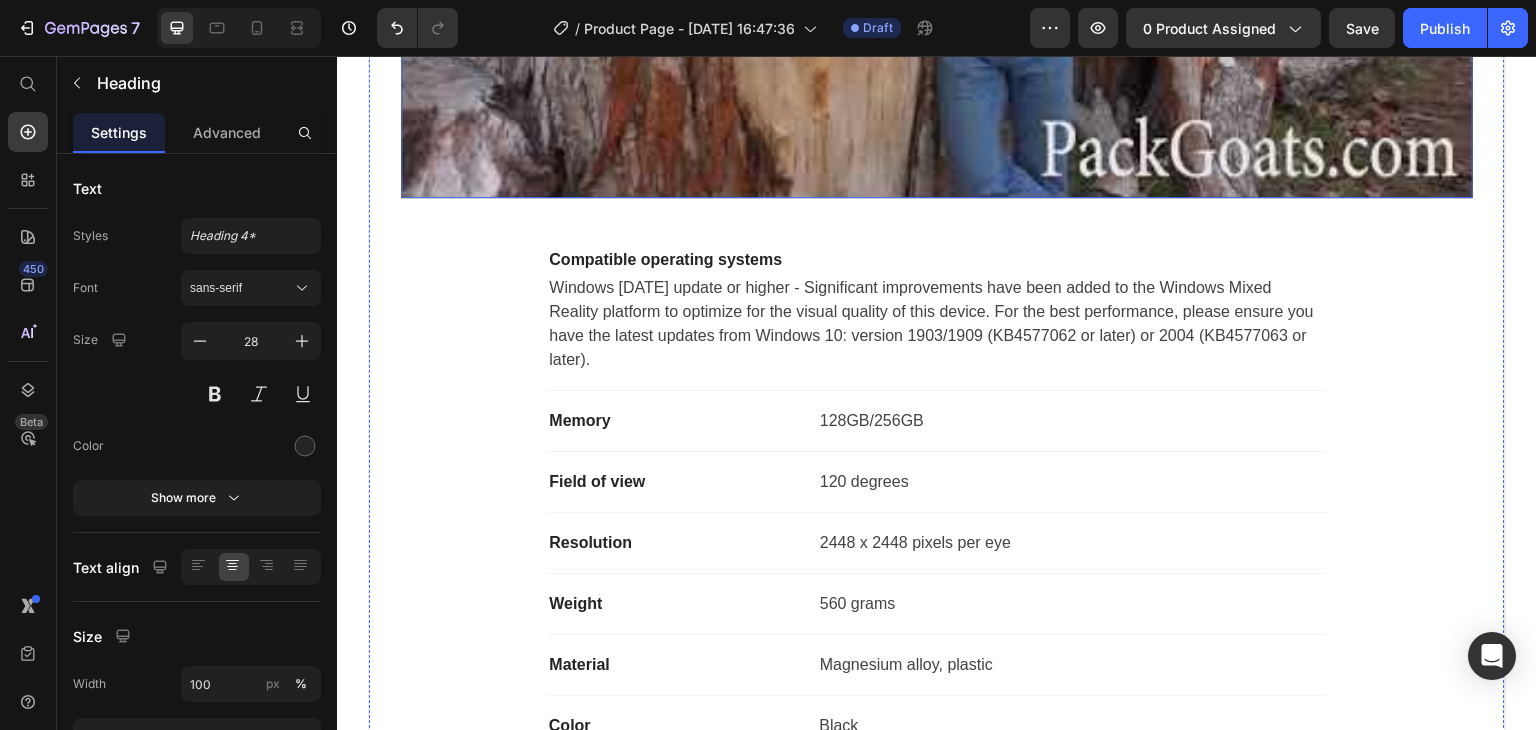 scroll, scrollTop: 2797, scrollLeft: 0, axis: vertical 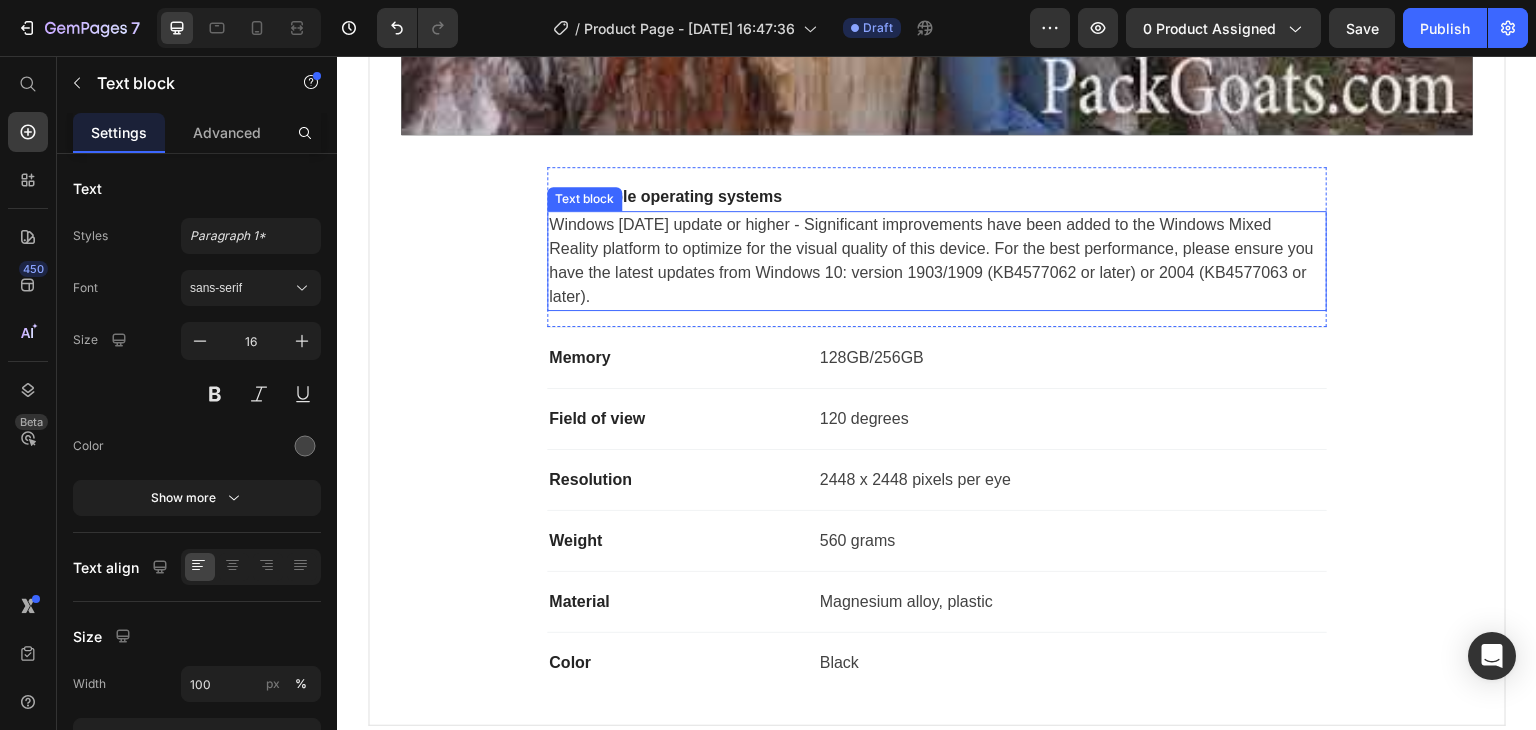 click on "Windows 10 May 2019 update or higher - Significant improvements have been added to the Windows Mixed Reality platform to optimize for the visual quality of this device. For the best performance, please ensure you have the latest updates from Windows 10: version 1903/1909 (KB4577062 or later) or 2004 (KB4577063 or later)." at bounding box center (937, 261) 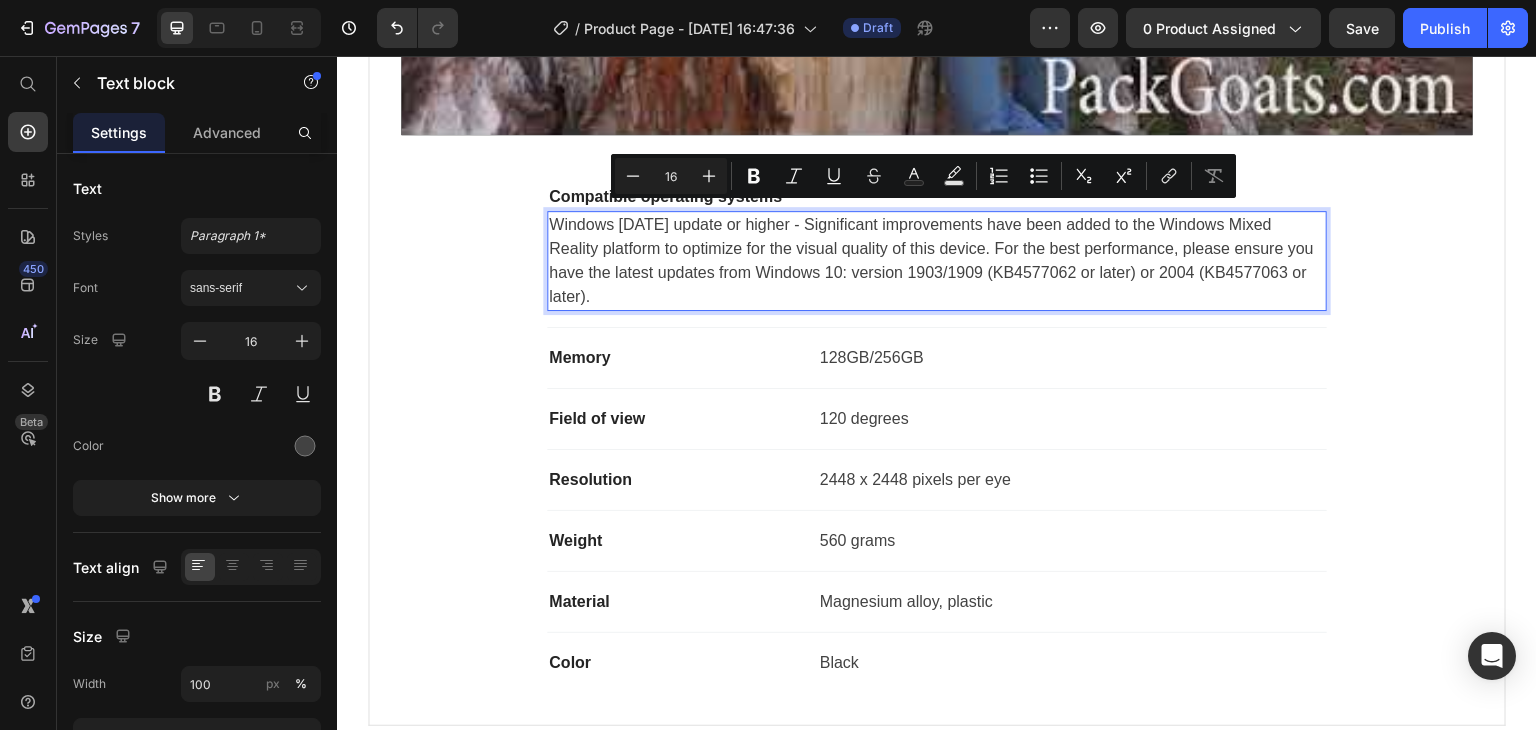 drag, startPoint x: 602, startPoint y: 294, endPoint x: 545, endPoint y: 216, distance: 96.60745 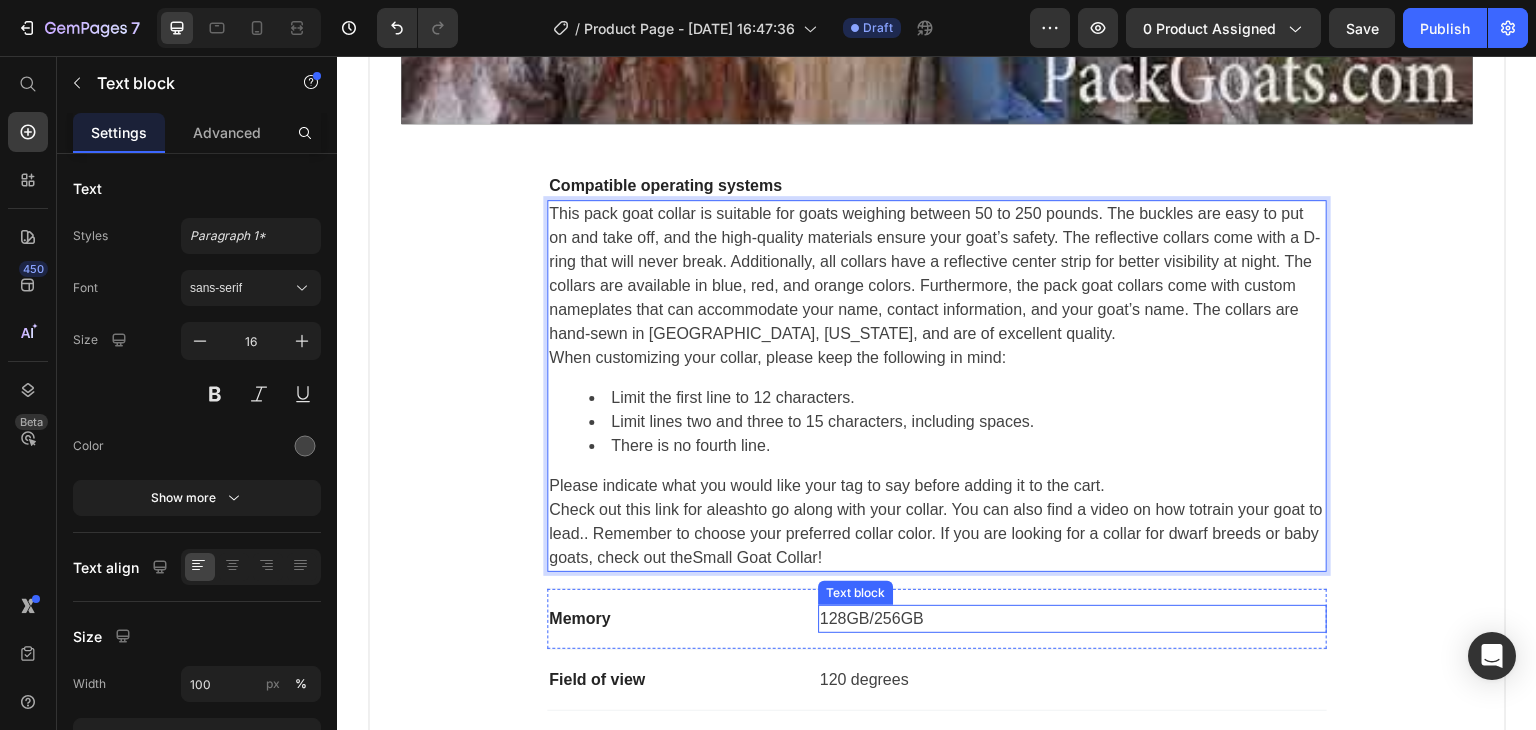 scroll, scrollTop: 2797, scrollLeft: 0, axis: vertical 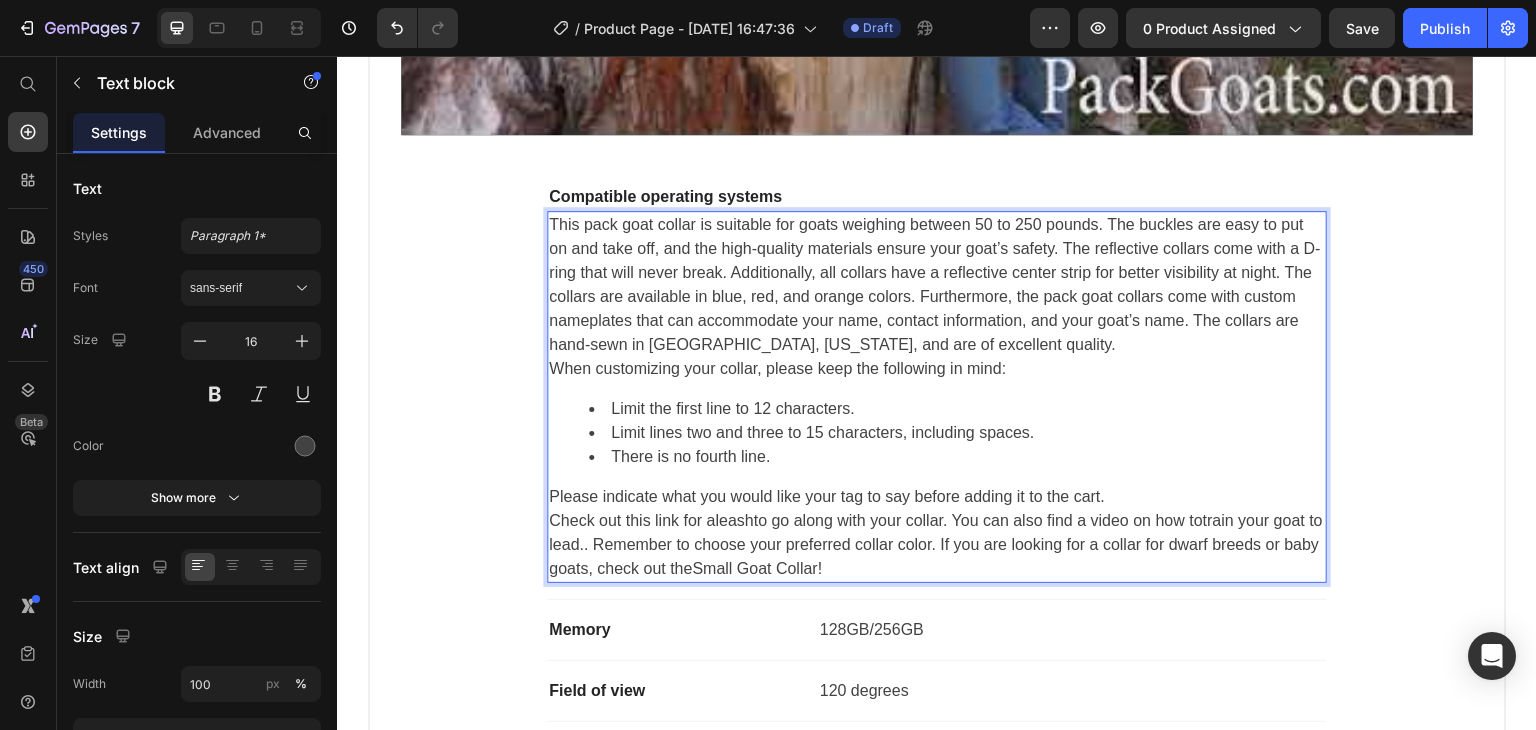 click on "This pack goat collar is suitable for goats weighing between 50 to 250 pounds. The buckles are easy to put on and take off, and the high-quality materials ensure your goat’s safety. The reflective collars come with a D-ring that will never break. Additionally, all collars have a reflective center strip for better visibility at night. The collars are available in blue, red, and orange colors. Furthermore, the pack goat collars come with custom nameplates that can accommodate your name, contact information, and your goat’s name. The collars are hand-sewn in [GEOGRAPHIC_DATA], [US_STATE], and are of excellent quality." at bounding box center (937, 285) 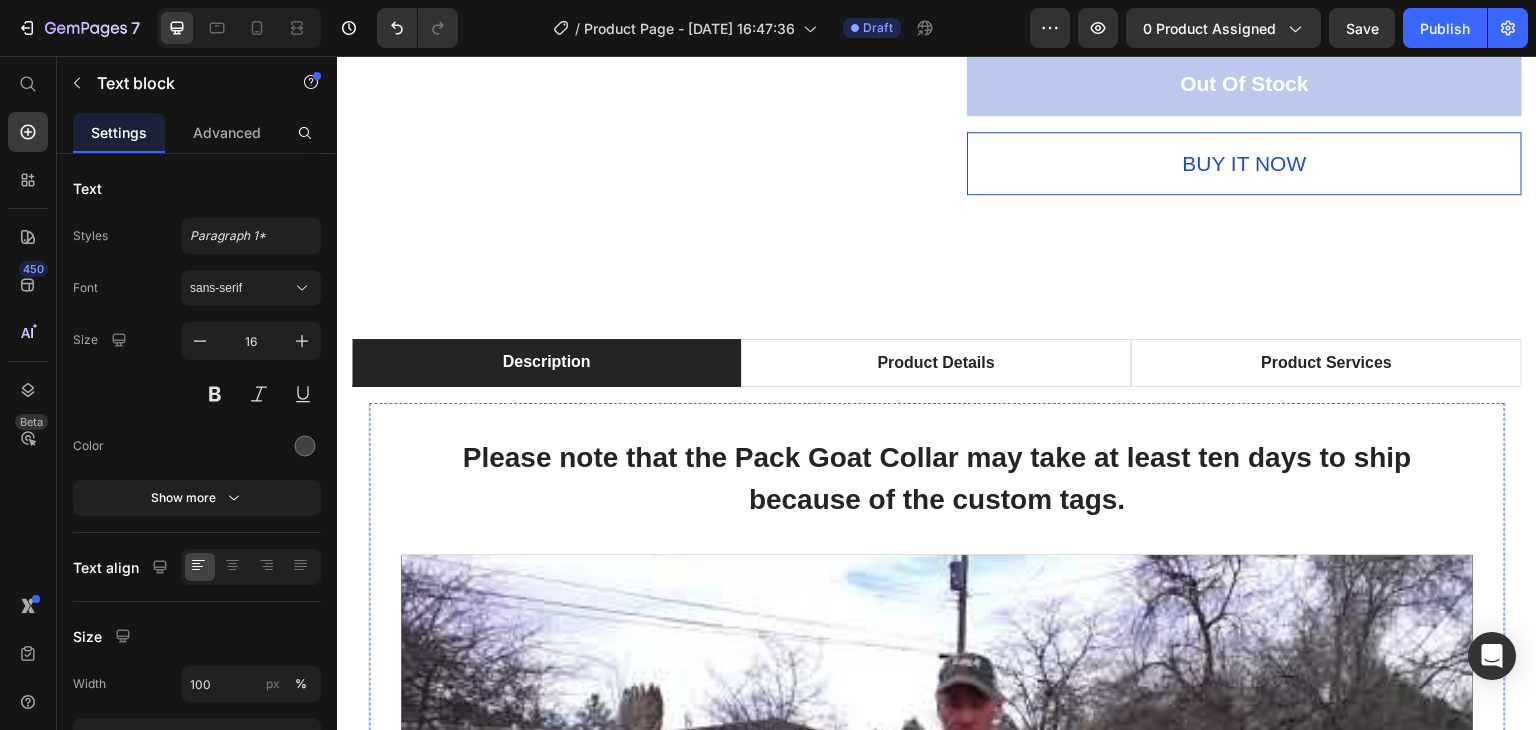 scroll, scrollTop: 1797, scrollLeft: 0, axis: vertical 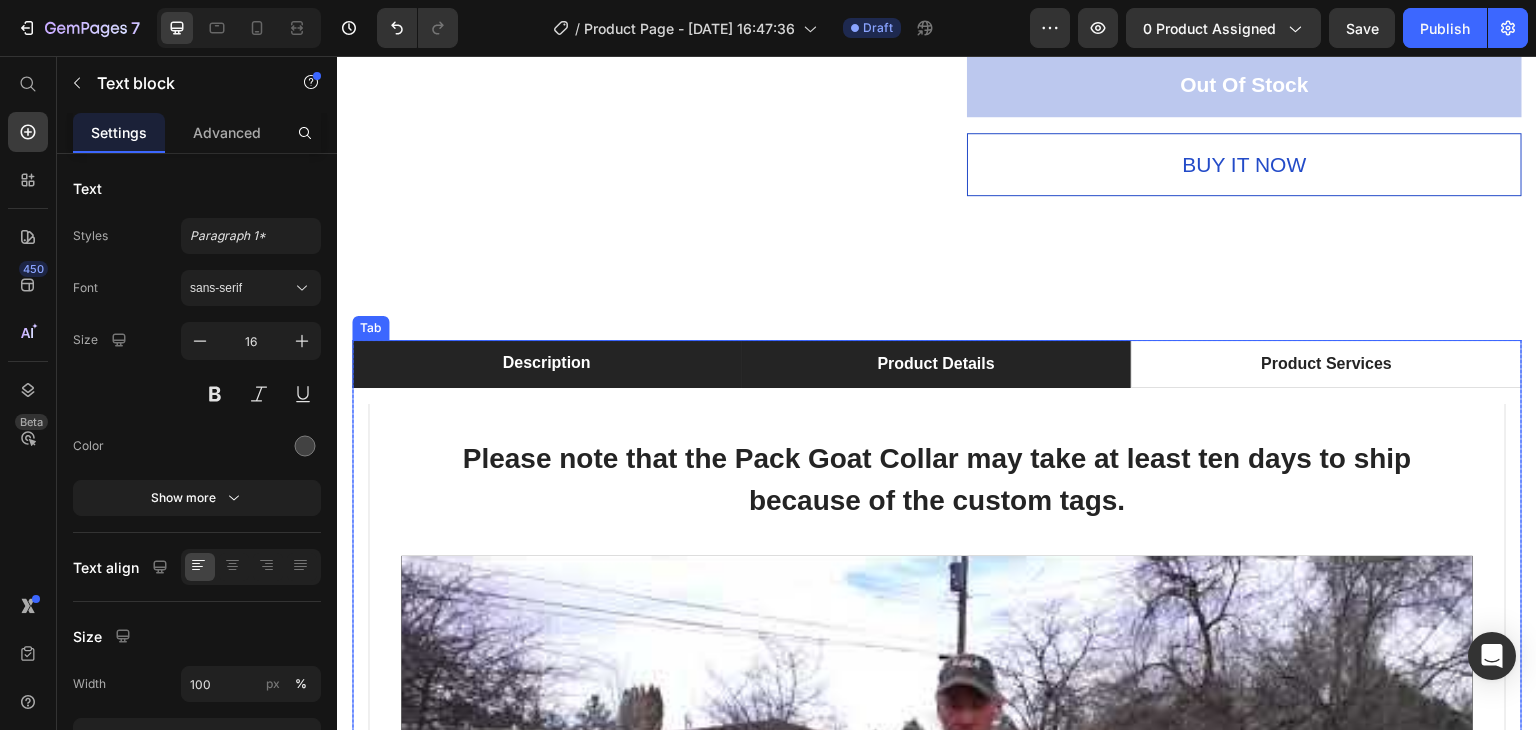 click on "Product Details" at bounding box center [935, 364] 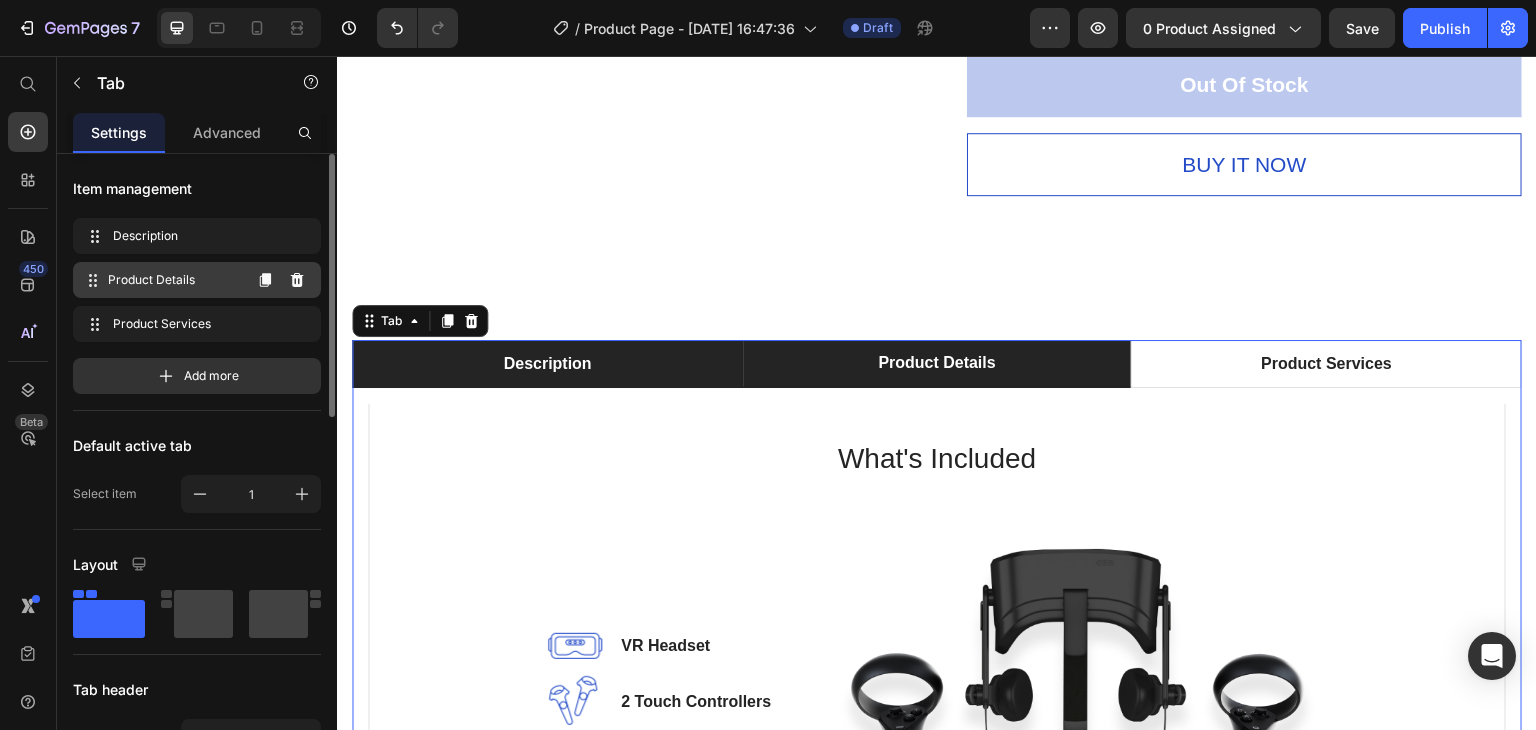 click on "Product Details" at bounding box center [174, 280] 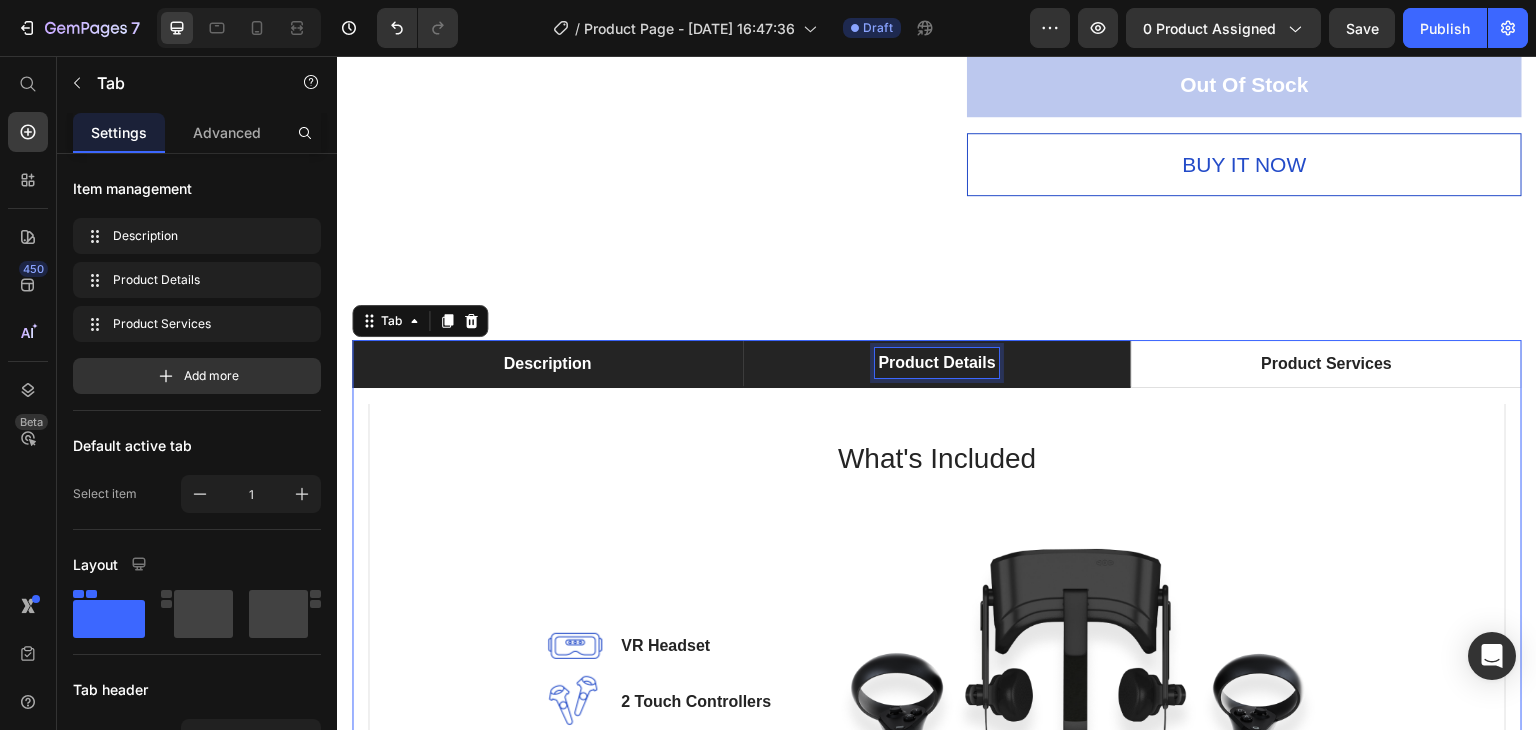 click on "Product Details" at bounding box center [936, 363] 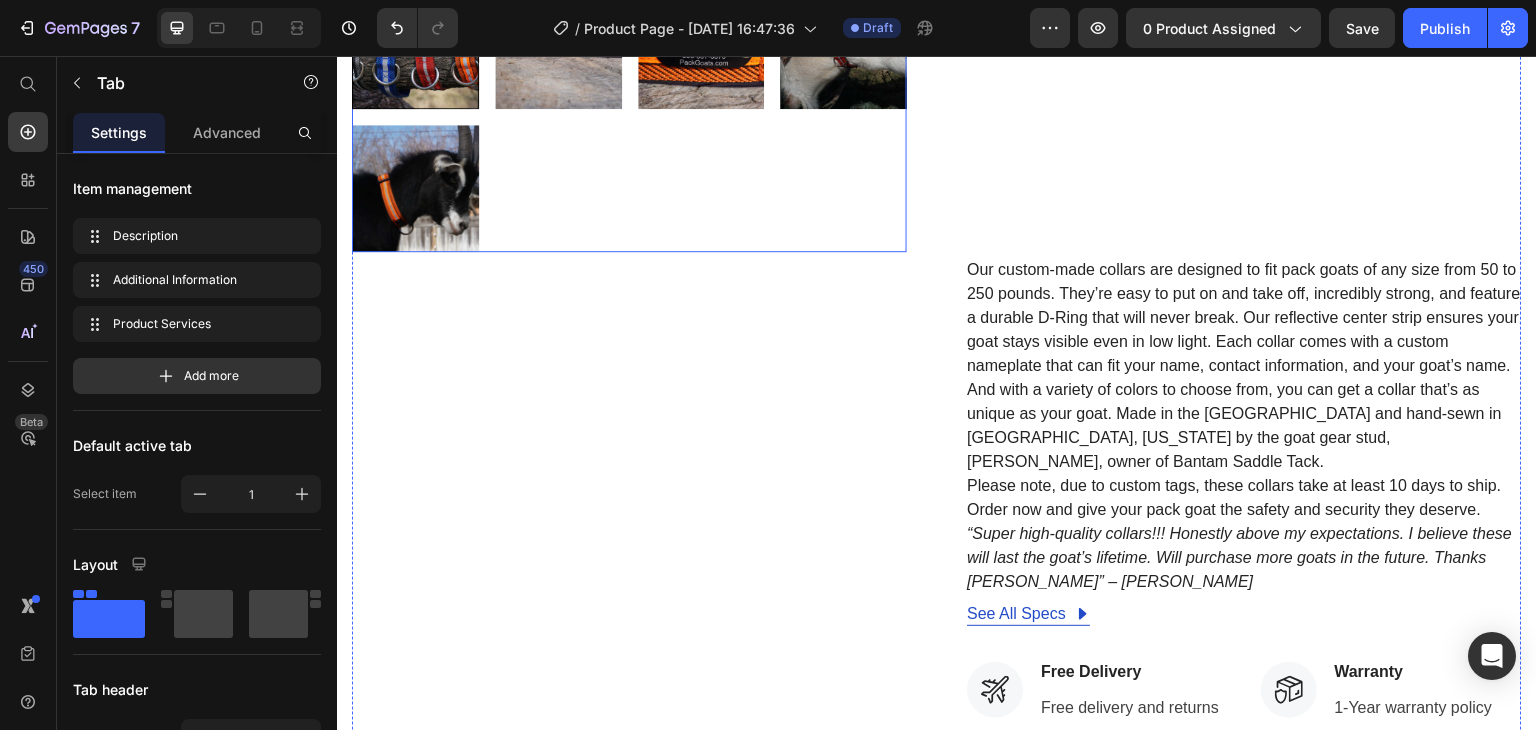scroll, scrollTop: 774, scrollLeft: 0, axis: vertical 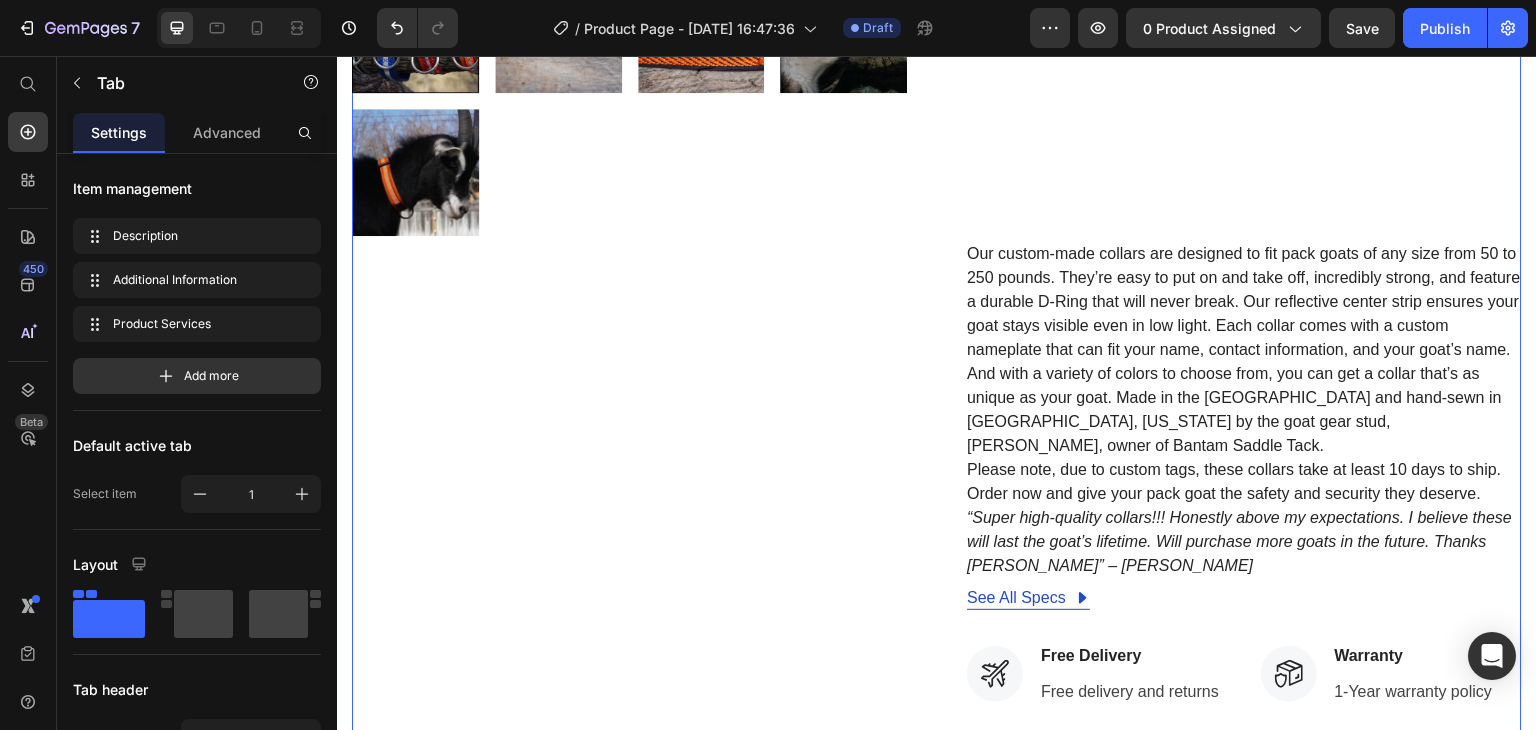 click on "Product Images" at bounding box center (629, 307) 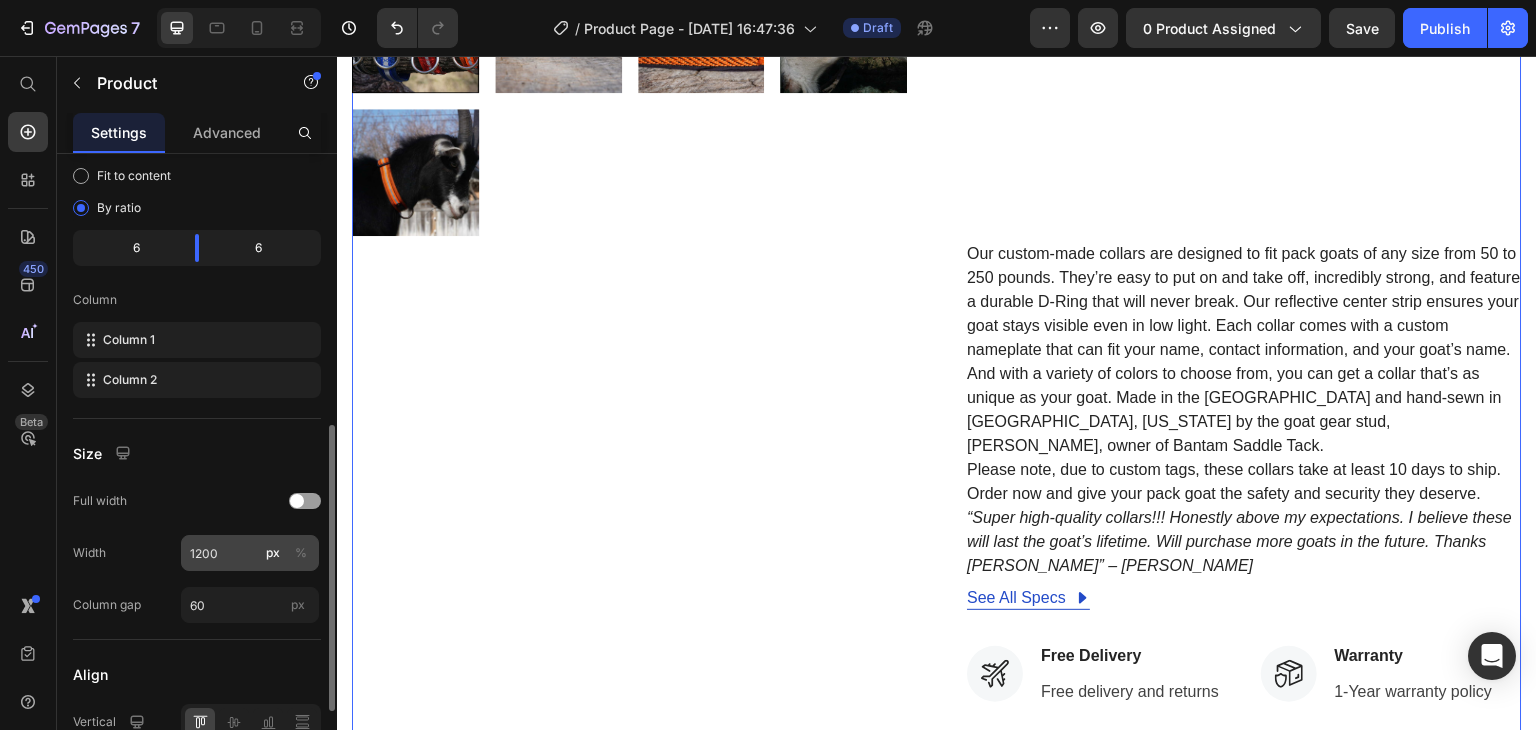 scroll, scrollTop: 768, scrollLeft: 0, axis: vertical 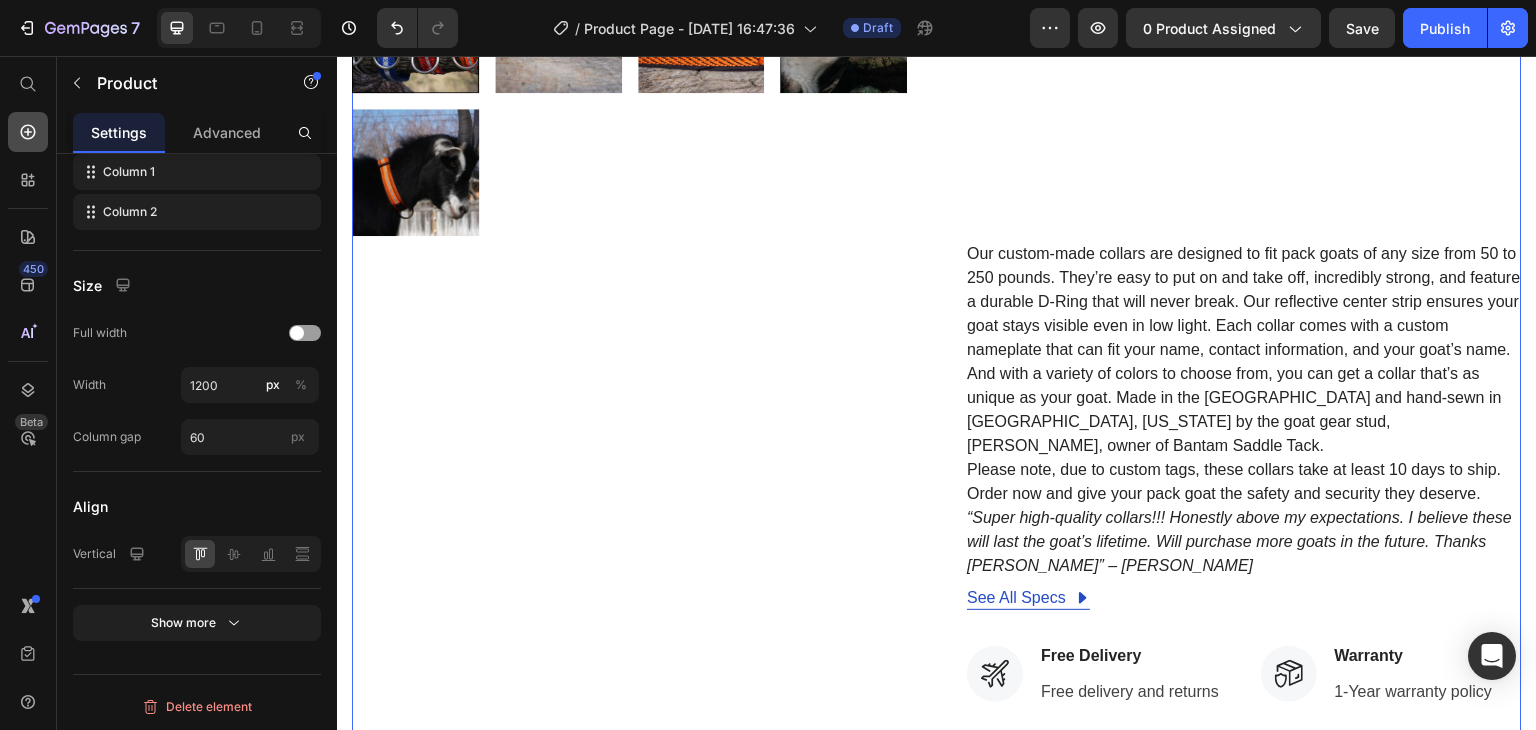 click 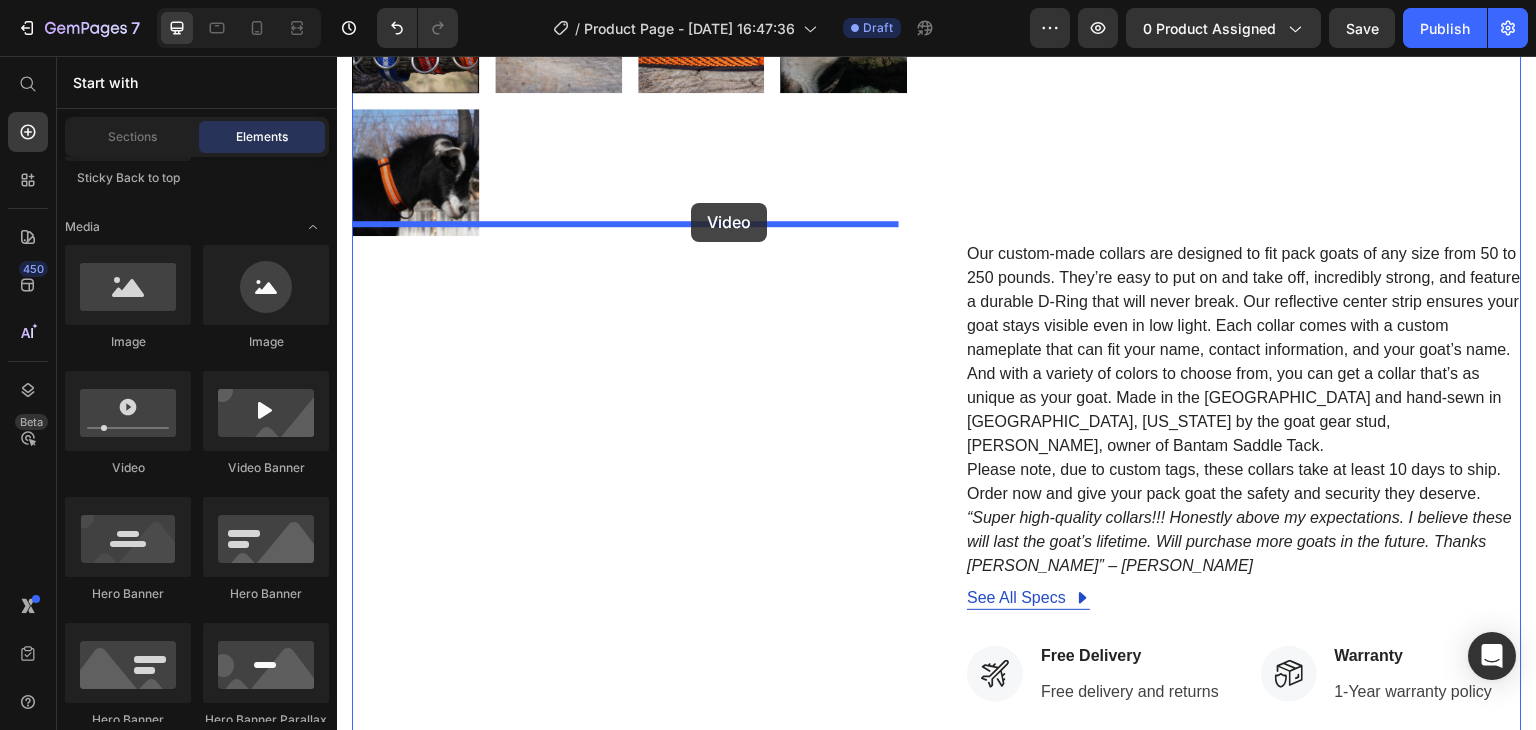 drag, startPoint x: 484, startPoint y: 489, endPoint x: 691, endPoint y: 203, distance: 353.051 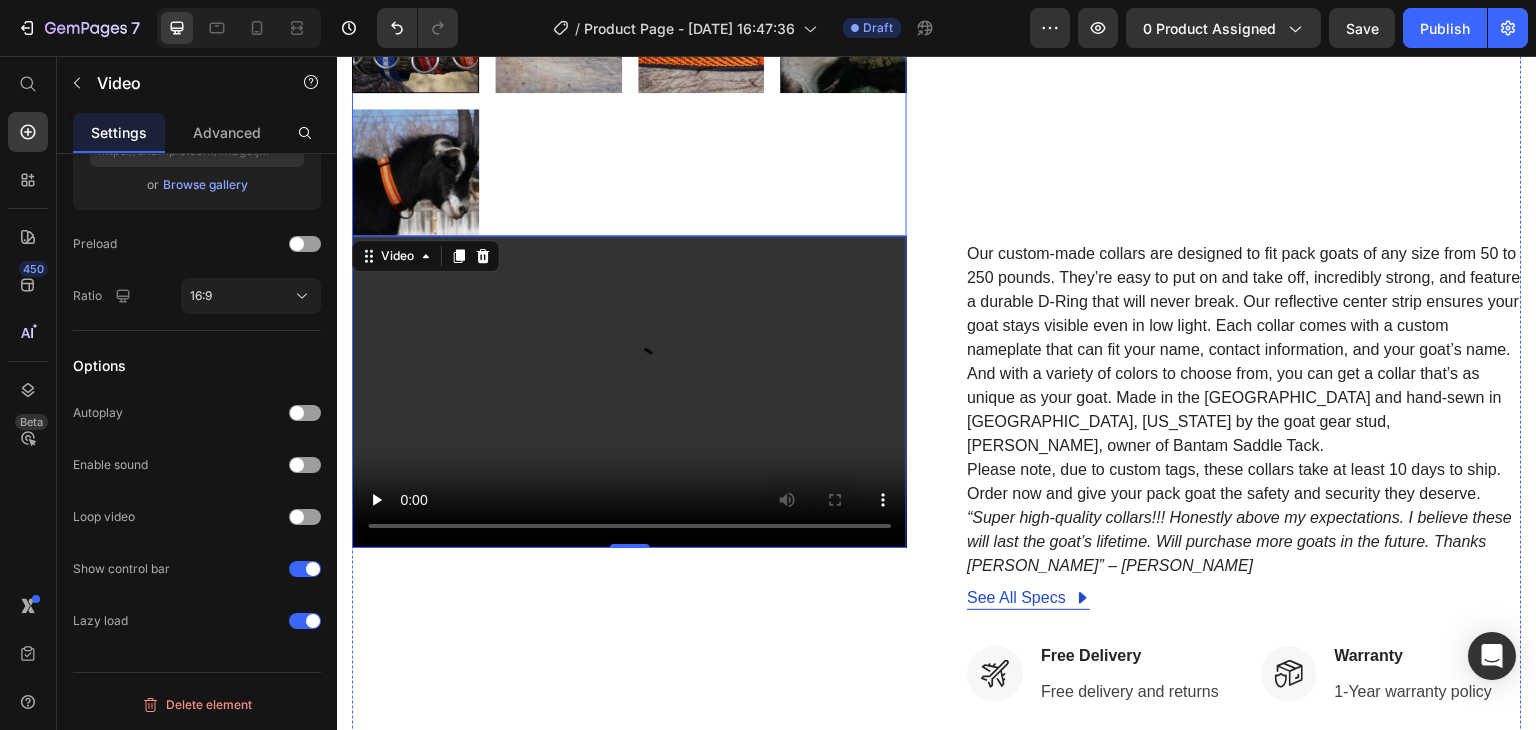scroll, scrollTop: 0, scrollLeft: 0, axis: both 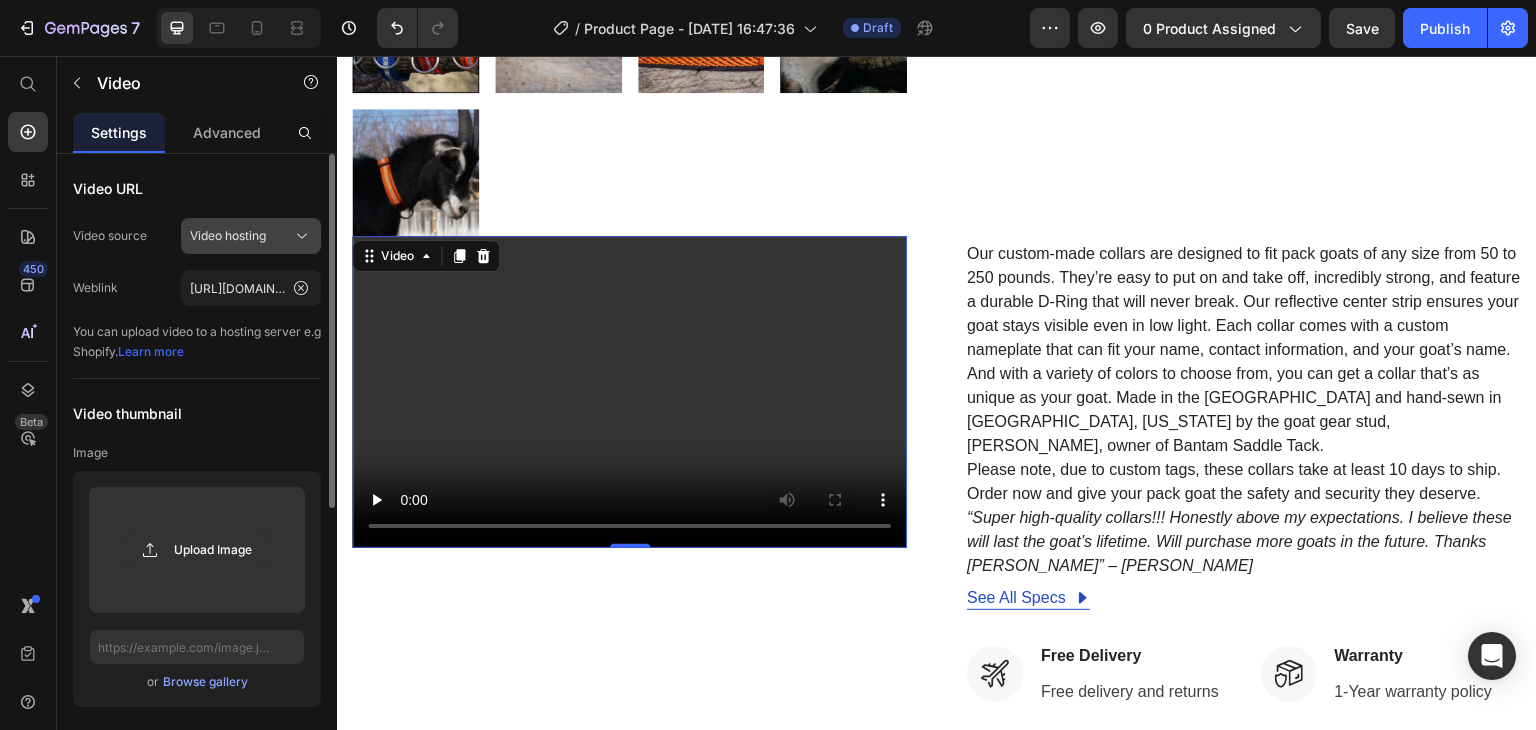 click 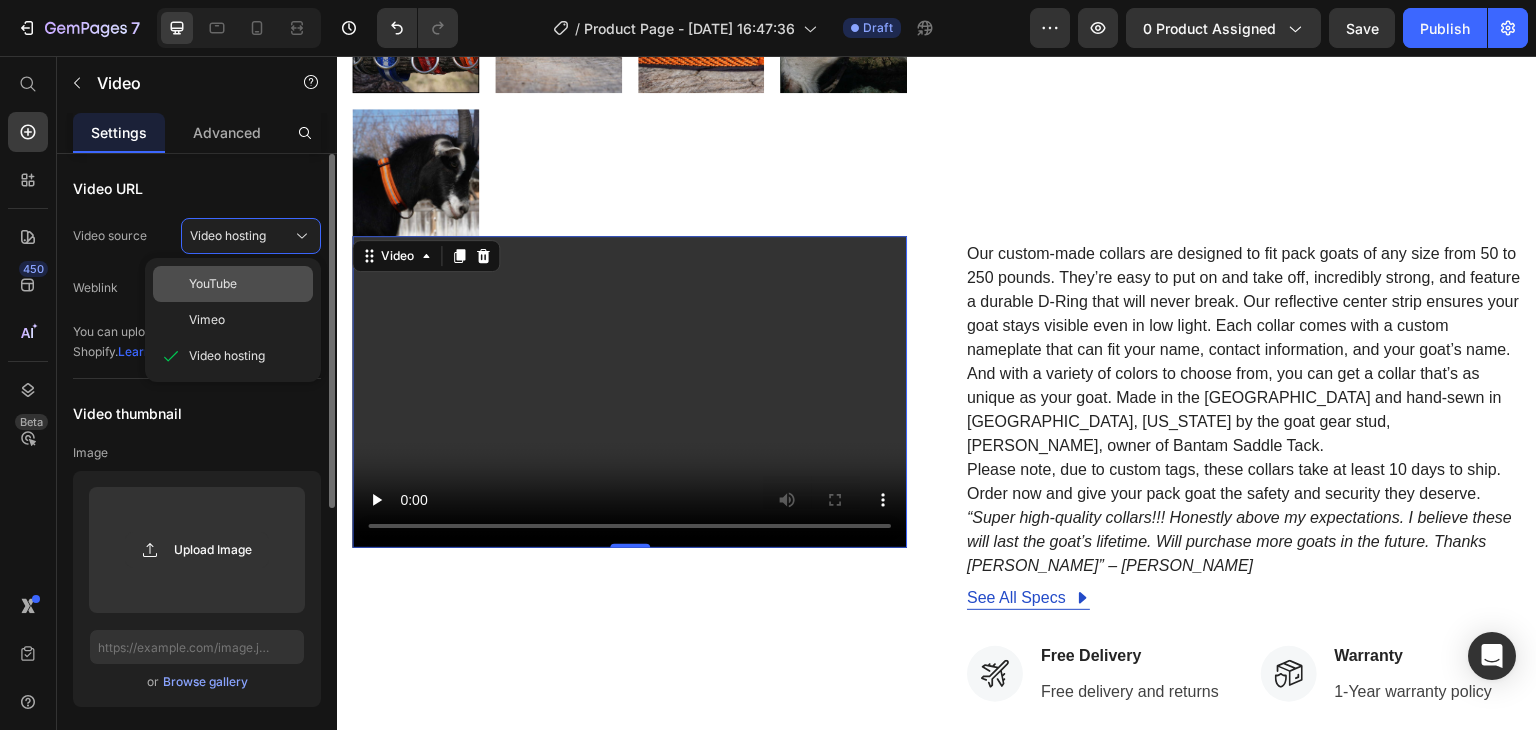 click on "YouTube" at bounding box center [247, 284] 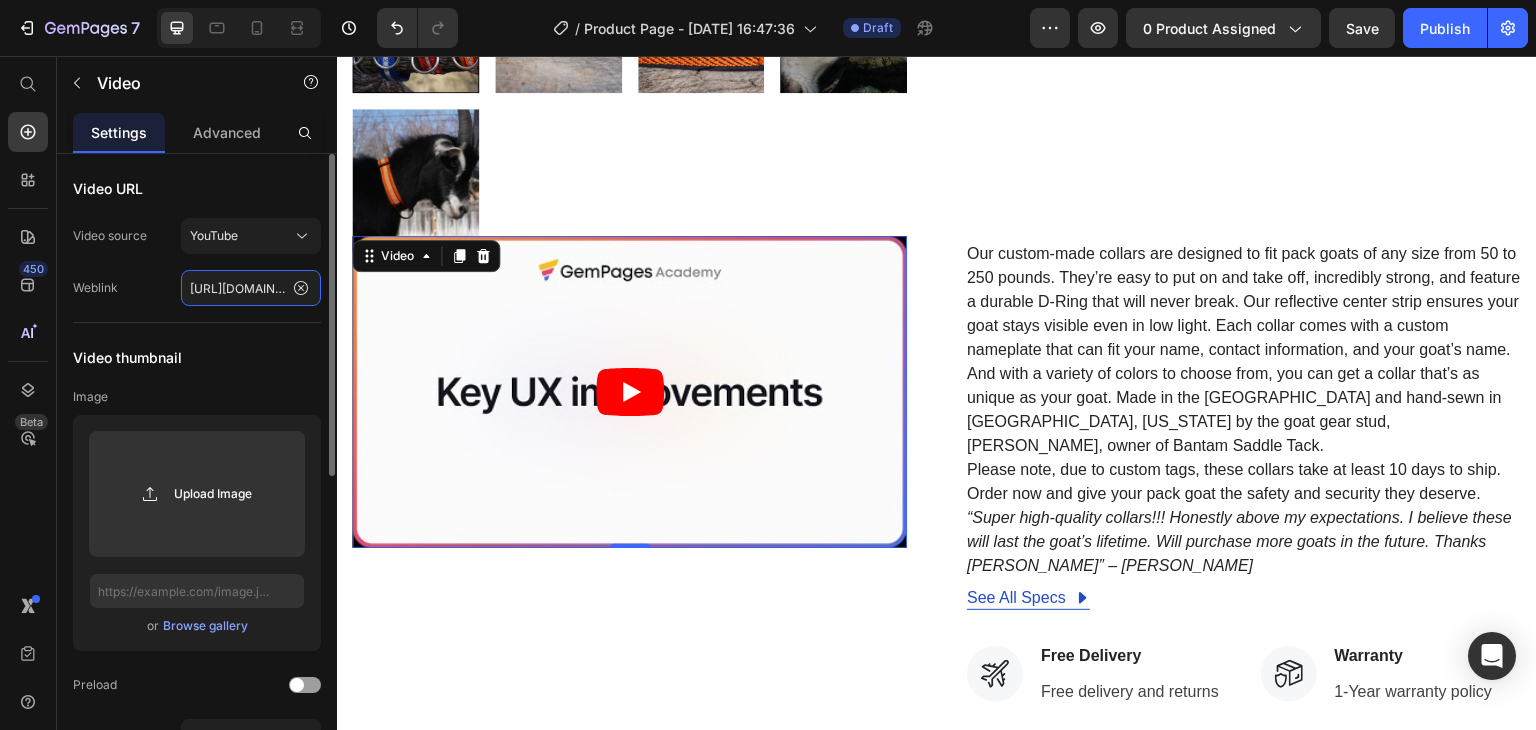 scroll, scrollTop: 0, scrollLeft: 14, axis: horizontal 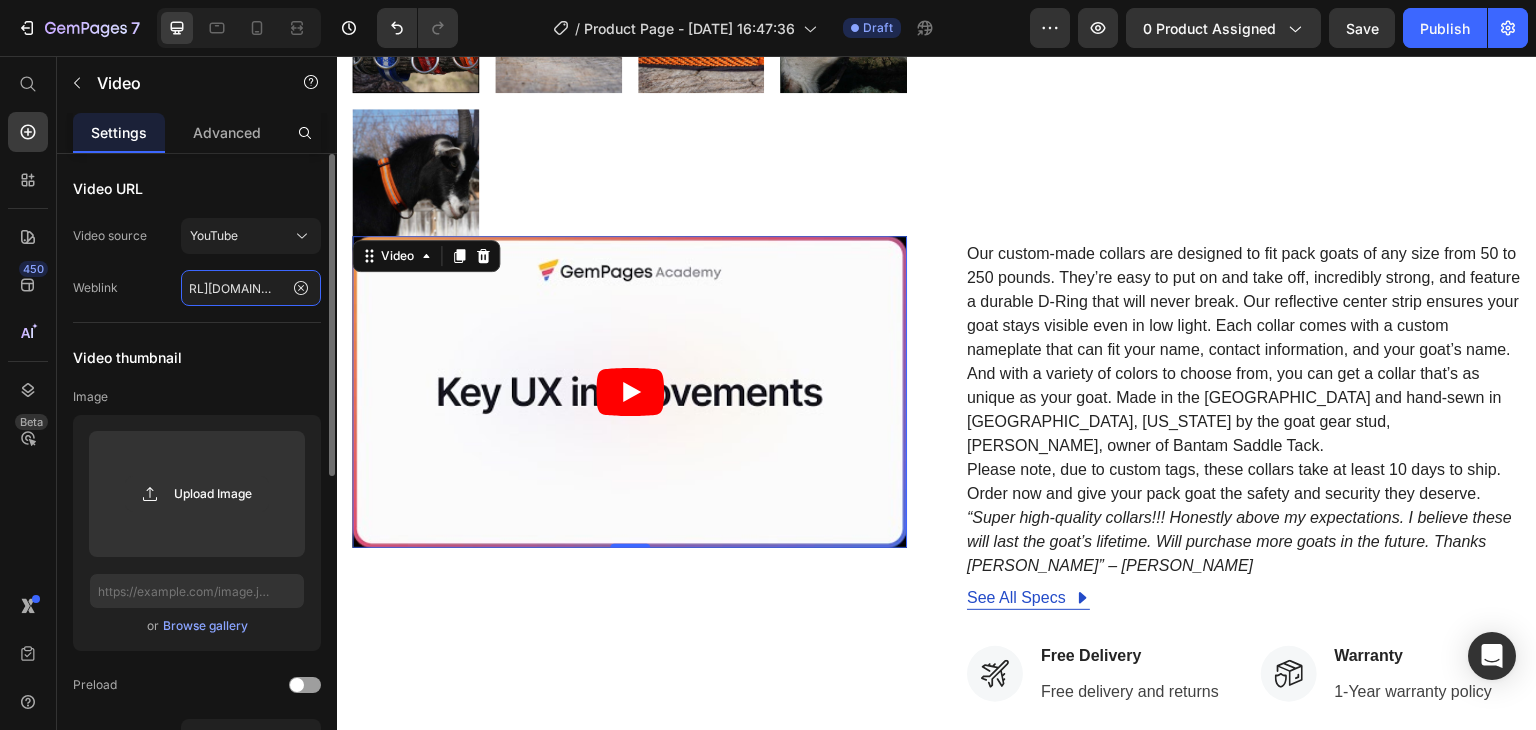 paste on "This pack goat collar is suitable for goats weighing between 50 to 250 pounds. The buckles are easy to put on and take off, and the high-quality materials ensure your goat’s safety. The reflective collars come with a D-ring that will never break. Additionally, all collars have a reflective center strip for better visibility at night. The collars are available in blue, red, and orange colors. Furthermore, the pack goat collars come with custom nameplates that can accommodate your name, contact information, and your goat’s name. The collars are hand-sewn in Rigby, Idaho, and are of excellent quality.  When customizing your collar, please keep the following in mind:  Limit the first line to 12 characters. Limit lines two and three to 15 characters, including spaces. There is no fourth line. Please indicate what you would like your tag to say before adding it to the cart.  Check out this link for a leash to go along with your collar. You can also find a video on how to train your goat to lead.. Remember to cho..." 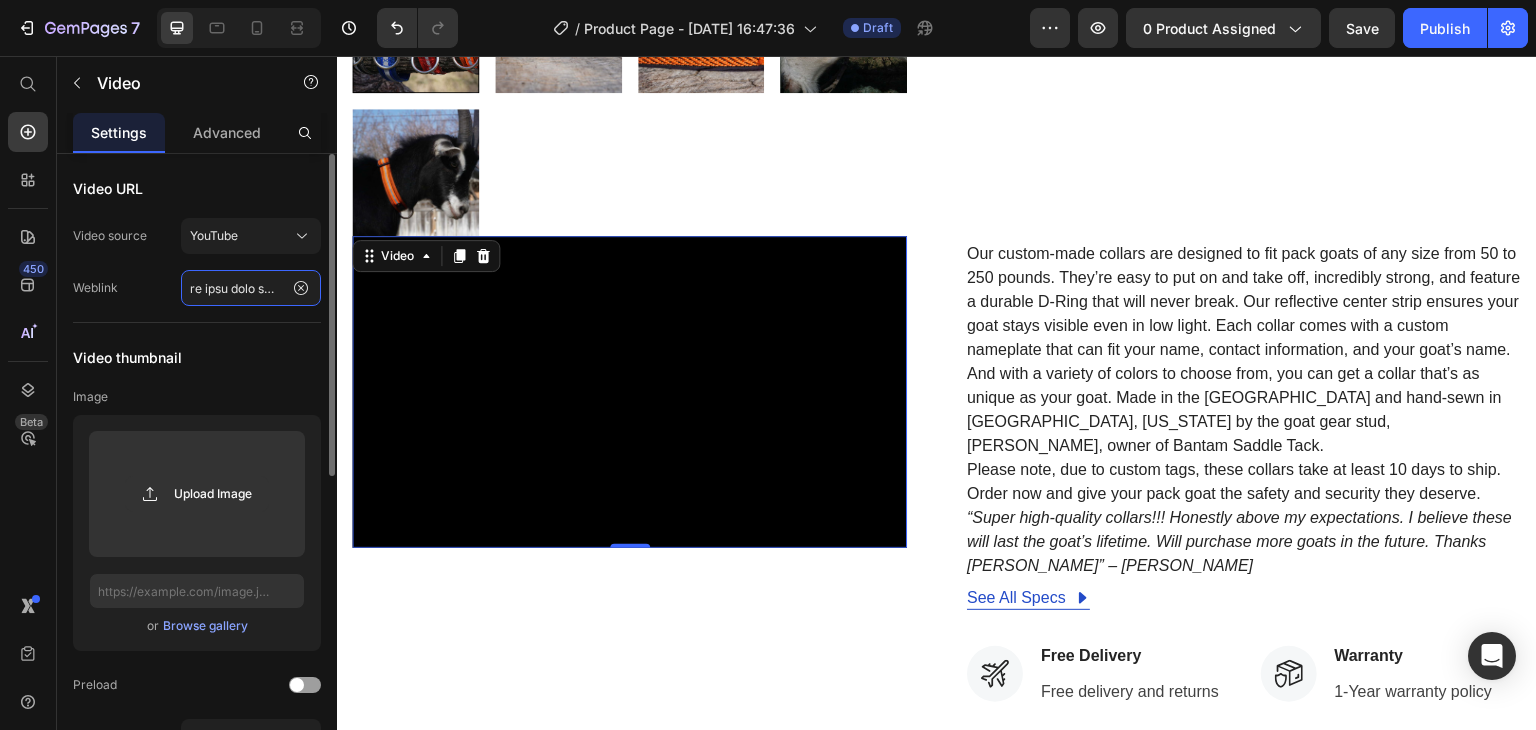 scroll, scrollTop: 0, scrollLeft: 6253, axis: horizontal 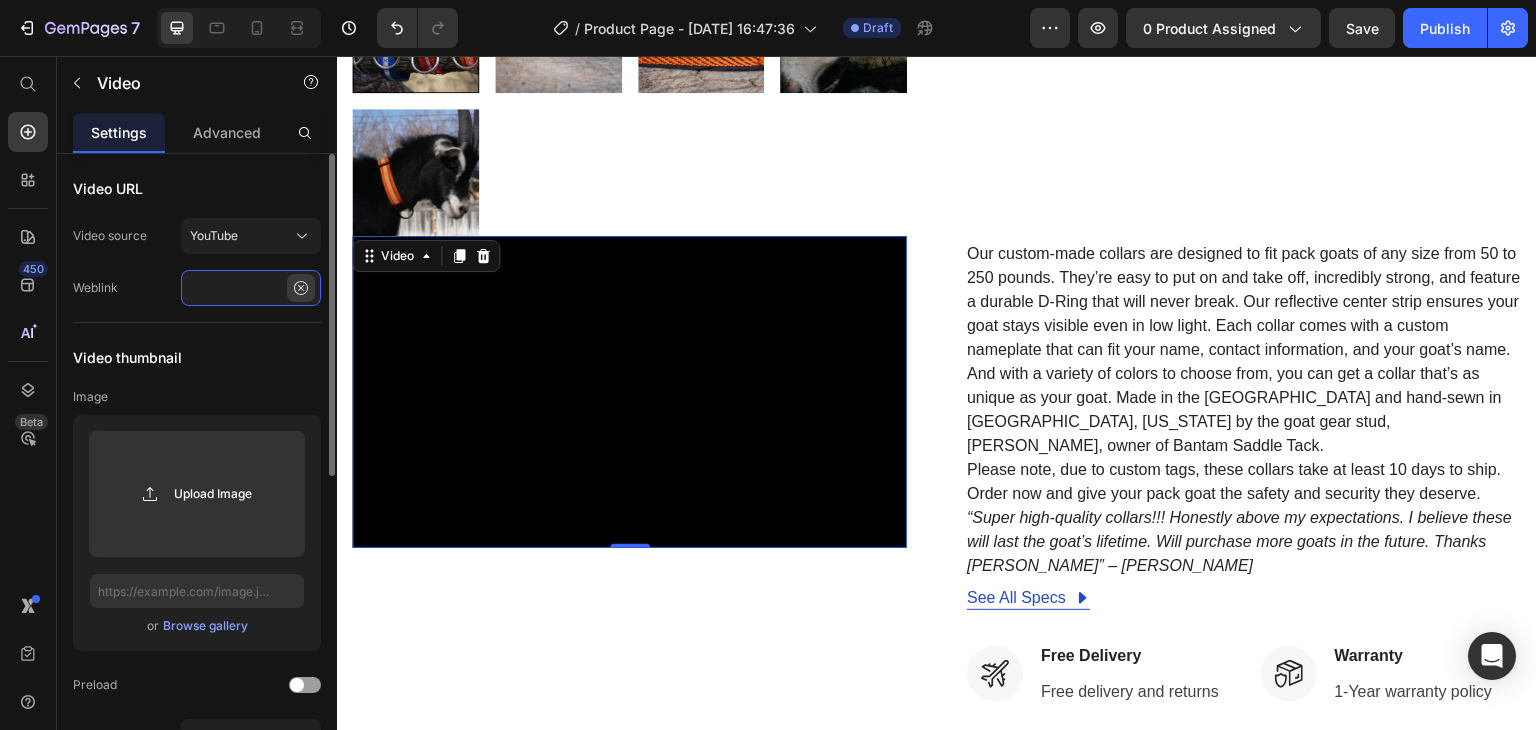 type on "This pack goat collar is suitable for goats weighing between 50 to 250 pounds. The buckles are easy to put on and take off, and the high-quality materials ensure your goat’s safety. The reflective collars come with a D-ring that will never break. Additionally, all collars have a reflective center strip for better visibility at night. The collars are available in blue, red, and orange colors. Furthermore, the pack goat collars come with custom nameplates that can accommodate your name, contact information, and your goat’s name. The collars are hand-sewn in Rigby, Idaho, and are of excellent quality.  When customizing your collar, please keep the following in mind:  Limit the first line to 12 characters. Limit lines two and three to 15 characters, including spaces. There is no fourth line. Please indicate what you would like your tag to say before adding it to the cart.  Check out this link for a leash to go along with your collar. You can also find a video on how to train your goat to lead.. Remember to cho..." 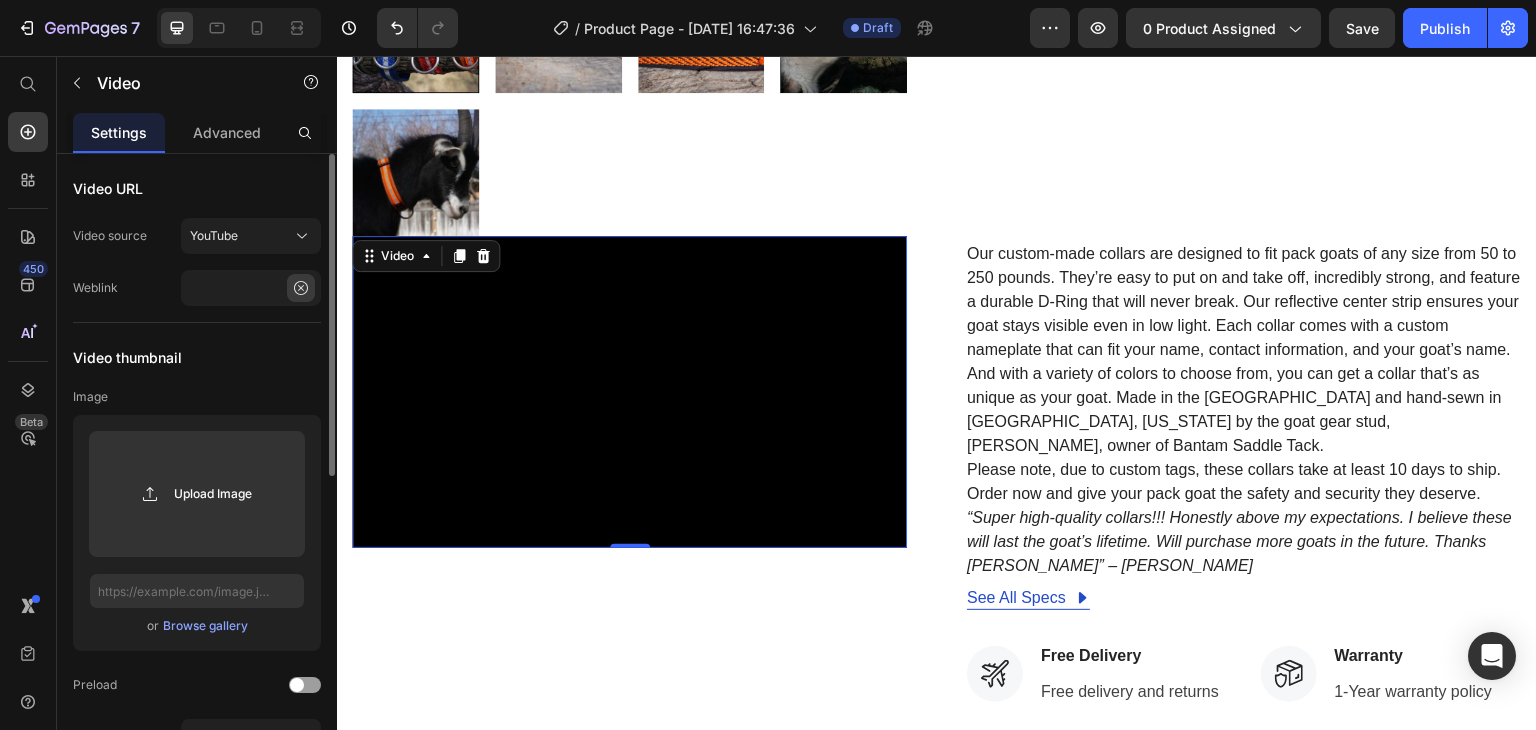 scroll, scrollTop: 0, scrollLeft: 0, axis: both 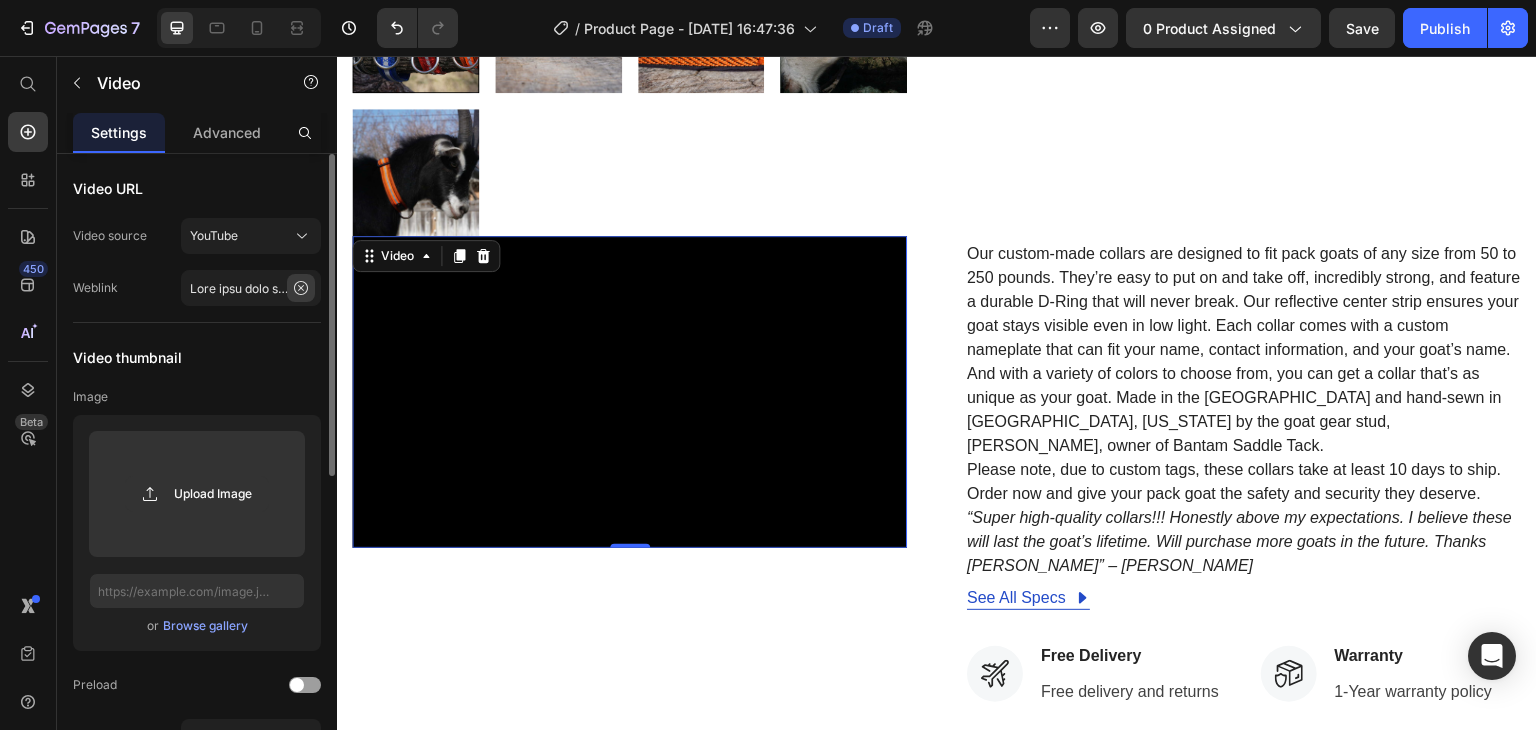 click 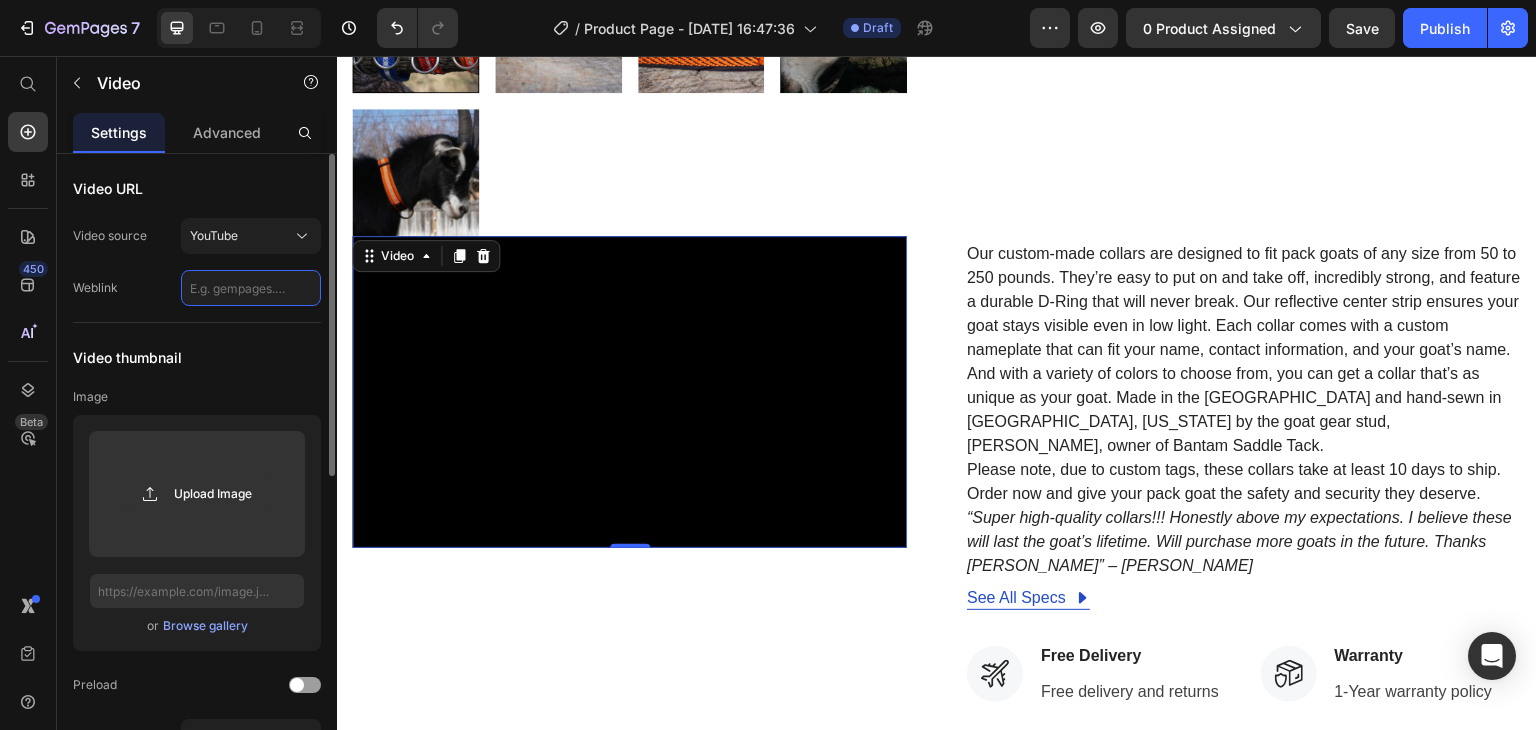 paste on "[URL][DOMAIN_NAME]" 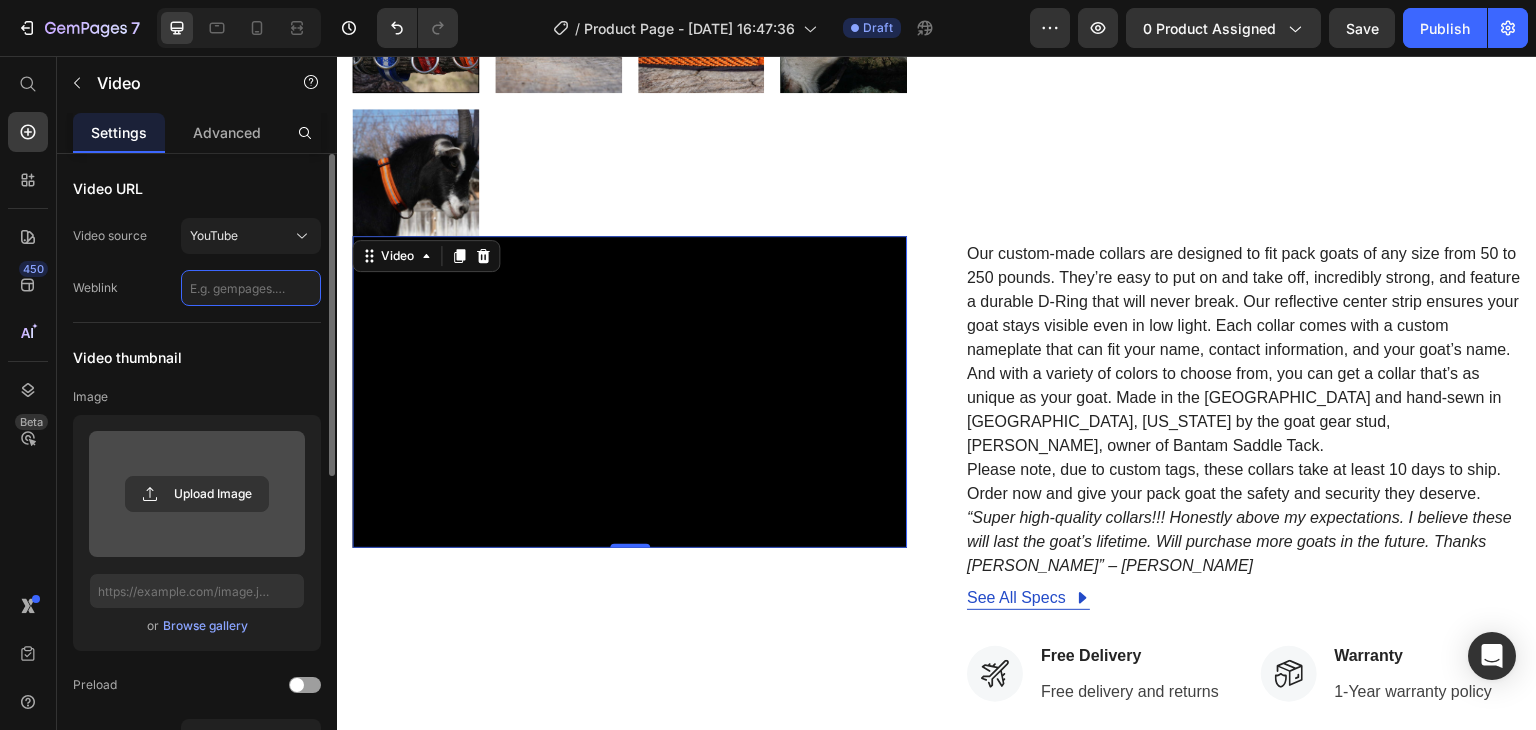 type on "[URL][DOMAIN_NAME]" 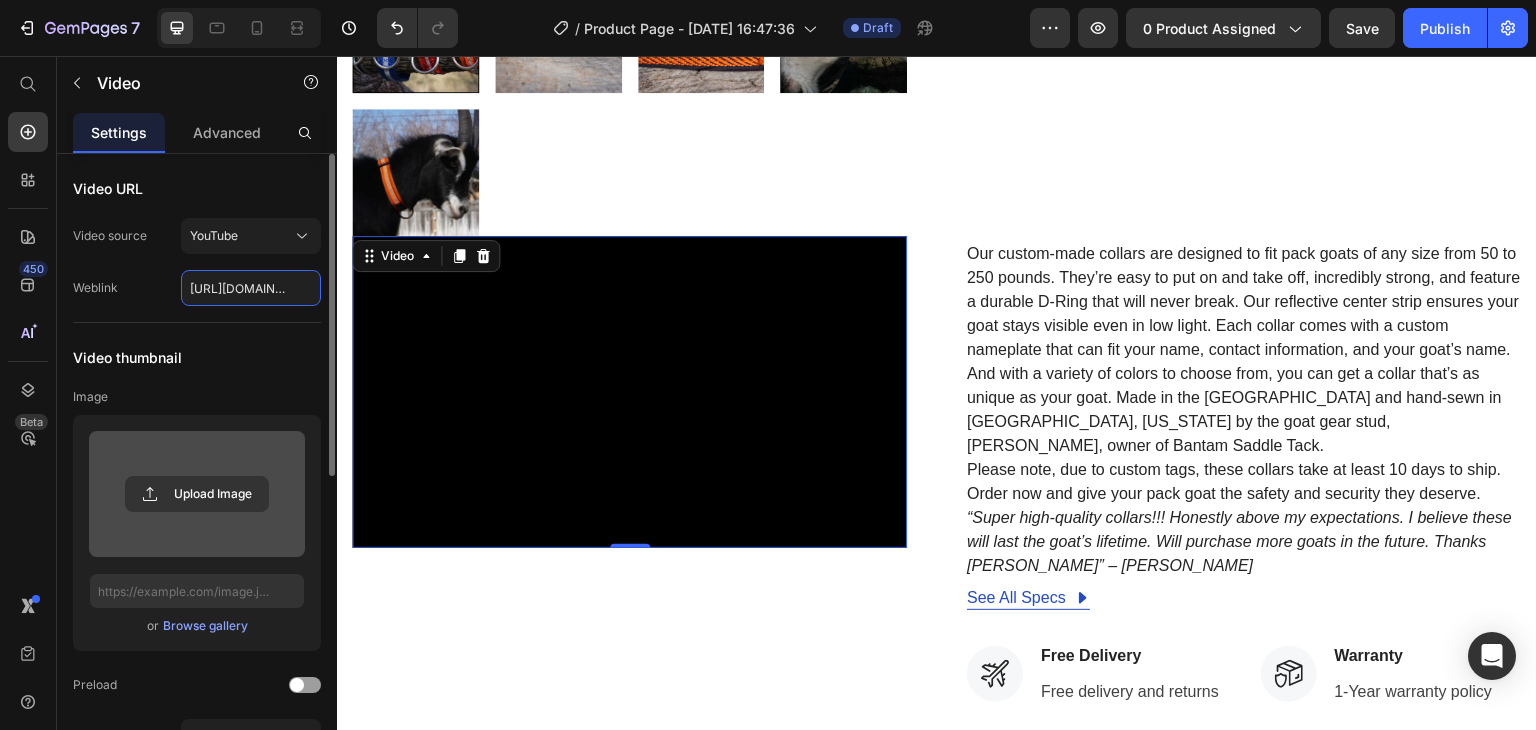 scroll, scrollTop: 0, scrollLeft: 80, axis: horizontal 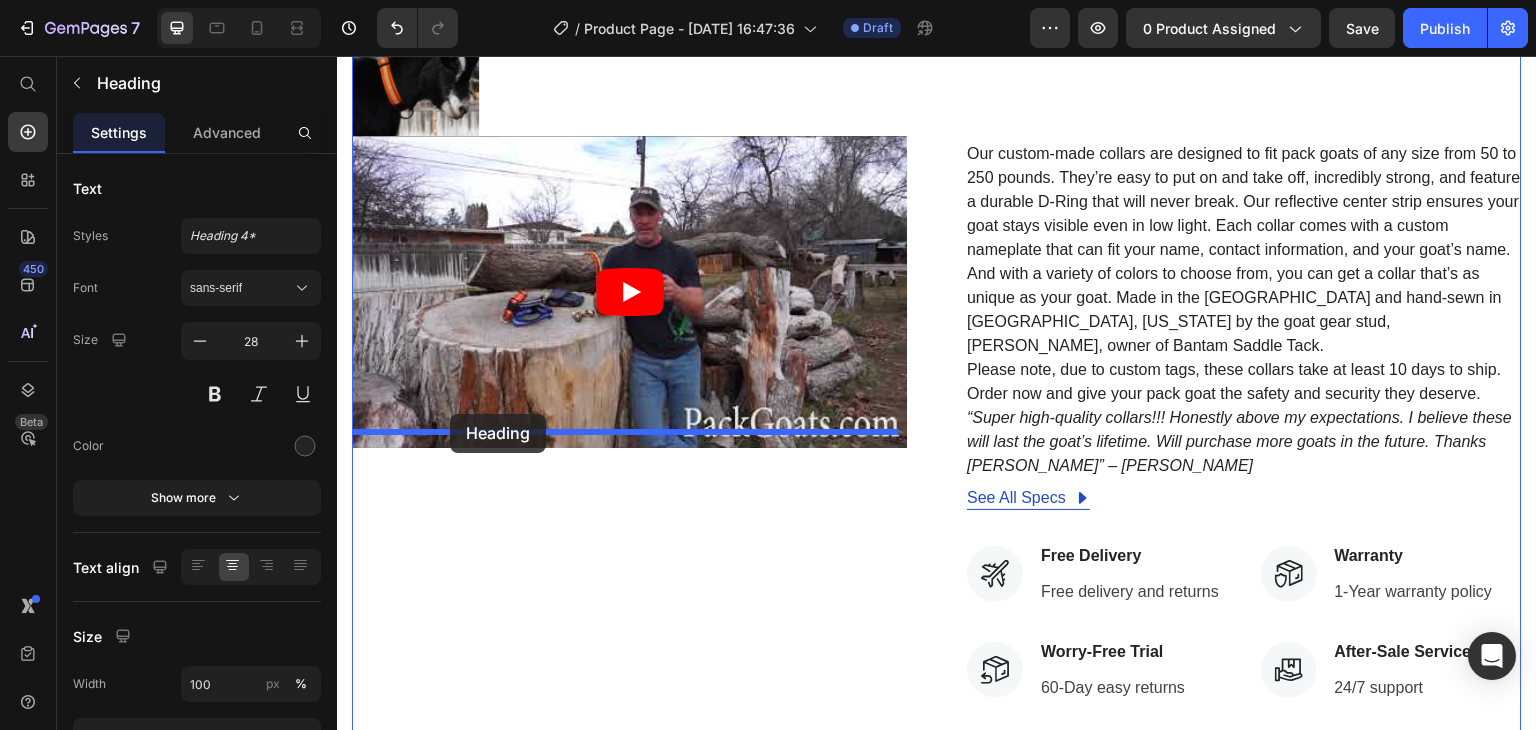 drag, startPoint x: 440, startPoint y: 531, endPoint x: 450, endPoint y: 414, distance: 117.426575 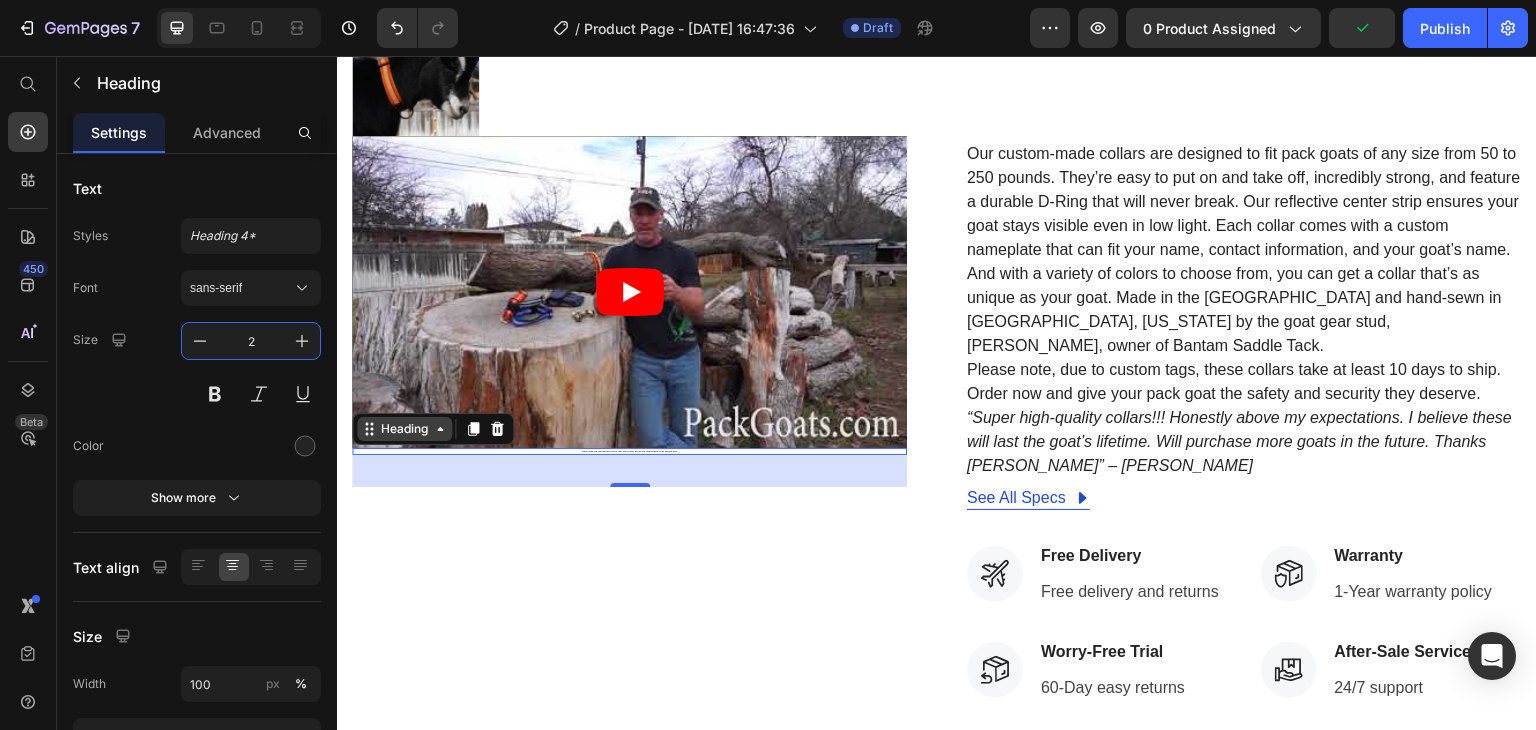 type on "20" 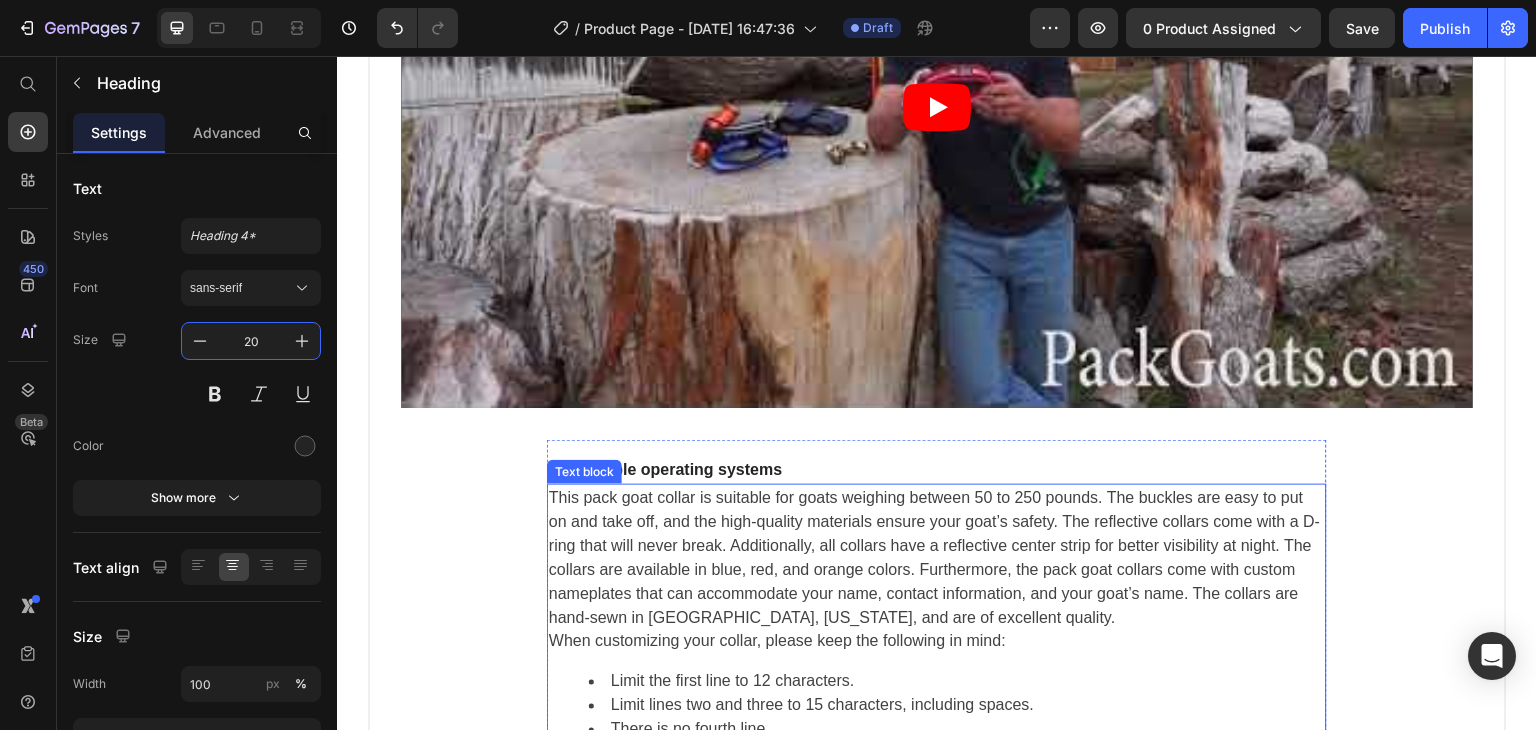 scroll, scrollTop: 2474, scrollLeft: 0, axis: vertical 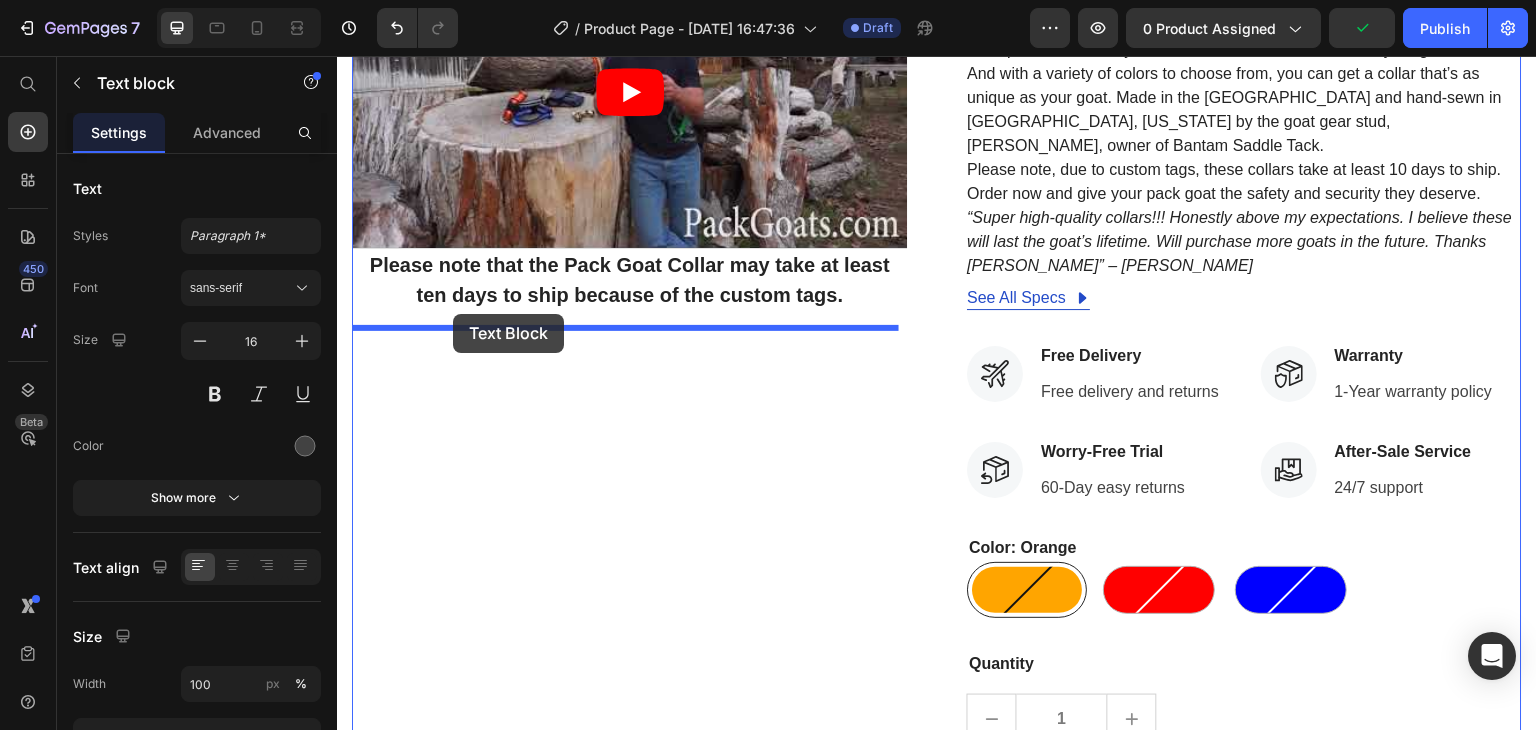 drag, startPoint x: 575, startPoint y: 398, endPoint x: 453, endPoint y: 314, distance: 148.12157 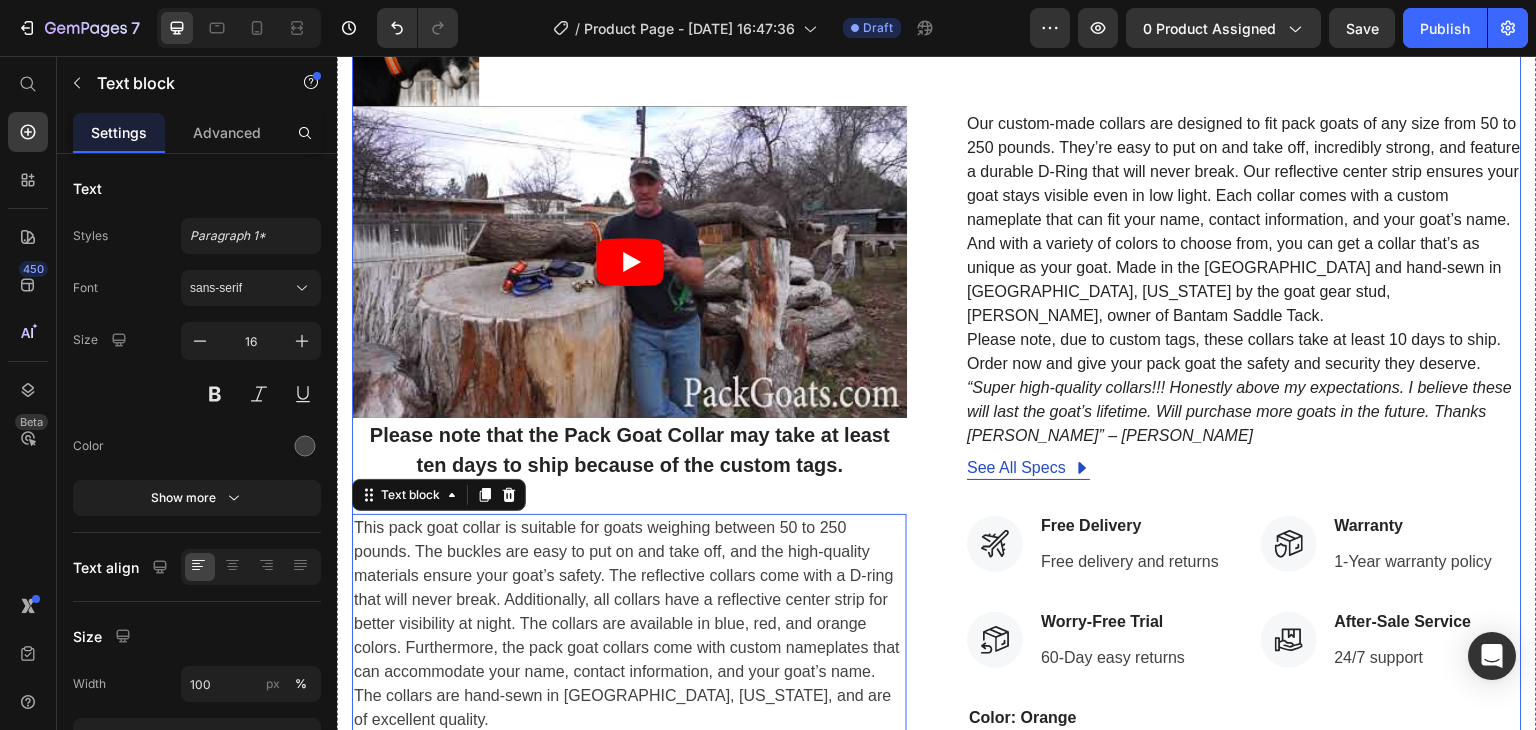 scroll, scrollTop: 874, scrollLeft: 0, axis: vertical 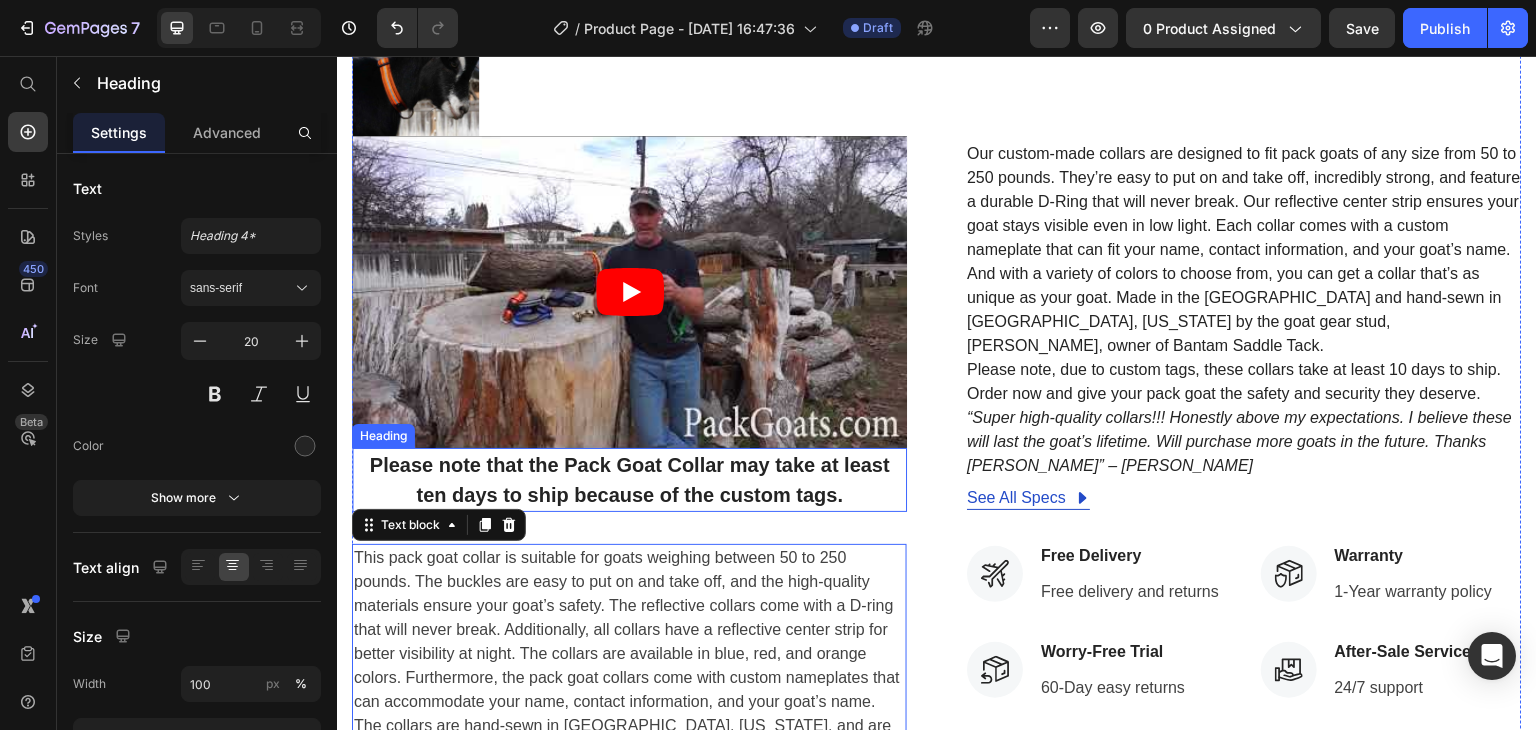 click on "Please note that the Pack Goat Collar may take at least ten days to ship because of the custom tags." at bounding box center [629, 480] 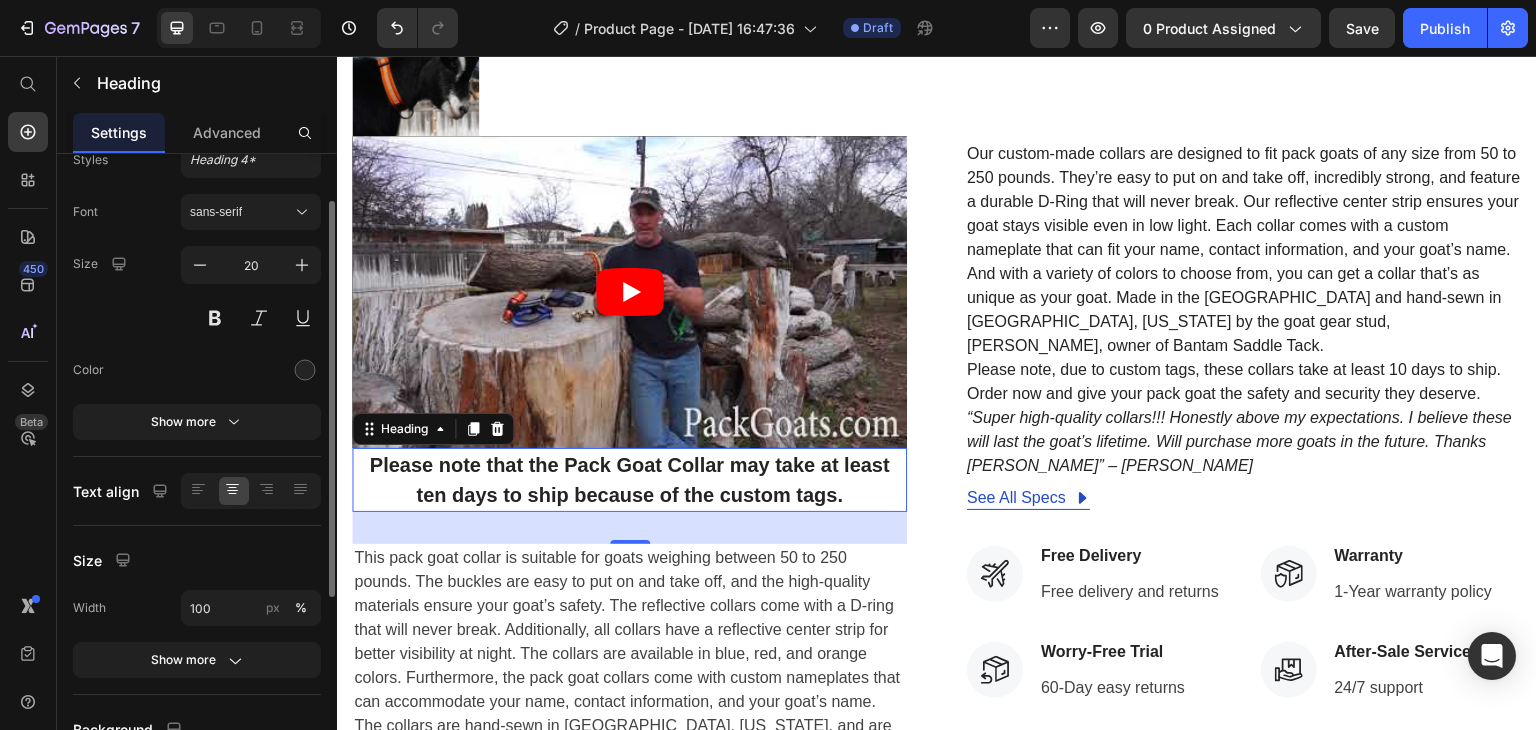 scroll, scrollTop: 0, scrollLeft: 0, axis: both 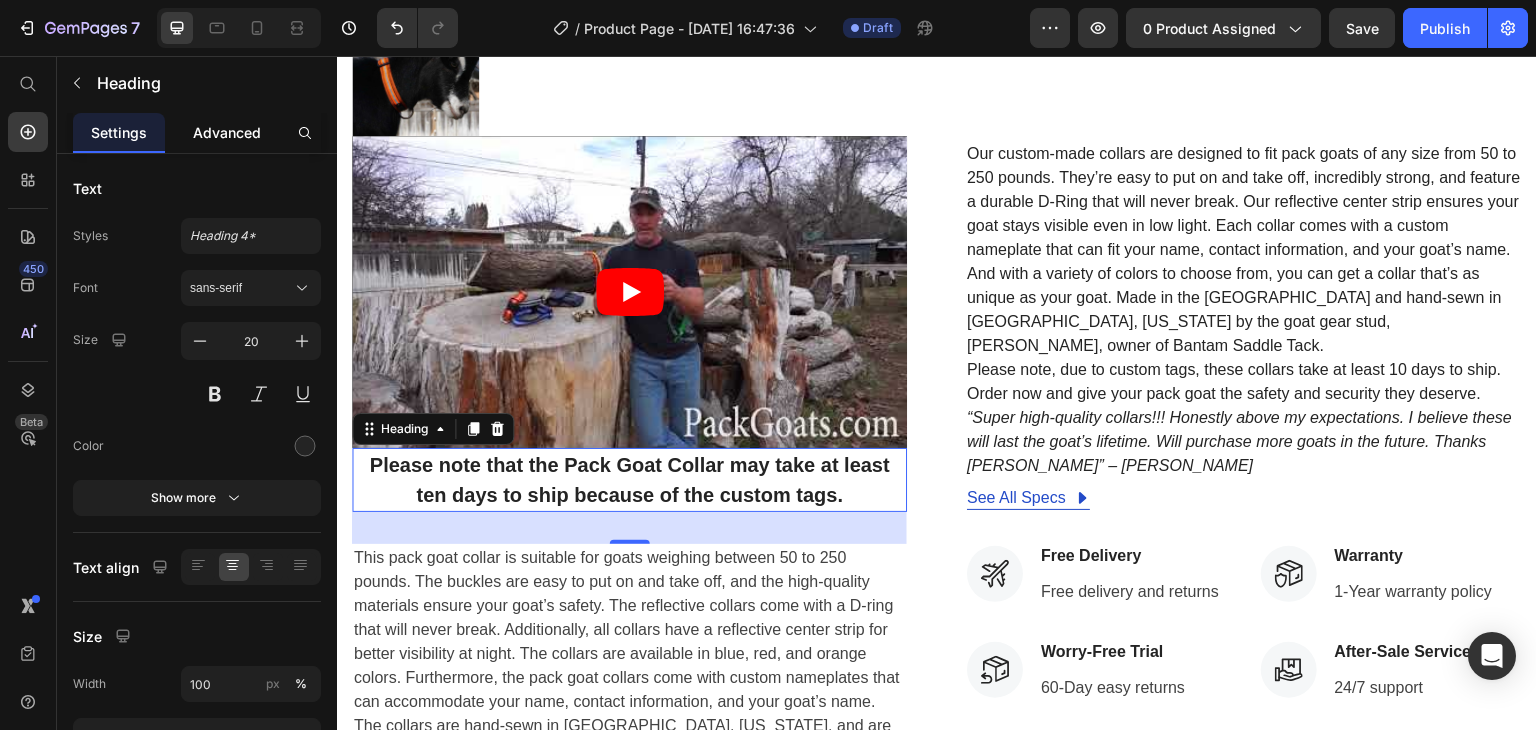 click on "Advanced" at bounding box center (227, 132) 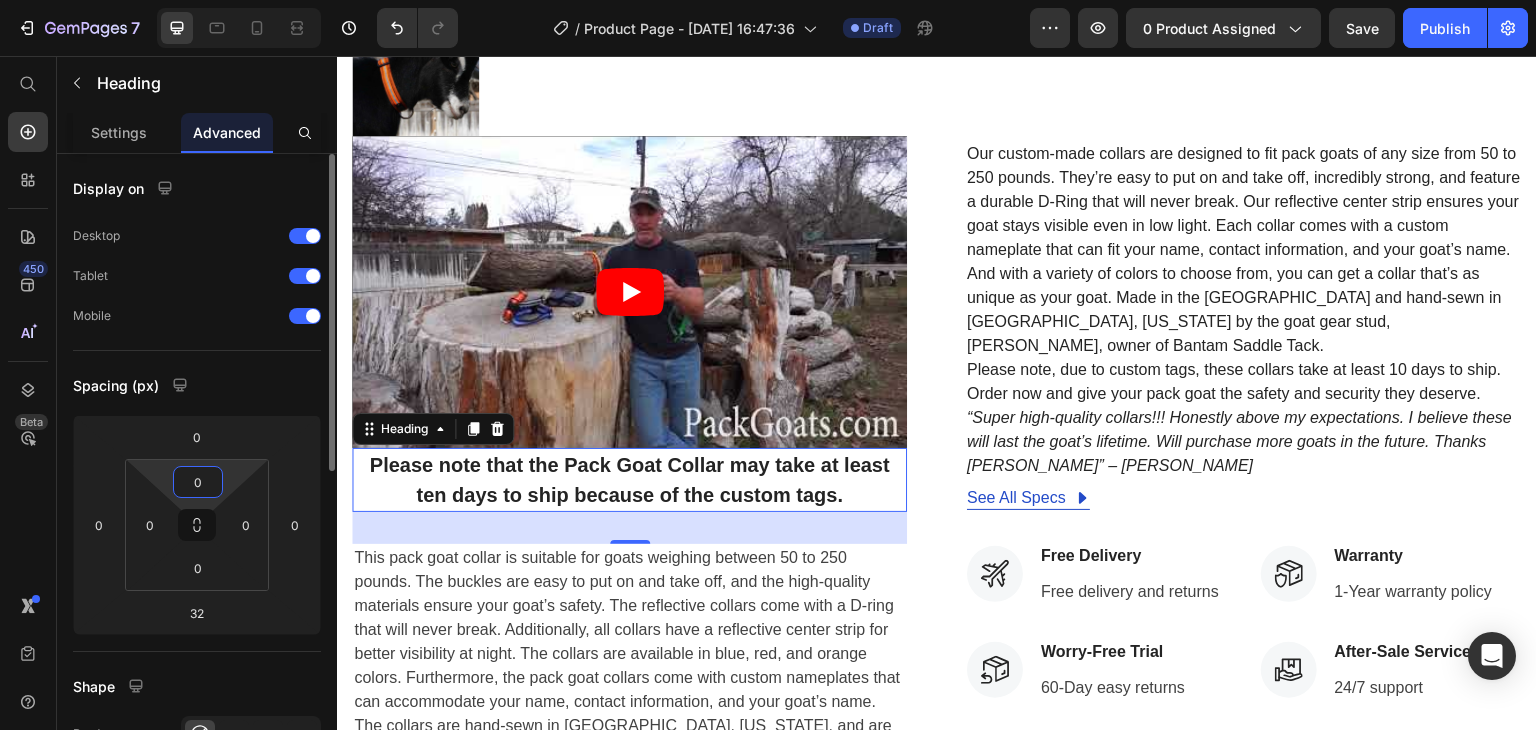 click on "0" at bounding box center [198, 482] 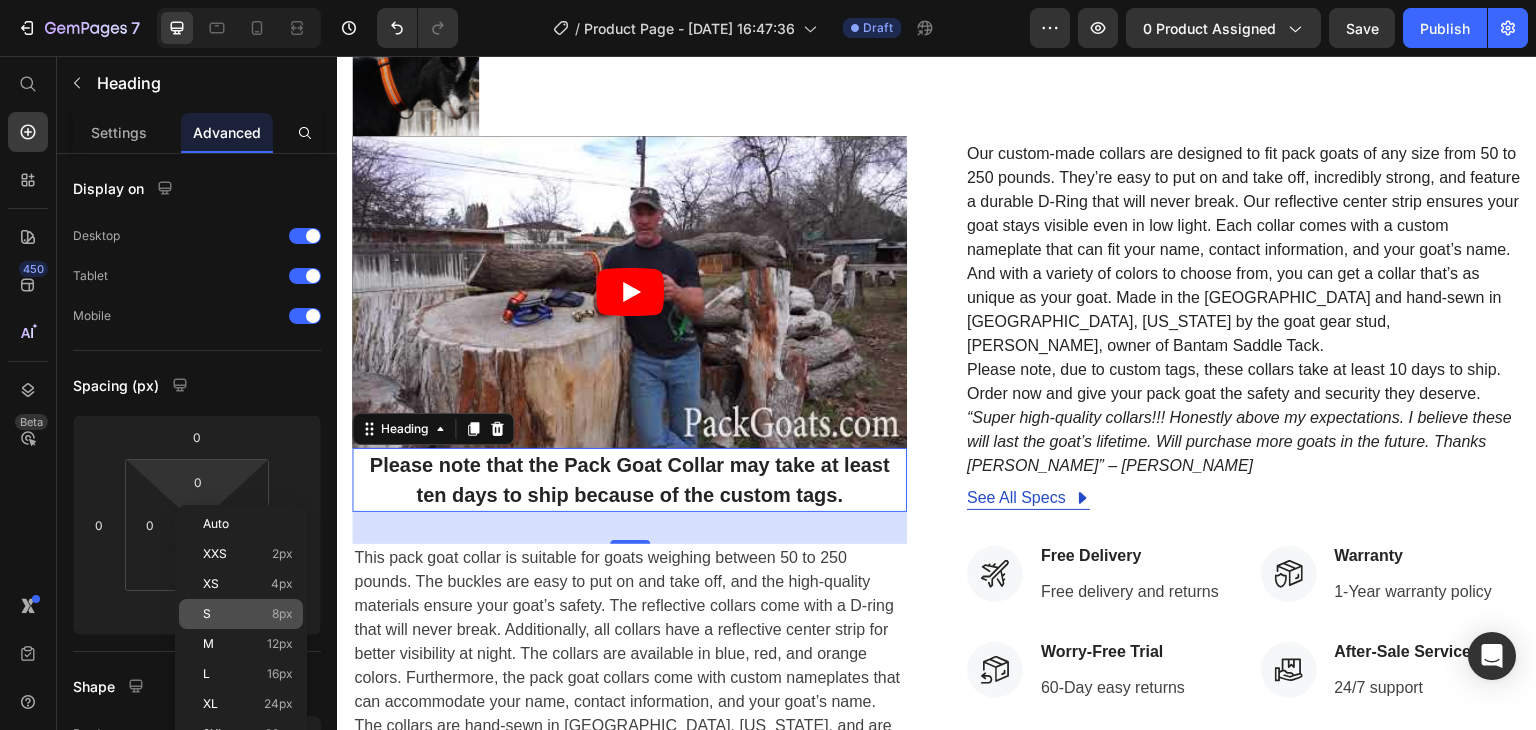 click on "S 8px" at bounding box center [248, 614] 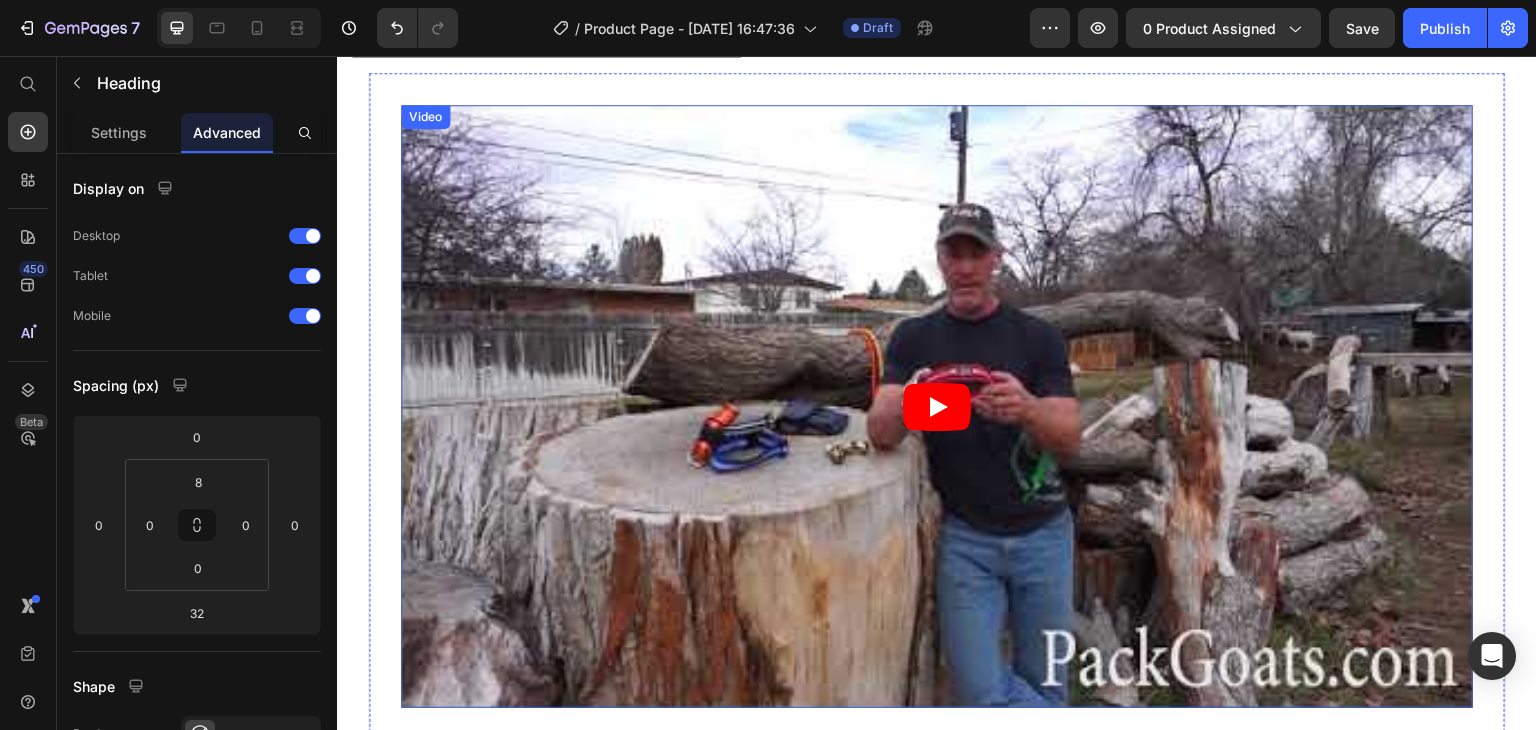 scroll, scrollTop: 2074, scrollLeft: 0, axis: vertical 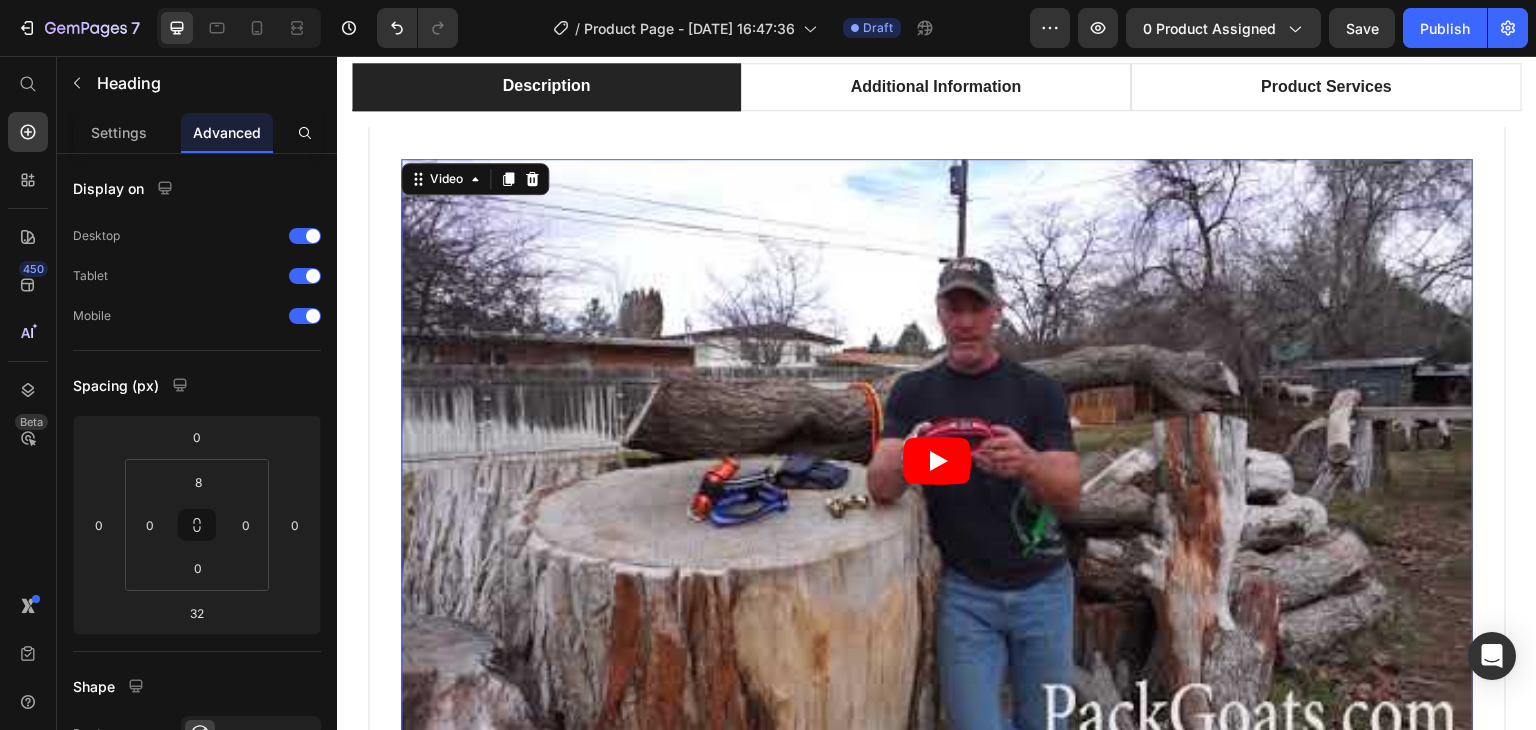 click on "Video" at bounding box center [475, 179] 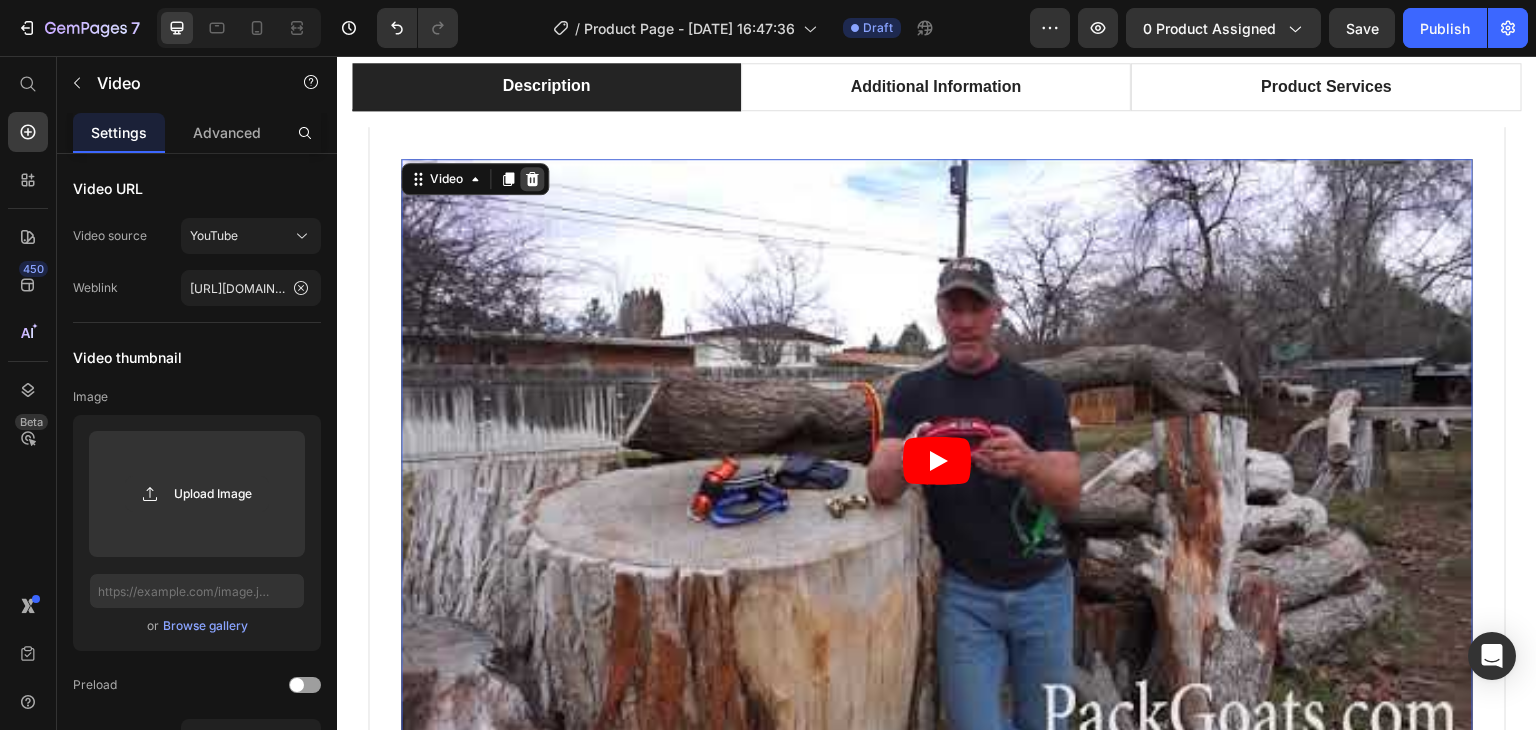 click 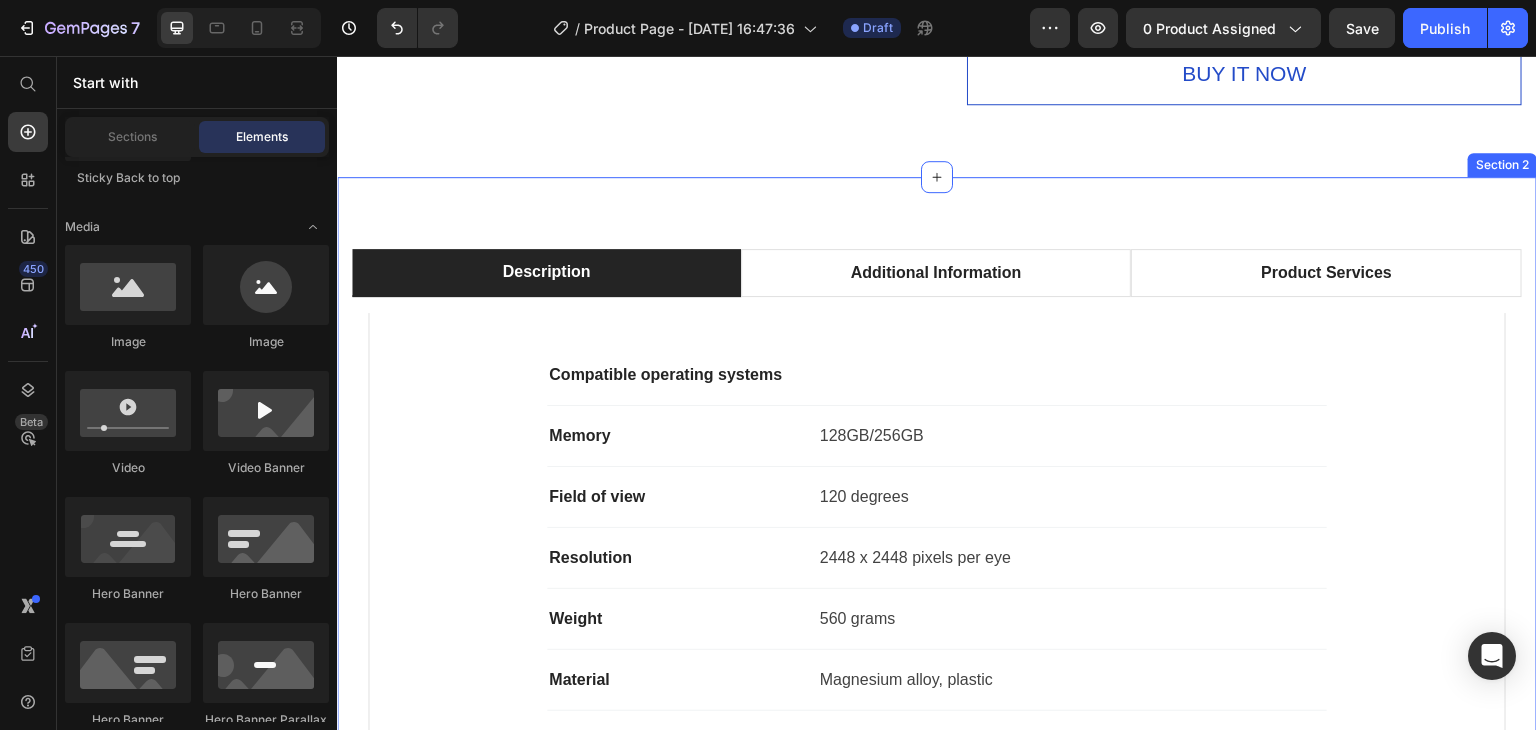scroll, scrollTop: 1874, scrollLeft: 0, axis: vertical 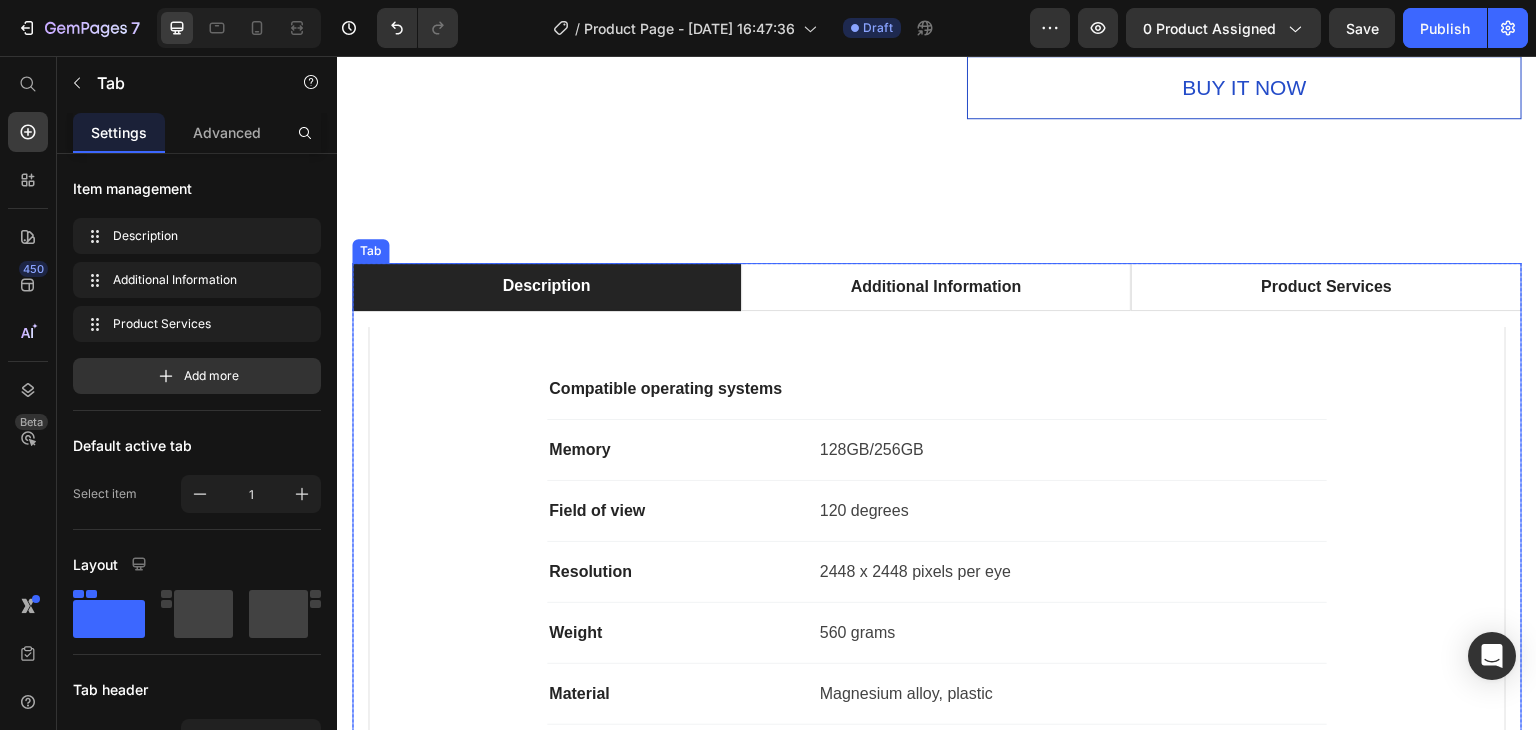 click on "Description" at bounding box center [546, 286] 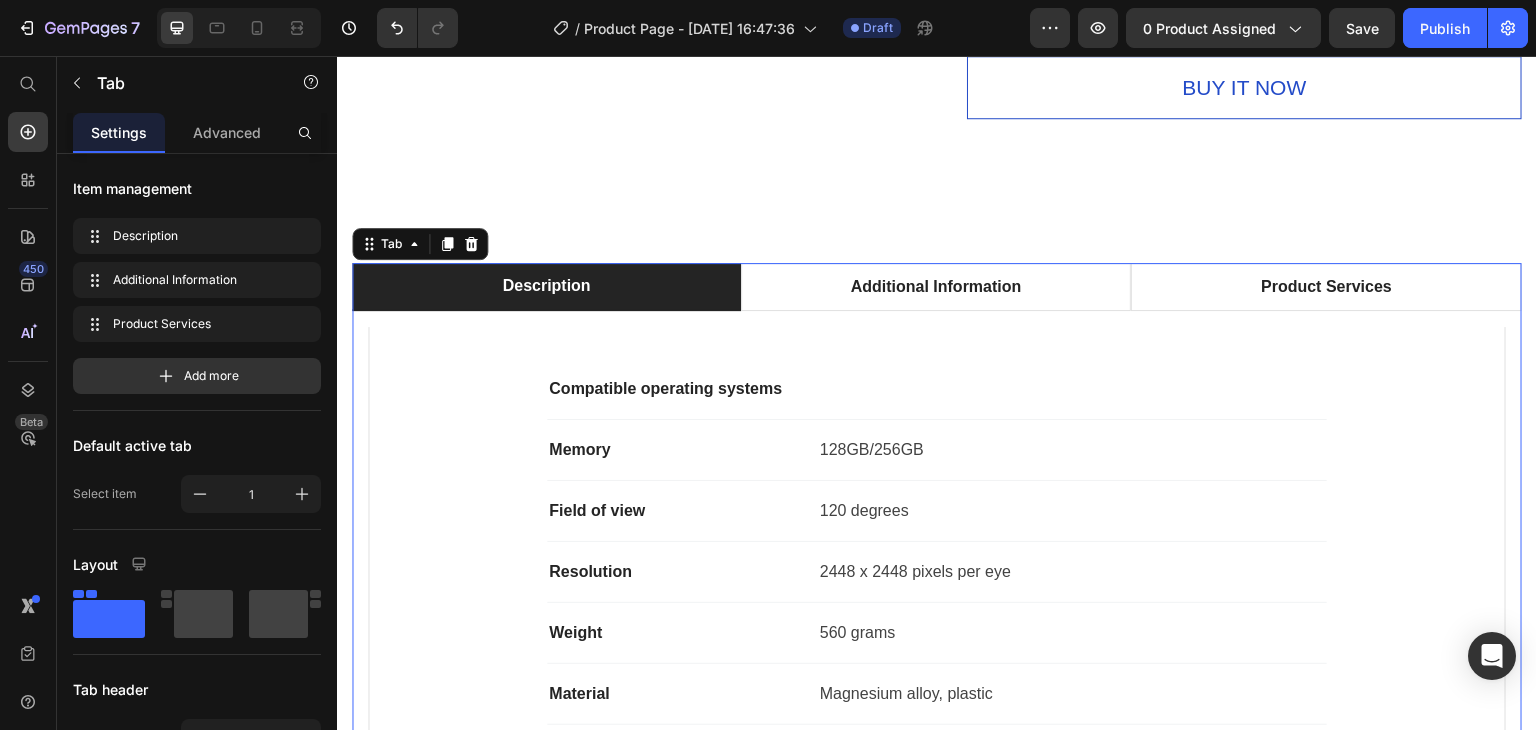 click on "Description" at bounding box center [546, 286] 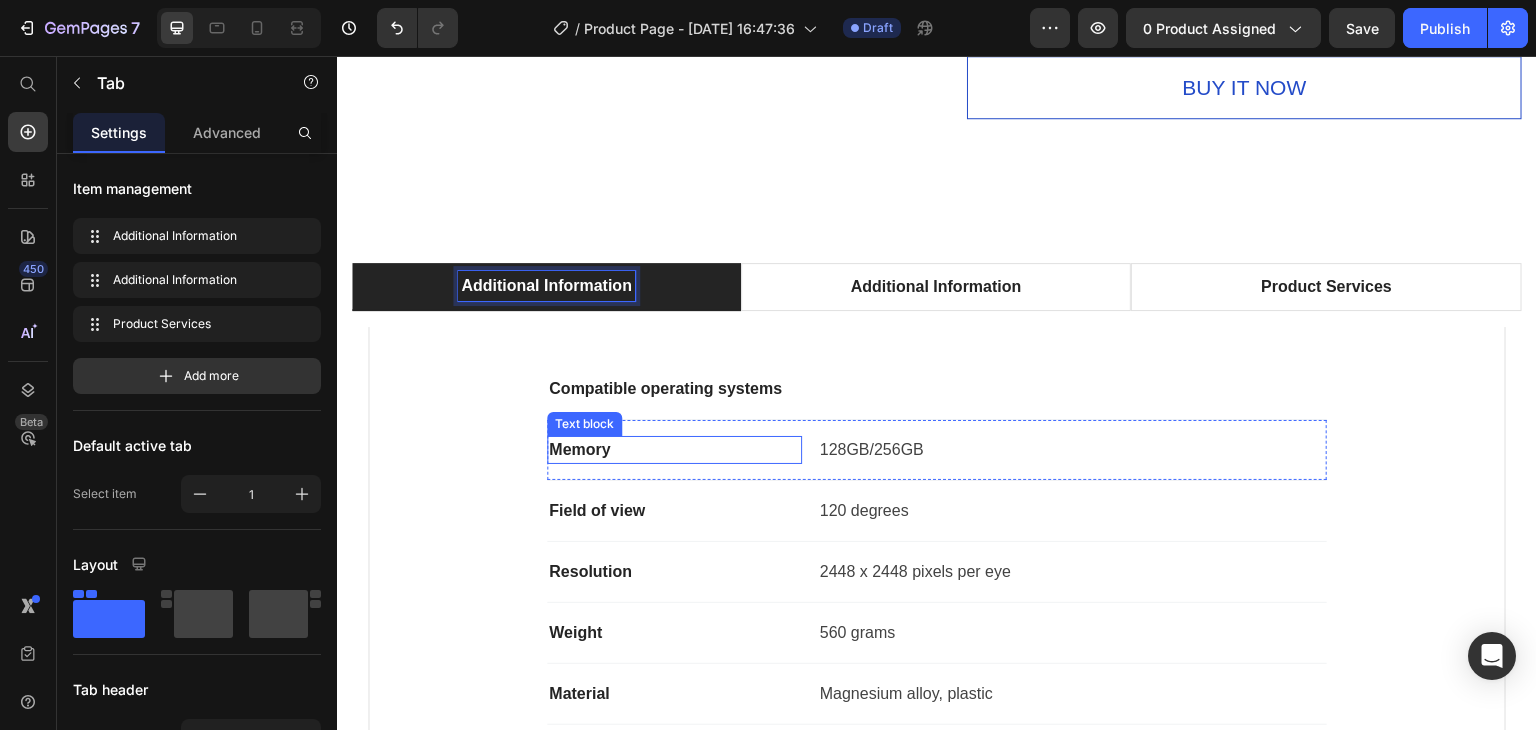 click on "Memory" at bounding box center [674, 450] 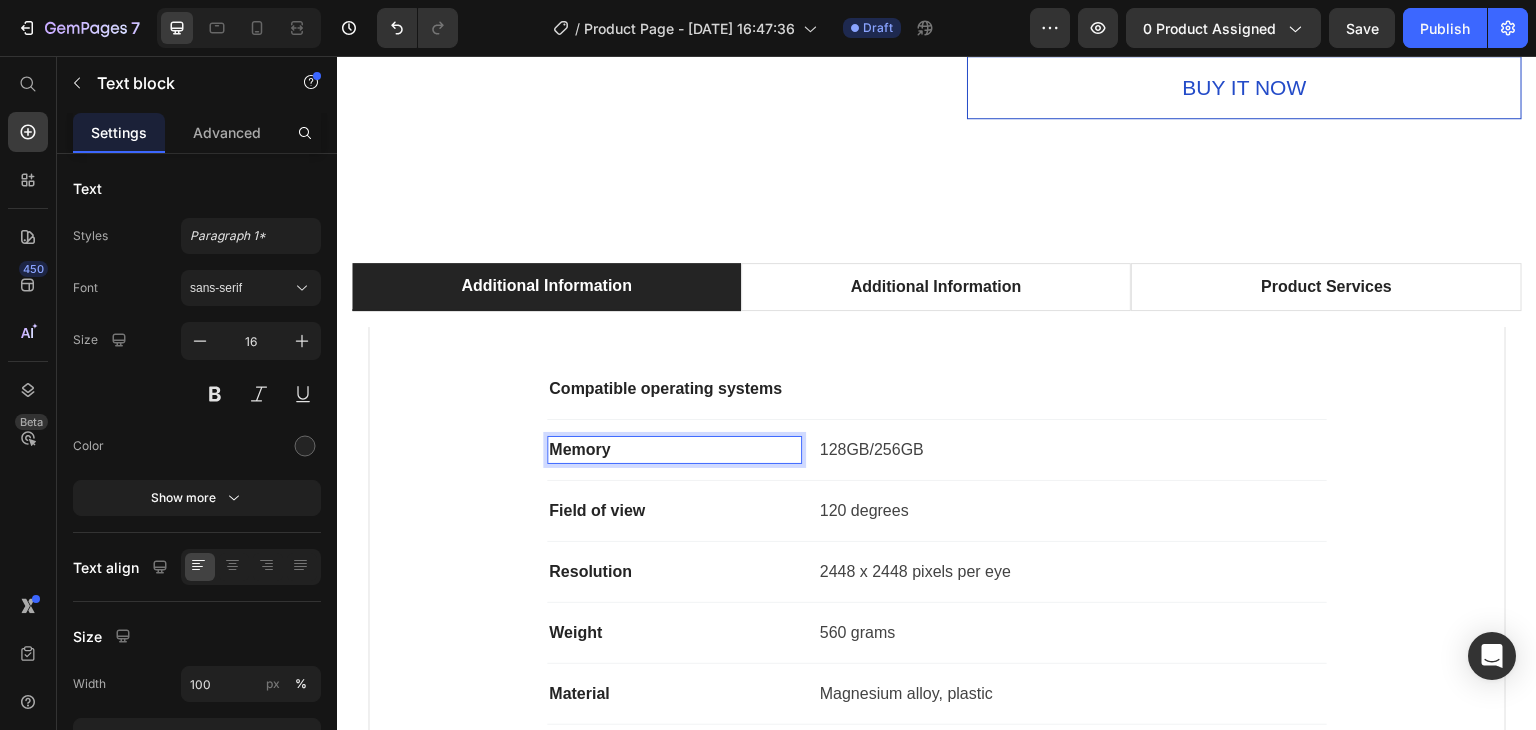 click on "Memory" at bounding box center (674, 450) 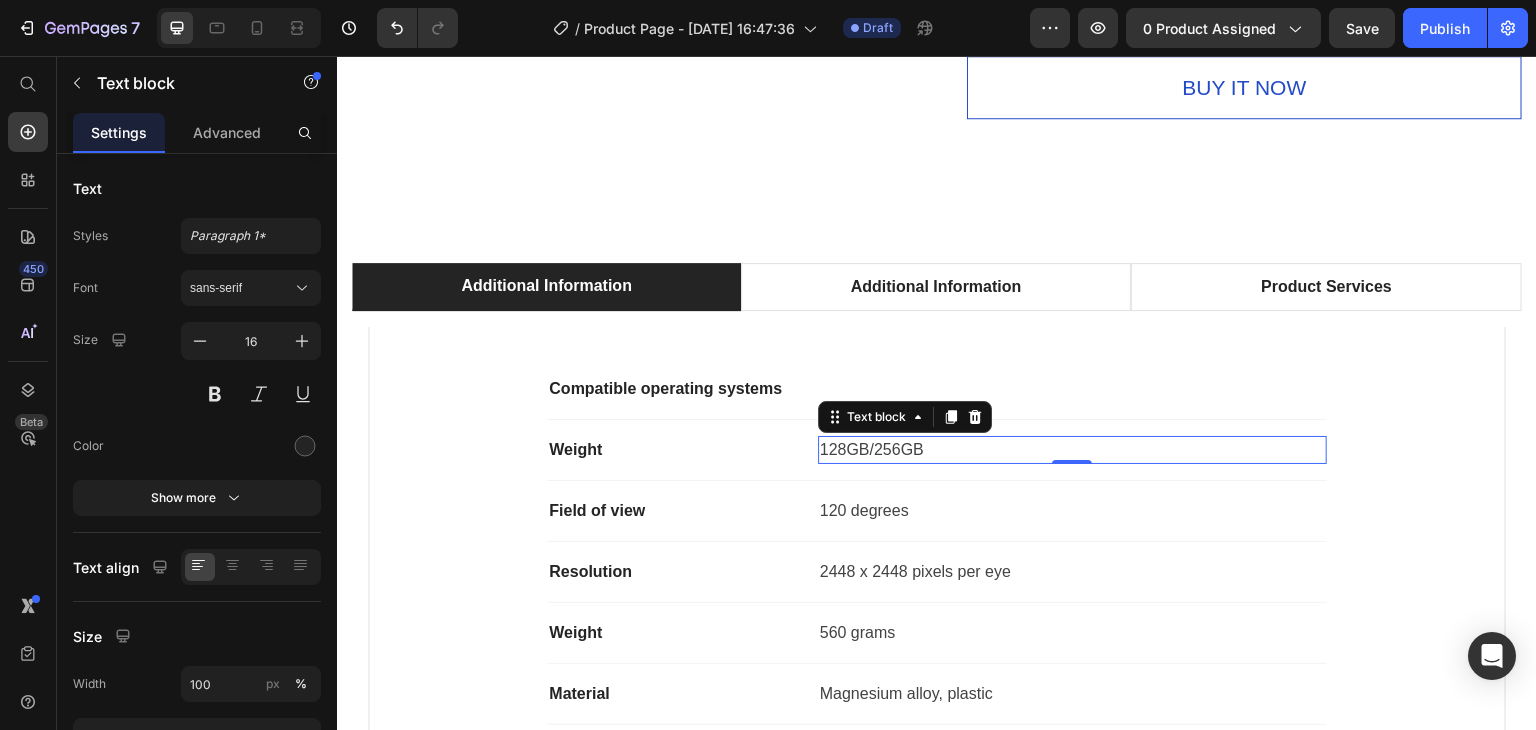 click on "128GB/256GB" at bounding box center (1072, 450) 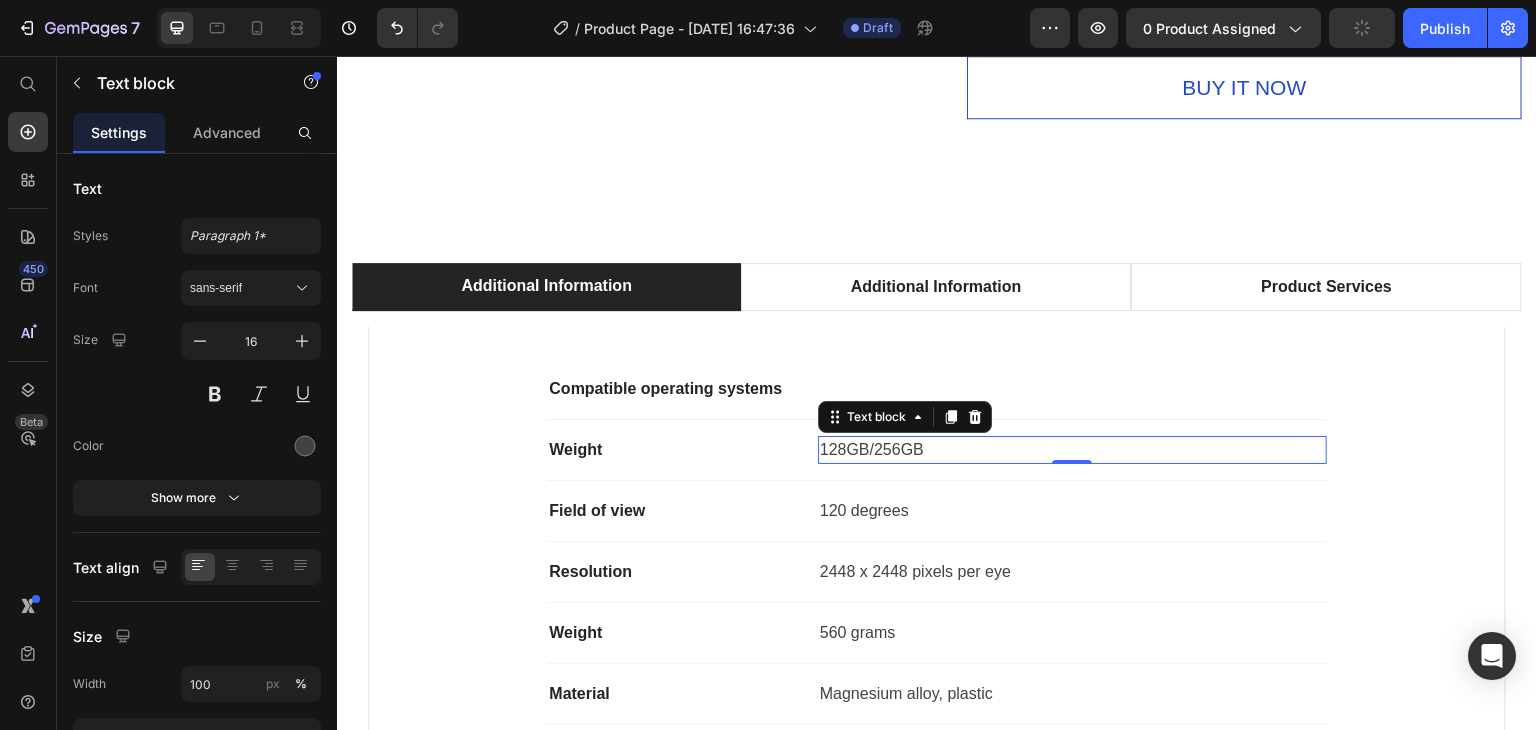 click on "128GB/256GB" at bounding box center [1072, 450] 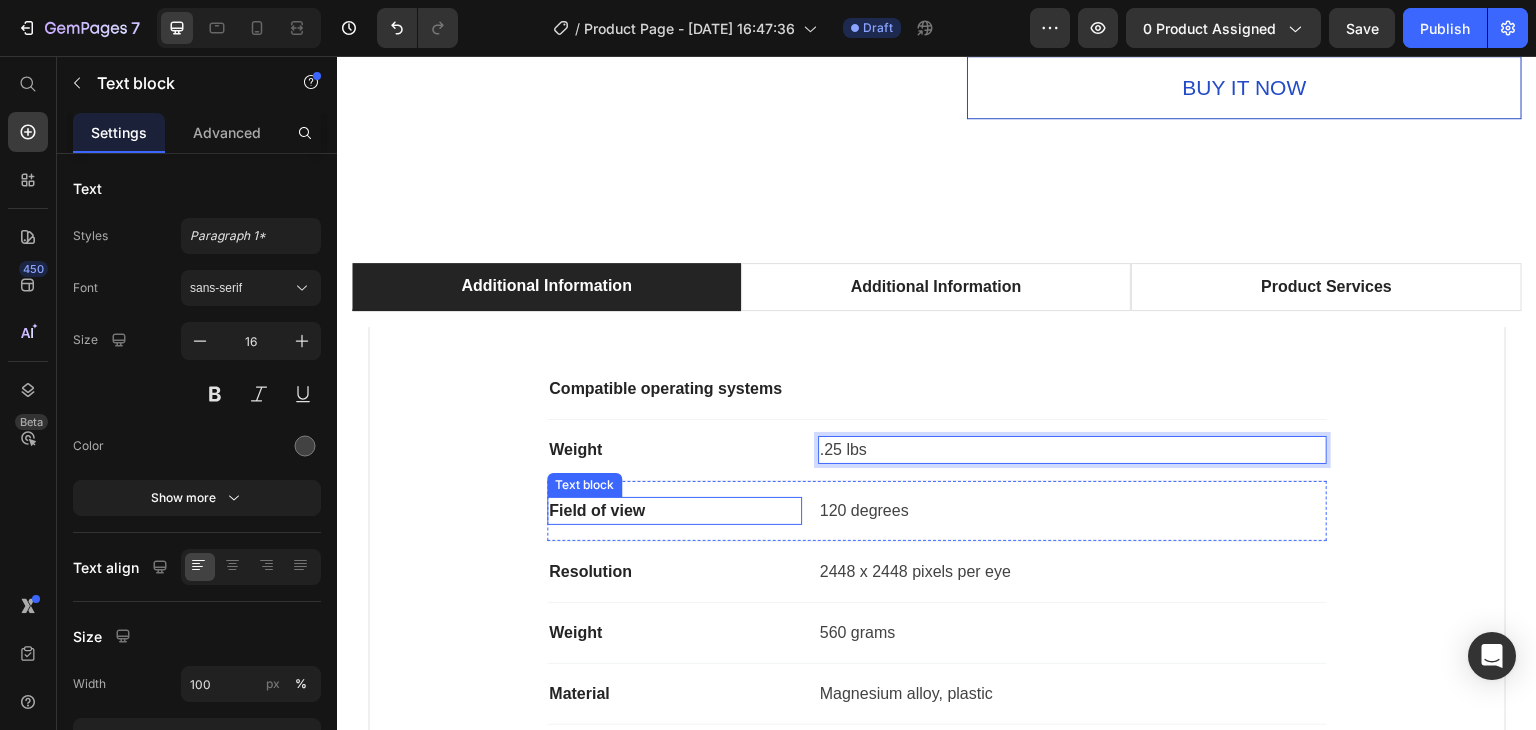 click on "Field of view" at bounding box center (674, 511) 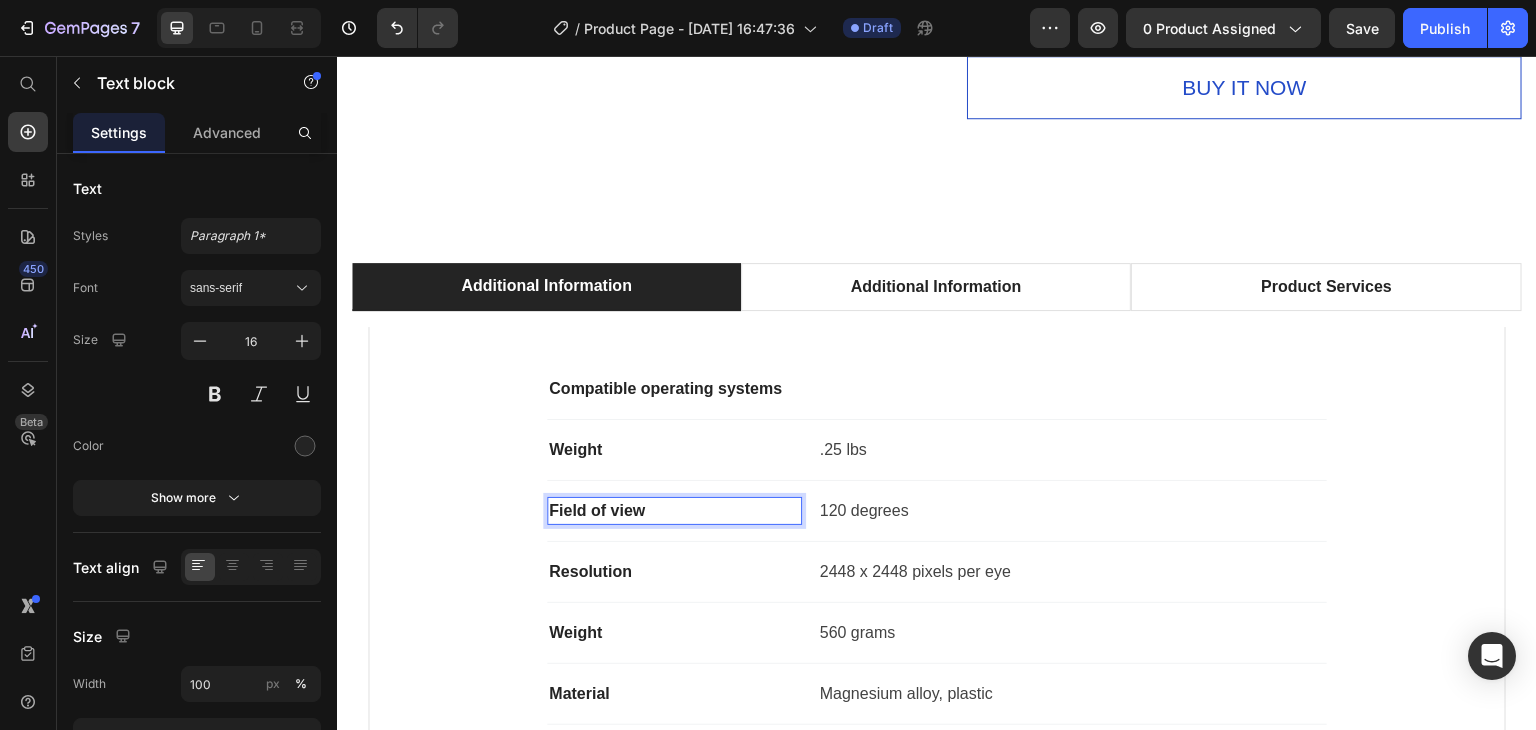 click on "Field of view" at bounding box center (674, 511) 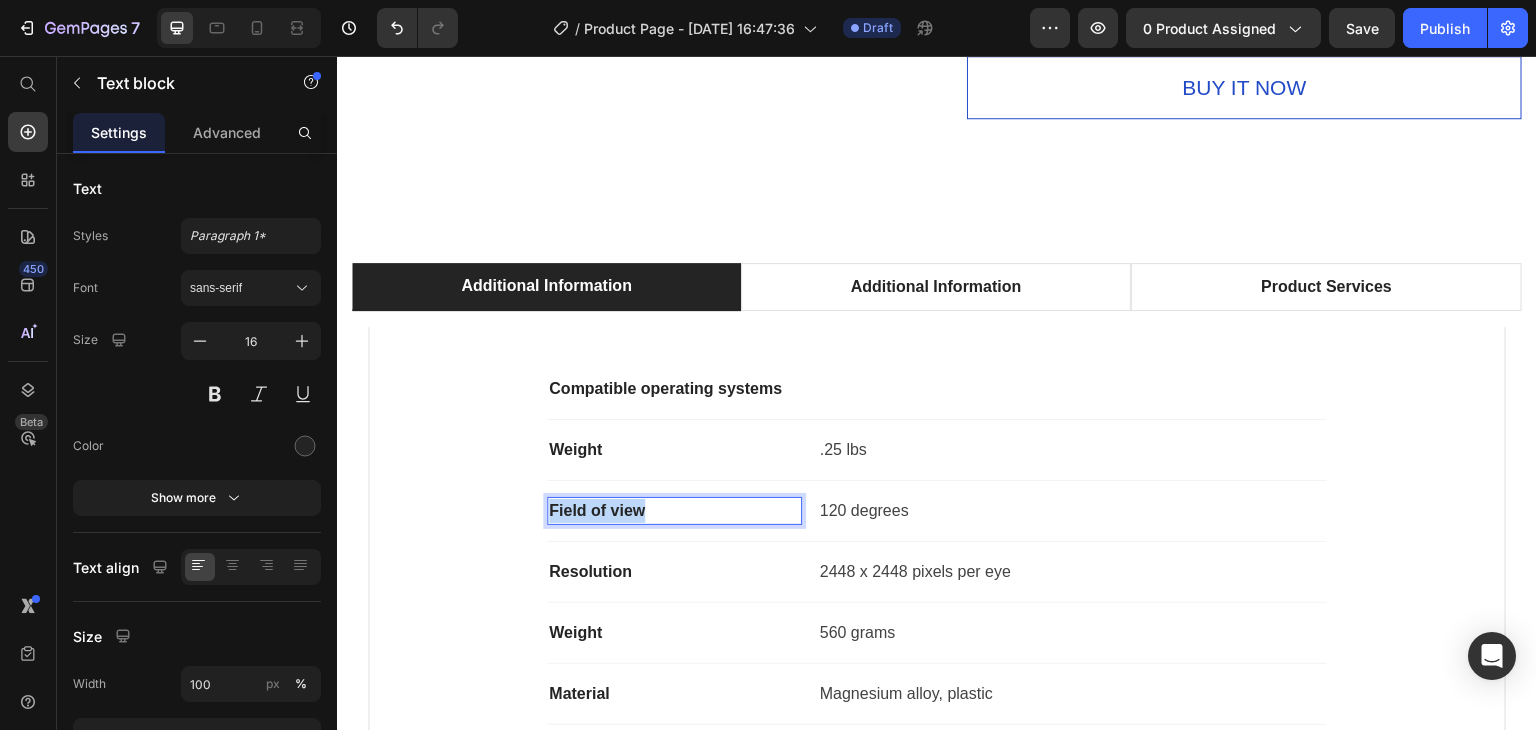 drag, startPoint x: 642, startPoint y: 488, endPoint x: 536, endPoint y: 484, distance: 106.07545 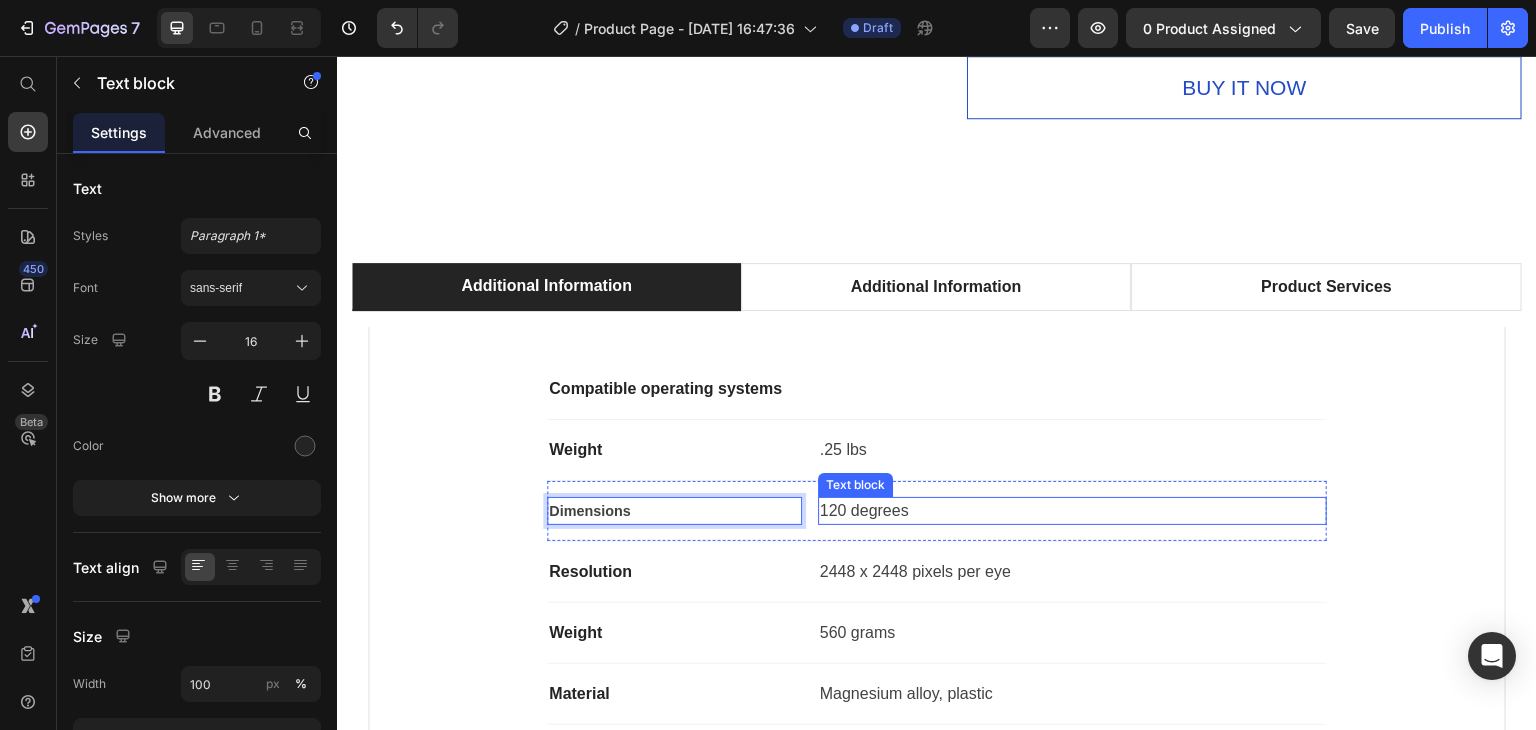 click on "120 degrees" at bounding box center [1072, 511] 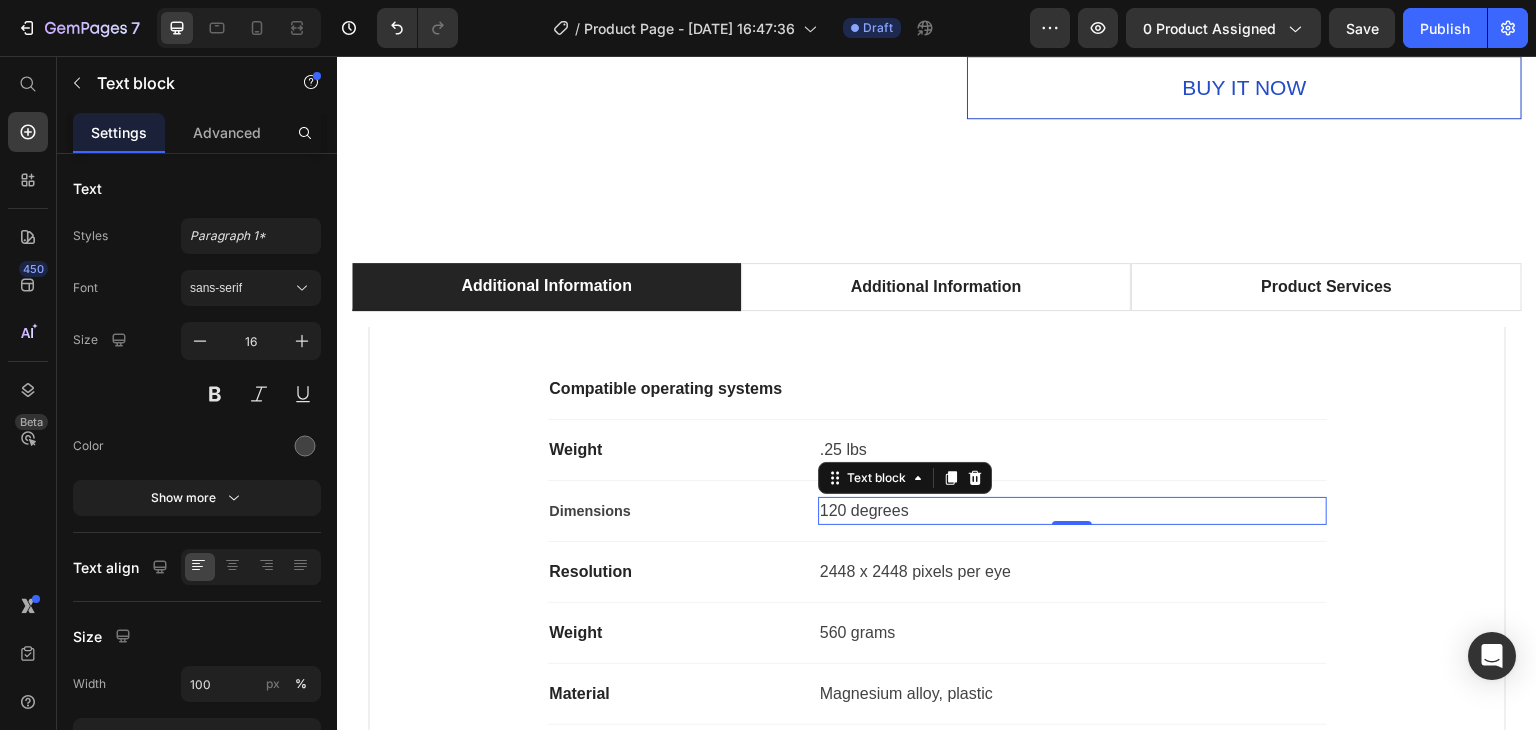 click on "120 degrees" at bounding box center (1072, 511) 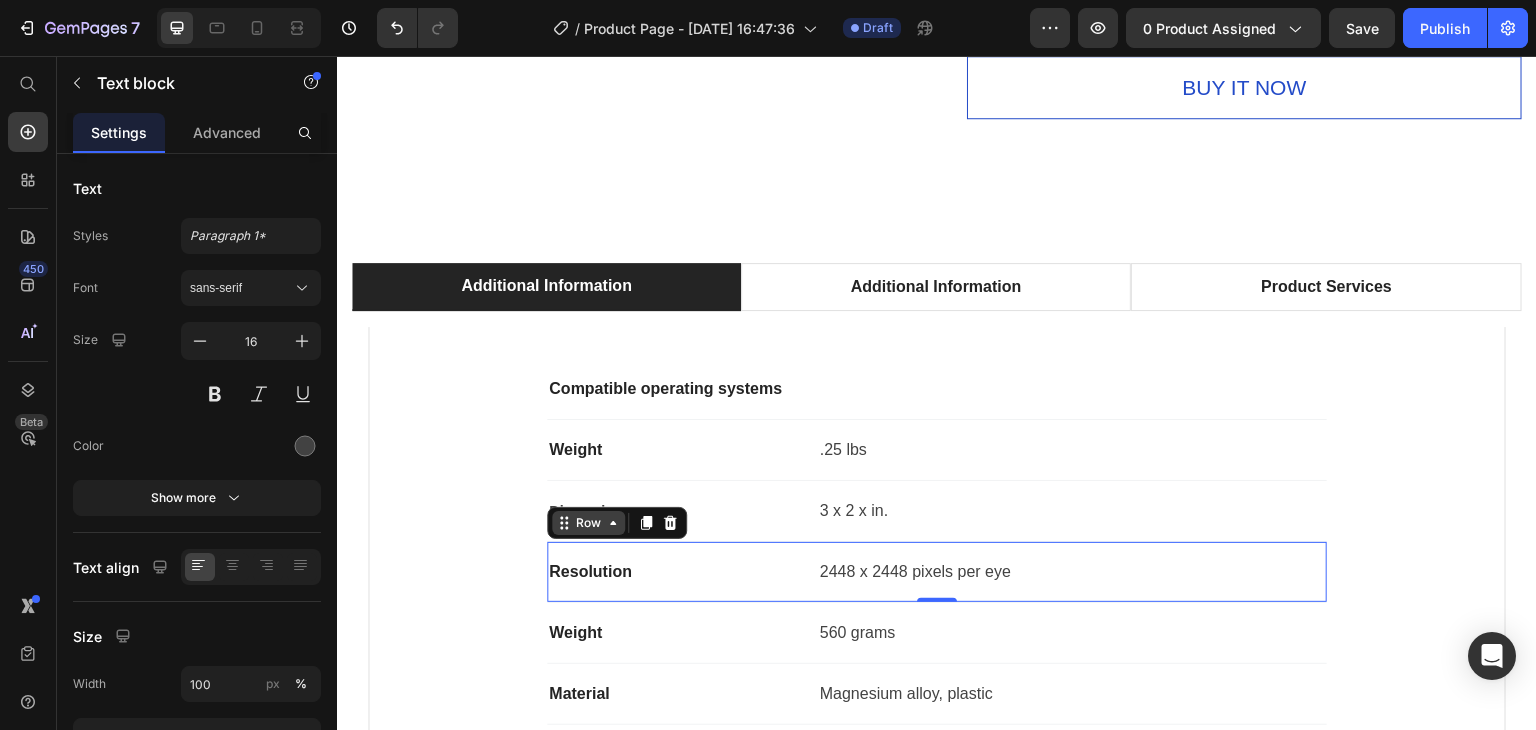 click on "Row" at bounding box center [617, 523] 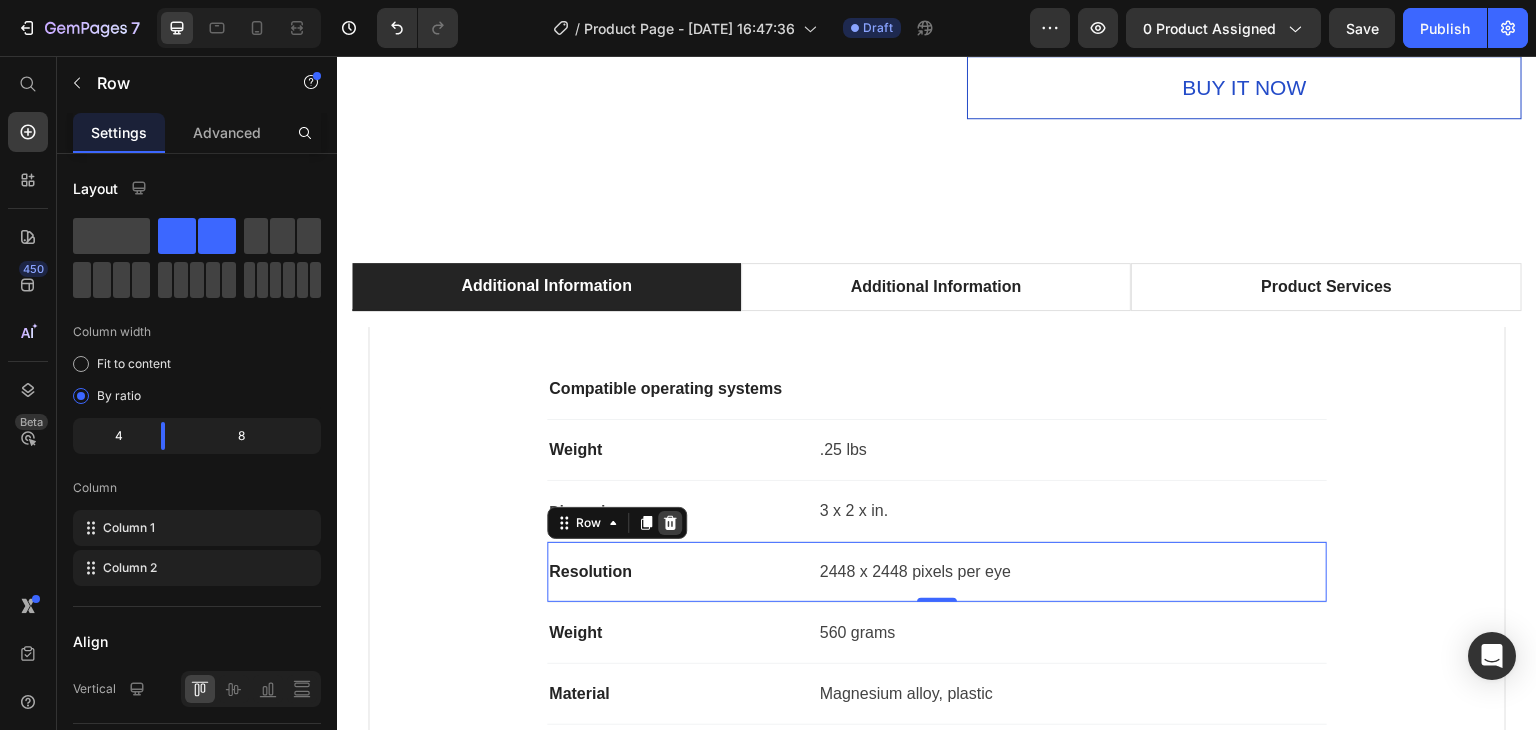 click 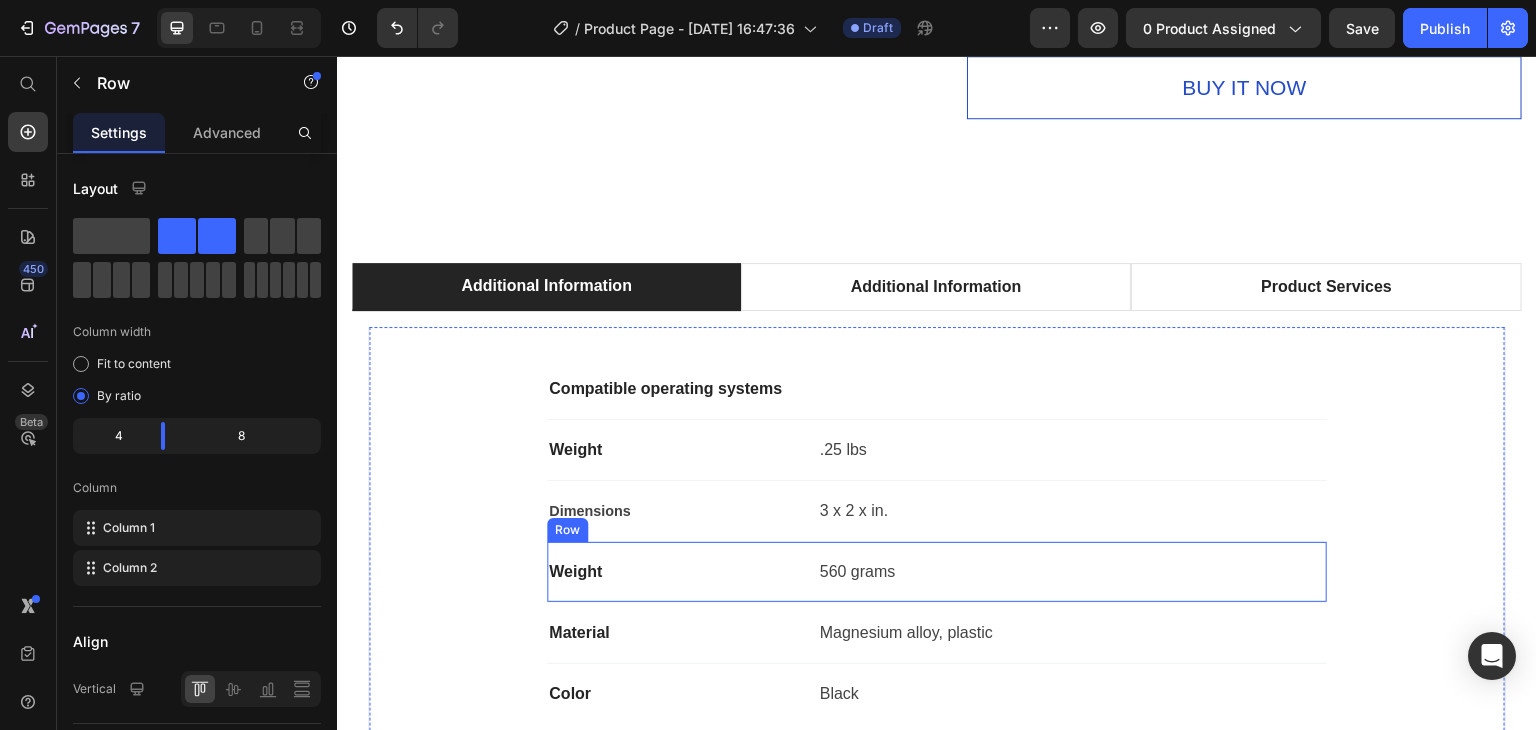 click on "Compatible operating systems Text block Row Weight Text block .25 lbs Text block Row Dimensions Text block 3 x 2 x in. Text block Row Weight Text block 560 grams Text block Row Material Text block Magnesium alloy, plastic Text block Row Color Text block Black Text block Row" at bounding box center [937, 541] 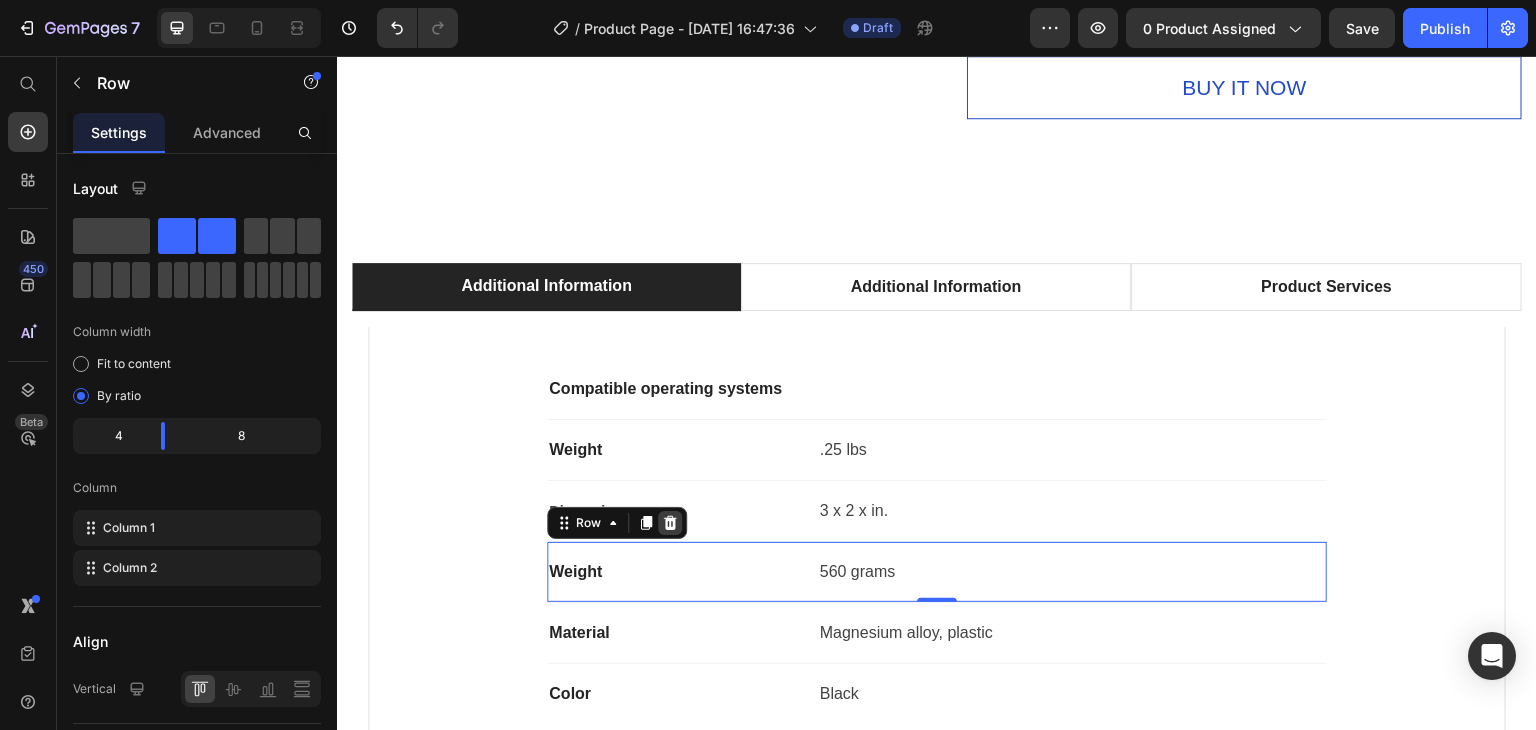 click 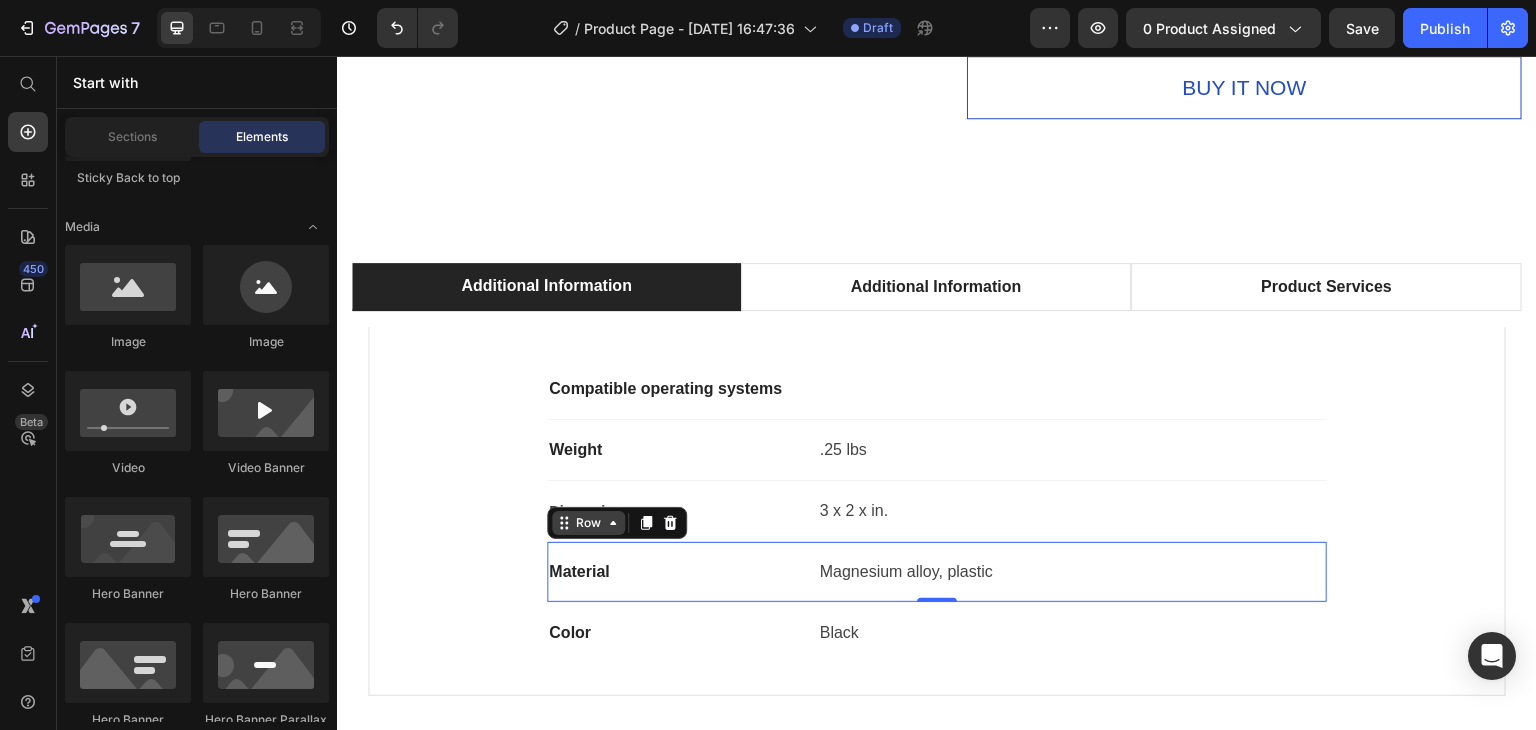 click on "Row" at bounding box center (617, 523) 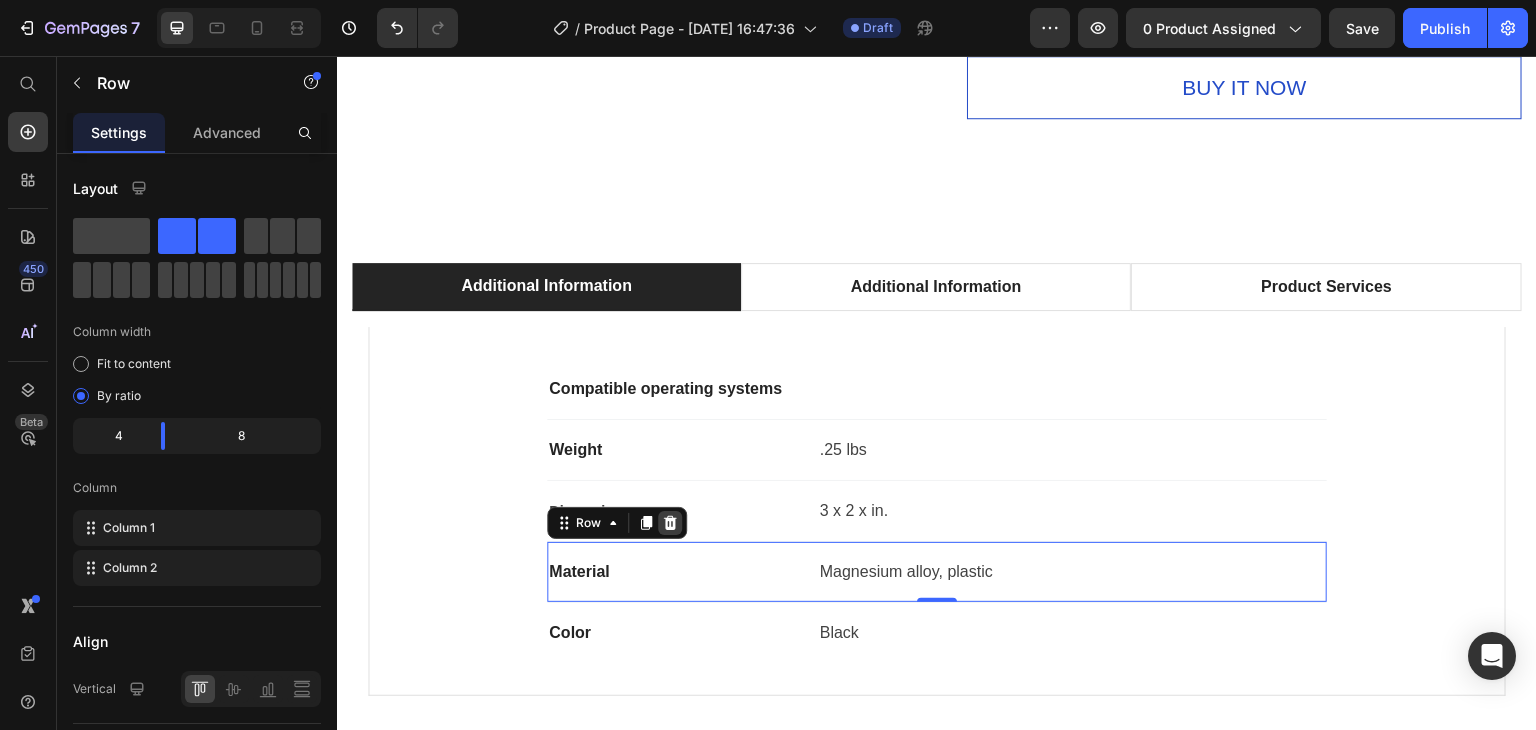 click 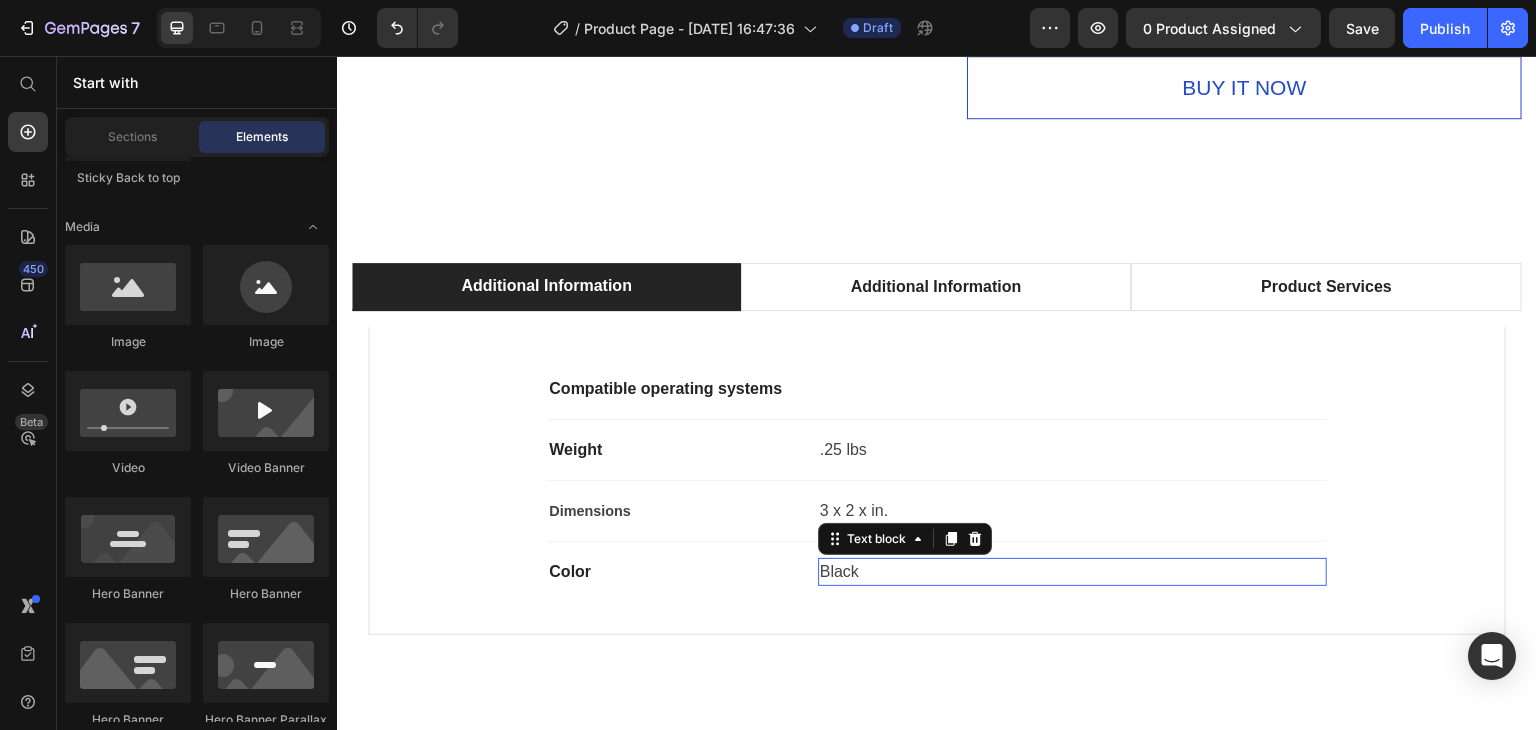 click on "Black" at bounding box center (1072, 572) 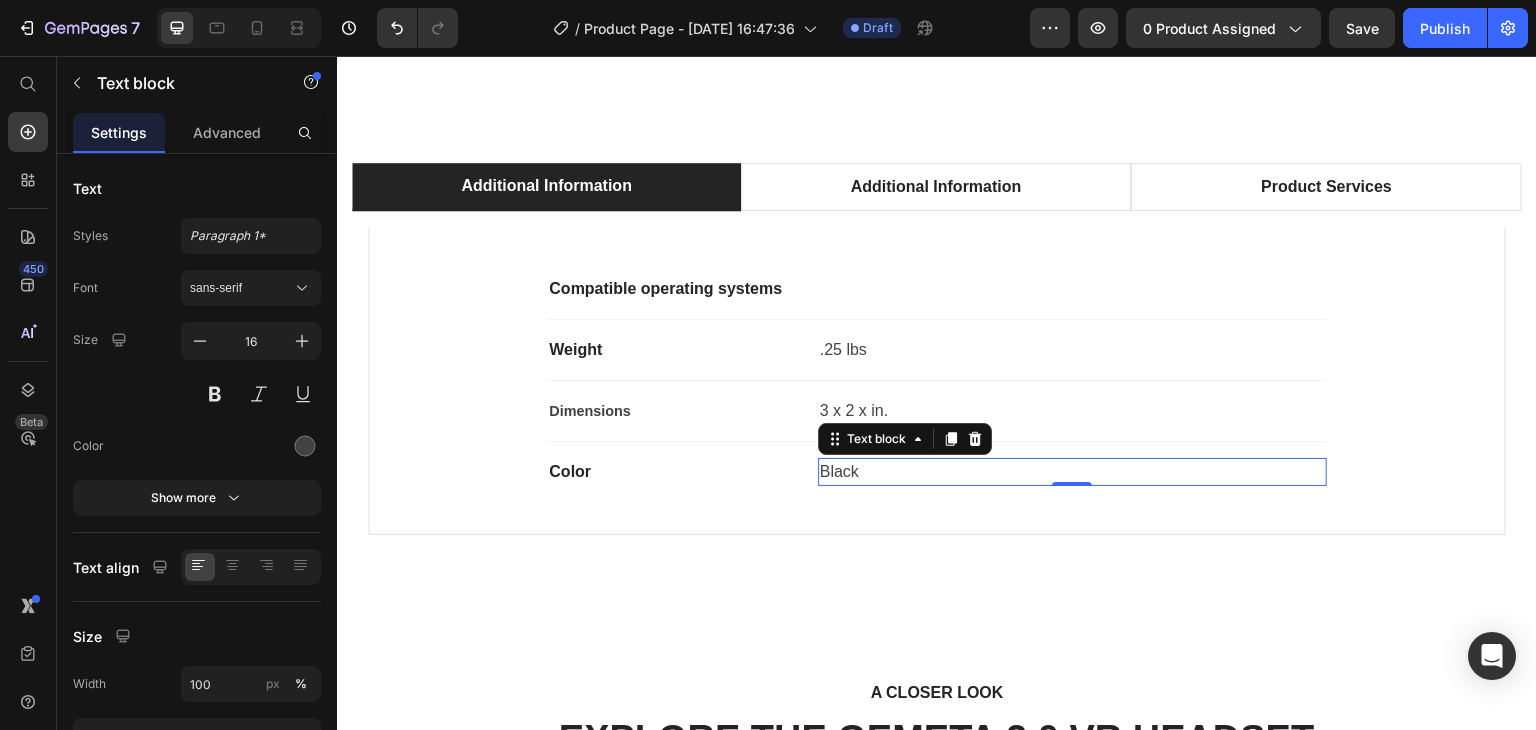 scroll, scrollTop: 2074, scrollLeft: 0, axis: vertical 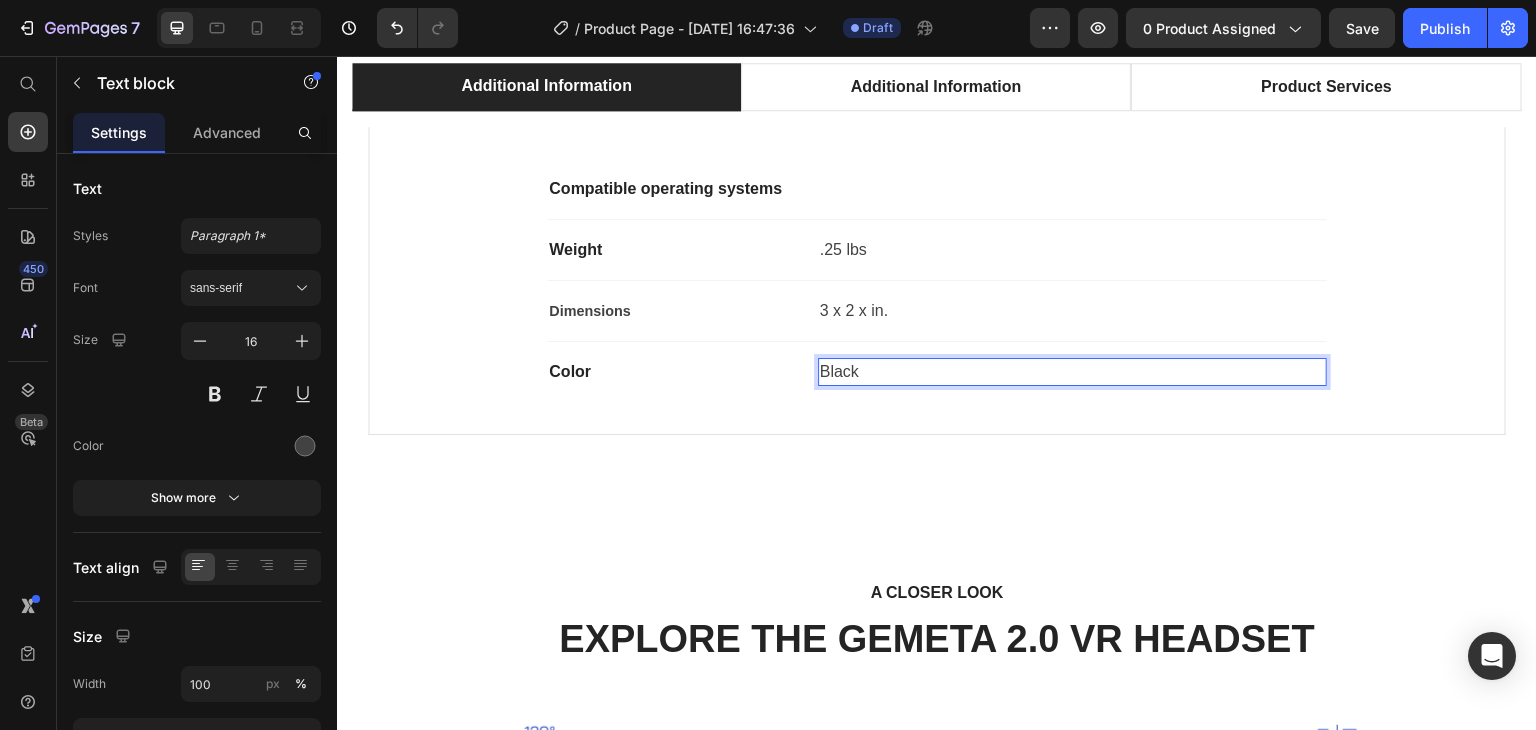 click on "Black" at bounding box center [1072, 372] 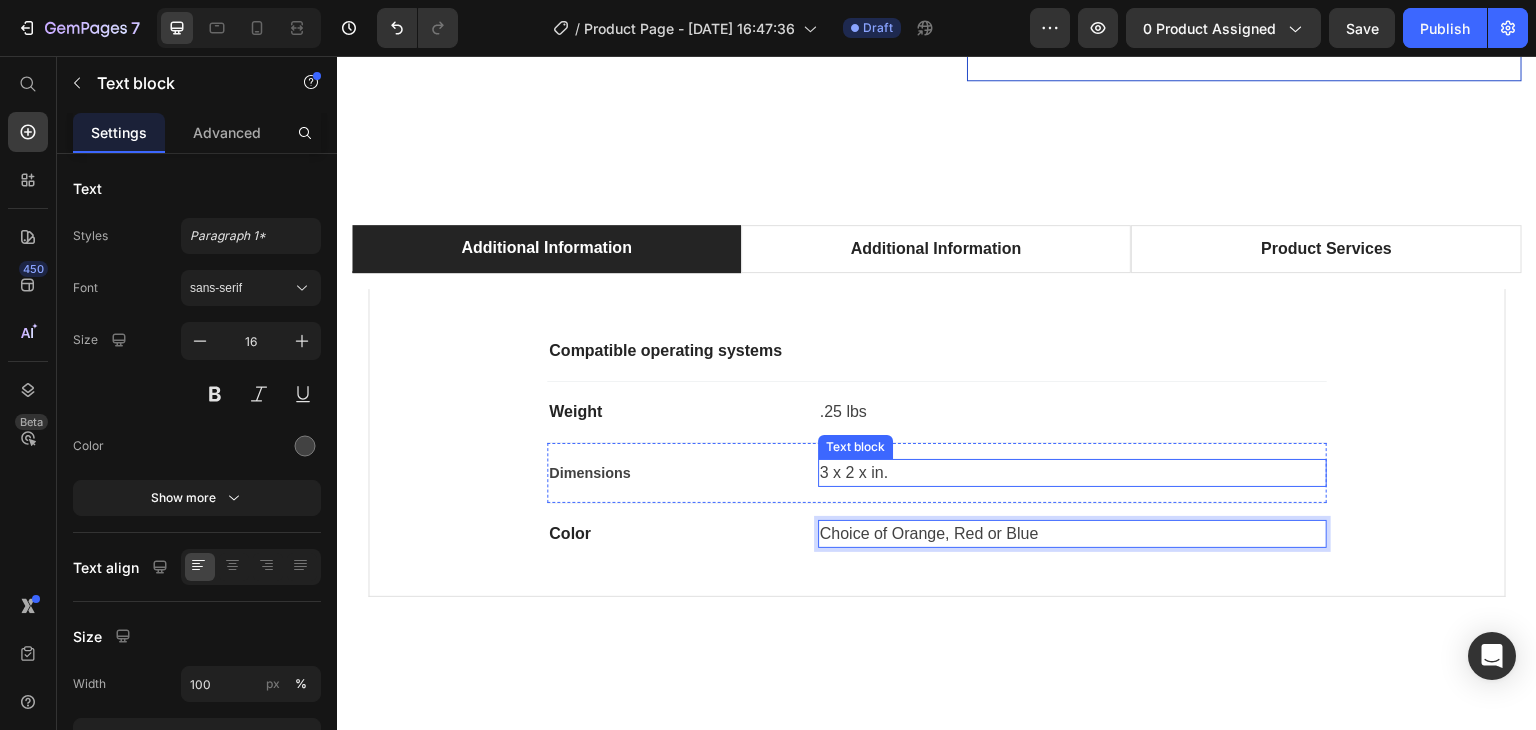 scroll, scrollTop: 1774, scrollLeft: 0, axis: vertical 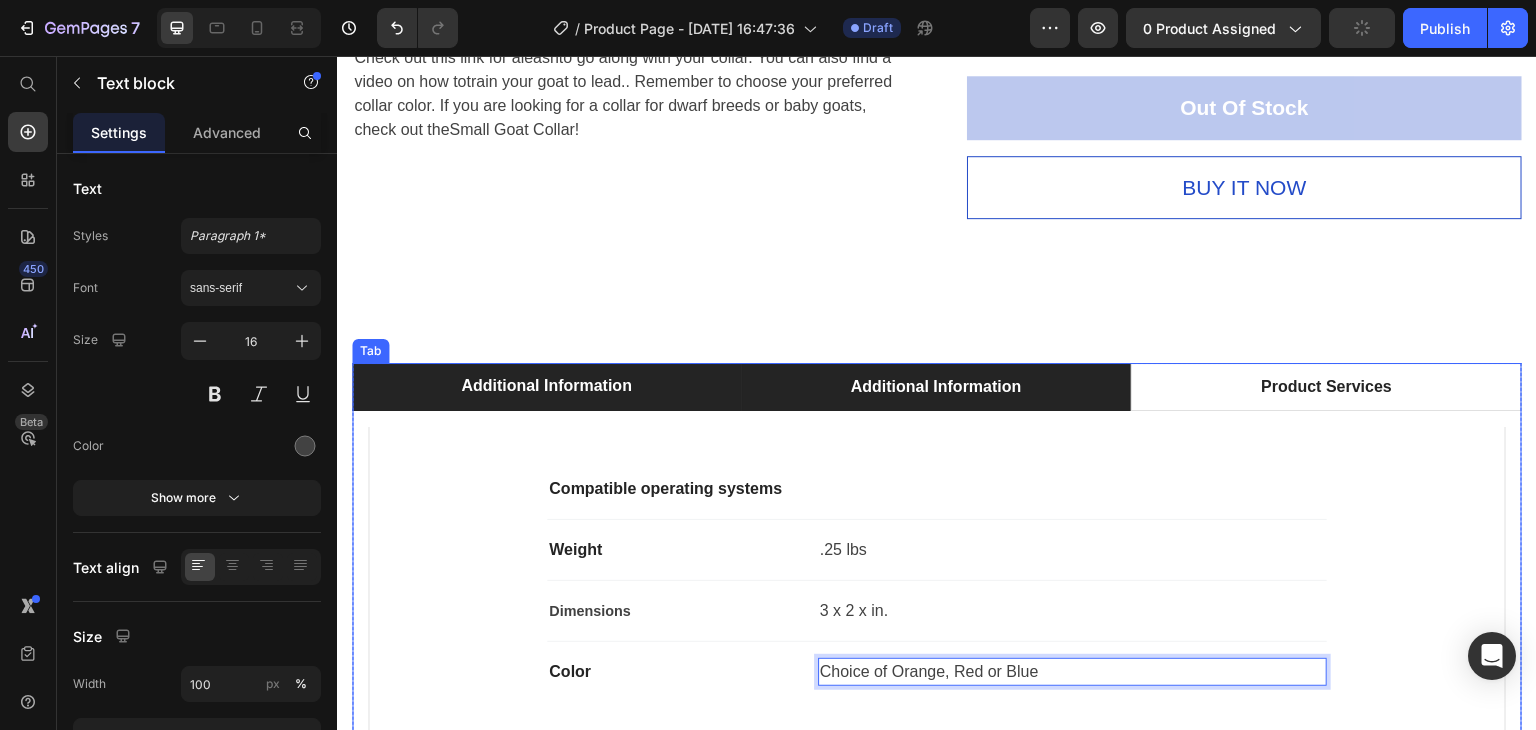 click on "Additional Information" at bounding box center [936, 387] 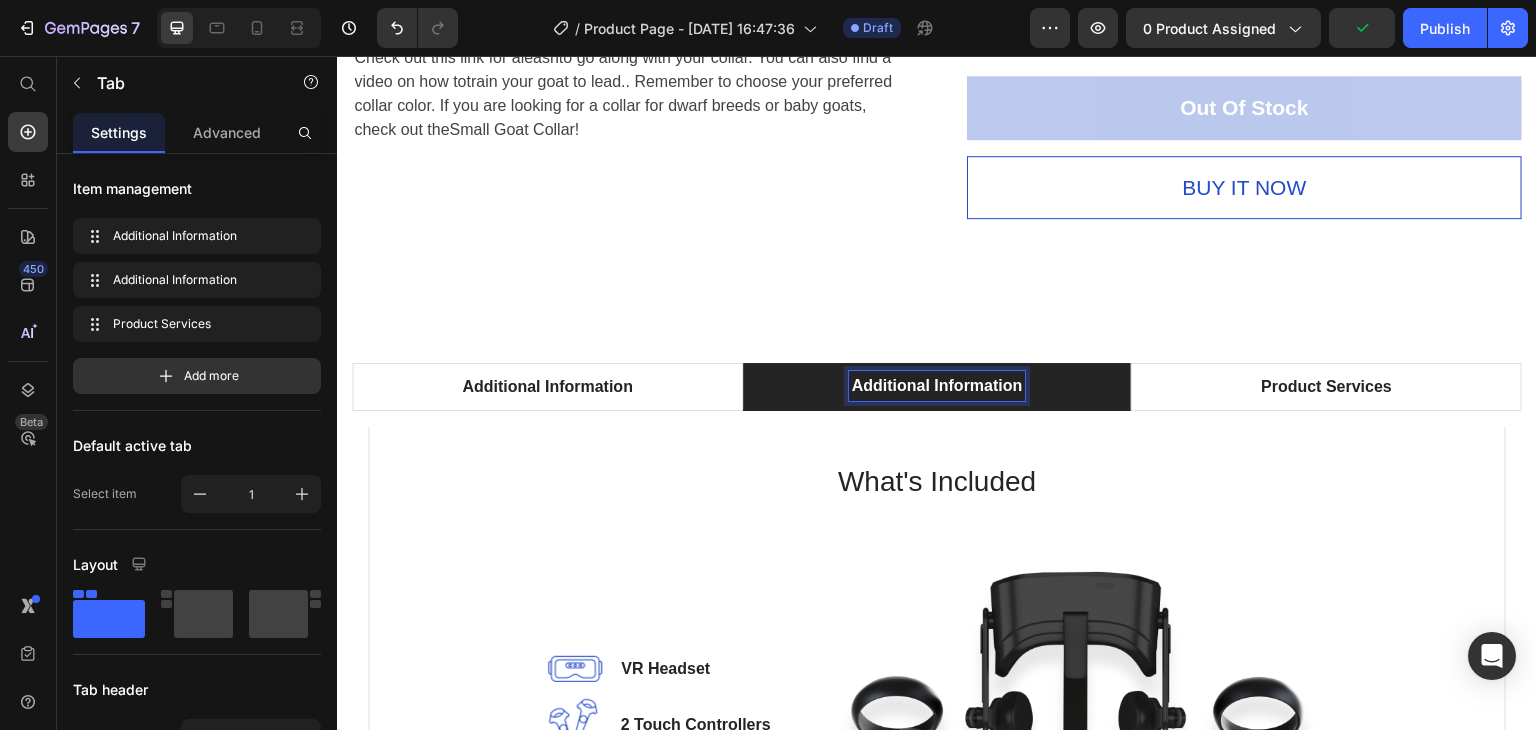 click on "Additional Information" at bounding box center [937, 386] 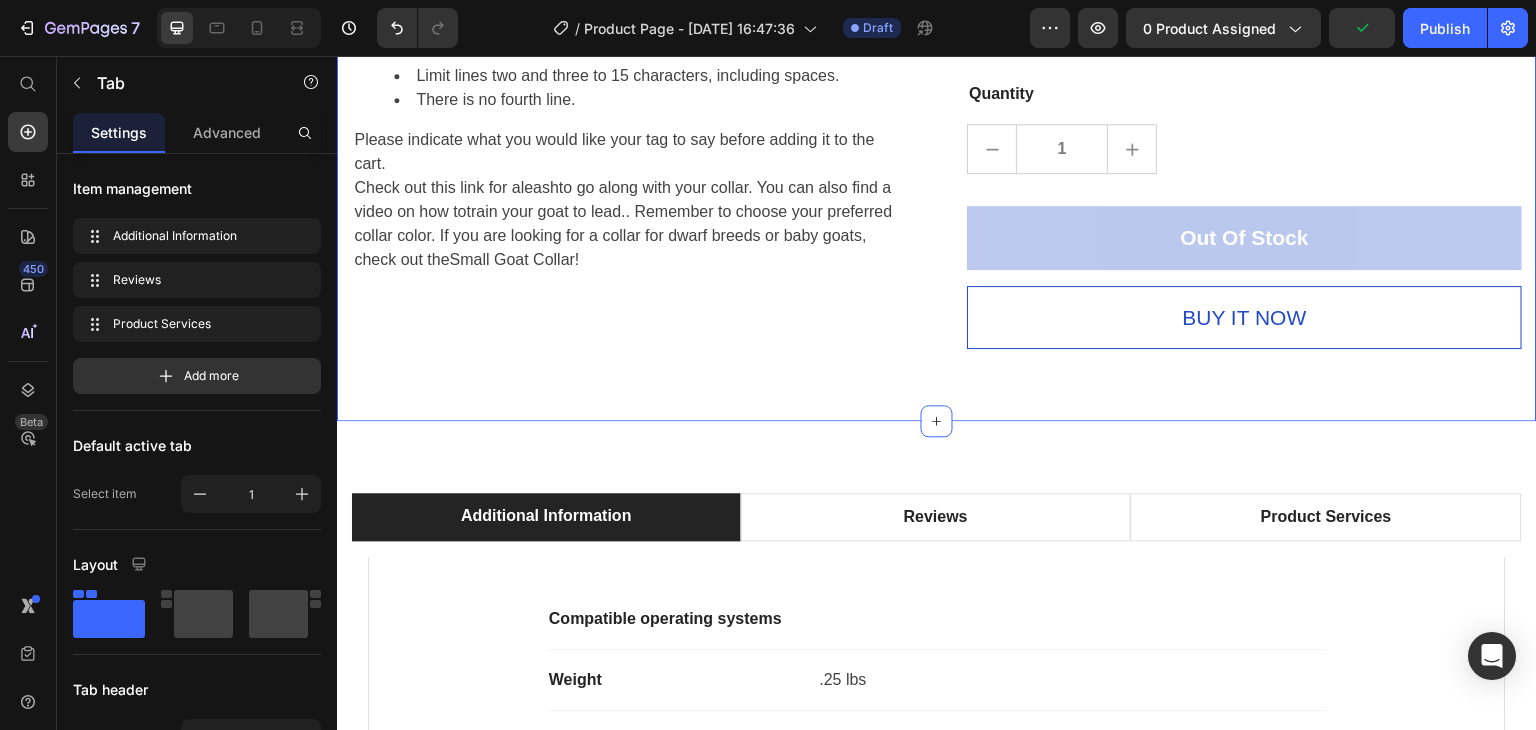 scroll, scrollTop: 1851, scrollLeft: 0, axis: vertical 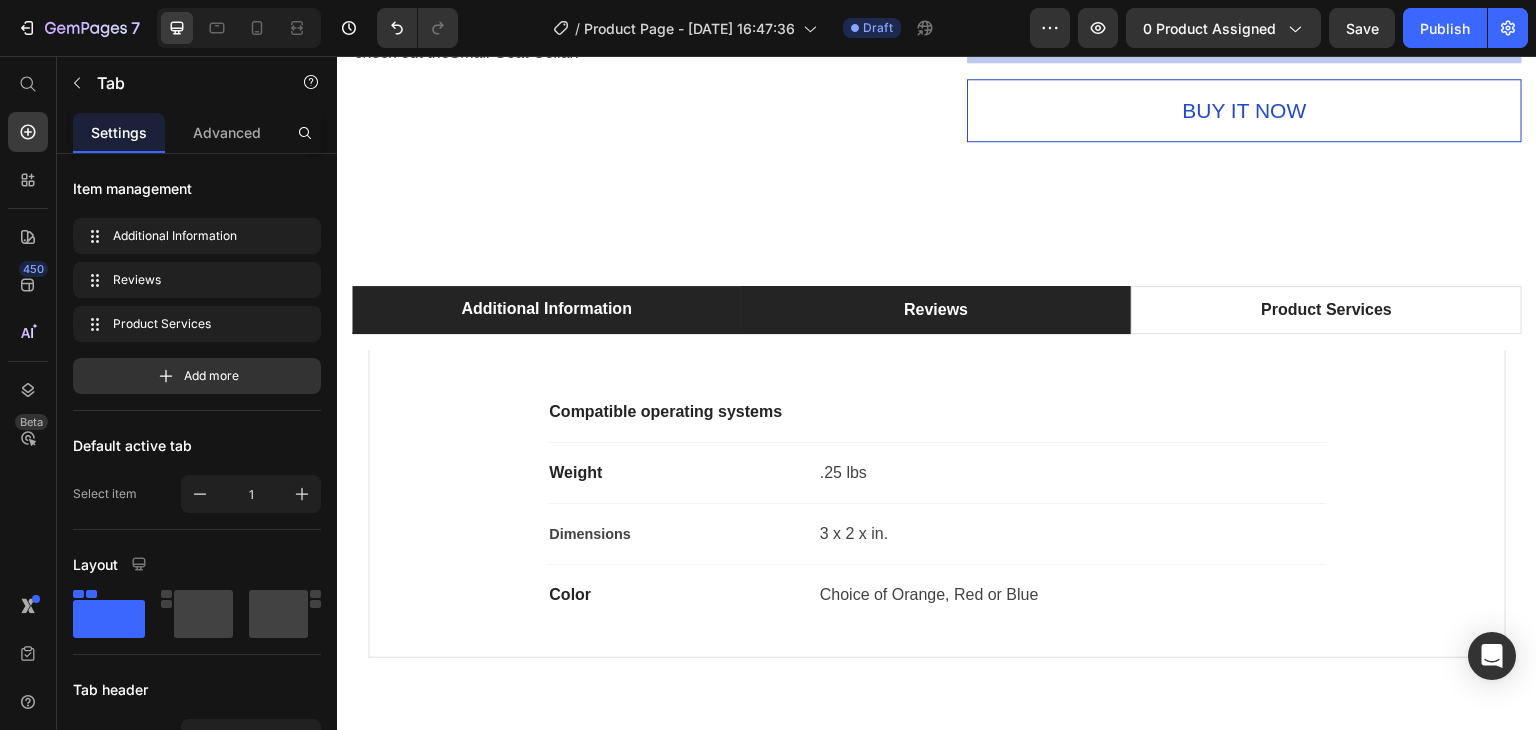 click on "Reviews" at bounding box center (936, 310) 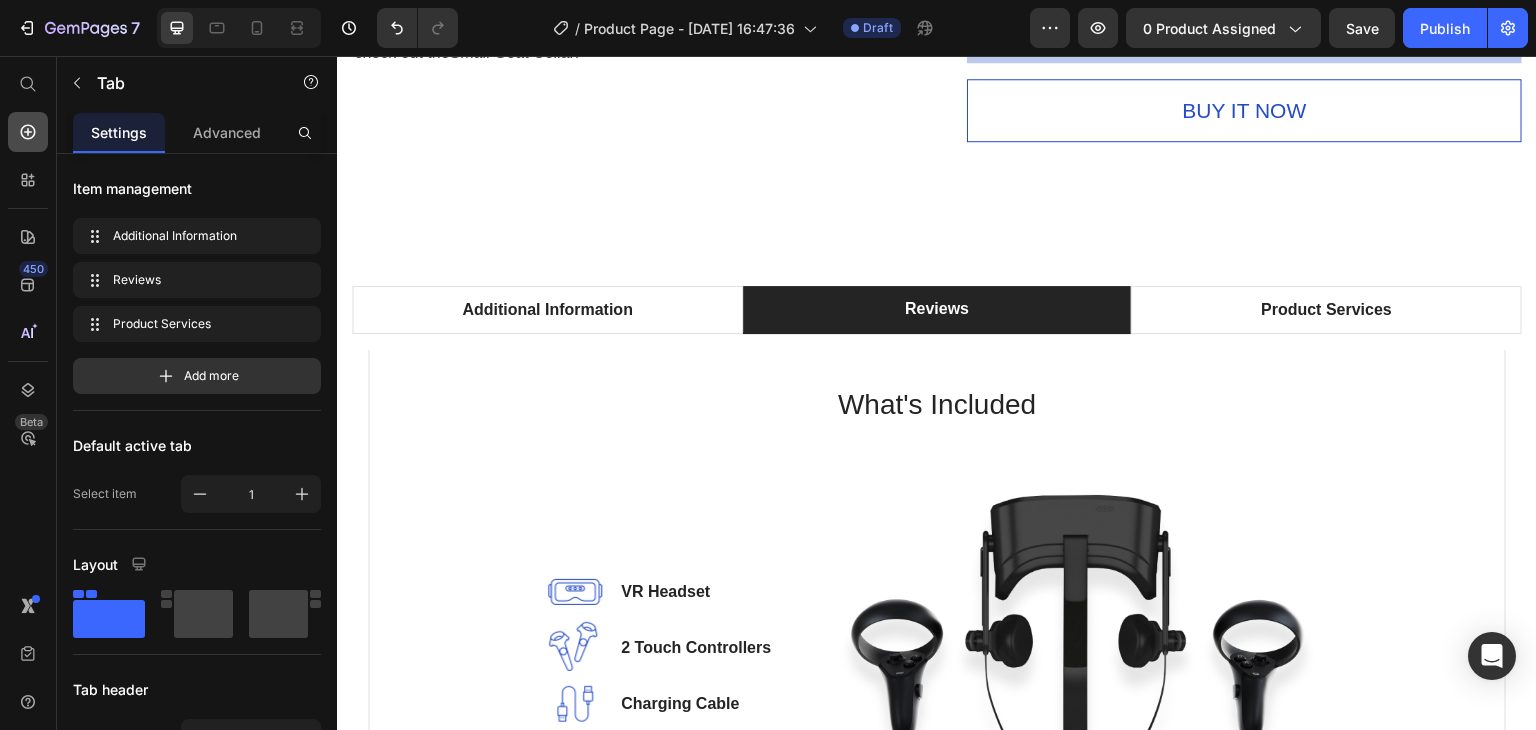click 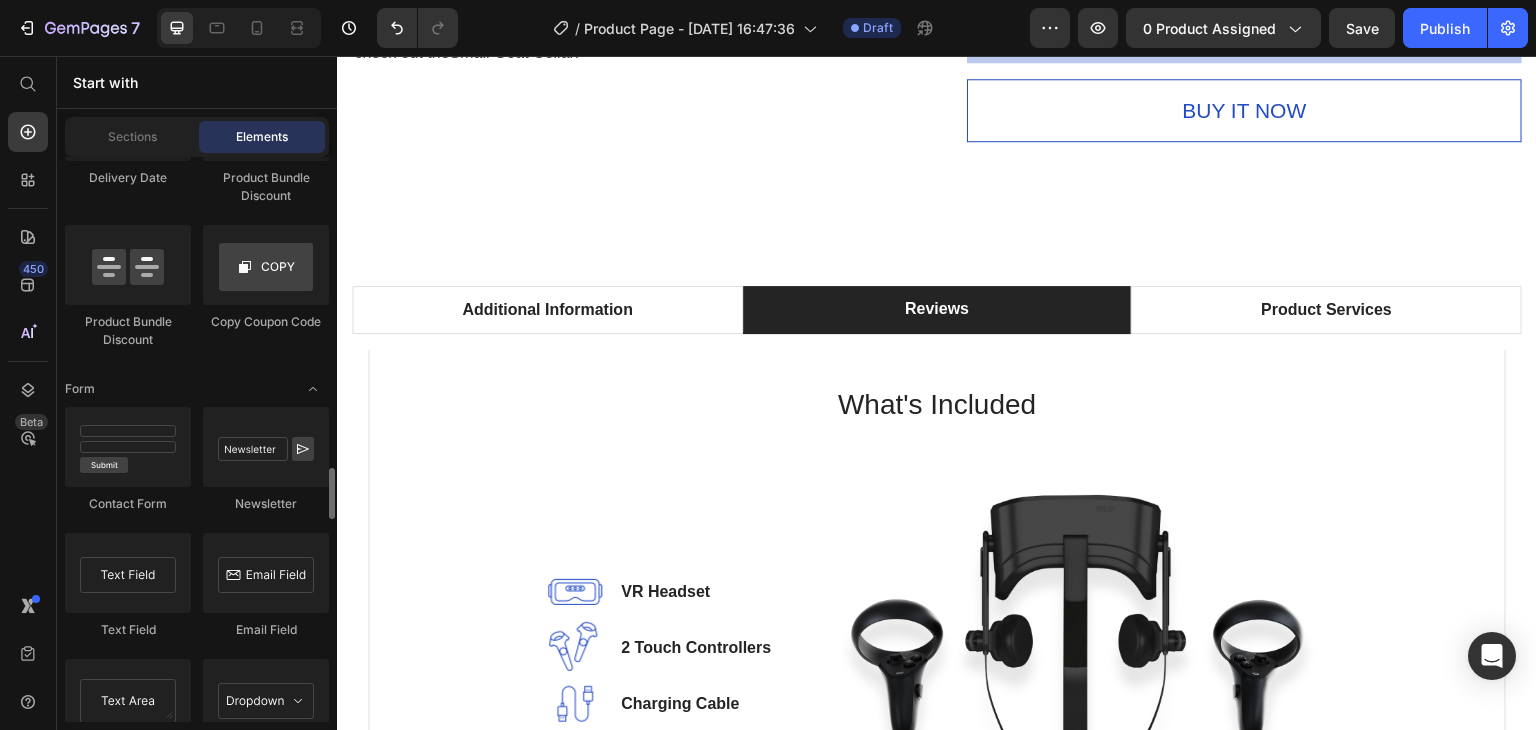 scroll, scrollTop: 4400, scrollLeft: 0, axis: vertical 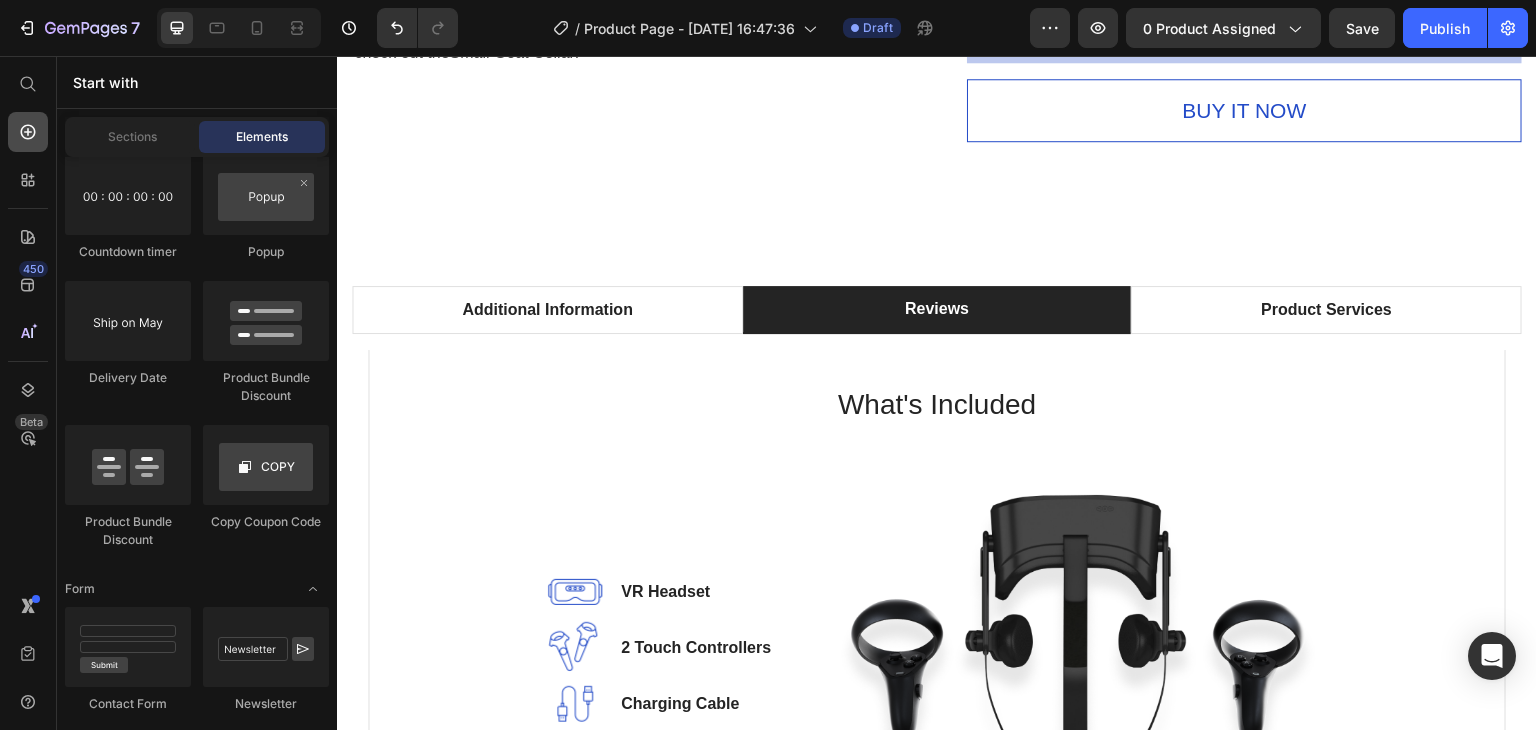 click 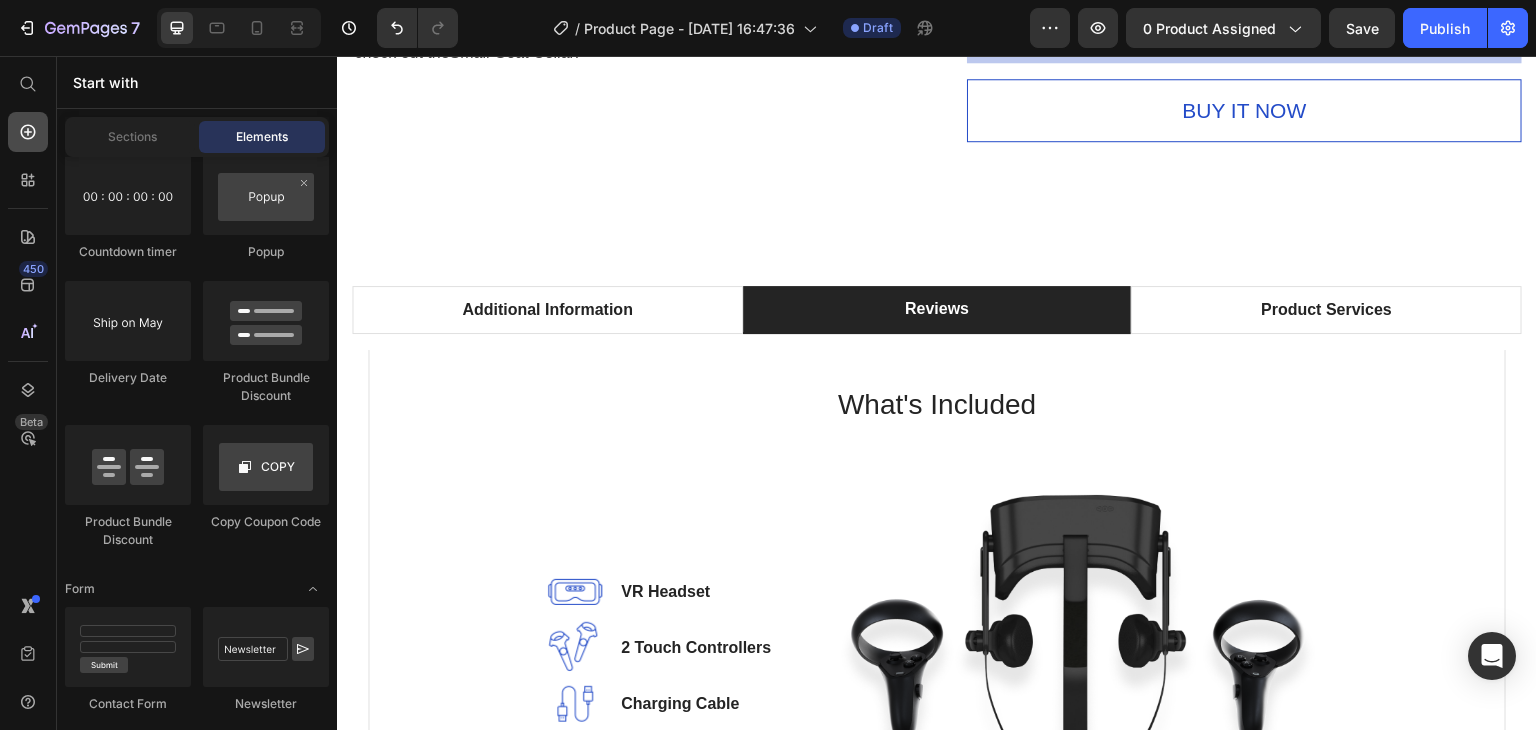 click 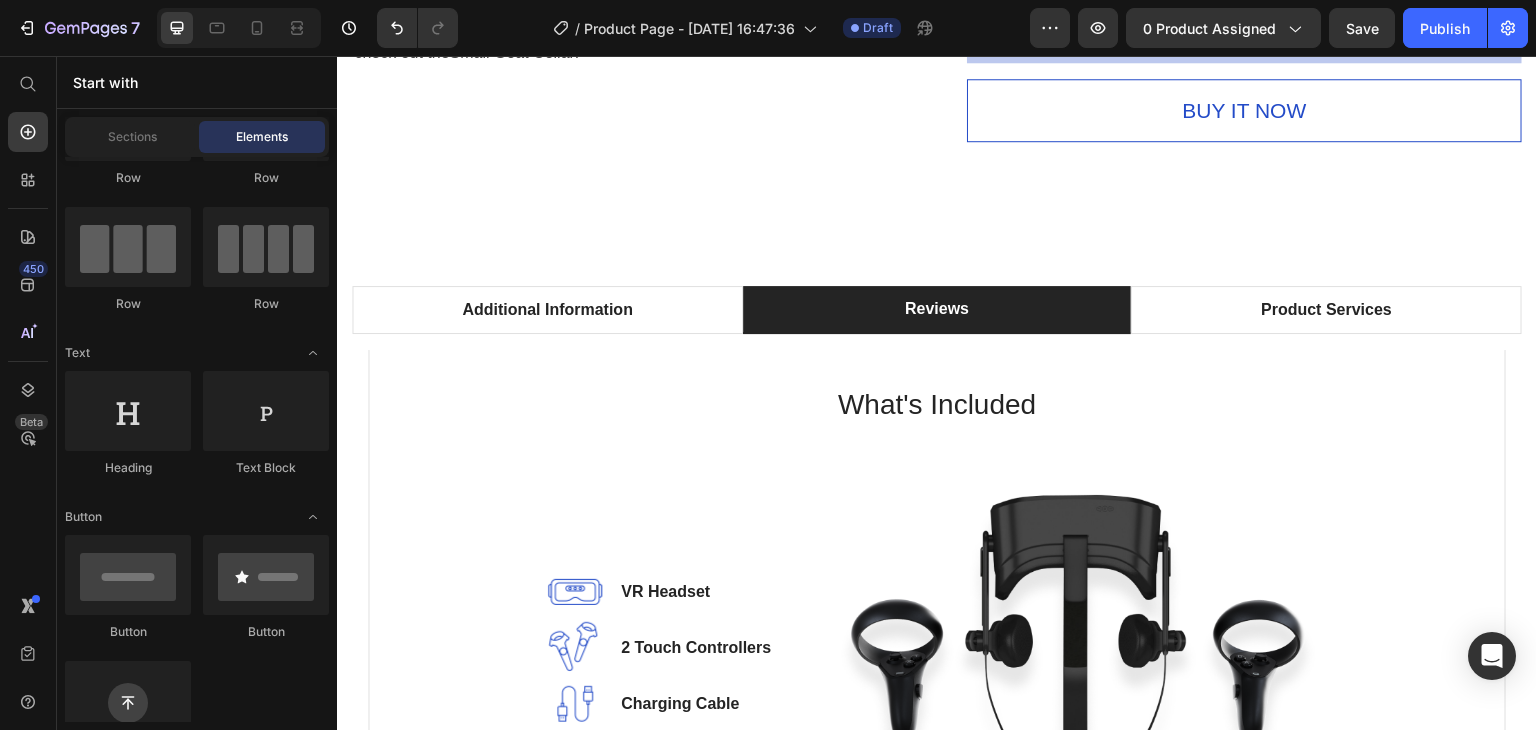 scroll, scrollTop: 0, scrollLeft: 0, axis: both 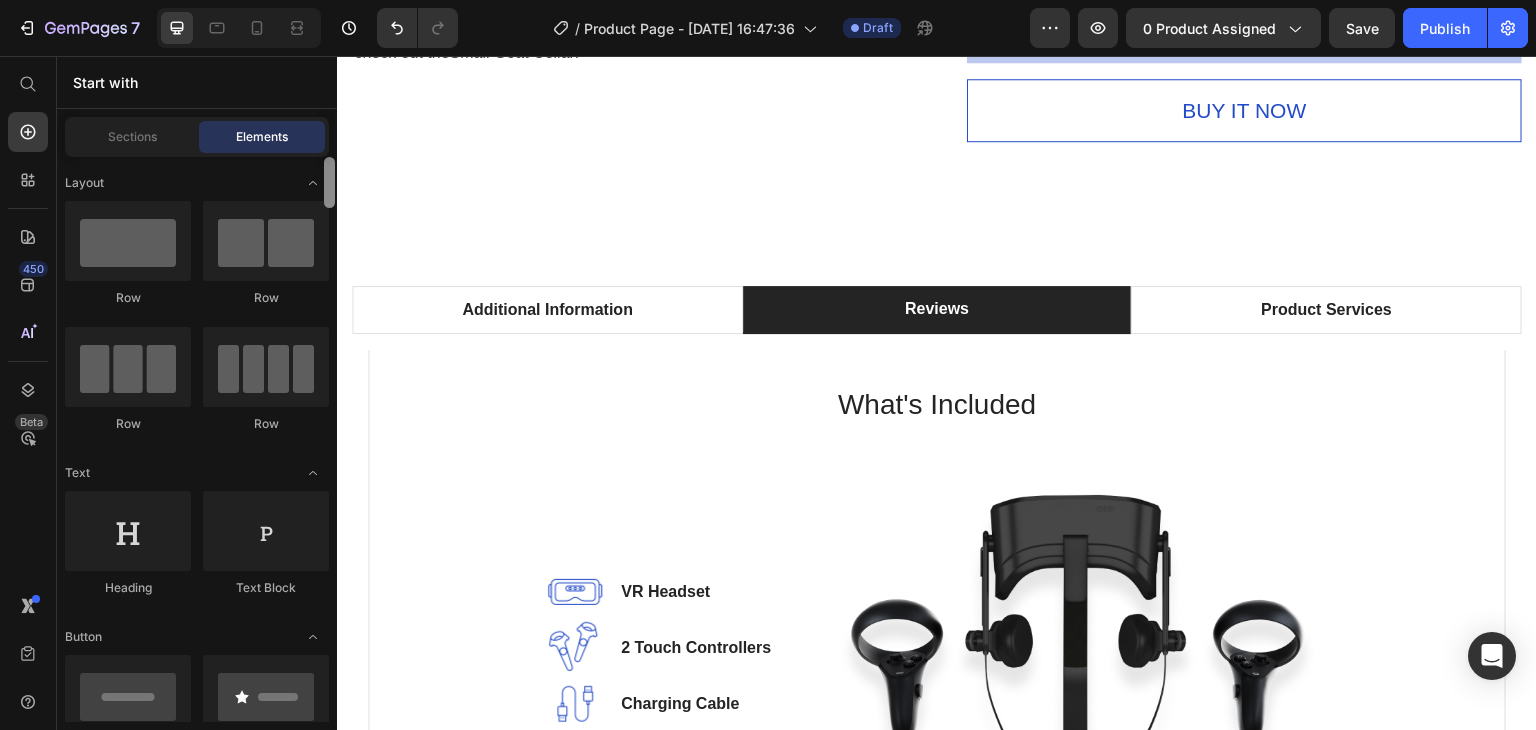 drag, startPoint x: 330, startPoint y: 429, endPoint x: 300, endPoint y: 161, distance: 269.6739 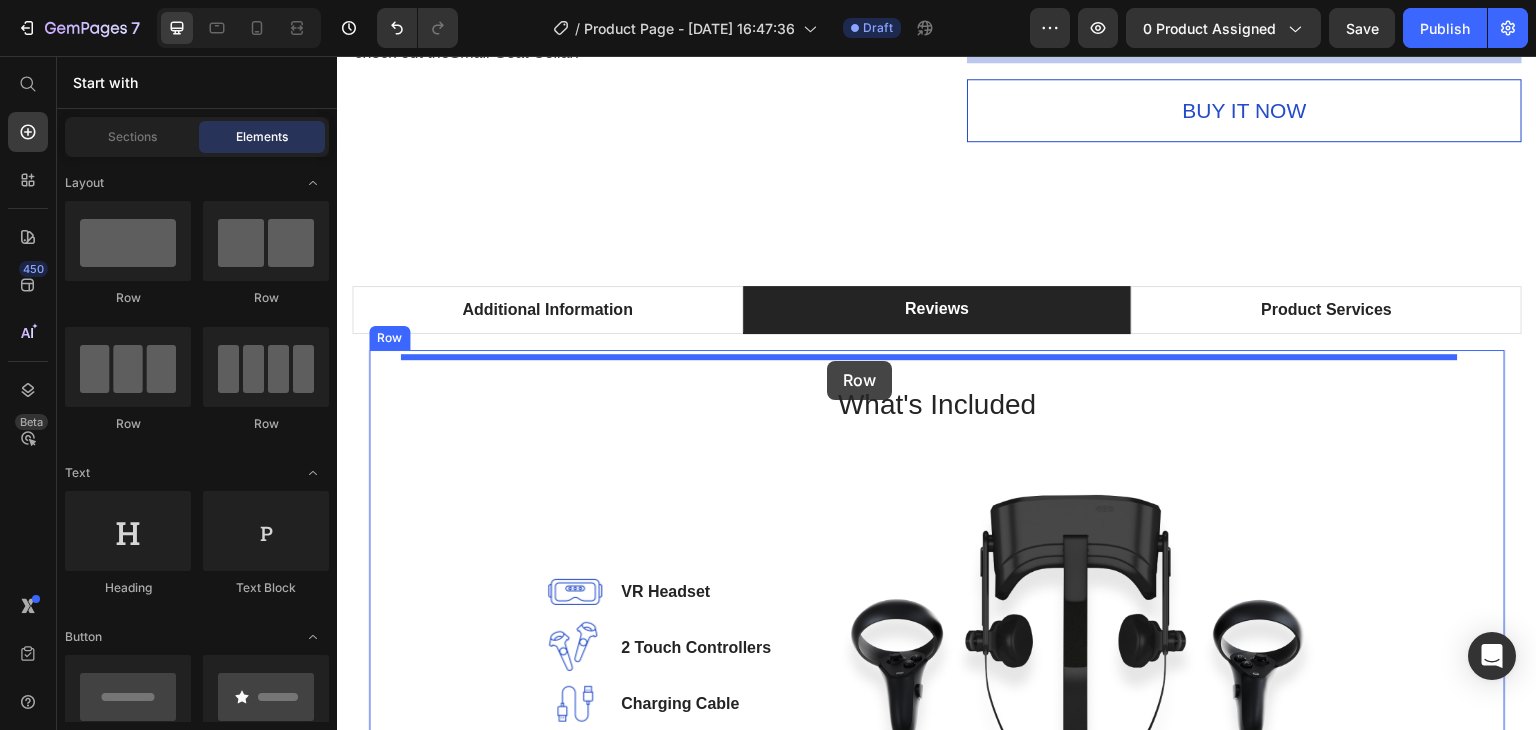 drag, startPoint x: 589, startPoint y: 300, endPoint x: 827, endPoint y: 361, distance: 245.6929 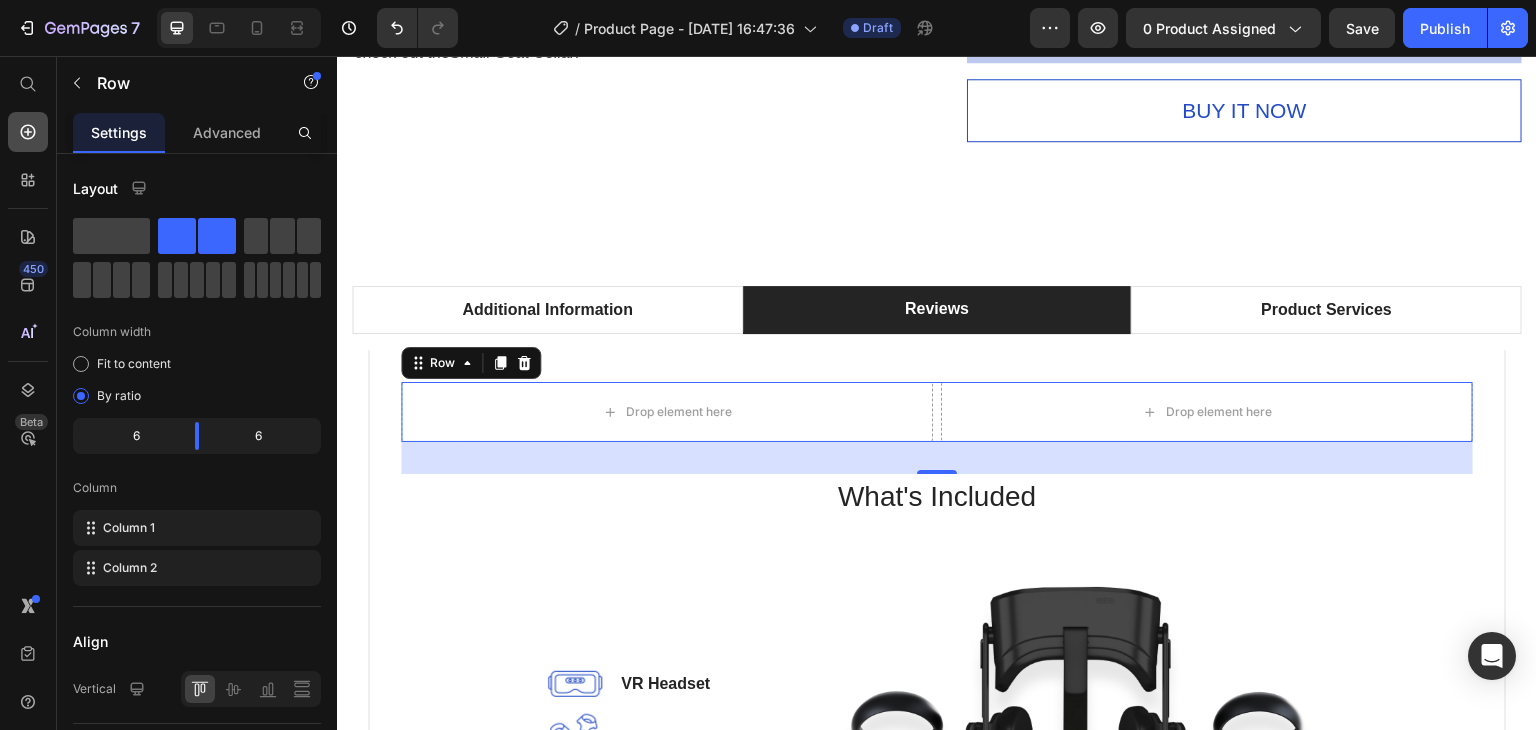 click 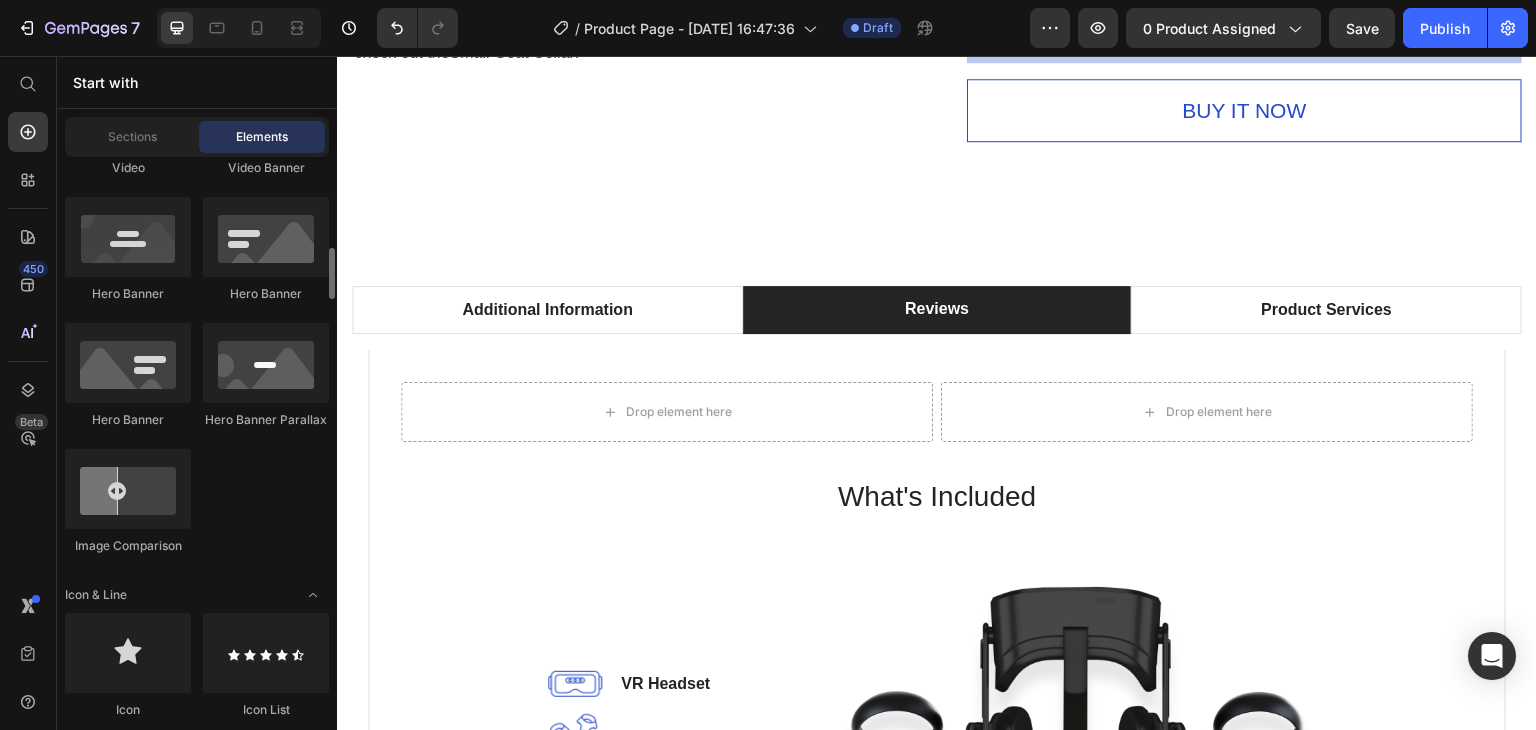 scroll, scrollTop: 1200, scrollLeft: 0, axis: vertical 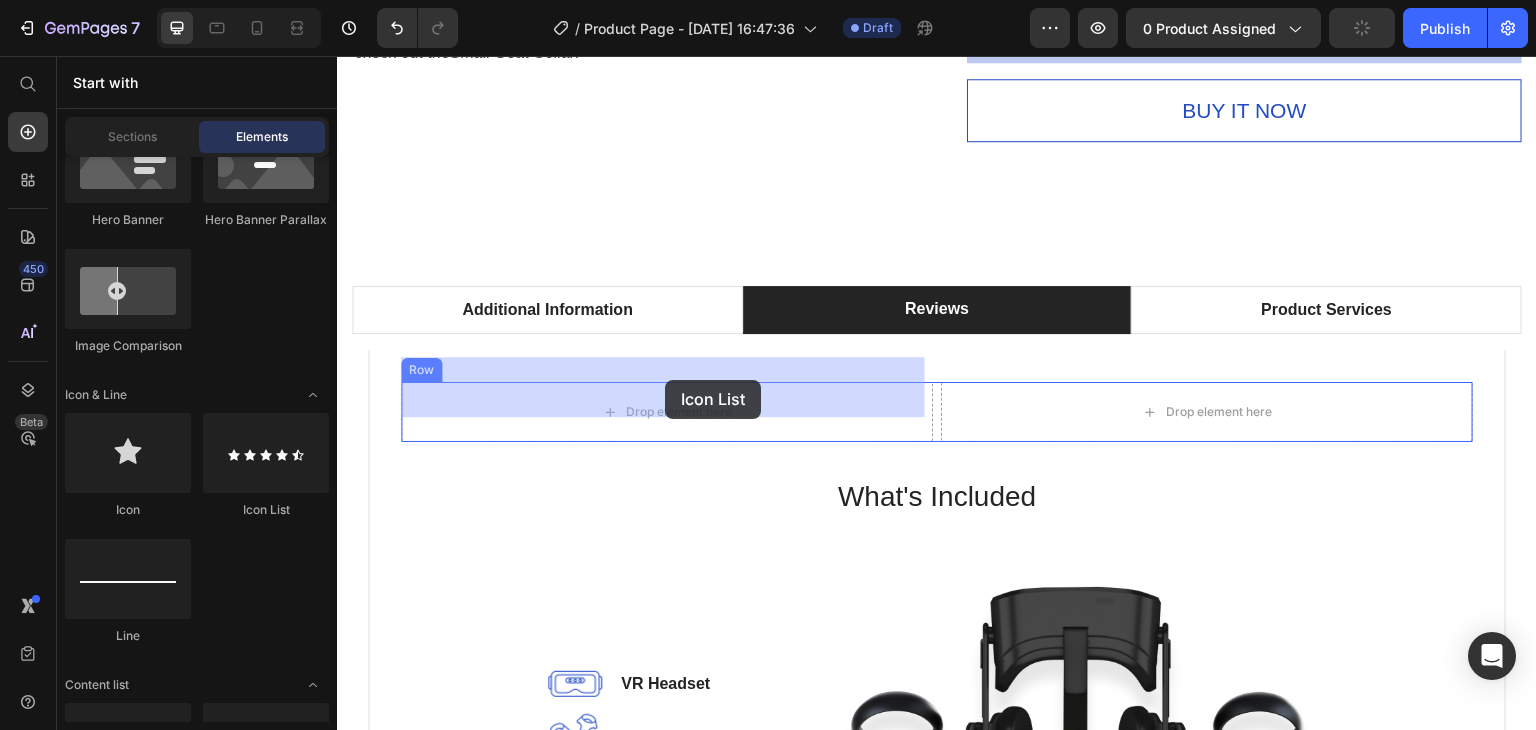 drag, startPoint x: 597, startPoint y: 521, endPoint x: 665, endPoint y: 380, distance: 156.54073 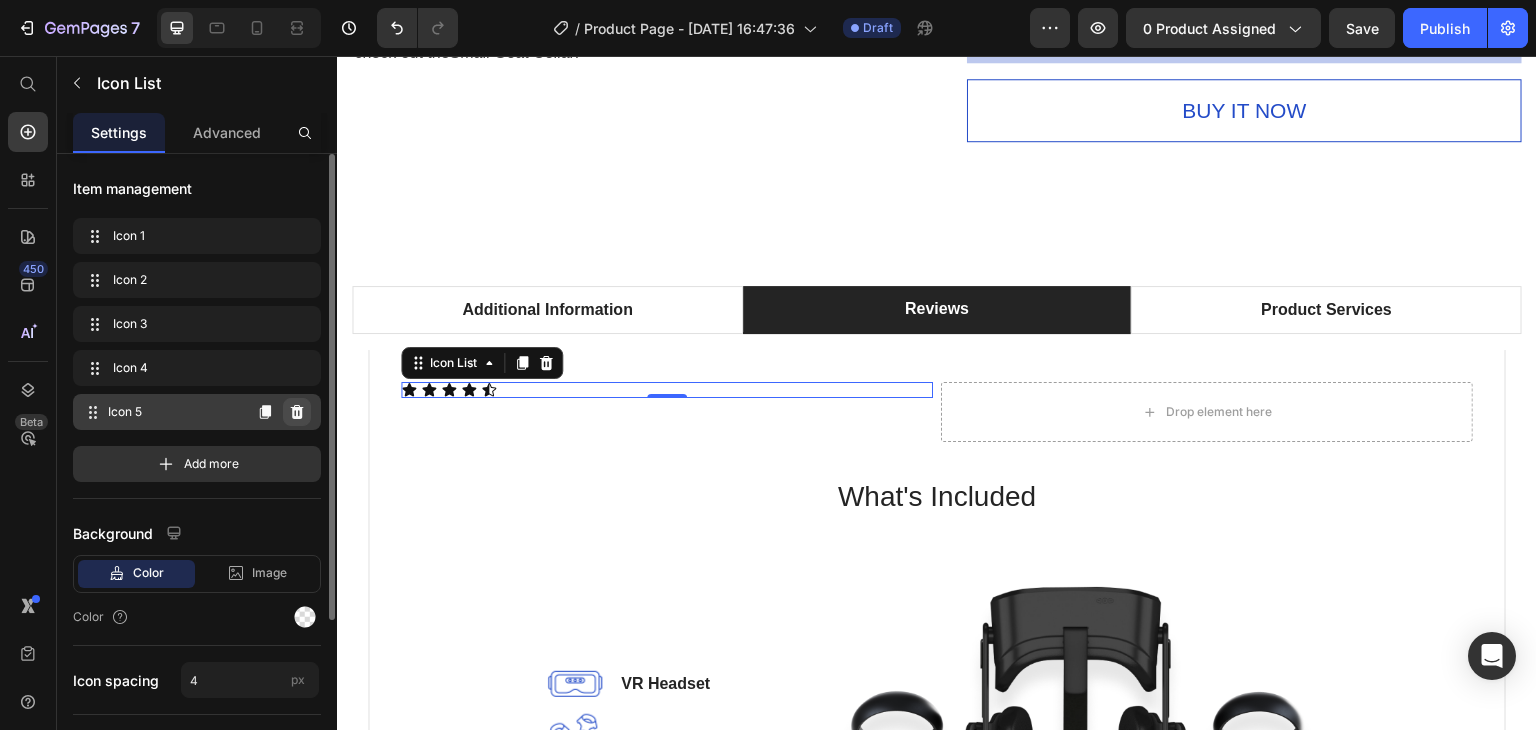 click 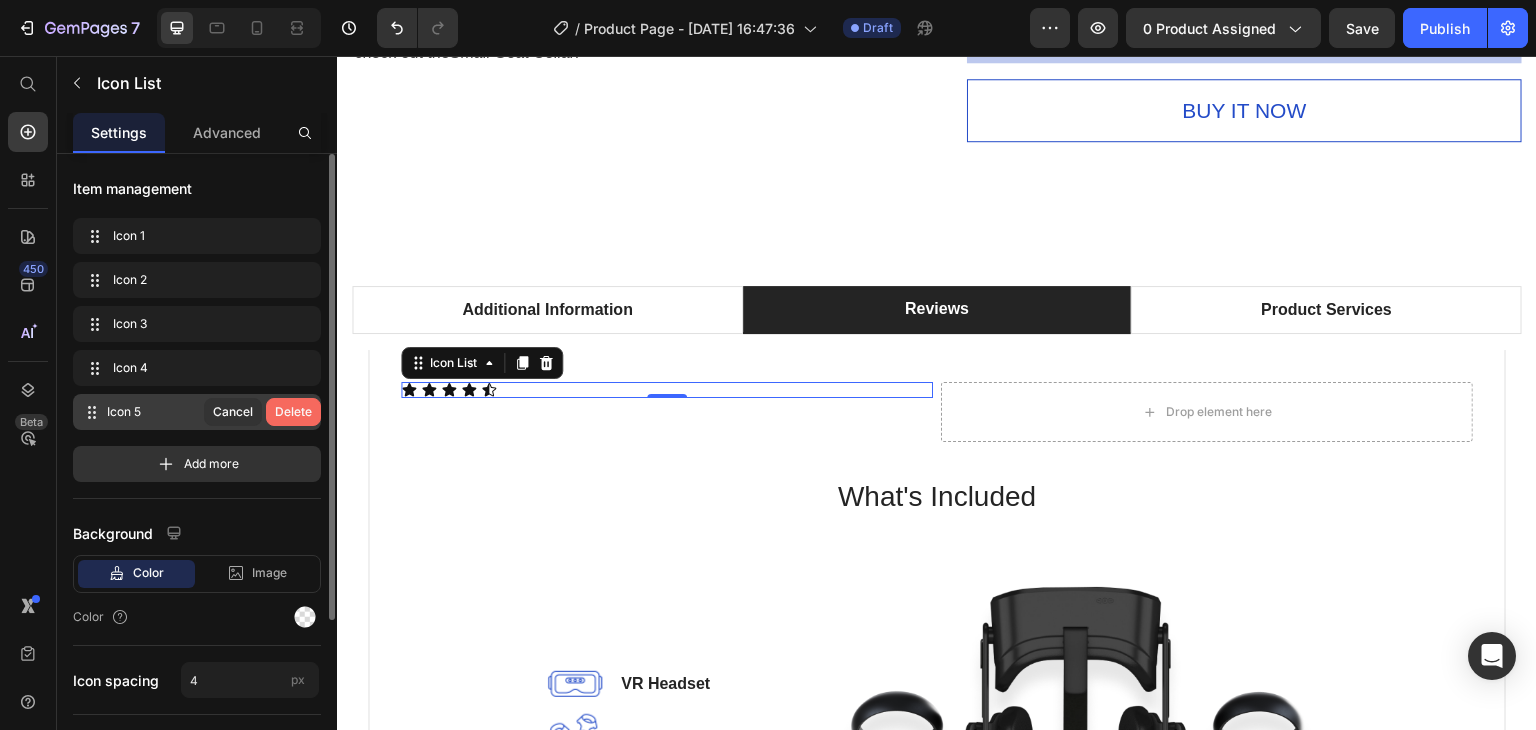 click on "Delete" at bounding box center [293, 412] 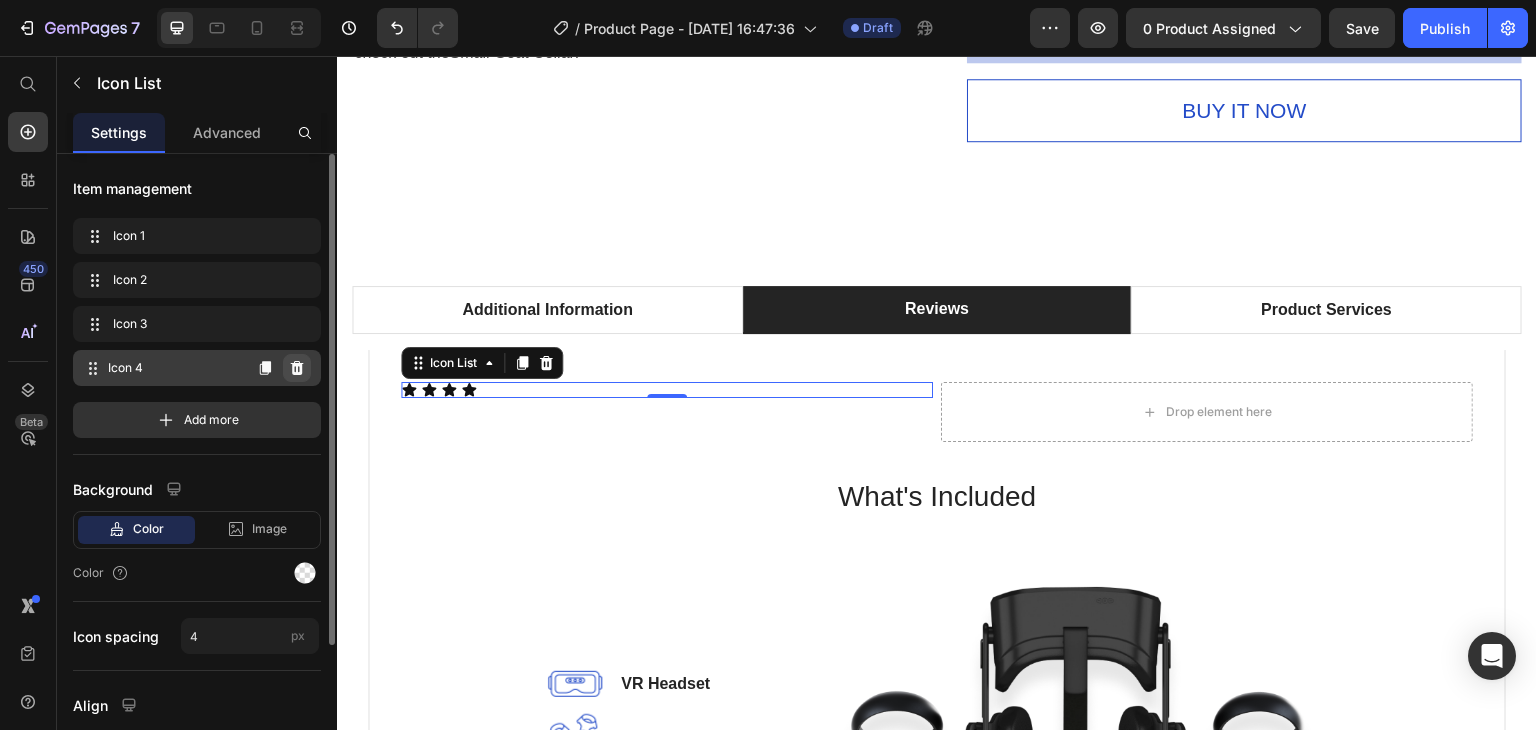 click 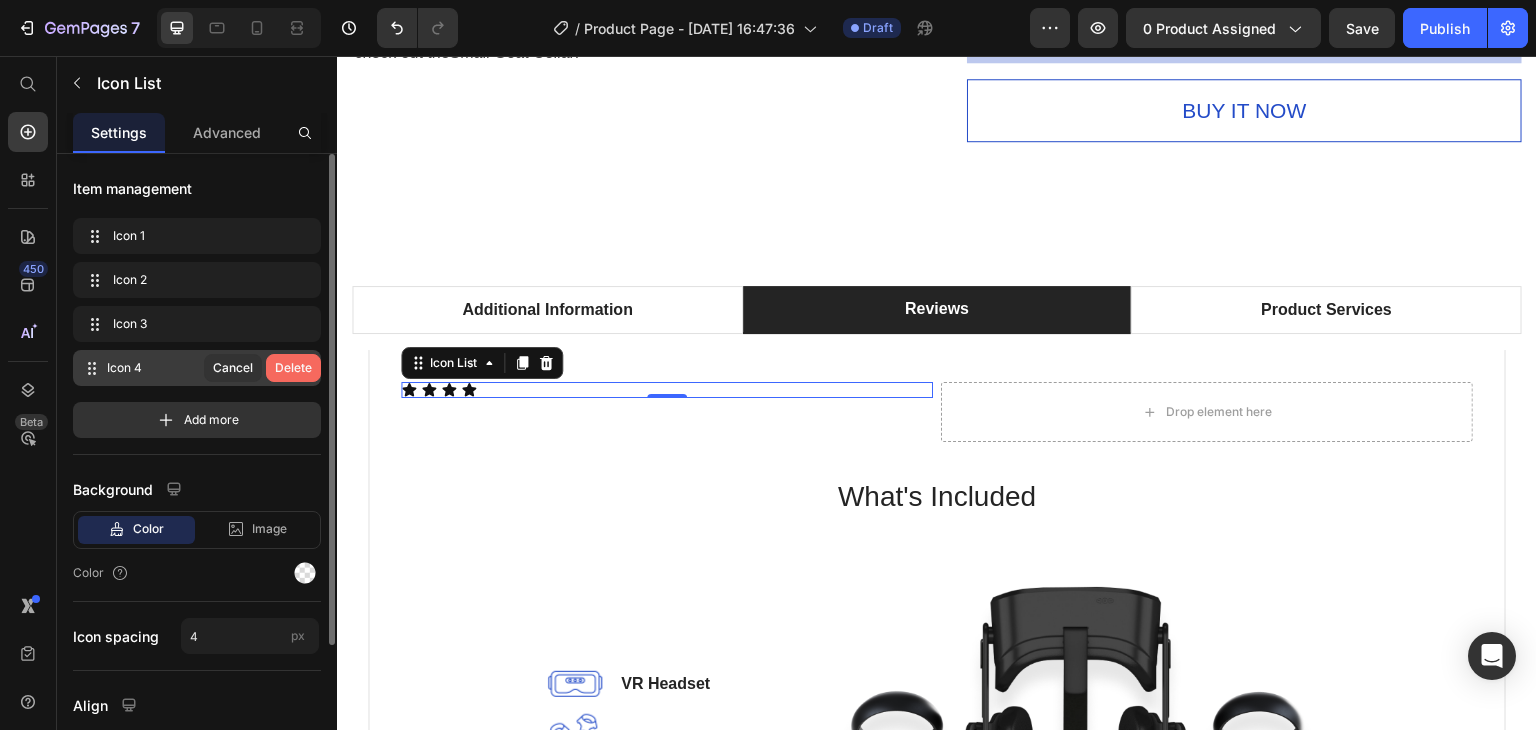 click on "Delete" at bounding box center [293, 368] 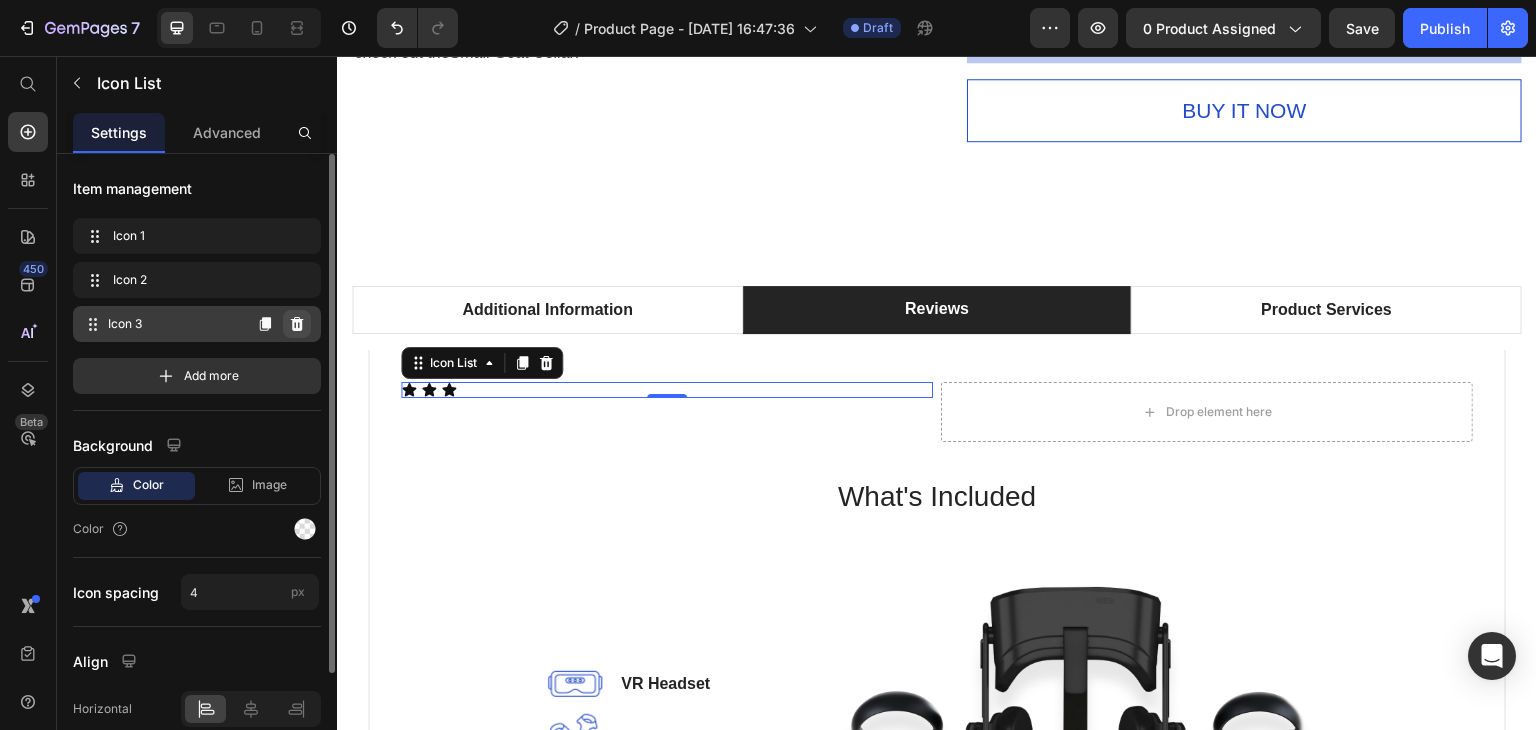 click 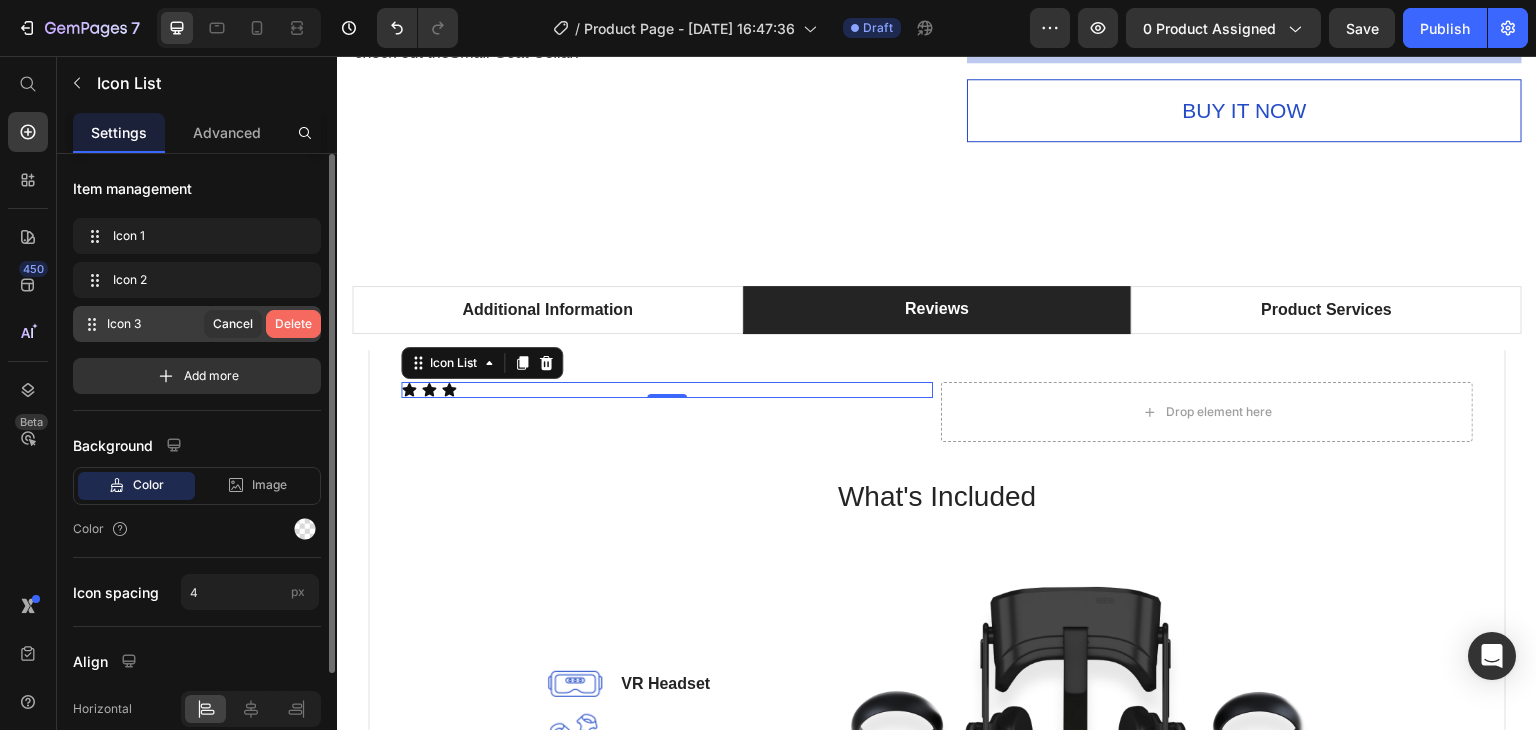 click on "Delete" at bounding box center [293, 324] 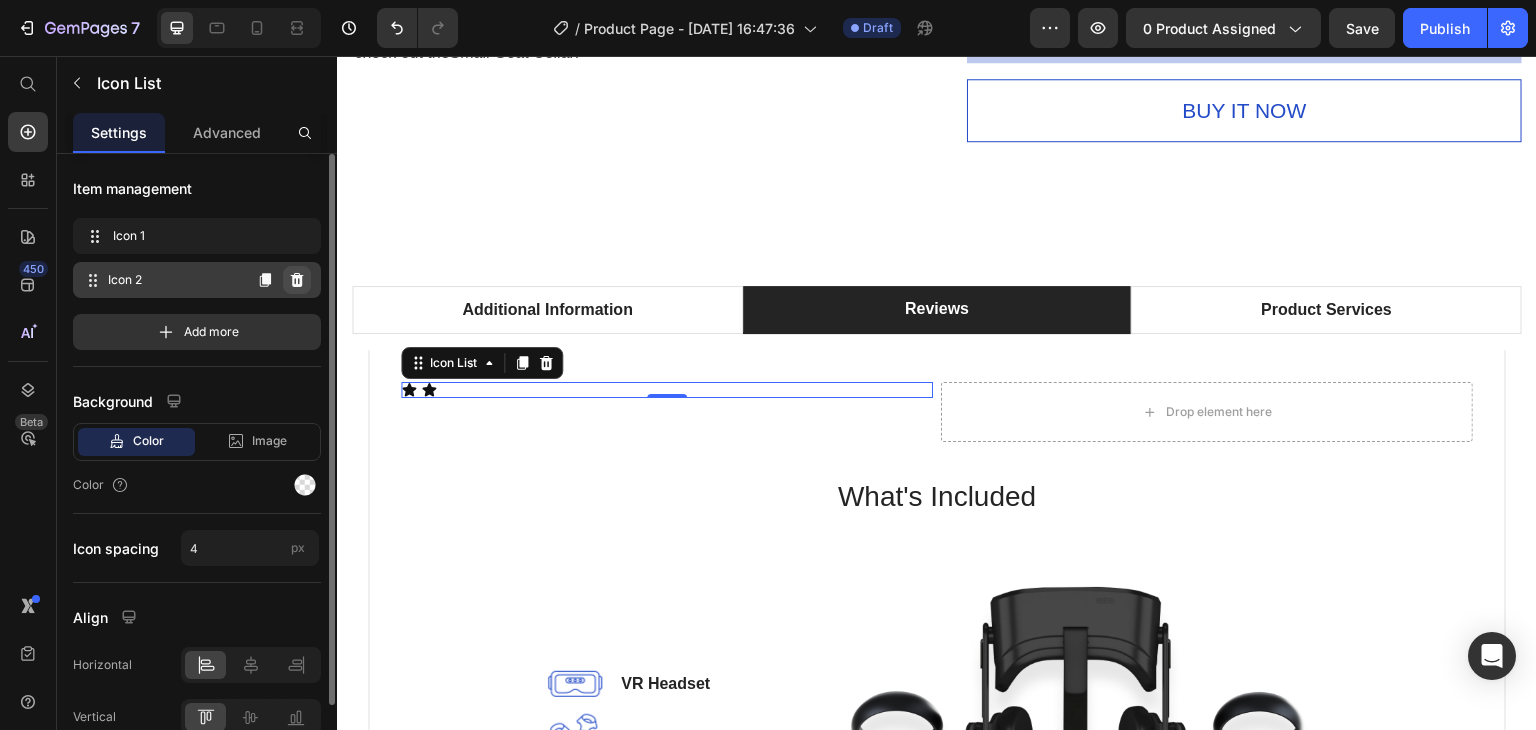 click 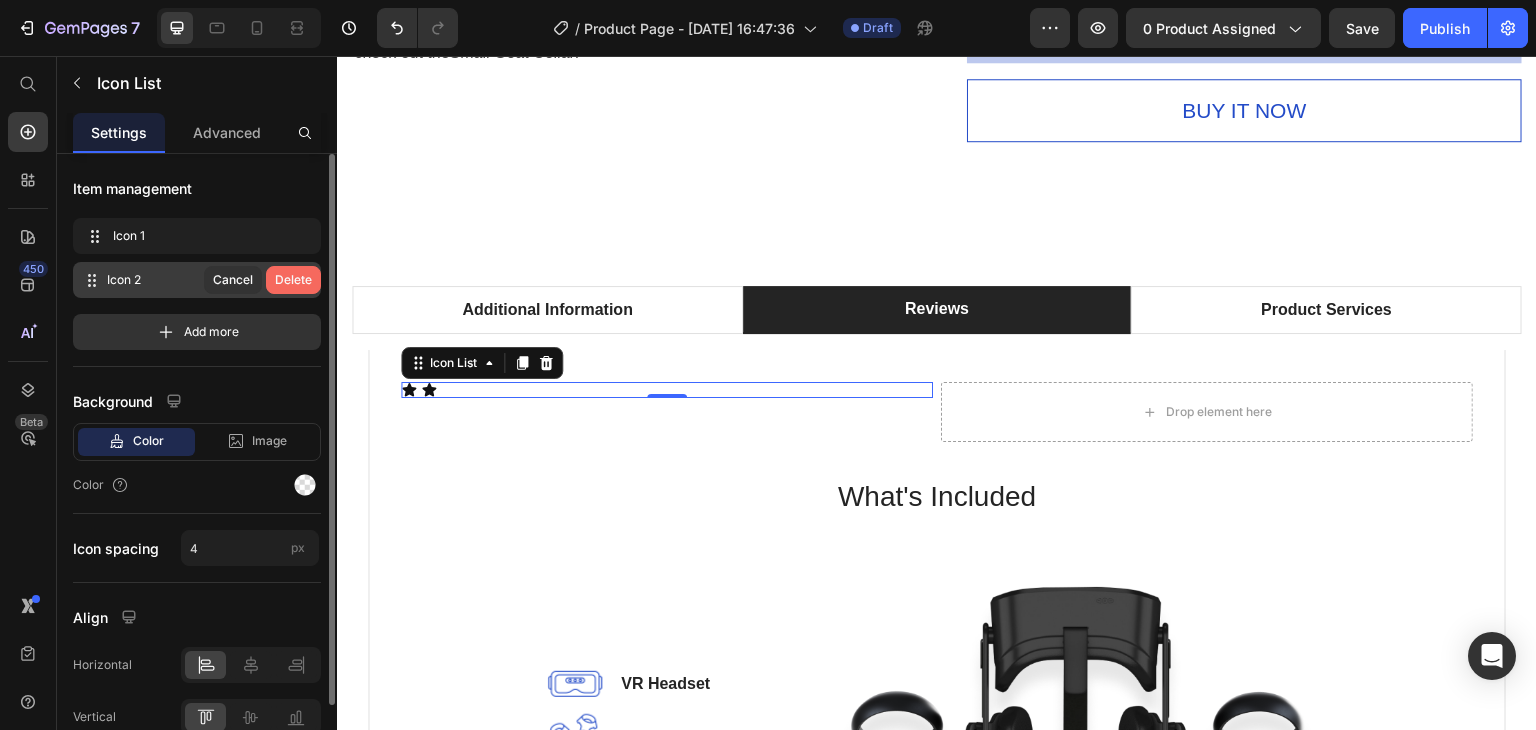 click on "Delete" at bounding box center [293, 280] 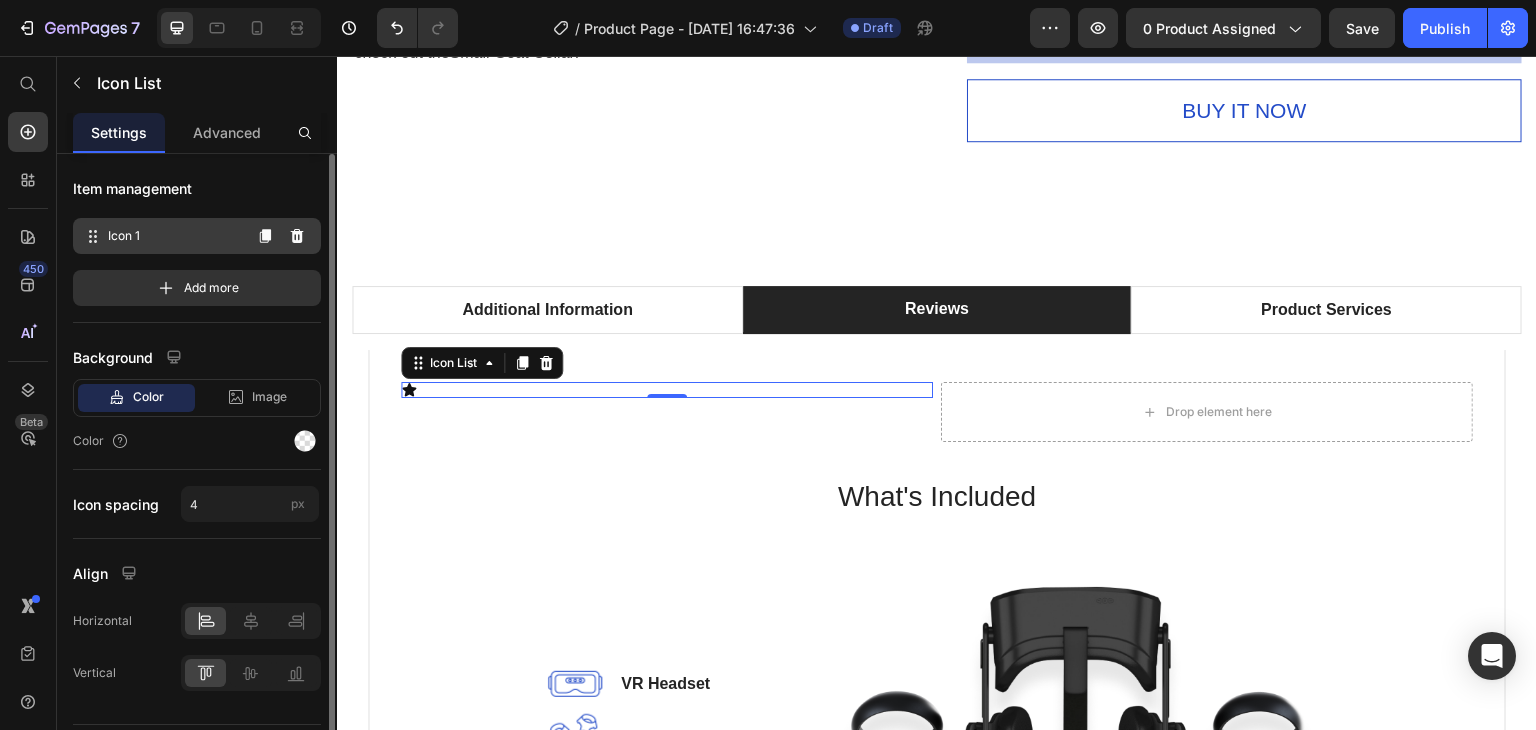 click on "Icon 1" at bounding box center [174, 236] 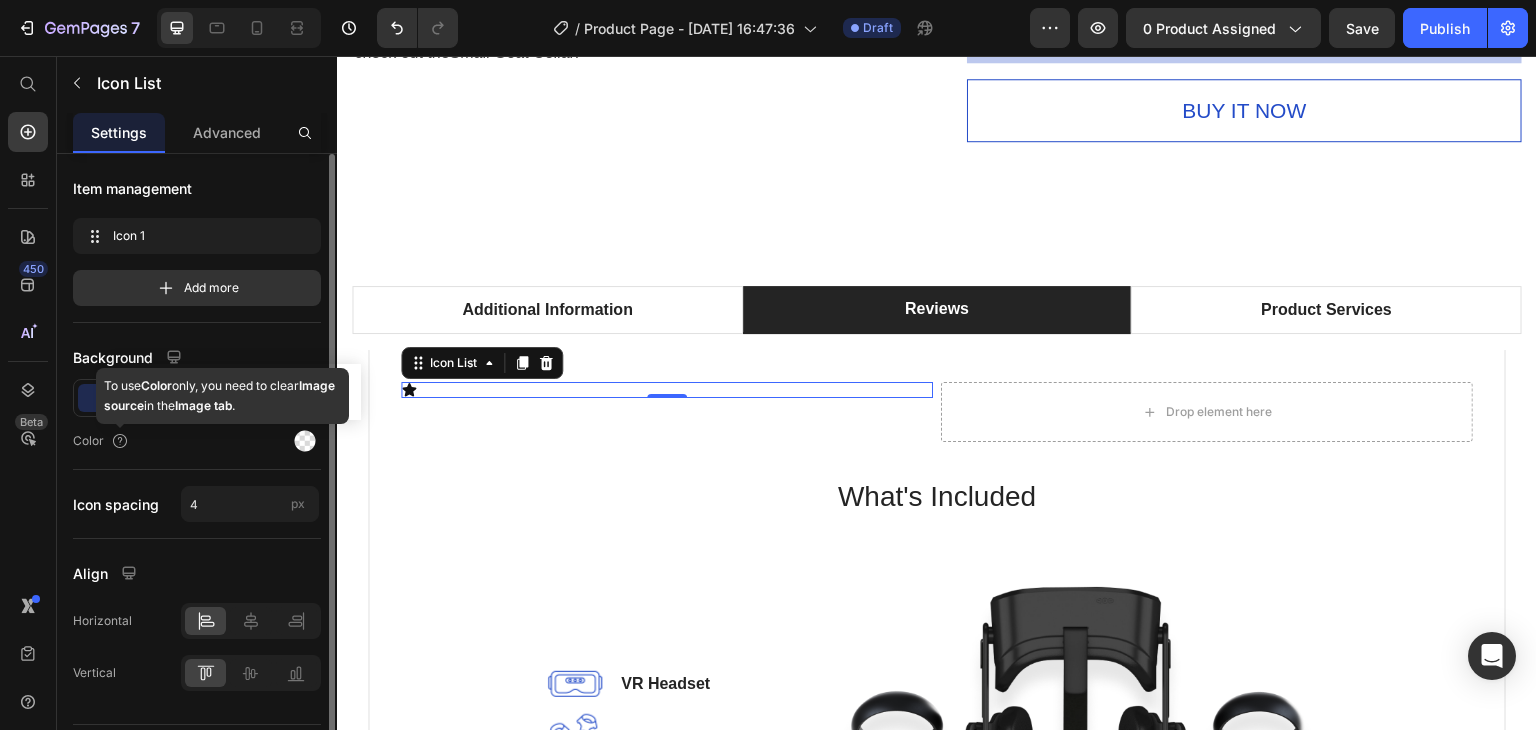 click 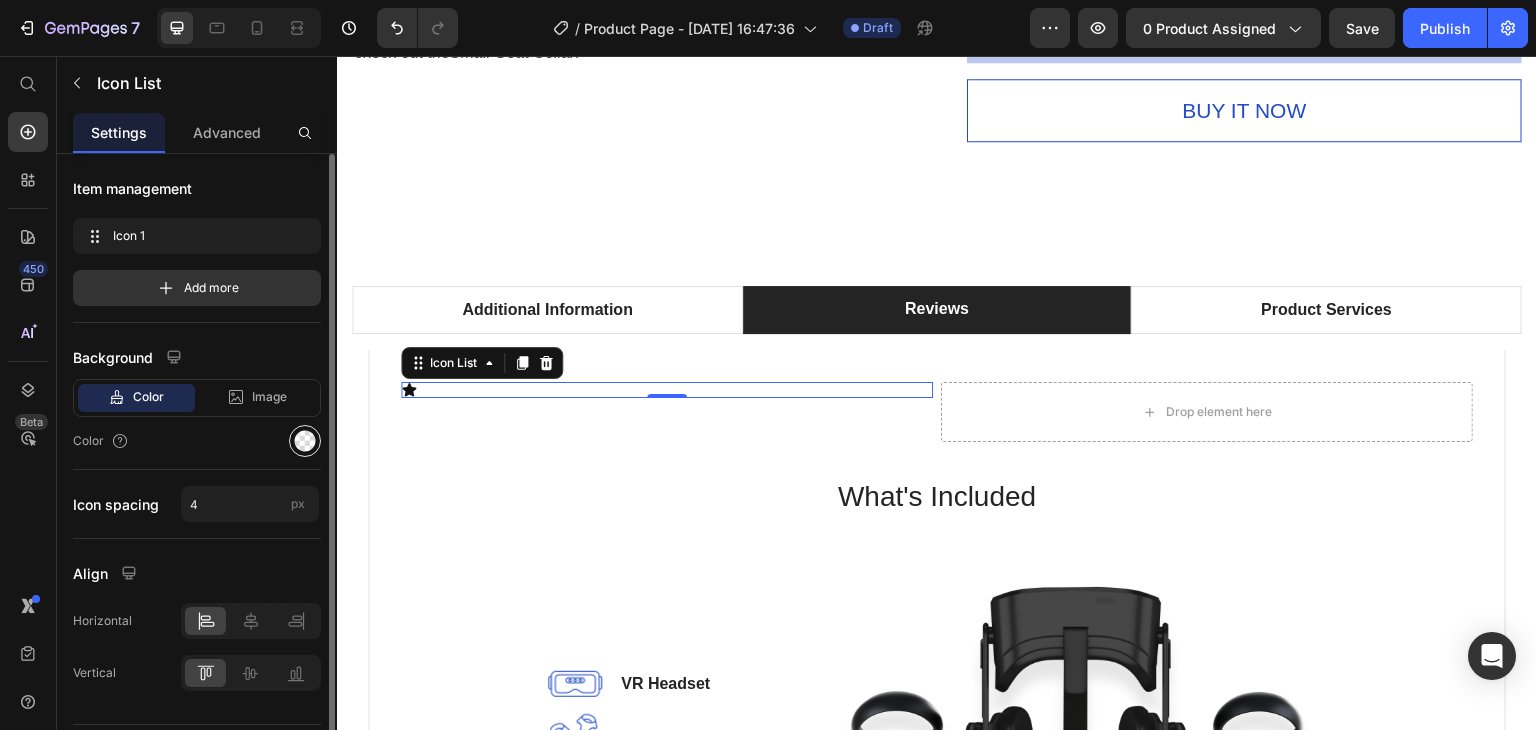 click at bounding box center (305, 441) 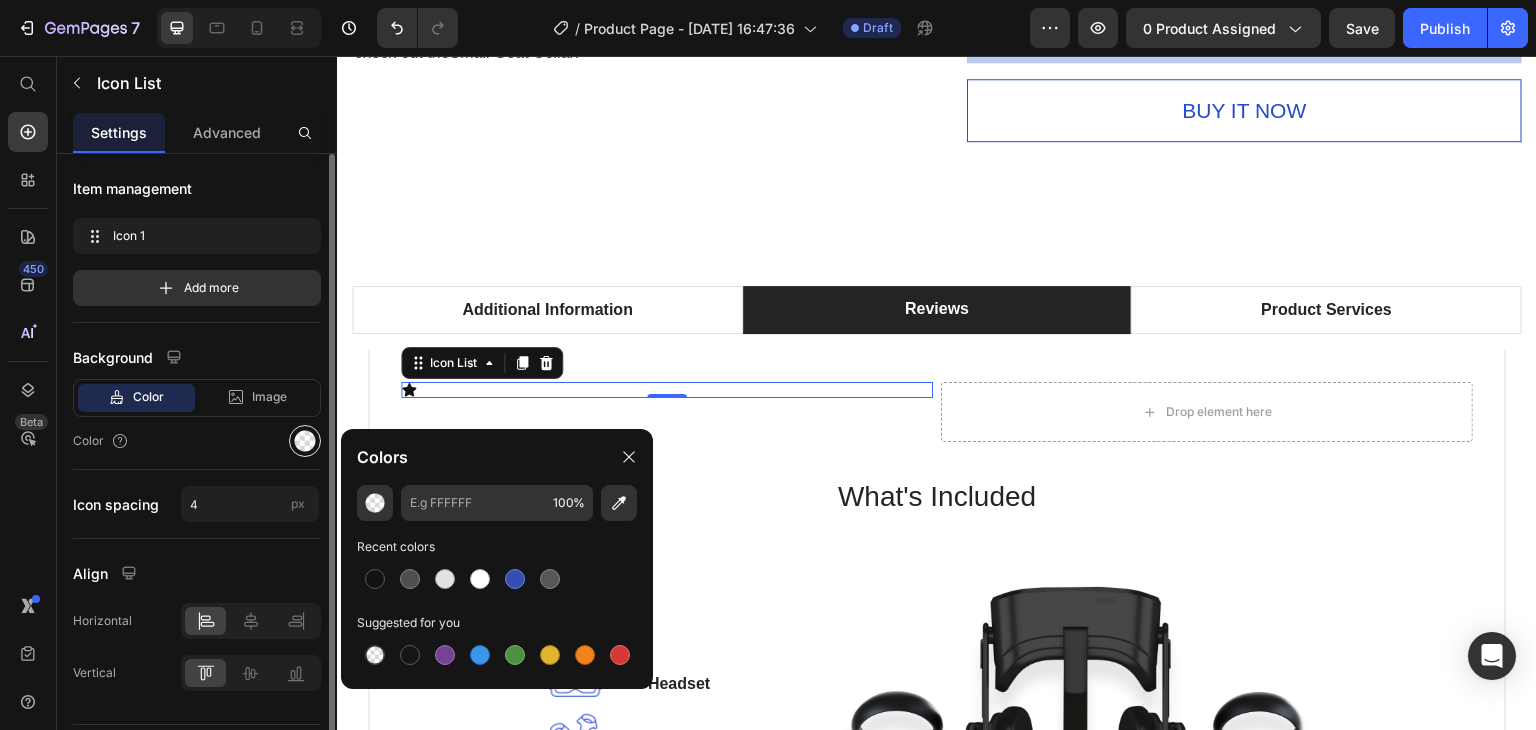 click at bounding box center (305, 441) 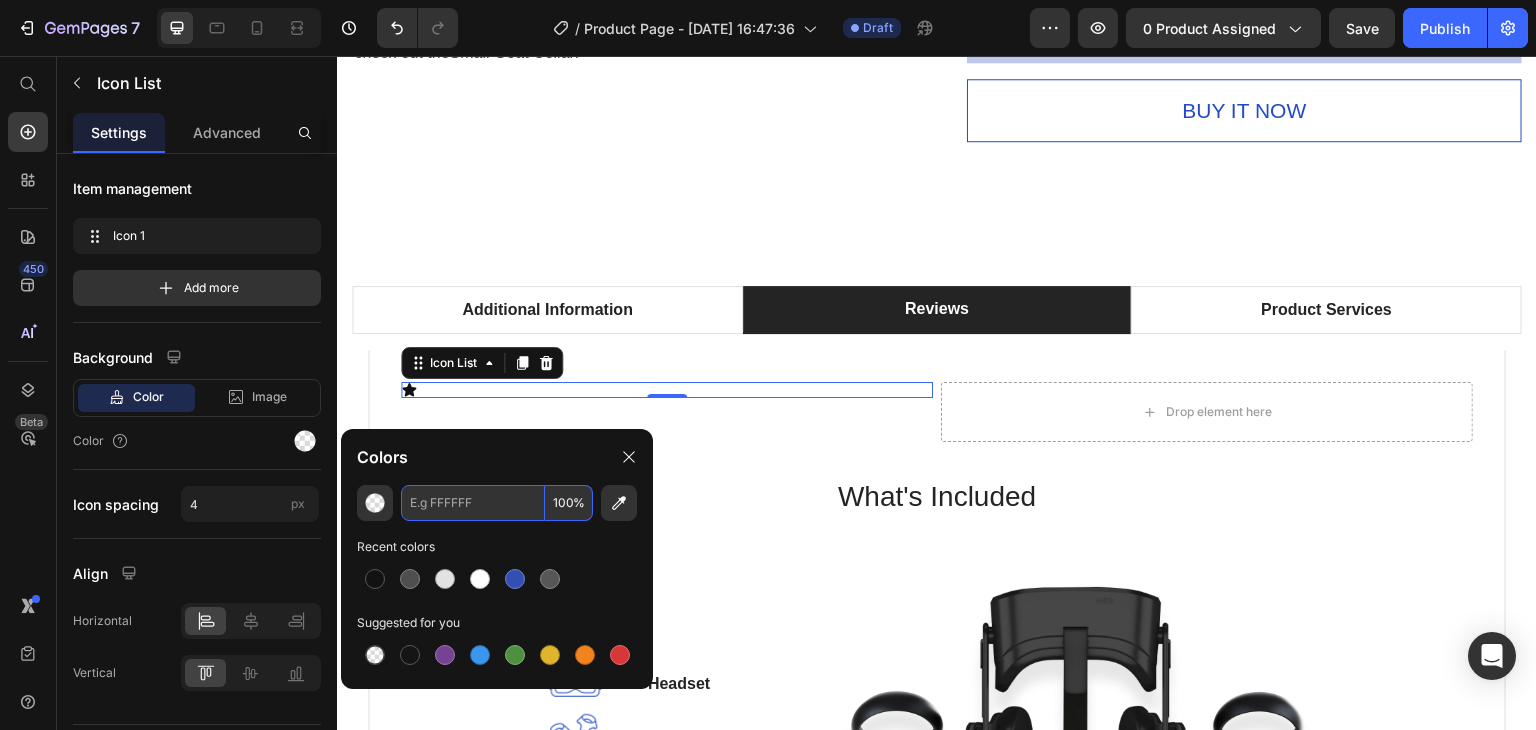 drag, startPoint x: 482, startPoint y: 502, endPoint x: 407, endPoint y: 493, distance: 75.53807 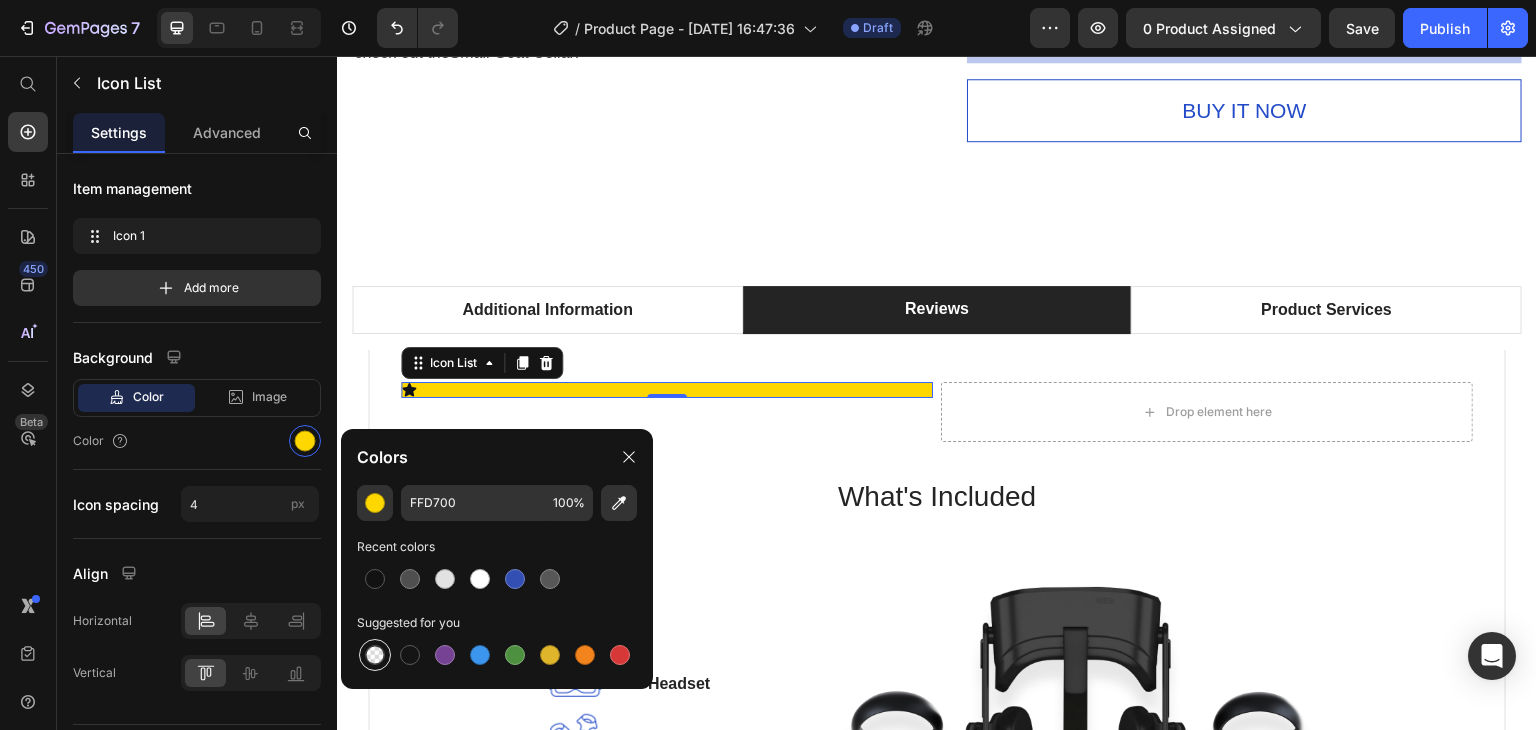 click at bounding box center [375, 655] 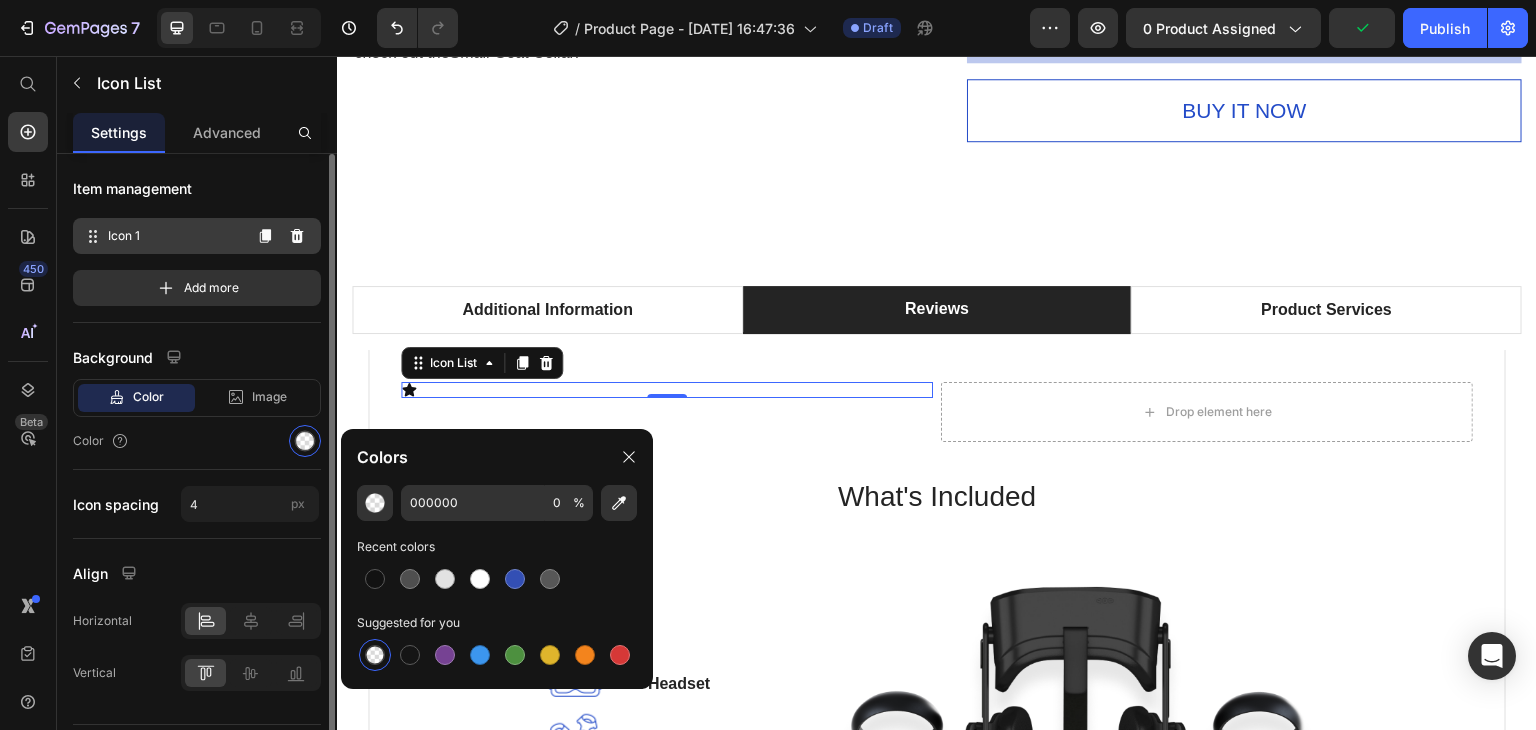 click on "Icon 1" at bounding box center [174, 236] 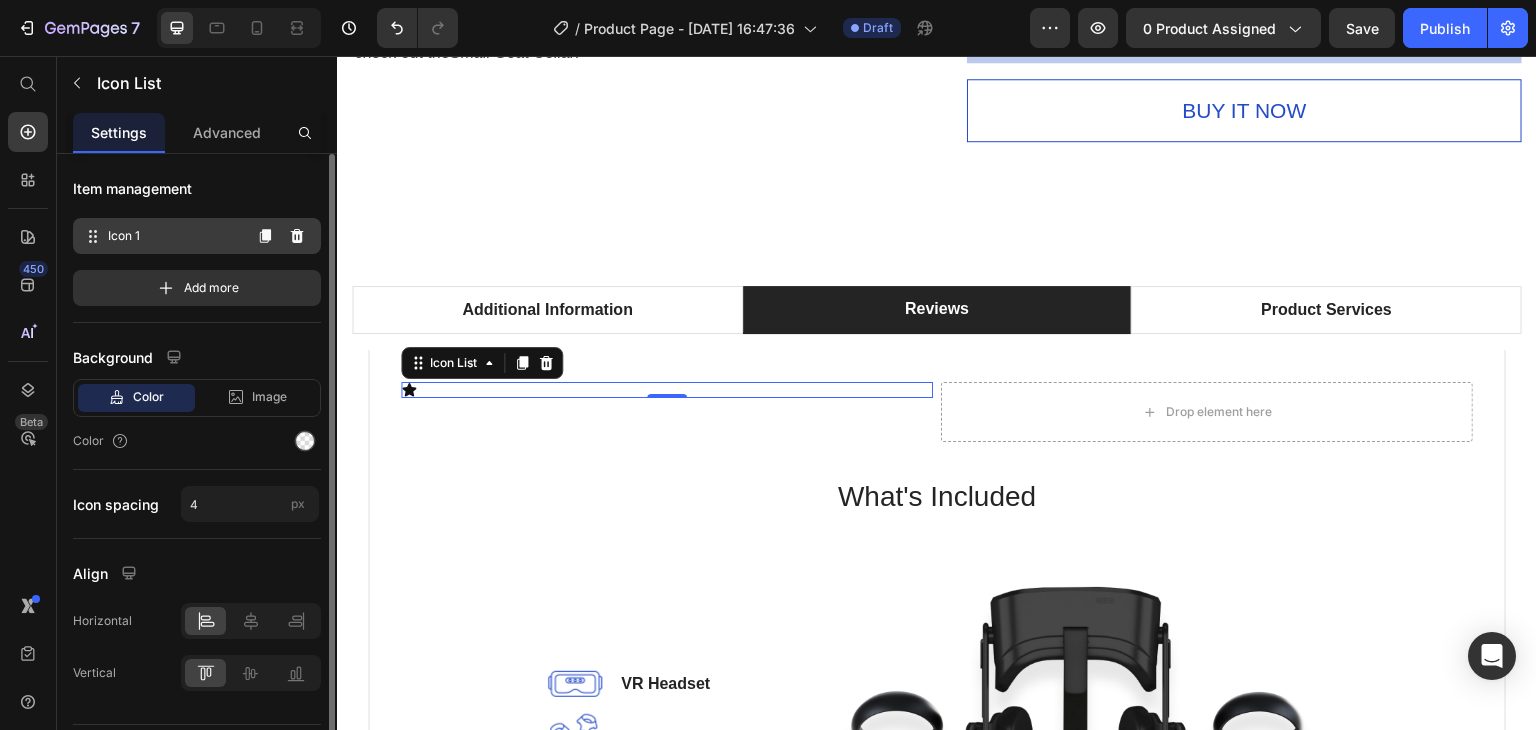 click on "Icon 1" at bounding box center (174, 236) 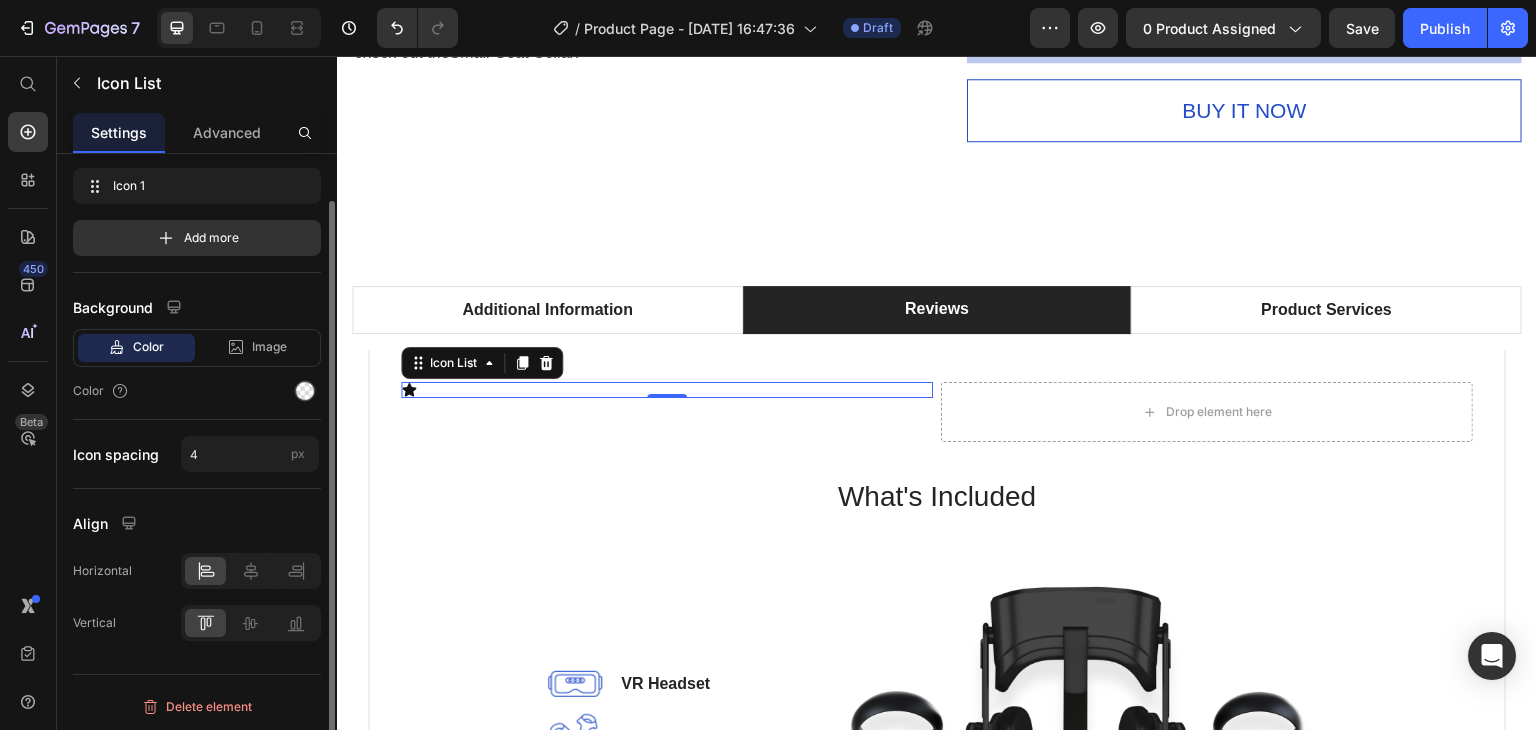 scroll, scrollTop: 0, scrollLeft: 0, axis: both 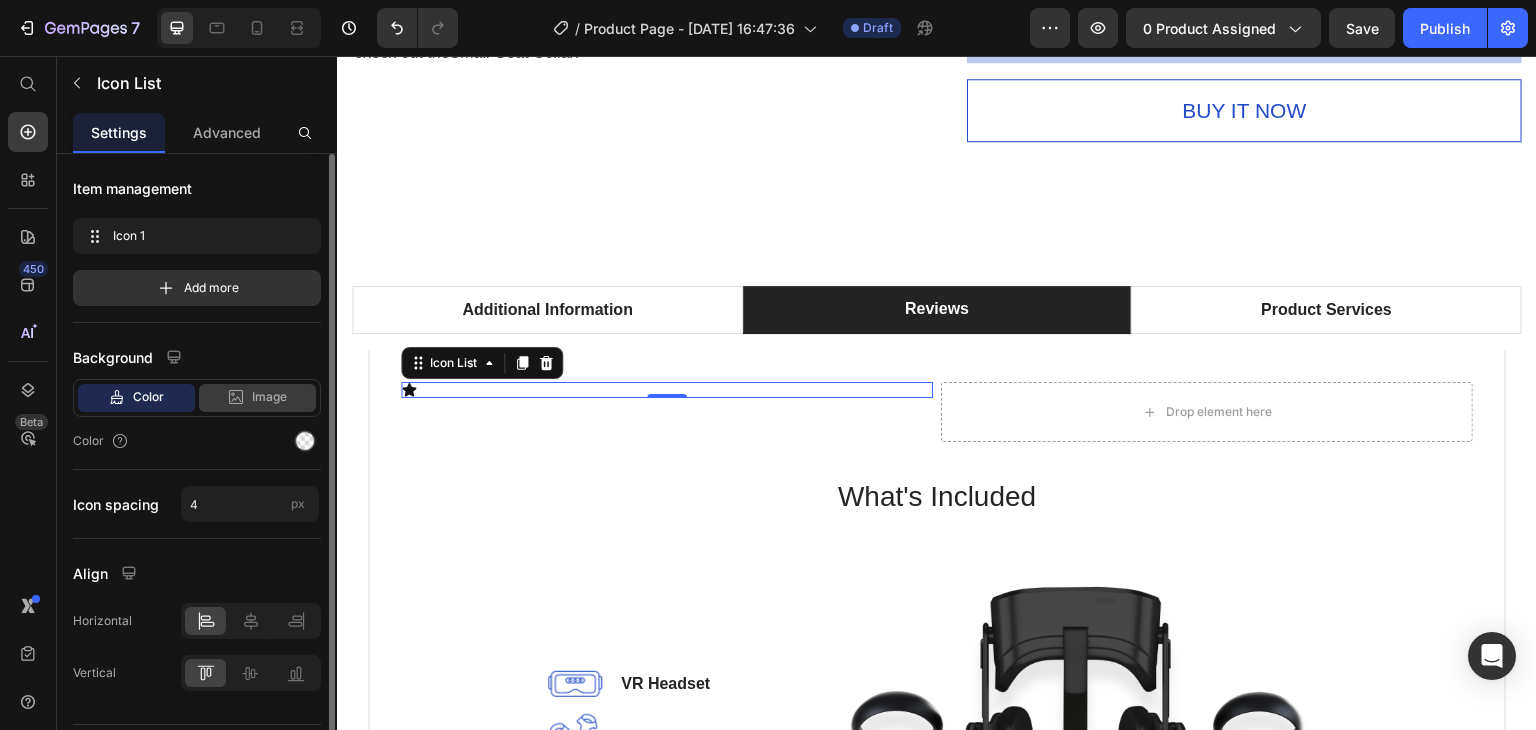 click on "Image" at bounding box center (269, 397) 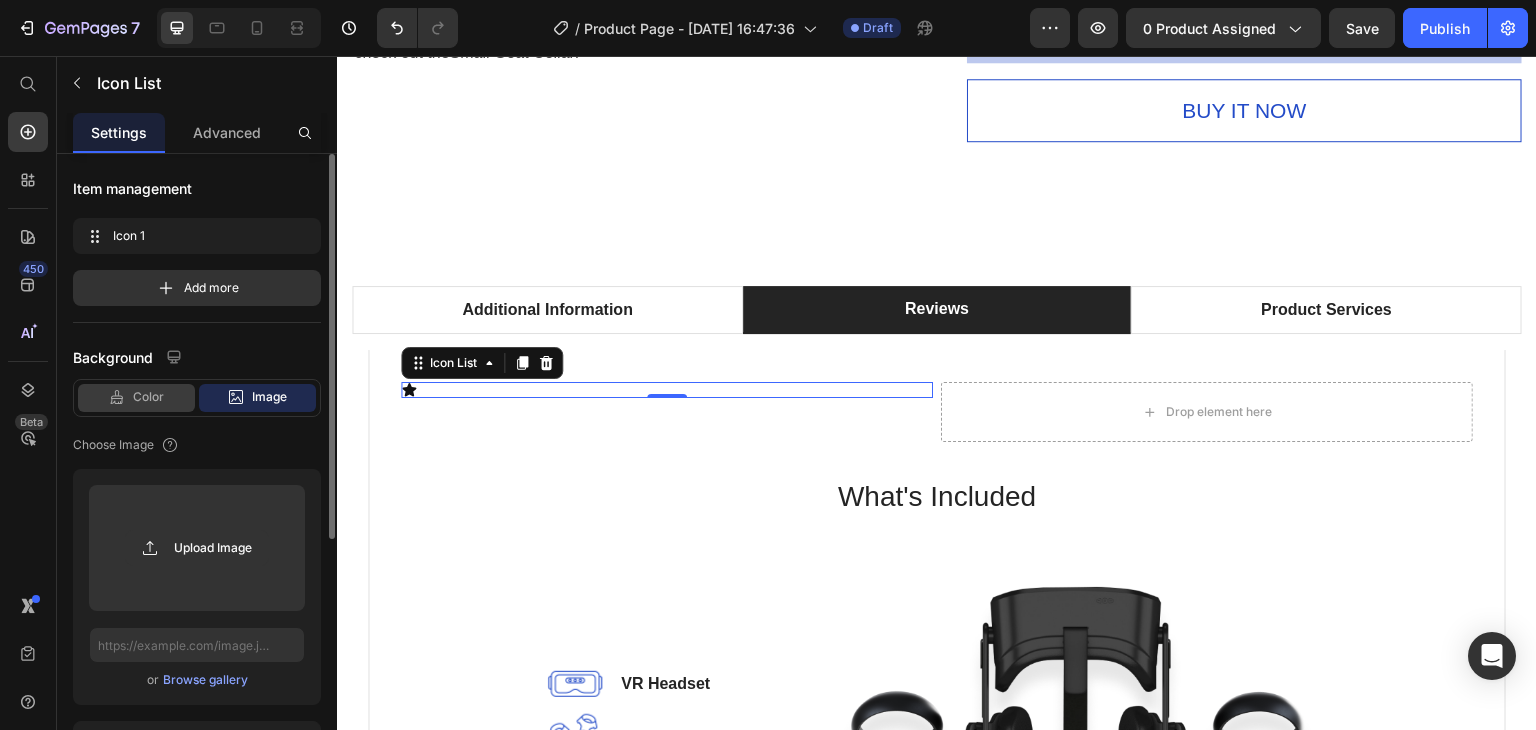 click on "Color" at bounding box center (148, 397) 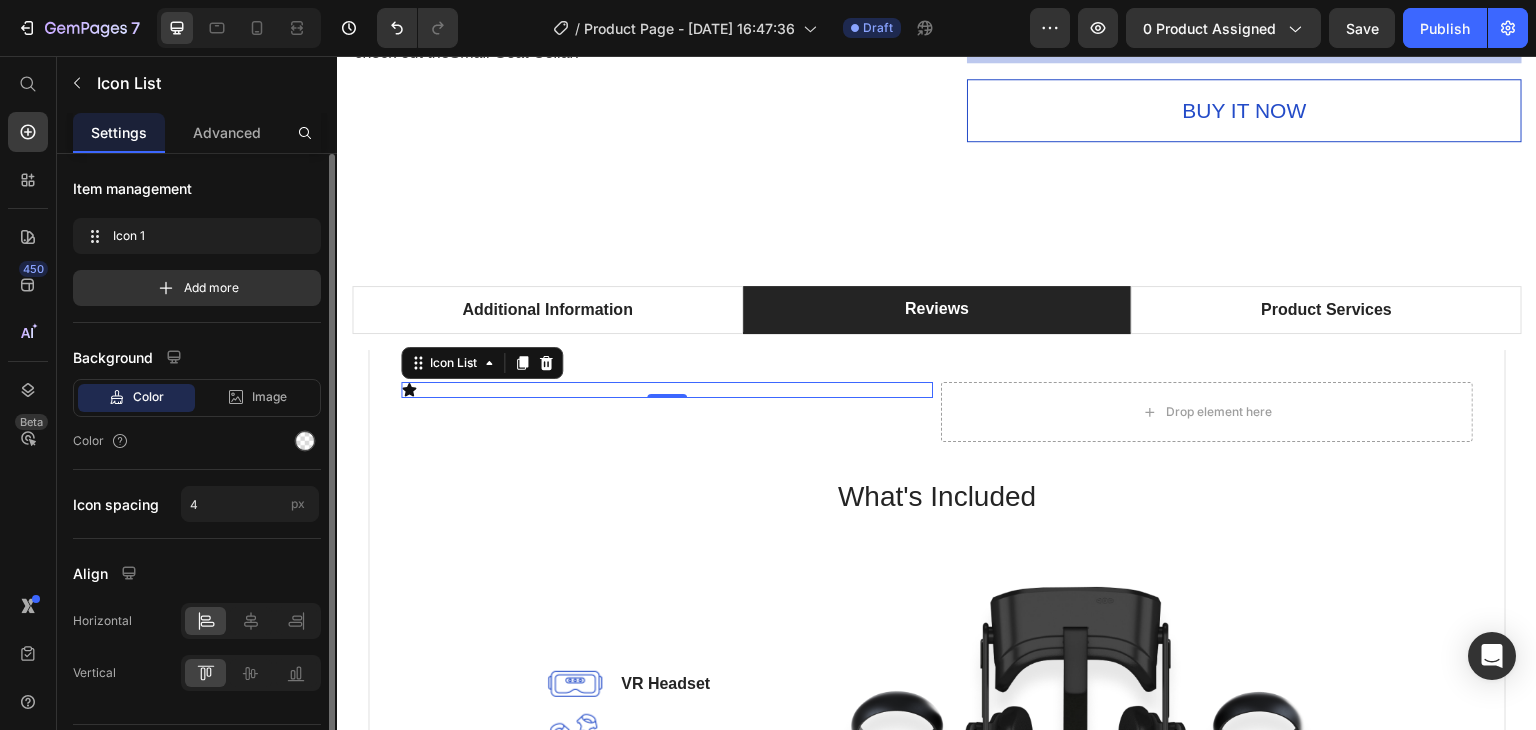 scroll, scrollTop: 50, scrollLeft: 0, axis: vertical 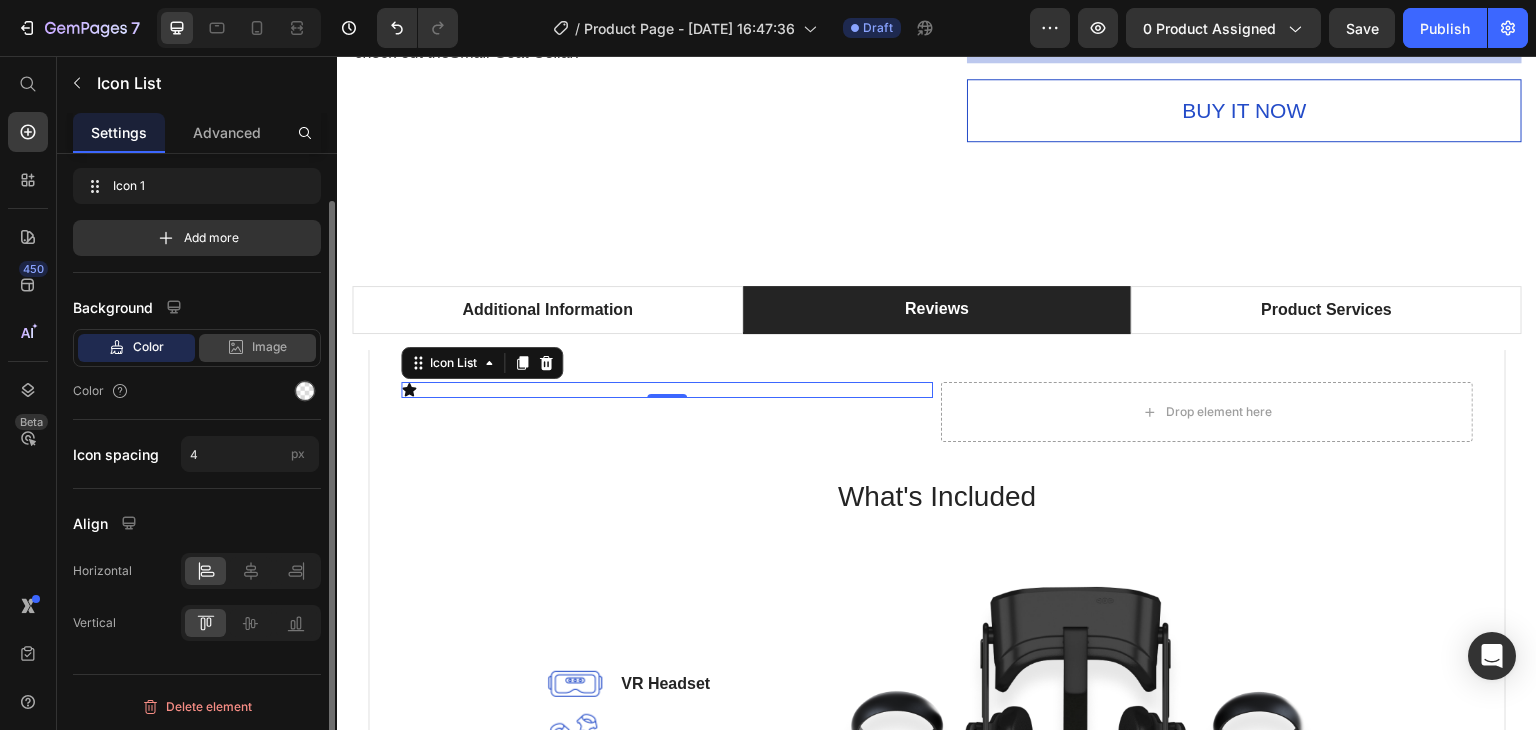 click on "Image" at bounding box center (269, 347) 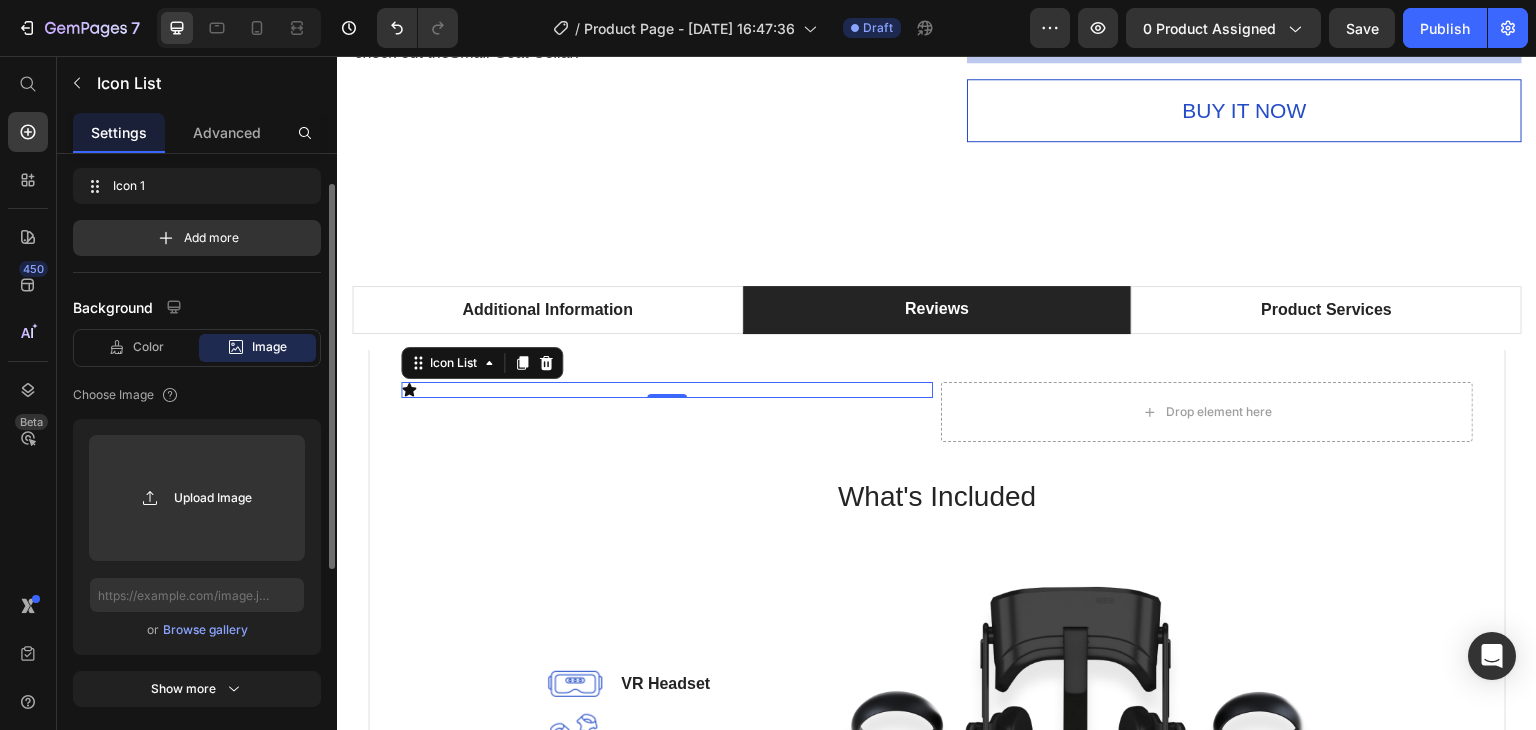 scroll, scrollTop: 250, scrollLeft: 0, axis: vertical 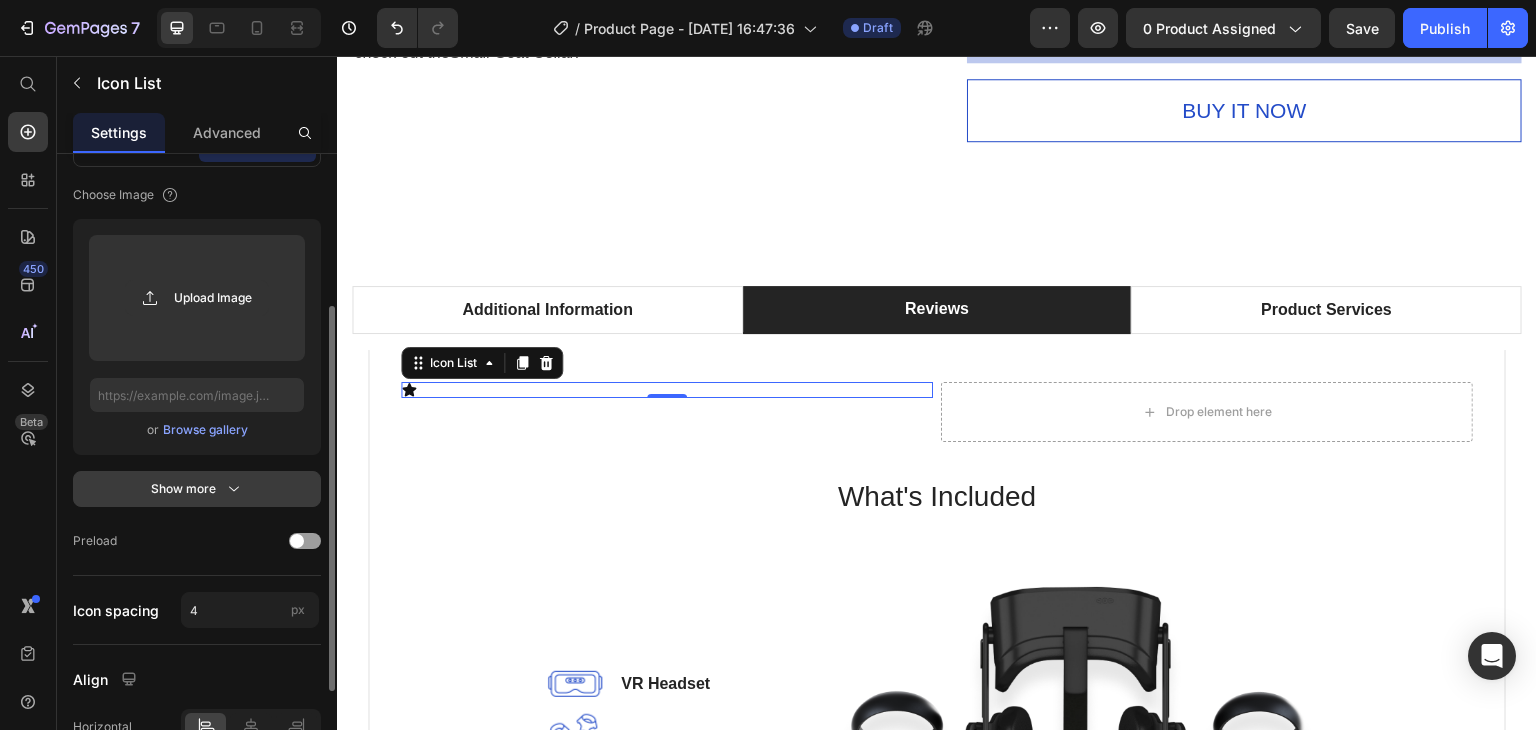 click 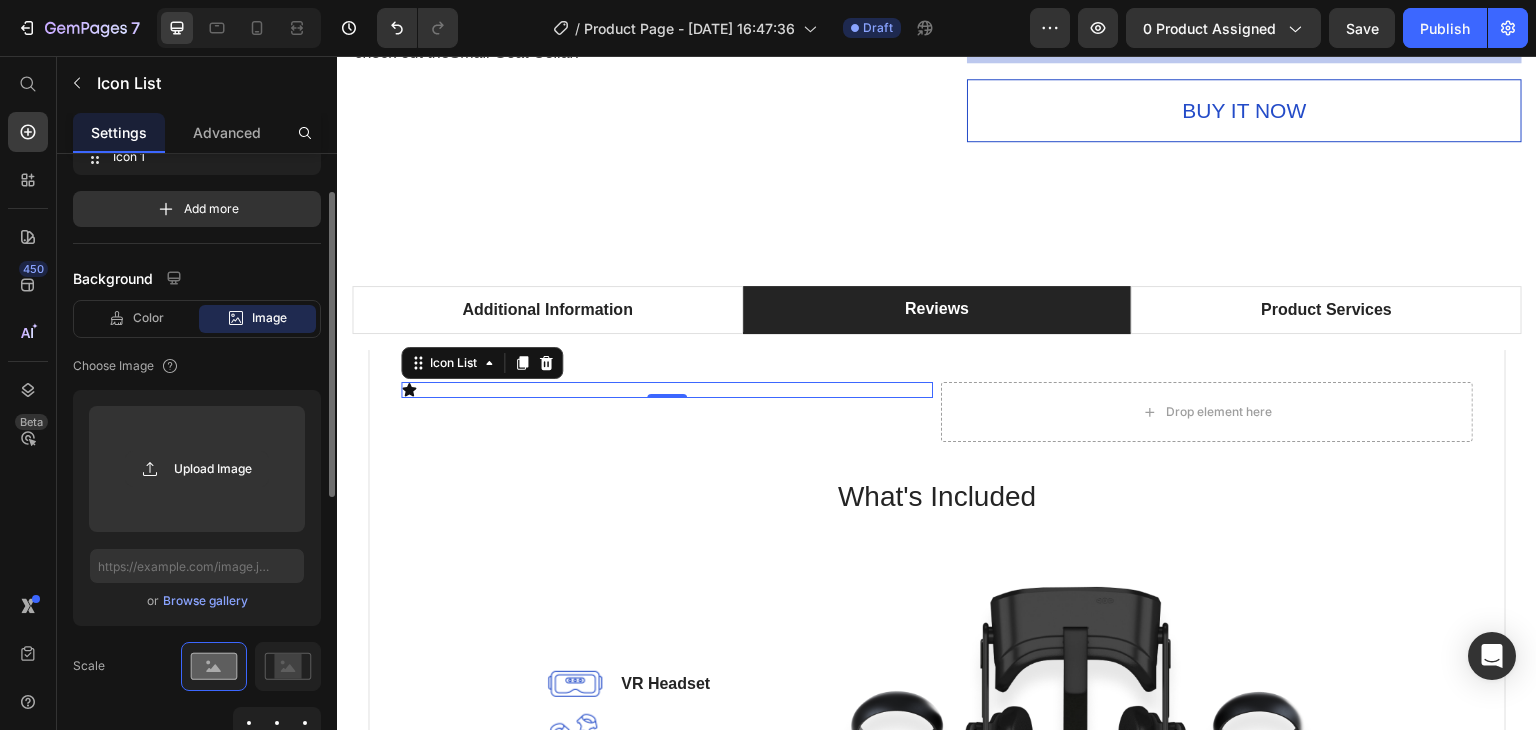 scroll, scrollTop: 0, scrollLeft: 0, axis: both 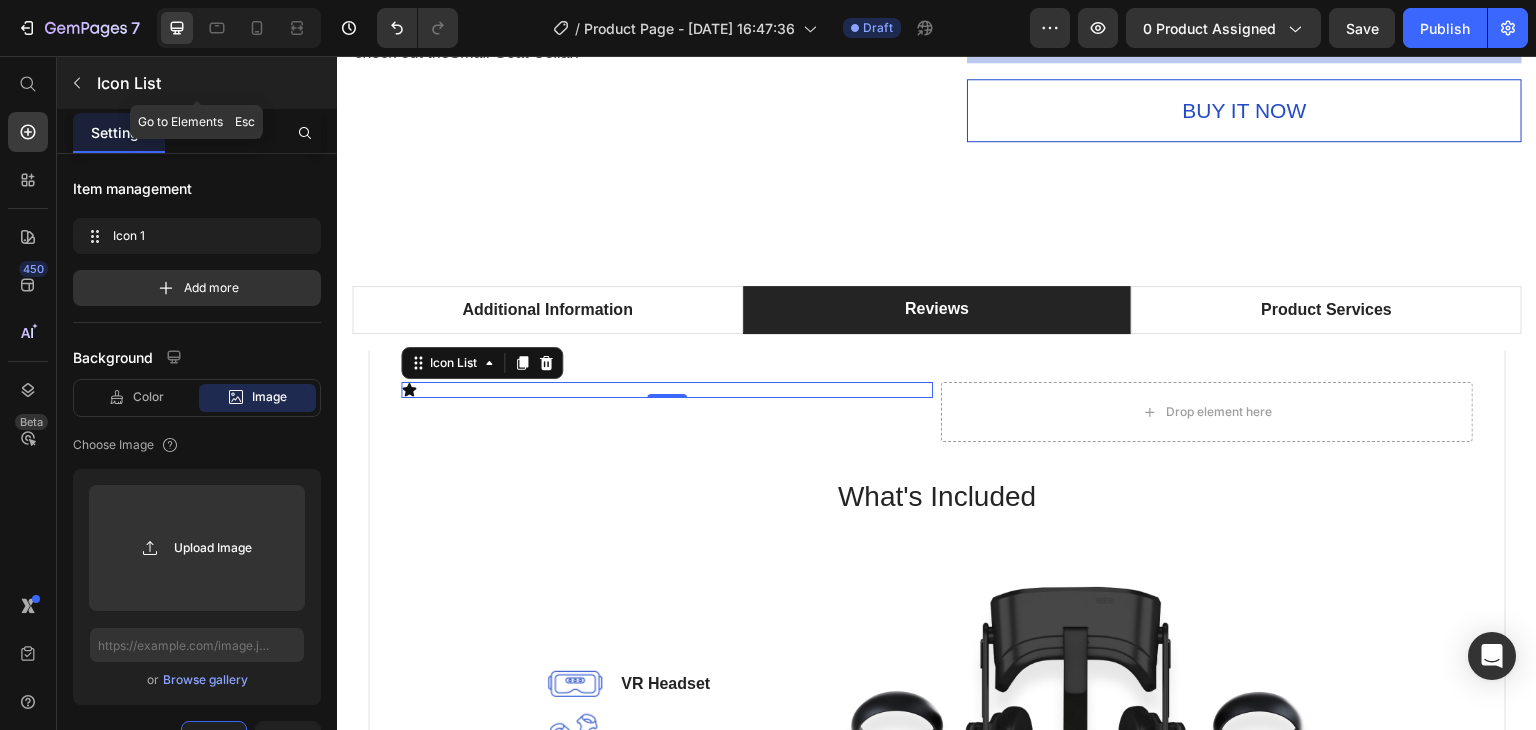click 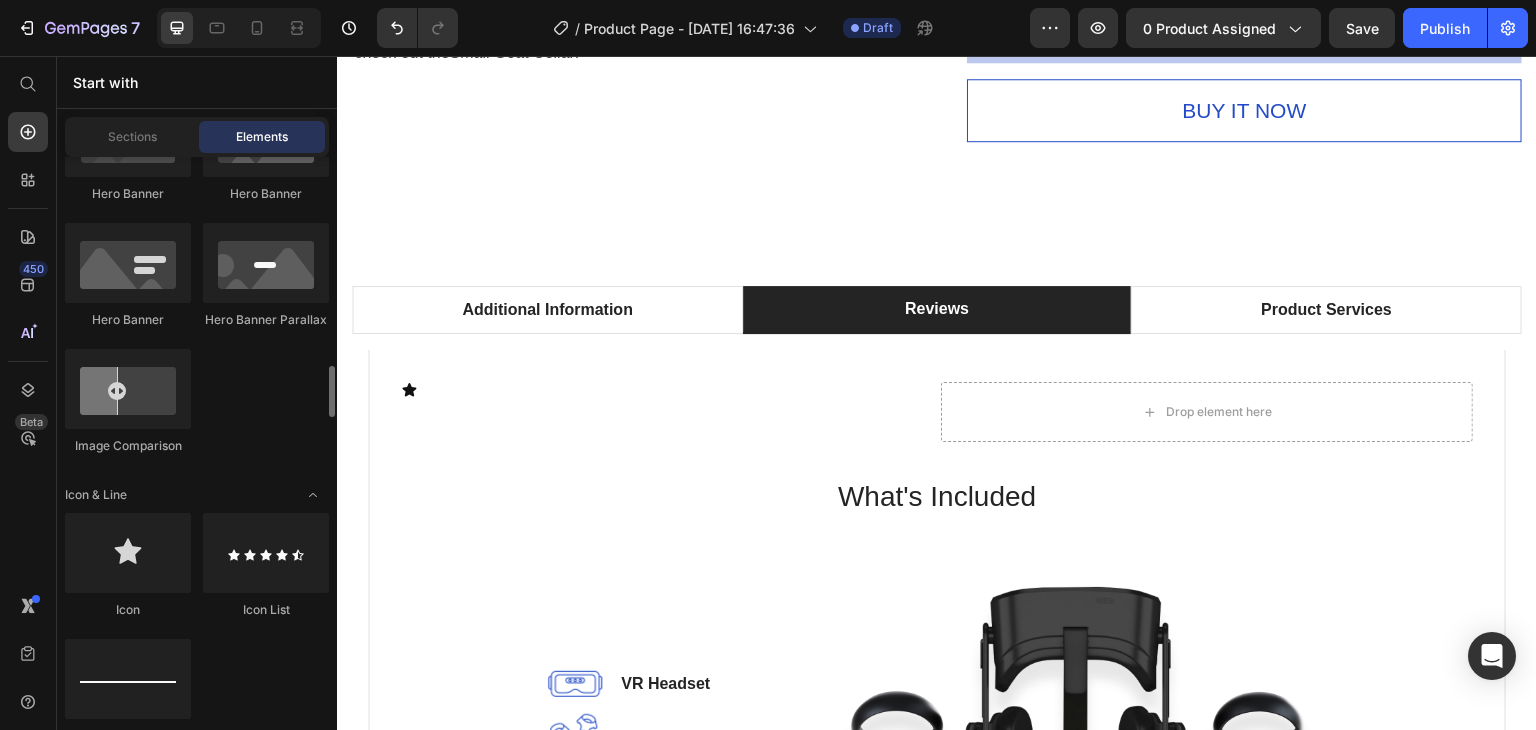 scroll, scrollTop: 1200, scrollLeft: 0, axis: vertical 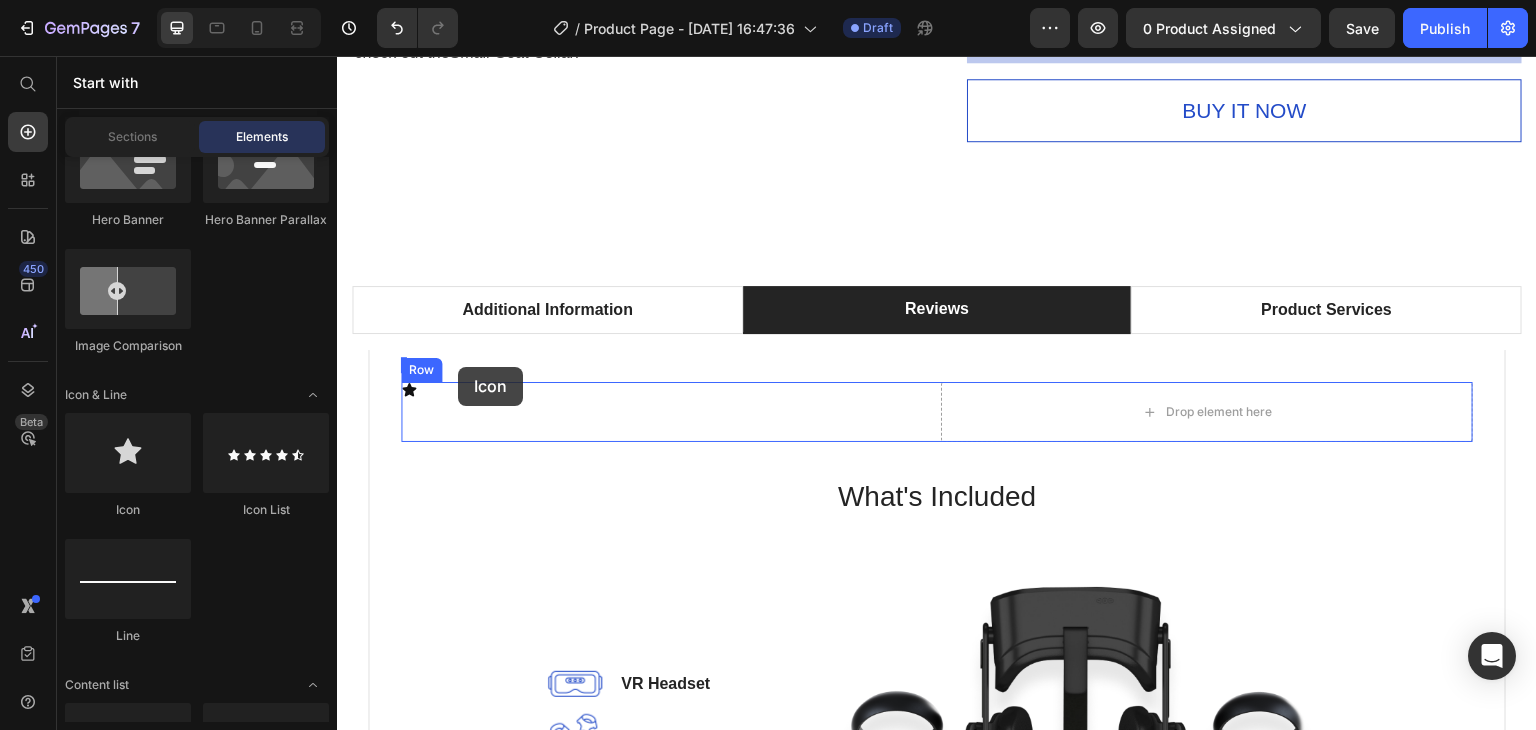 drag, startPoint x: 472, startPoint y: 516, endPoint x: 458, endPoint y: 367, distance: 149.65627 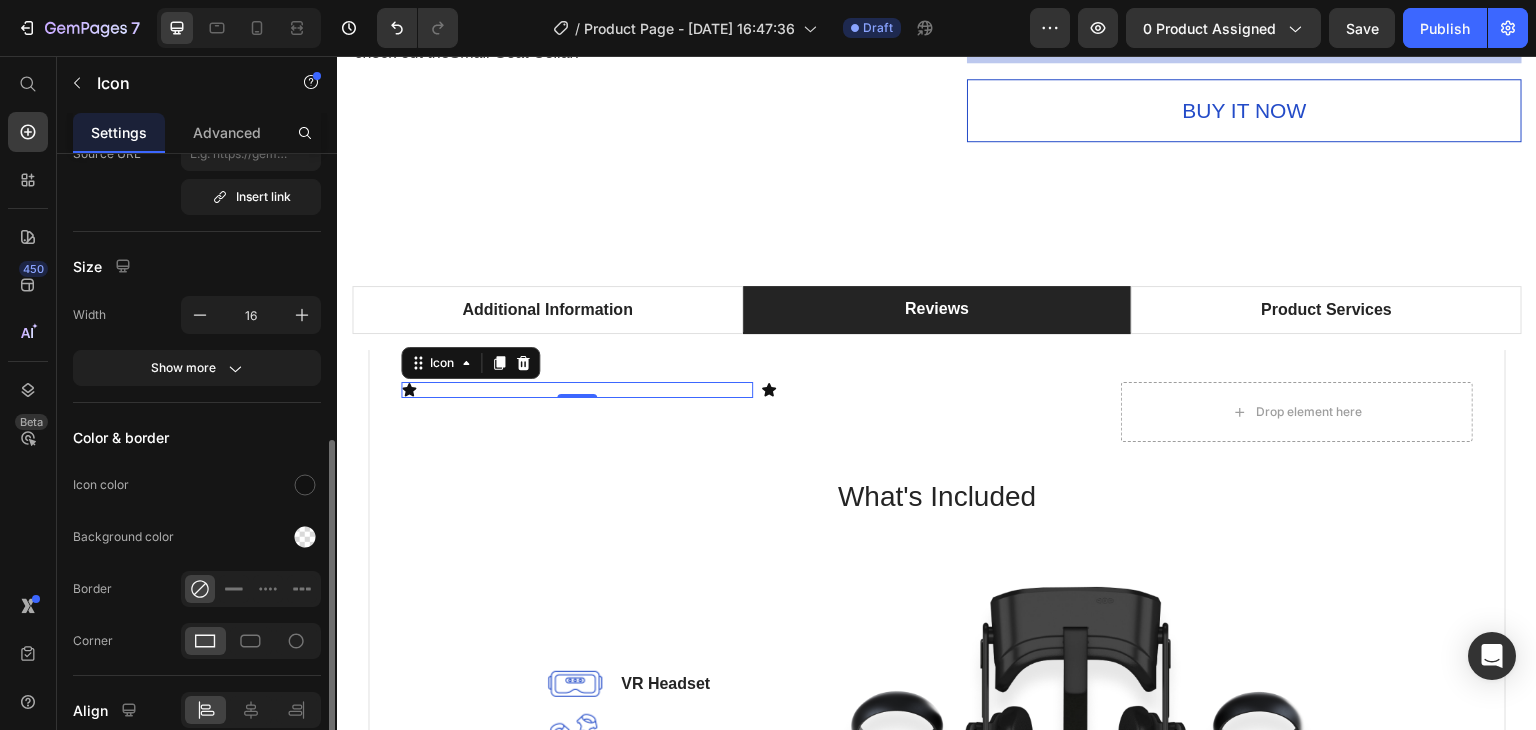scroll, scrollTop: 288, scrollLeft: 0, axis: vertical 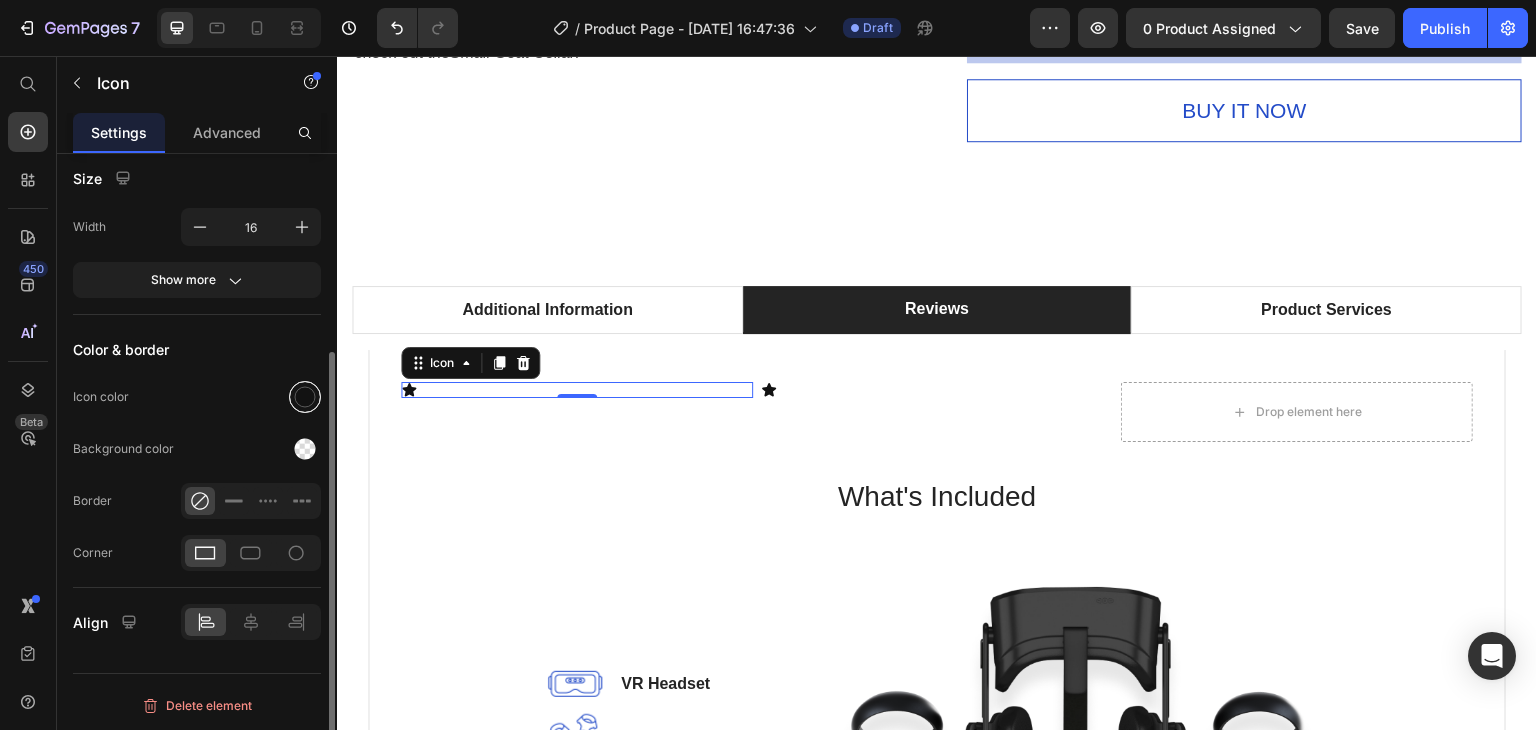 click at bounding box center (305, 397) 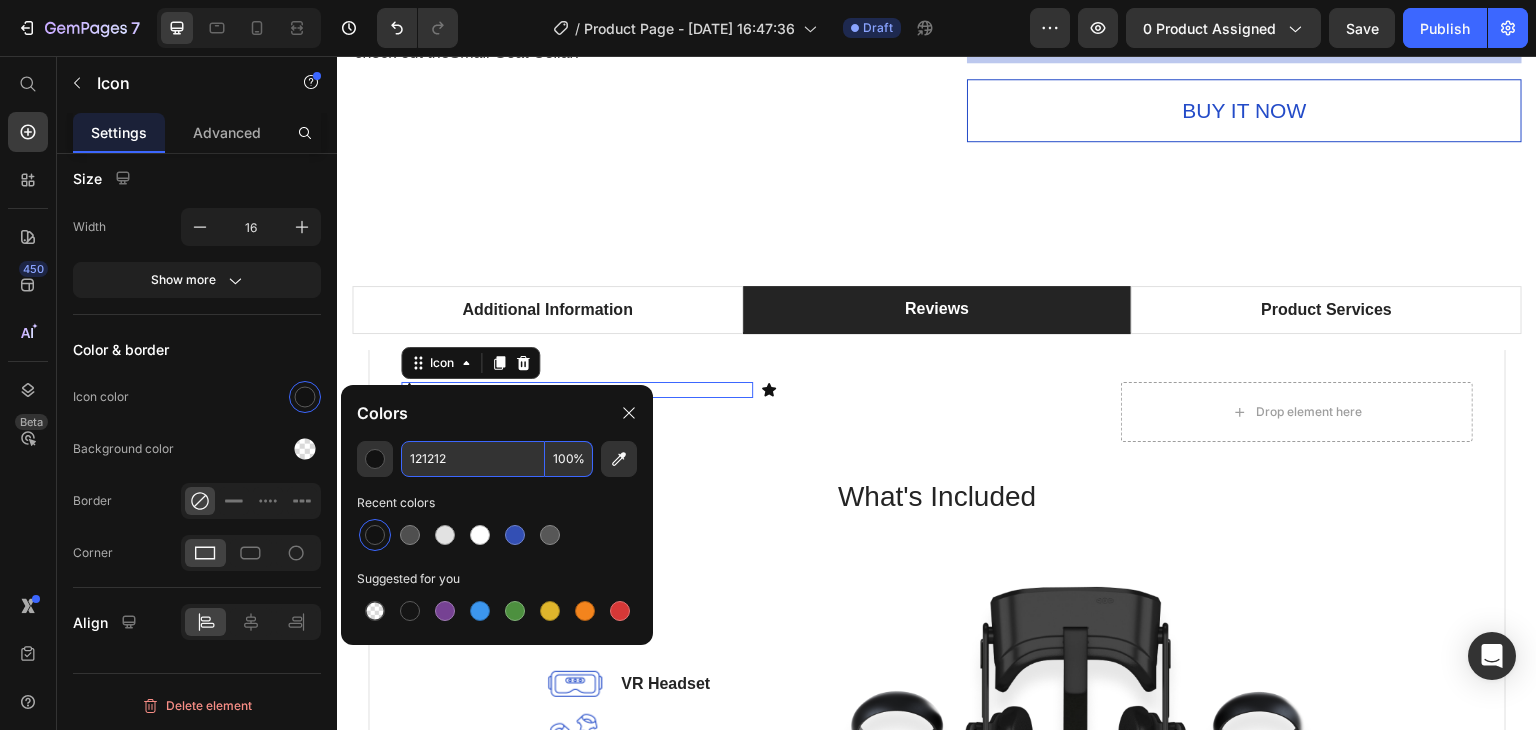 paste on "#FFD700" 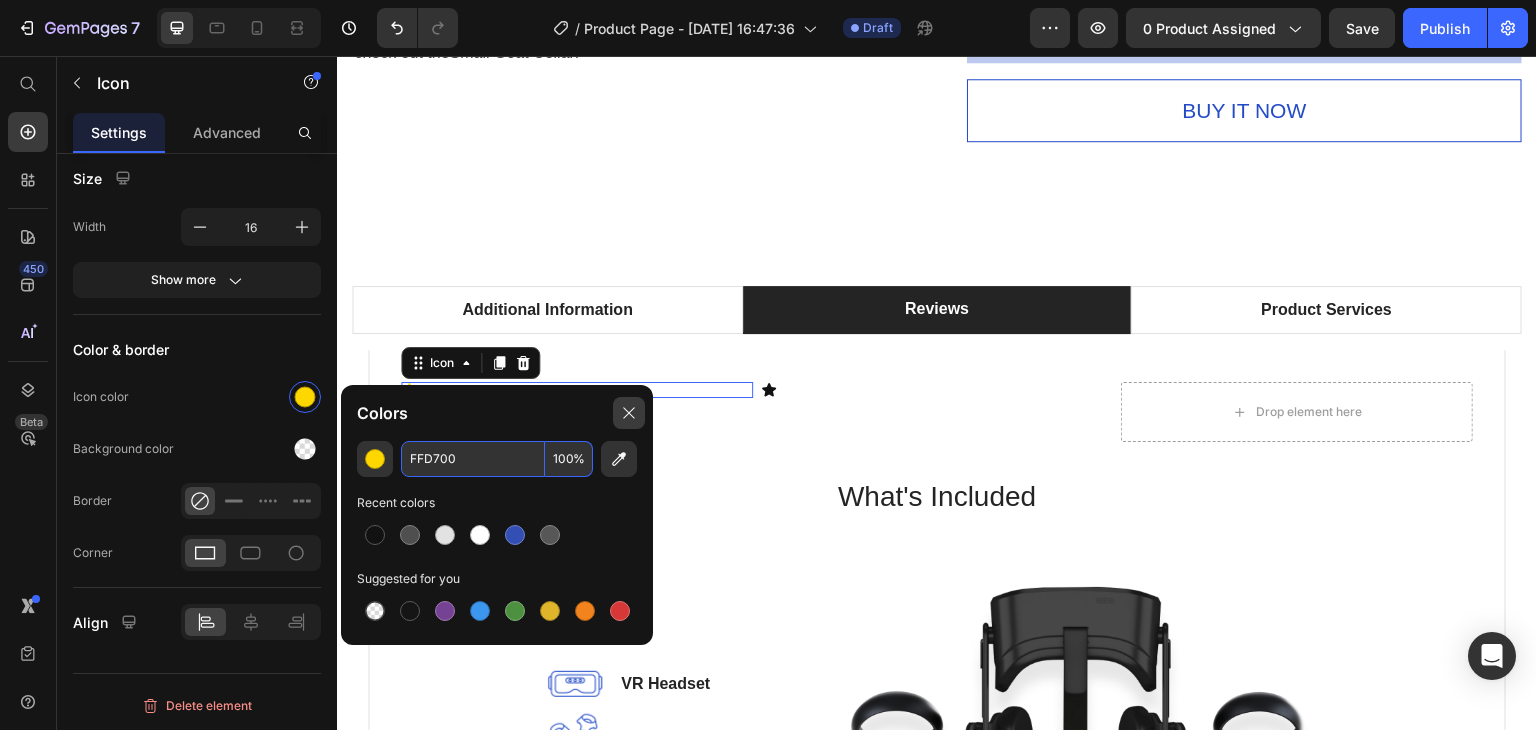 type on "FFD700" 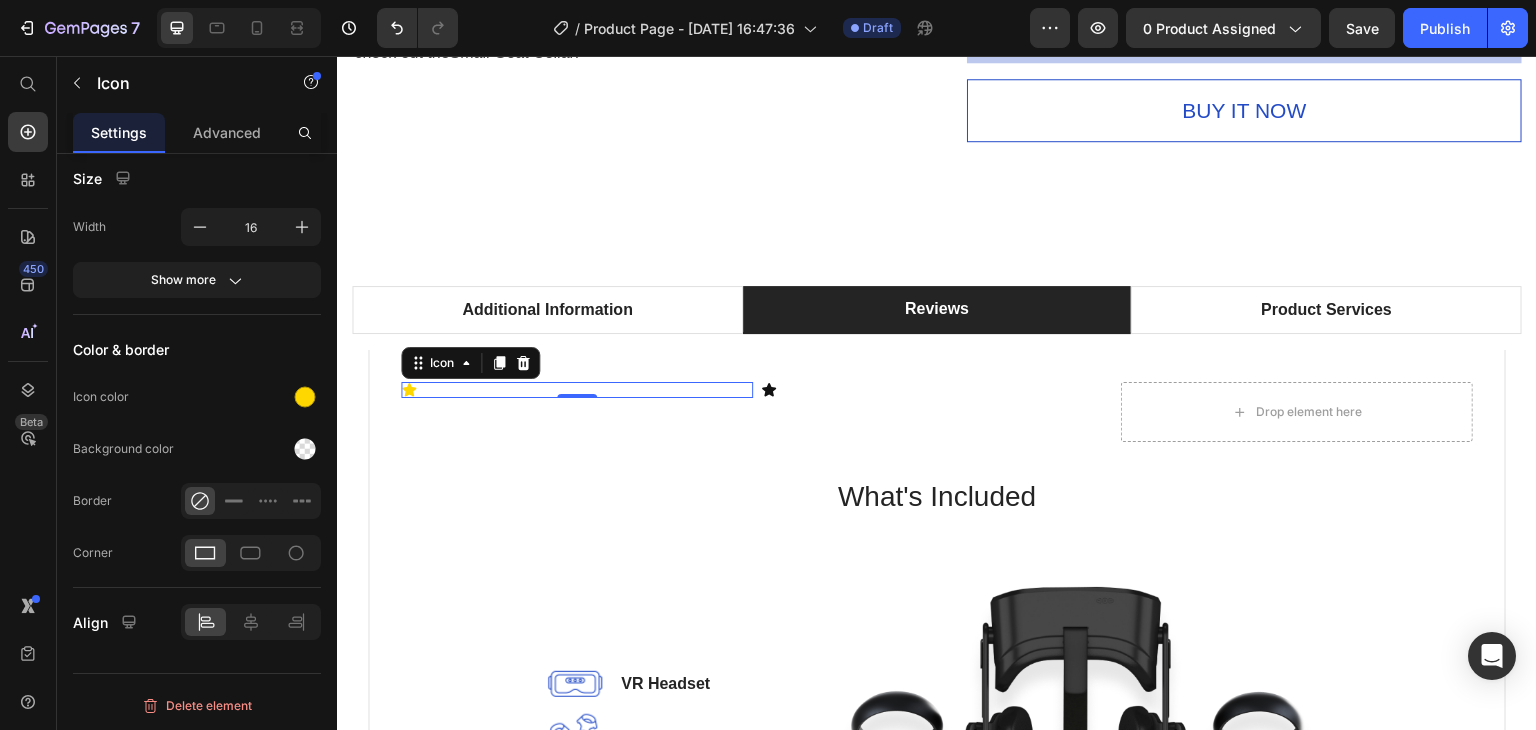 click on "Icon   0" at bounding box center [577, 390] 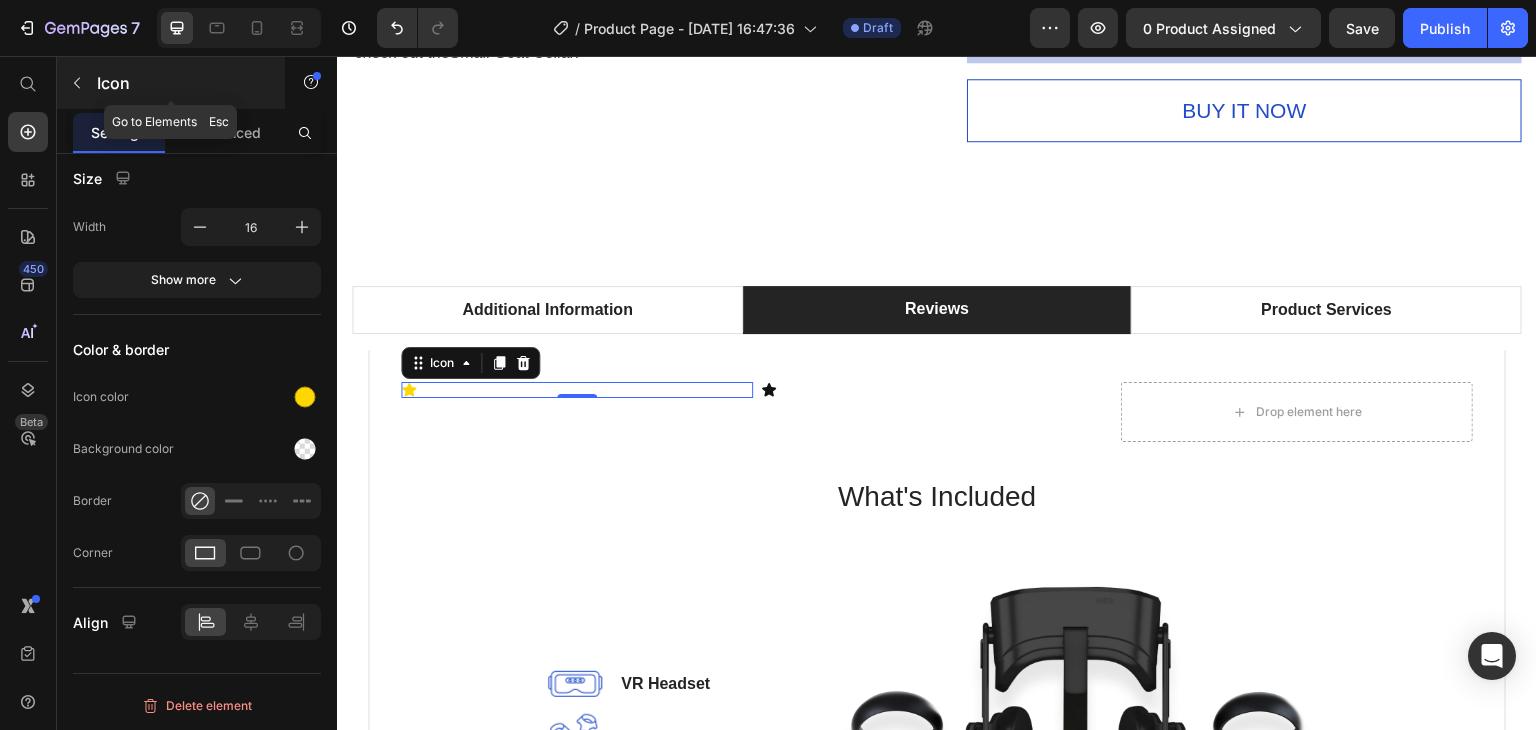 click 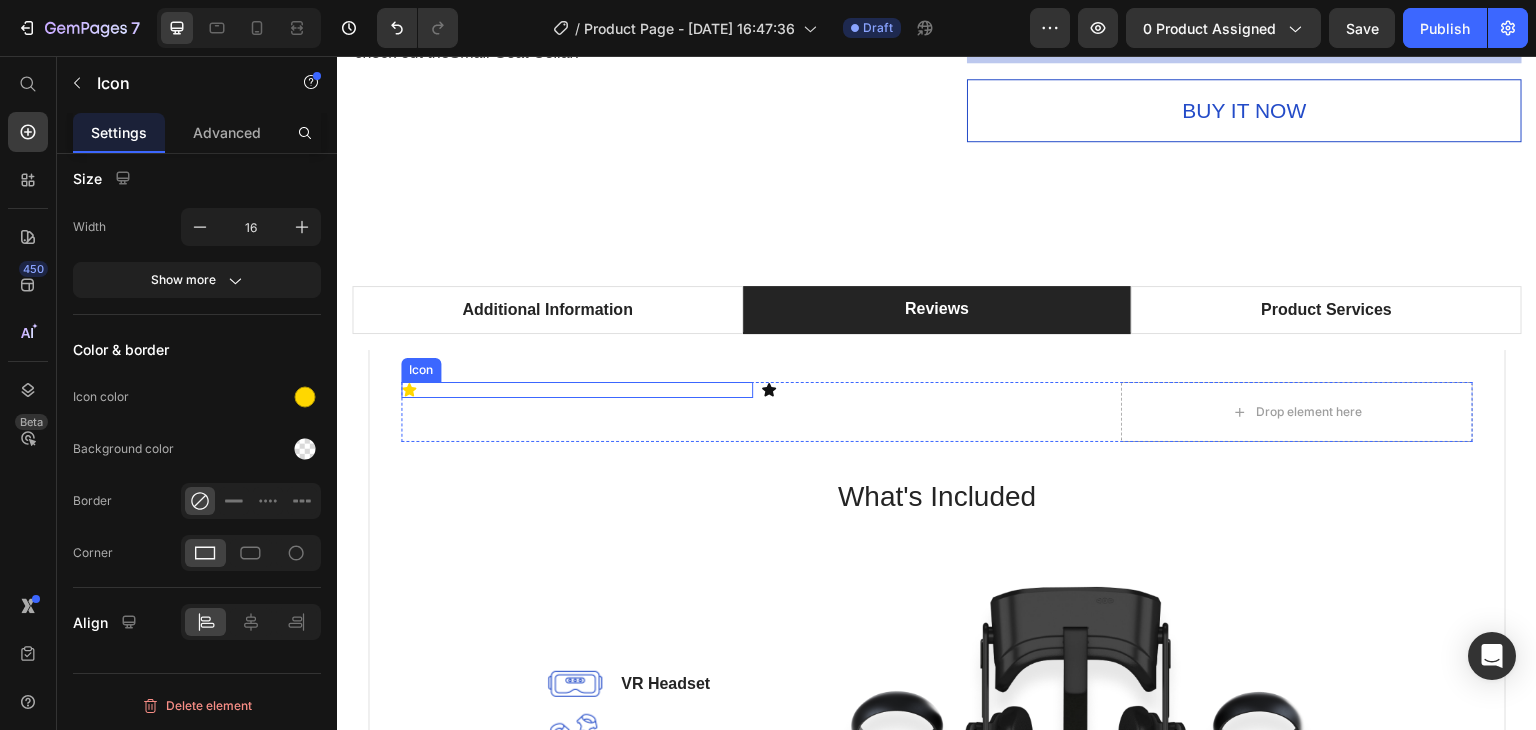 click on "Icon" at bounding box center [577, 390] 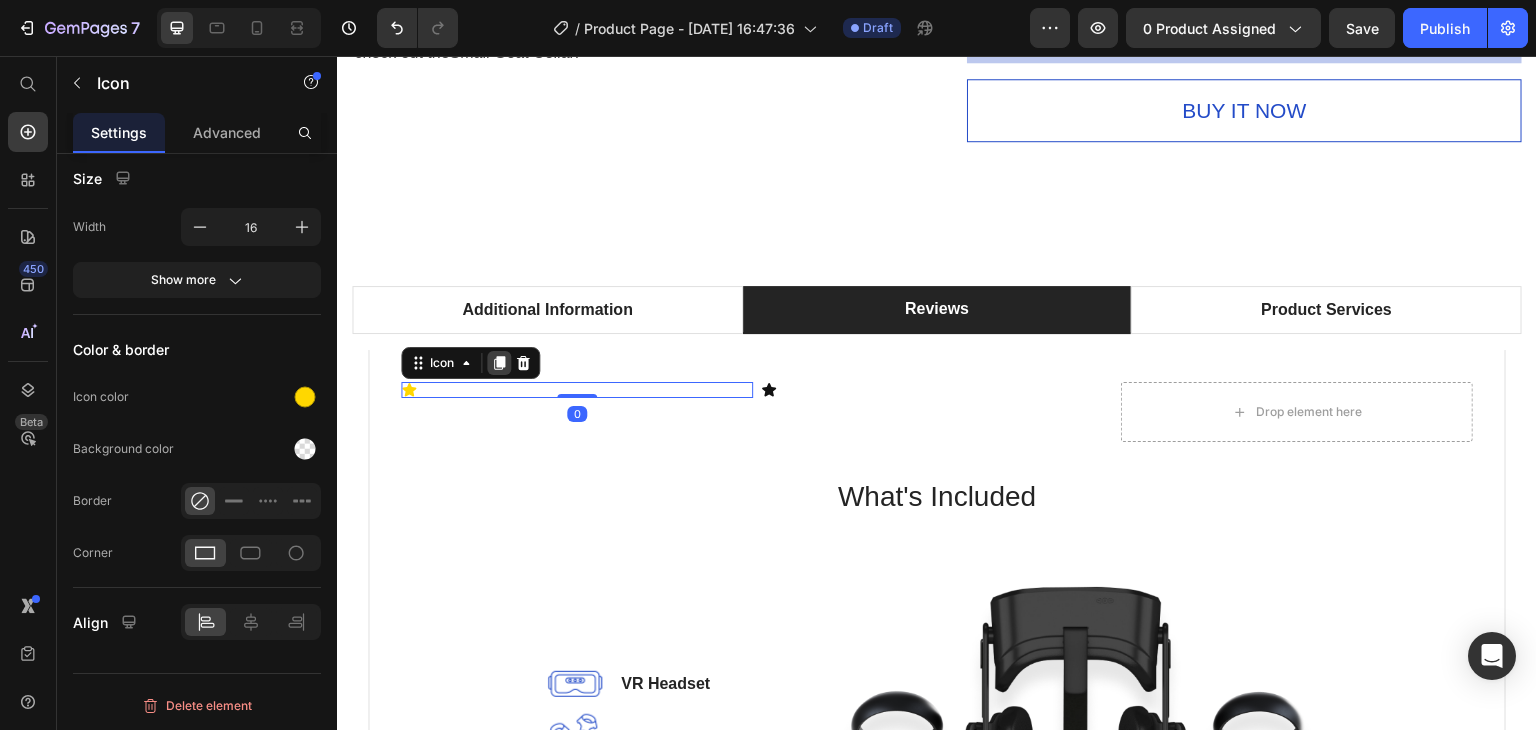 click 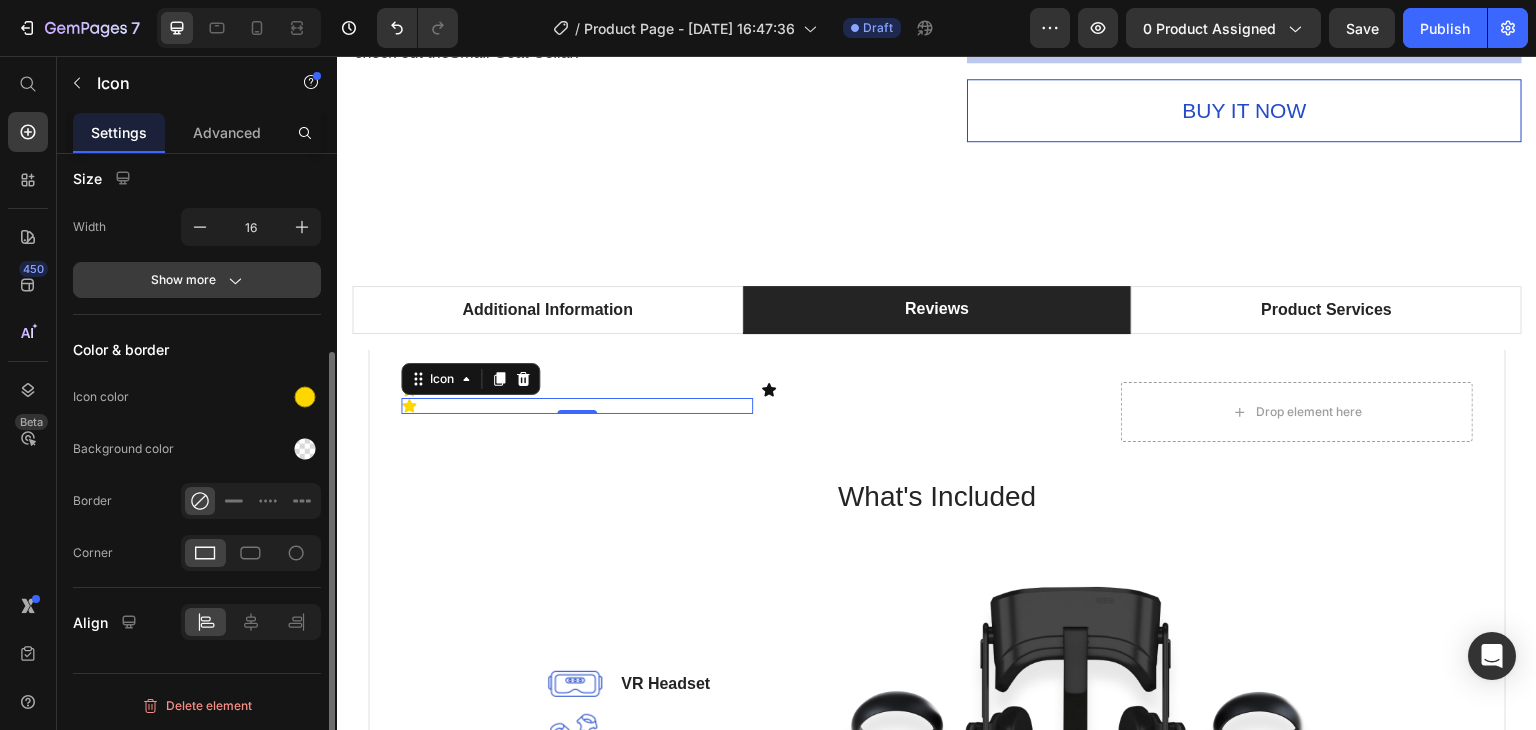 click on "Show more" at bounding box center (197, 280) 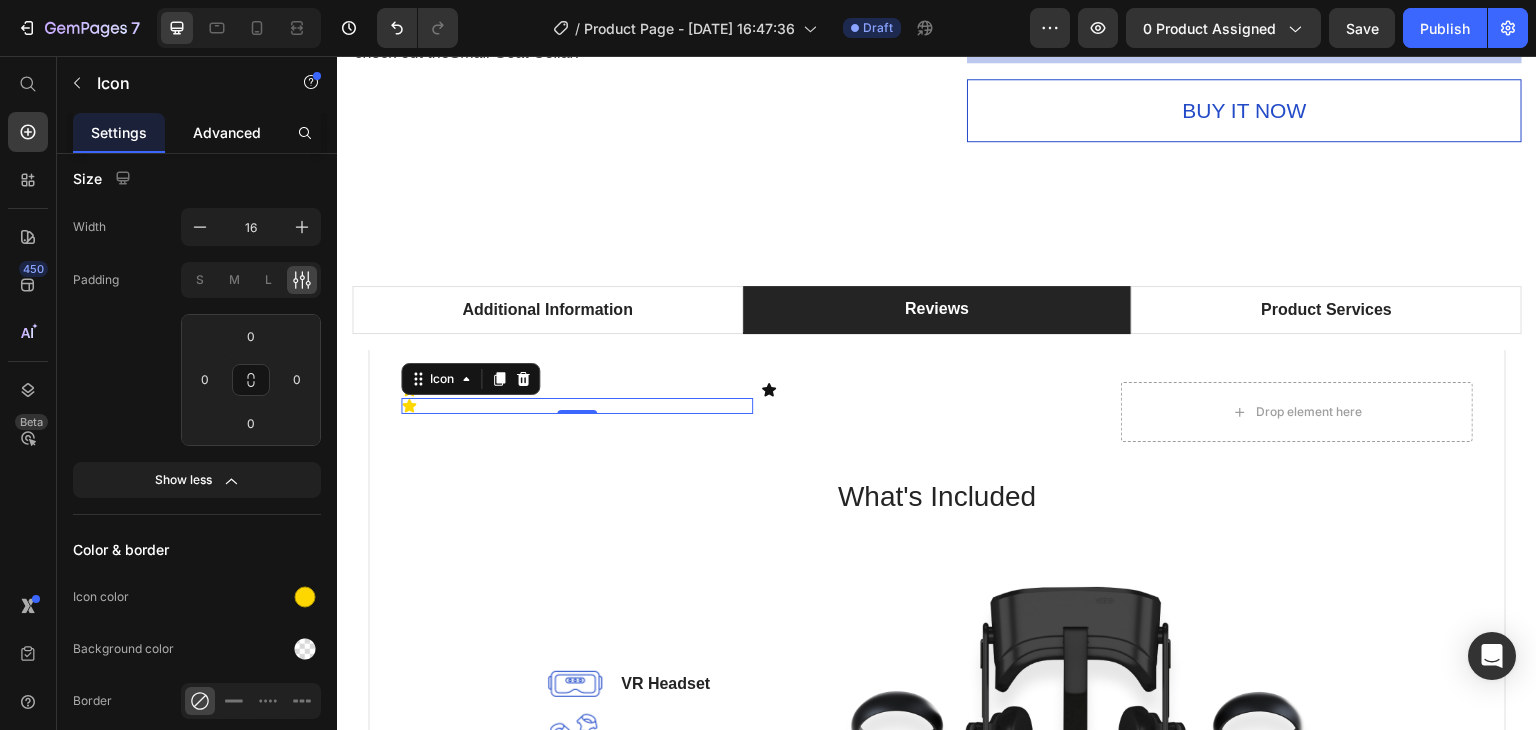 click on "Advanced" at bounding box center (227, 132) 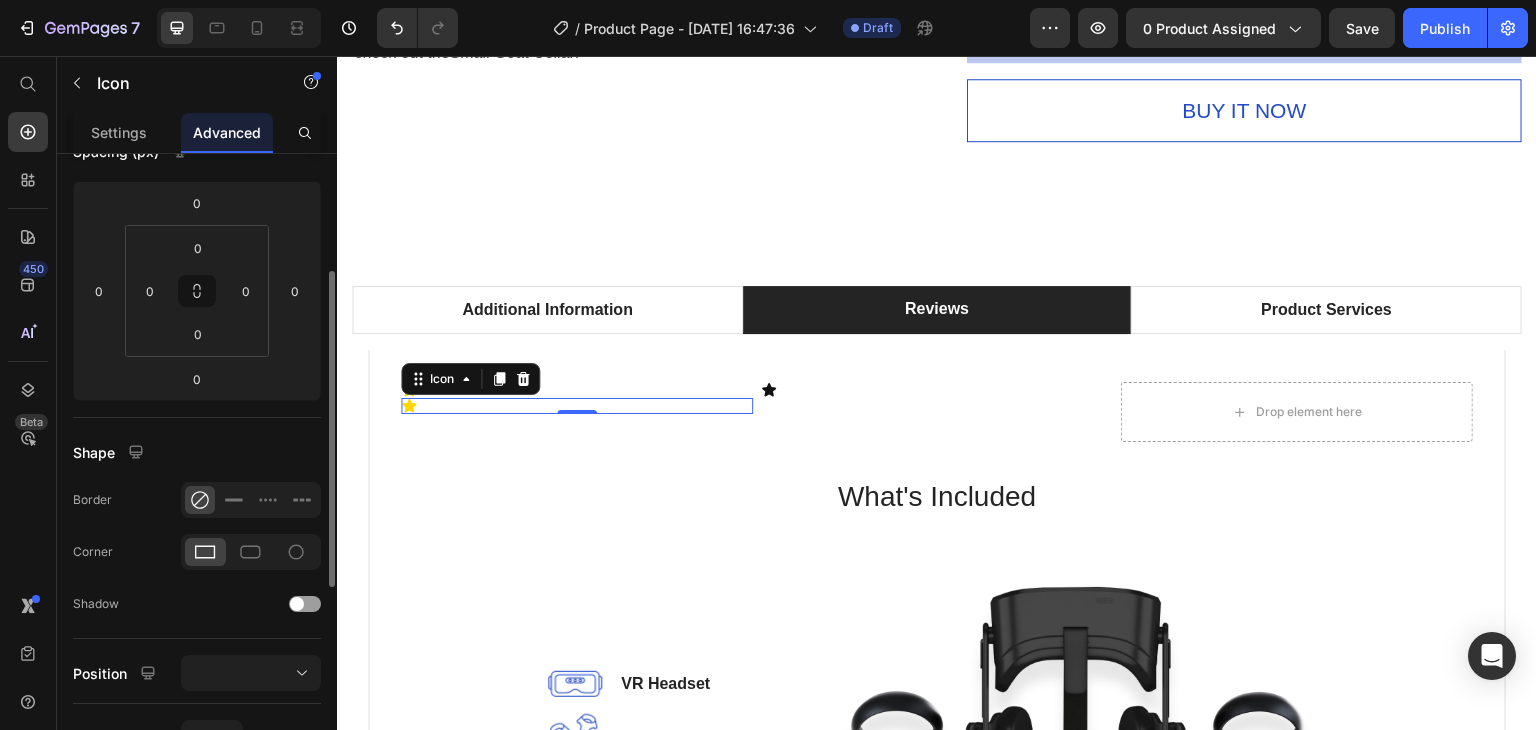 scroll, scrollTop: 0, scrollLeft: 0, axis: both 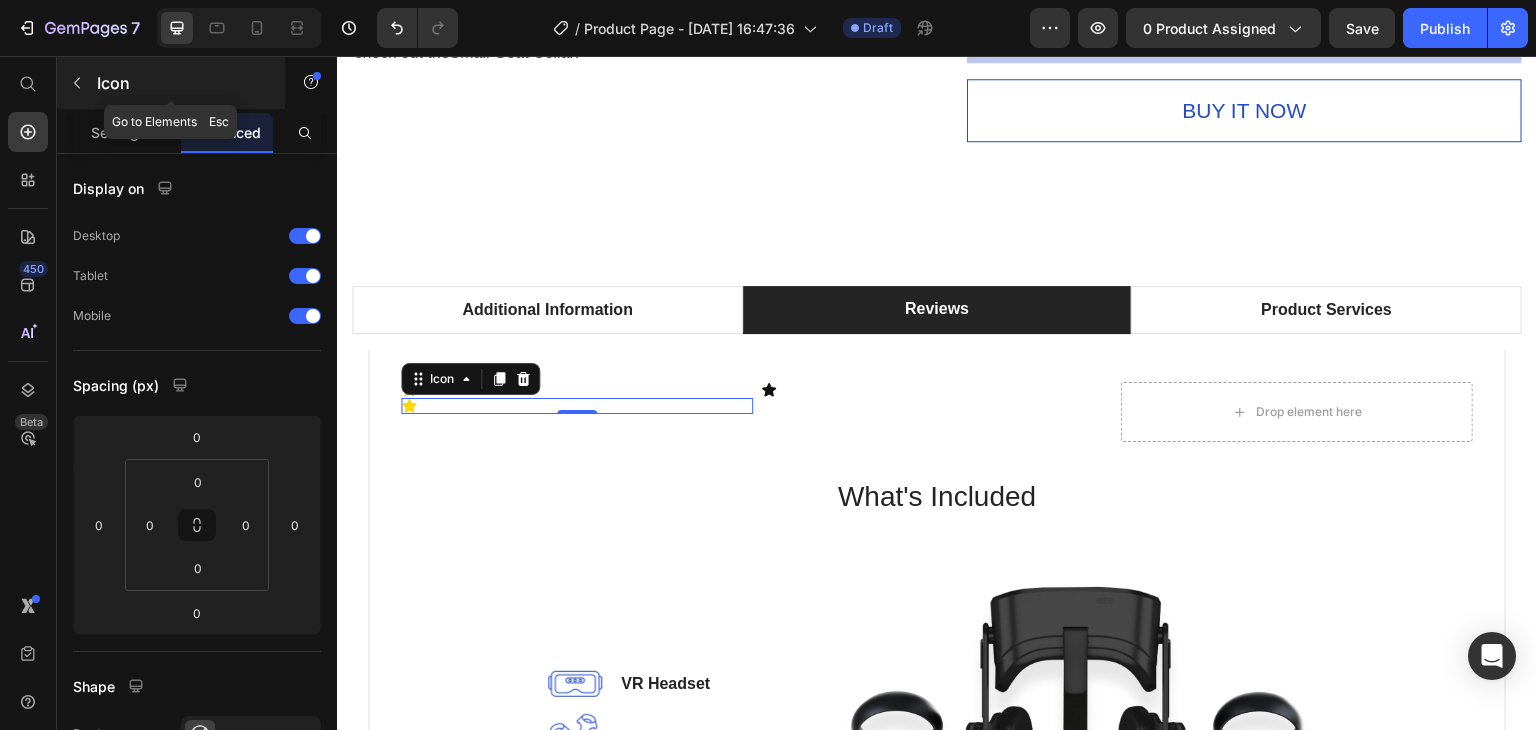 click 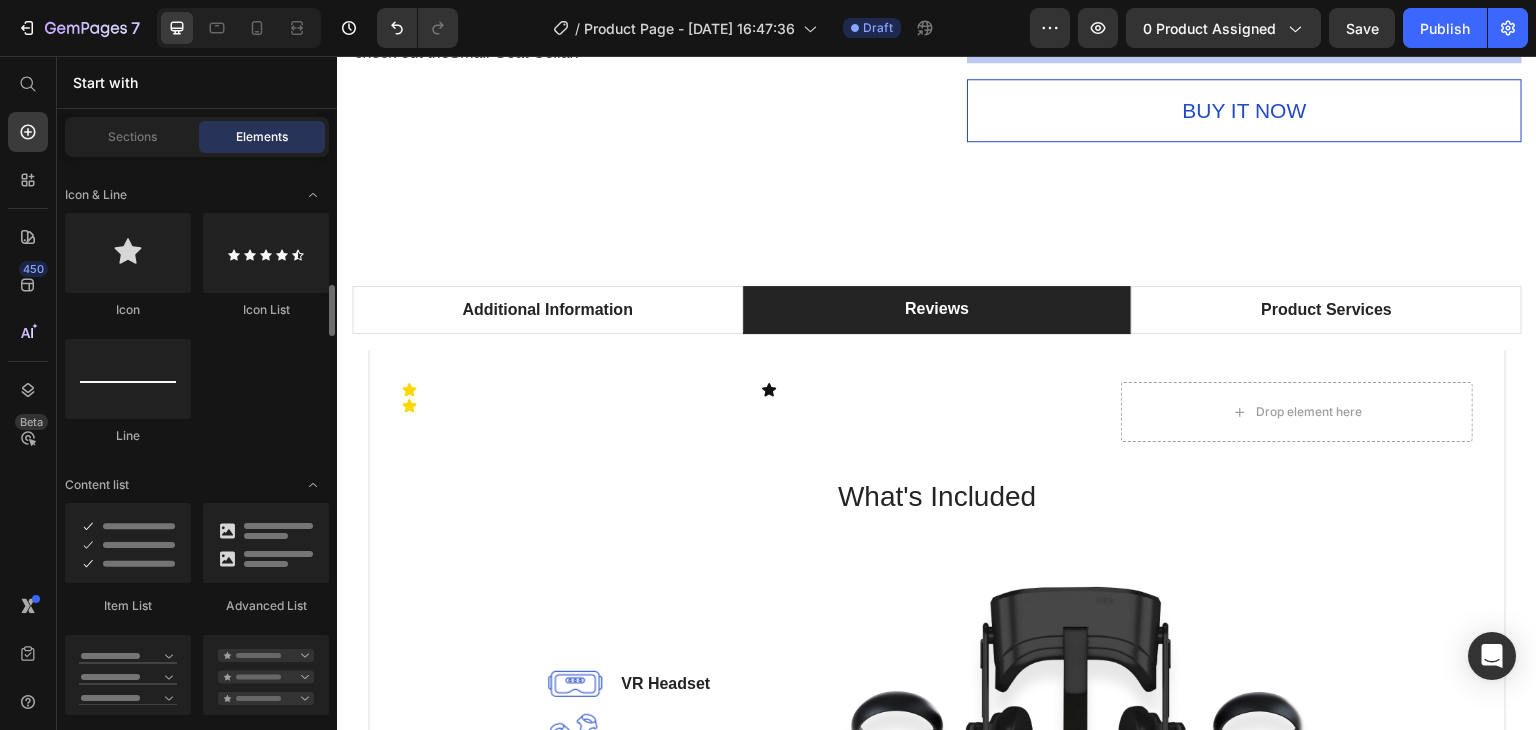 scroll, scrollTop: 1600, scrollLeft: 0, axis: vertical 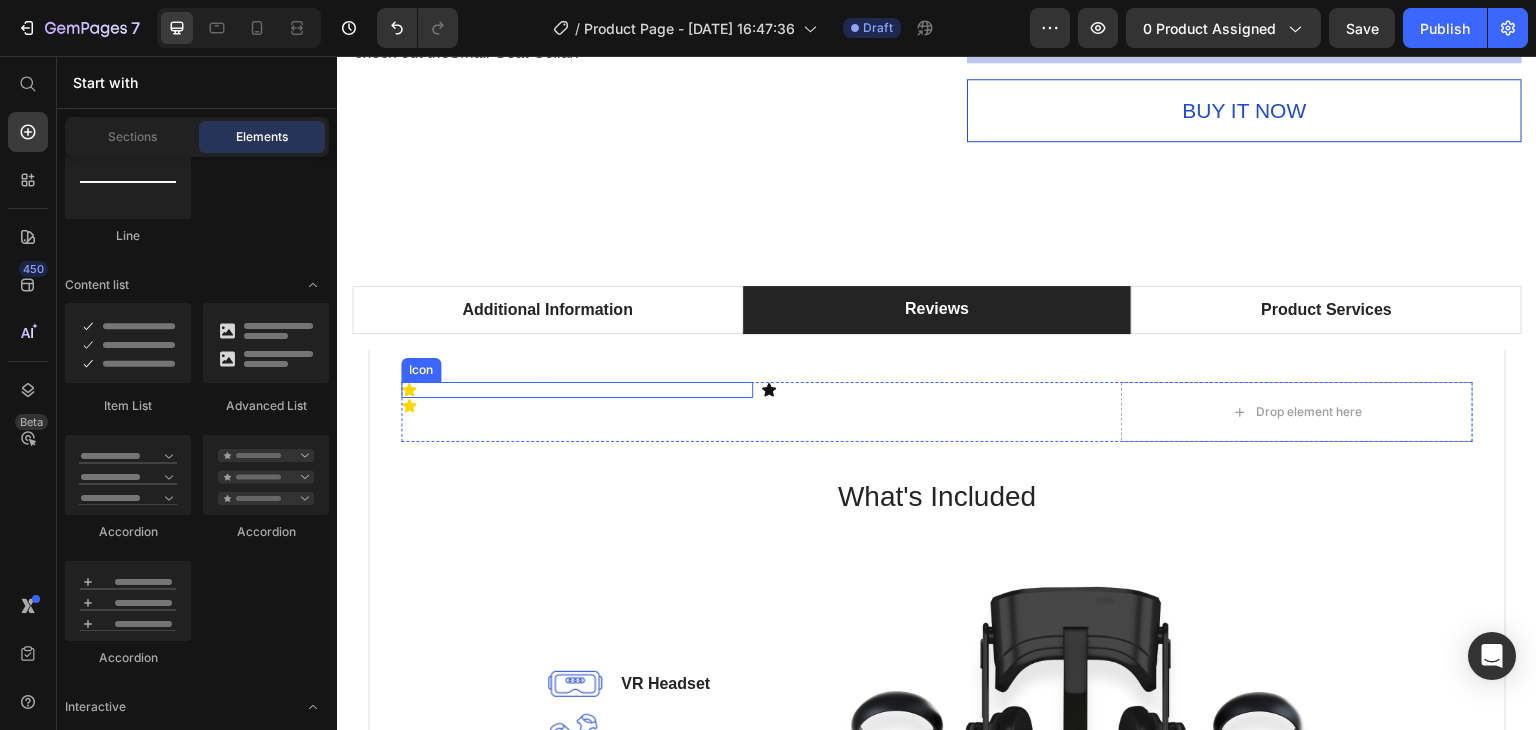 click on "Icon" at bounding box center (577, 390) 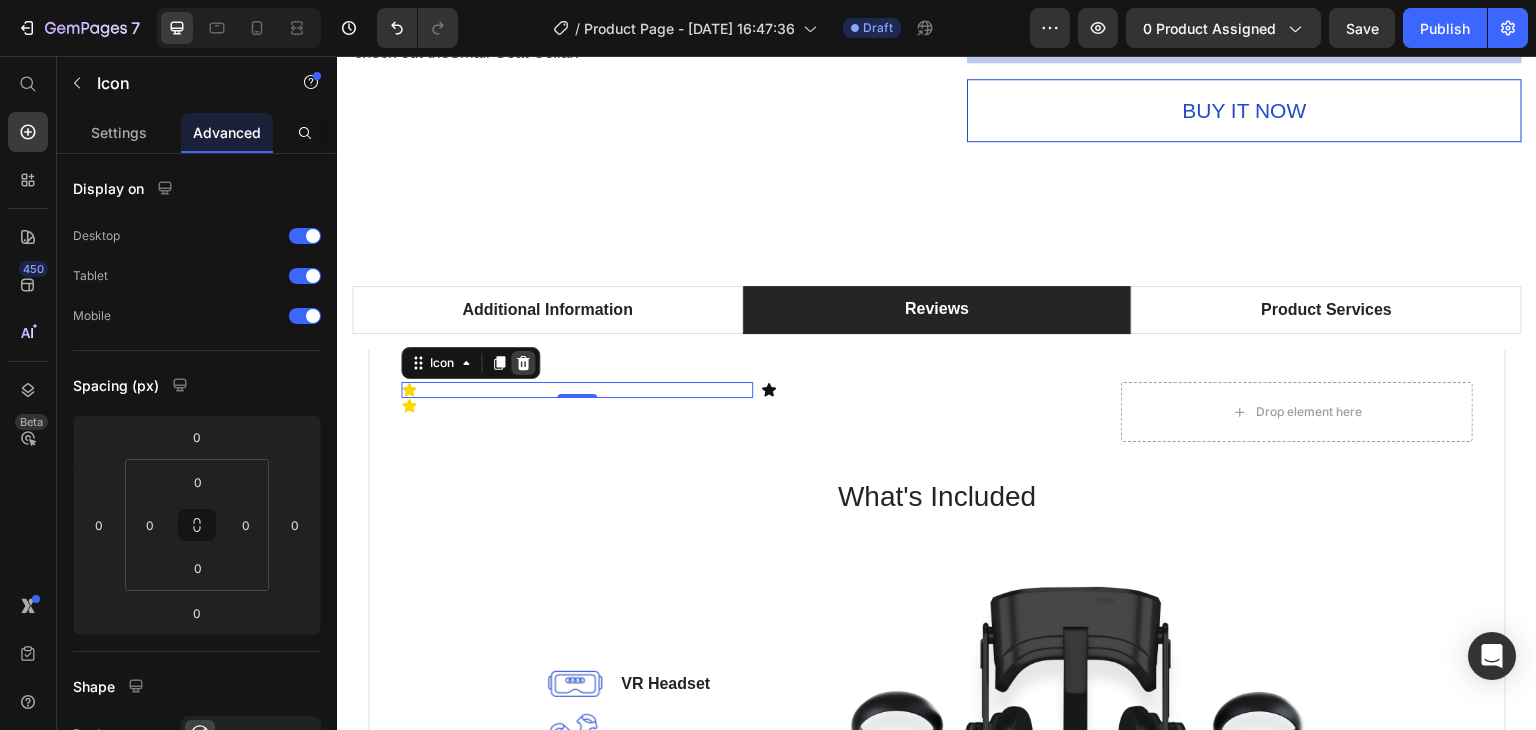 click 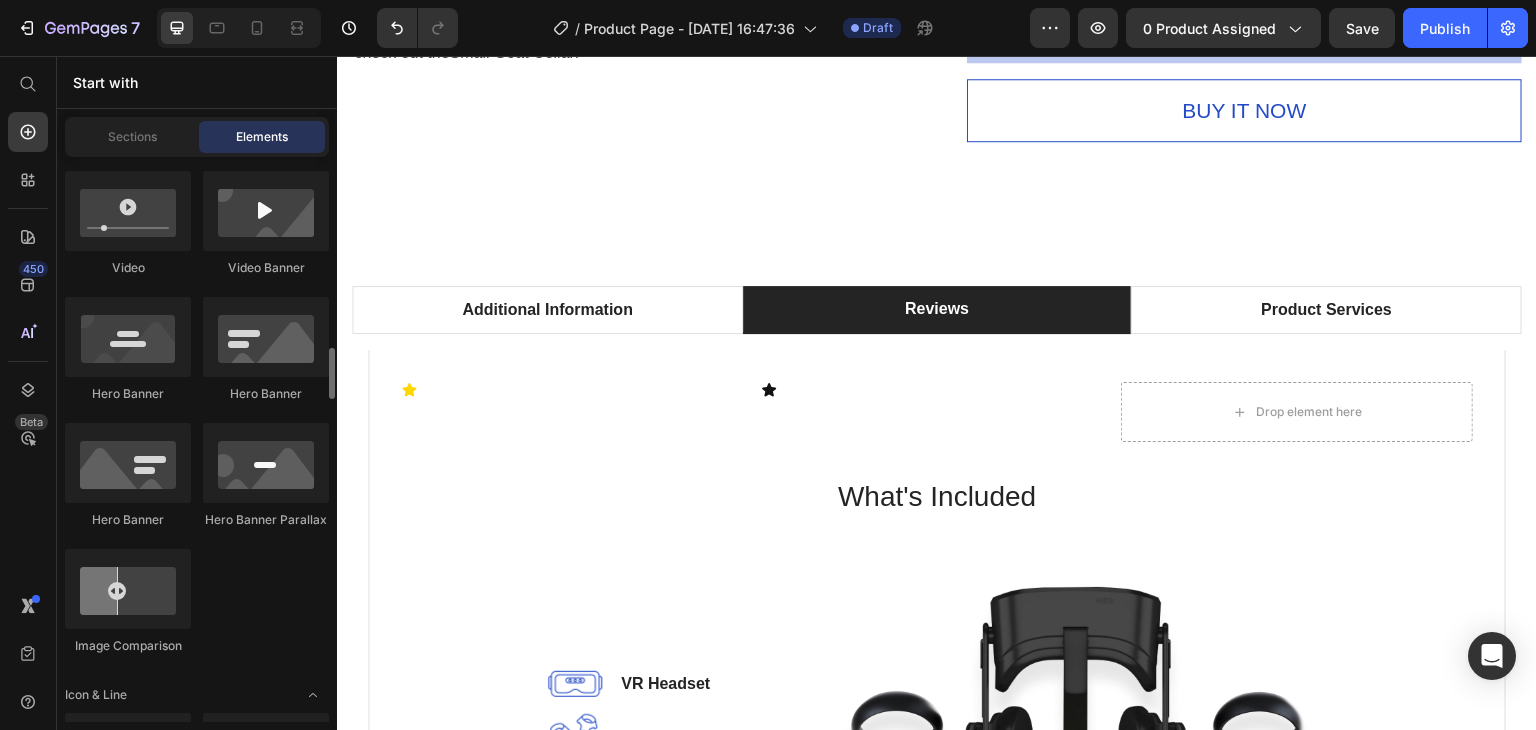scroll, scrollTop: 1100, scrollLeft: 0, axis: vertical 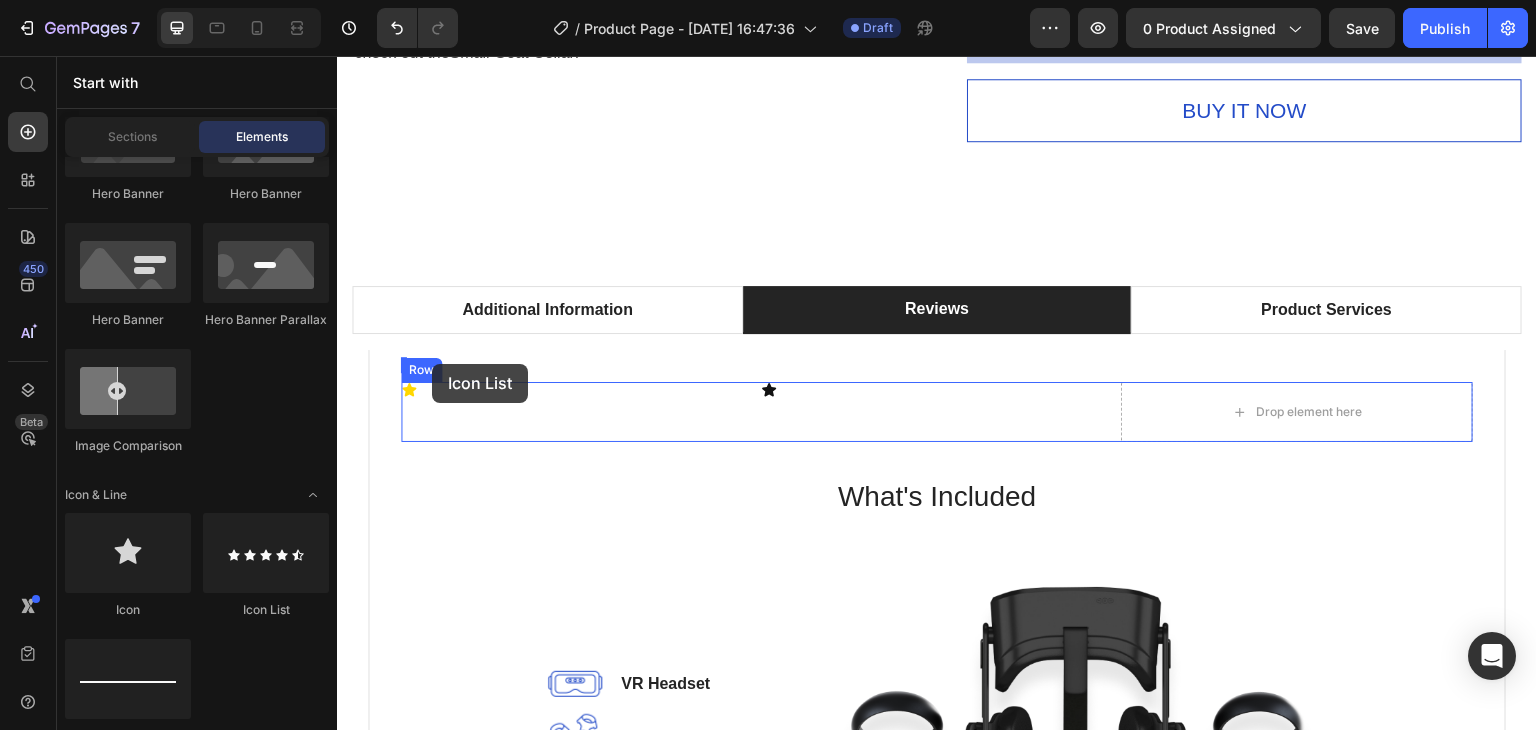 drag, startPoint x: 602, startPoint y: 619, endPoint x: 432, endPoint y: 364, distance: 306.47186 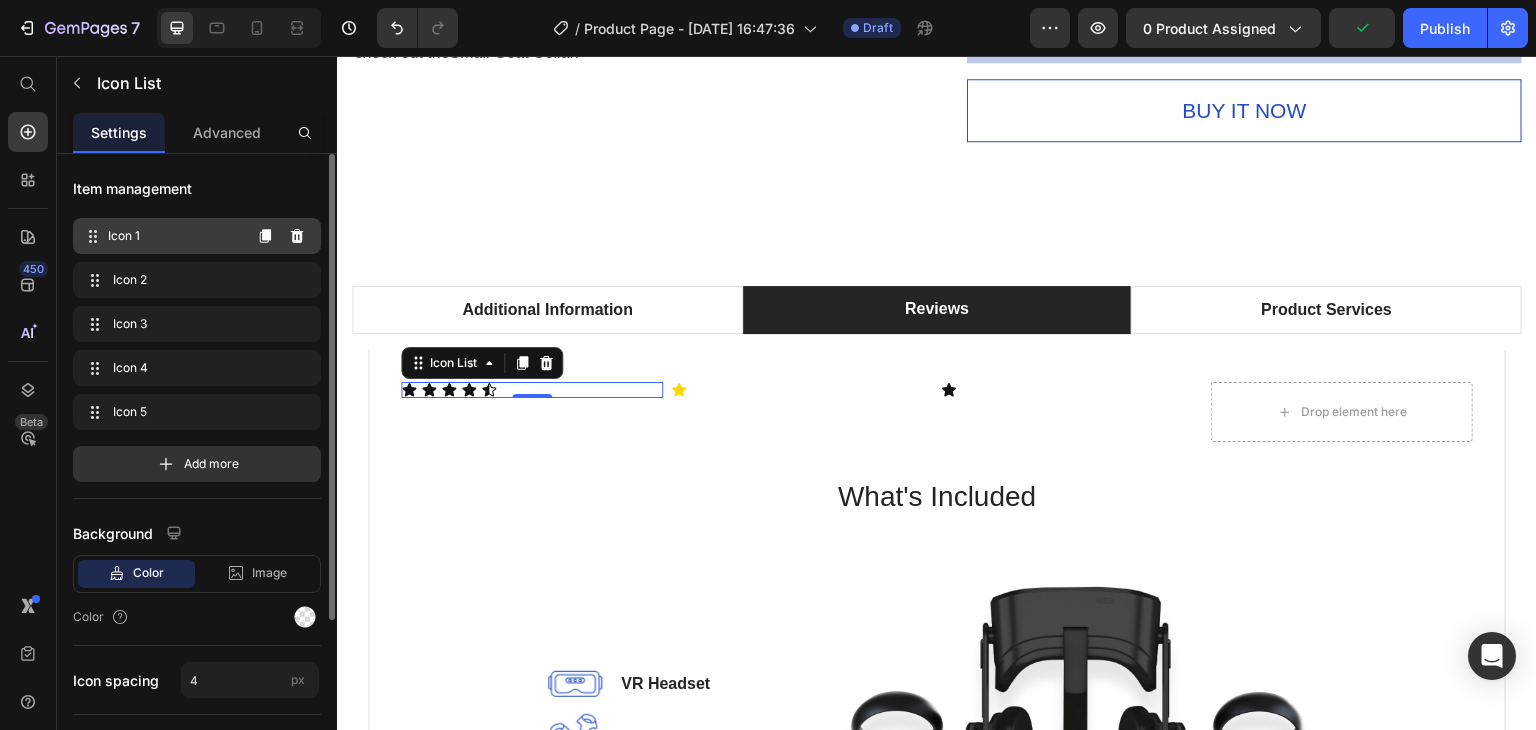 click on "Icon 1" at bounding box center [174, 236] 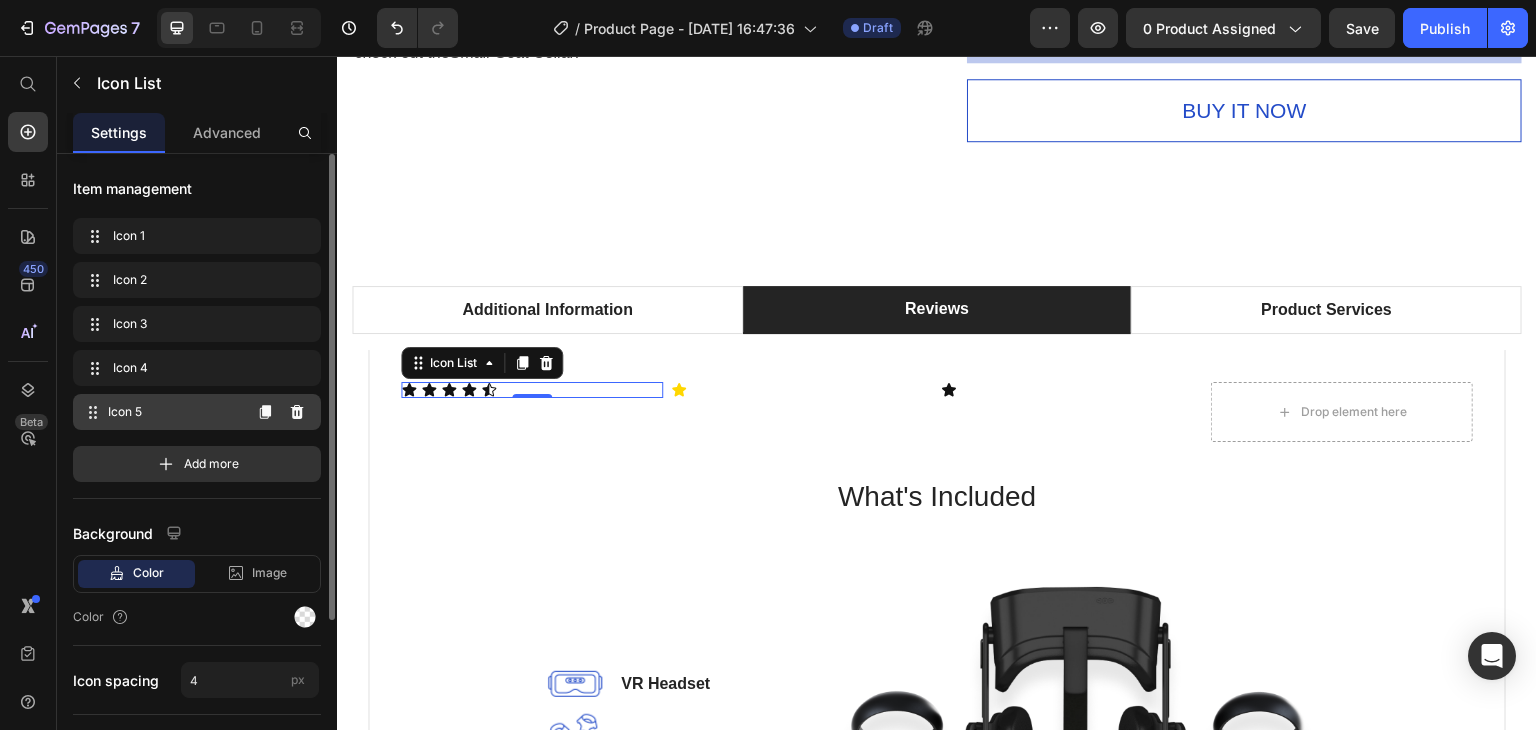 scroll, scrollTop: 200, scrollLeft: 0, axis: vertical 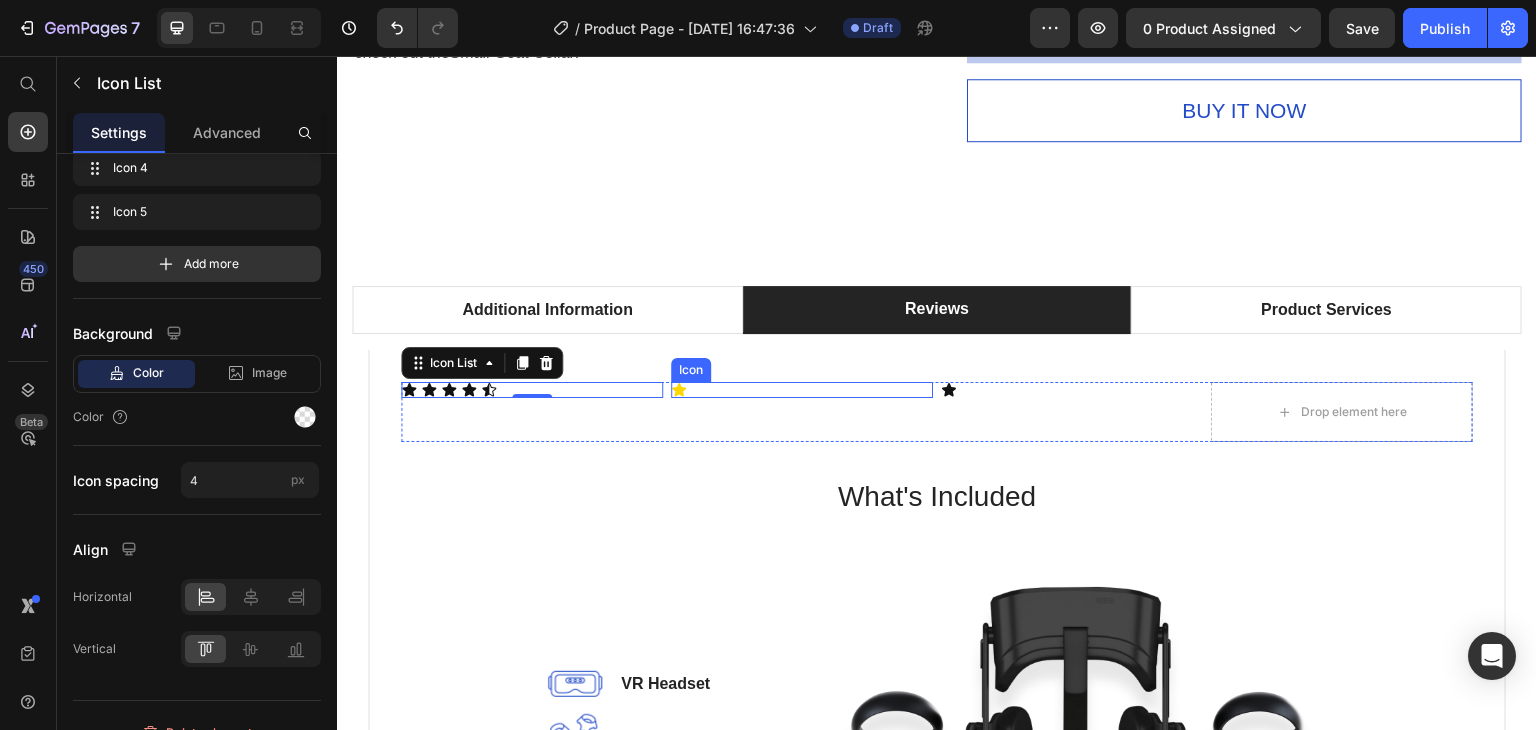 click on "Icon" at bounding box center (802, 390) 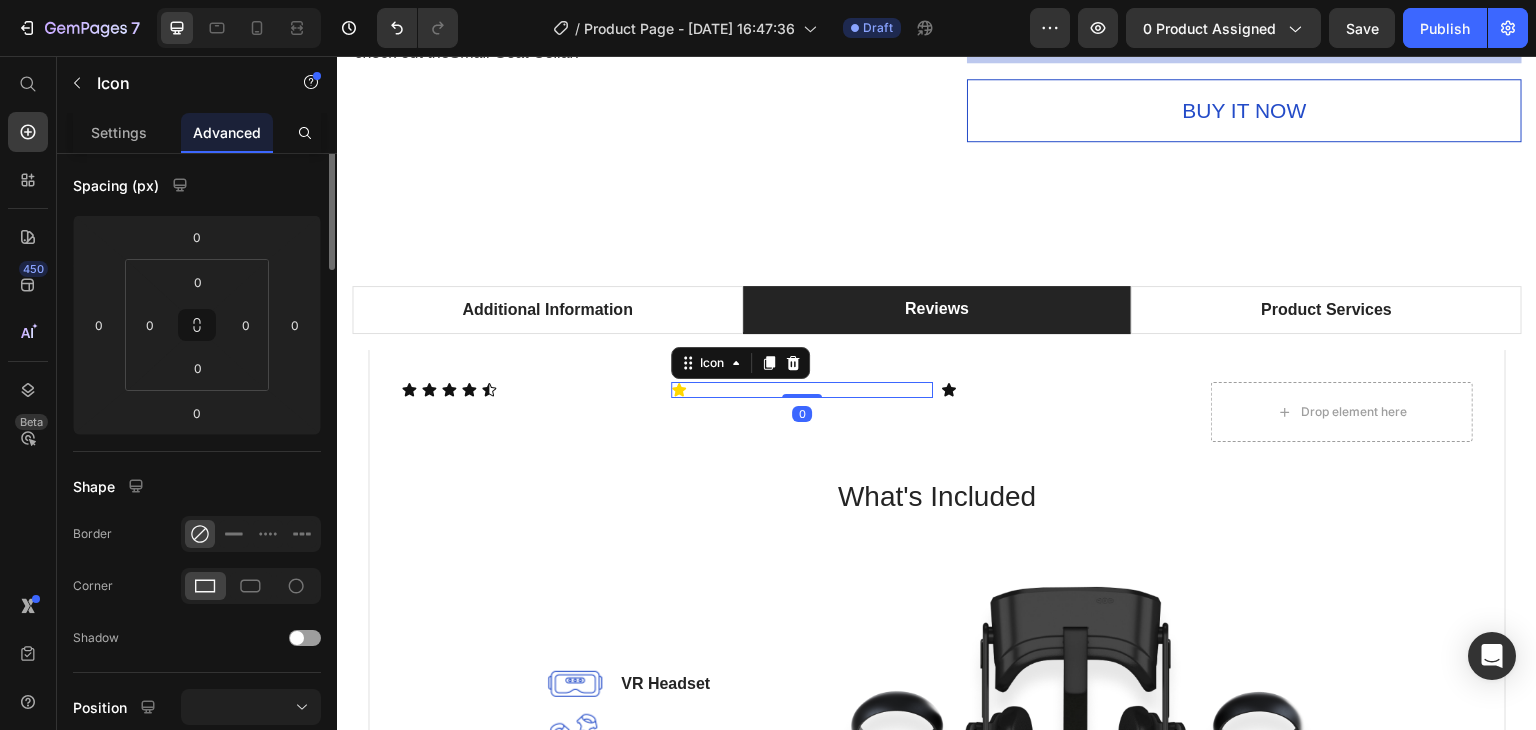 scroll, scrollTop: 0, scrollLeft: 0, axis: both 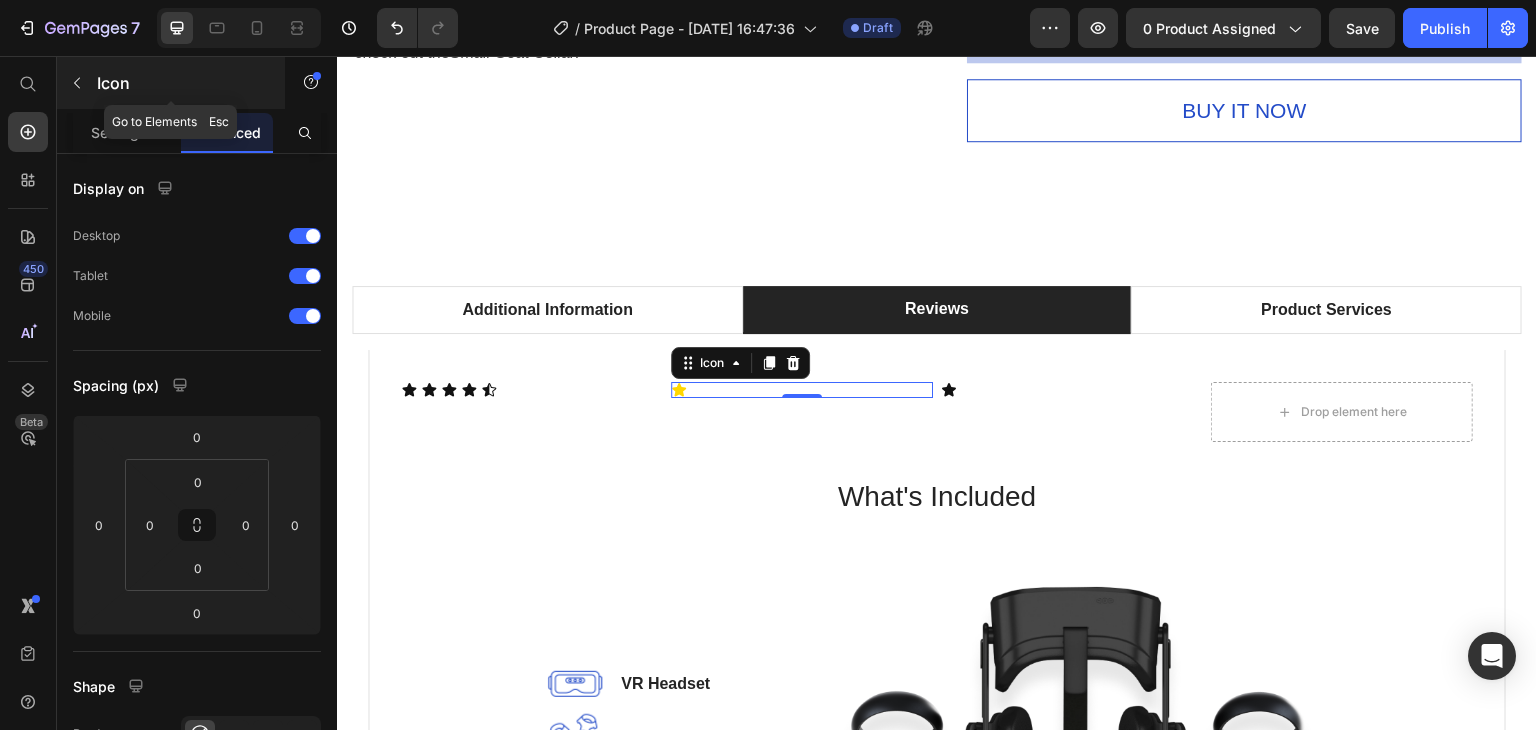 click 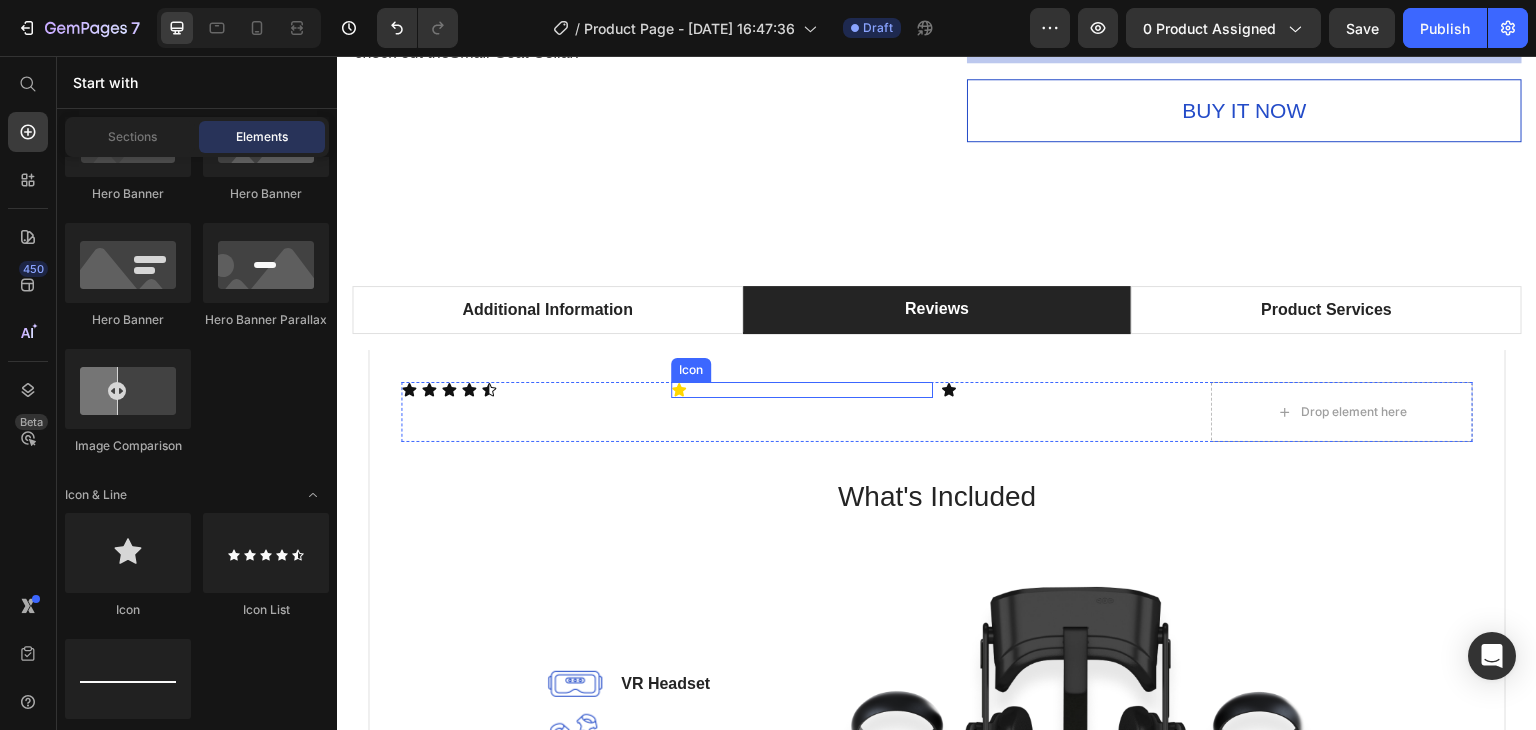 click on "Icon" at bounding box center (802, 390) 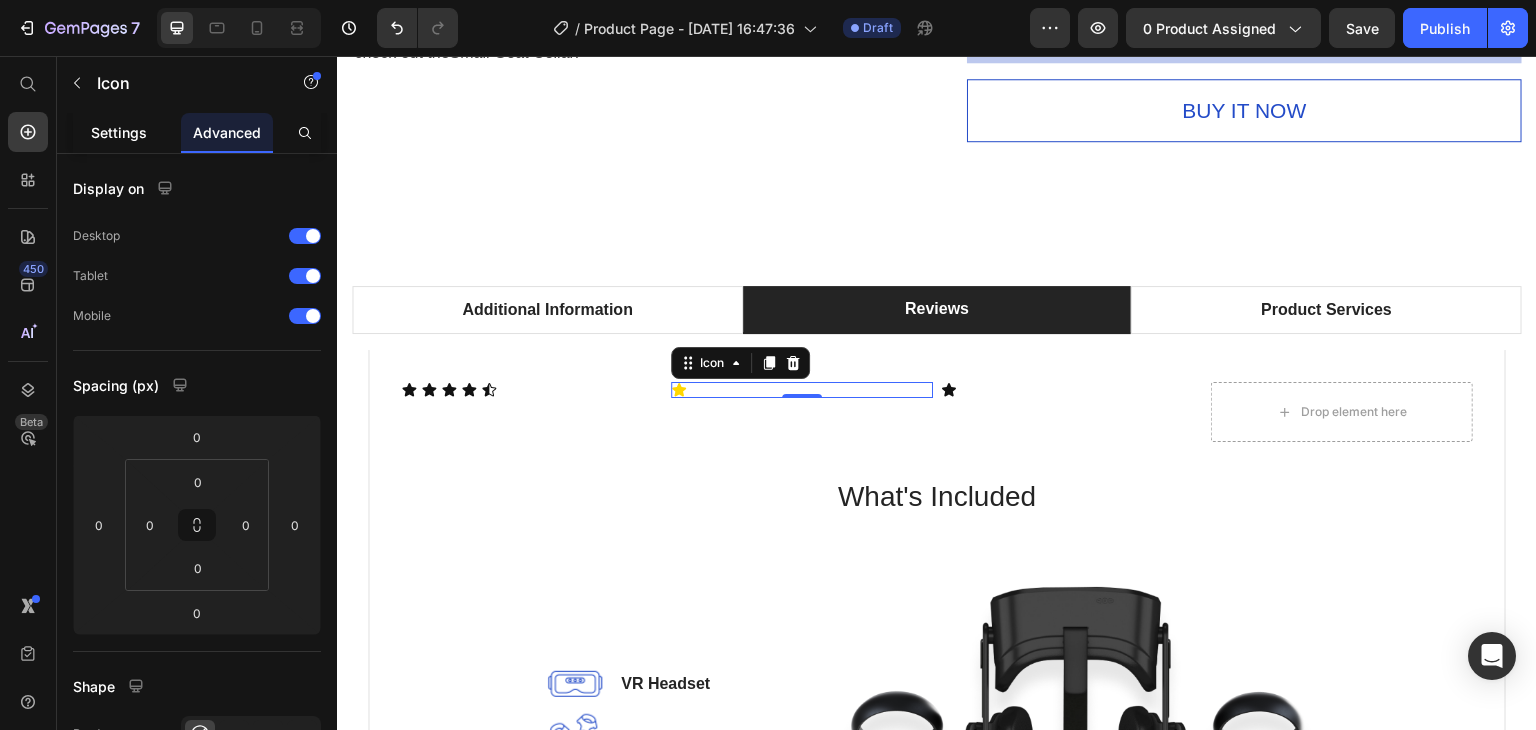 click on "Settings" at bounding box center [119, 132] 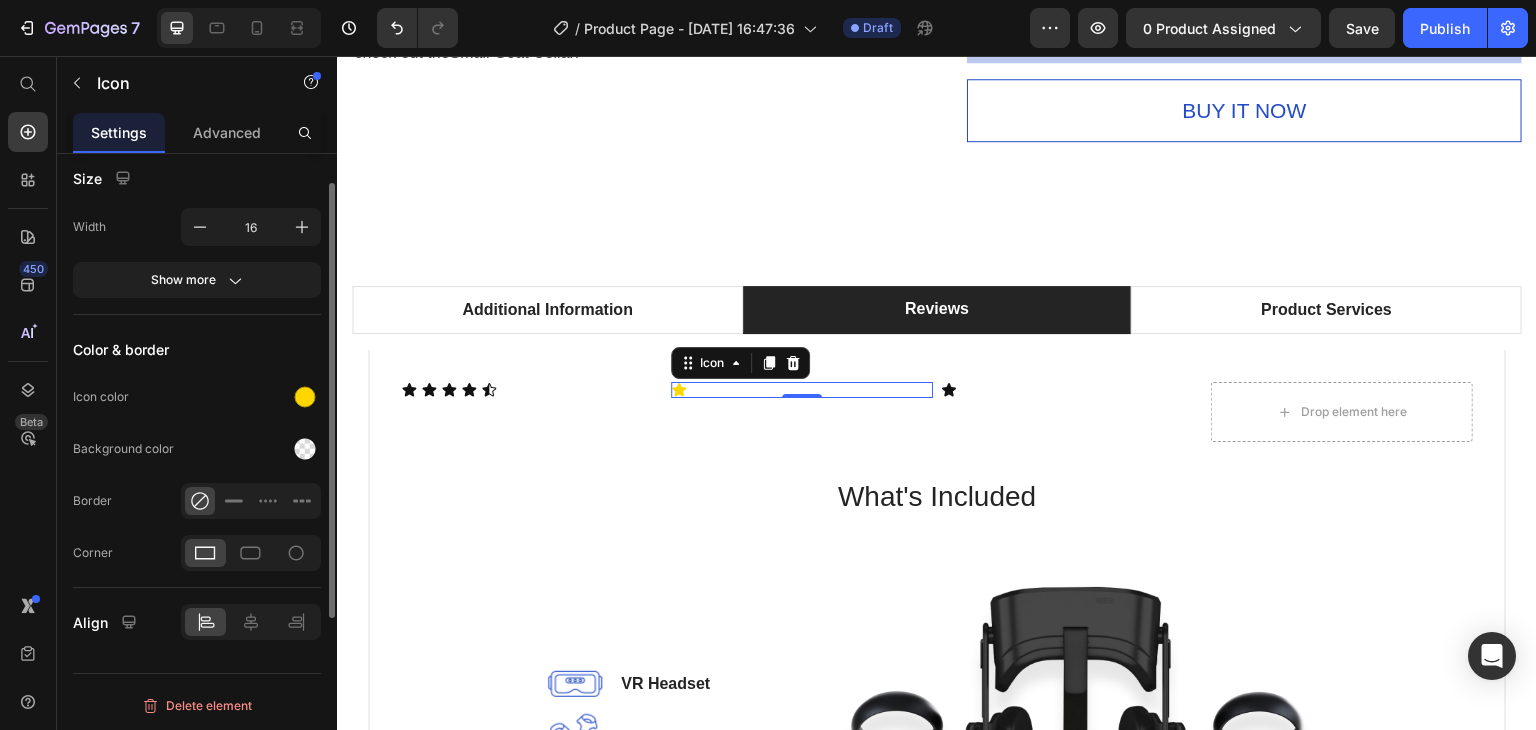 scroll, scrollTop: 0, scrollLeft: 0, axis: both 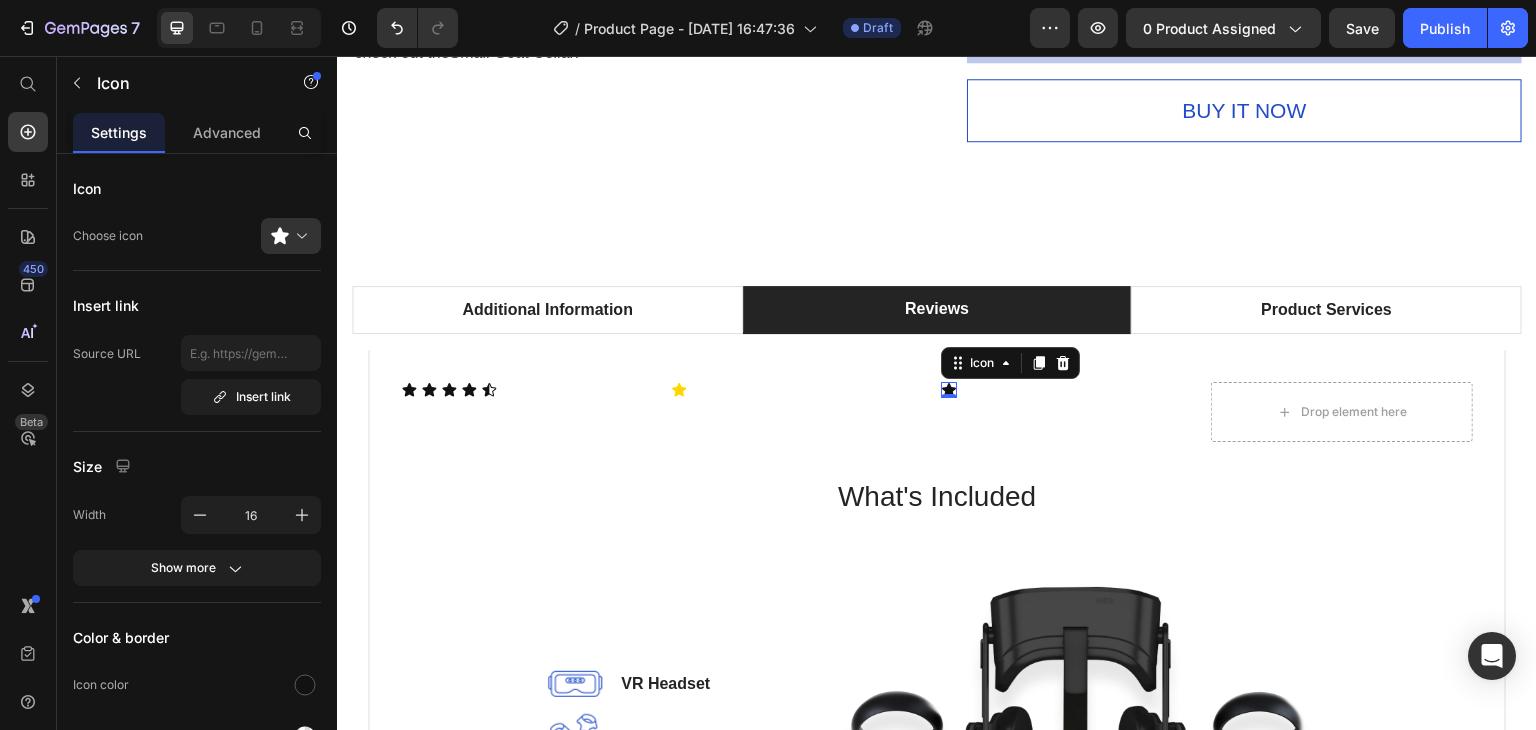 click 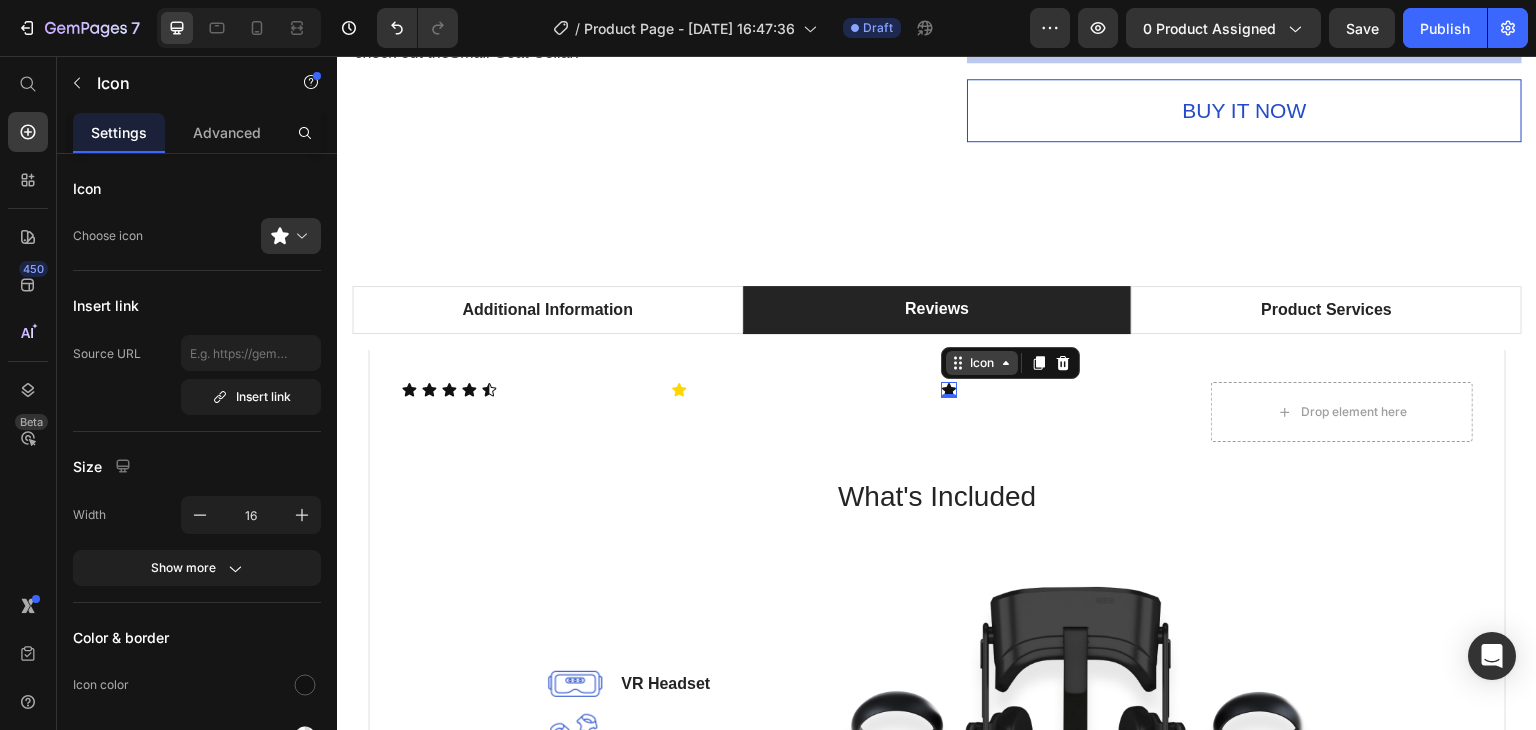 click on "Icon" at bounding box center [982, 363] 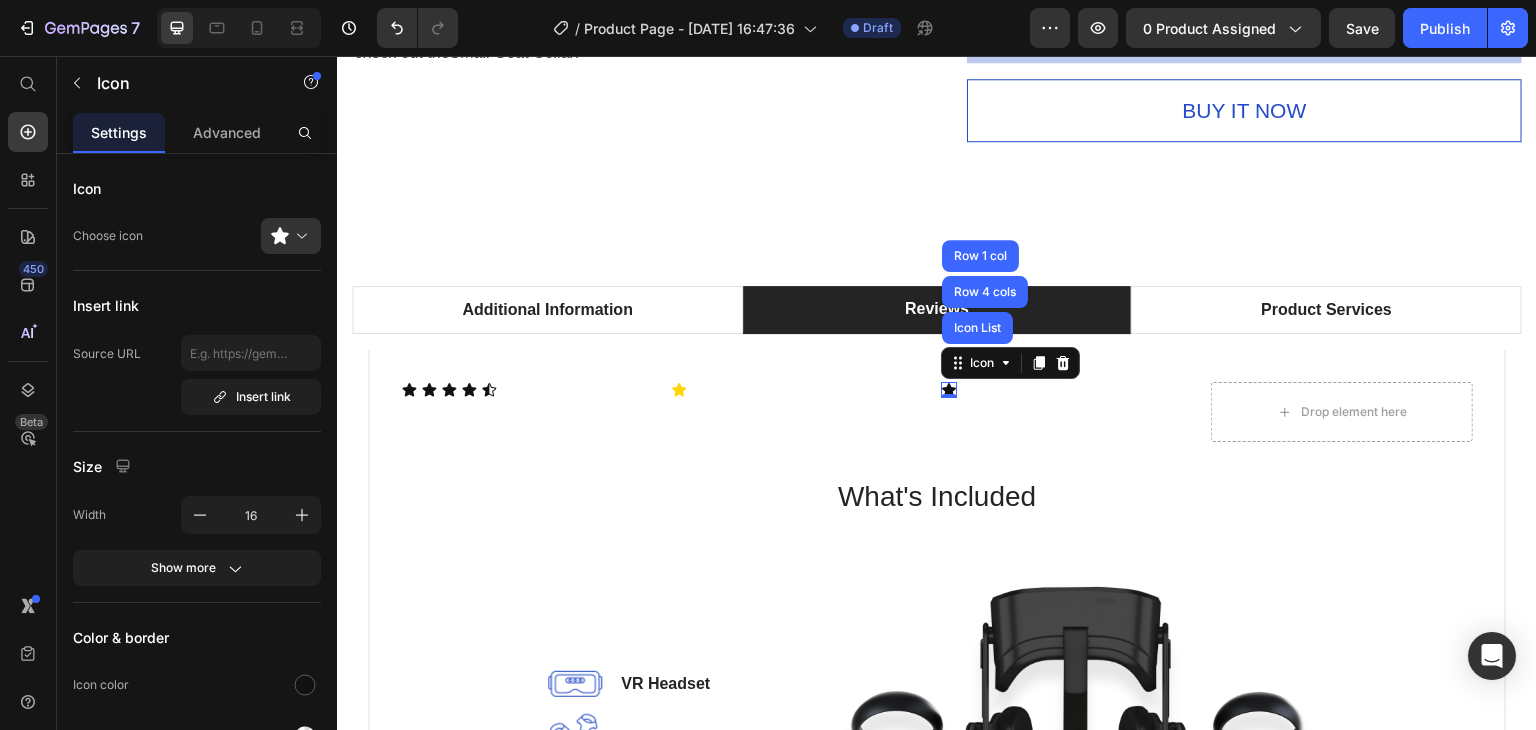 click on "Icon Icon List Row 4 cols Row 1 col" at bounding box center [1010, 363] 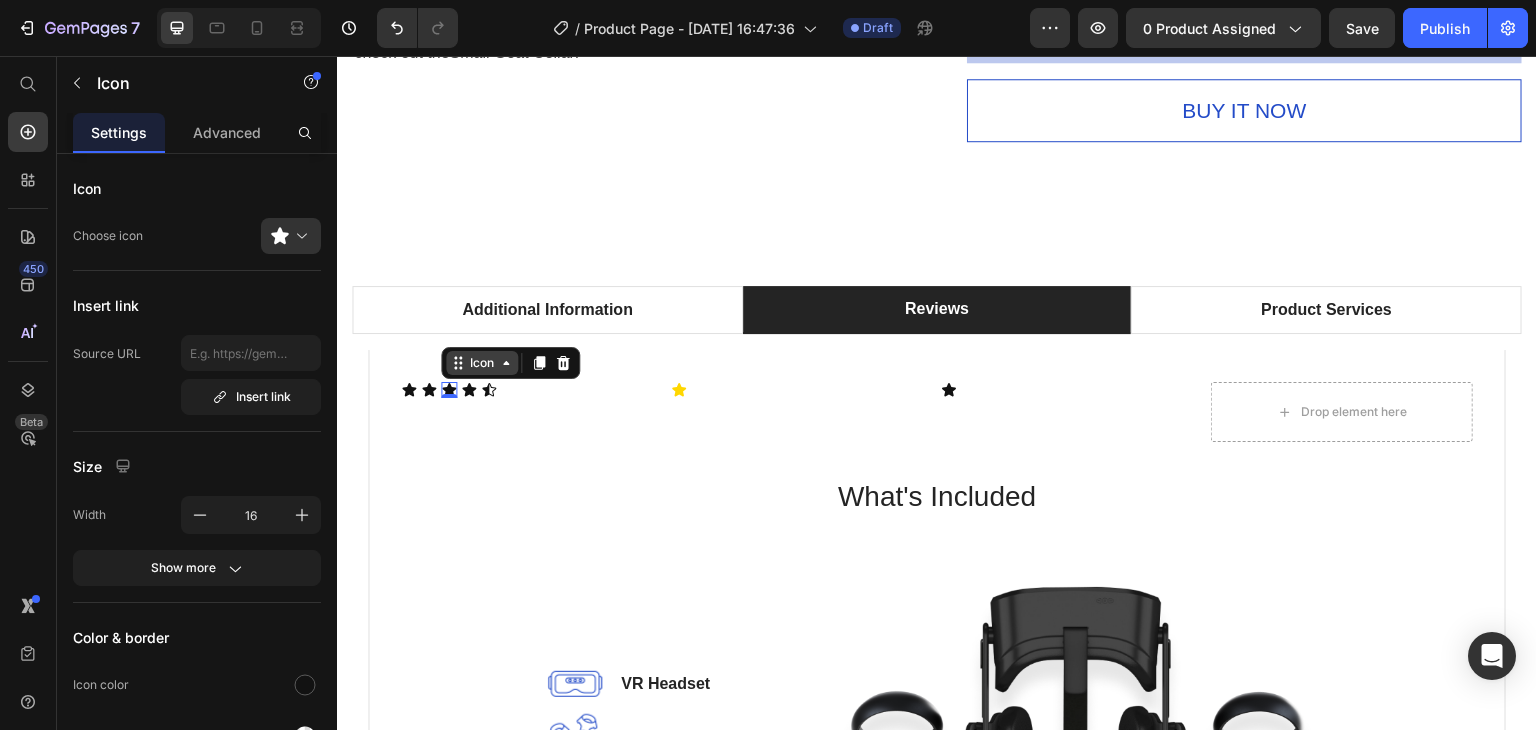 click on "Icon" at bounding box center (510, 363) 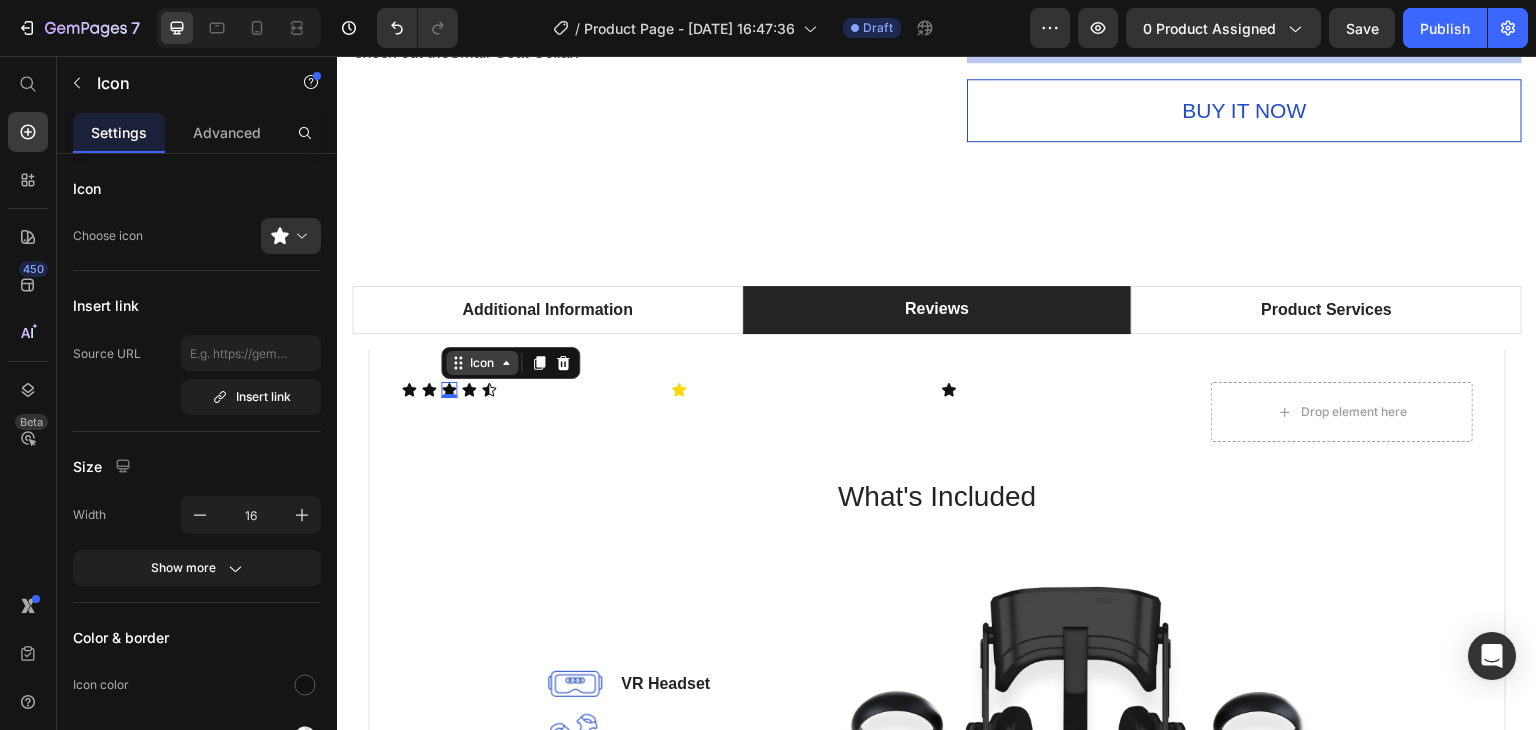 click on "Icon" at bounding box center [482, 363] 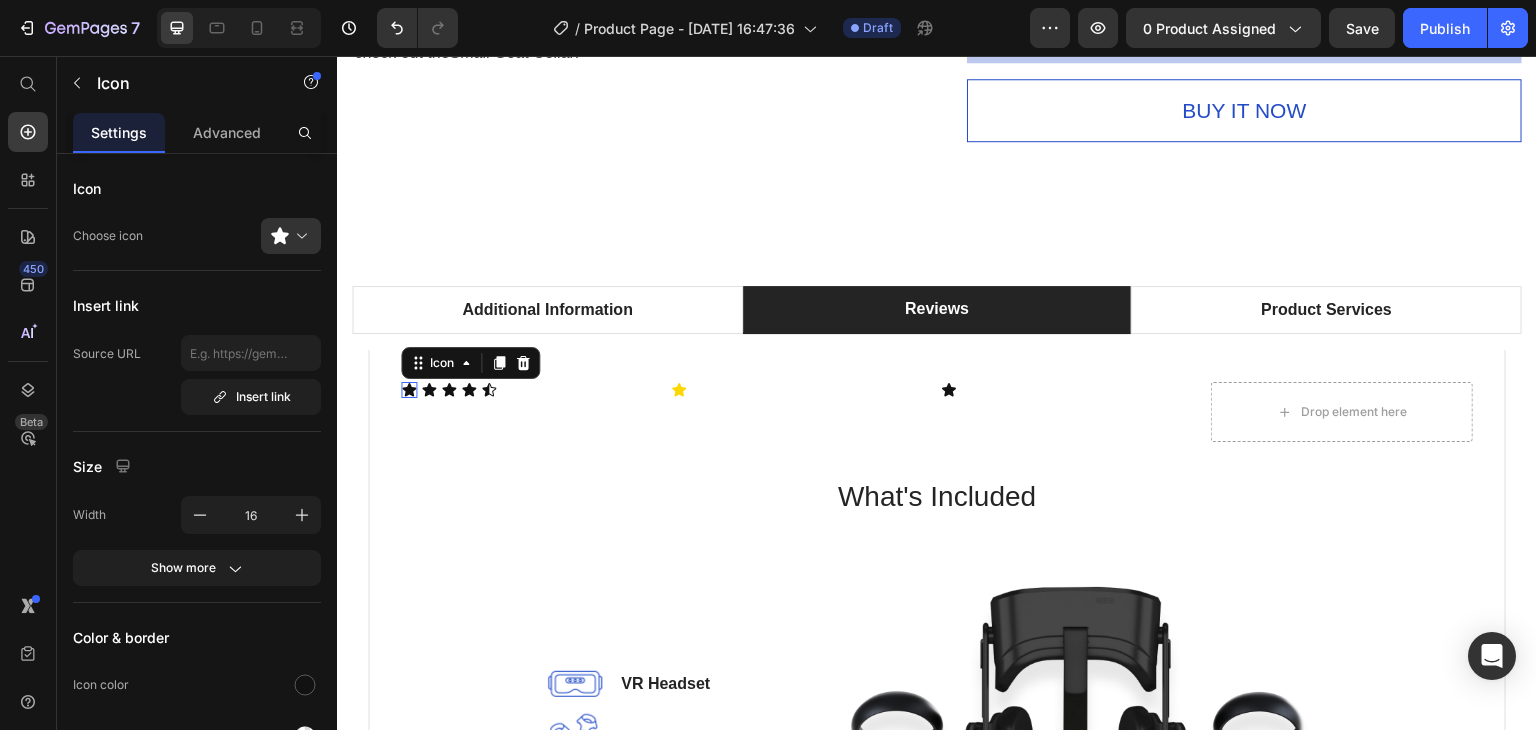 click on "Icon   0" at bounding box center (409, 390) 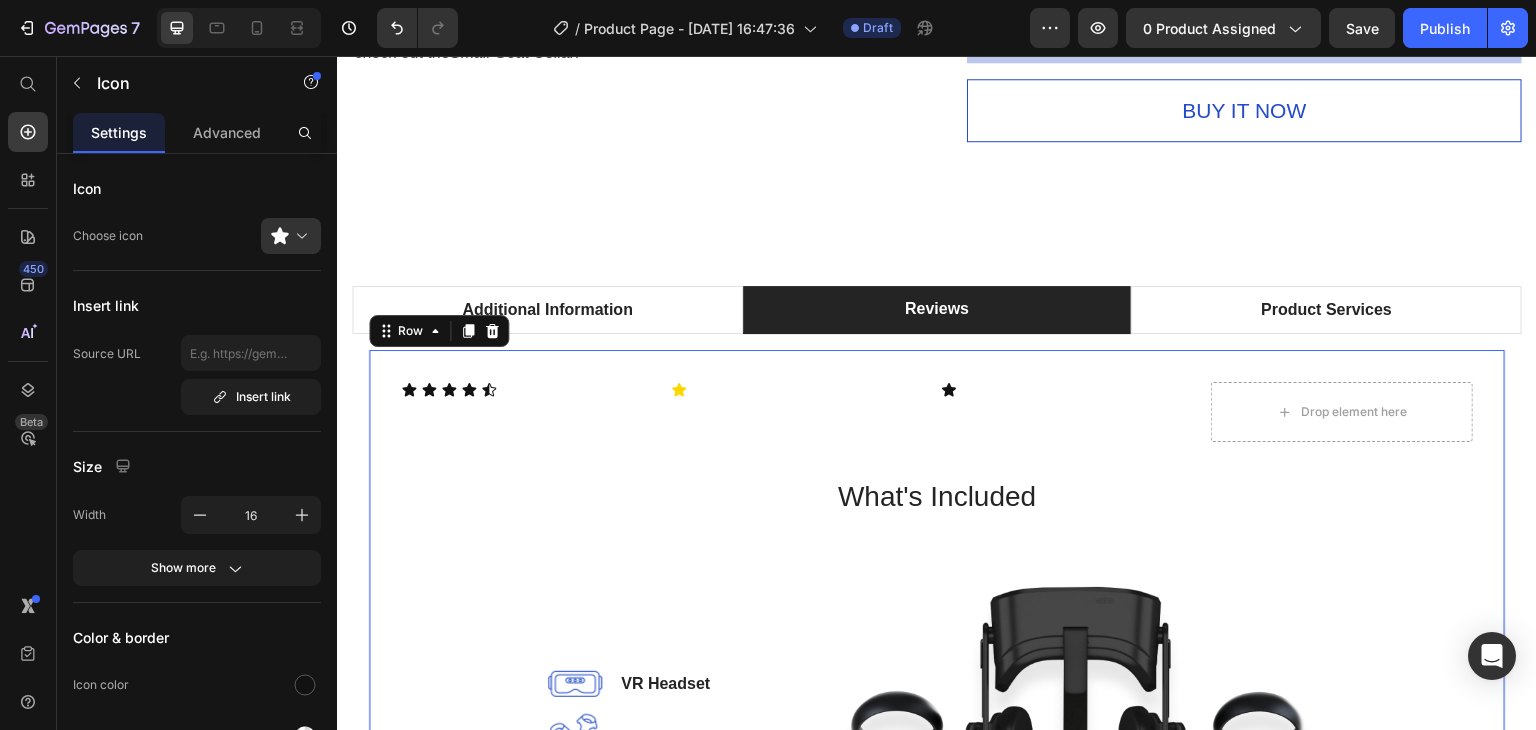 click on "Icon Icon Icon Icon Icon Icon List
Icon Icon Icon List
Drop element here Row What's Included Heading Image VR Headset Text block Image 2 Touch Controllers Text block Image Charging Cable Text block Image Power Adapter Text block Image Glasses Spacer Text block Icon List Image Row" at bounding box center [937, 711] 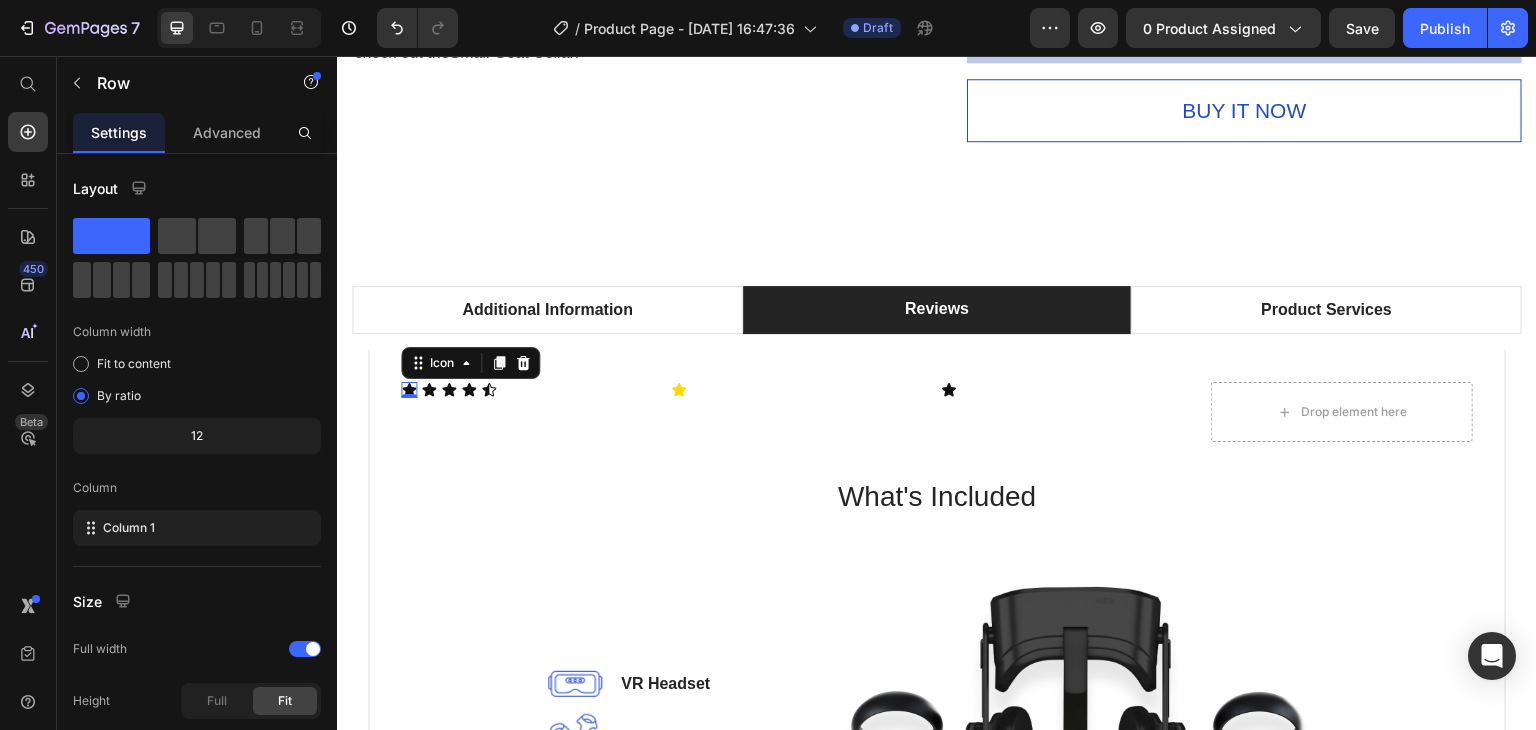 click on "Icon" at bounding box center [470, 363] 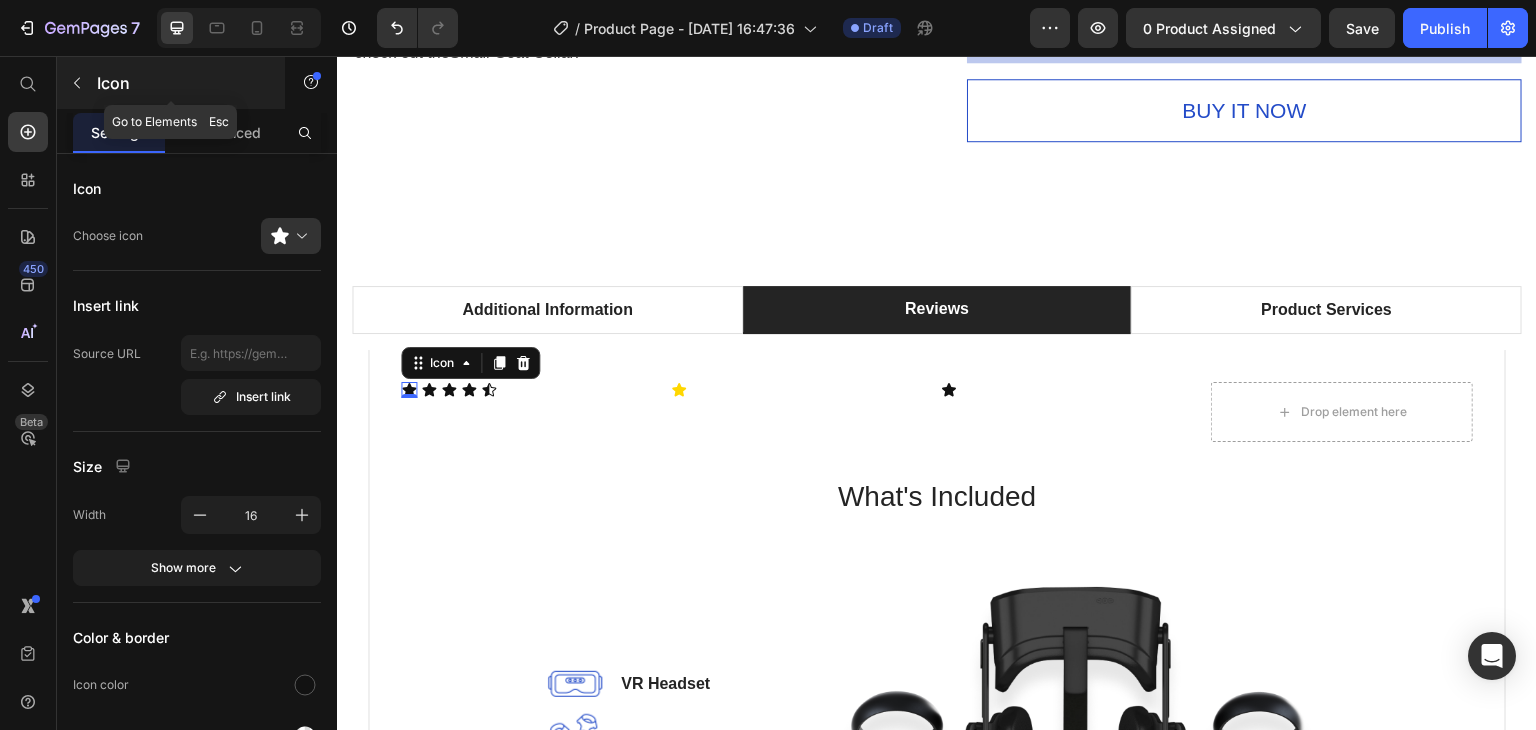 click 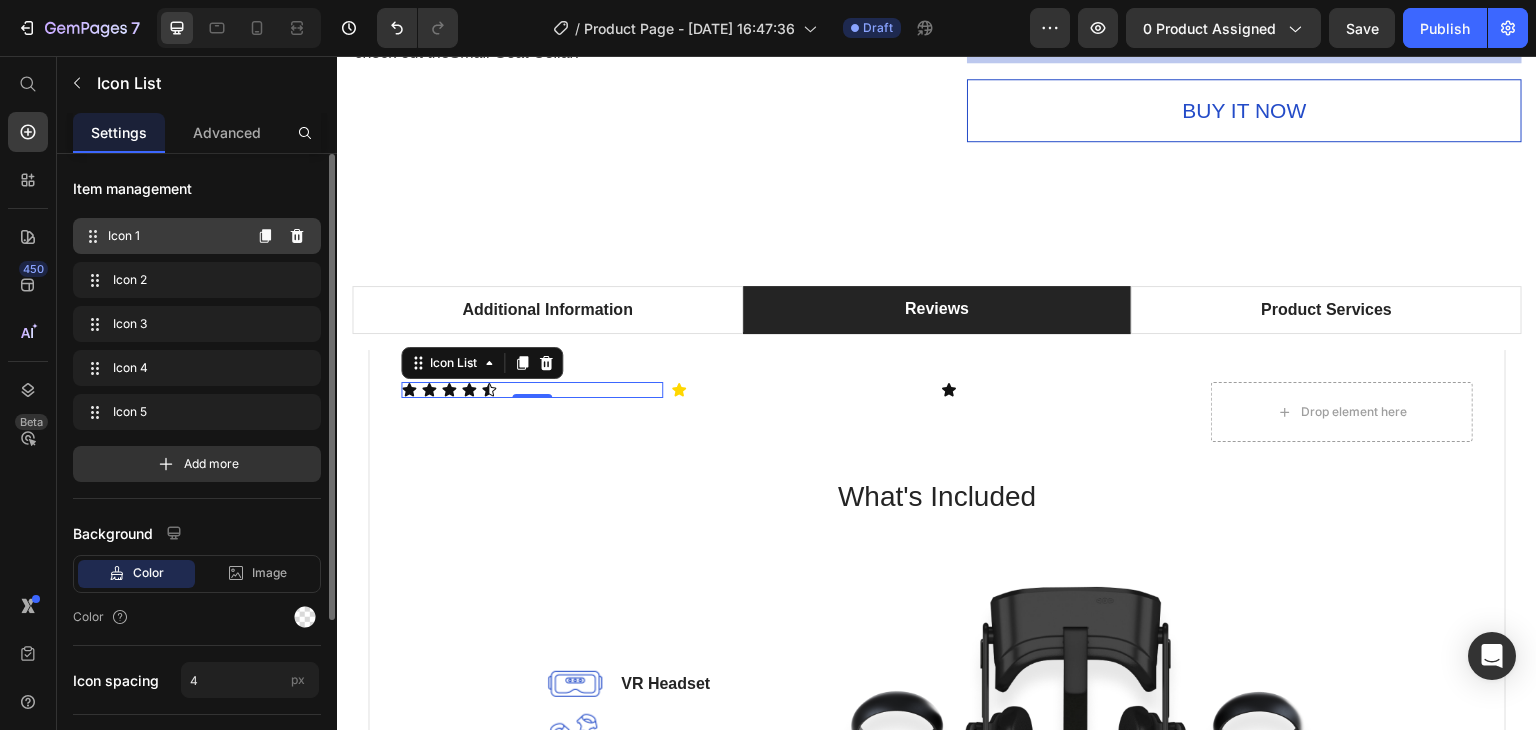 click on "Icon 1" at bounding box center [174, 236] 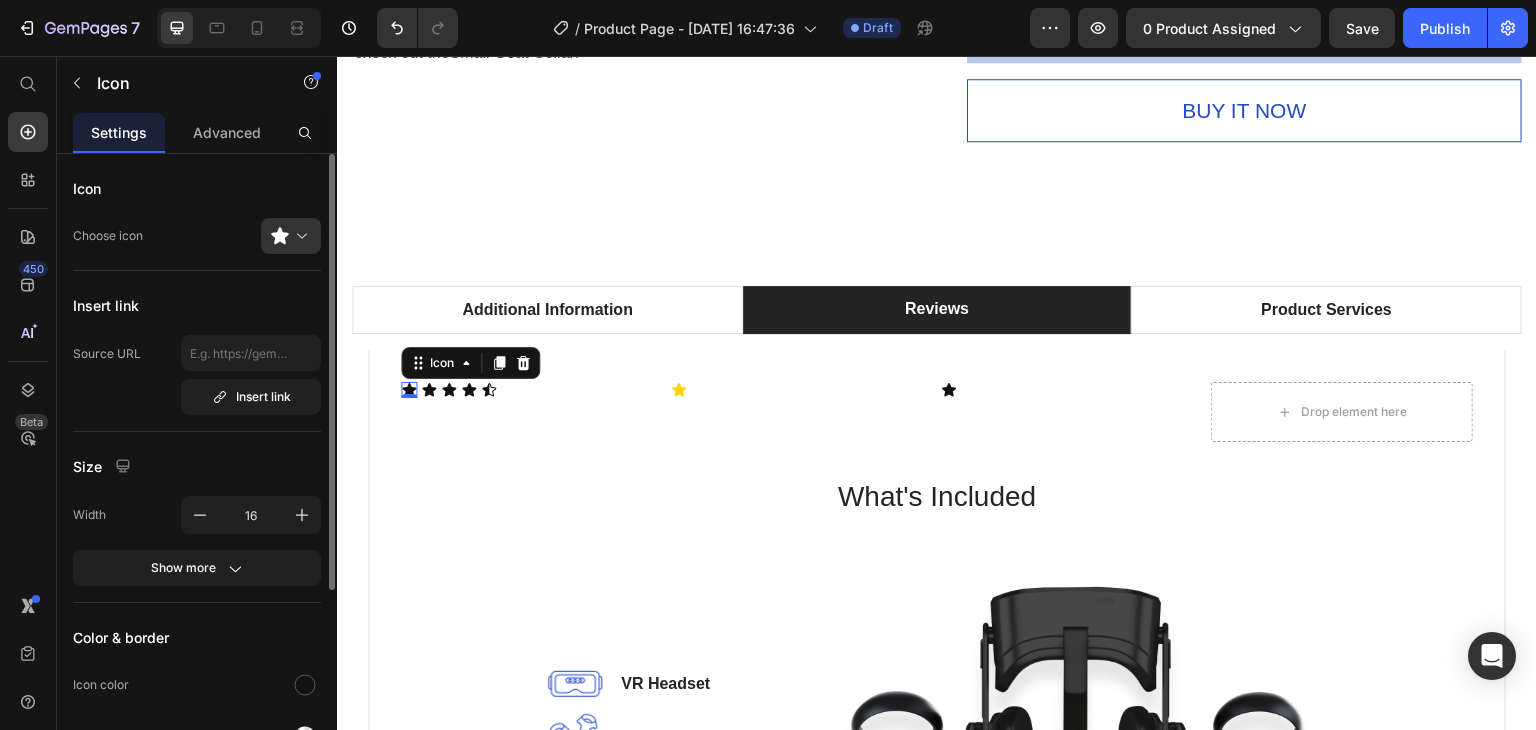 scroll, scrollTop: 100, scrollLeft: 0, axis: vertical 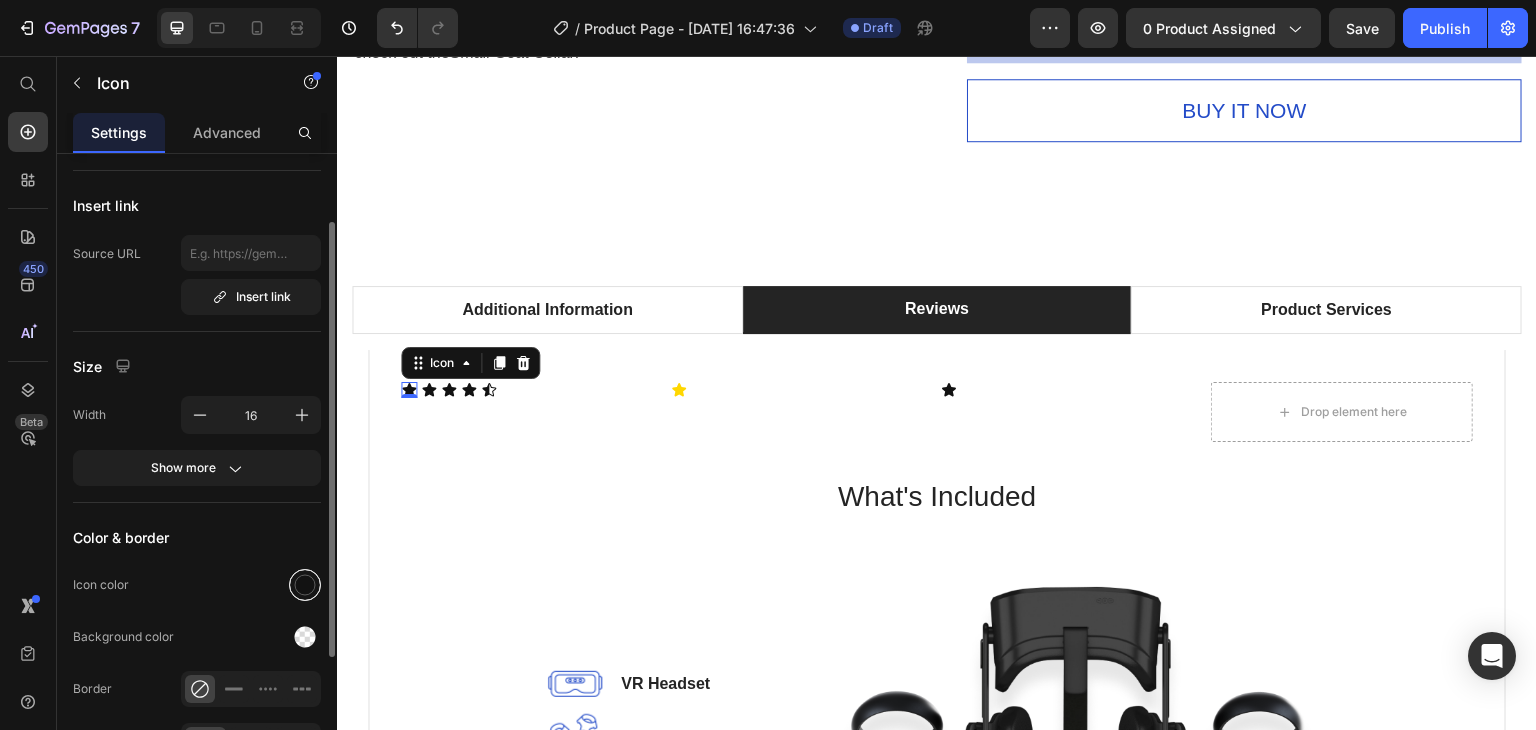 click at bounding box center [305, 585] 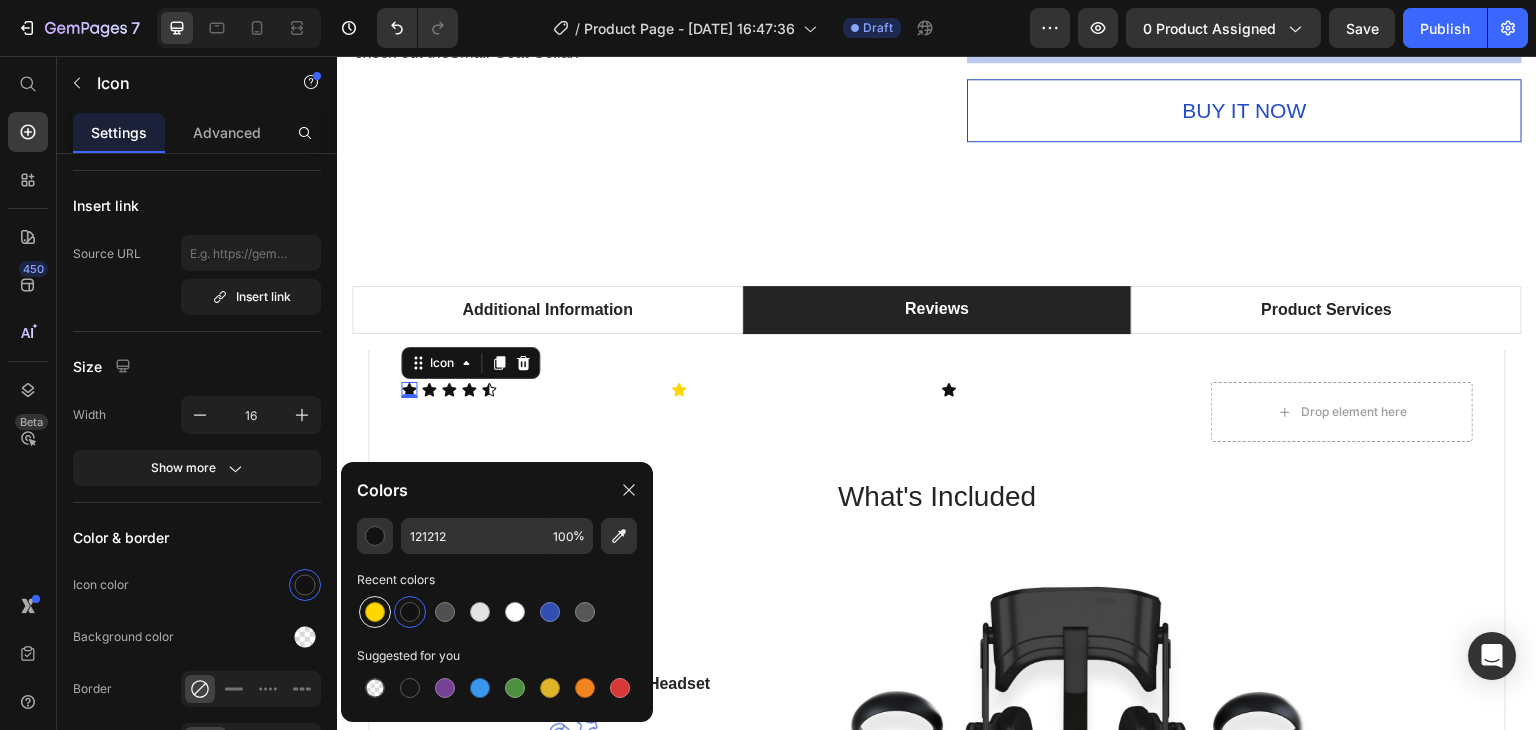click at bounding box center [375, 612] 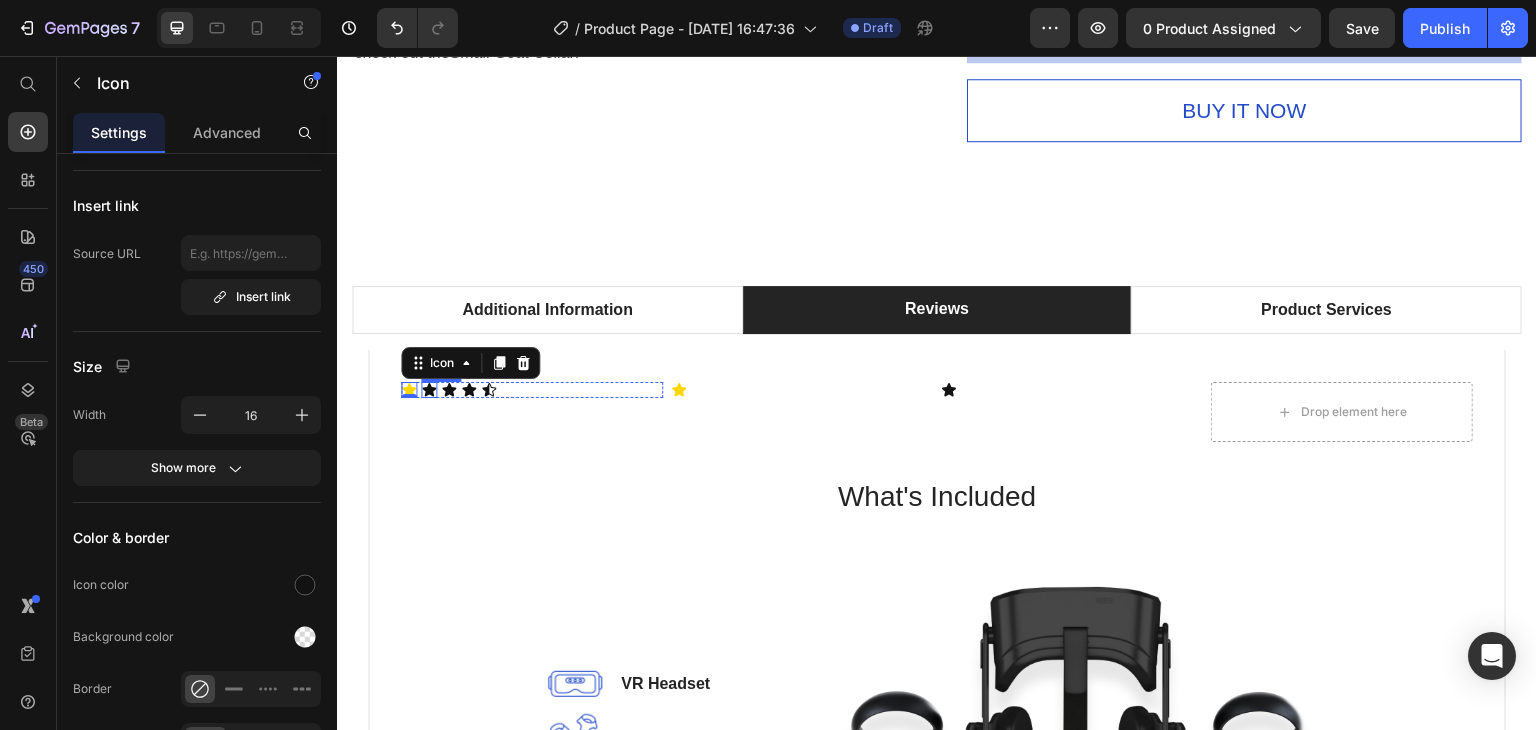 click on "Icon" at bounding box center (429, 390) 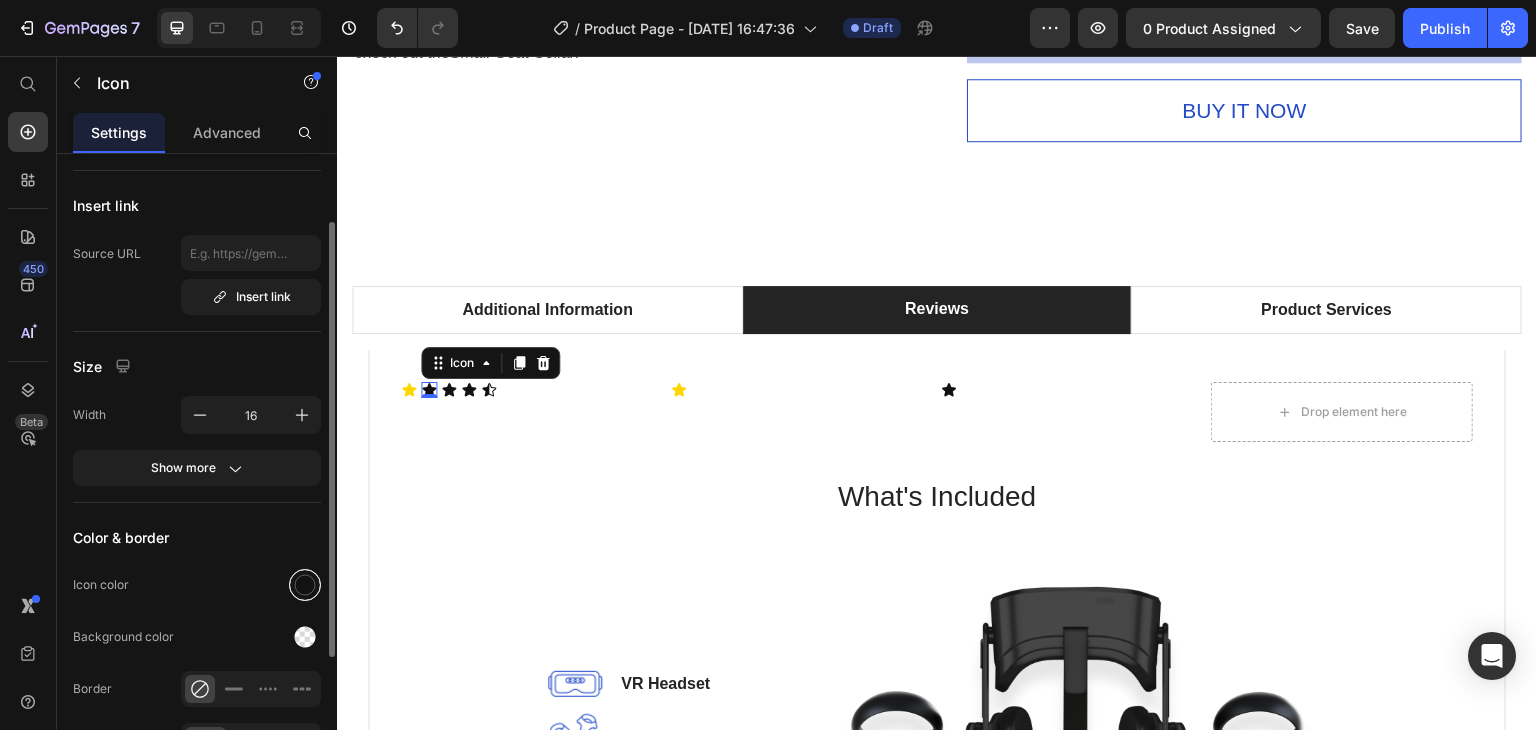 click at bounding box center (305, 585) 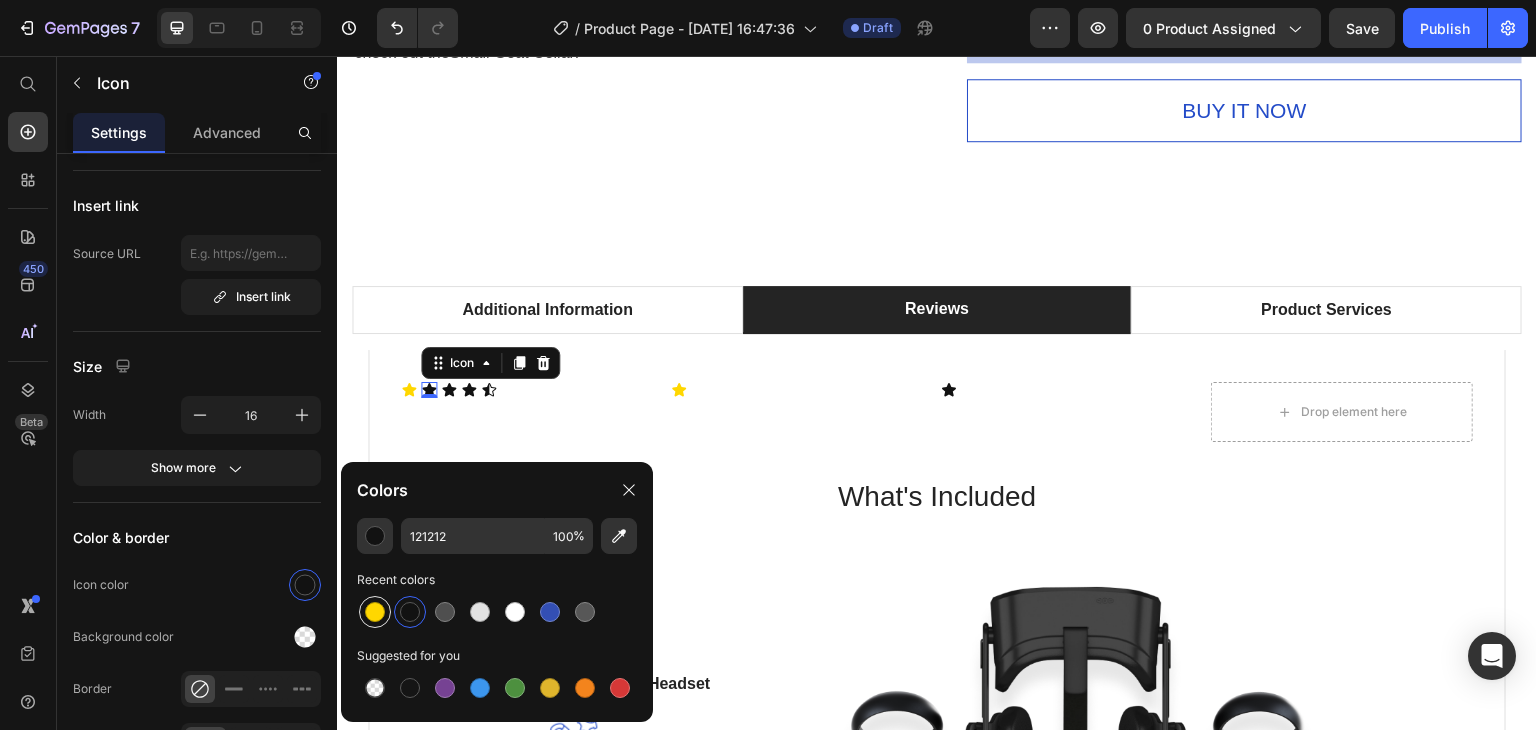 click at bounding box center (375, 612) 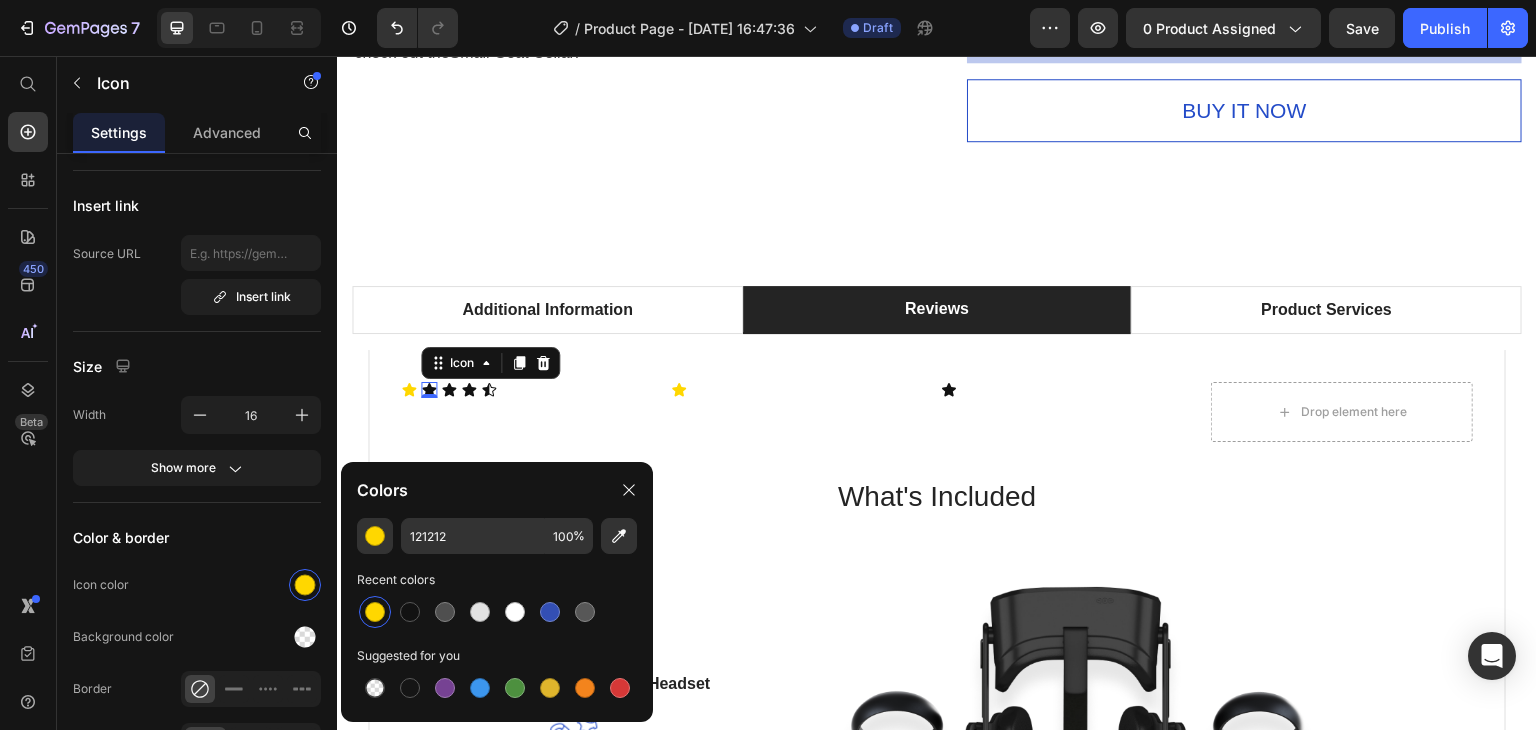 type on "FFD700" 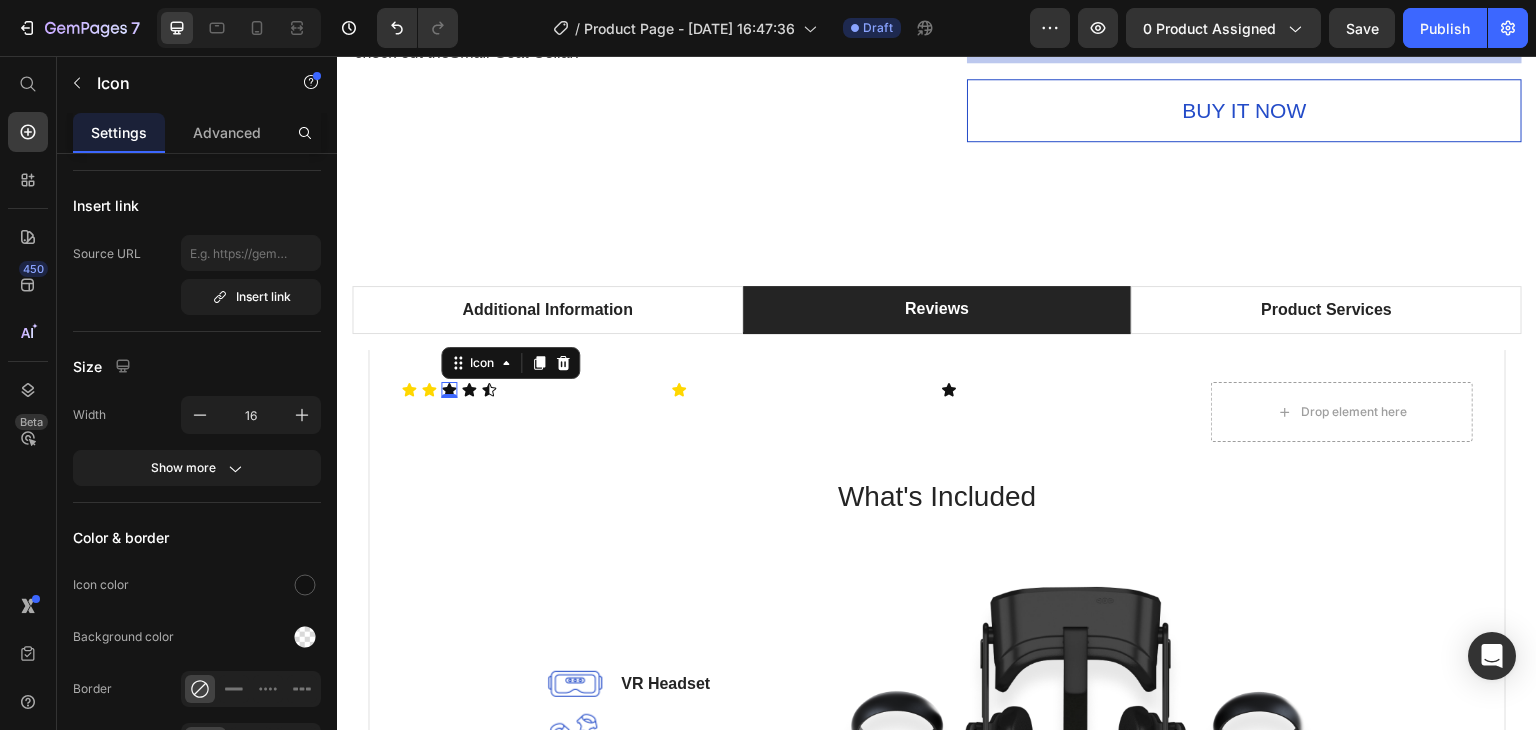 click on "Icon   0" at bounding box center [449, 390] 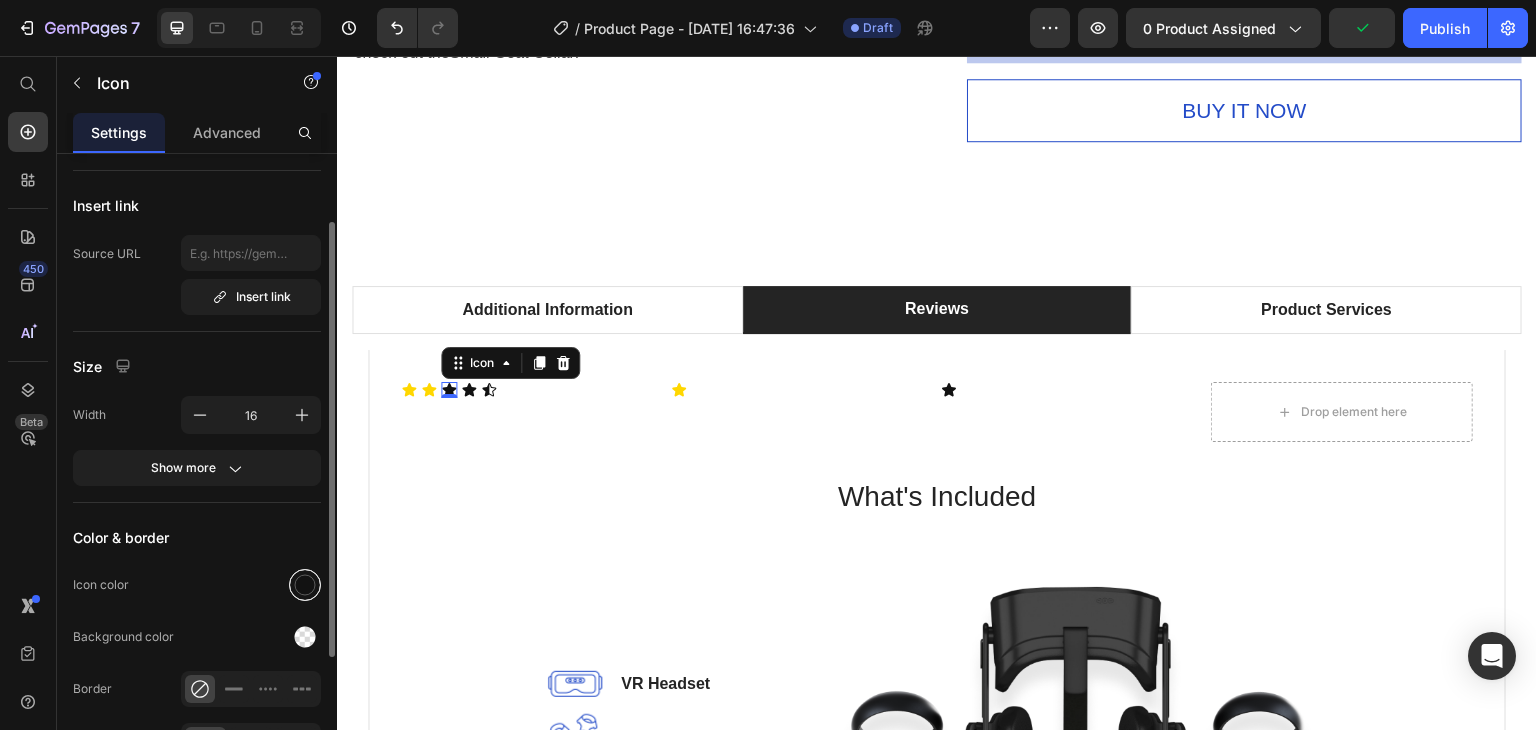 click at bounding box center (305, 585) 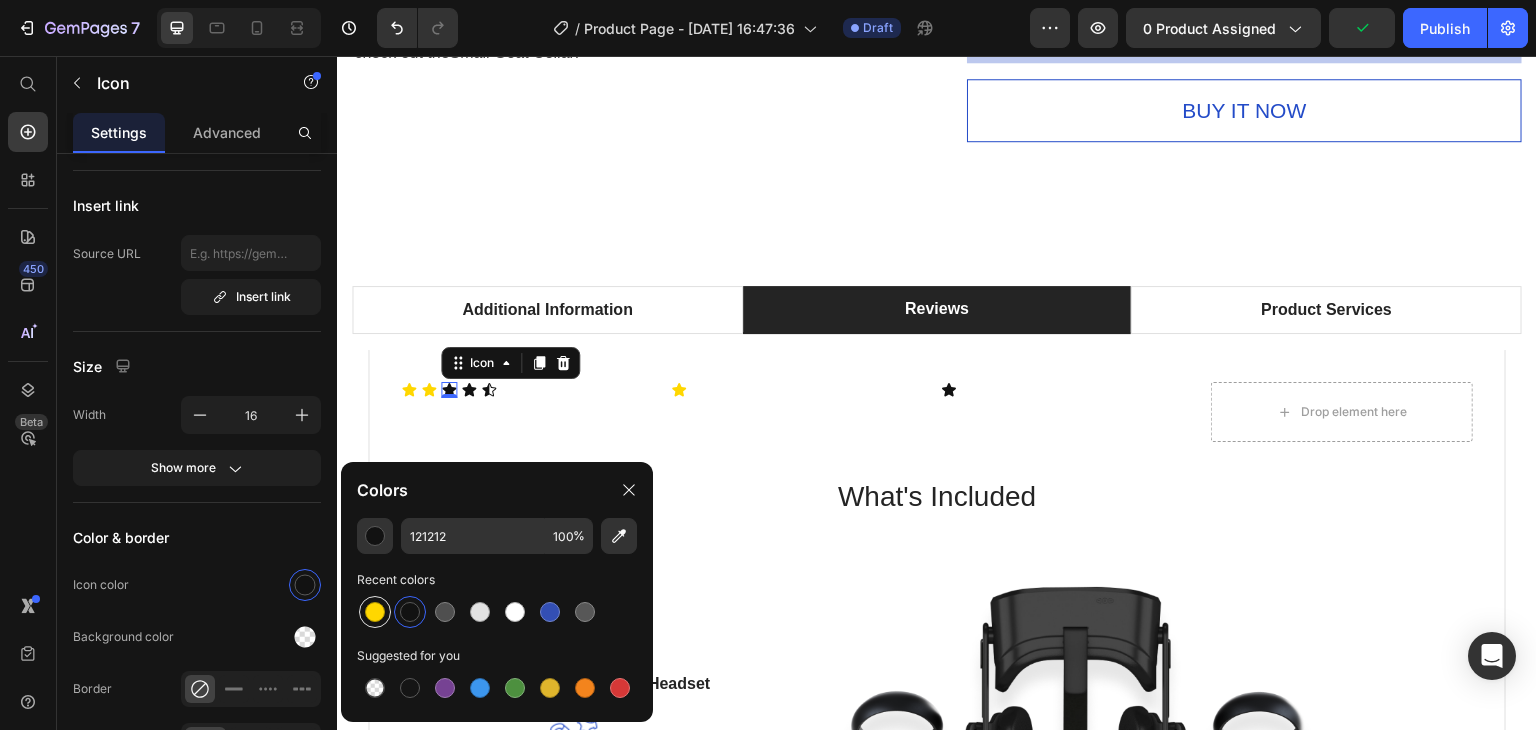 click at bounding box center [375, 612] 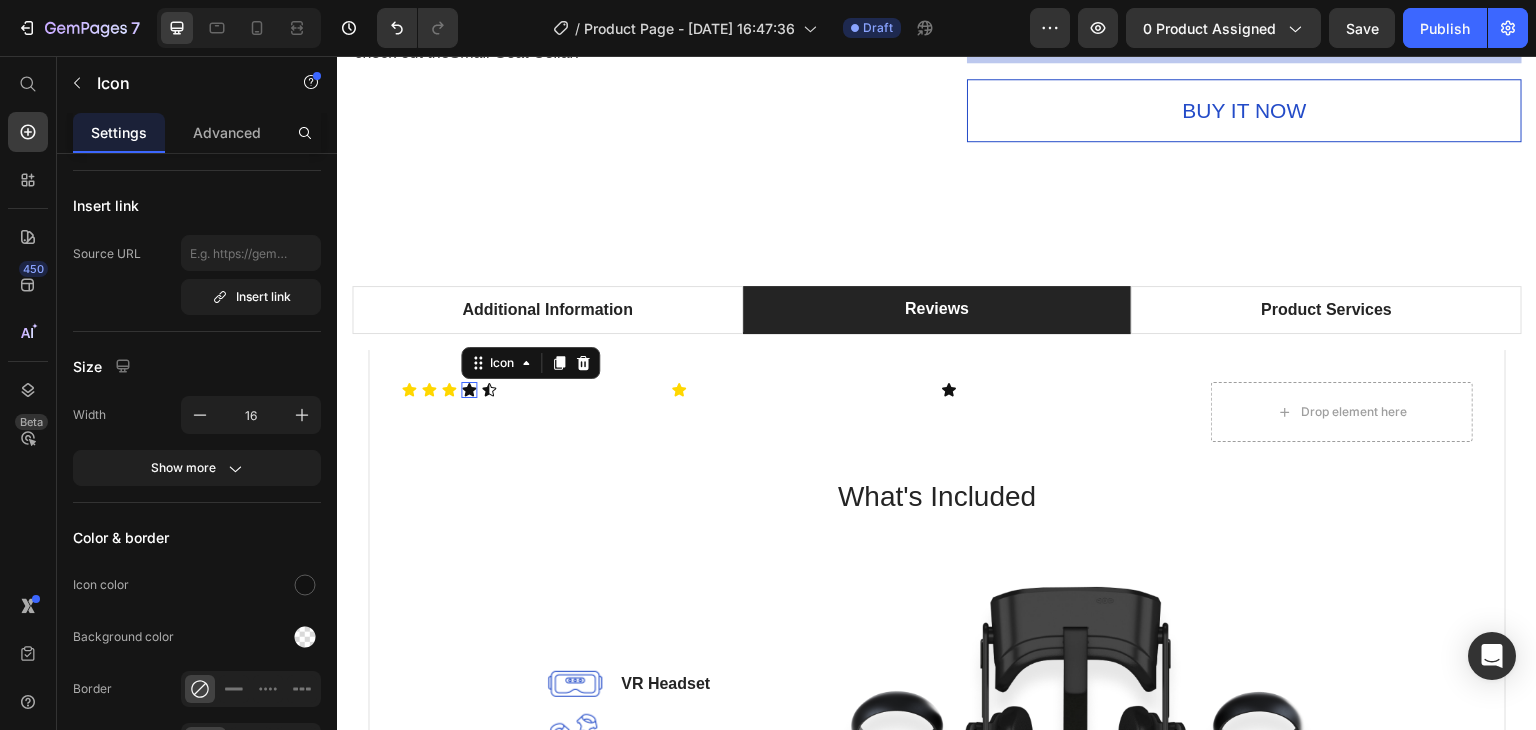 click on "Icon   0" at bounding box center (469, 390) 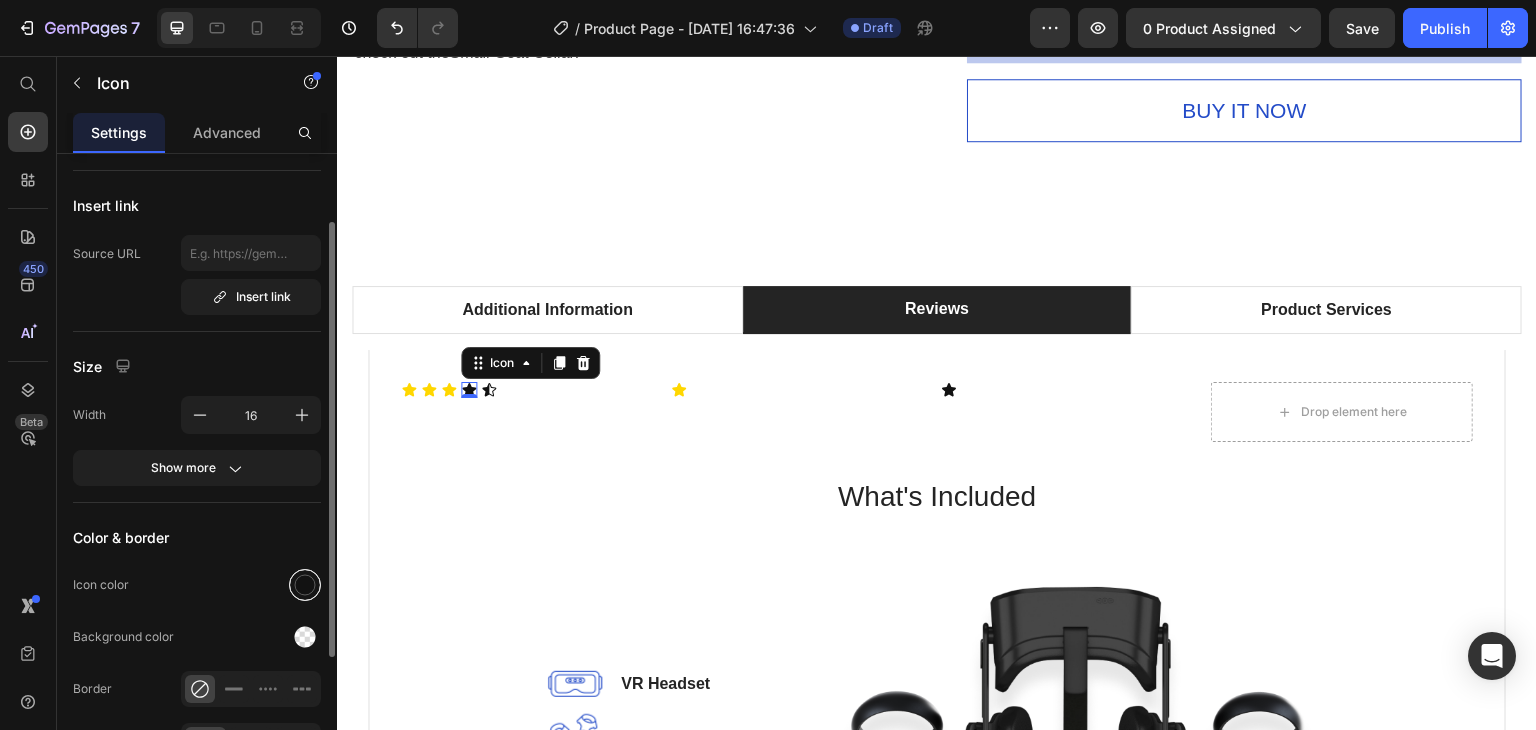 click at bounding box center [305, 585] 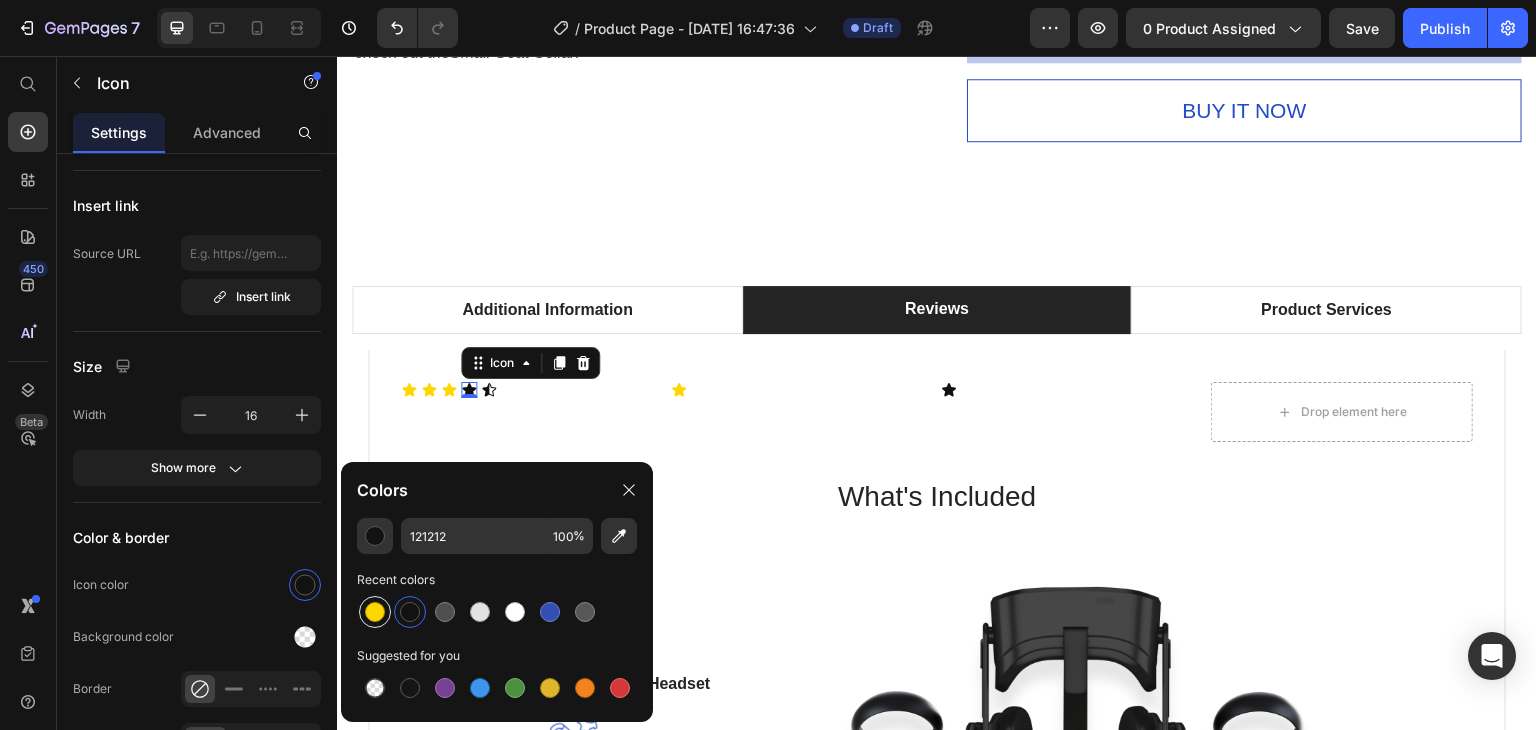 click at bounding box center (375, 612) 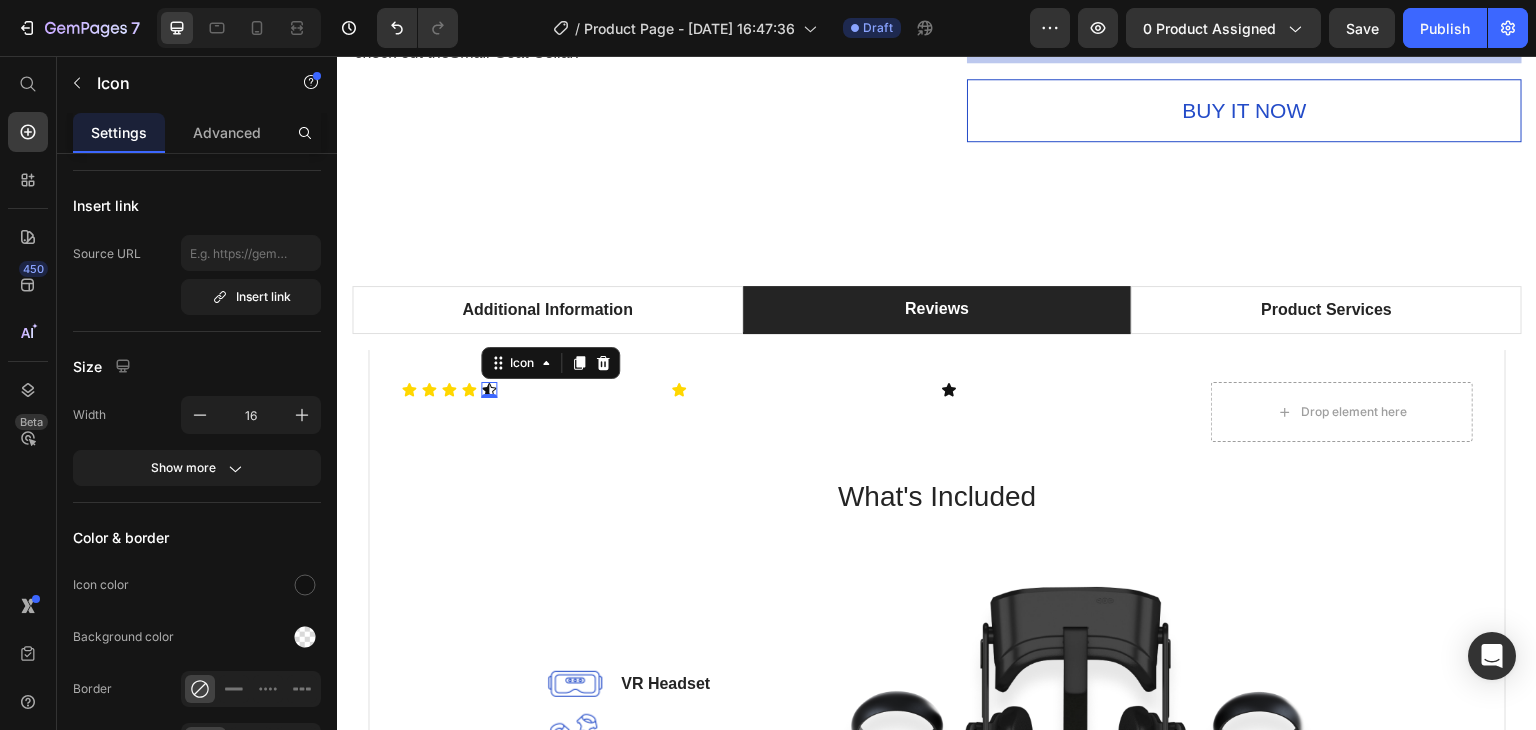 click on "Icon   0" at bounding box center (489, 390) 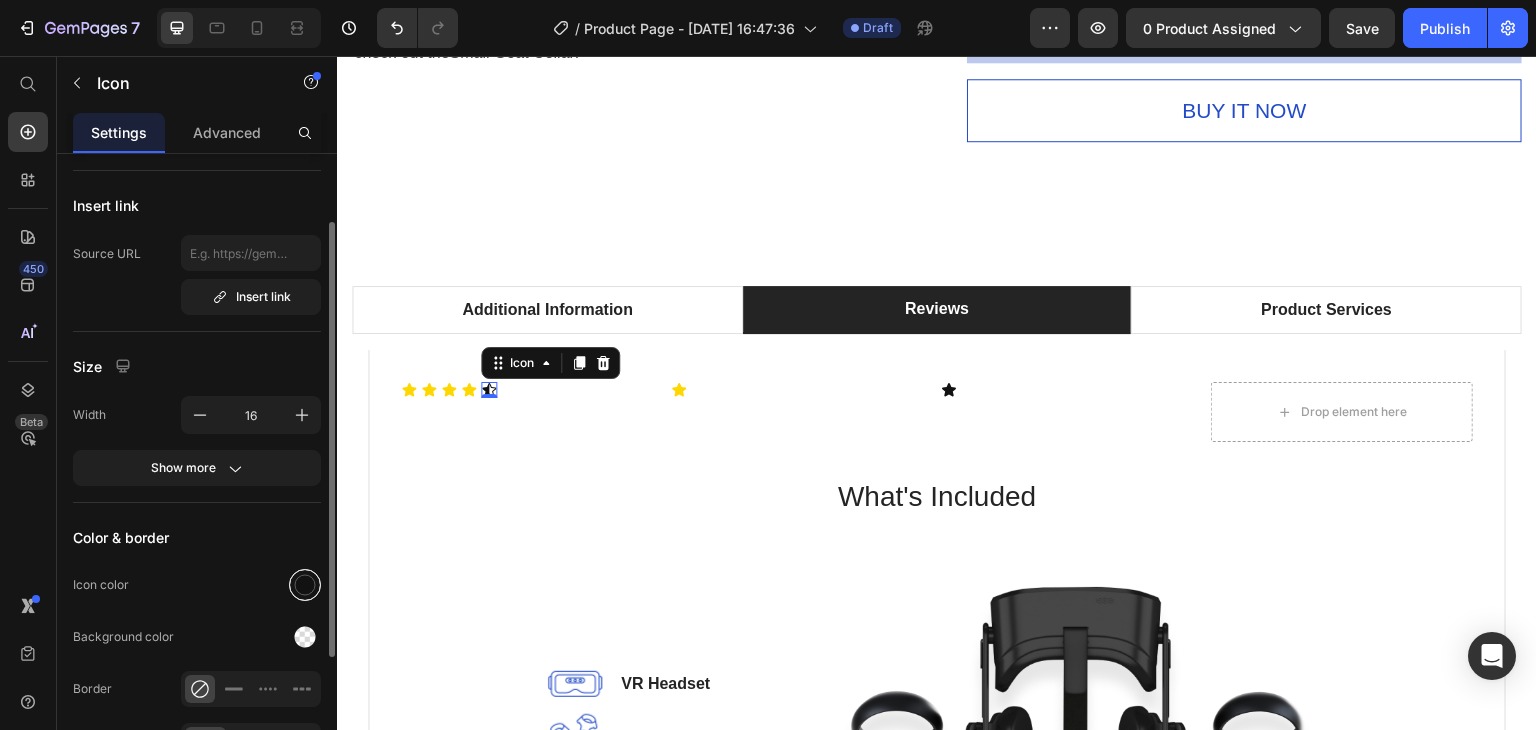 click at bounding box center [305, 585] 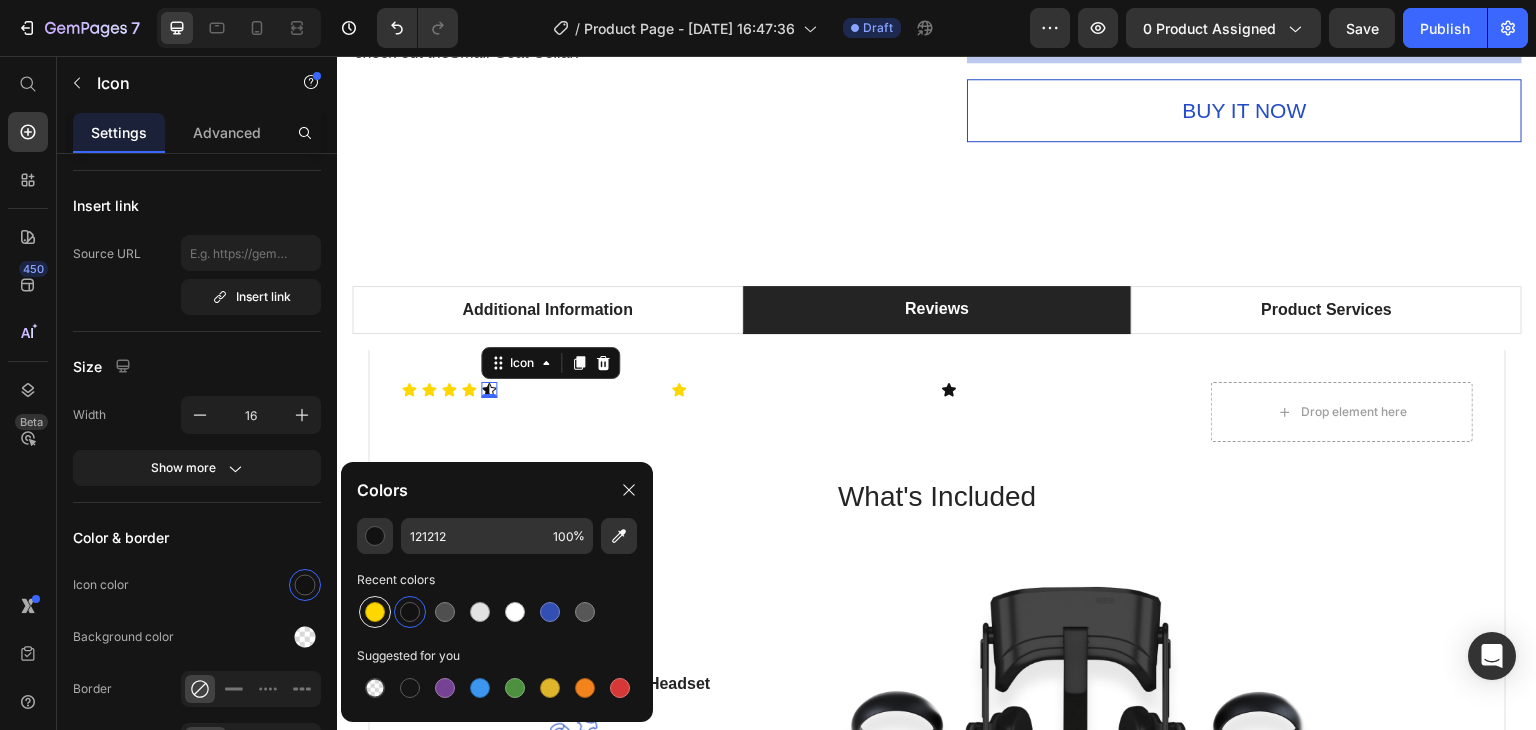 click at bounding box center (375, 612) 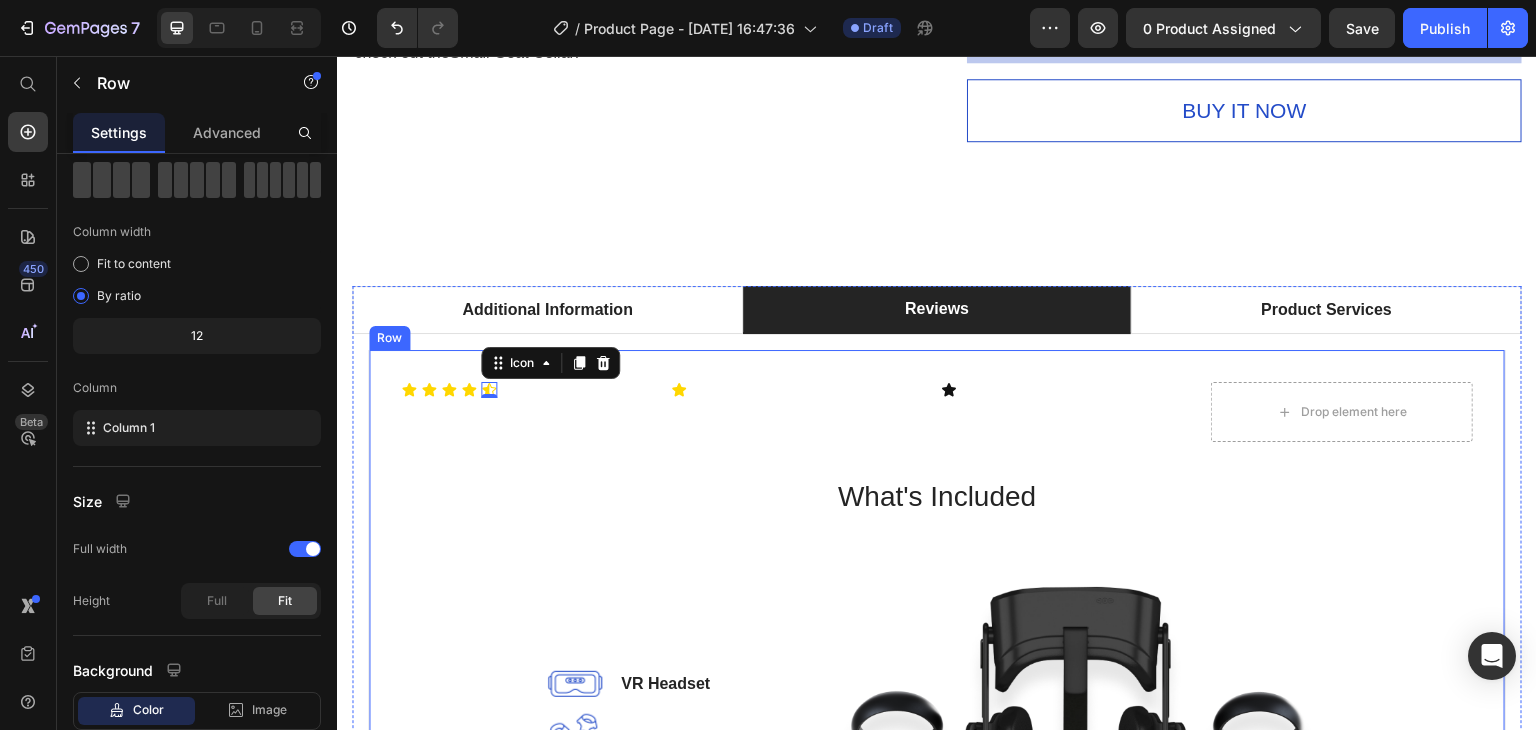 click on "Icon Icon Icon Icon Icon   0 Icon List
Icon Icon Icon List
Drop element here Row What's Included Heading Image VR Headset Text block Image 2 Touch Controllers Text block Image Charging Cable Text block Image Power Adapter Text block Image Glasses Spacer Text block Icon List Image Row" at bounding box center (937, 711) 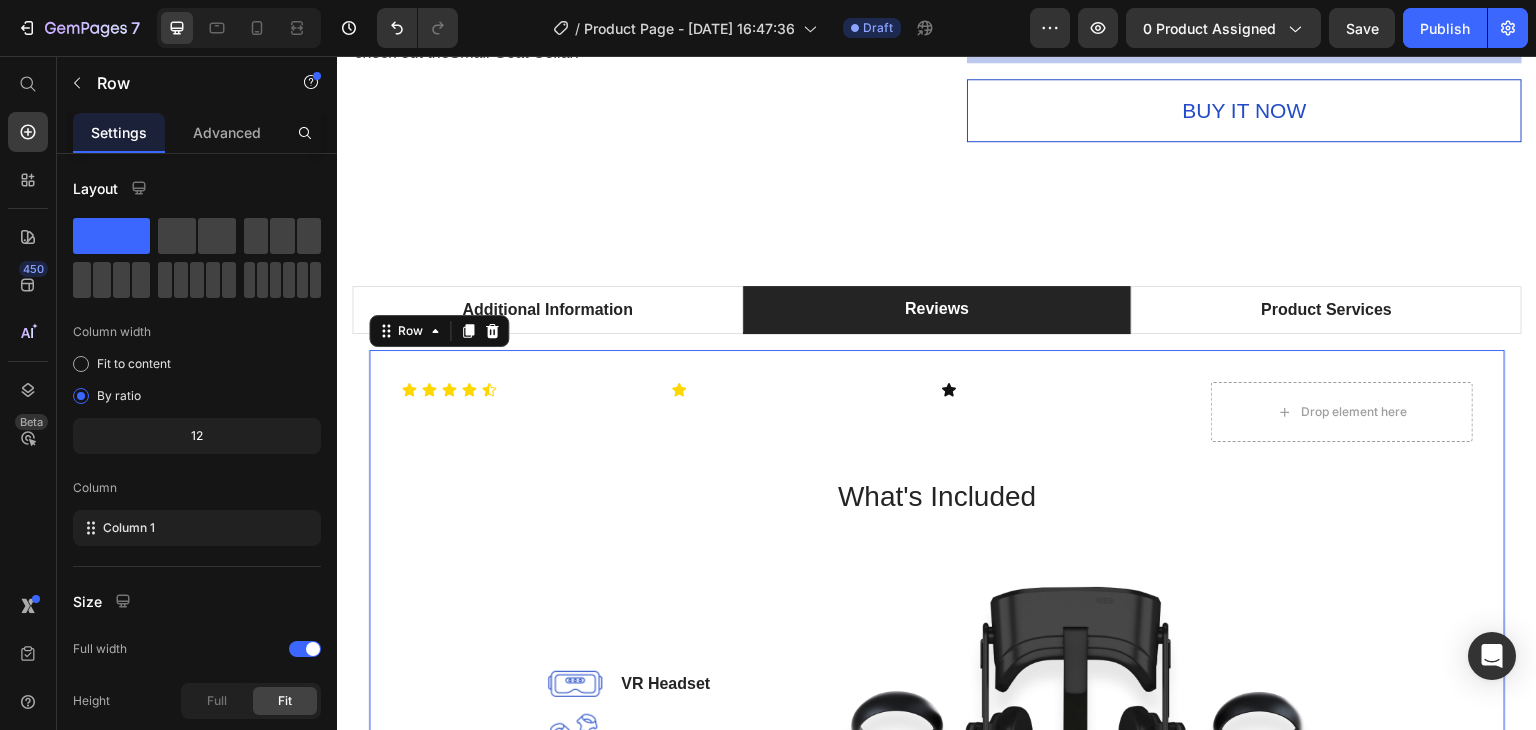 click on "Icon Icon Icon Icon Icon Icon List
Icon Icon Icon List
Drop element here Row What's Included Heading Image VR Headset Text block Image 2 Touch Controllers Text block Image Charging Cable Text block Image Power Adapter Text block Image Glasses Spacer Text block Icon List Image Row Row   0" at bounding box center [937, 711] 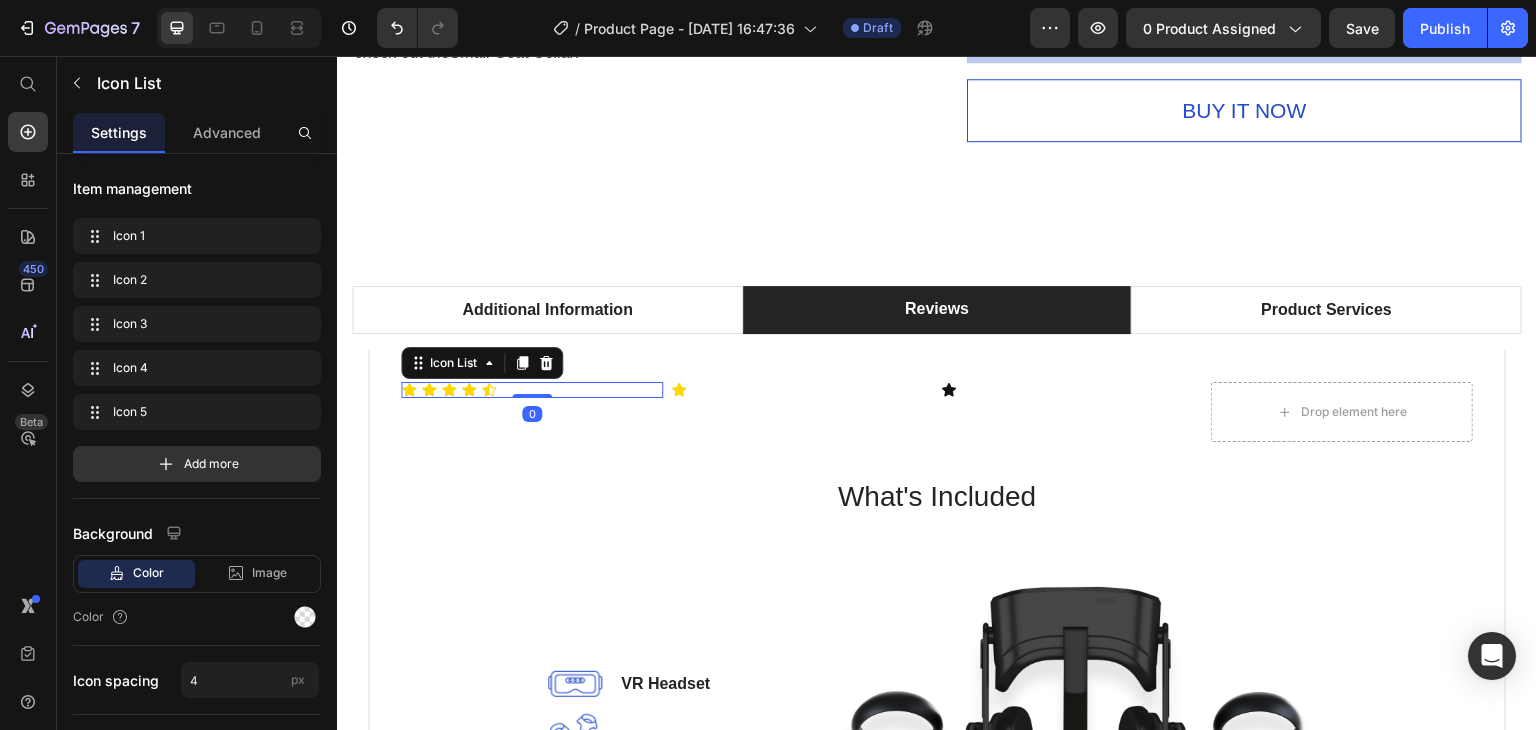 click on "Icon Icon Icon Icon Icon Icon List   0
Icon Icon Icon List
Drop element here Row What's Included Heading Image VR Headset Text block Image 2 Touch Controllers Text block Image Charging Cable Text block Image Power Adapter Text block Image Glasses Spacer Text block Icon List Image Row Row" at bounding box center (937, 711) 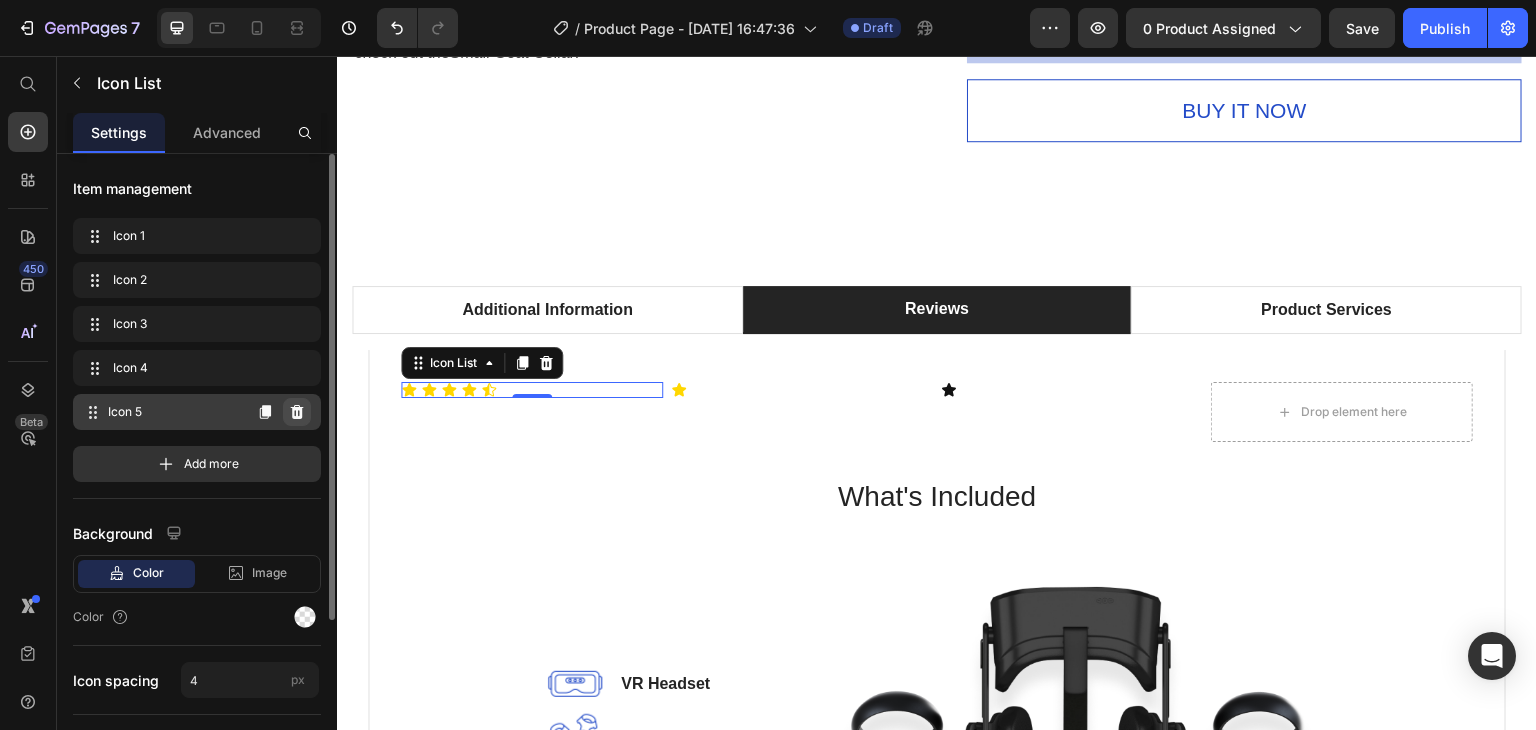 click 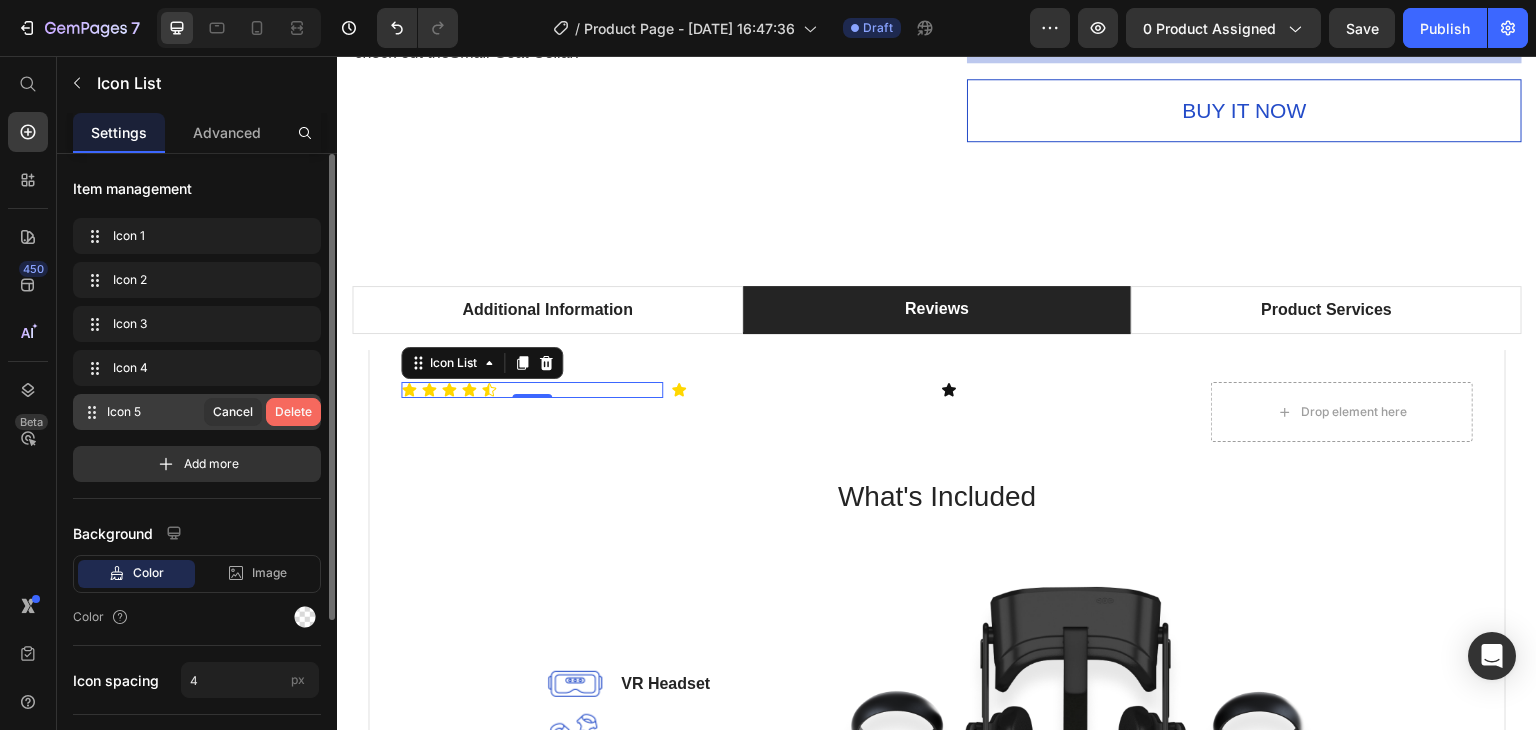 click on "Delete" at bounding box center [293, 412] 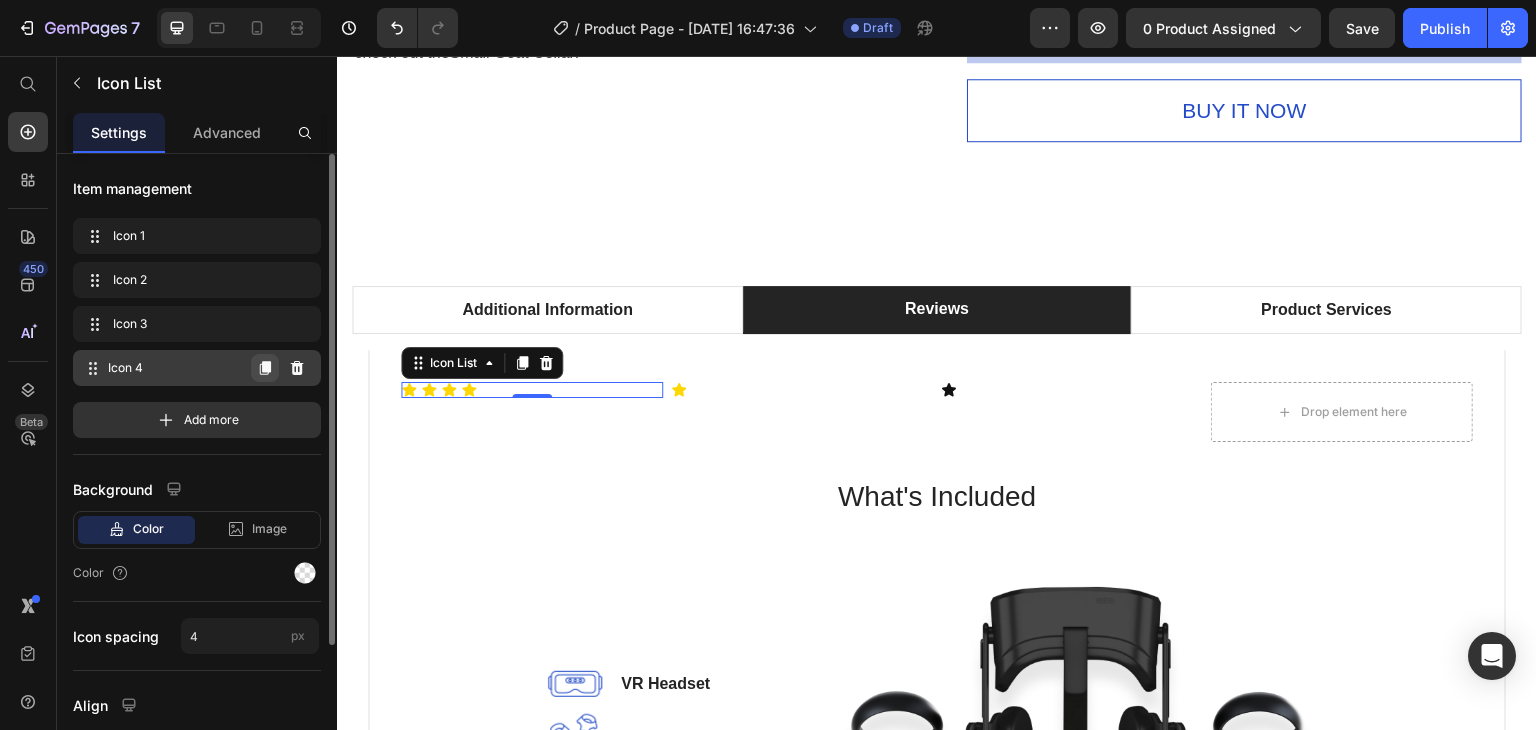 click 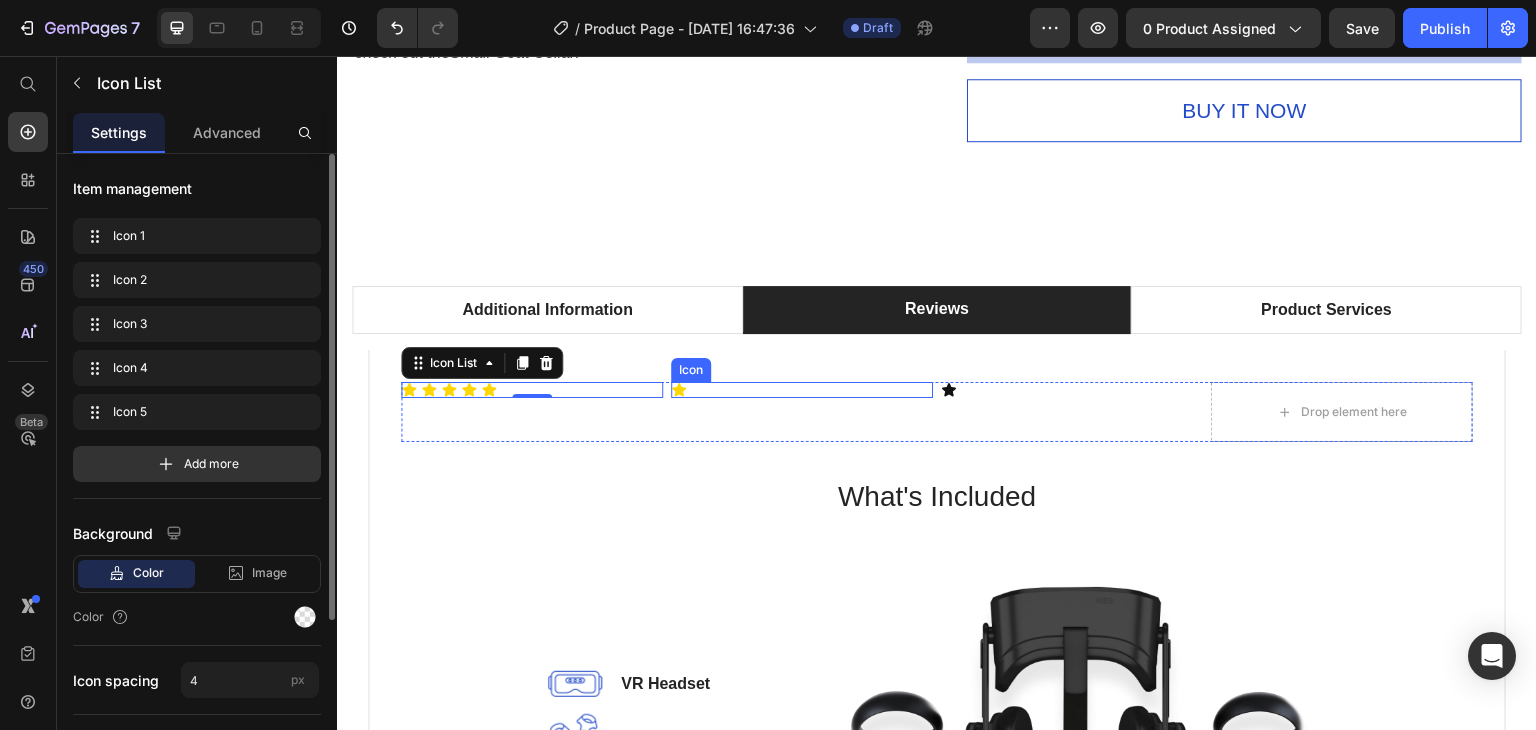 click on "Icon Icon Icon Icon Icon Icon List   0
Icon Icon Icon List
Drop element here Row What's Included Heading Image VR Headset Text block Image 2 Touch Controllers Text block Image Charging Cable Text block Image Power Adapter Text block Image Glasses Spacer Text block Icon List Image Row Row" at bounding box center [937, 711] 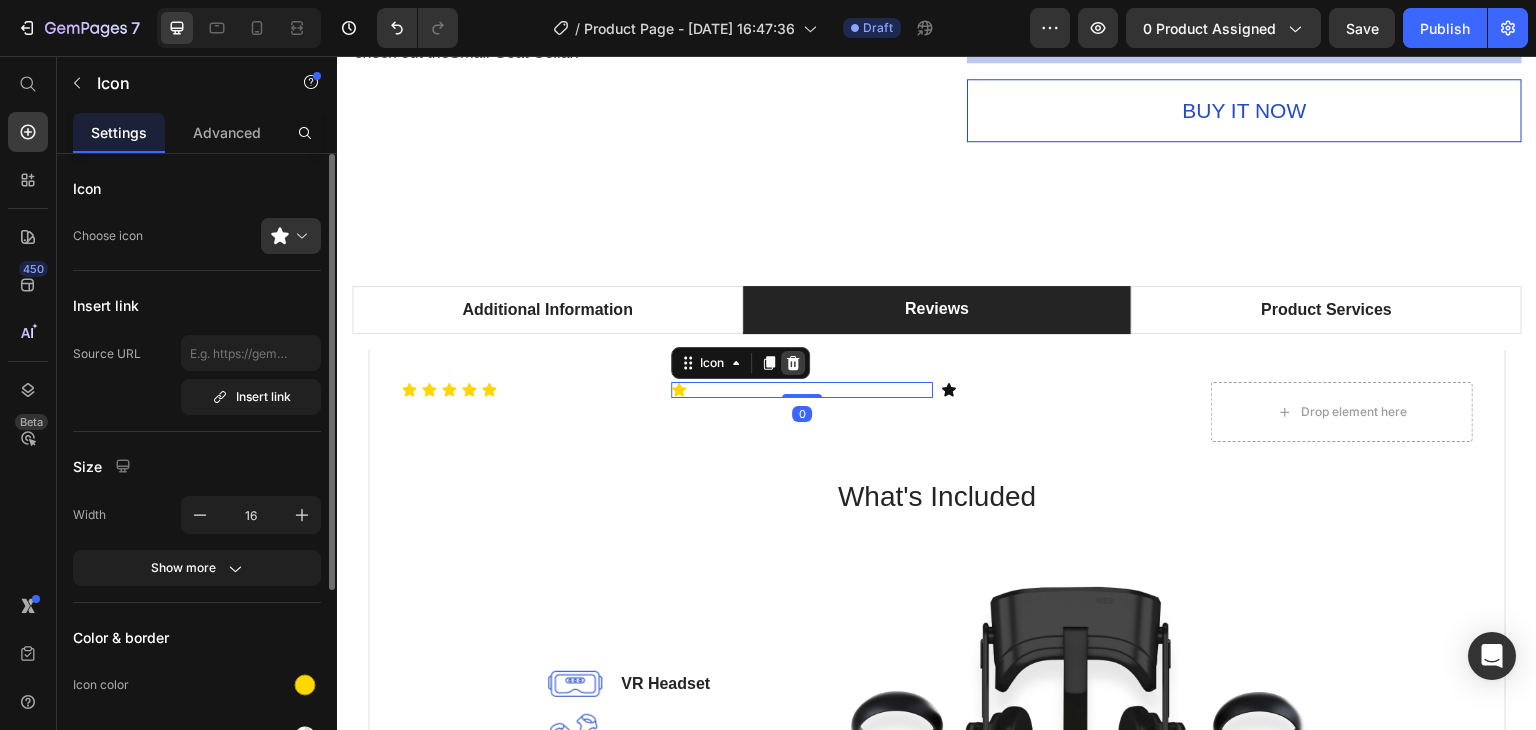click 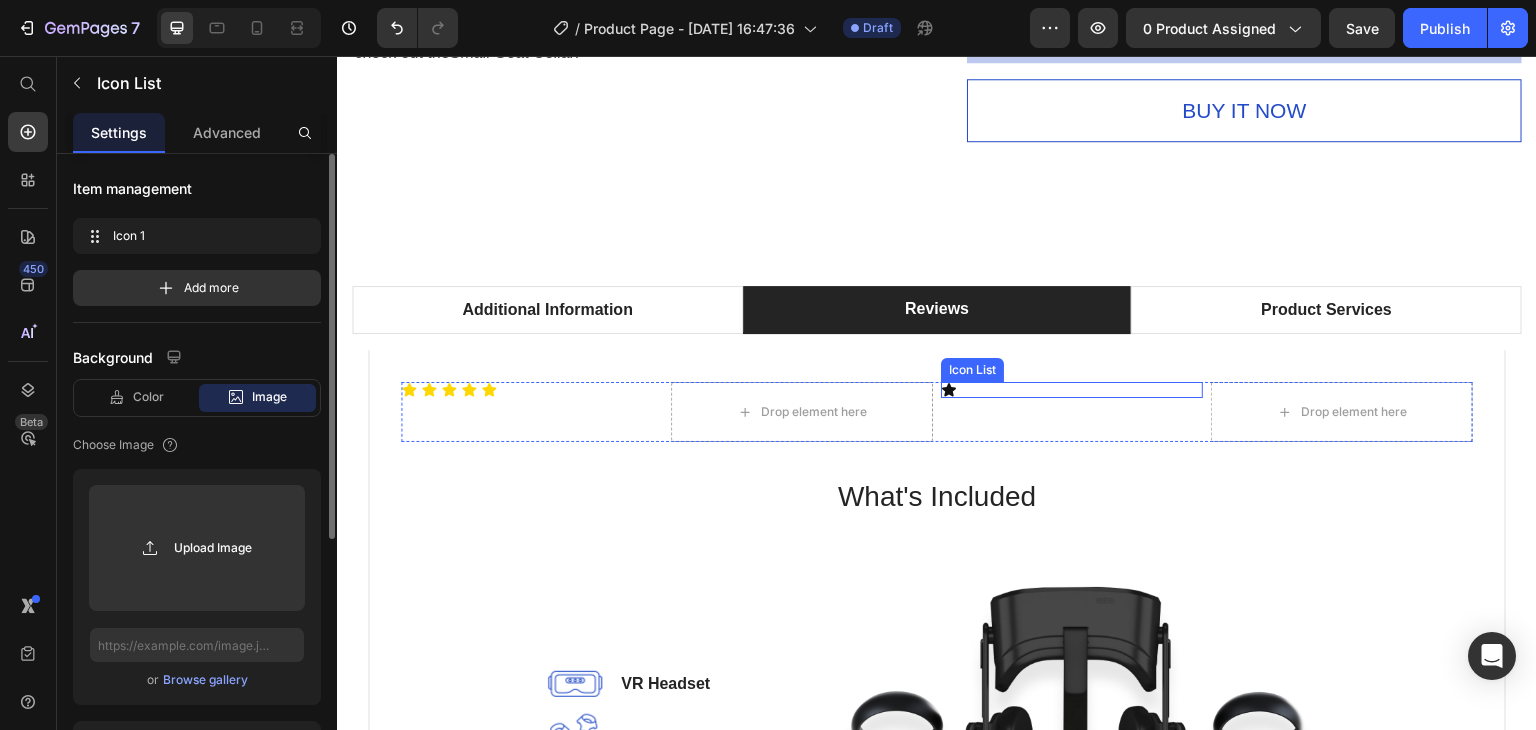 click on "Icon Icon Icon Icon Icon Icon List
Drop element here Icon Icon List
Drop element here Row What's Included Heading Image VR Headset Text block Image 2 Touch Controllers Text block Image Charging Cable Text block Image Power Adapter Text block Image Glasses Spacer Text block Icon List Image Row Row" at bounding box center [937, 711] 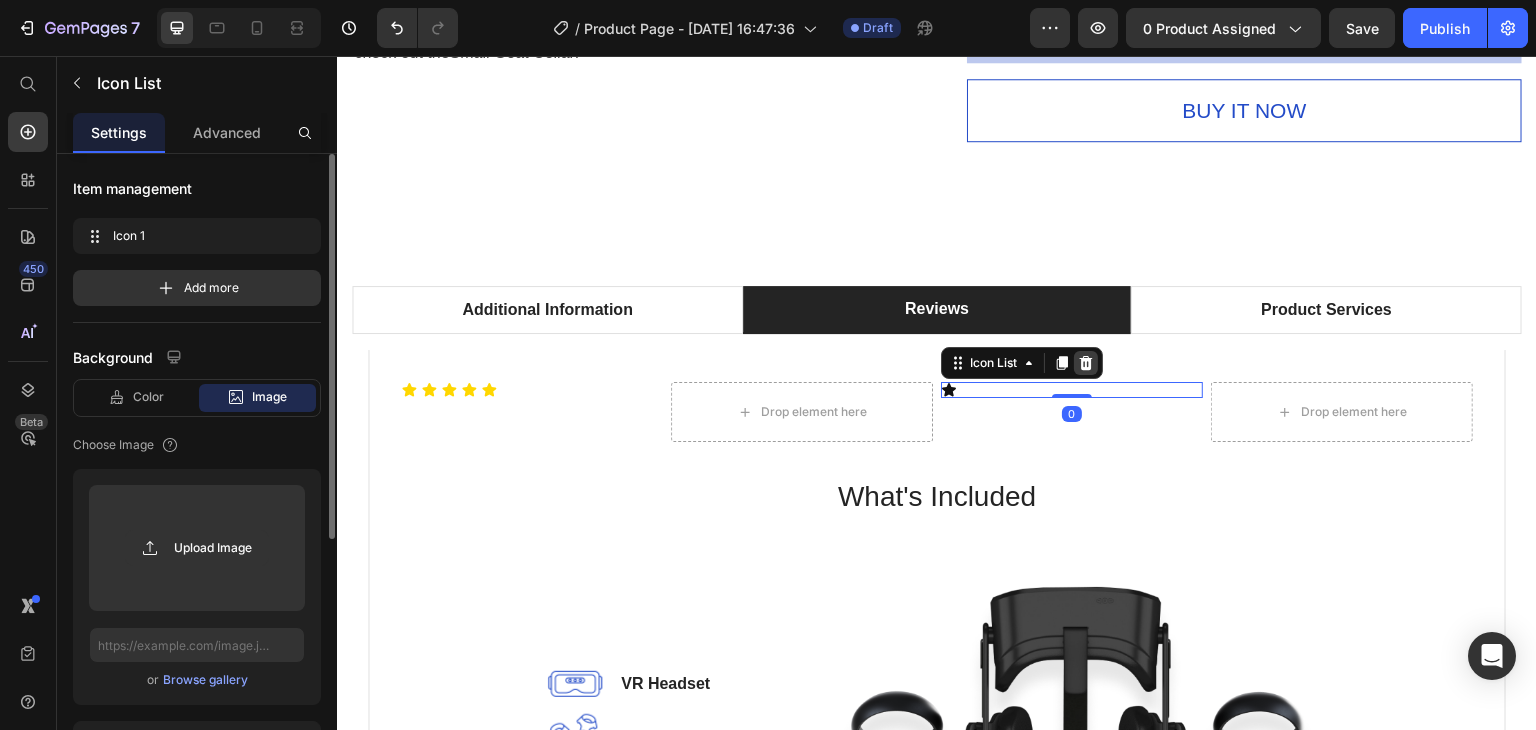 click 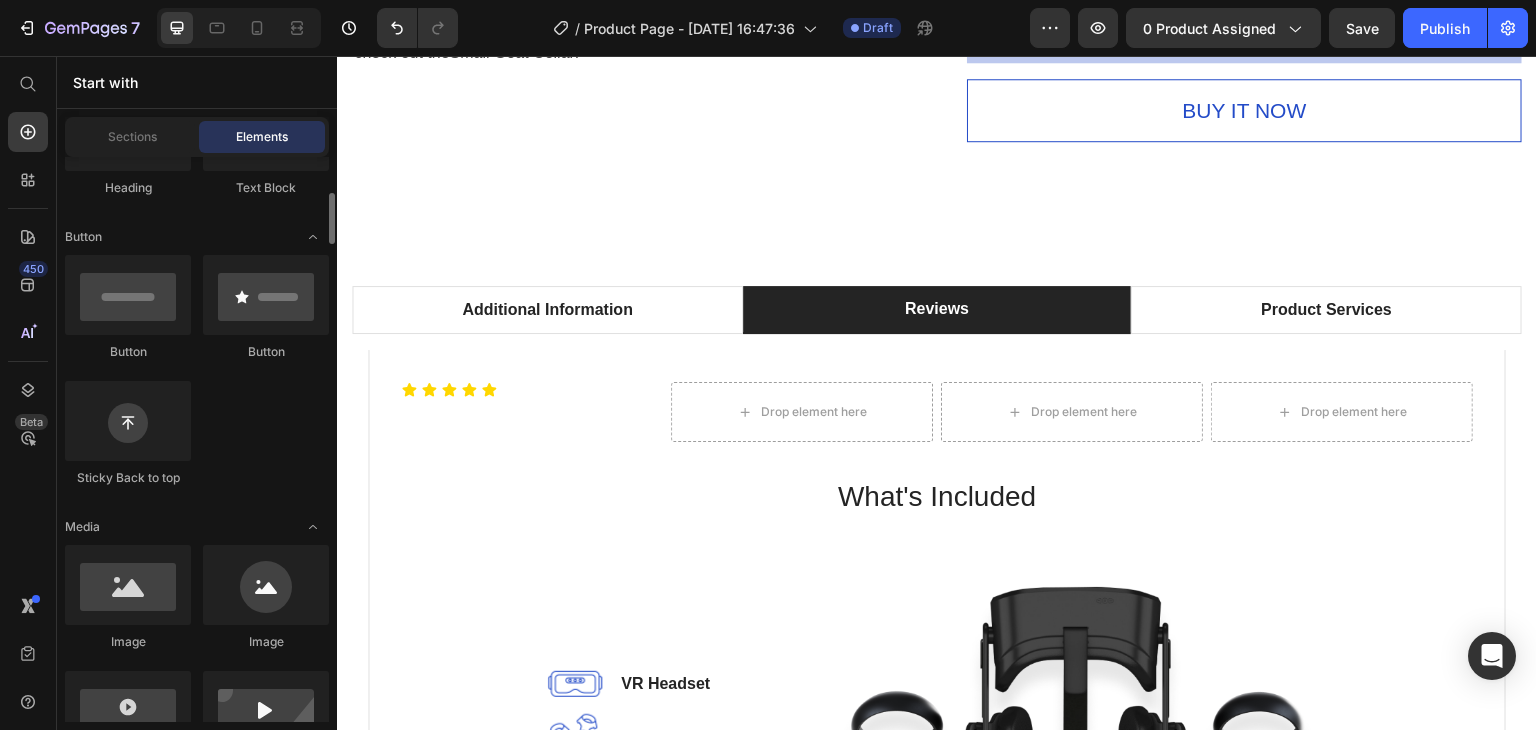 scroll, scrollTop: 300, scrollLeft: 0, axis: vertical 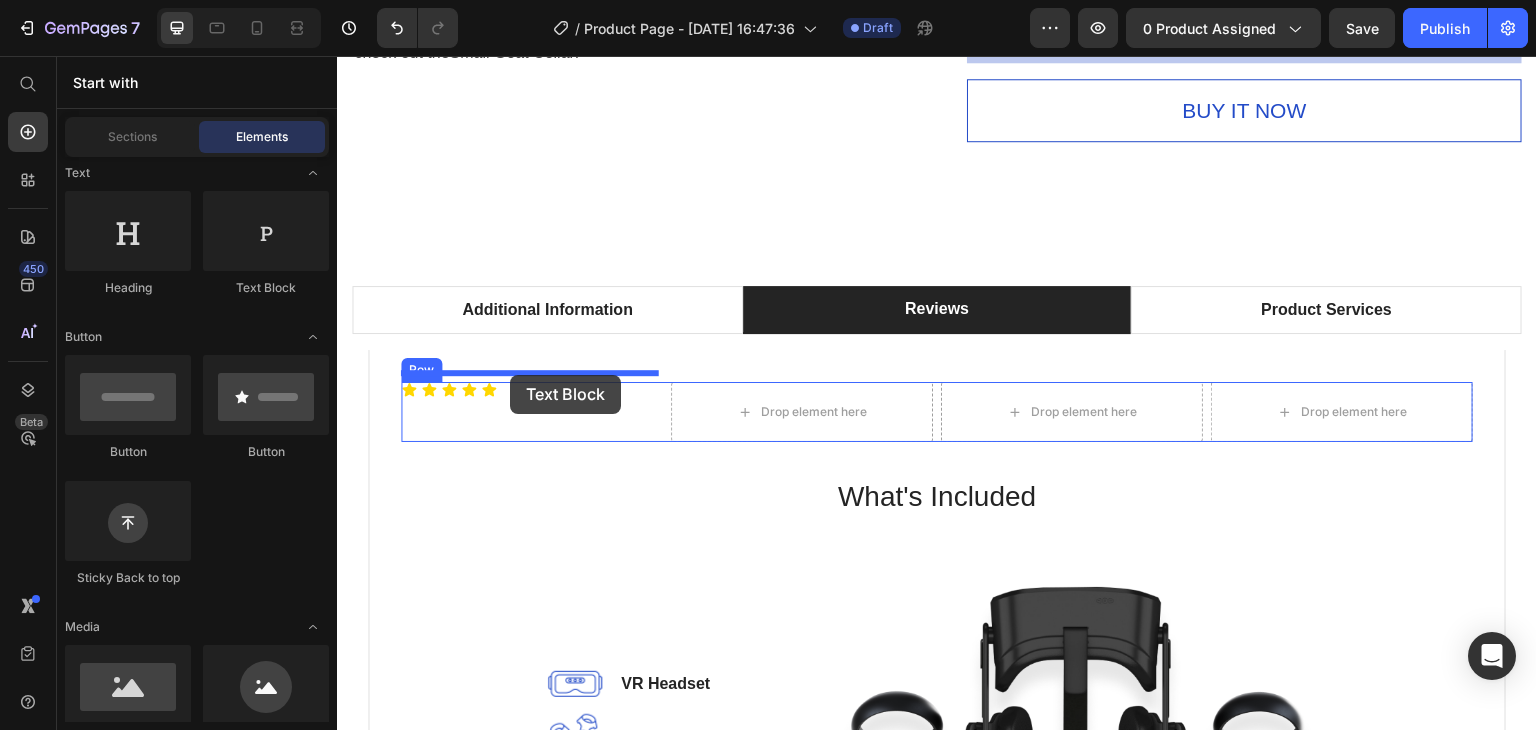 drag, startPoint x: 613, startPoint y: 297, endPoint x: 510, endPoint y: 375, distance: 129.2014 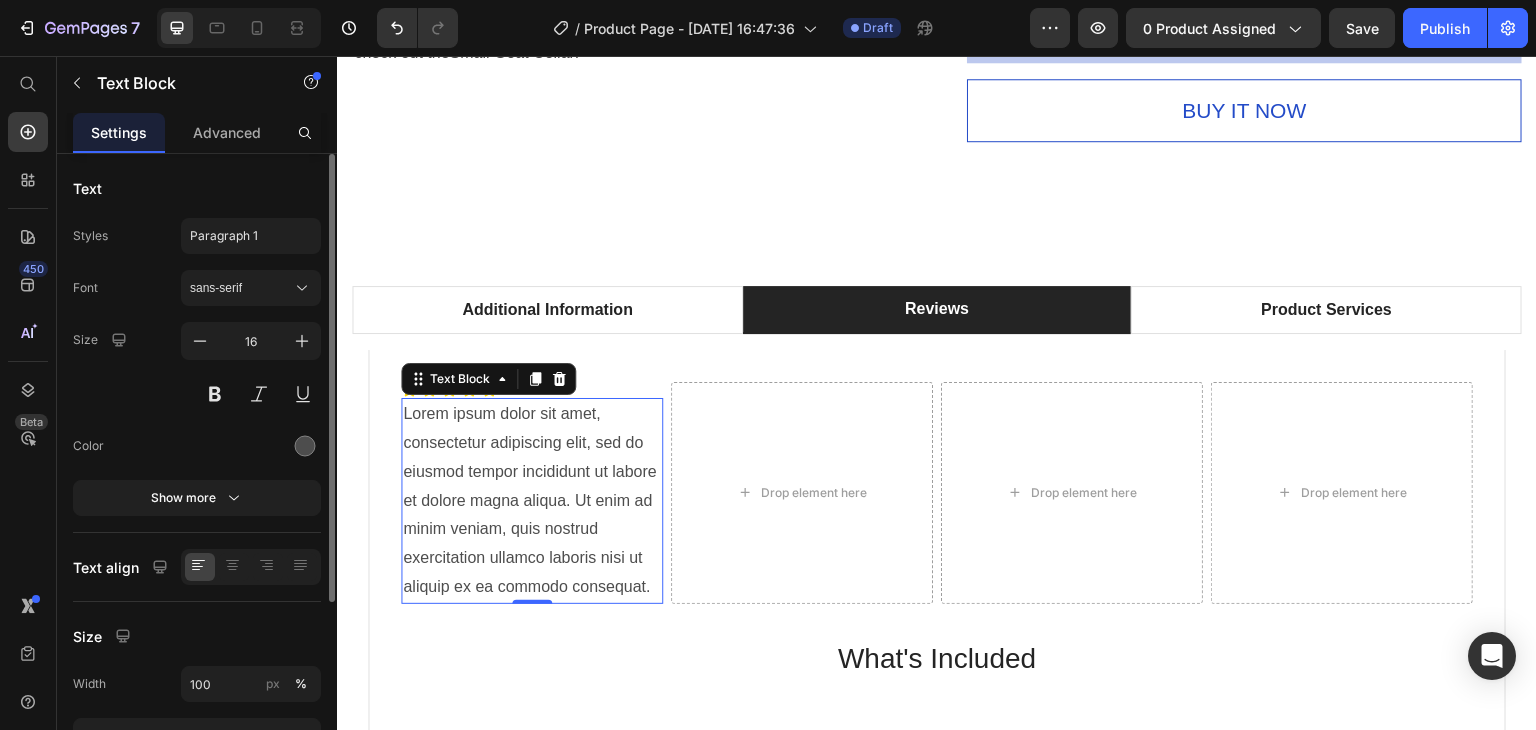 click on "Lorem ipsum dolor sit amet, consectetur adipiscing elit, sed do eiusmod tempor incididunt ut labore et dolore magna aliqua. Ut enim ad minim veniam, quis nostrud exercitation ullamco laboris nisi ut aliquip ex ea commodo consequat." at bounding box center [532, 501] 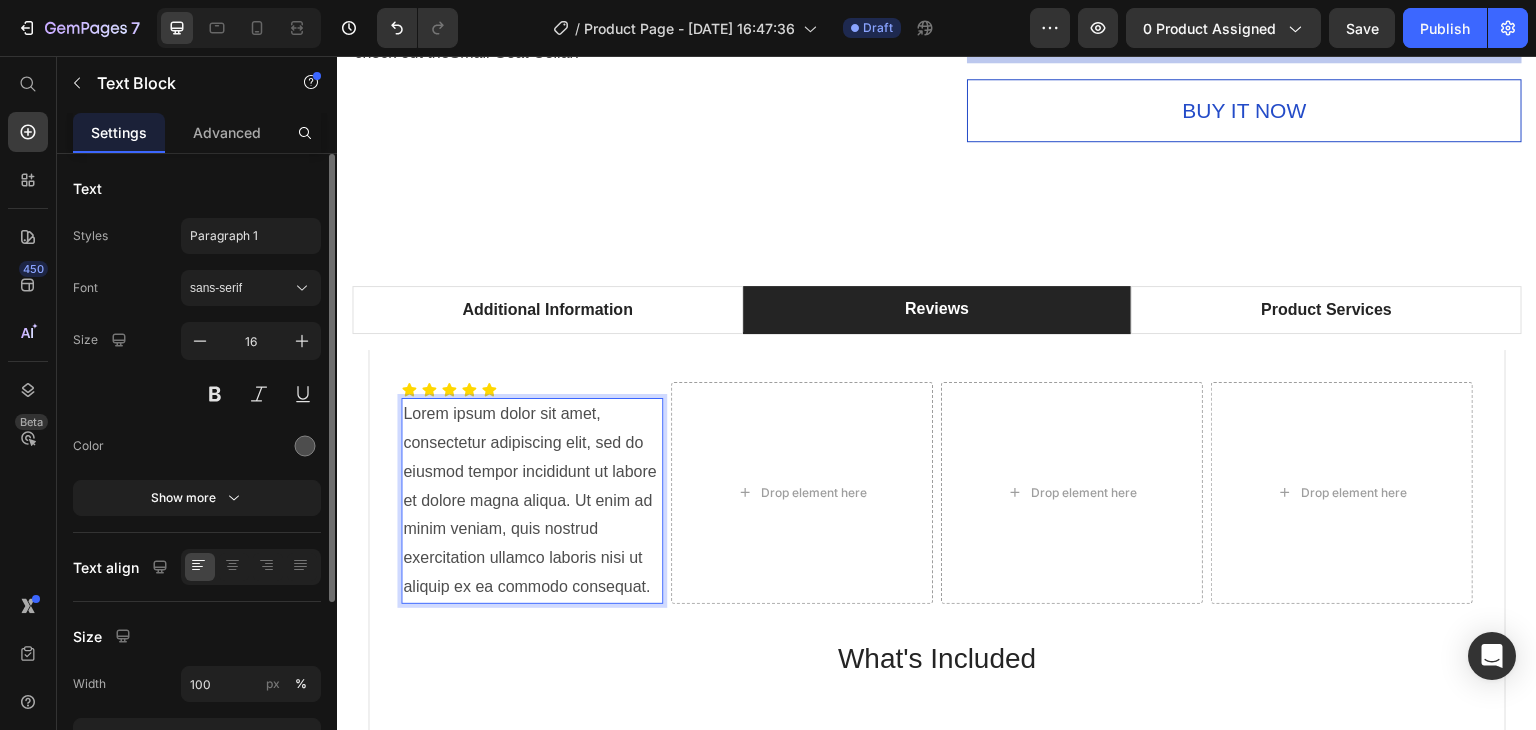 click on "Lorem ipsum dolor sit amet, consectetur adipiscing elit, sed do eiusmod tempor incididunt ut labore et dolore magna aliqua. Ut enim ad minim veniam, quis nostrud exercitation ullamco laboris nisi ut aliquip ex ea commodo consequat." at bounding box center (532, 501) 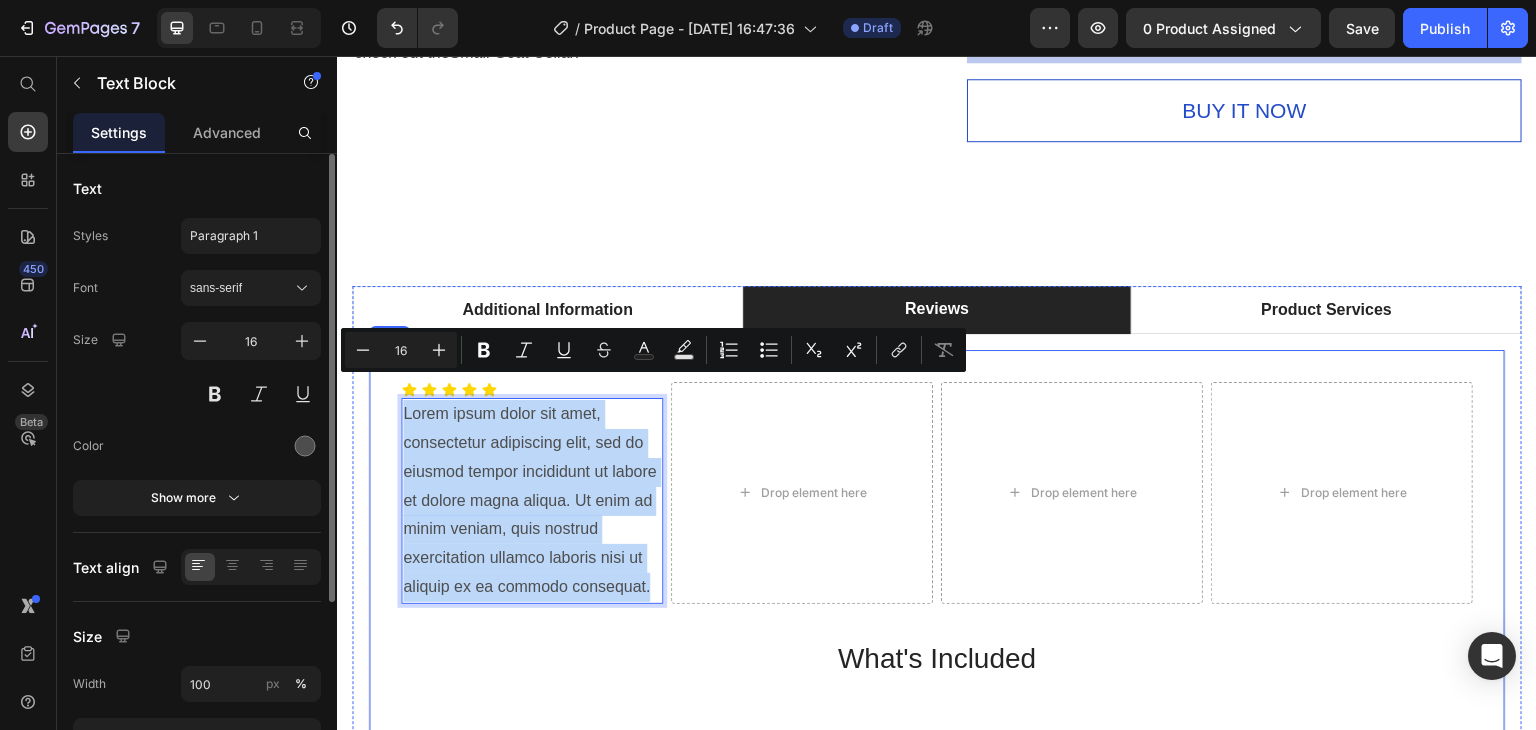 drag, startPoint x: 656, startPoint y: 567, endPoint x: 397, endPoint y: 389, distance: 314.26898 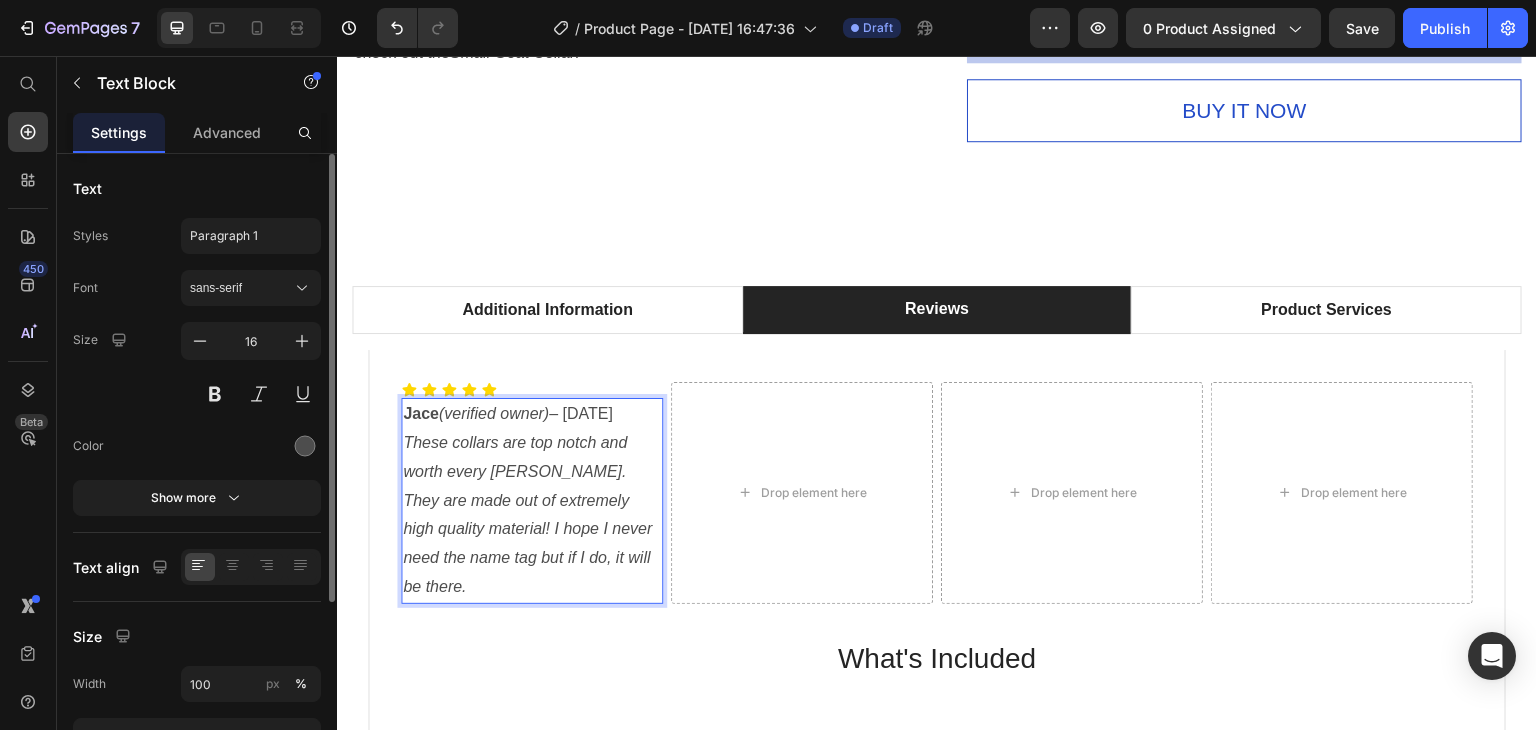 click on "Jace  (verified owner)  – February 14, 2020" at bounding box center [532, 414] 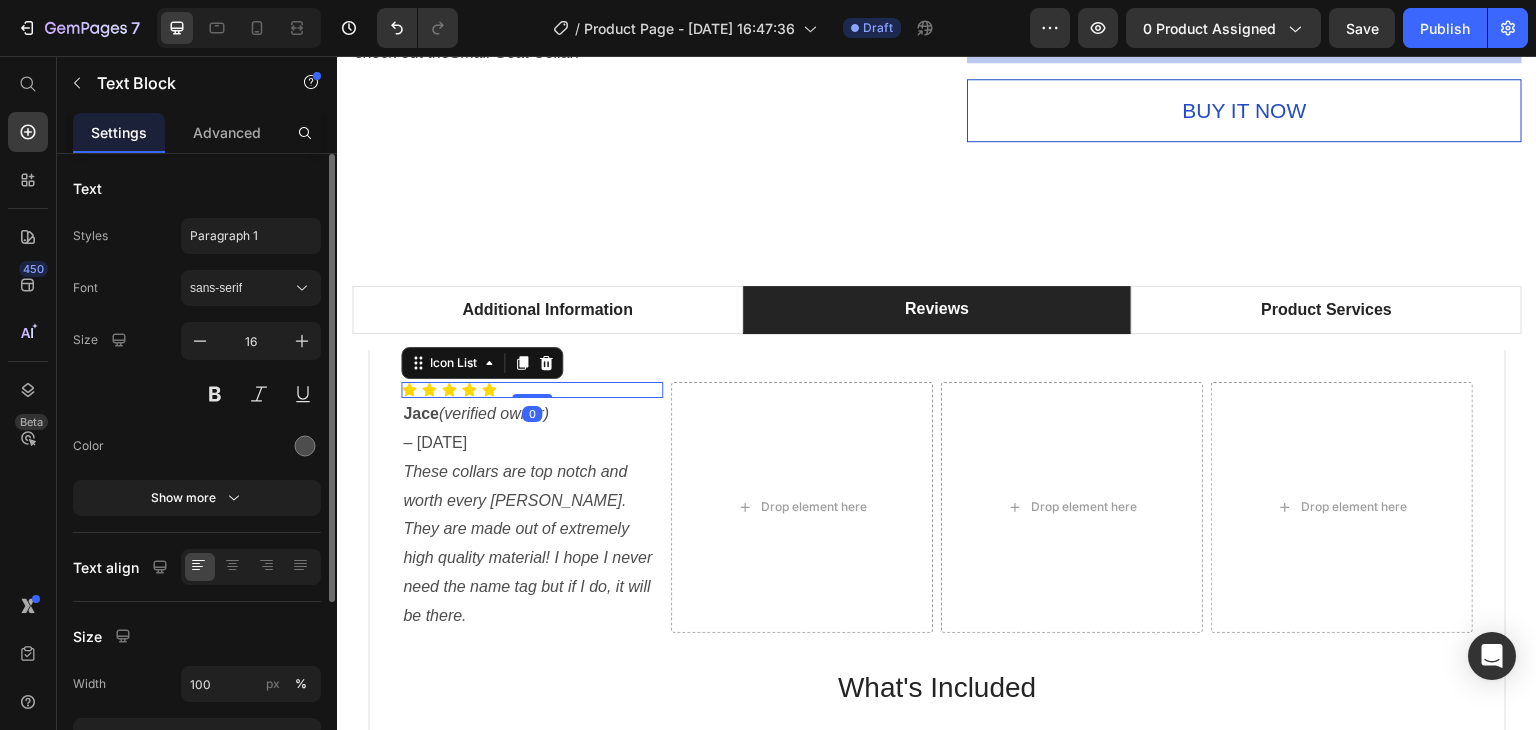 click on "Icon Icon Icon Icon Icon" at bounding box center (532, 390) 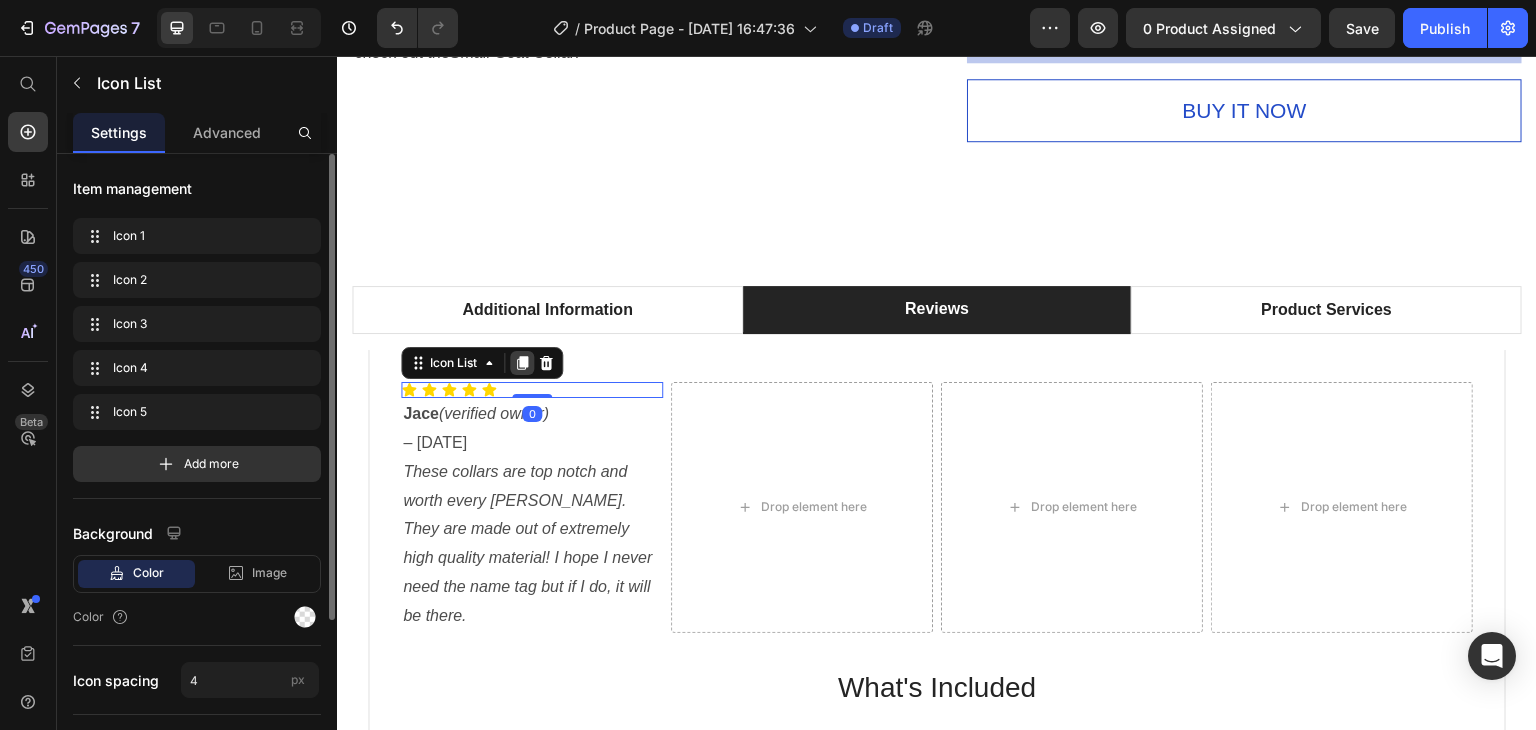 click 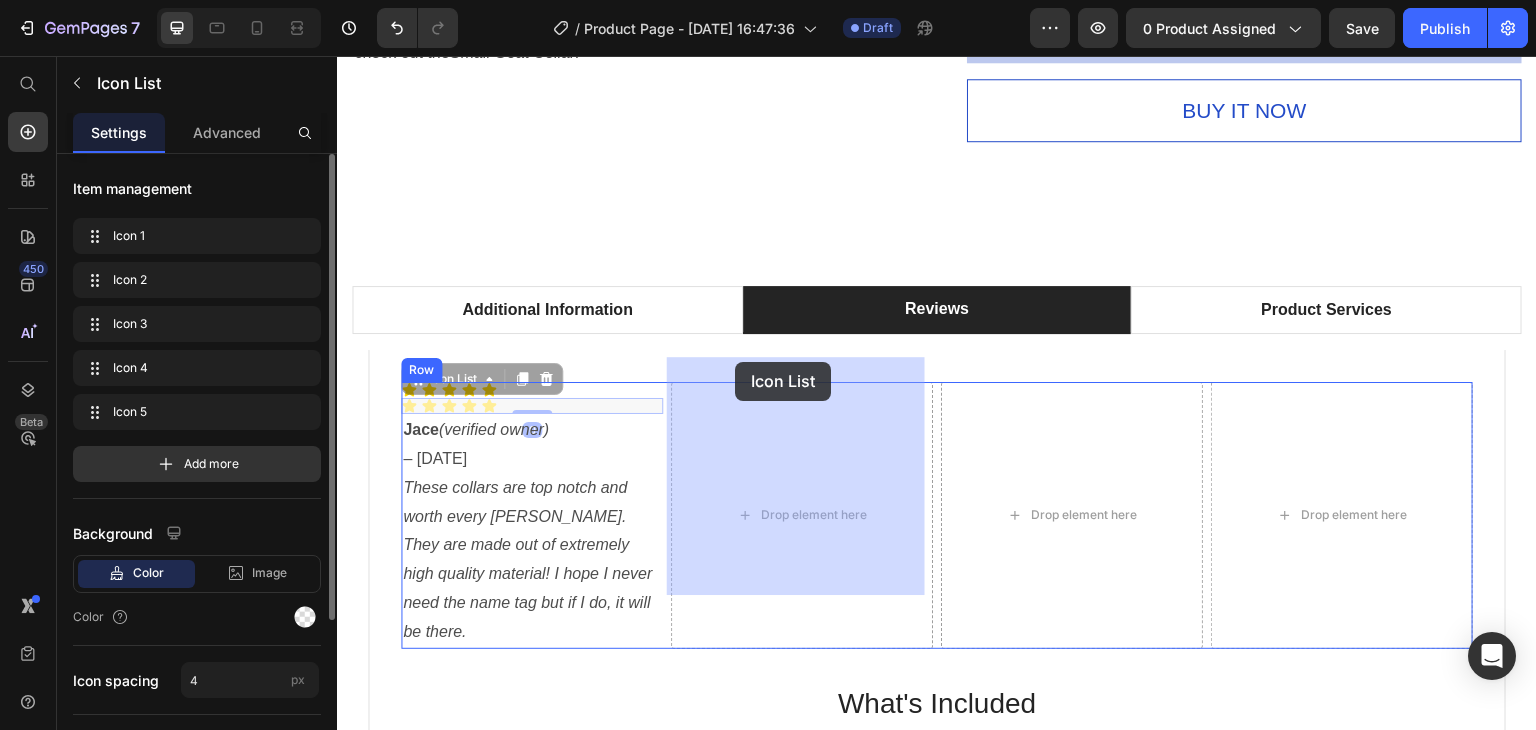 drag, startPoint x: 557, startPoint y: 380, endPoint x: 735, endPoint y: 362, distance: 178.90779 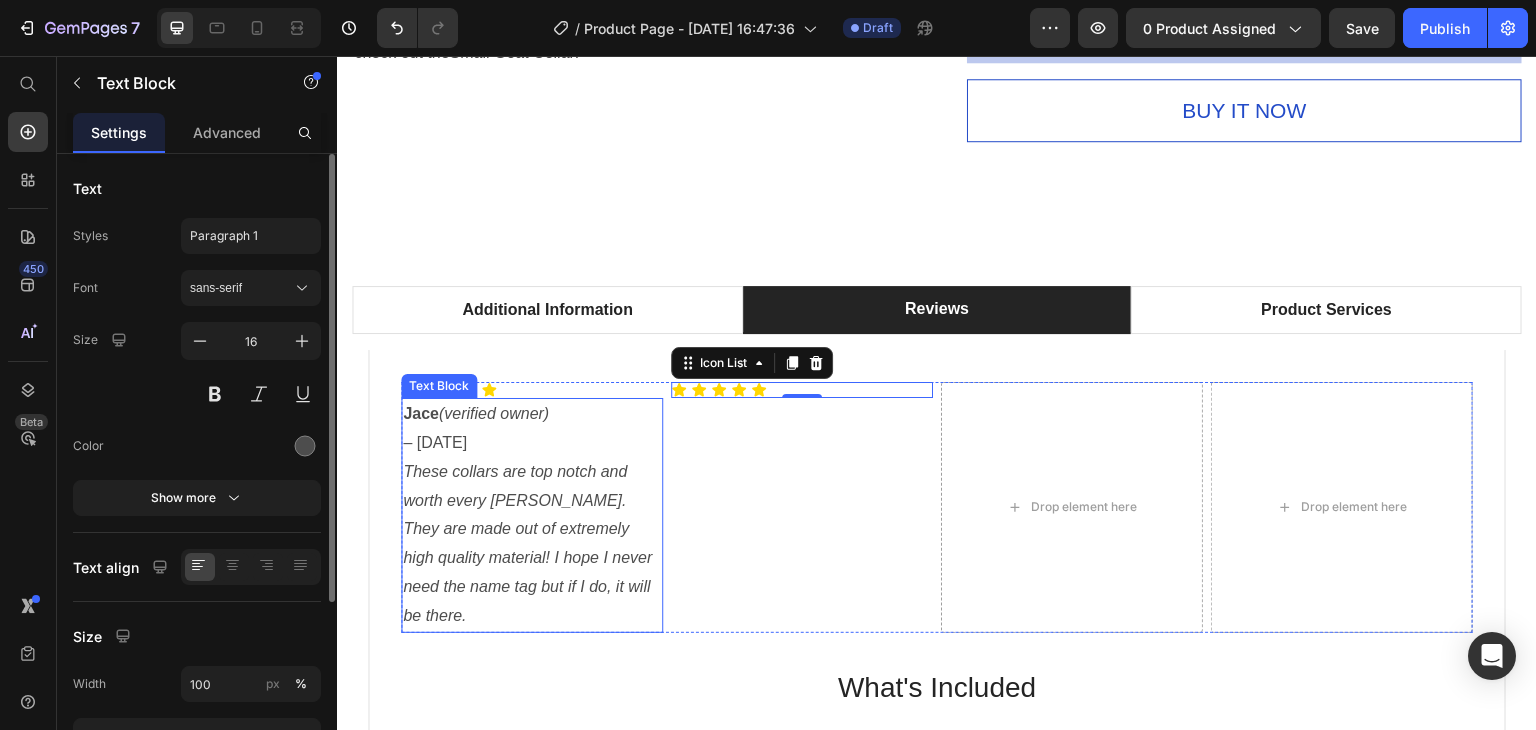 click on "Text Block" at bounding box center [439, 386] 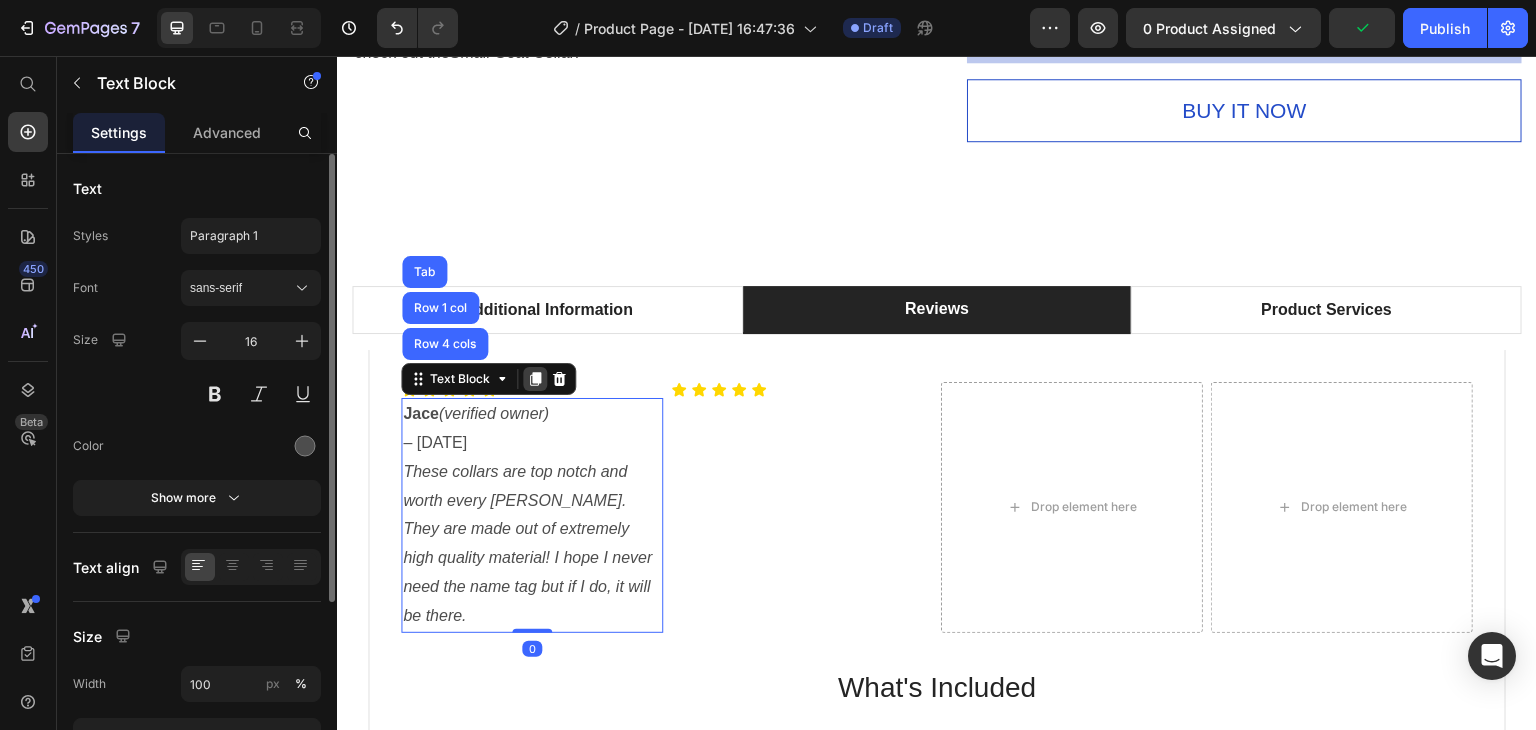 click 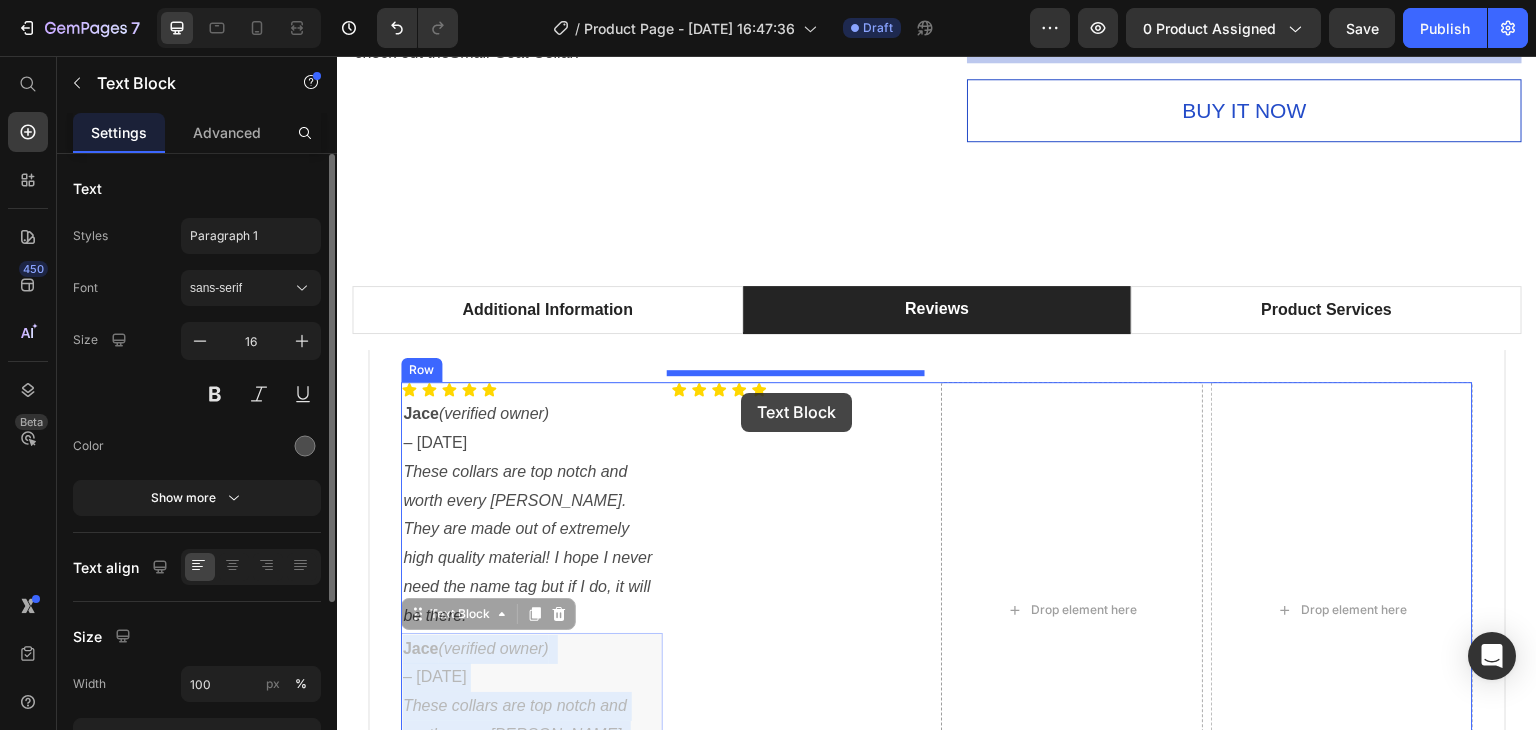 drag, startPoint x: 572, startPoint y: 635, endPoint x: 741, endPoint y: 393, distance: 295.16943 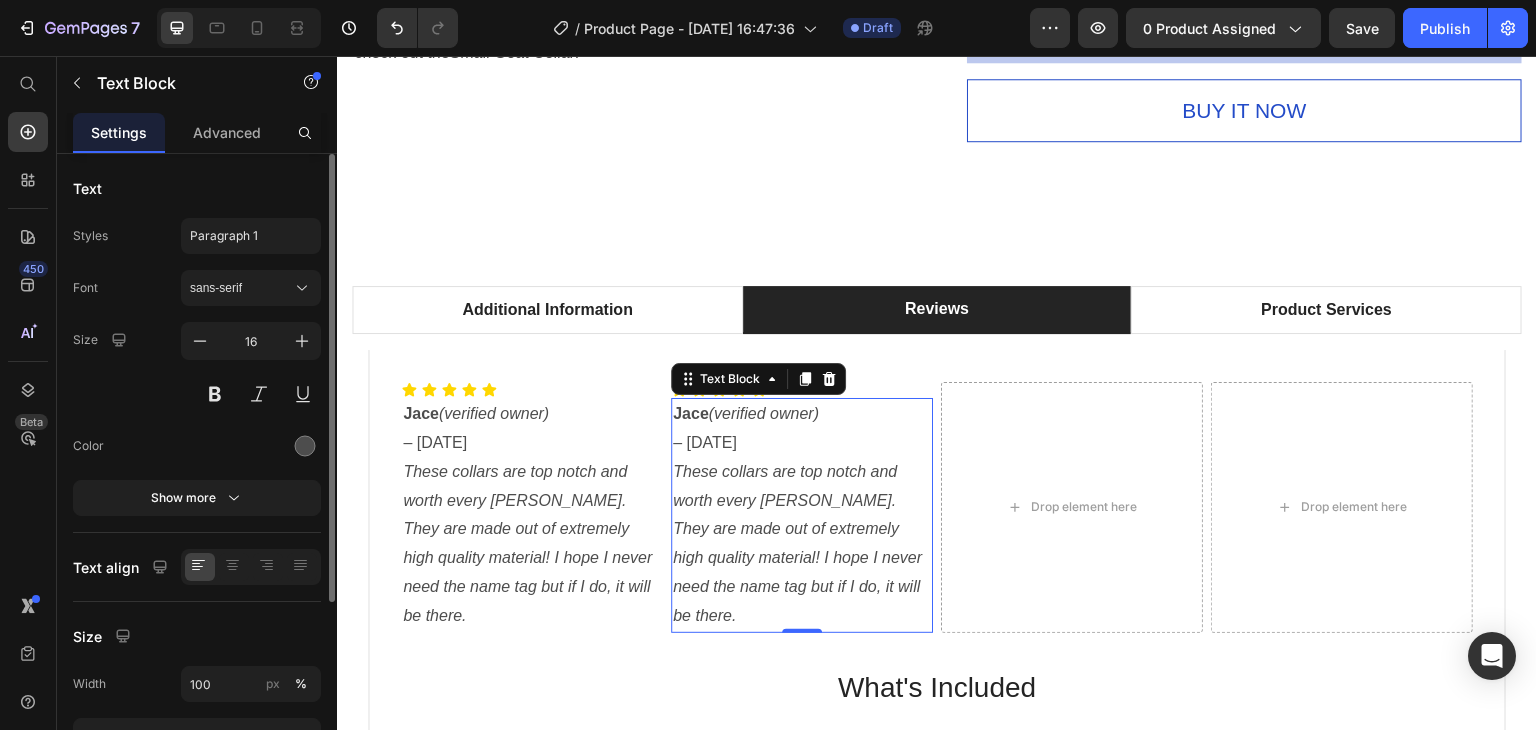 click on "These collars are top notch and worth every [PERSON_NAME]. They are made out of extremely high quality material! I hope I never need the name tag but if I do, it will be there." at bounding box center [797, 543] 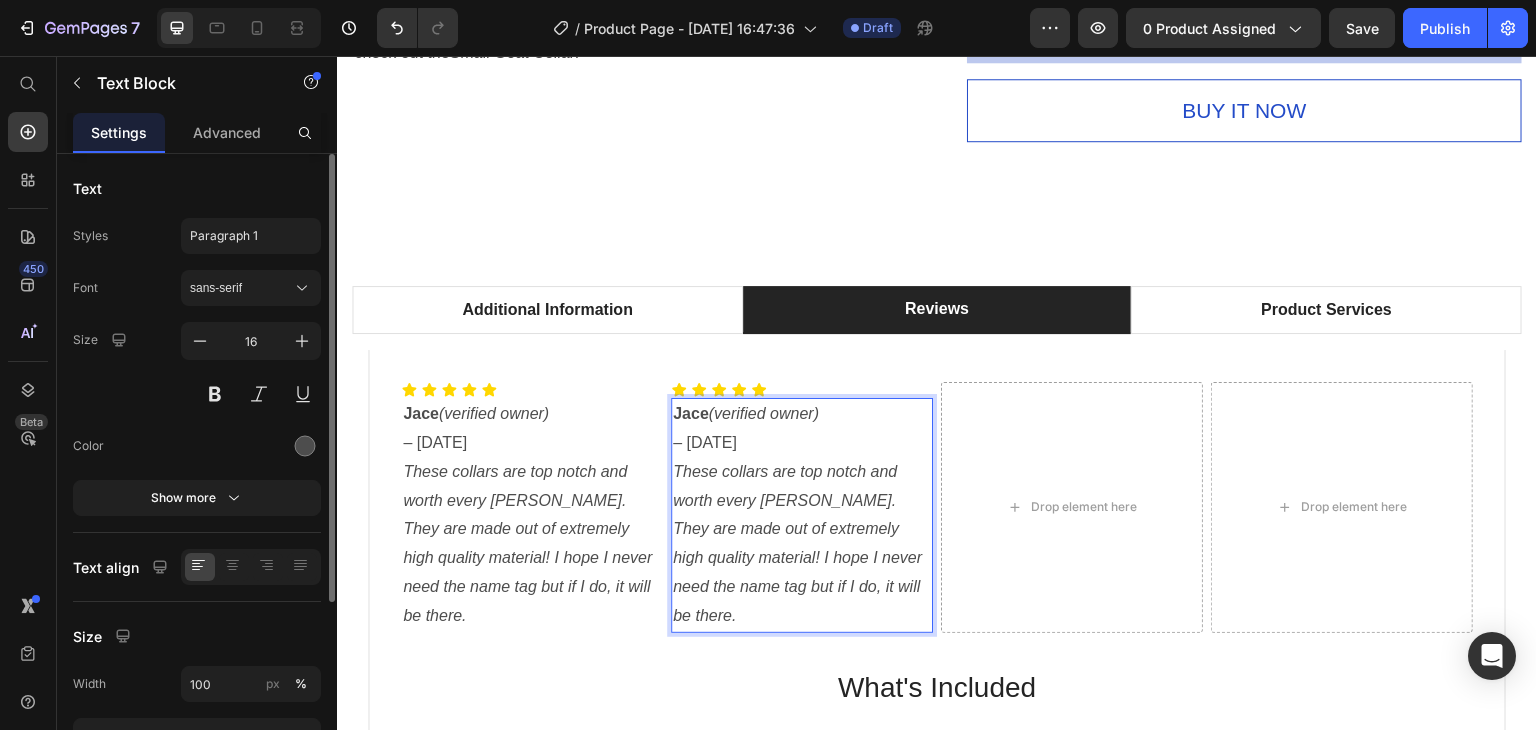 click on "These collars are top notch and worth every [PERSON_NAME]. They are made out of extremely high quality material! I hope I never need the name tag but if I do, it will be there." at bounding box center (802, 544) 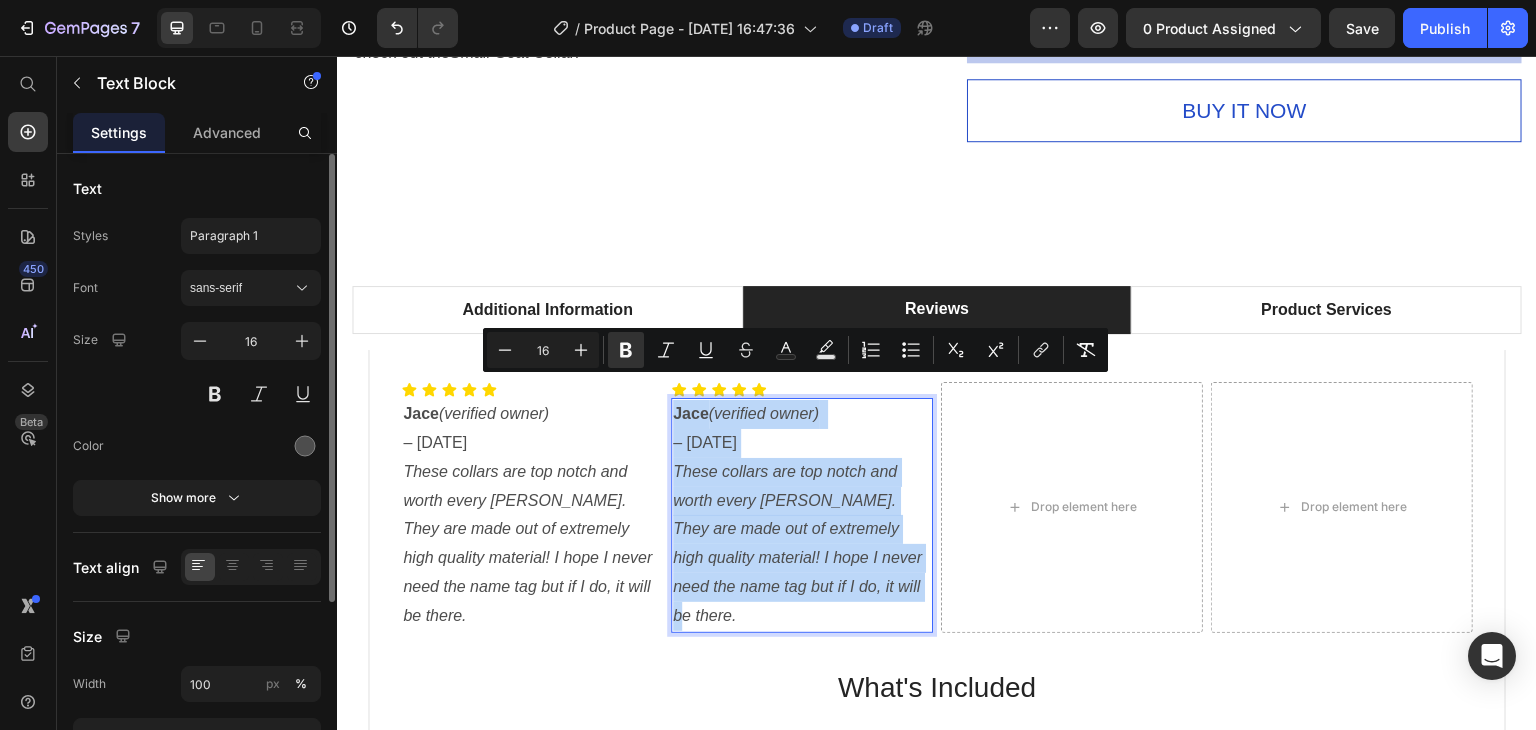 drag, startPoint x: 918, startPoint y: 565, endPoint x: 669, endPoint y: 400, distance: 298.7072 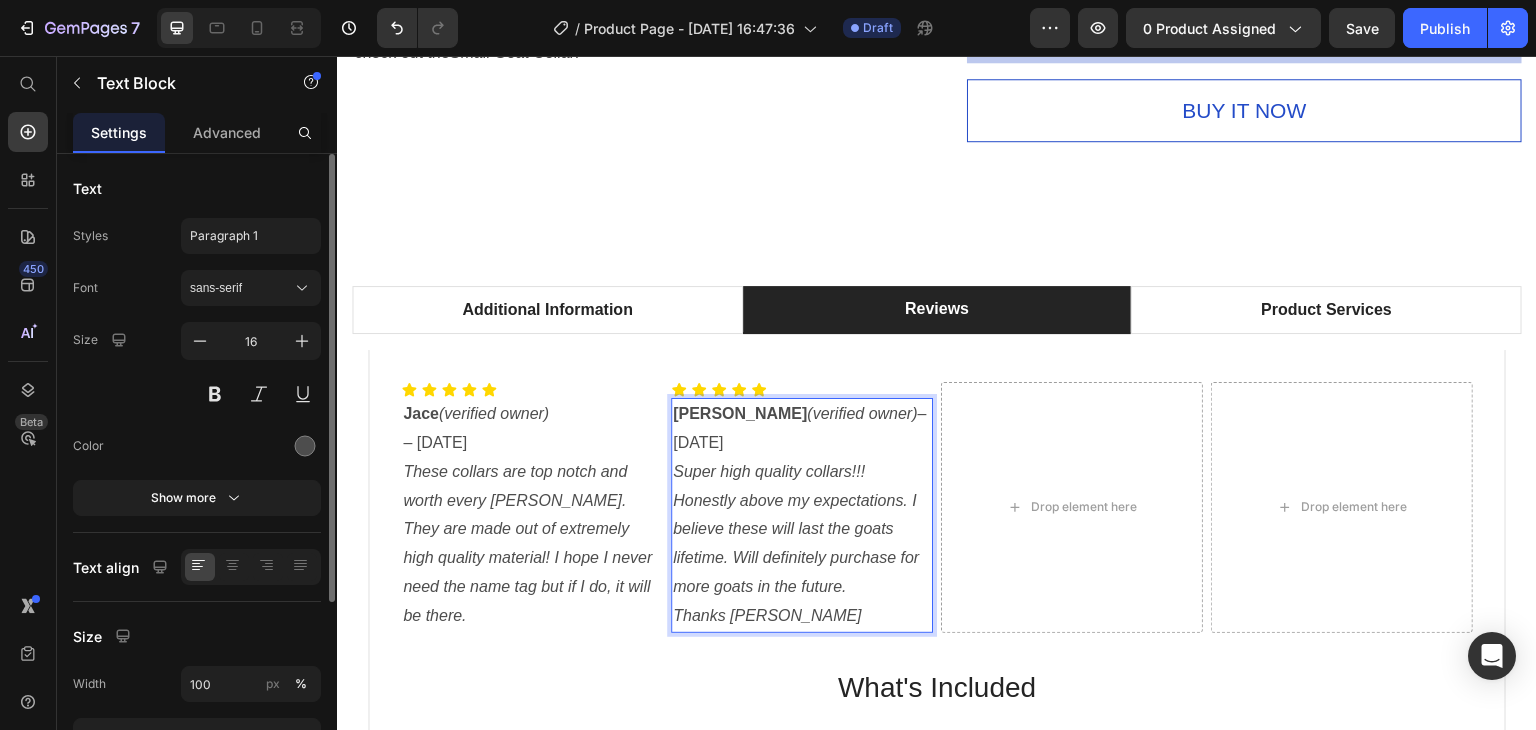 click on "Josh Keating  (verified owner)  – July 19, 2021" at bounding box center (802, 429) 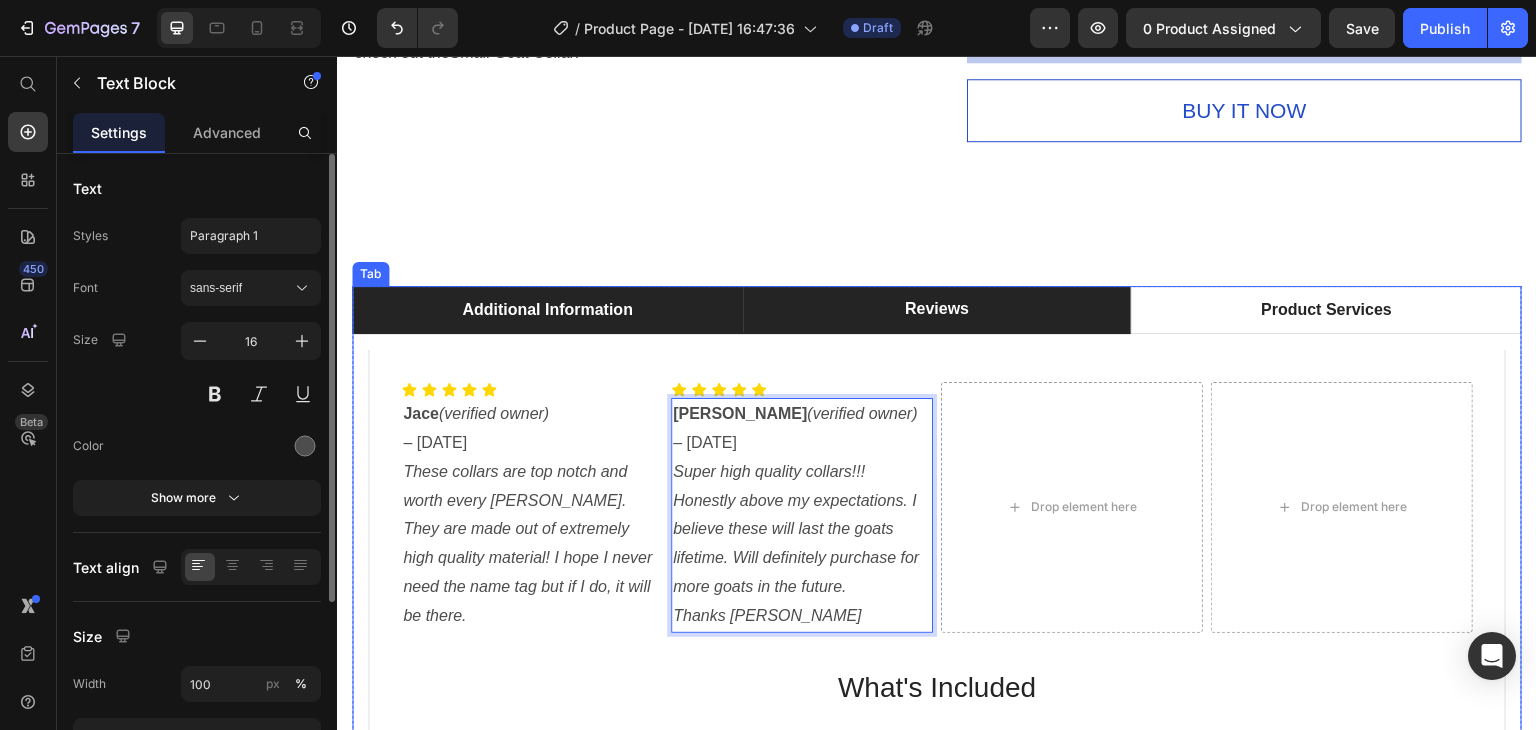 click on "Additional Information" at bounding box center (547, 310) 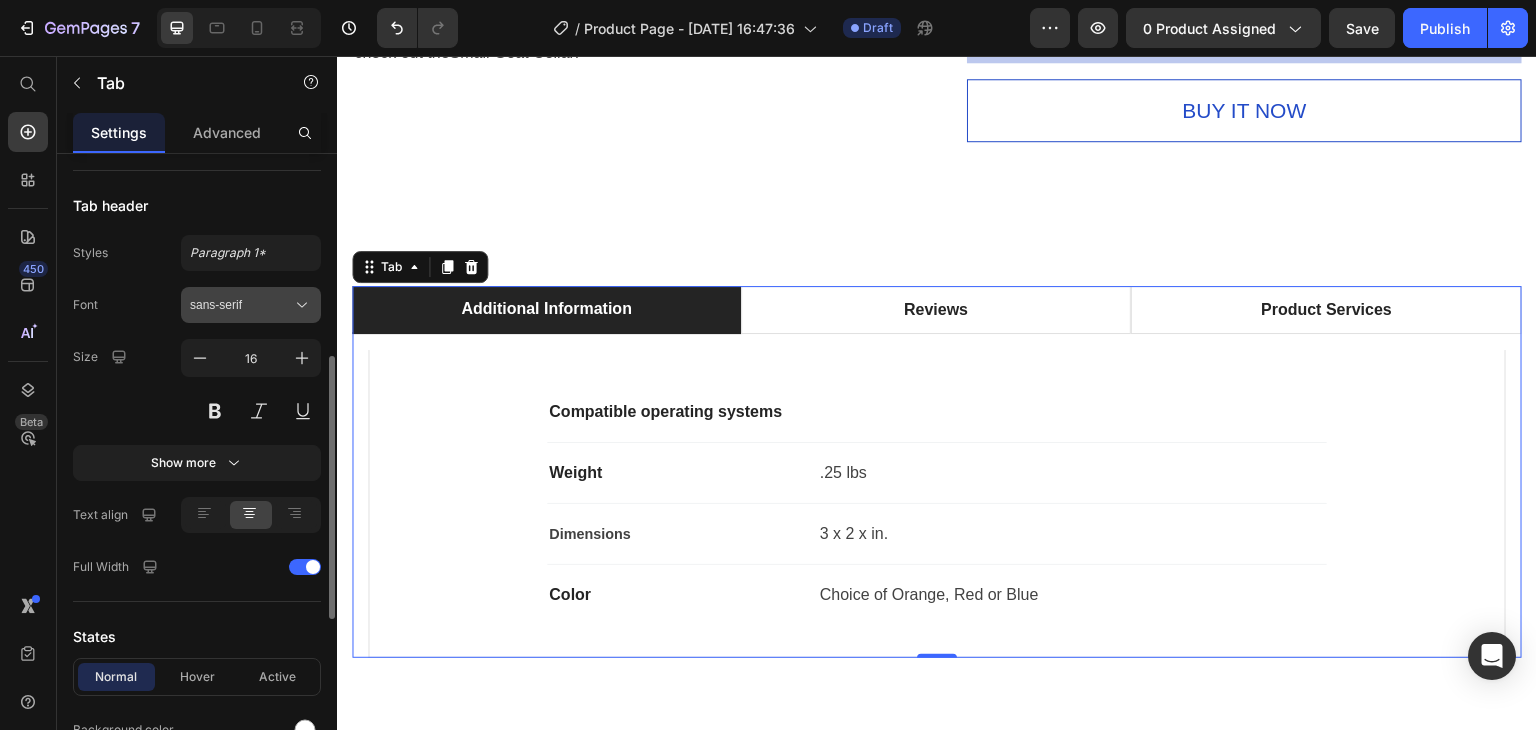 scroll, scrollTop: 284, scrollLeft: 0, axis: vertical 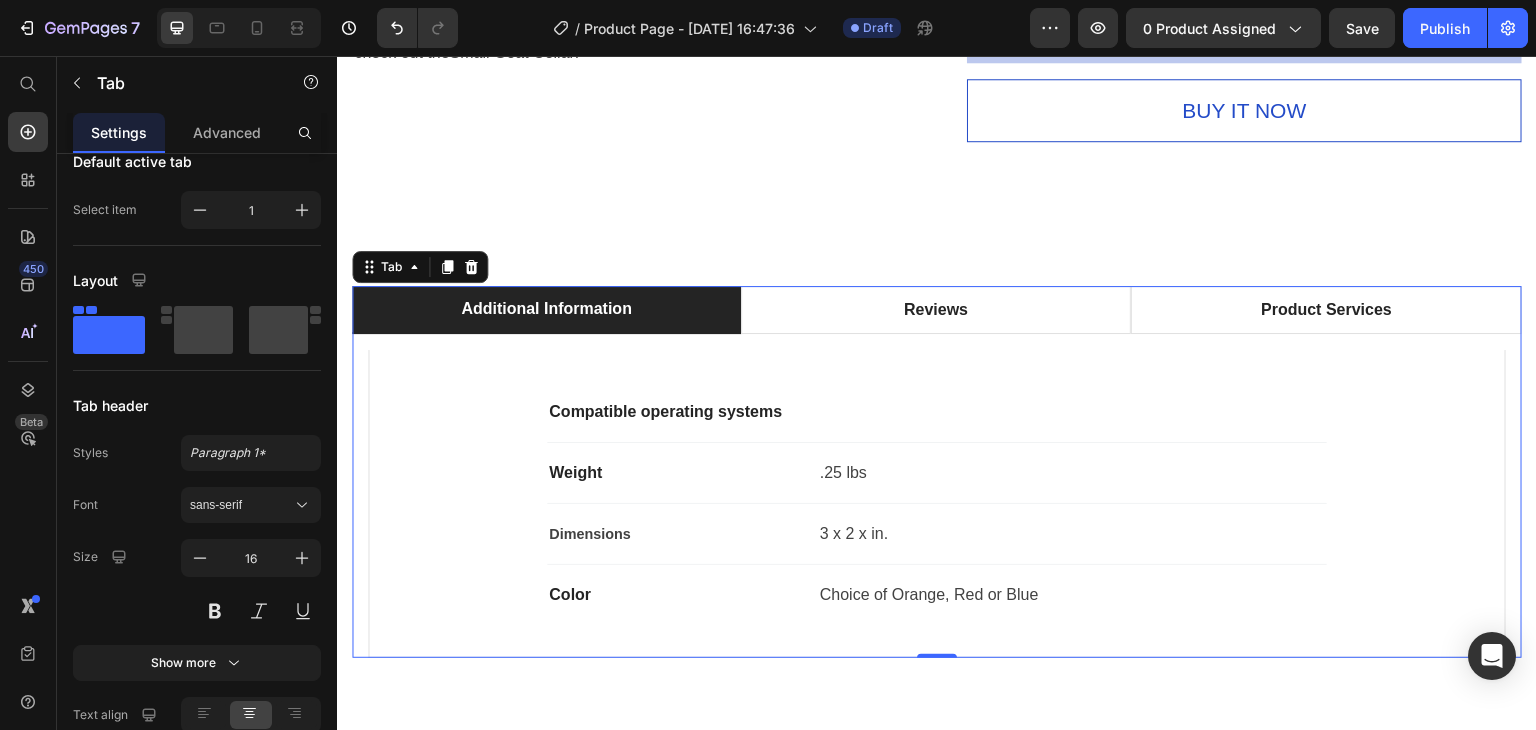 click on "Additional Information" at bounding box center (546, 310) 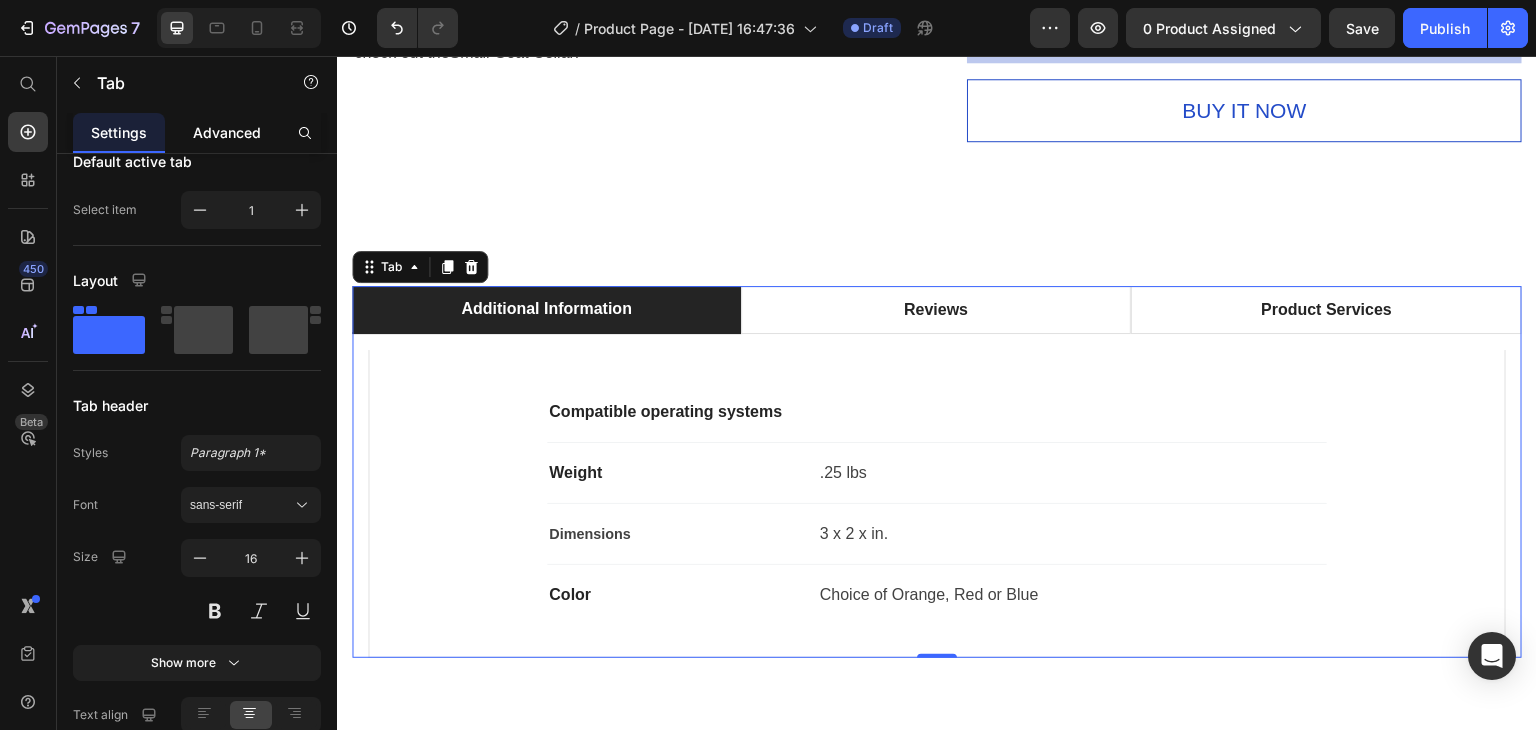 click on "Advanced" at bounding box center (227, 132) 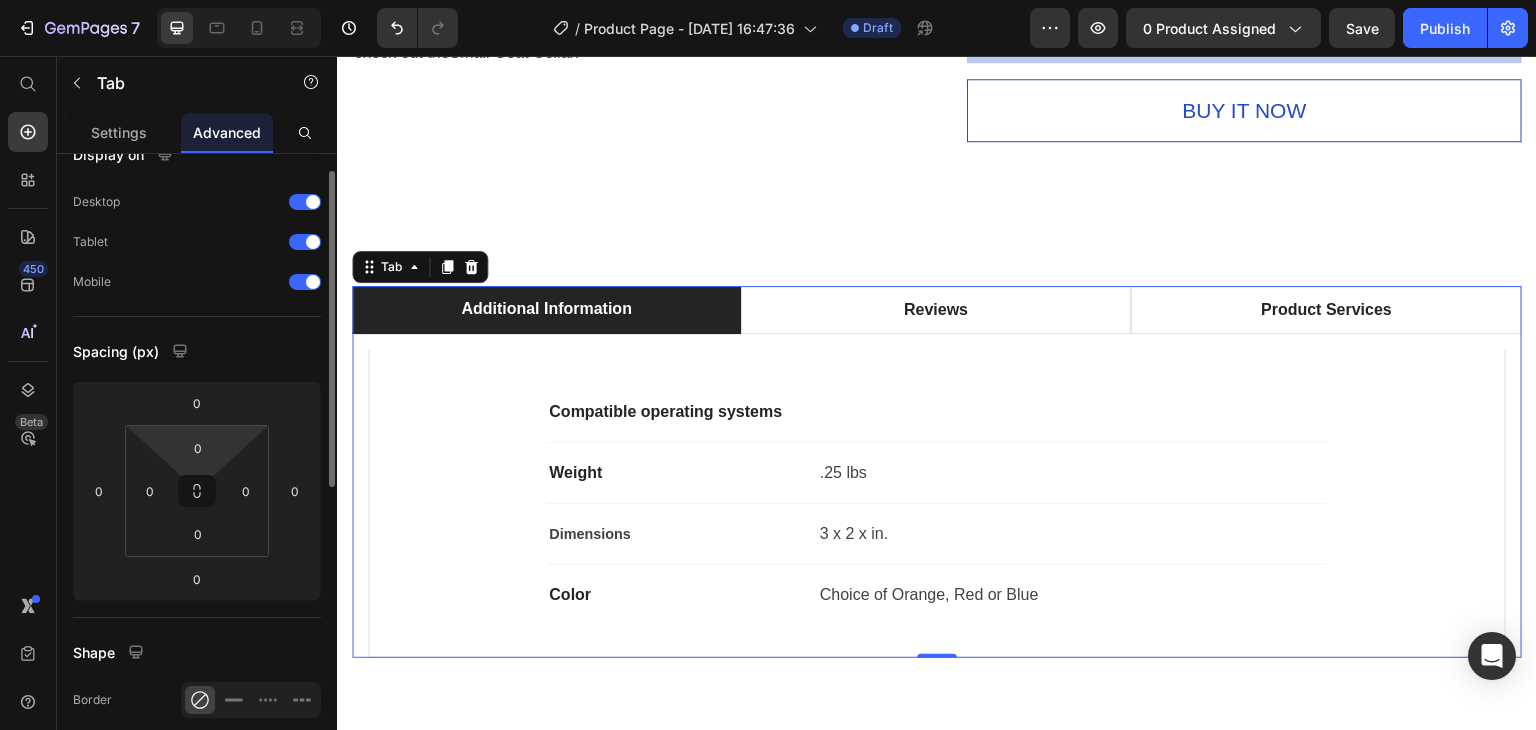 scroll, scrollTop: 0, scrollLeft: 0, axis: both 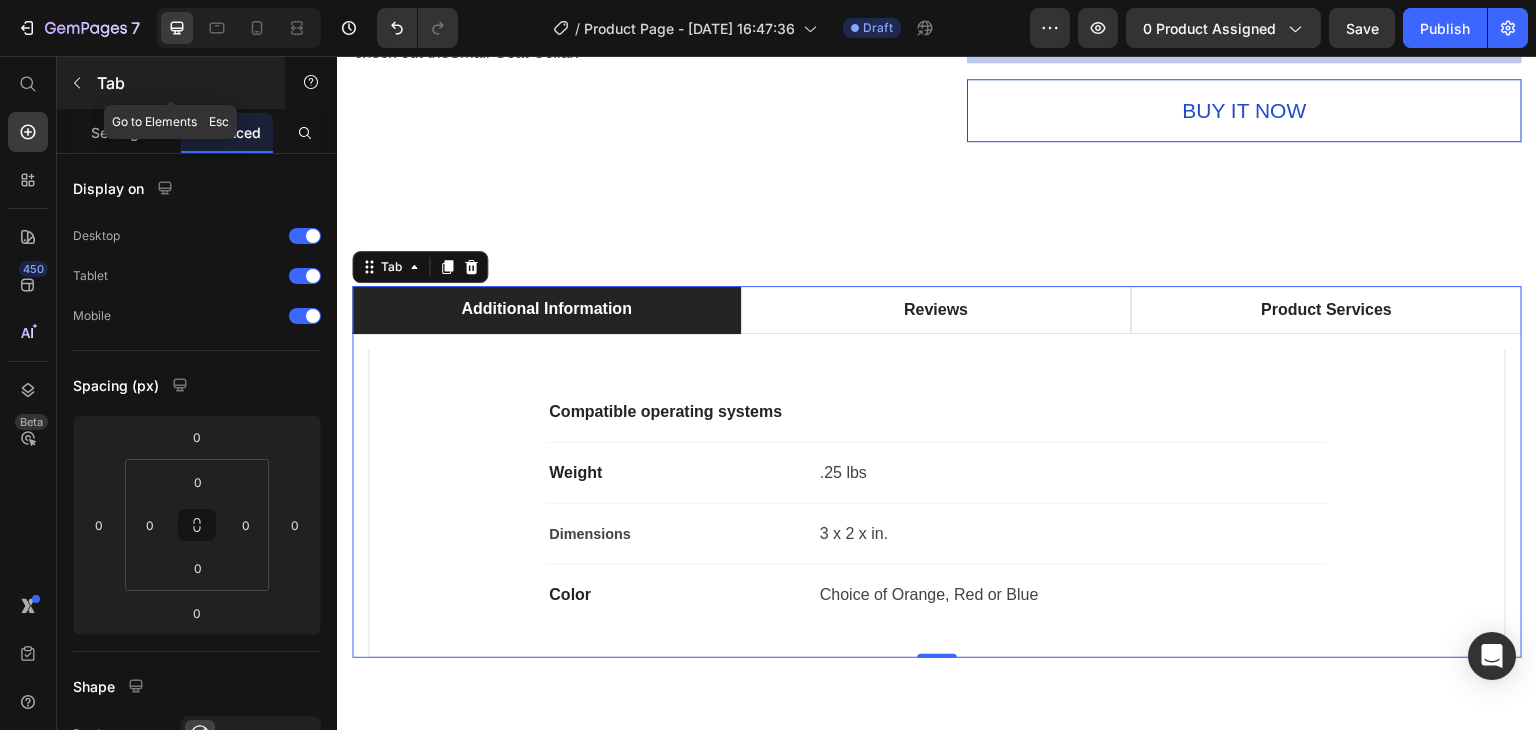 click 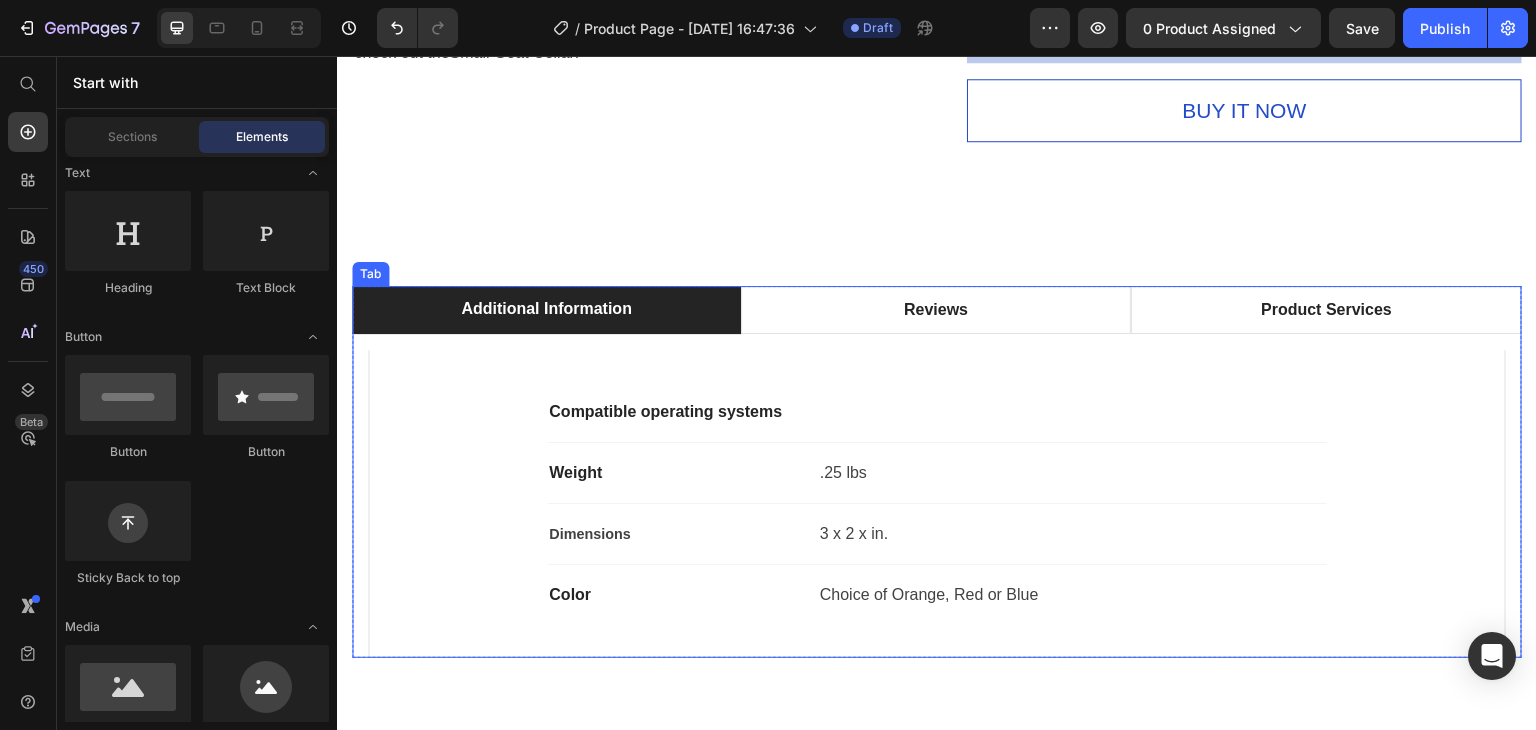 click on "Additional Information" at bounding box center (546, 310) 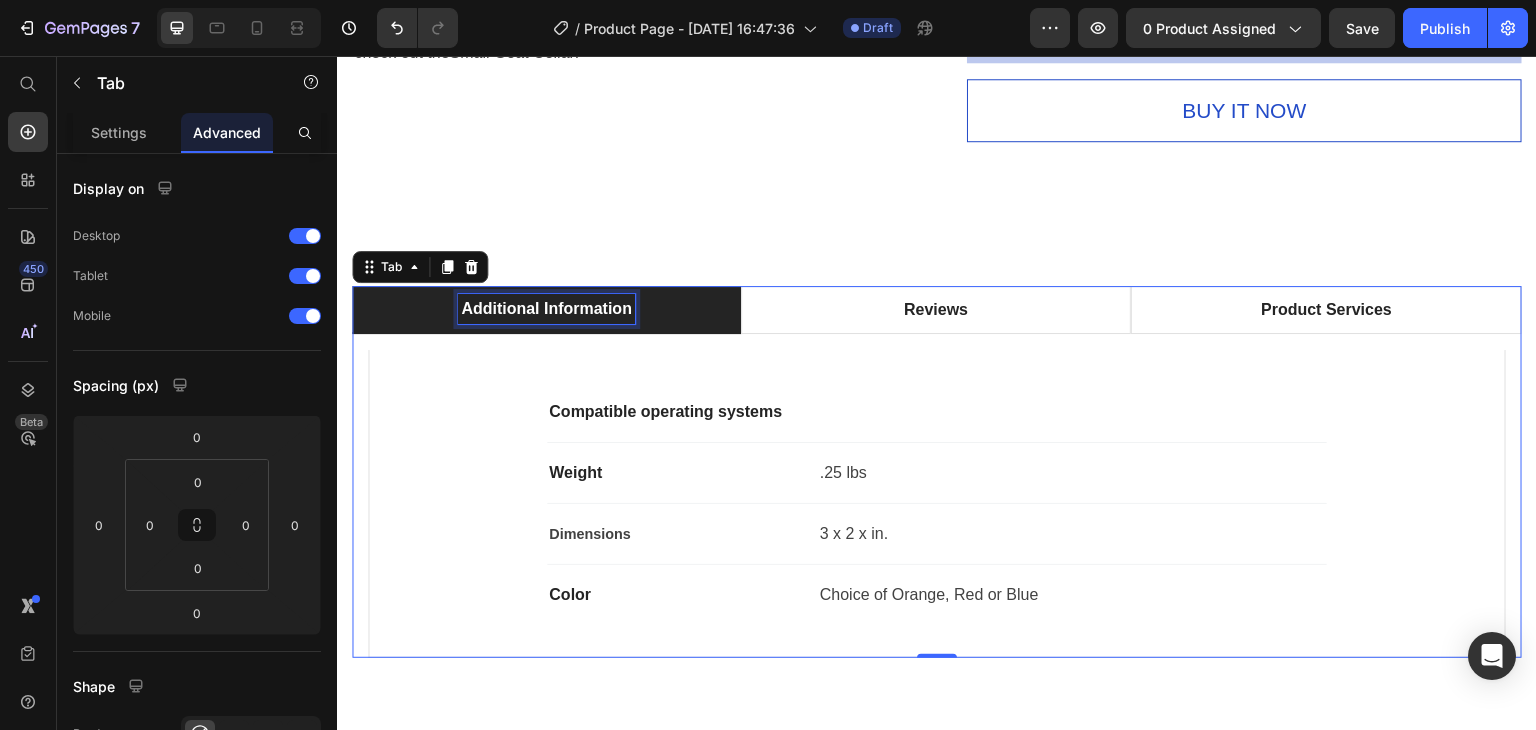 click on "Additional Information" at bounding box center (546, 309) 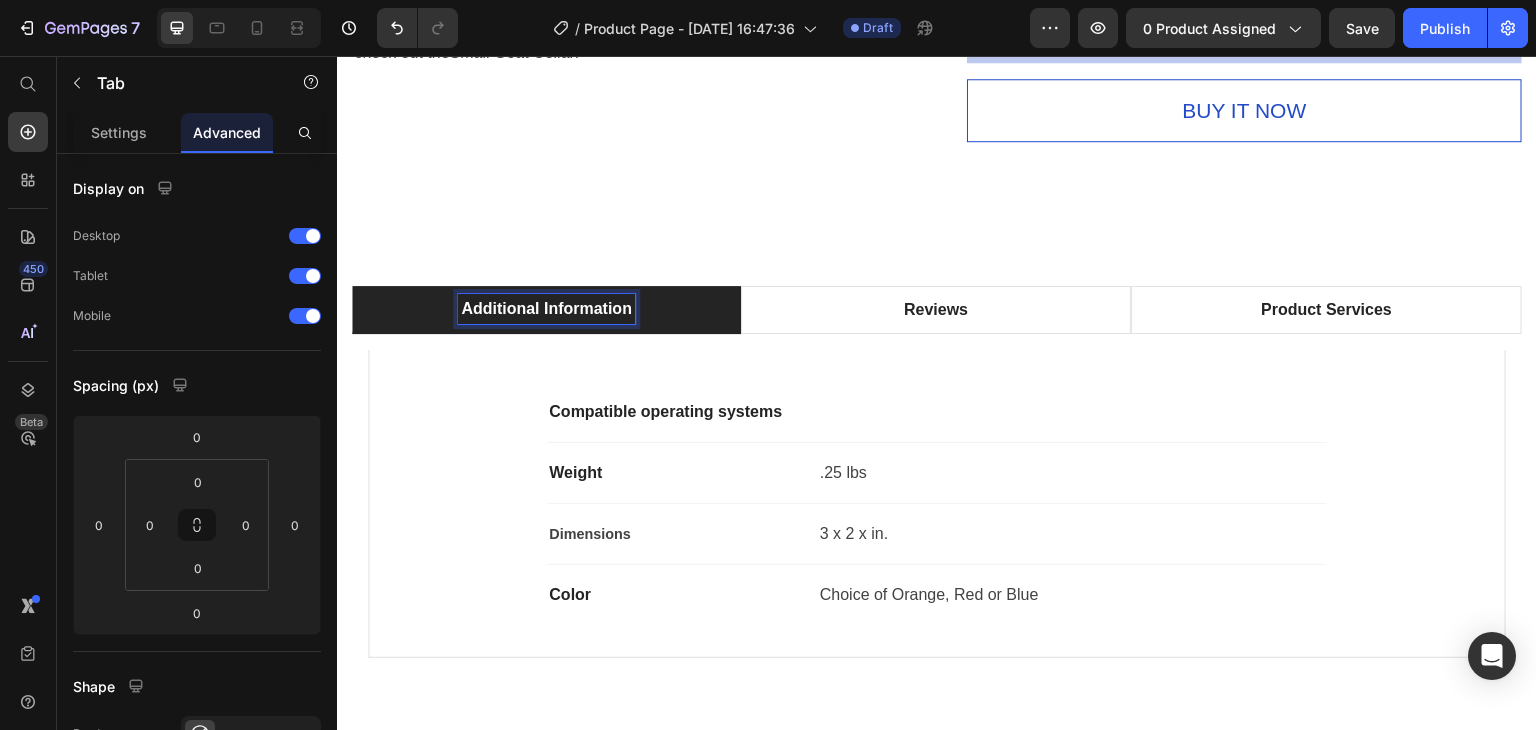 click on "Additional Information" at bounding box center (546, 310) 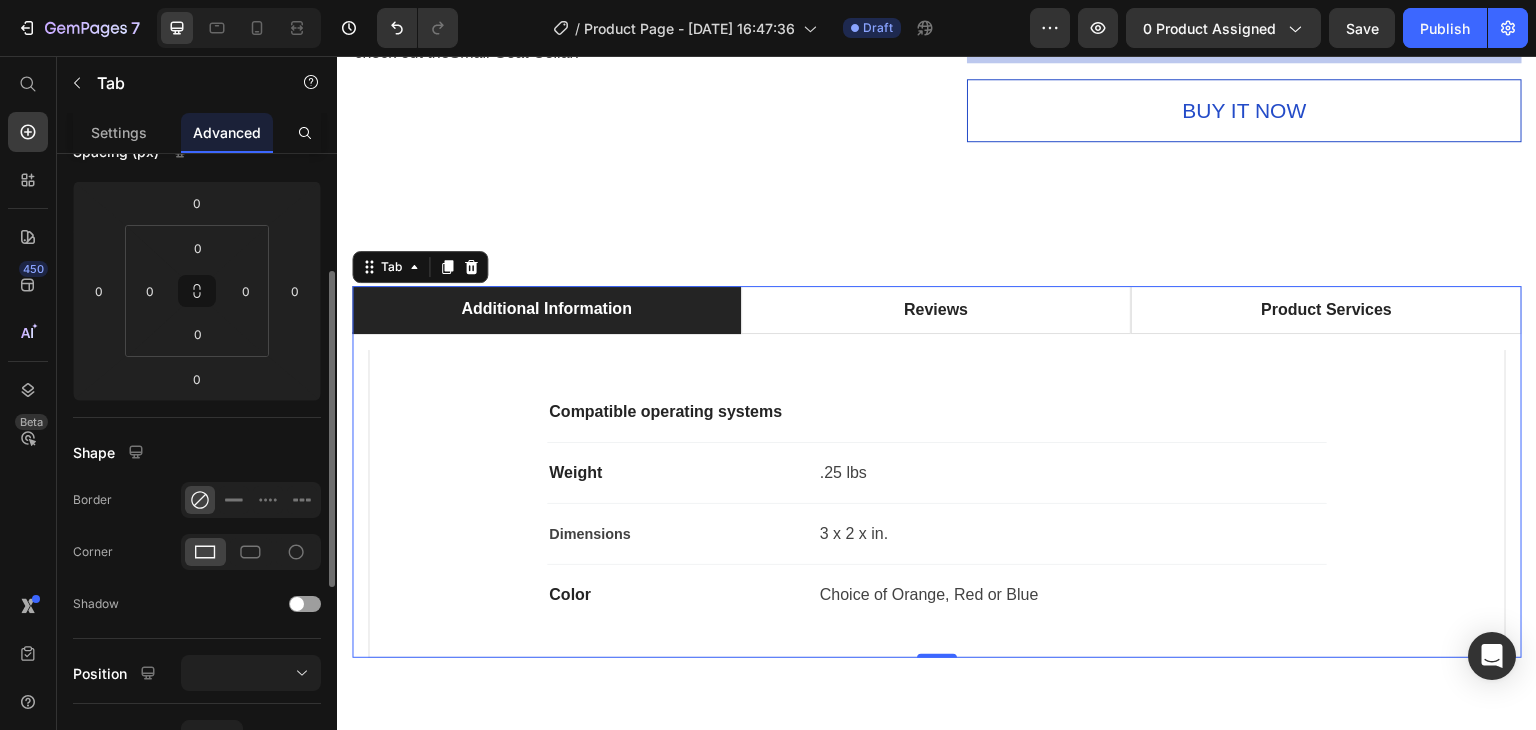 scroll, scrollTop: 0, scrollLeft: 0, axis: both 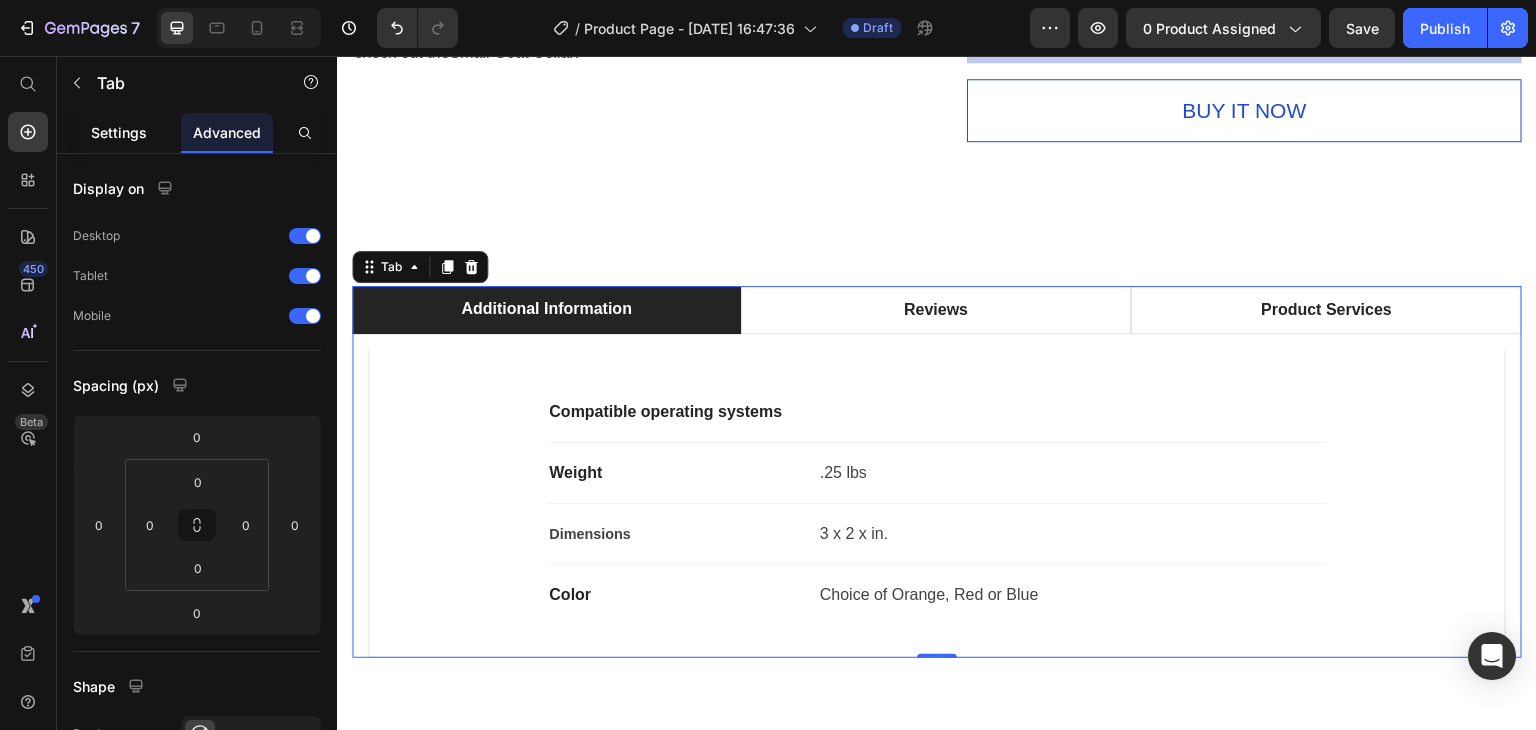 click on "Settings" at bounding box center [119, 132] 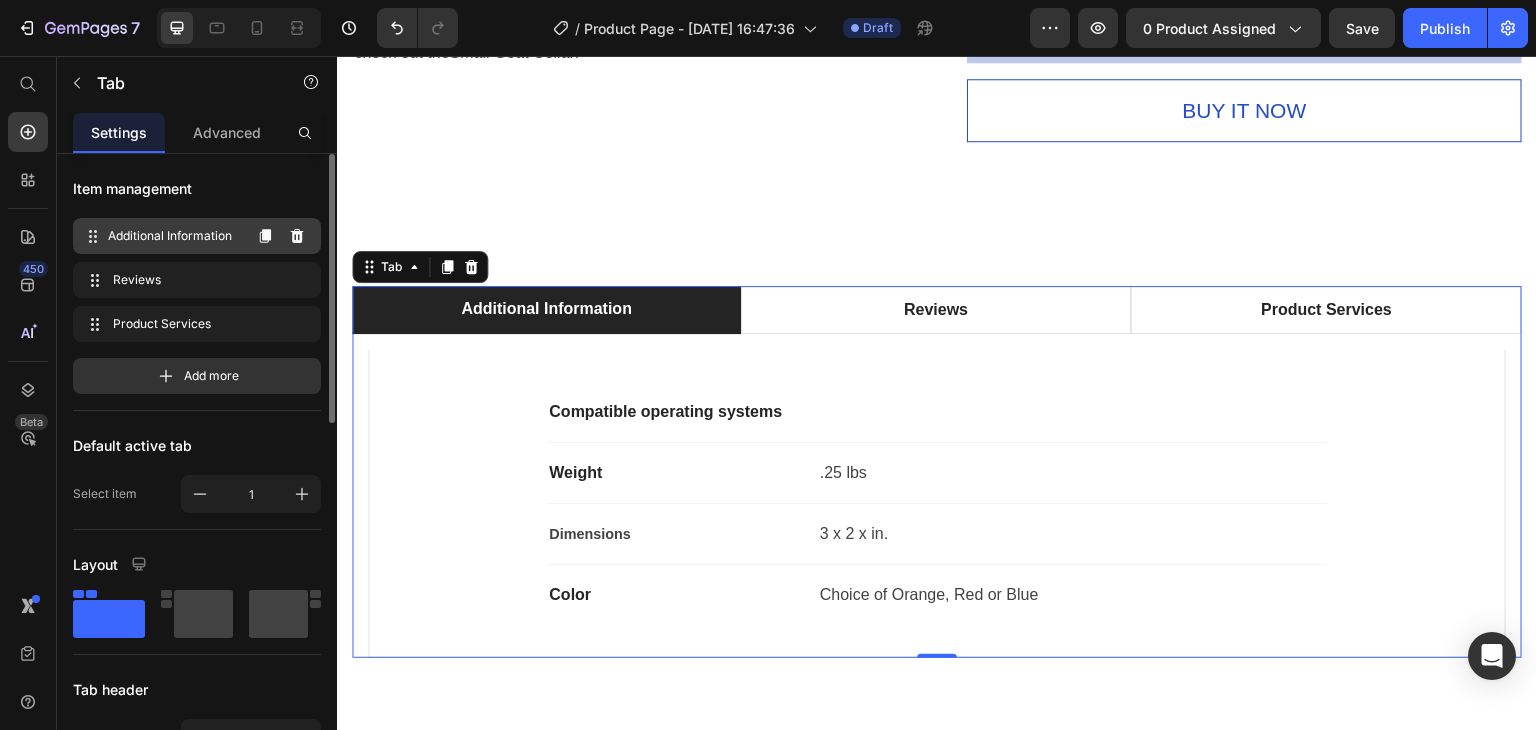 click on "Additional Information" at bounding box center [174, 236] 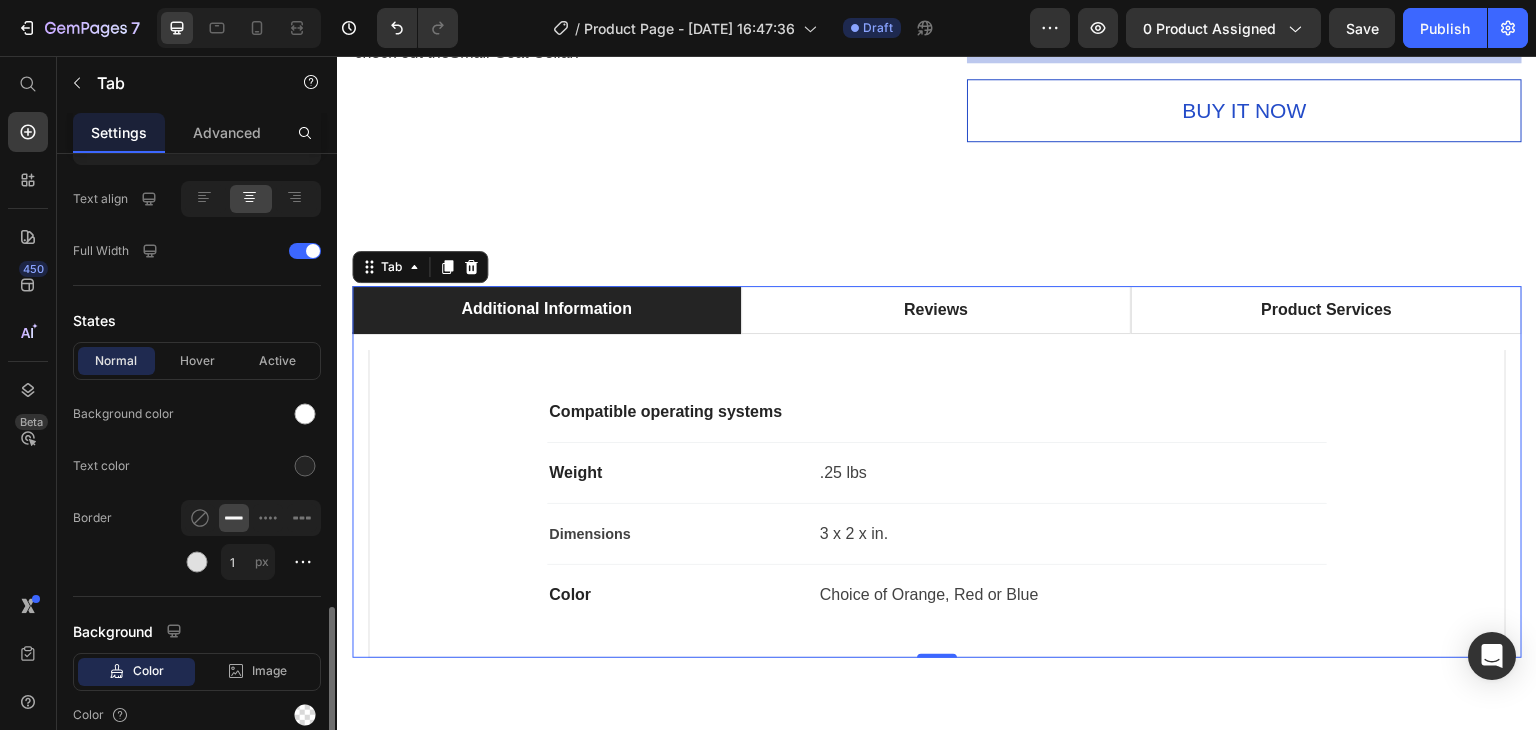 scroll, scrollTop: 884, scrollLeft: 0, axis: vertical 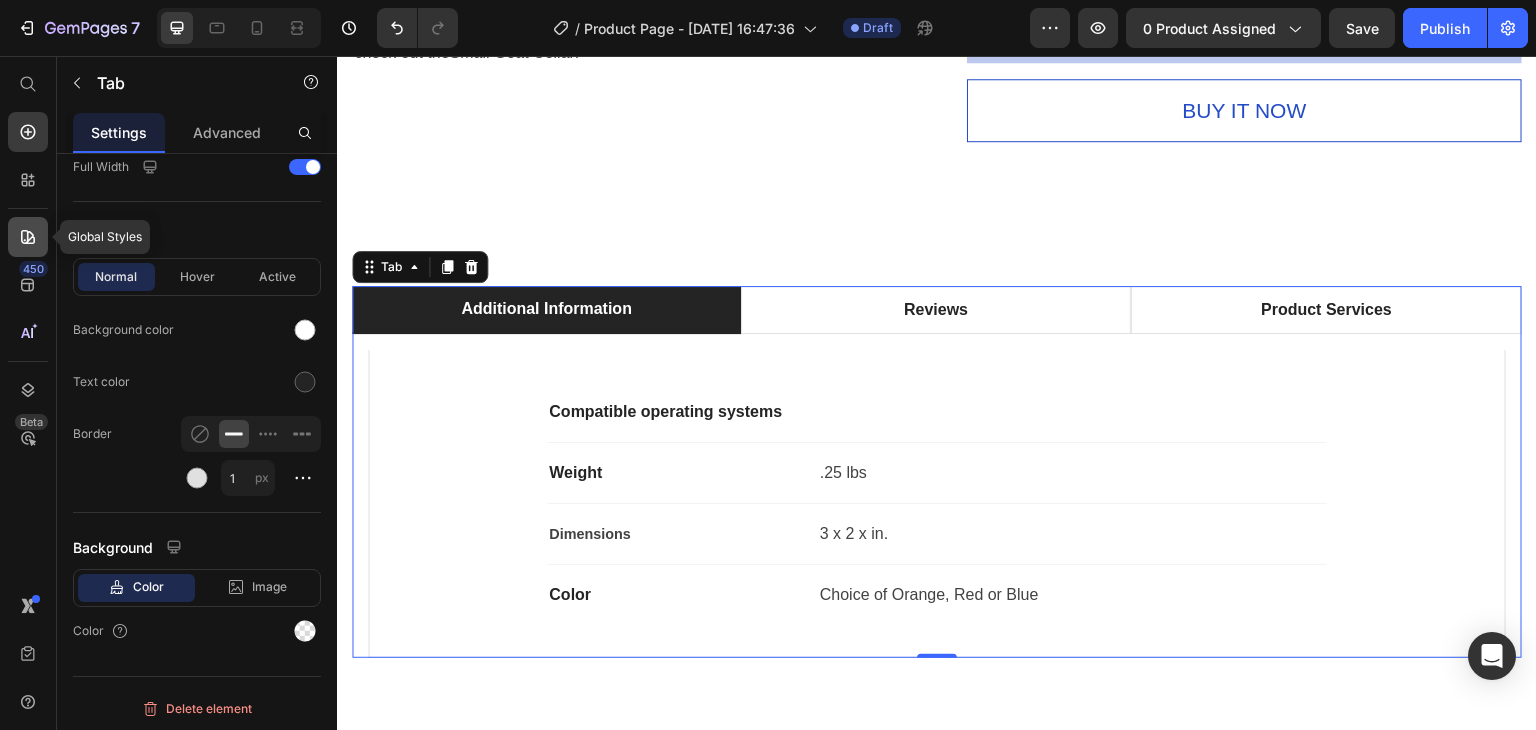 click 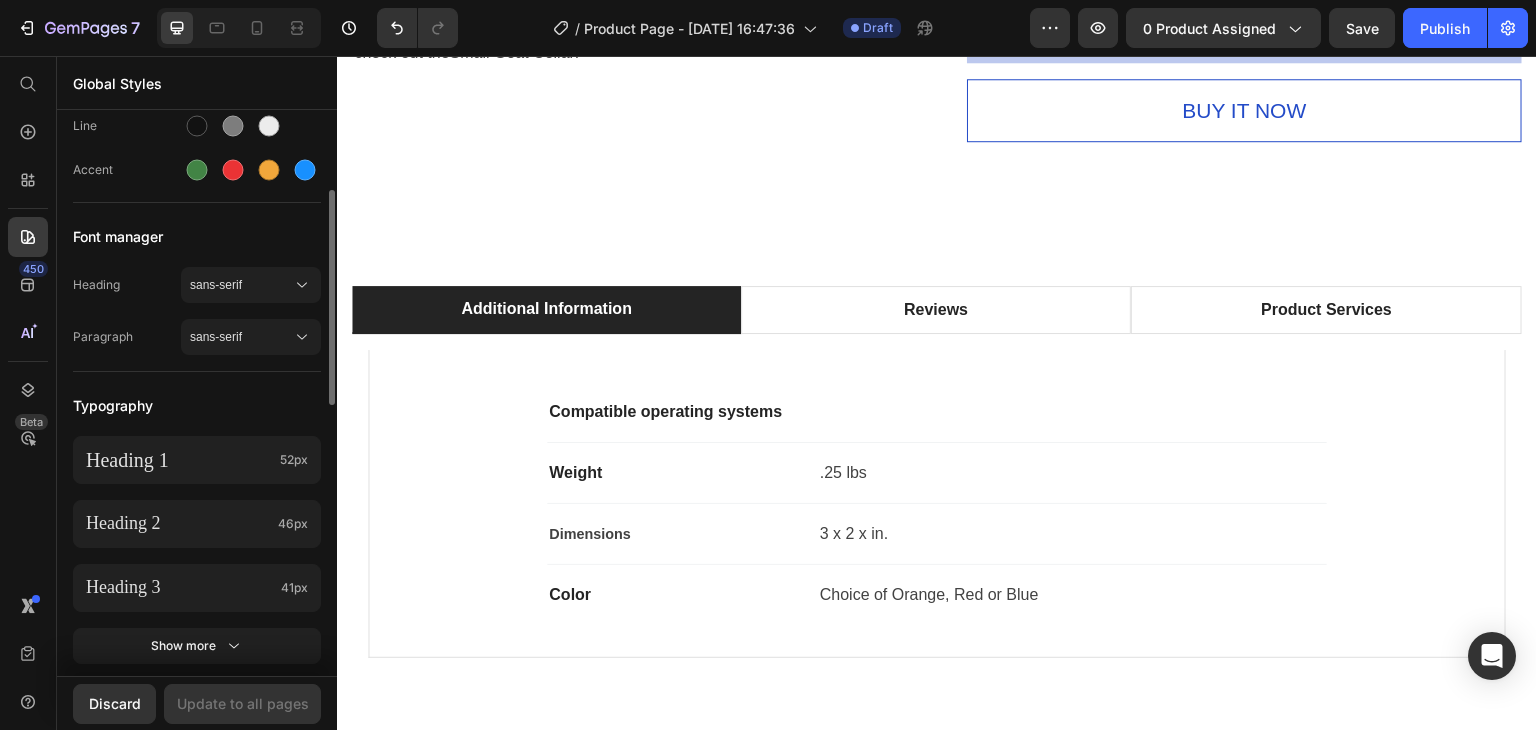 scroll, scrollTop: 0, scrollLeft: 0, axis: both 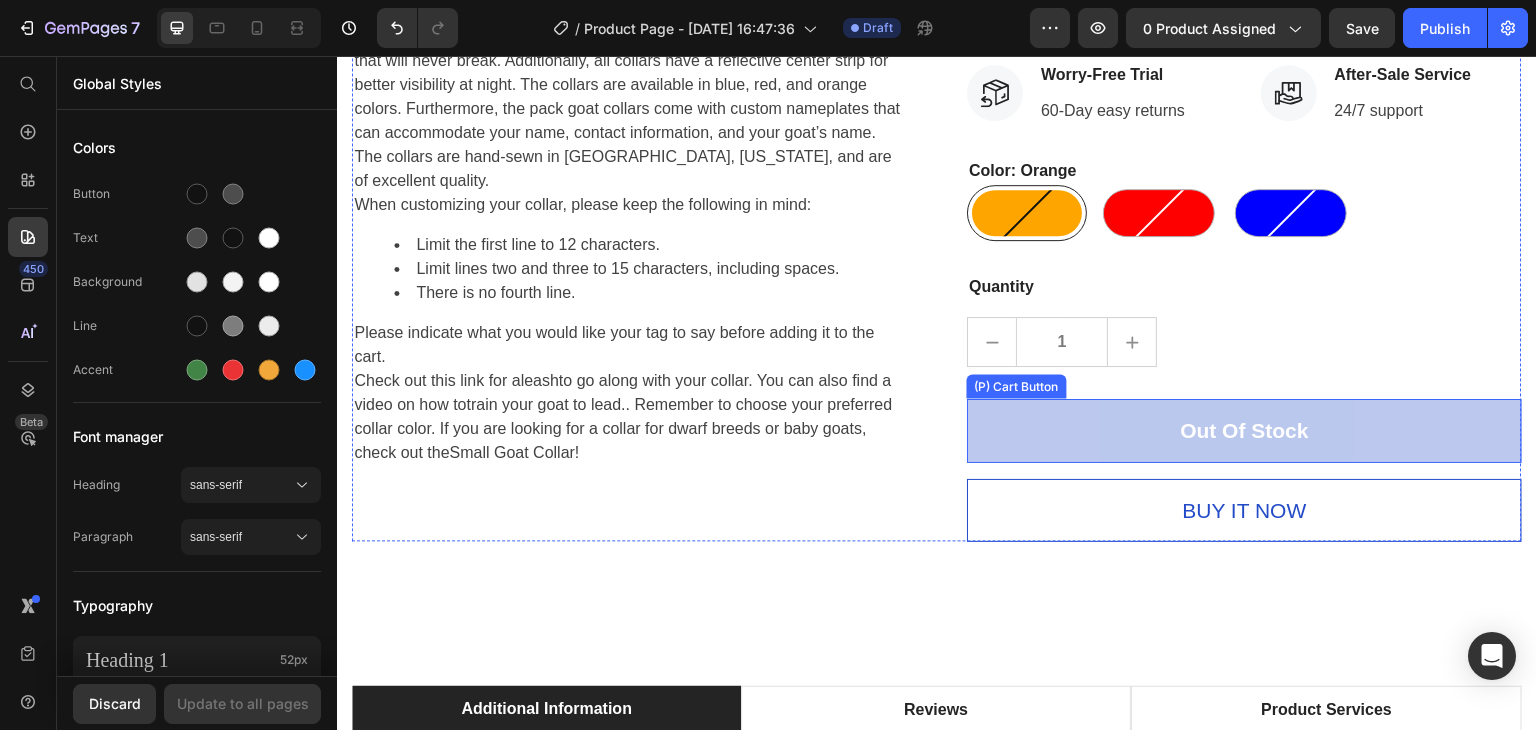click on "(P) Cart Button" at bounding box center [1017, 387] 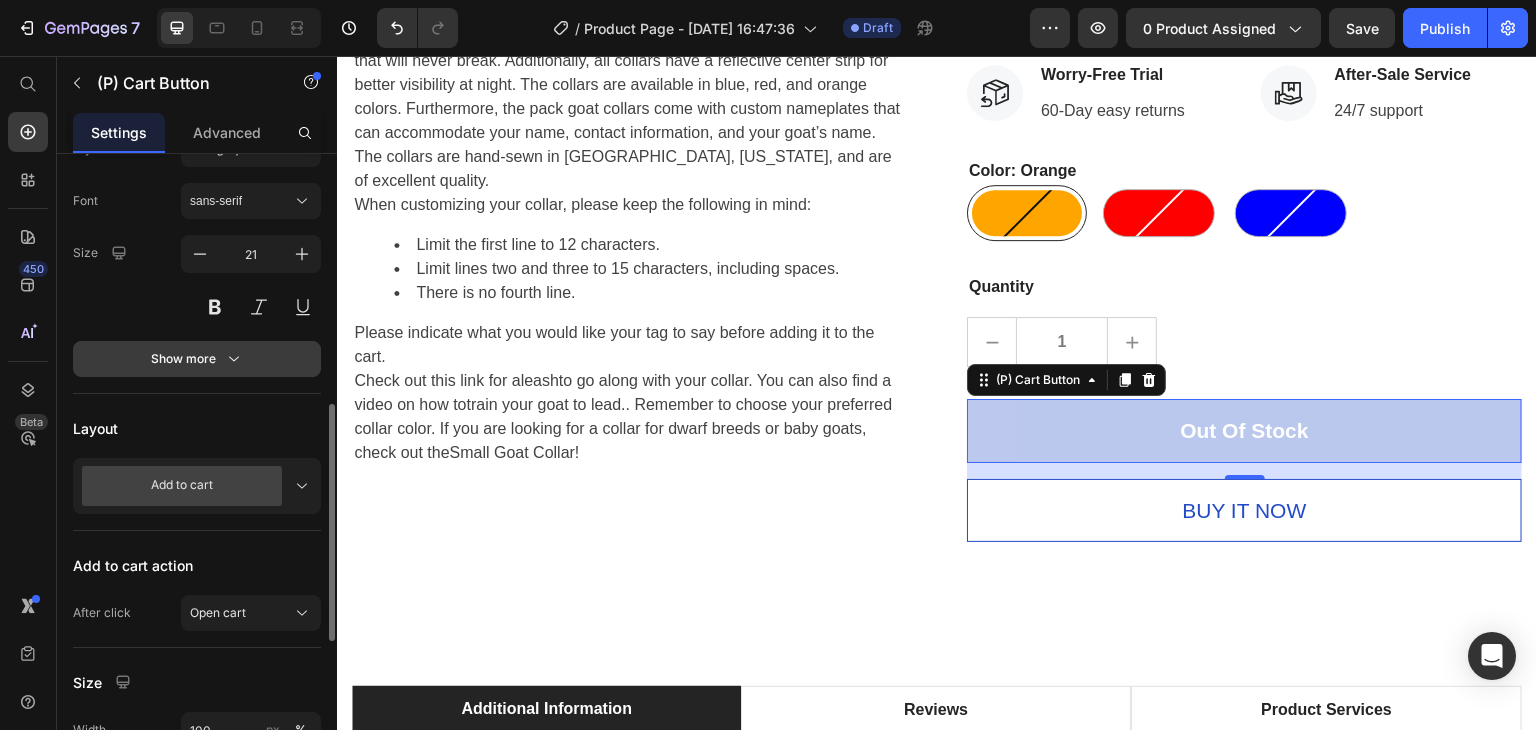 scroll, scrollTop: 400, scrollLeft: 0, axis: vertical 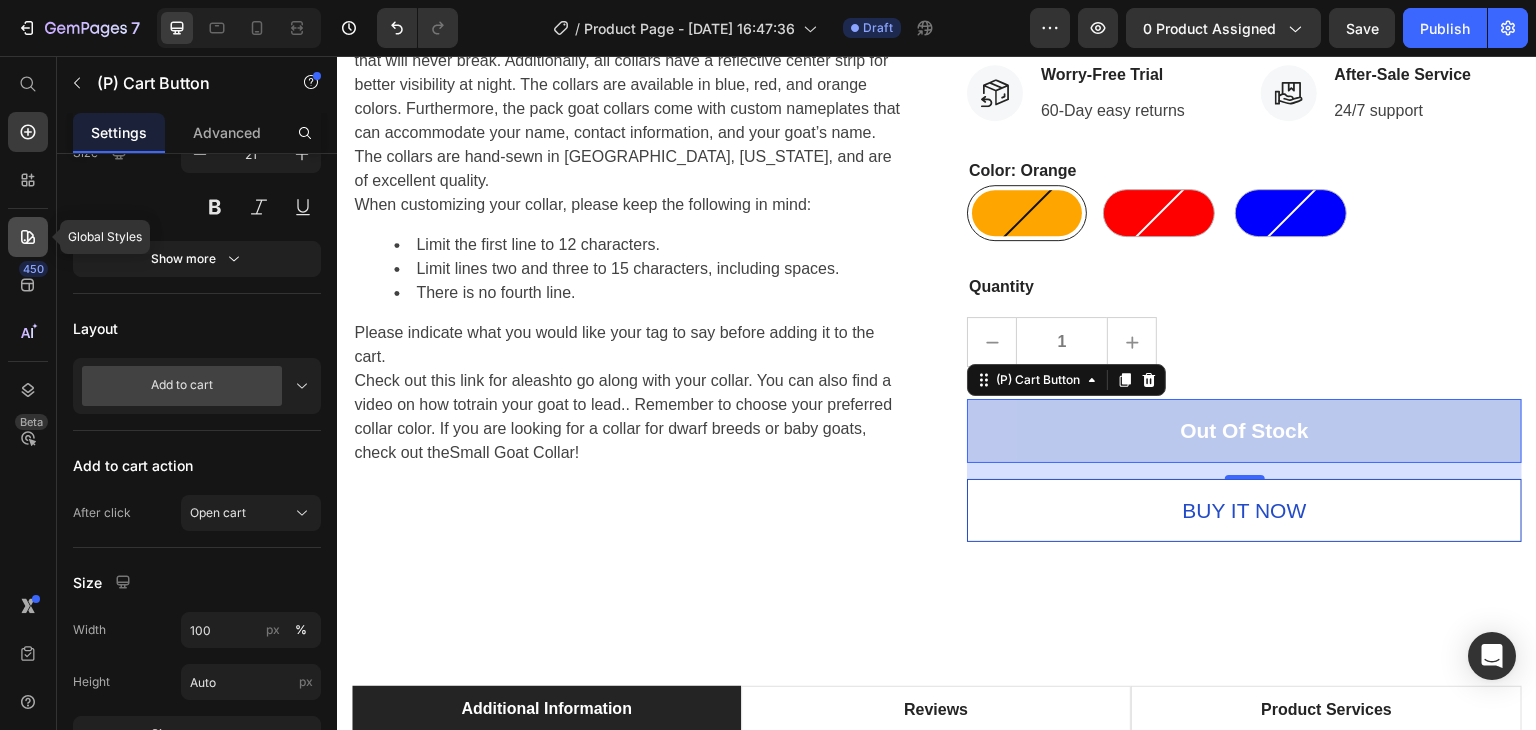 click 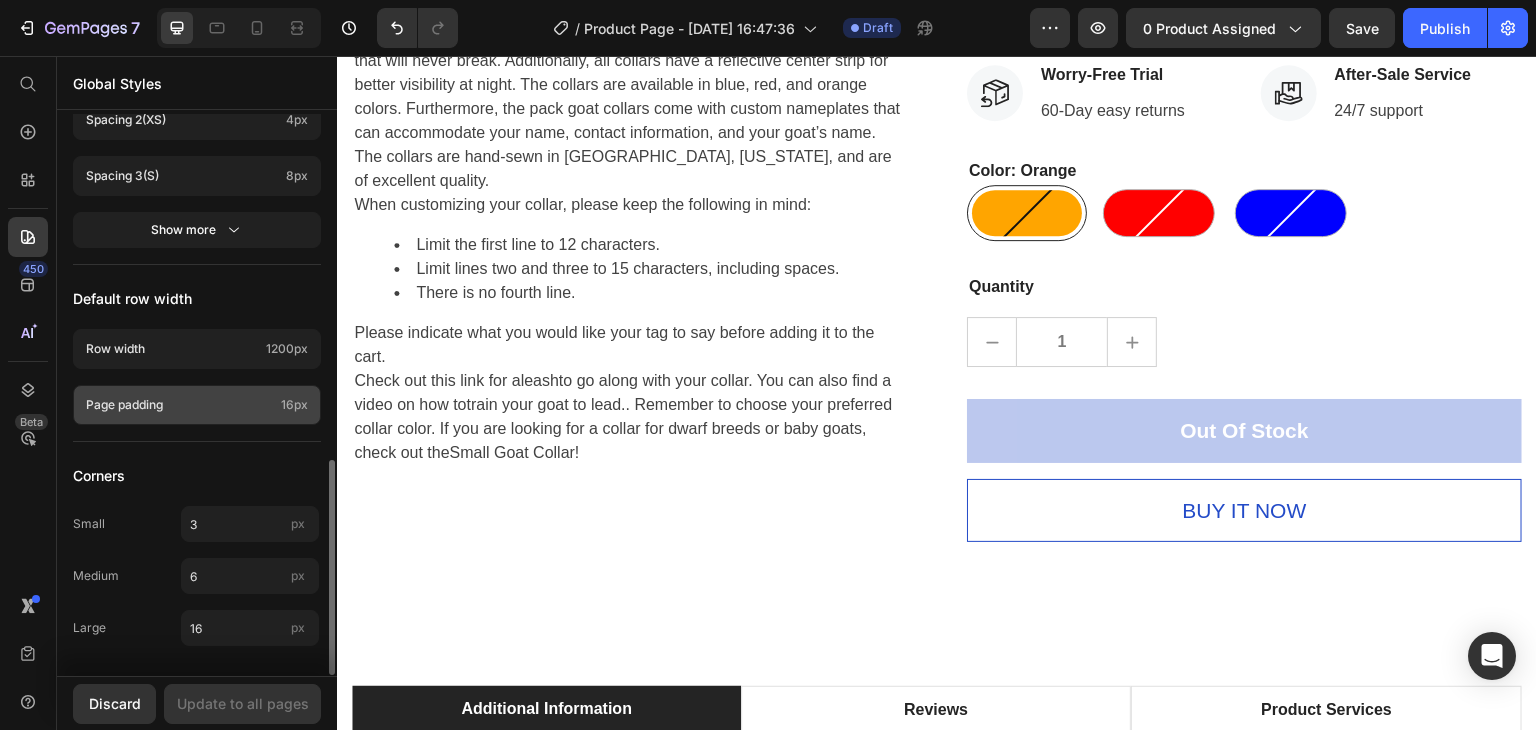 scroll, scrollTop: 801, scrollLeft: 0, axis: vertical 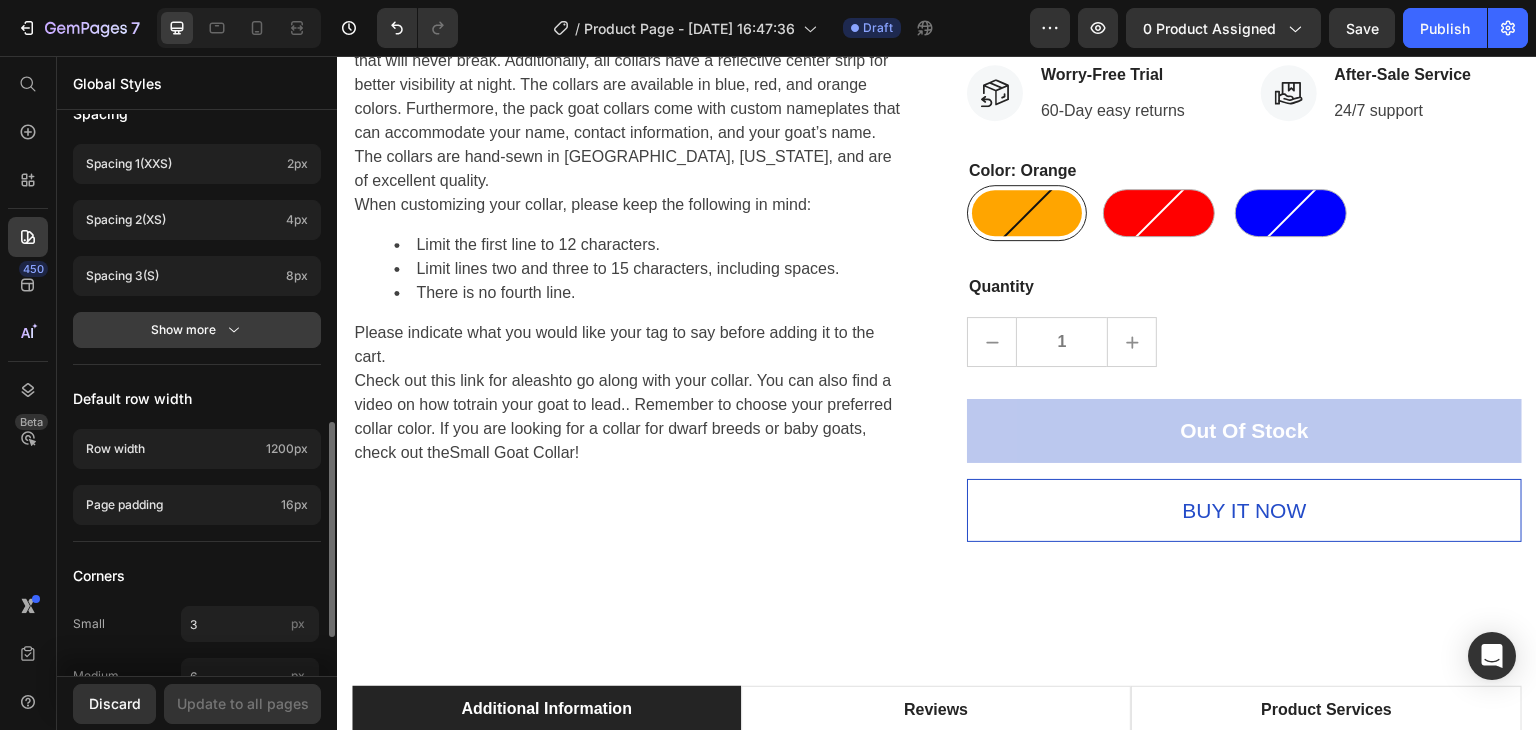 click on "Show more" at bounding box center [197, 330] 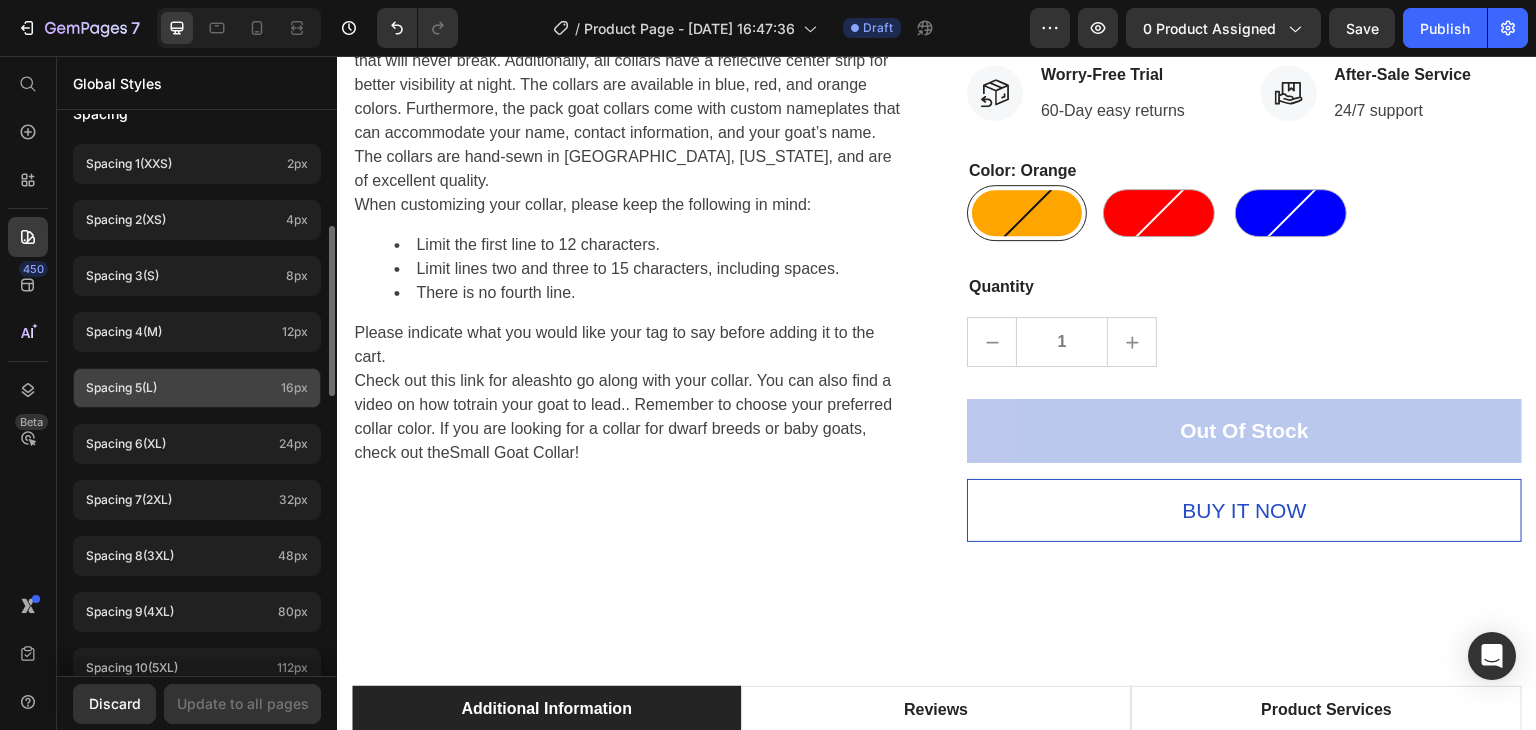 scroll, scrollTop: 601, scrollLeft: 0, axis: vertical 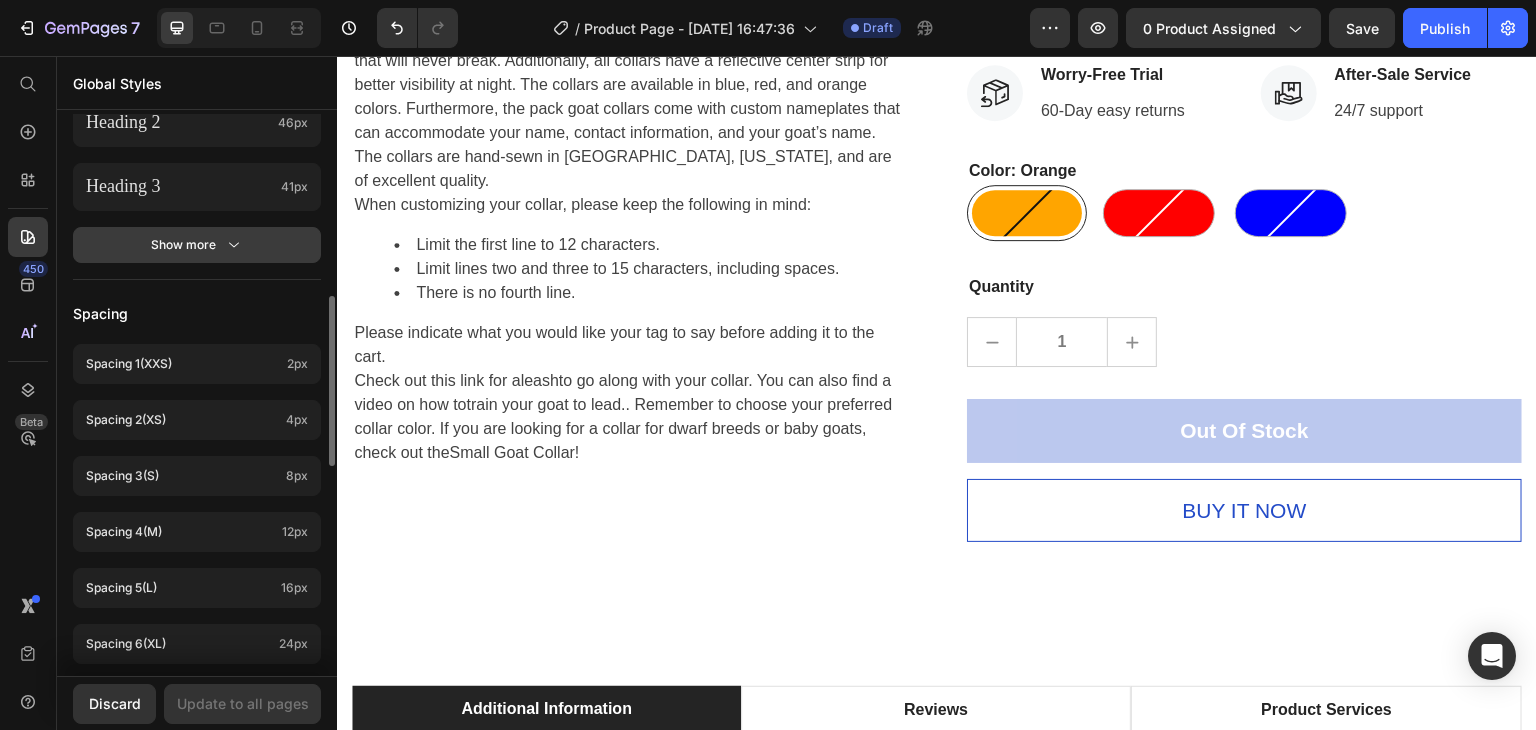 click on "Show more" at bounding box center (197, 245) 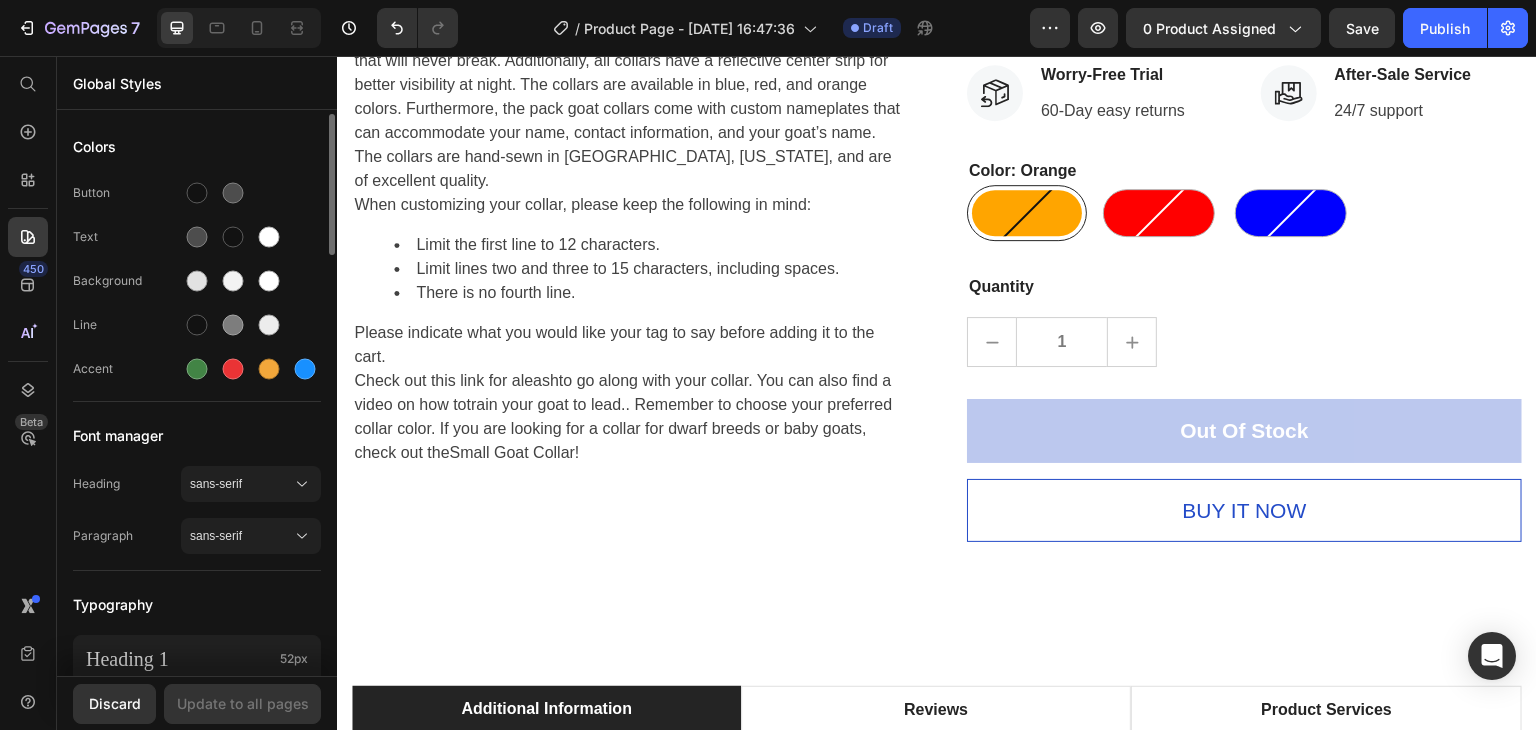 scroll, scrollTop: 0, scrollLeft: 0, axis: both 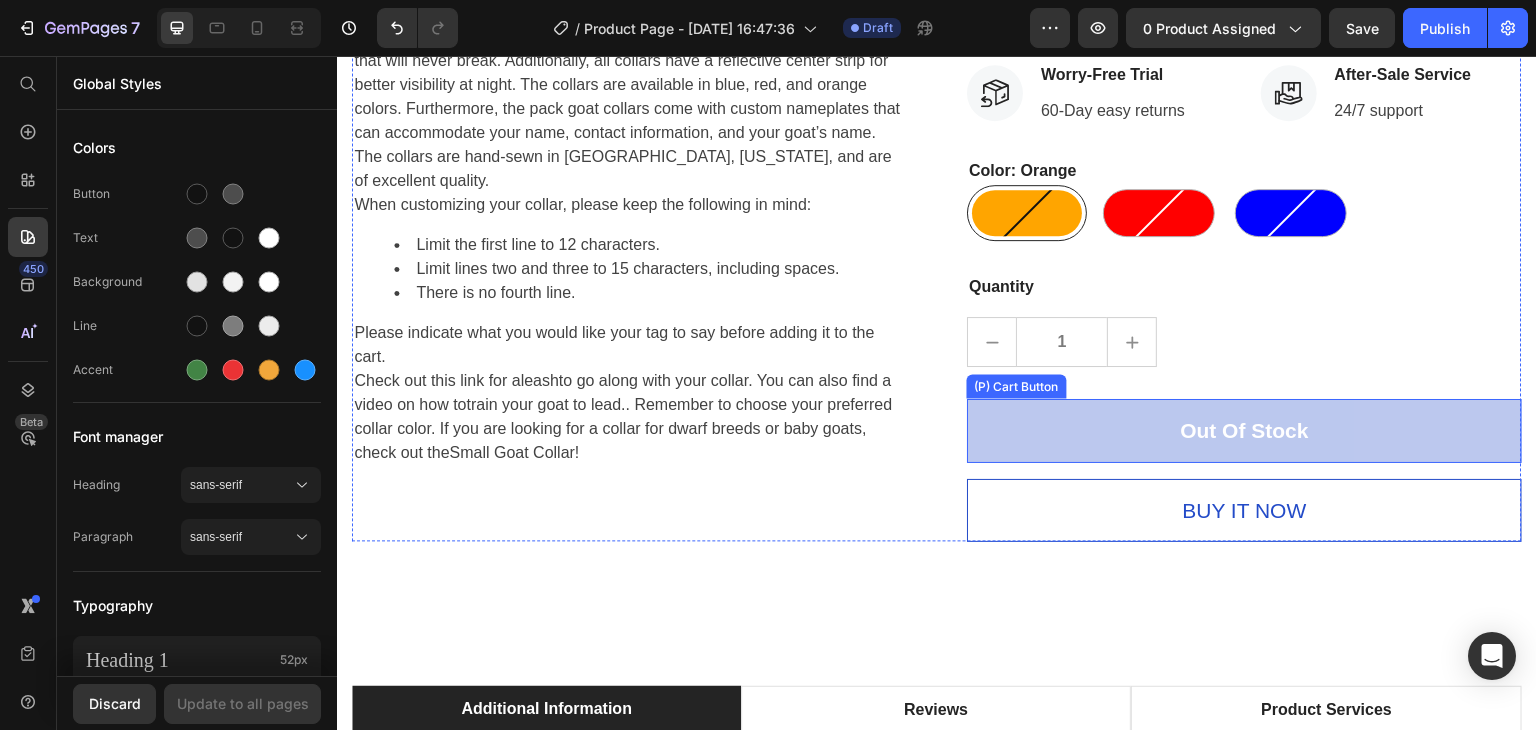 click on "OUT OF STOCK (P) Stock Counter Large Goat Collar (P) Title
Icon
Icon
Icon
Icon
Icon Icon List Hoz 915 reviews Text block Row $0.00 (P) Price $0.00 (P) Price Save $0.00 (P) Tag Row
Our custom-made collars are designed to fit pack goats of any size from 50 to 250 pounds. They’re easy to put on and take off, incredibly strong, and feature a durable D-Ring that will never break. Our reflective center strip ensures your goat stays visible even in low light. Each collar comes with a custom nameplate that can fit your name, contact information, and your goat’s name. And with a variety of colors to choose from, you can get a collar that’s as unique as your goat. Made in the USA and hand-sewn in Rigby, Idaho by the goat gear stud, Matt Lyon, owner of Bantam Saddle Tack.
(P) Description
See All Specs Button Row
Icon Free Delivery Text block Free delivery and returns Text block" at bounding box center (1244, -370) 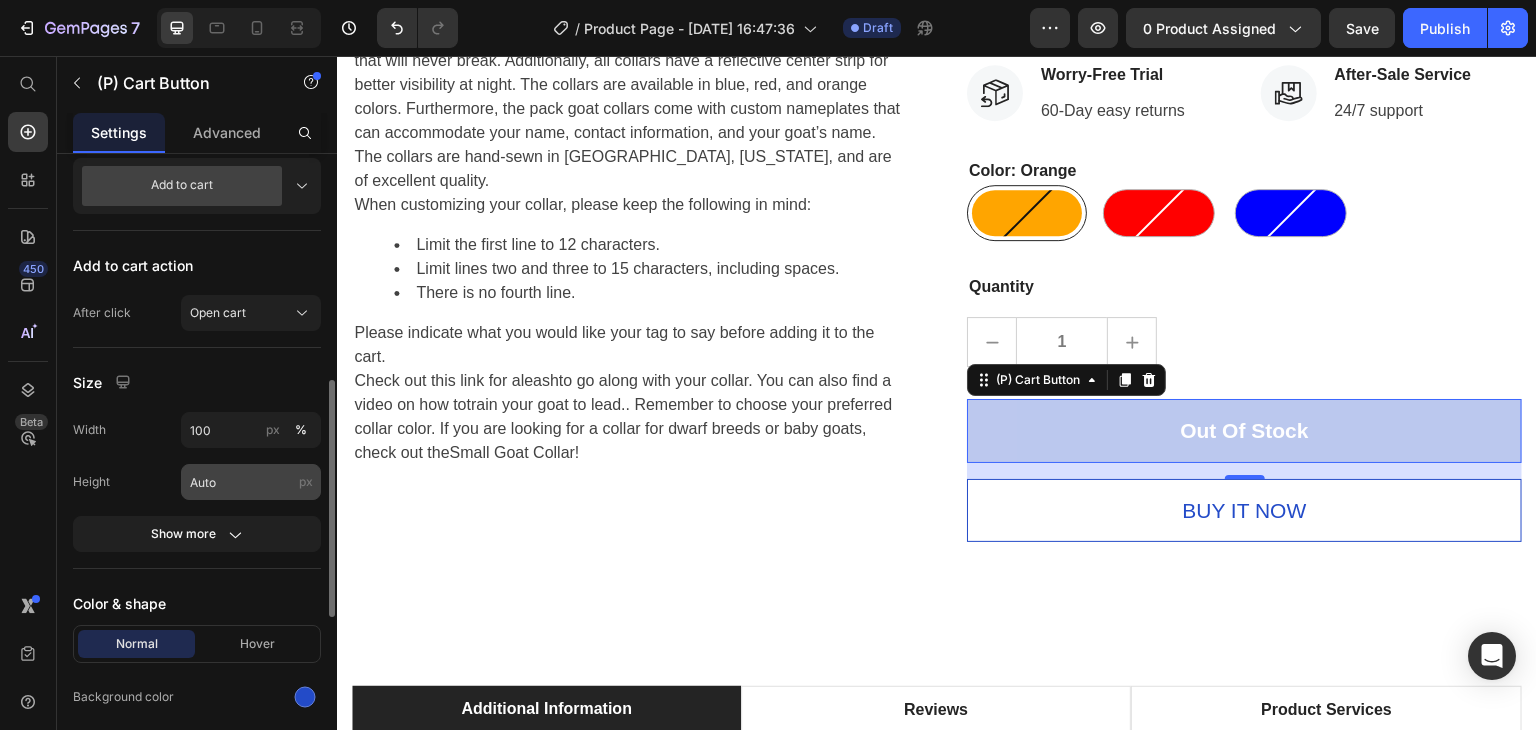 scroll, scrollTop: 800, scrollLeft: 0, axis: vertical 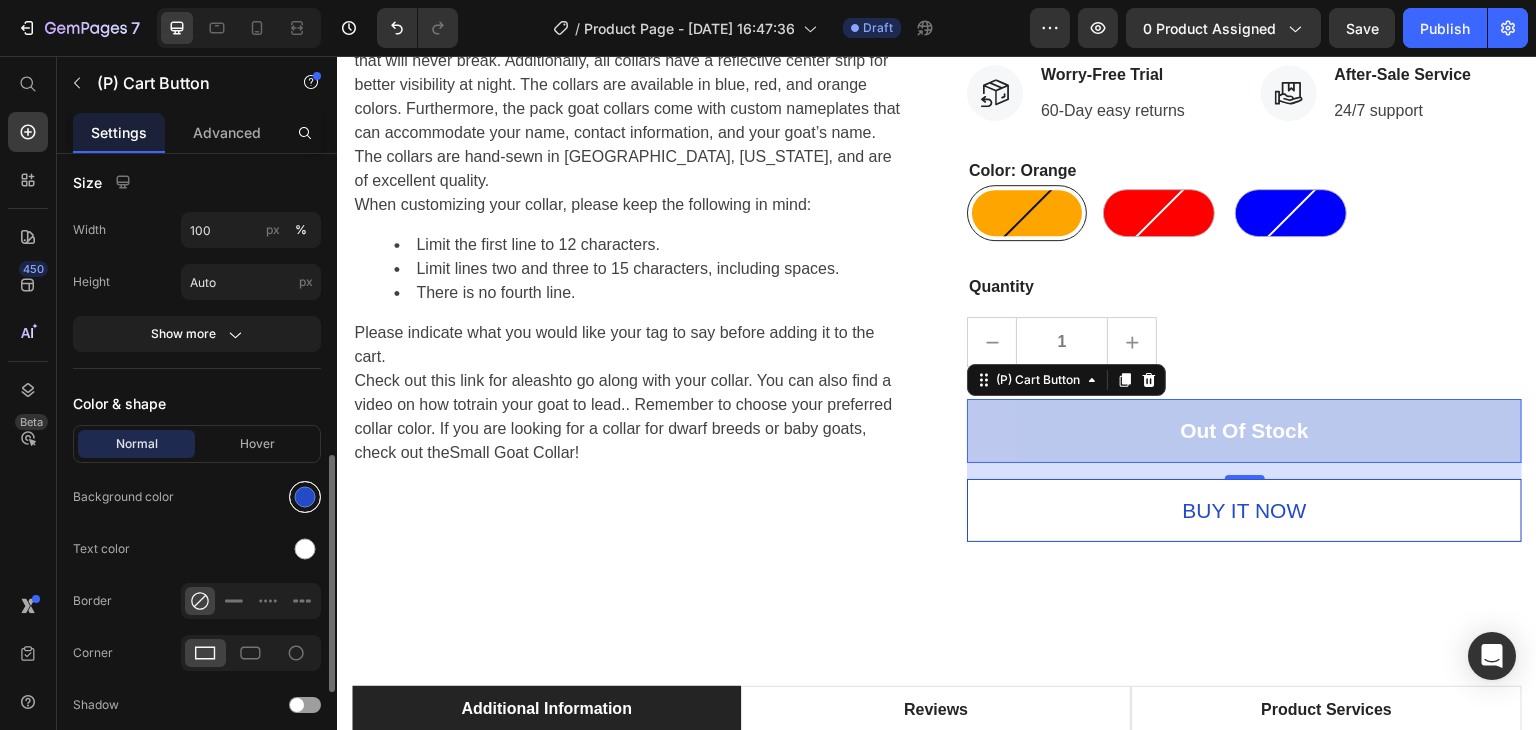 click at bounding box center [305, 497] 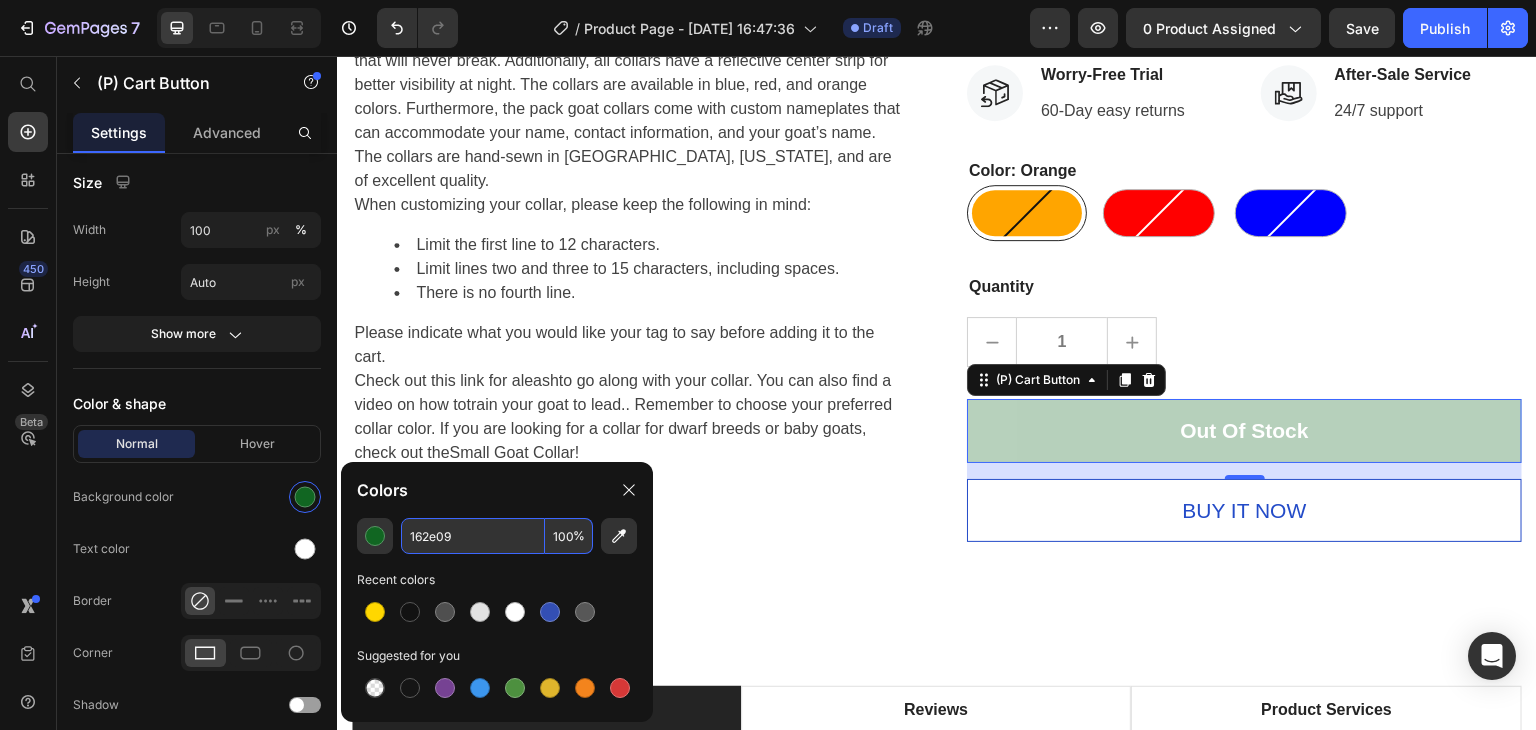 type on "162E09" 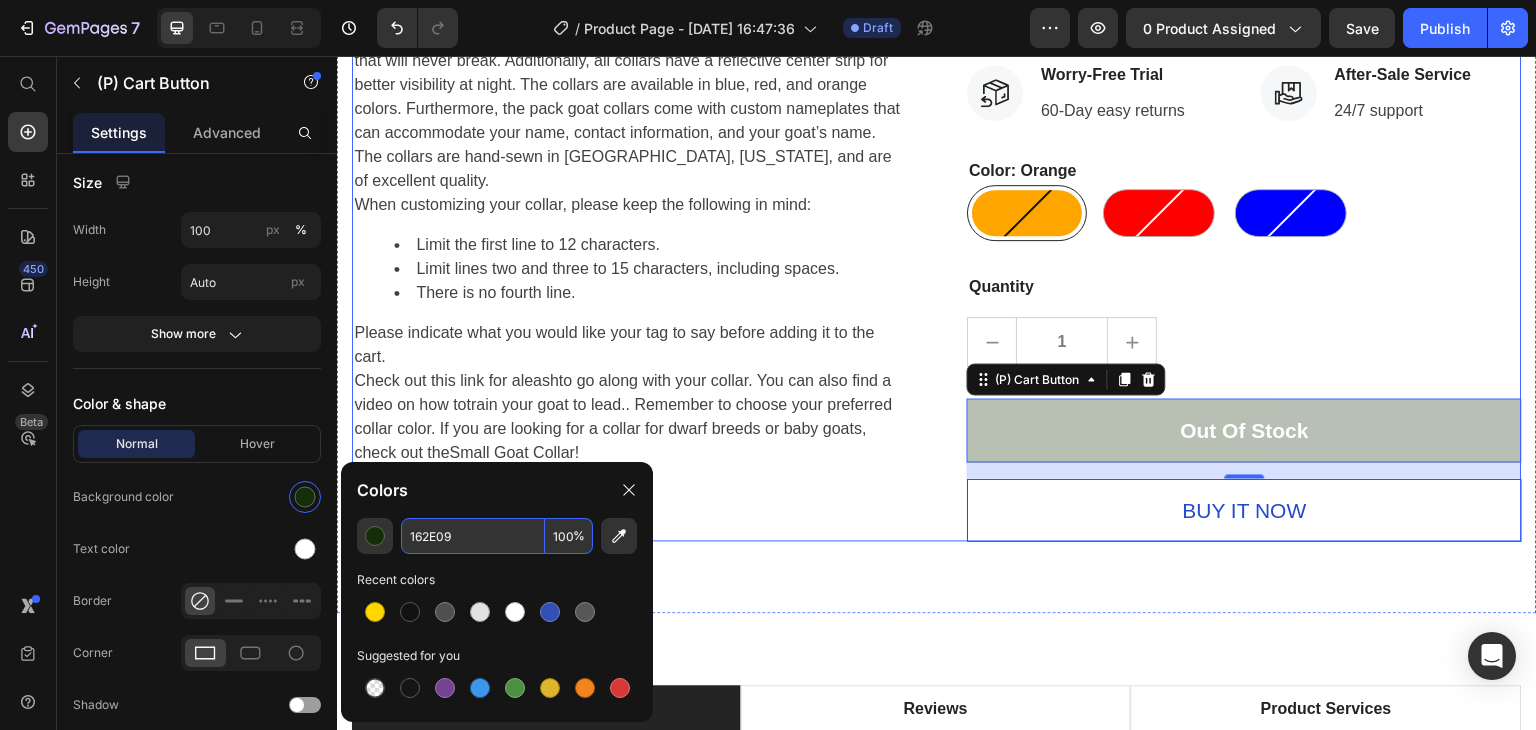 click on "Product Images Video Please note that the Pack Goat Collar may take at least ten days to ship because of the custom tags. Heading This pack goat collar is suitable for goats weighing between 50 to 250 pounds. The buckles are easy to put on and take off, and the high-quality materials ensure your goat’s safety. The reflective collars come with a D-ring that will never break. Additionally, all collars have a reflective center strip for better visibility at night. The collars are available in blue, red, and orange colors. Furthermore, the pack goat collars come with custom nameplates that can accommodate your name, contact information, and your goat’s name. The collars are hand-sewn in Rigby, Idaho, and are of excellent quality. When customizing your collar, please keep the following in mind: Limit the first line to 12 characters. Limit lines two and three to 15 characters, including spaces. There is no fourth line. Please indicate what you would like your tag to say before adding it to the cart. leash !" at bounding box center (629, -370) 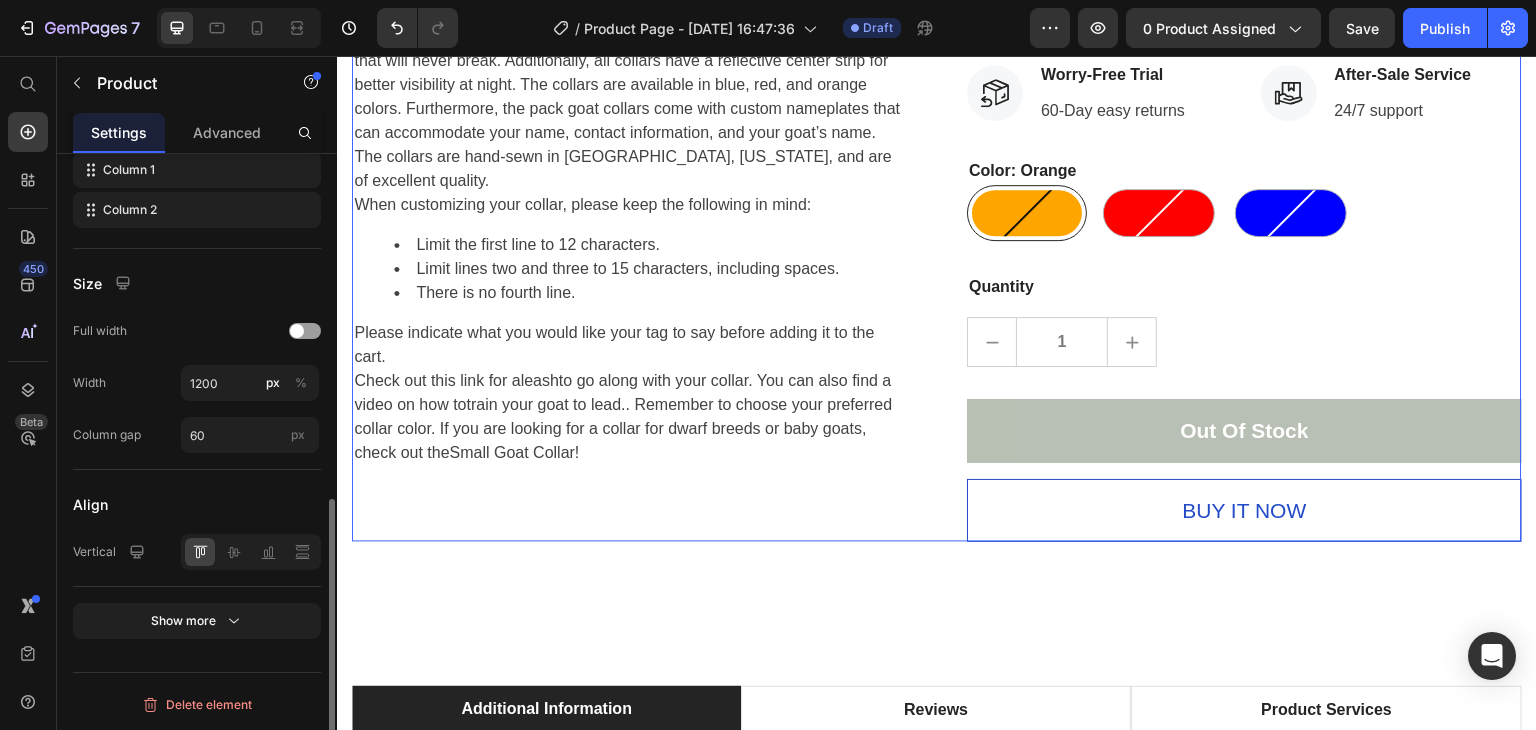 scroll, scrollTop: 0, scrollLeft: 0, axis: both 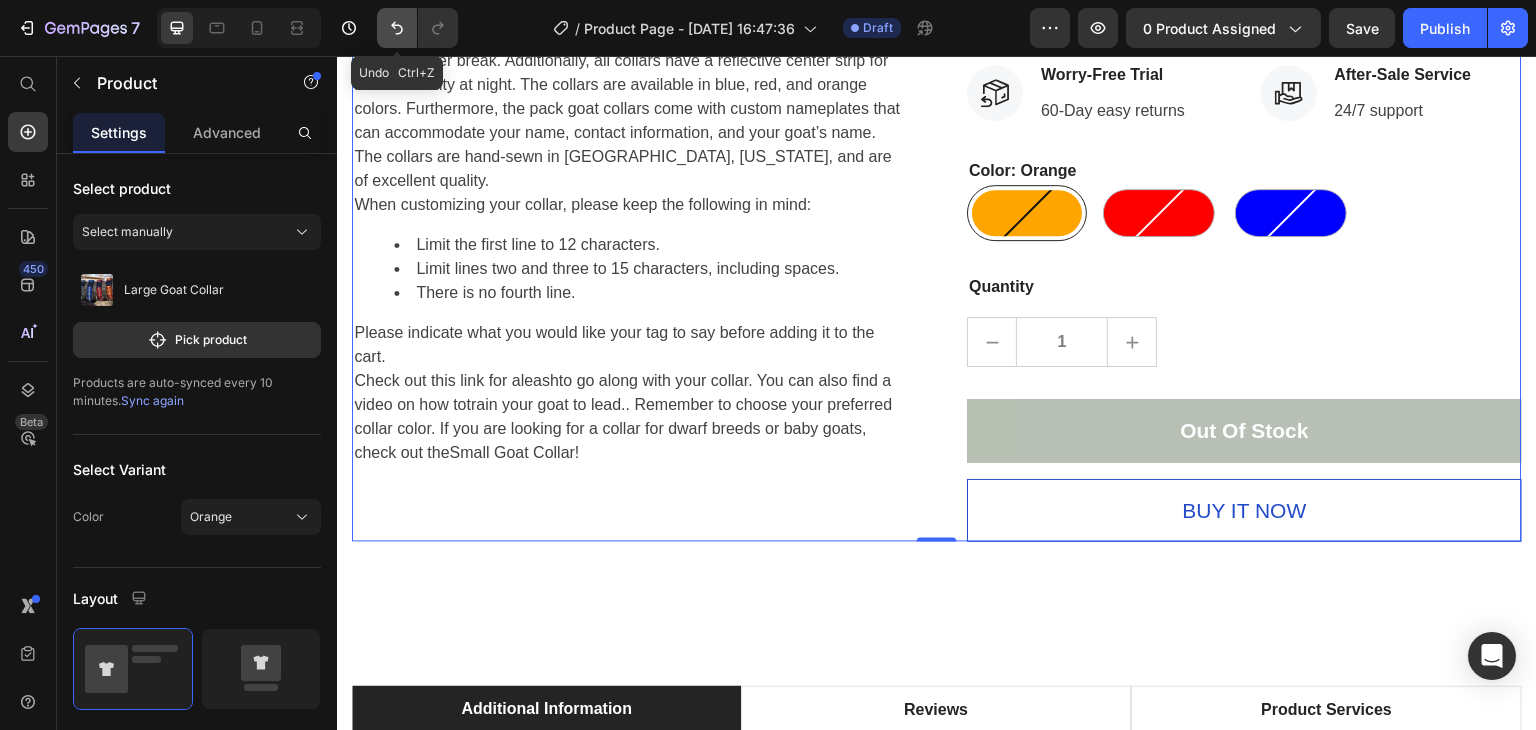 click 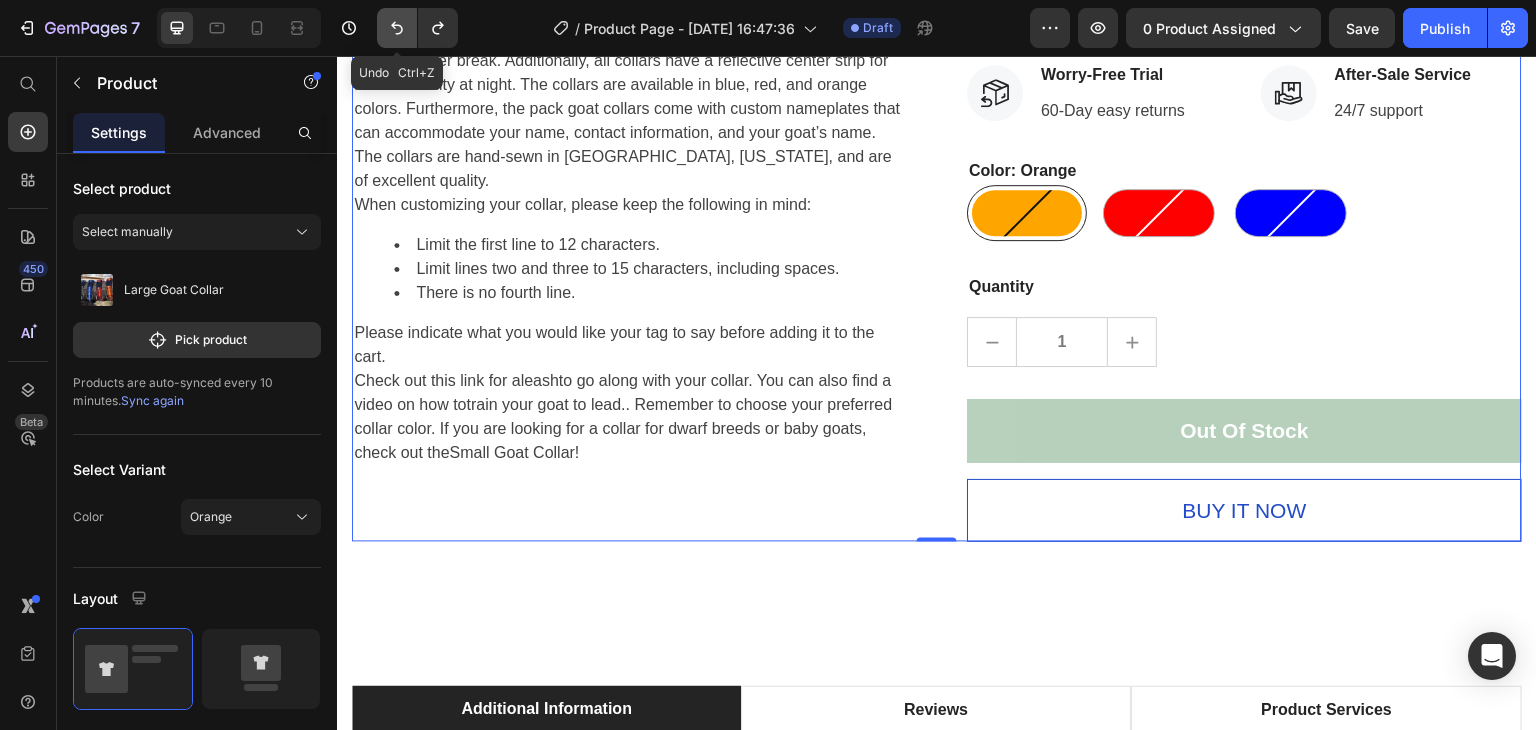 click 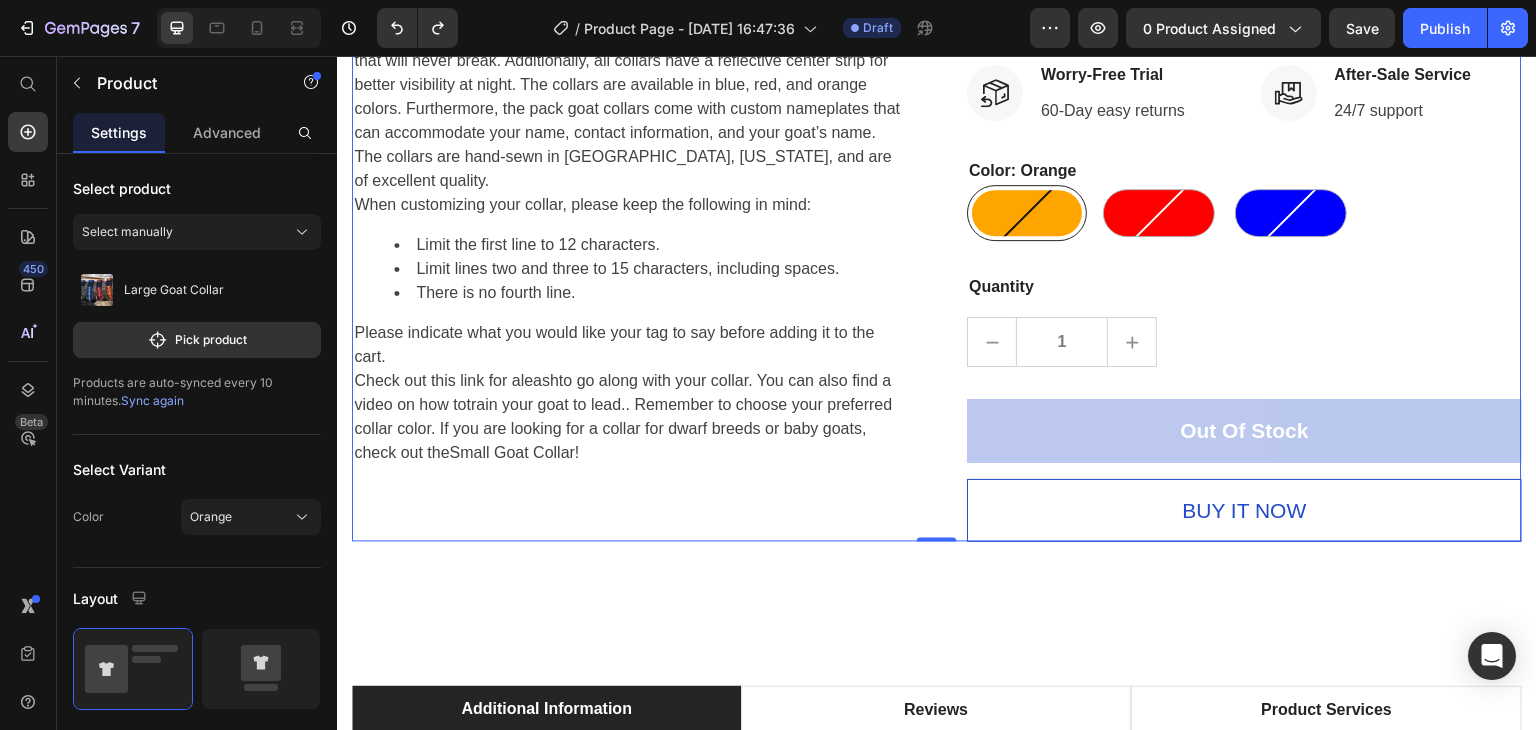 click on "Product Images Video Please note that the Pack Goat Collar may take at least ten days to ship because of the custom tags. Heading This pack goat collar is suitable for goats weighing between 50 to 250 pounds. The buckles are easy to put on and take off, and the high-quality materials ensure your goat’s safety. The reflective collars come with a D-ring that will never break. Additionally, all collars have a reflective center strip for better visibility at night. The collars are available in blue, red, and orange colors. Furthermore, the pack goat collars come with custom nameplates that can accommodate your name, contact information, and your goat’s name. The collars are hand-sewn in Rigby, Idaho, and are of excellent quality. When customizing your collar, please keep the following in mind: Limit the first line to 12 characters. Limit lines two and three to 15 characters, including spaces. There is no fourth line. Please indicate what you would like your tag to say before adding it to the cart. leash !" at bounding box center (629, -370) 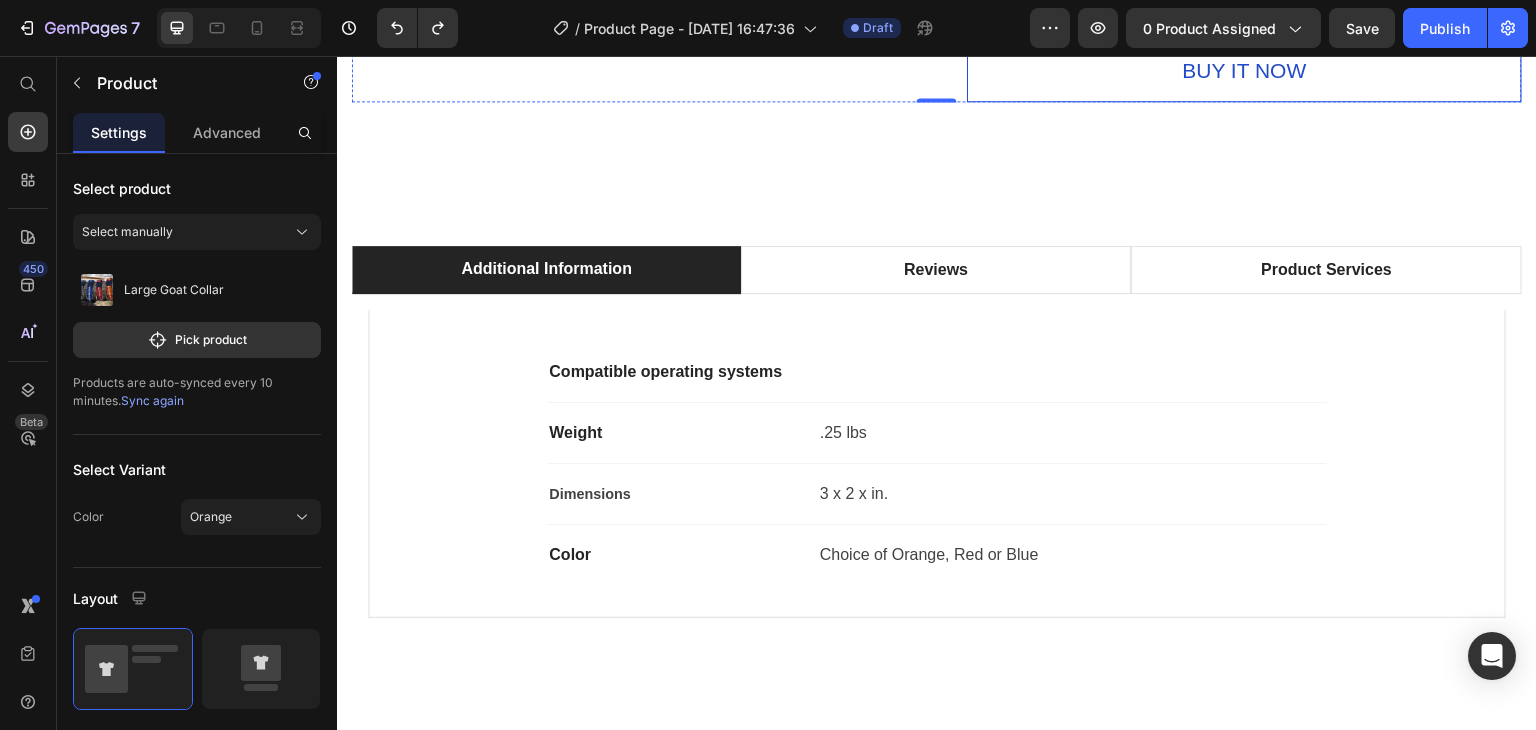 scroll, scrollTop: 1951, scrollLeft: 0, axis: vertical 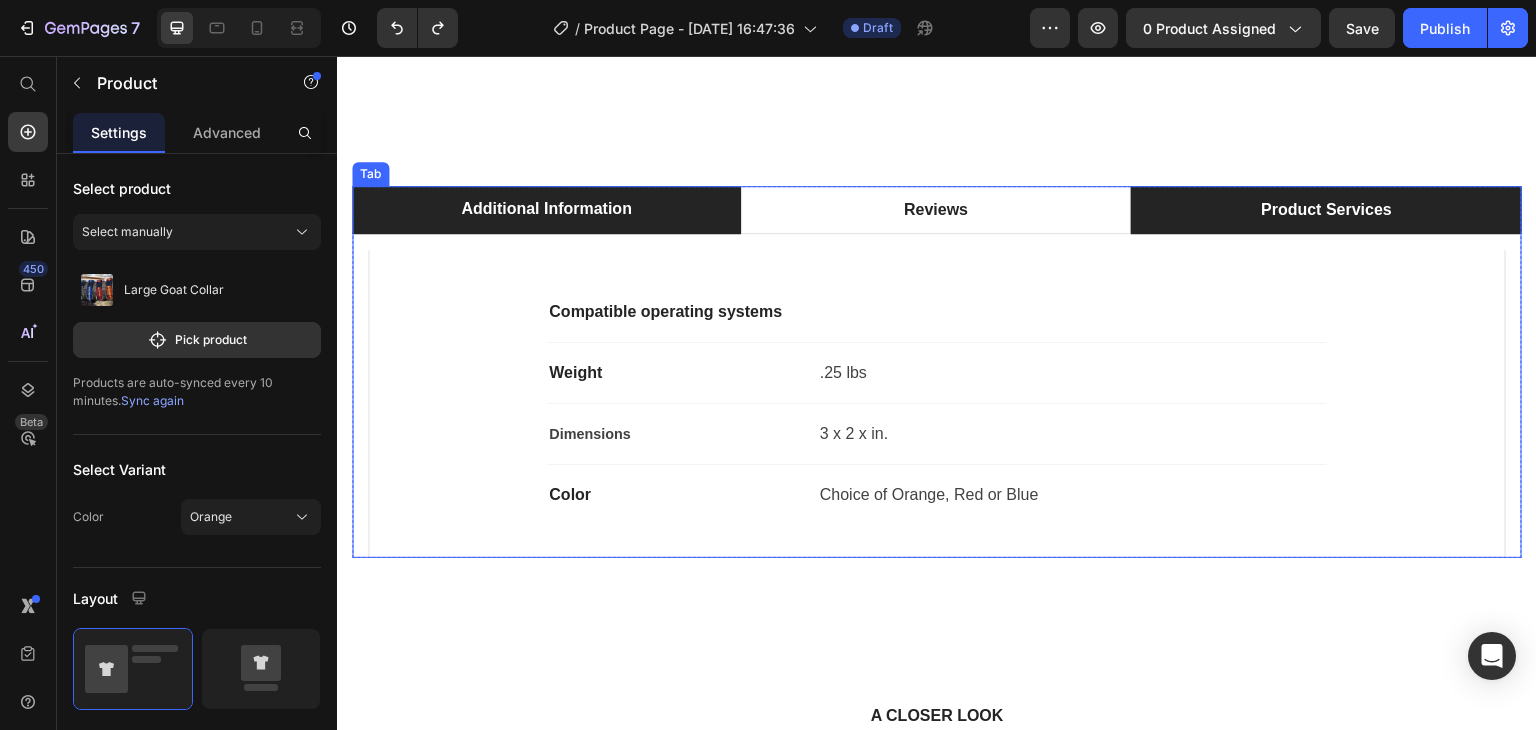 click on "Product Services" at bounding box center (1326, 210) 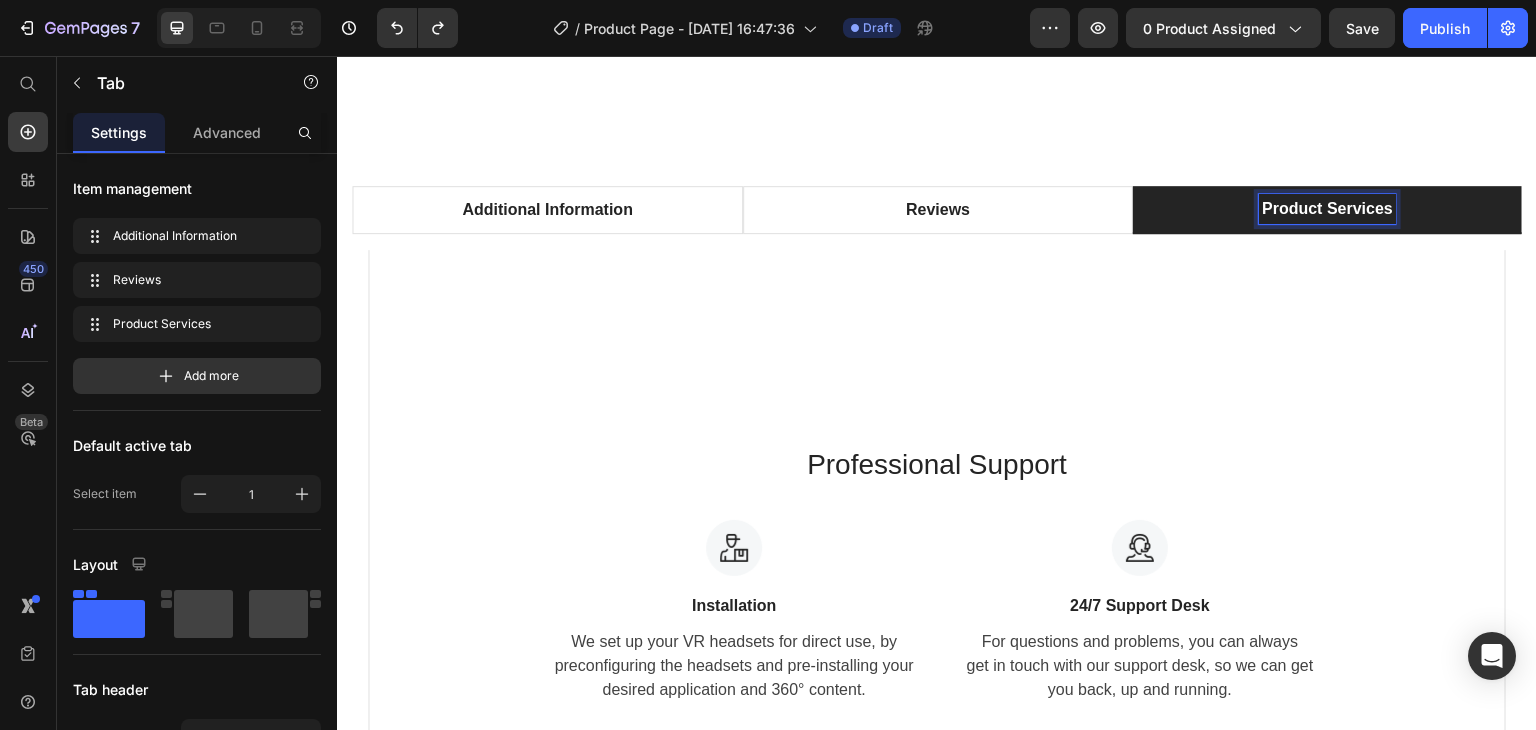 click on "Product Services" at bounding box center (1327, 209) 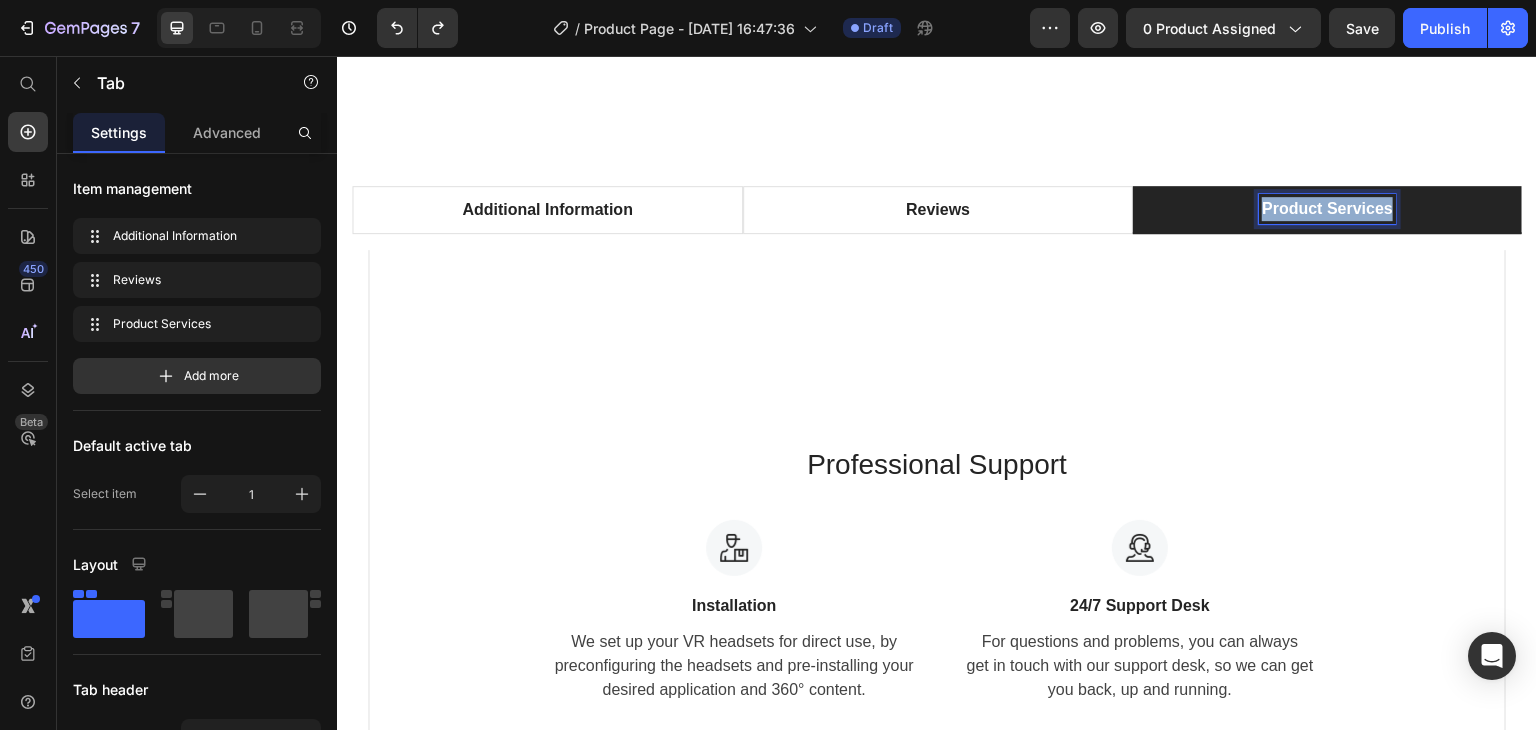 drag, startPoint x: 1379, startPoint y: 189, endPoint x: 1252, endPoint y: 187, distance: 127.01575 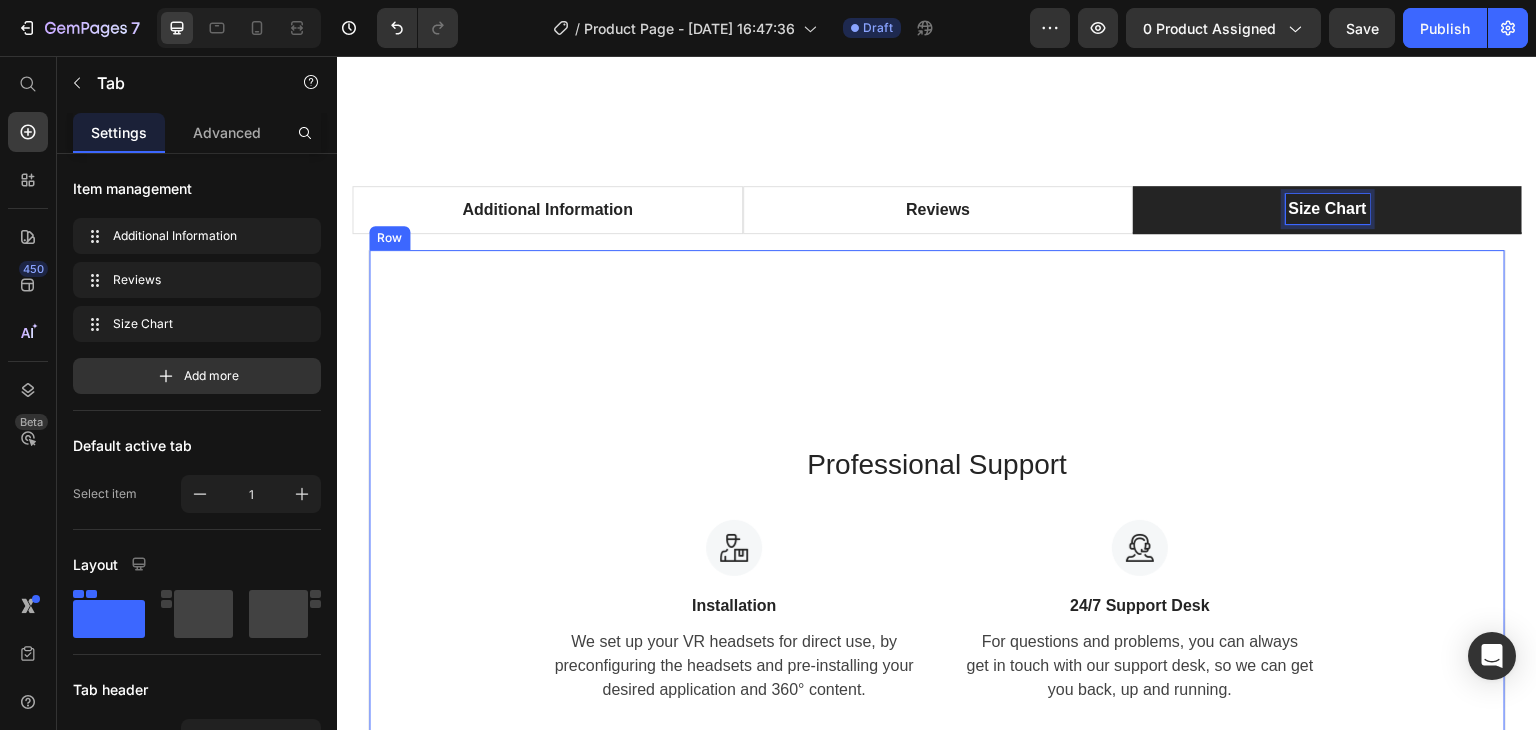click on "Professional Support Heading Image Installation Text block We set up your VR headsets for direct use, by preconfiguring the headsets and pre-installing your desired application and 360° content. Text block Image 24/7 Support Desk Text block For questions and problems, you can always  get in touch with our support desk, so we can get you back, up and running. Text block Row Row" at bounding box center [937, 573] 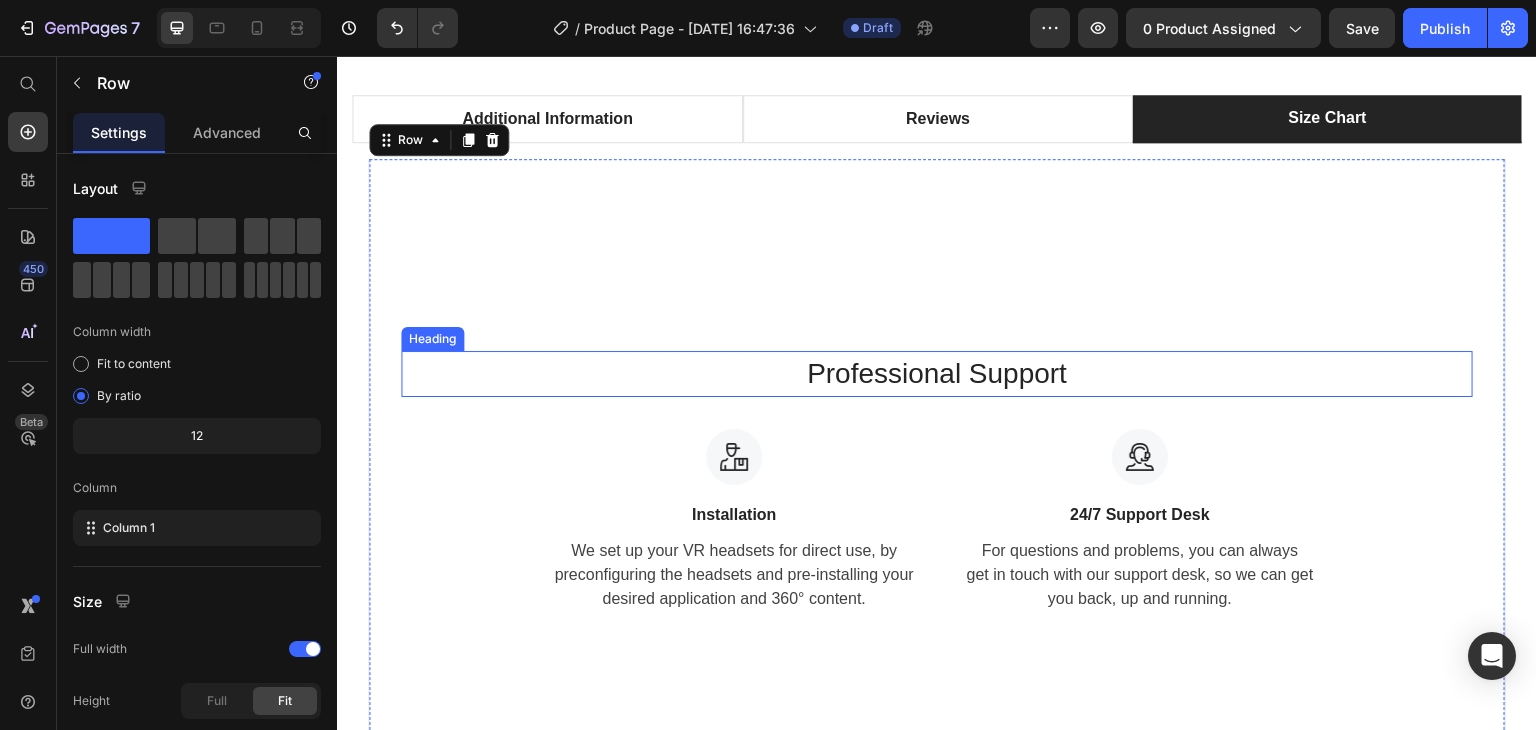 scroll, scrollTop: 2051, scrollLeft: 0, axis: vertical 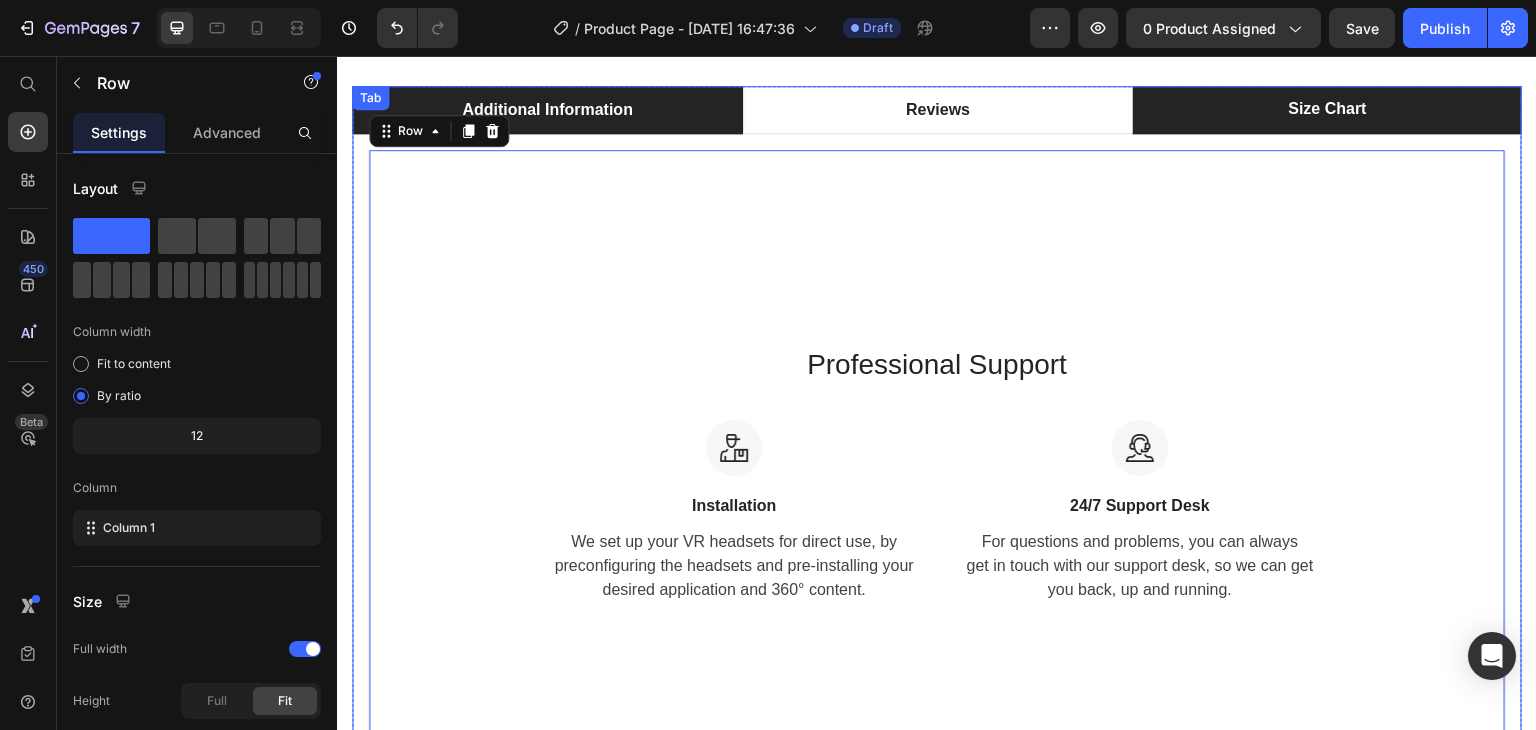 click on "Additional Information" at bounding box center (547, 110) 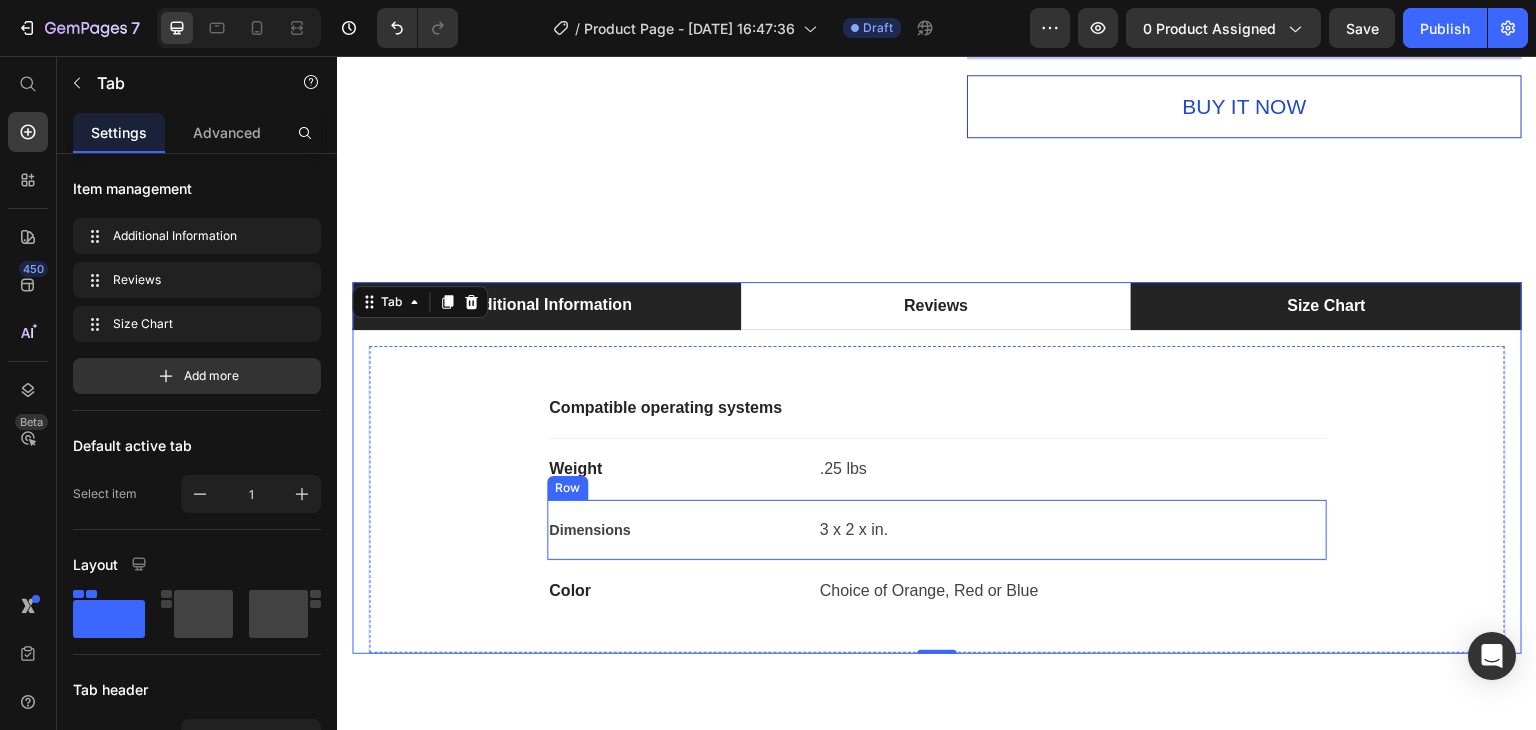 scroll, scrollTop: 1851, scrollLeft: 0, axis: vertical 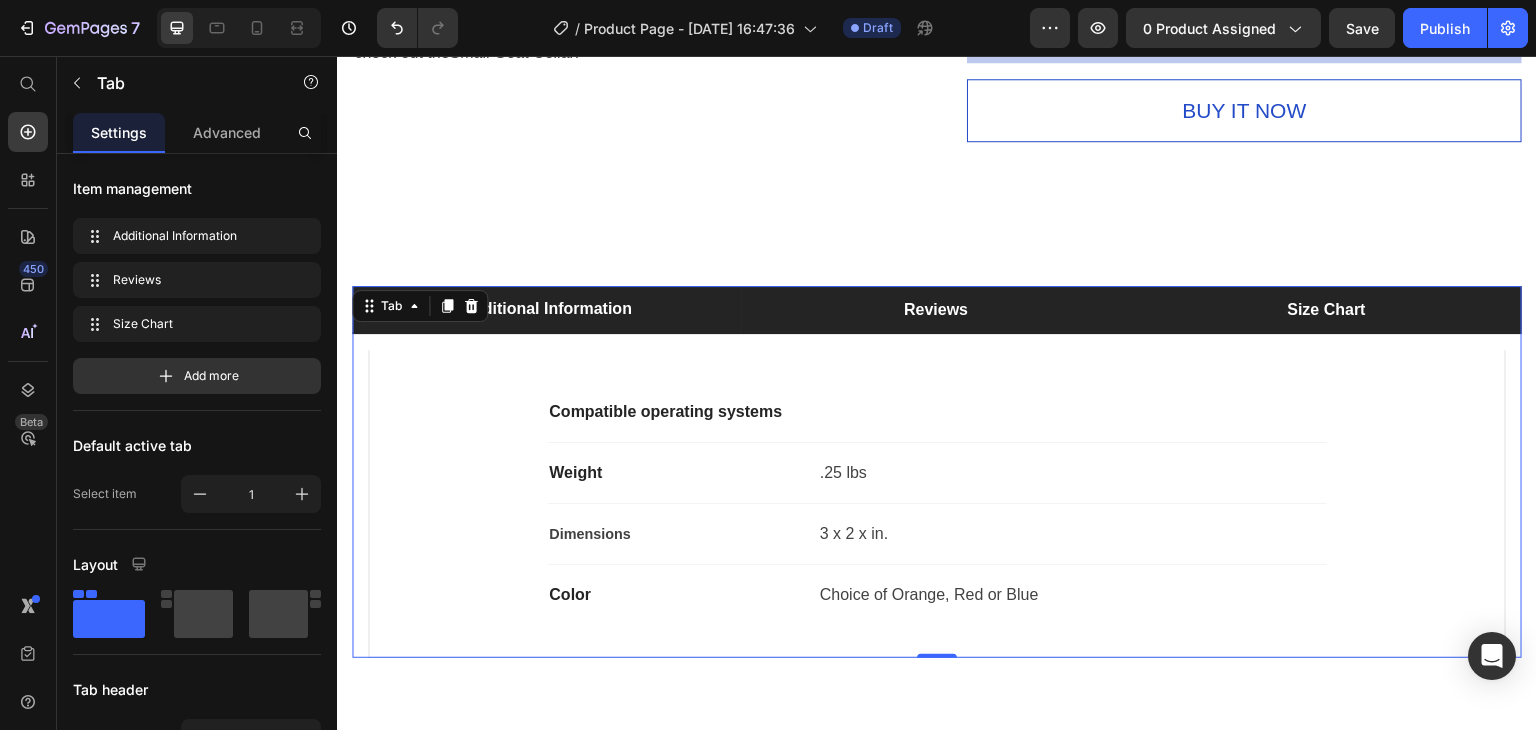 click on "Reviews" at bounding box center [936, 310] 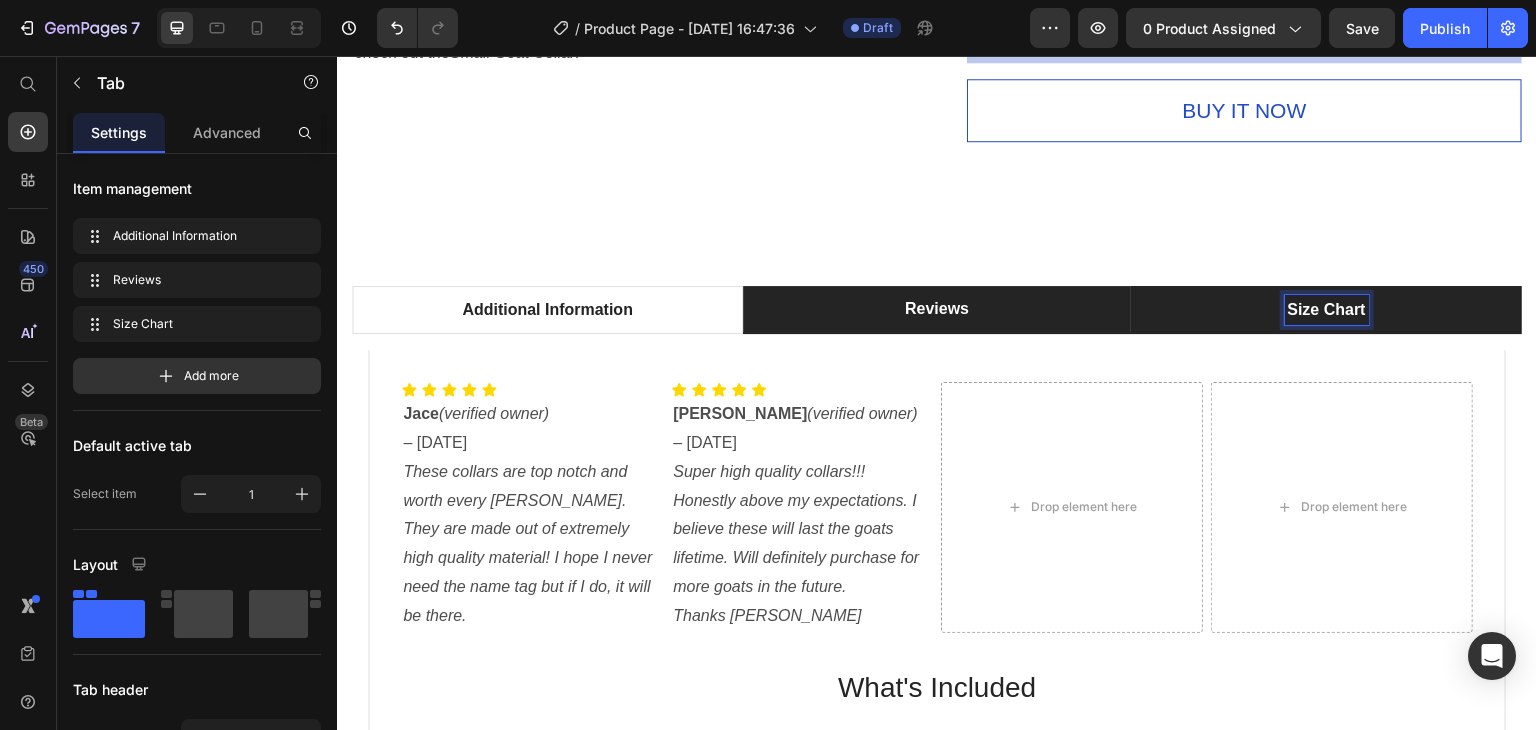 click on "Size Chart" at bounding box center (1326, 310) 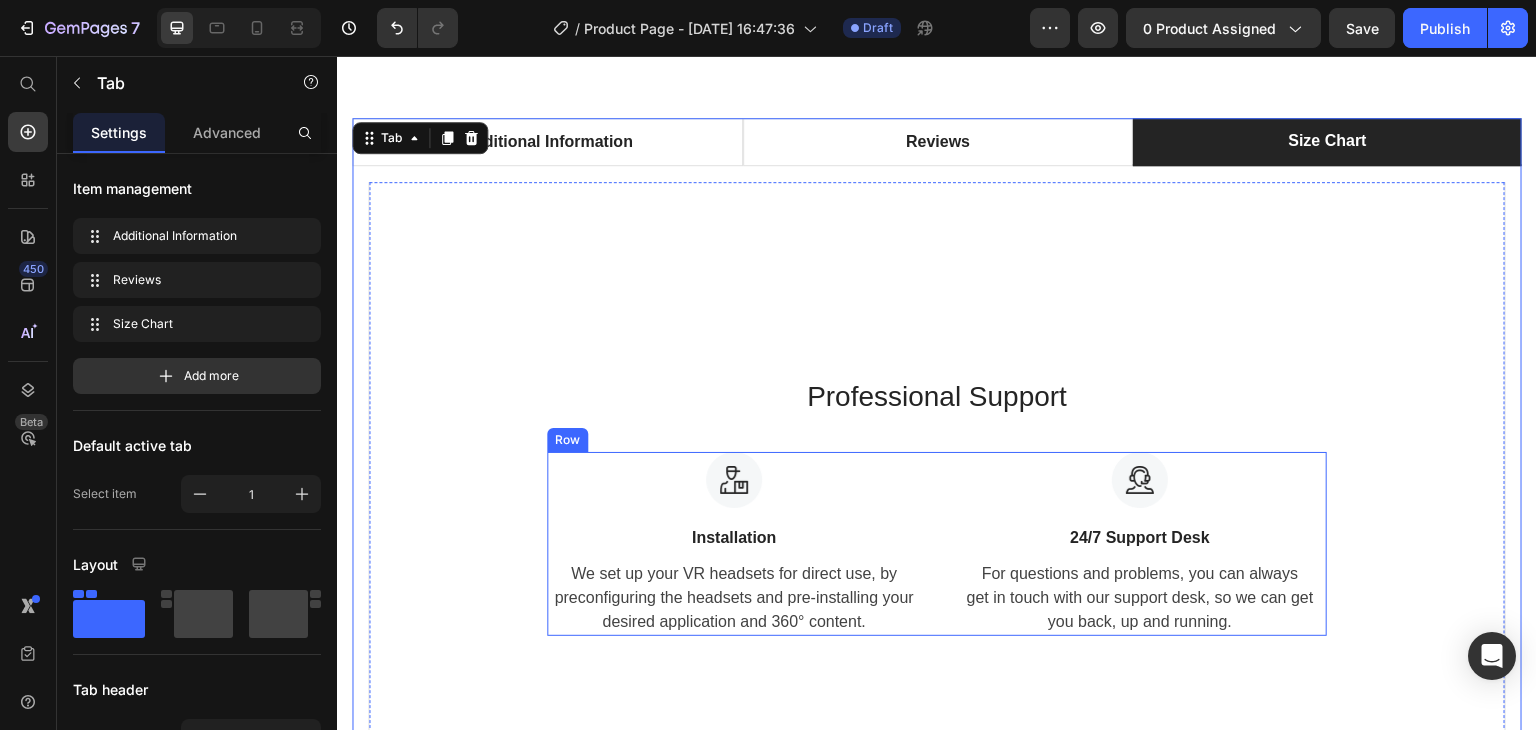 scroll, scrollTop: 2051, scrollLeft: 0, axis: vertical 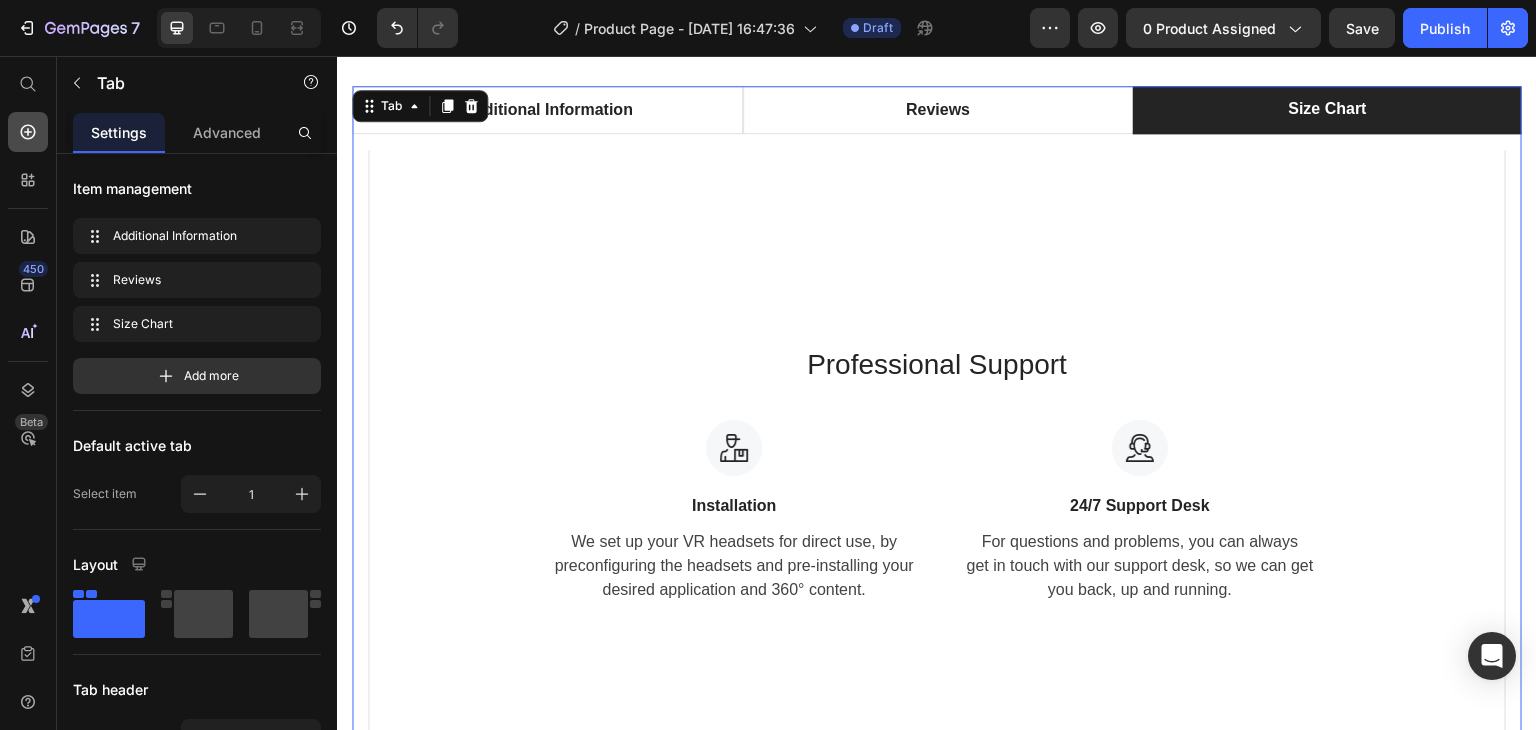 click 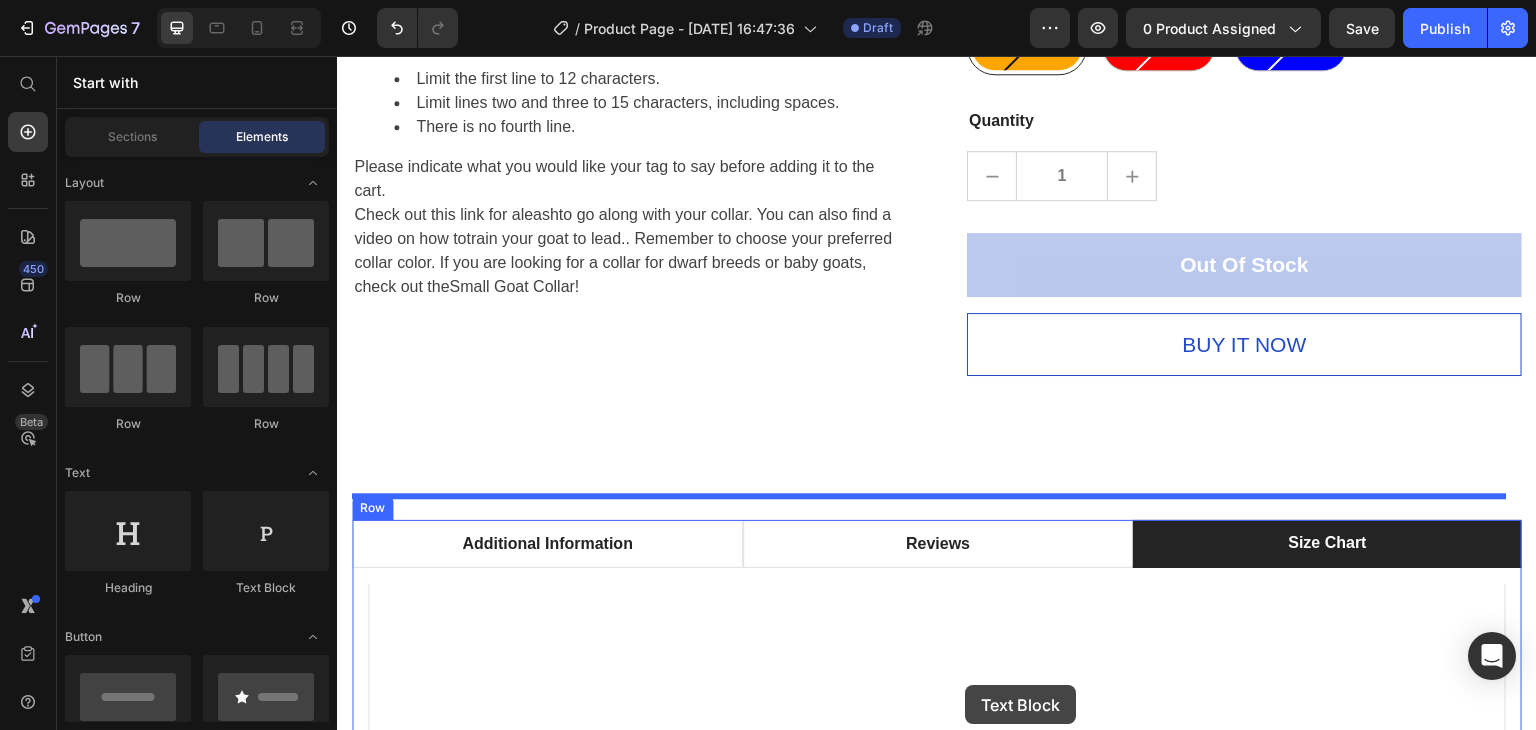 drag, startPoint x: 604, startPoint y: 587, endPoint x: 966, endPoint y: 687, distance: 375.55826 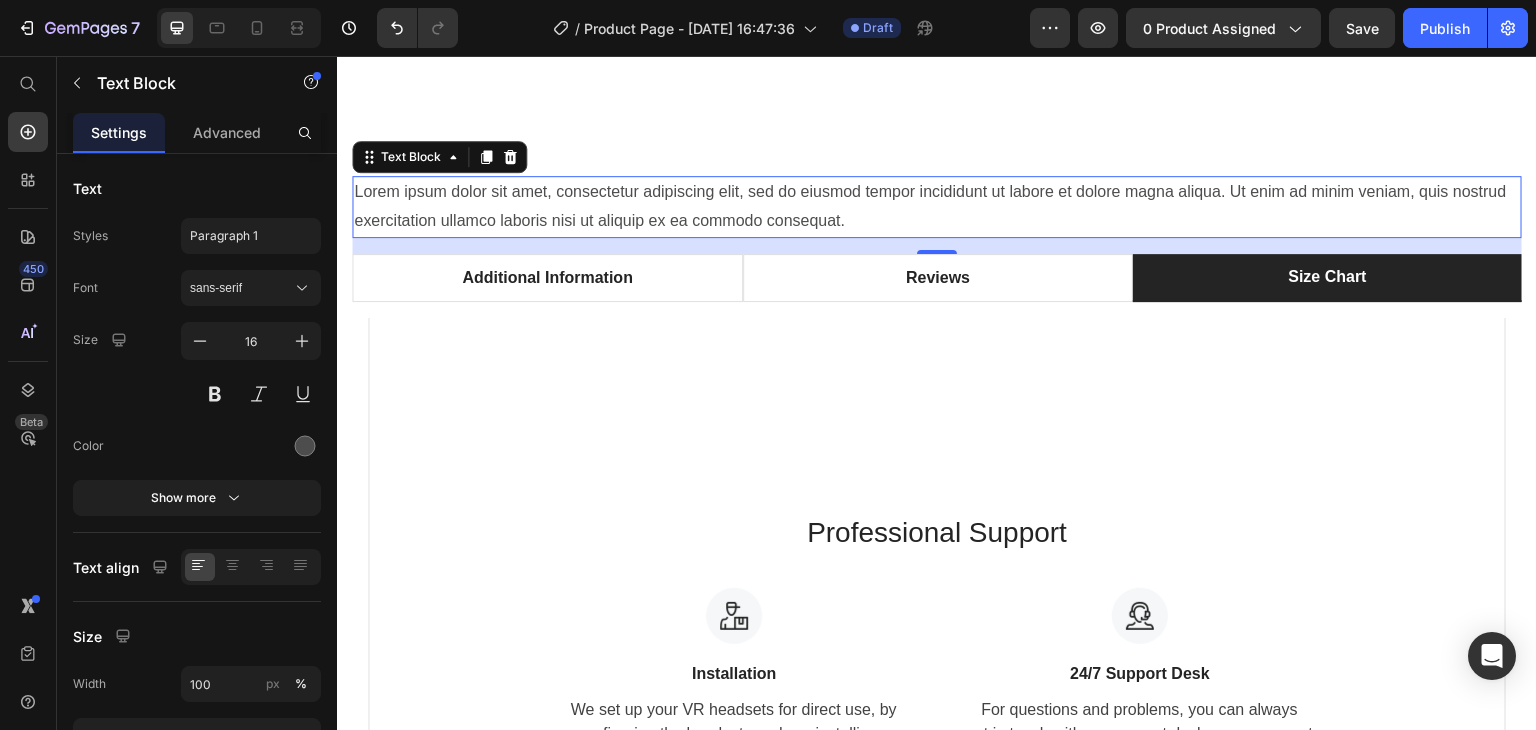 scroll, scrollTop: 2028, scrollLeft: 0, axis: vertical 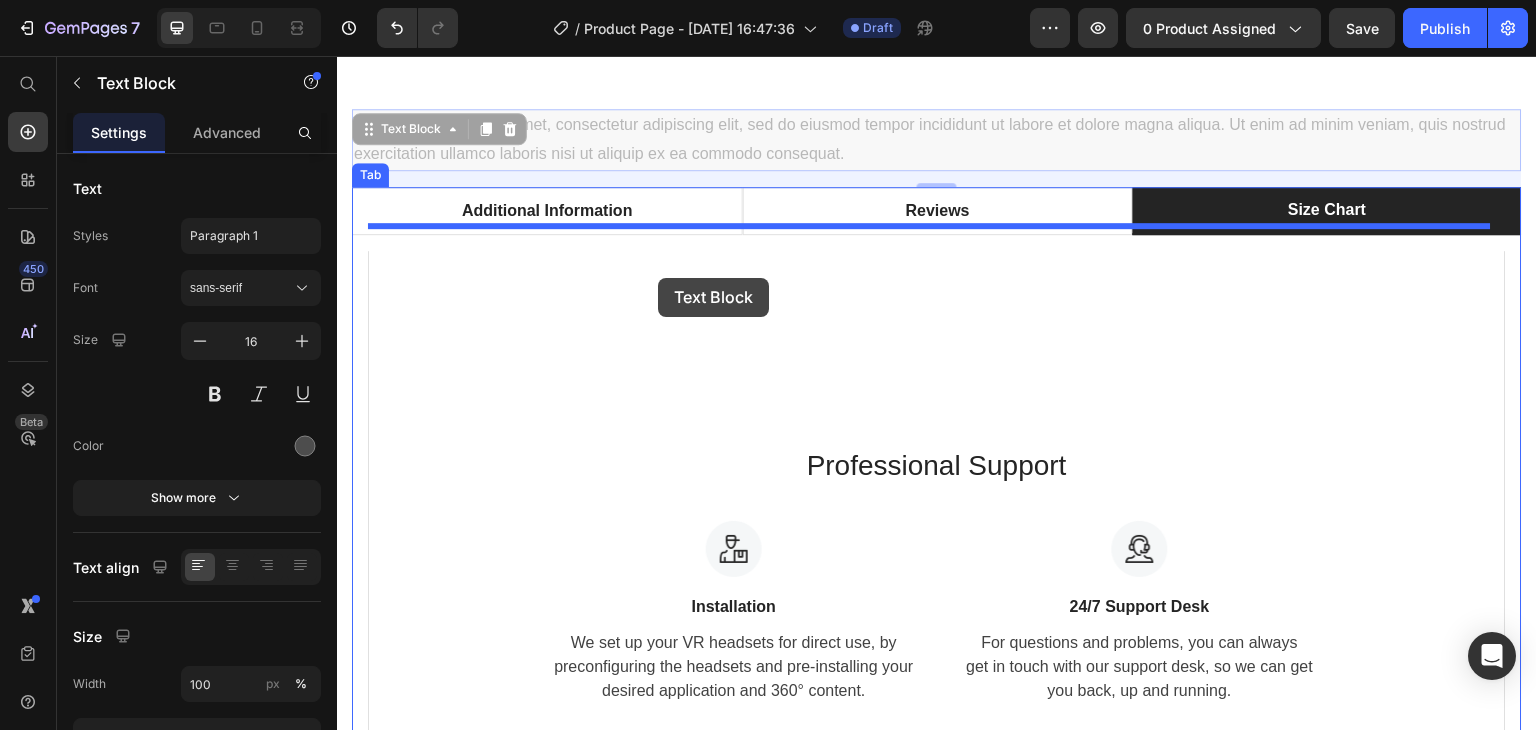drag, startPoint x: 412, startPoint y: 66, endPoint x: 658, endPoint y: 278, distance: 324.74606 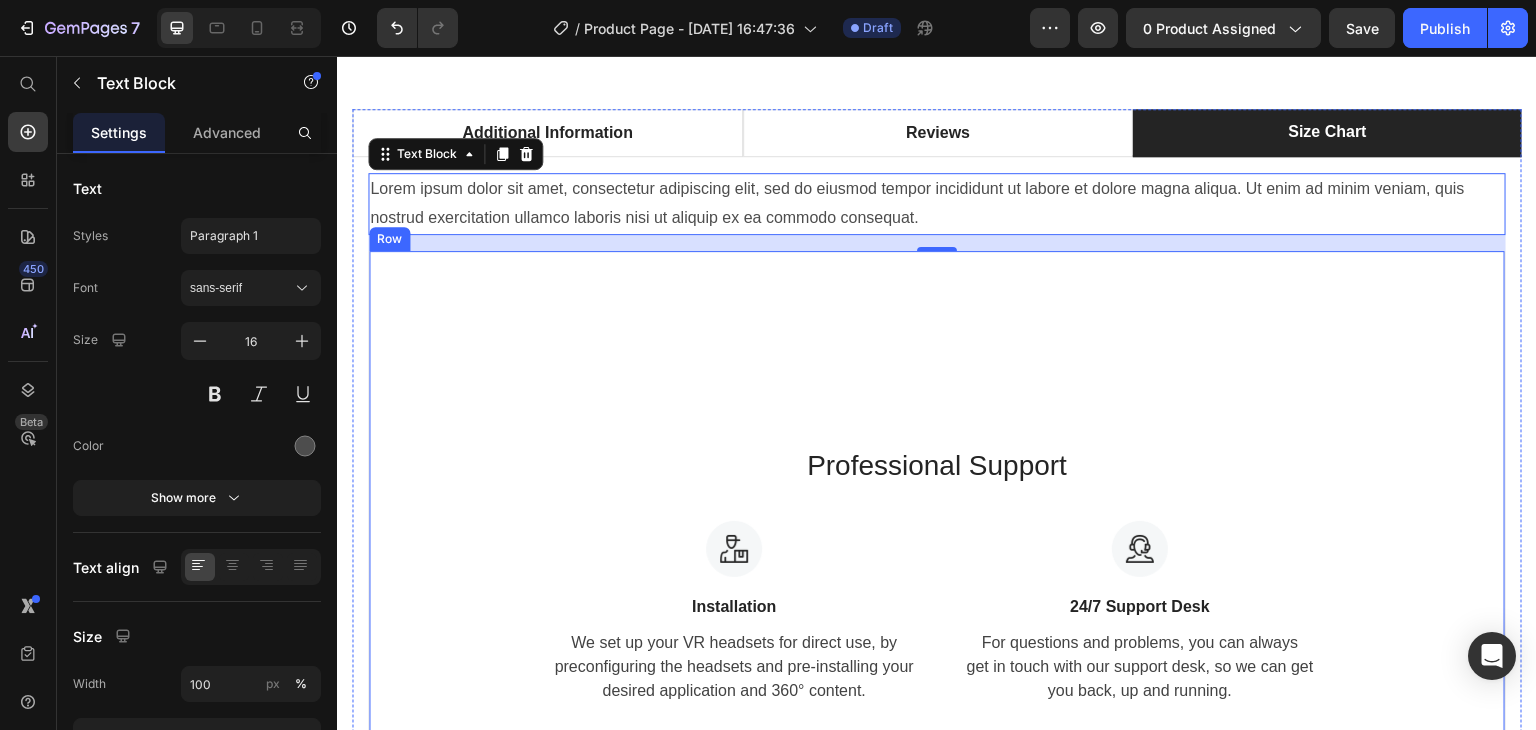 scroll, scrollTop: 1950, scrollLeft: 0, axis: vertical 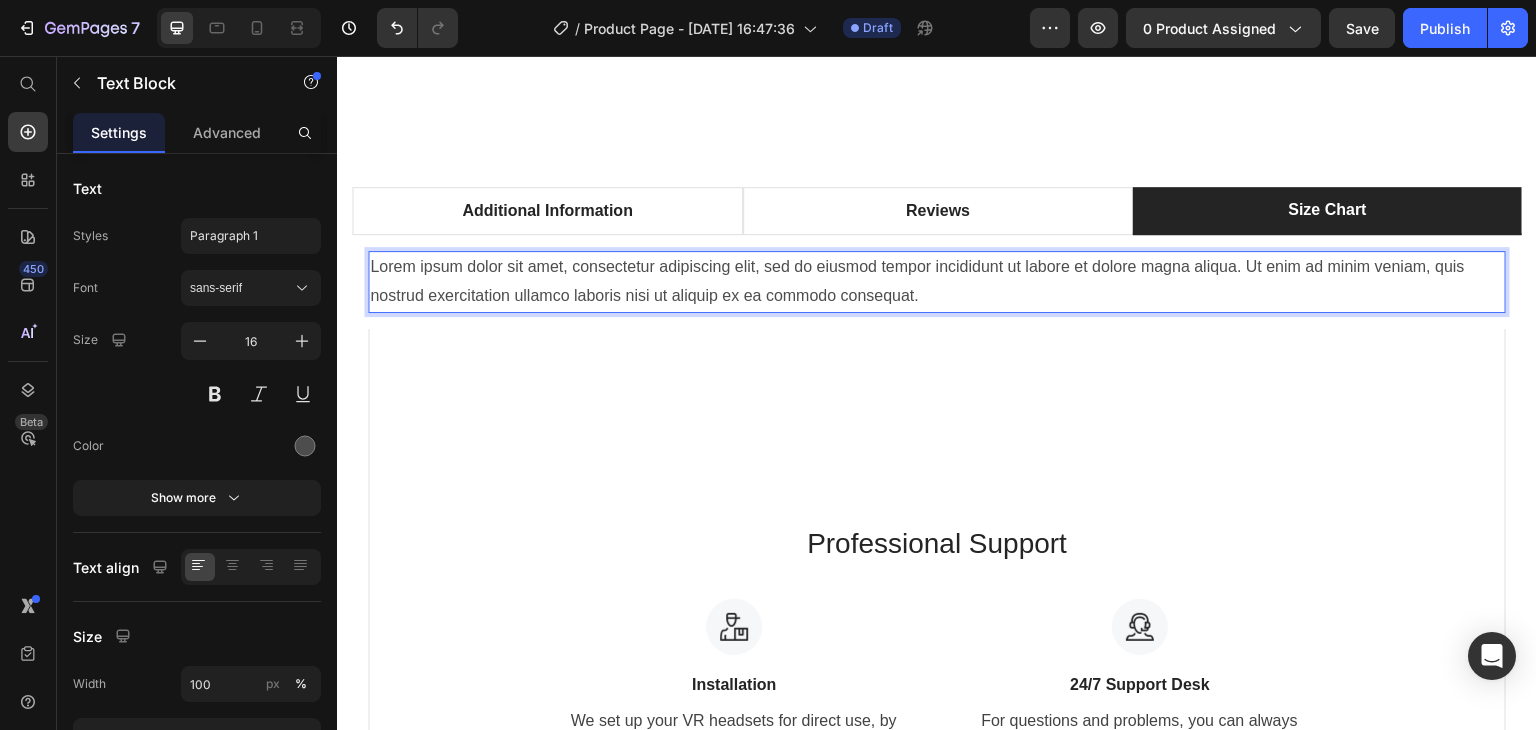 click on "Lorem ipsum dolor sit amet, consectetur adipiscing elit, sed do eiusmod tempor incididunt ut labore et dolore magna aliqua. Ut enim ad minim veniam, quis nostrud exercitation ullamco laboris nisi ut aliquip ex ea commodo consequat." at bounding box center (937, 282) 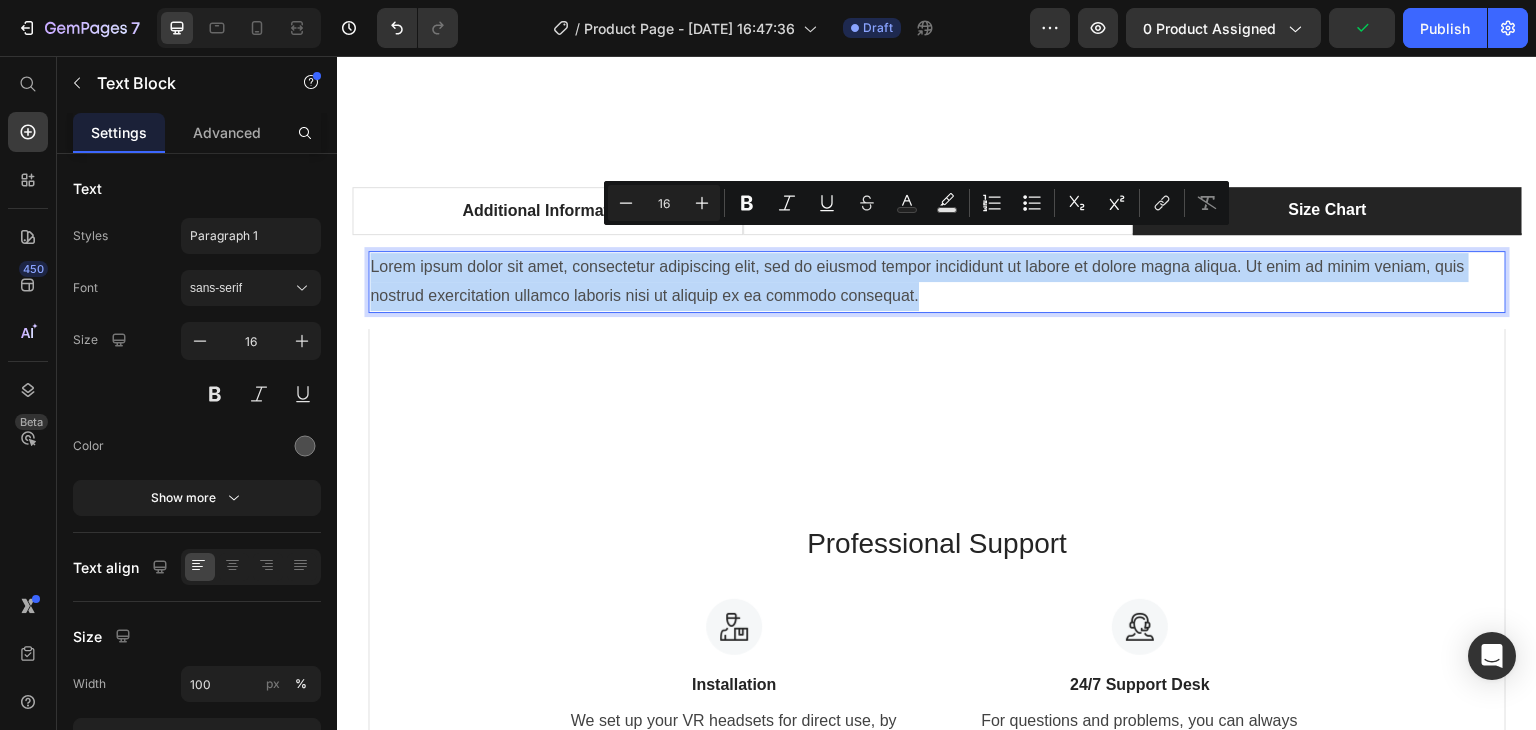 drag, startPoint x: 942, startPoint y: 272, endPoint x: 371, endPoint y: 241, distance: 571.8409 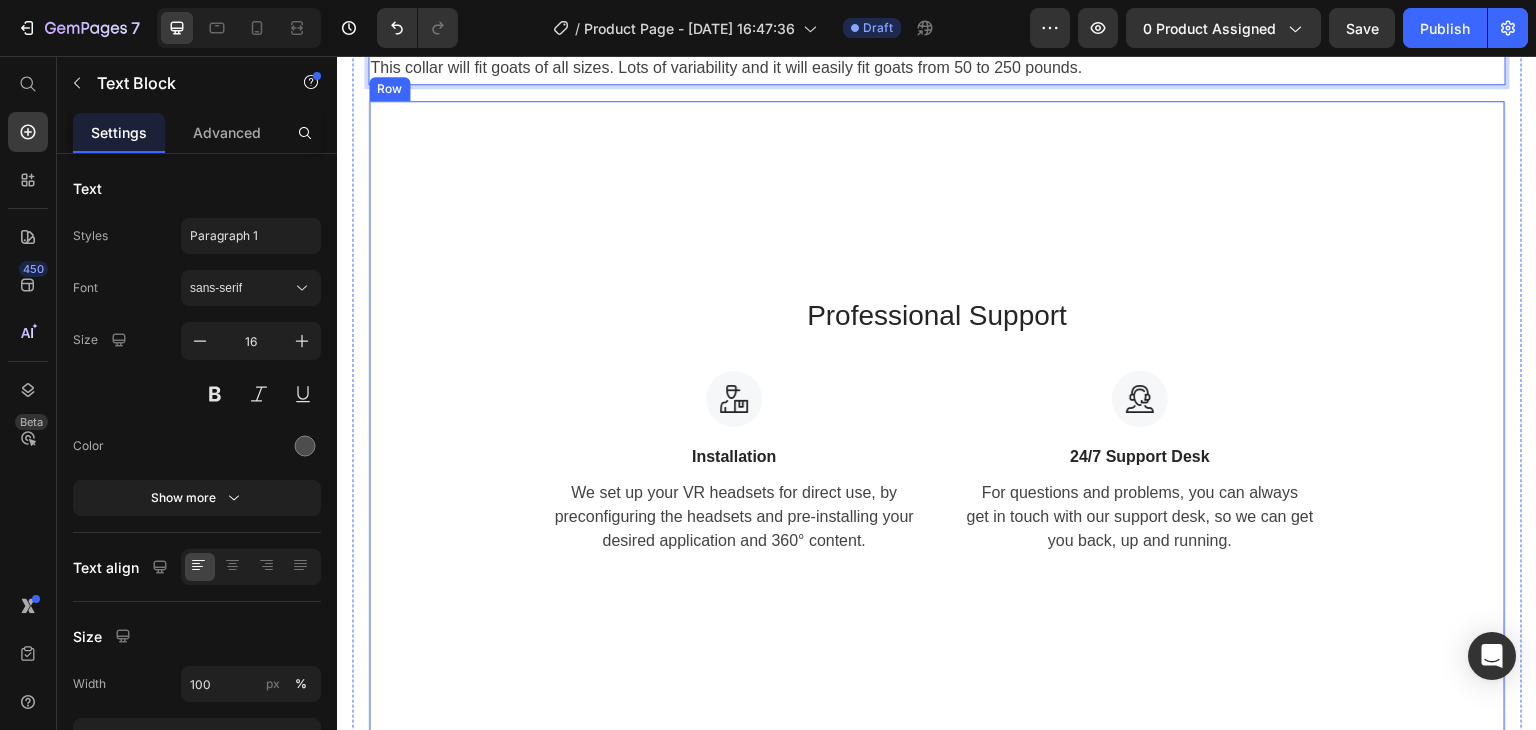 scroll, scrollTop: 2150, scrollLeft: 0, axis: vertical 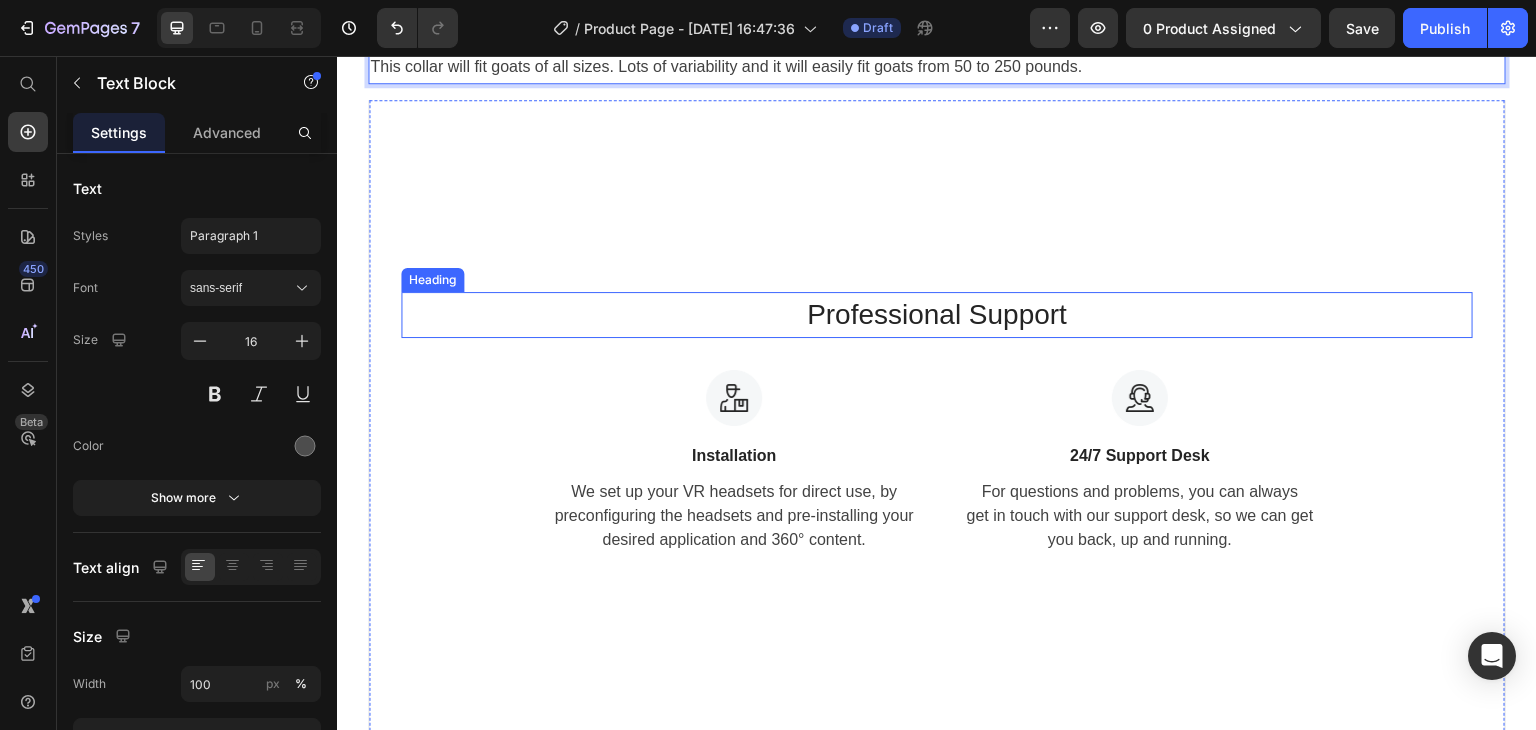 click on "Professional Support Heading Image Installation Text block We set up your VR headsets for direct use, by preconfiguring the headsets and pre-installing your desired application and 360° content. Text block Image 24/7 Support Desk Text block For questions and problems, you can always  get in touch with our support desk, so we can get you back, up and running. Text block Row Row" at bounding box center [937, 423] 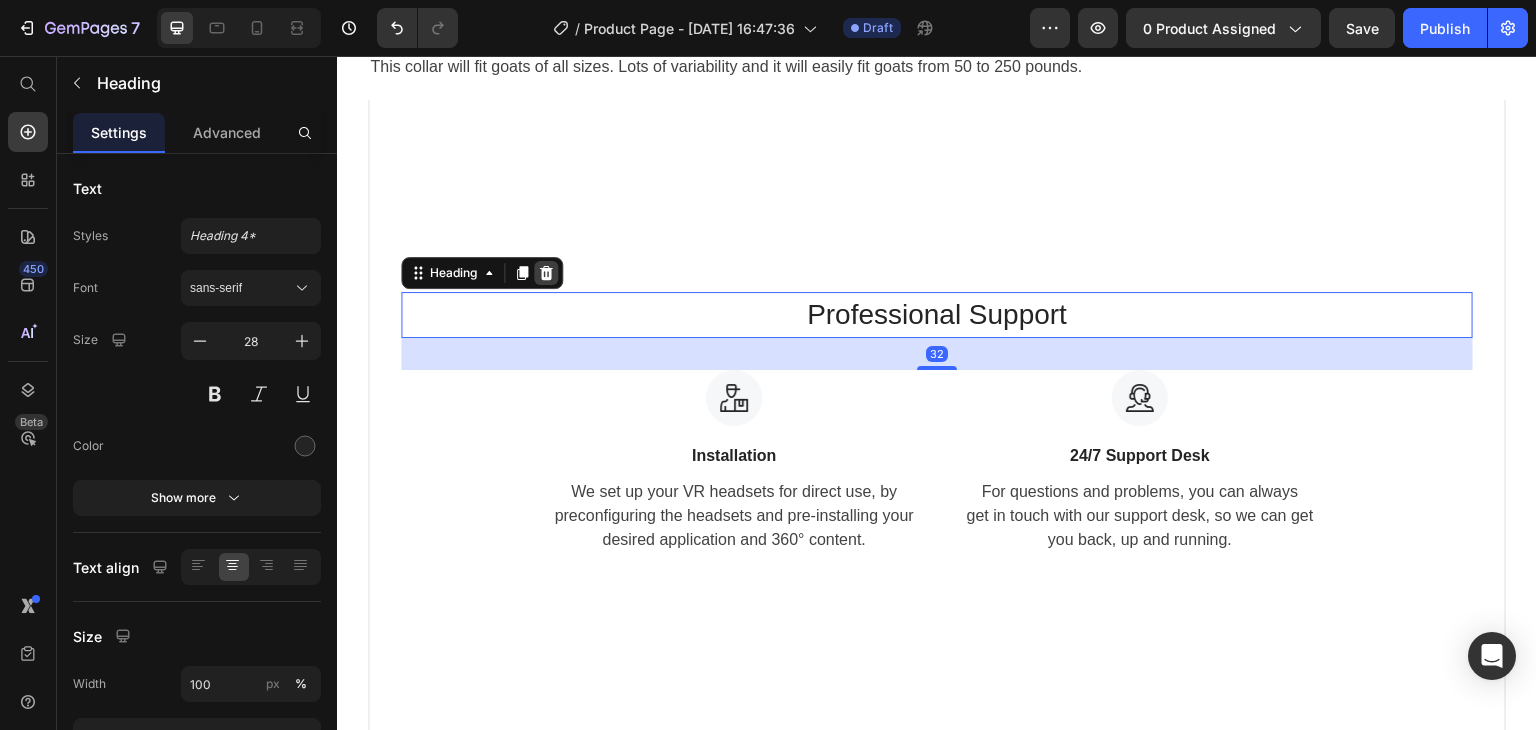 click 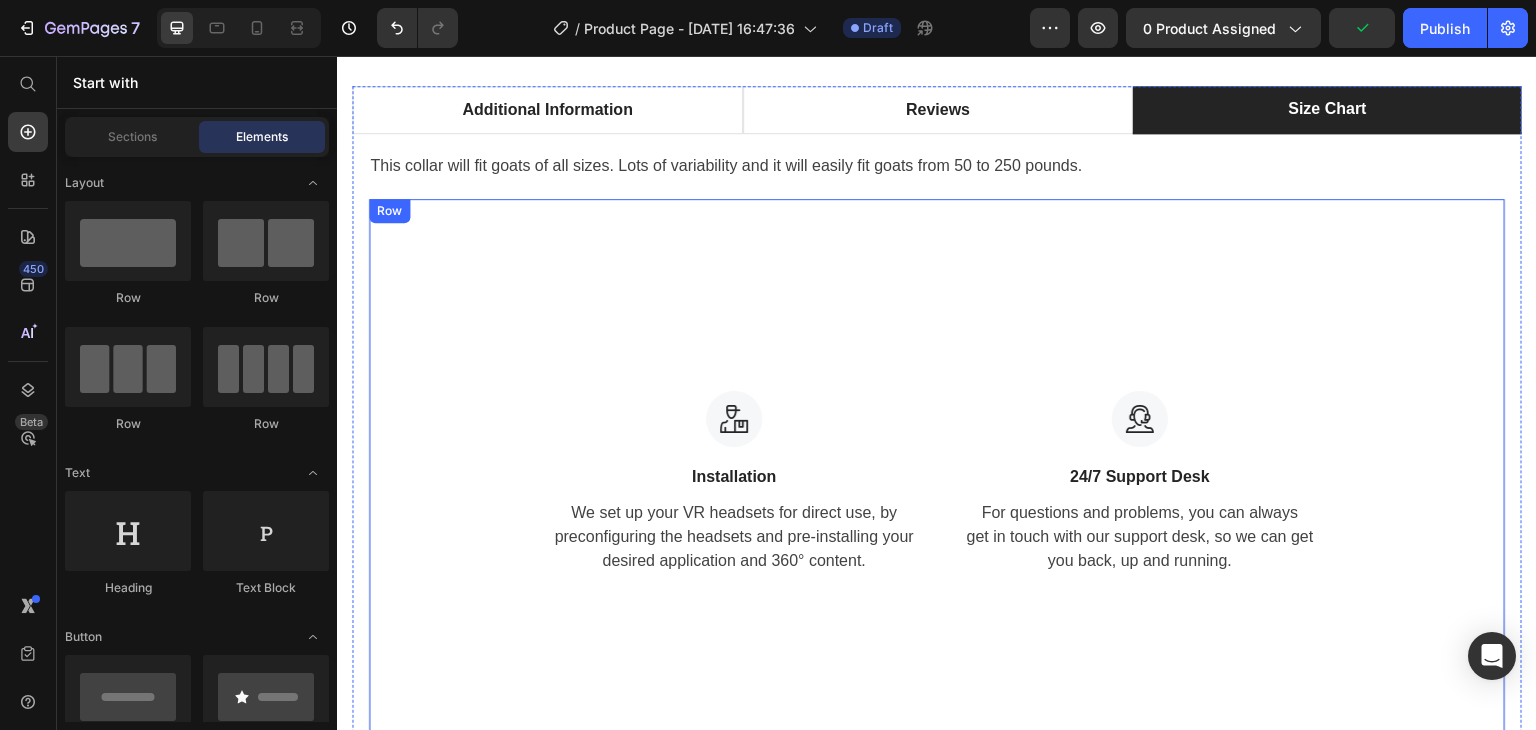 scroll, scrollTop: 2050, scrollLeft: 0, axis: vertical 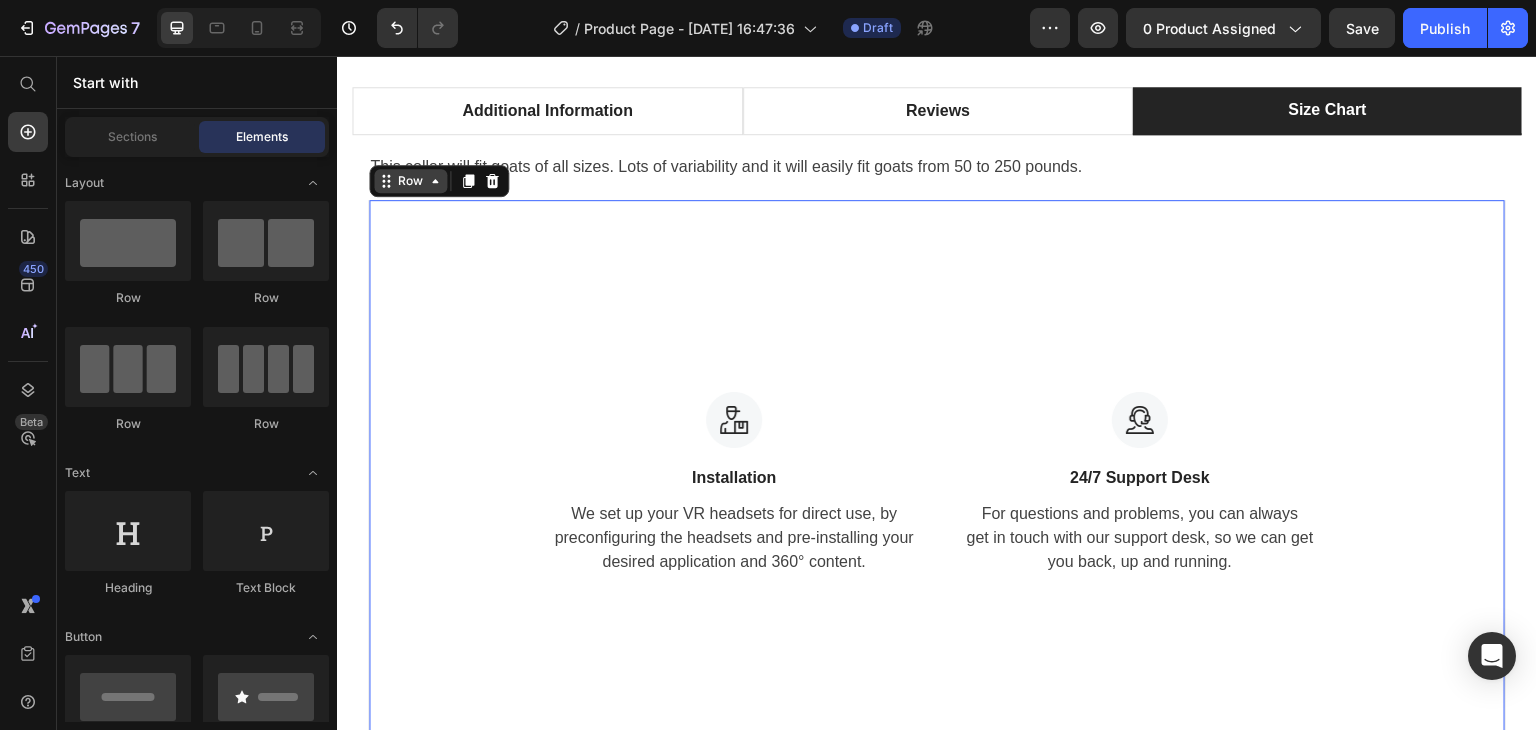 click on "Image Installation Text block We set up your VR headsets for direct use, by preconfiguring the headsets and pre-installing your desired application and 360° content. Text block Image 24/7 Support Desk Text block For questions and problems, you can always  get in touch with our support desk, so we can get you back, up and running. Text block Row Row   0" at bounding box center (937, 484) 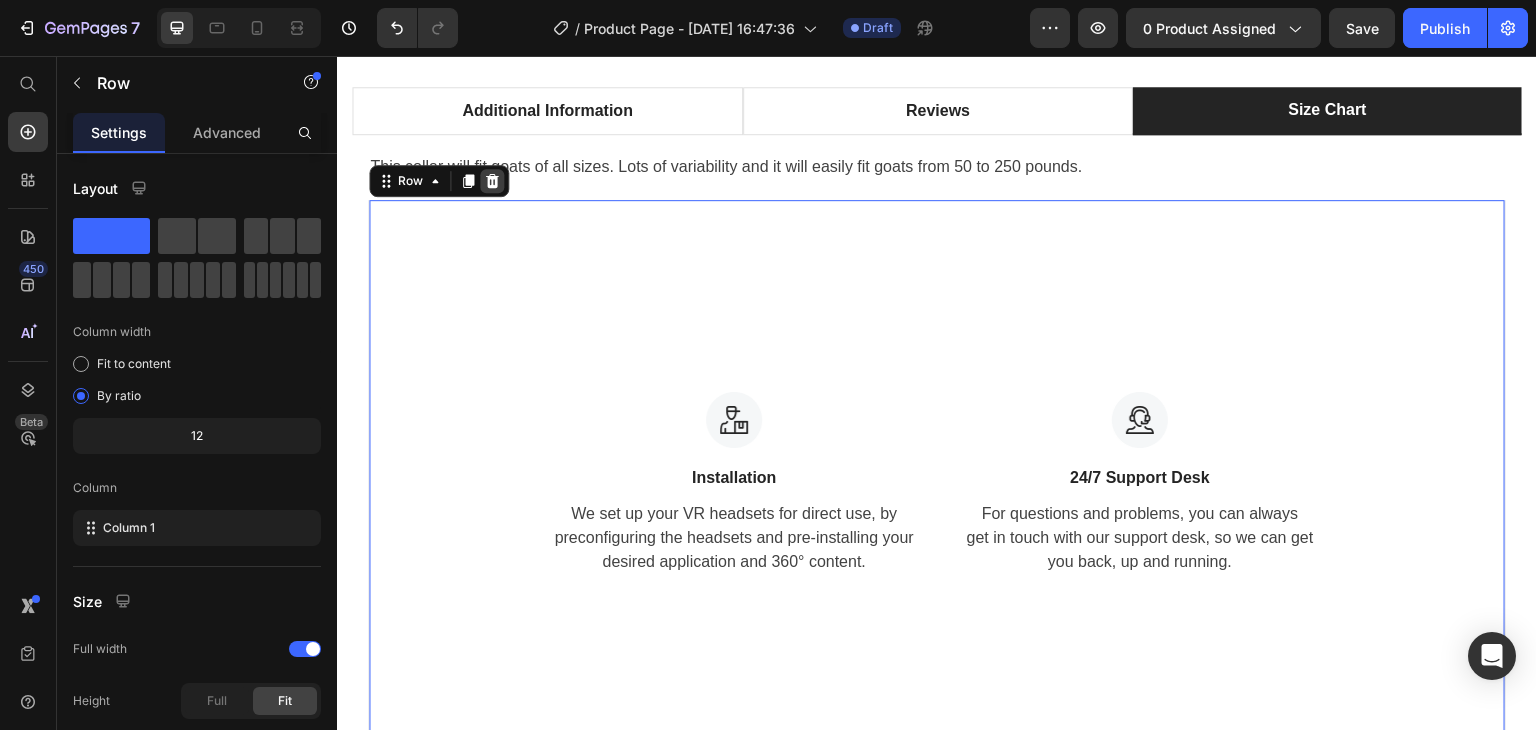 click 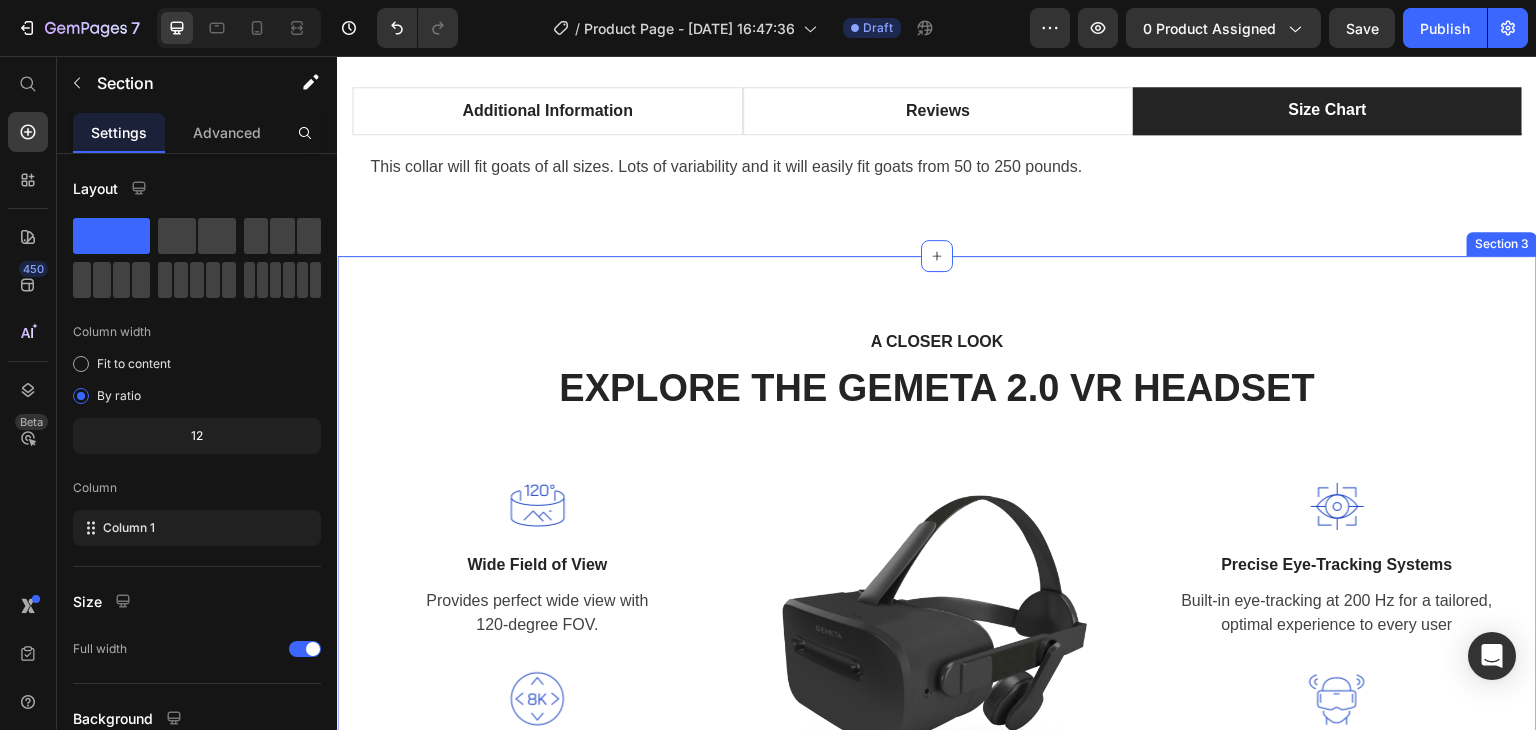 click on "Section 3" at bounding box center [1502, 244] 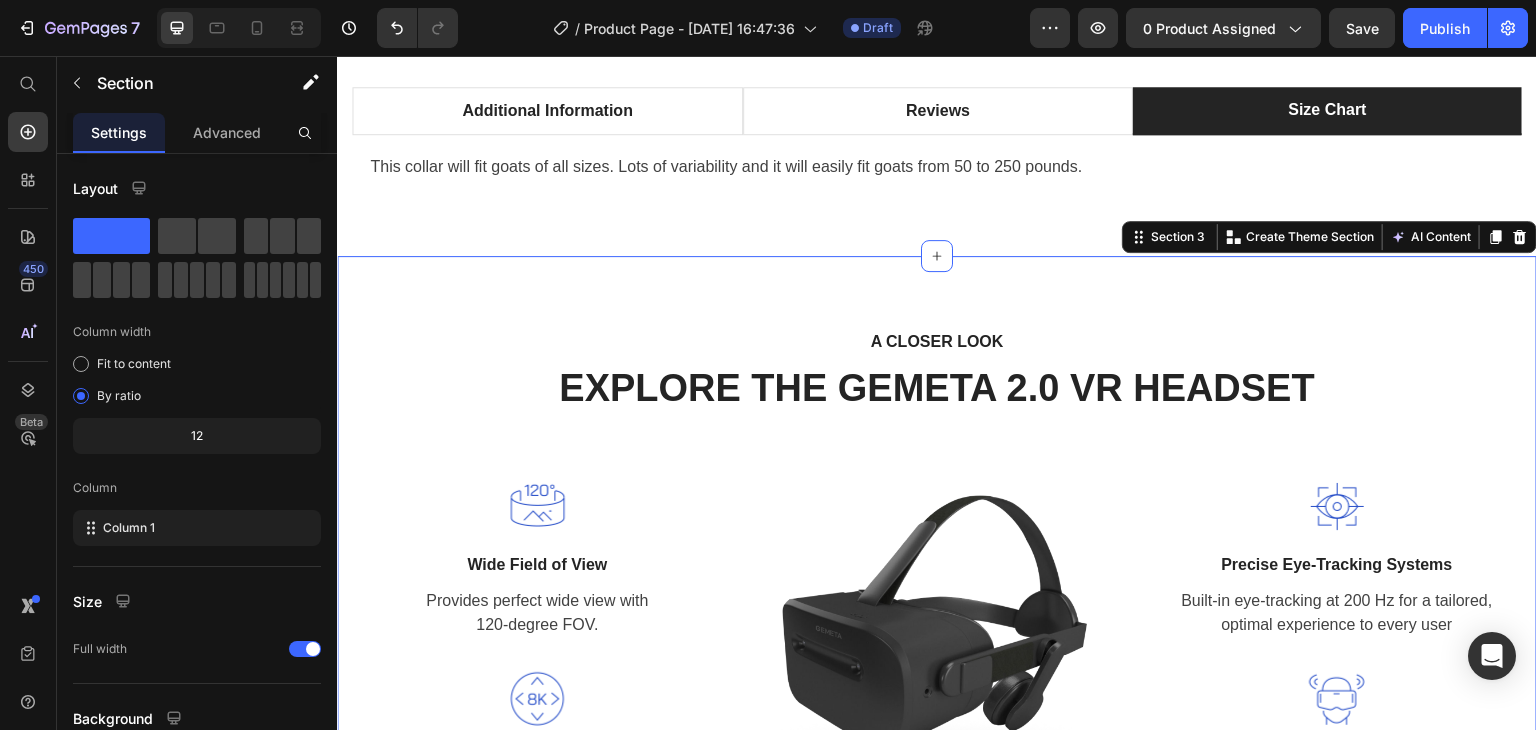 click 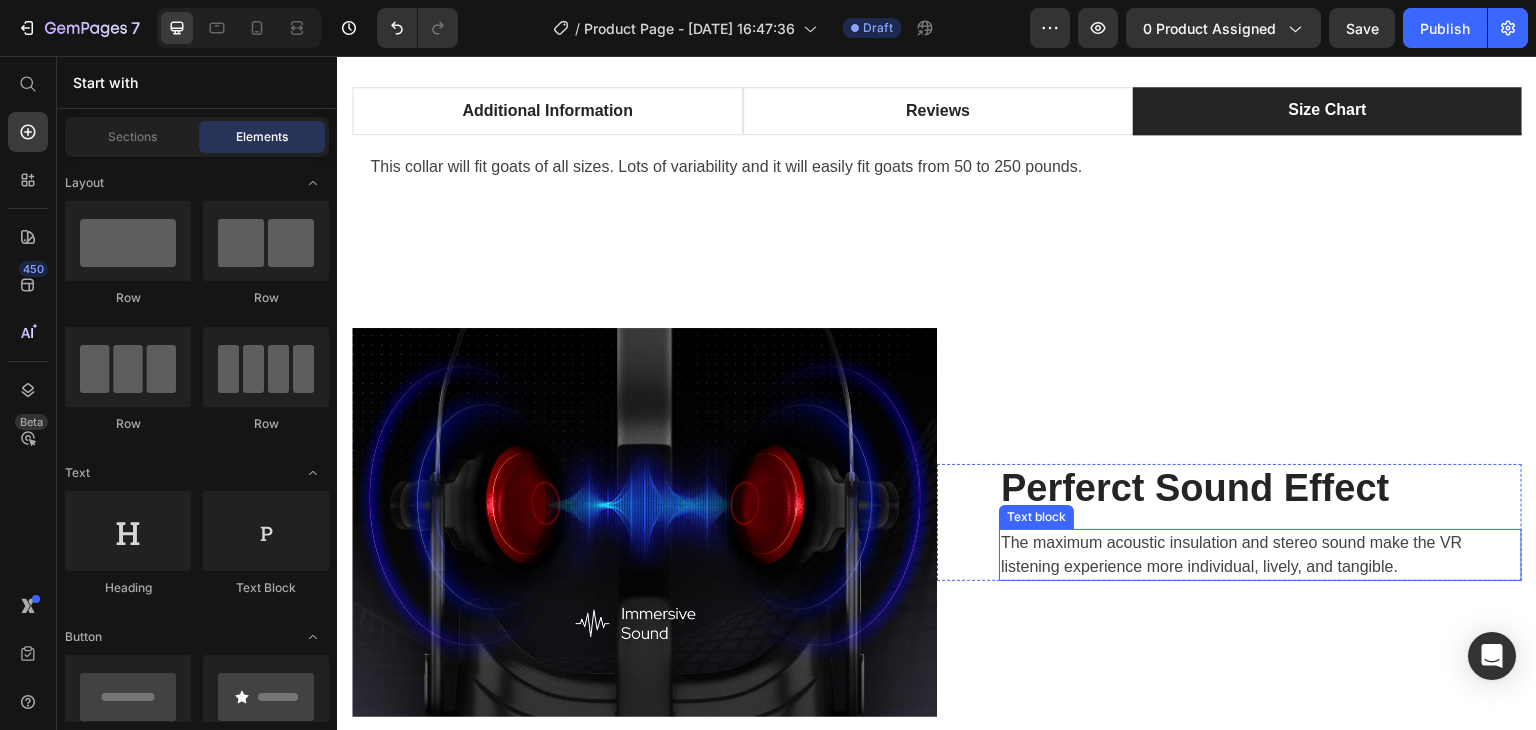 scroll, scrollTop: 2050, scrollLeft: 0, axis: vertical 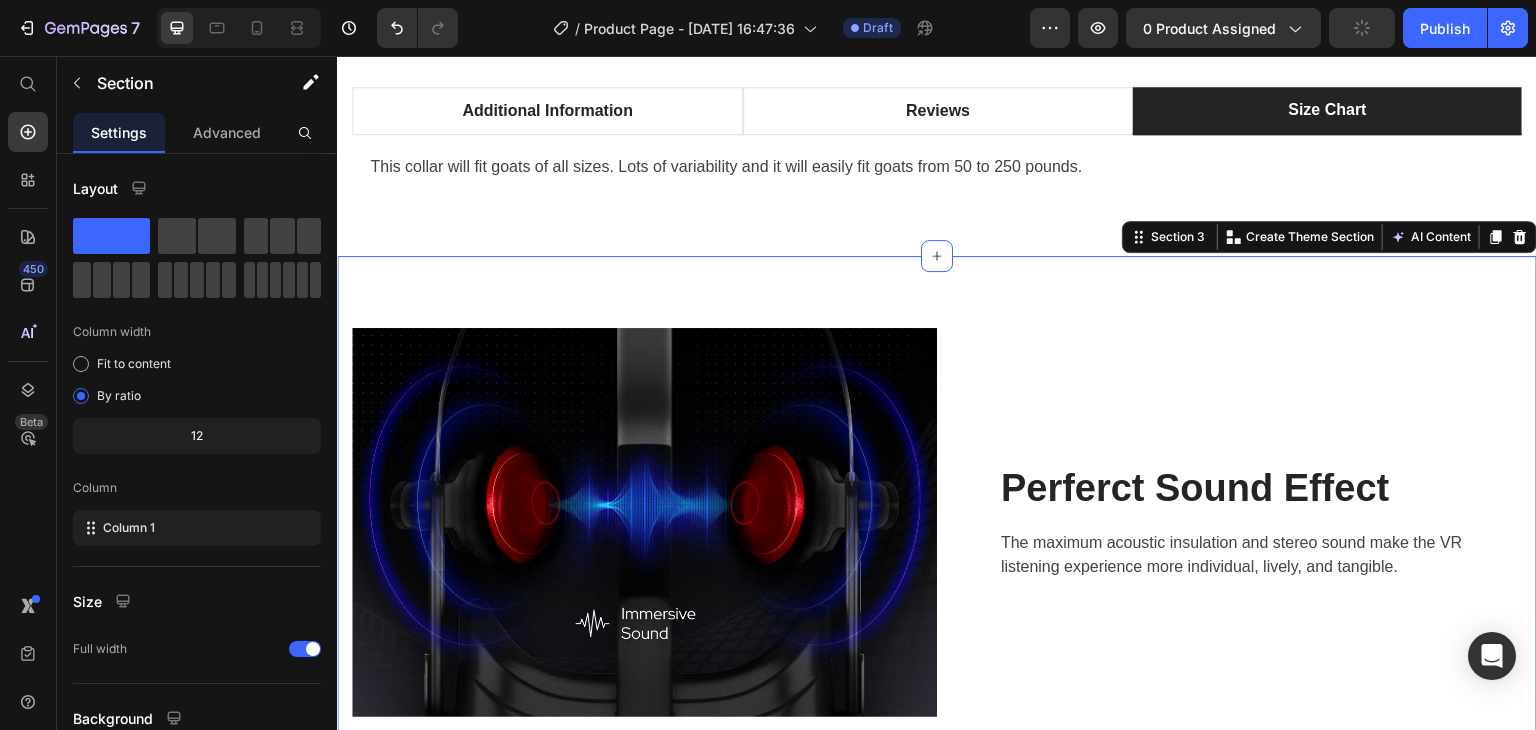 click on "Product Images Video Please note that the Pack Goat Collar may take at least ten days to ship because of the custom tags. Heading This pack goat collar is suitable for goats weighing between 50 to 250 pounds. The buckles are easy to put on and take off, and the high-quality materials ensure your goat’s safety. The reflective collars come with a D-ring that will never break. Additionally, all collars have a reflective center strip for better visibility at night. The collars are available in blue, red, and orange colors. Furthermore, the pack goat collars come with custom nameplates that can accommodate your name, contact information, and your goat’s name. The collars are hand-sewn in Rigby, Idaho, and are of excellent quality. When customizing your collar, please keep the following in mind: Limit the first line to 12 characters. Limit lines two and three to 15 characters, including spaces. There is no fourth line. Please indicate what you would like your tag to say before adding it to the cart. leash ! Row" at bounding box center [937, 2173] 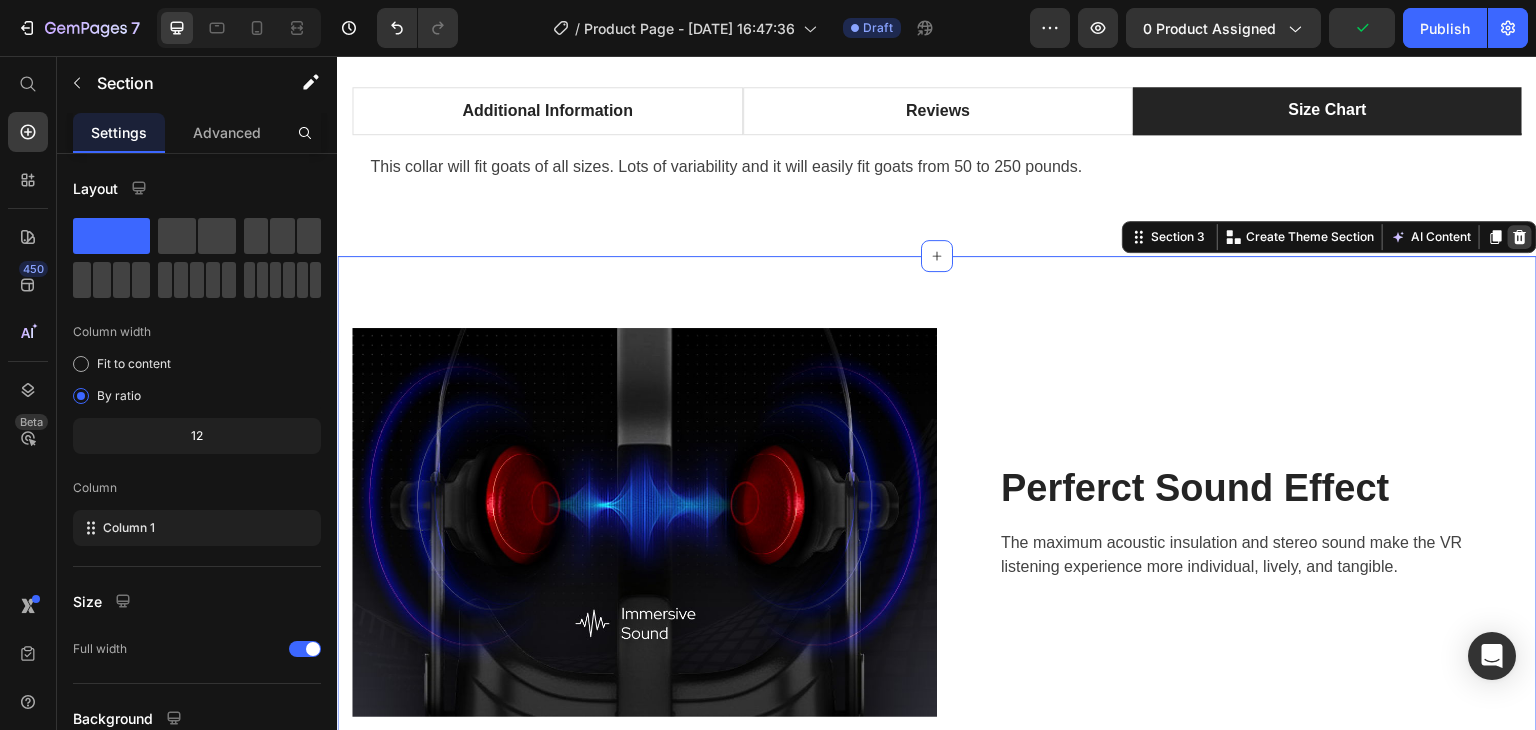 click 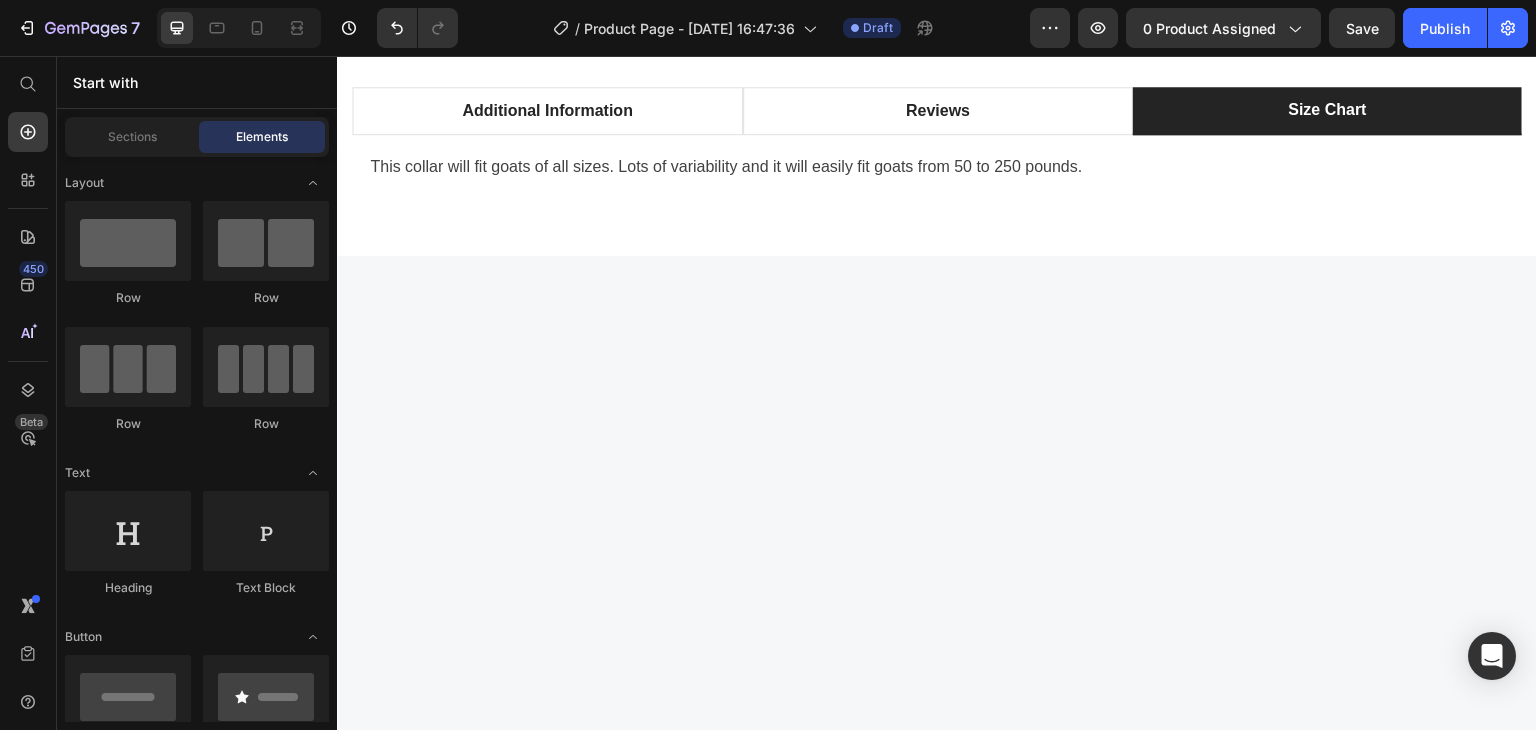 click at bounding box center [937, 884] 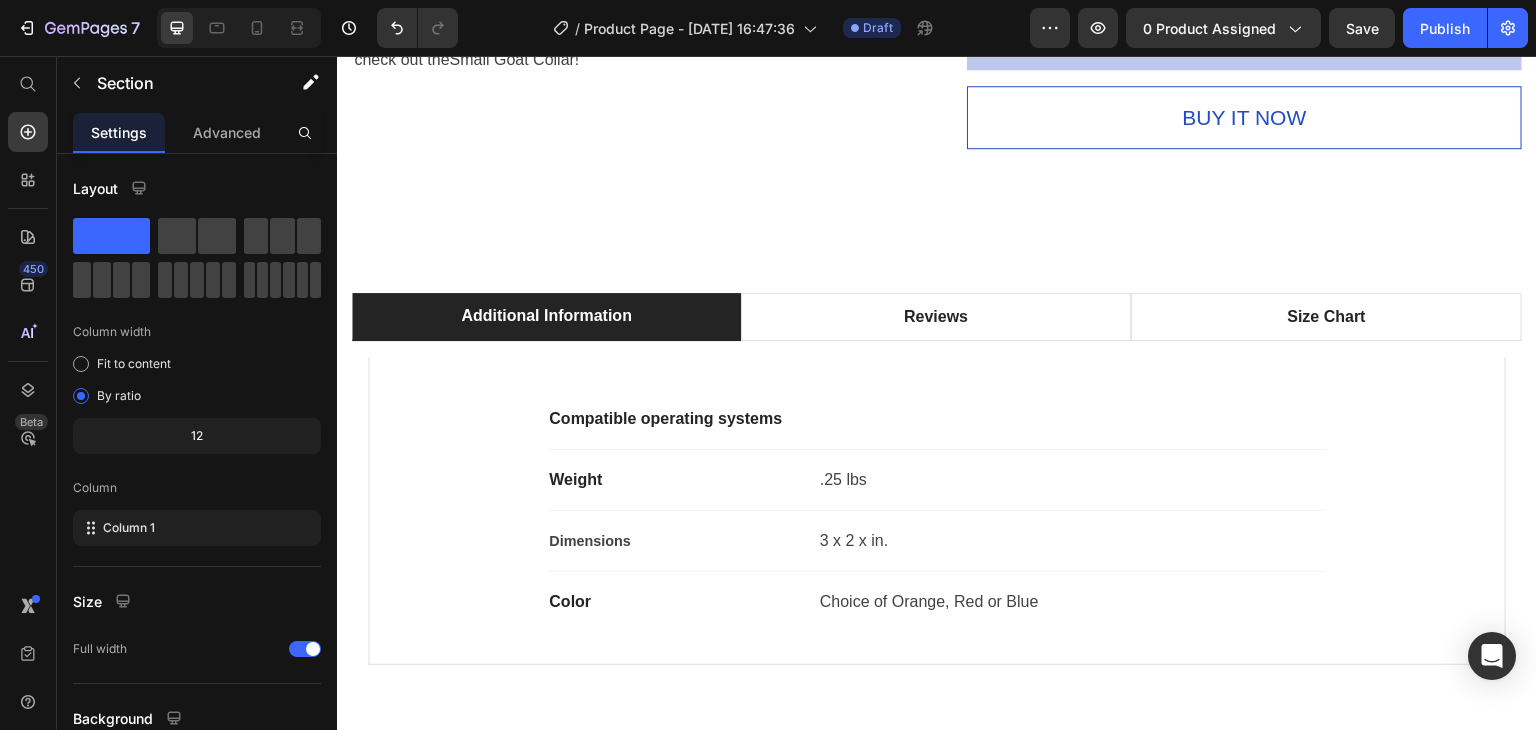 scroll, scrollTop: 1825, scrollLeft: 0, axis: vertical 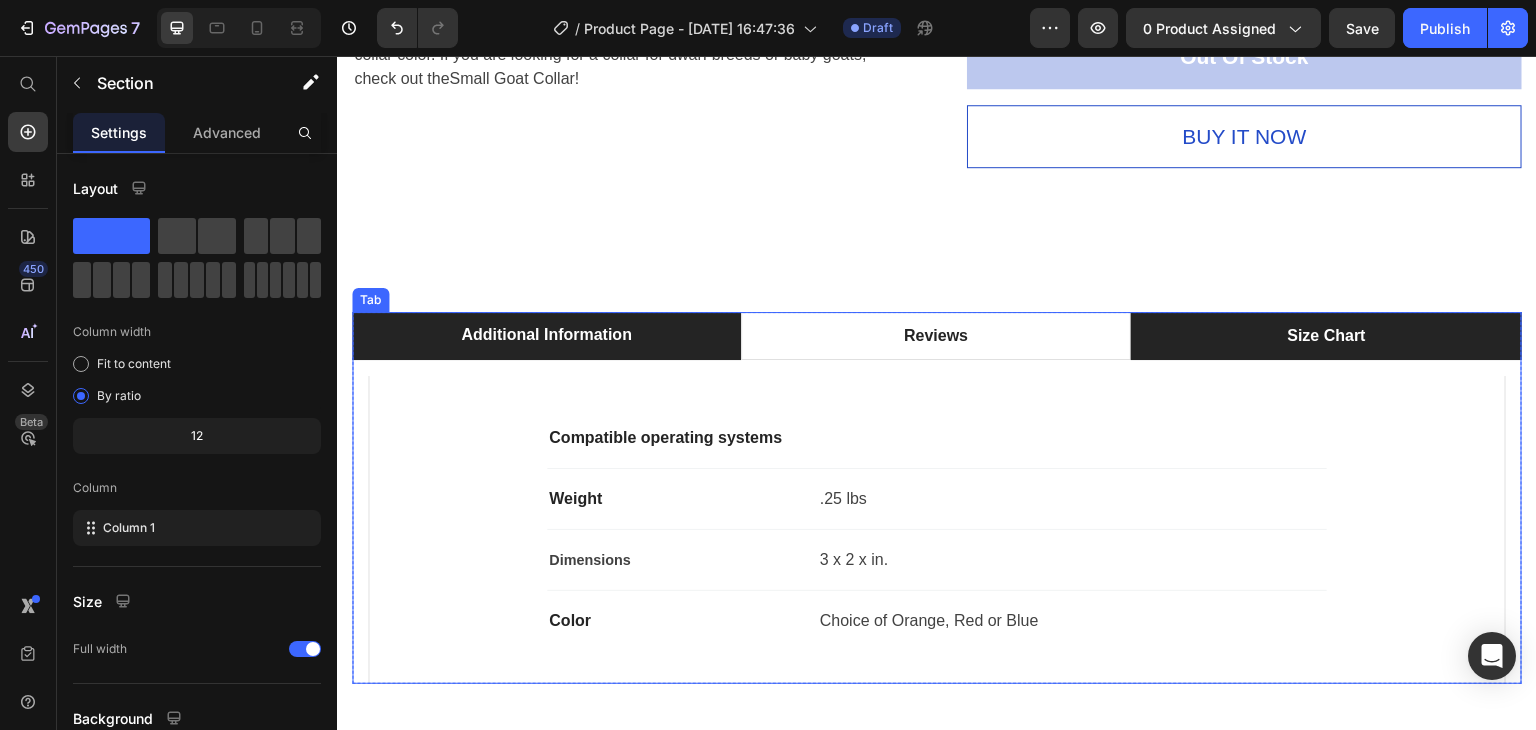 click on "Size Chart" at bounding box center [1326, 336] 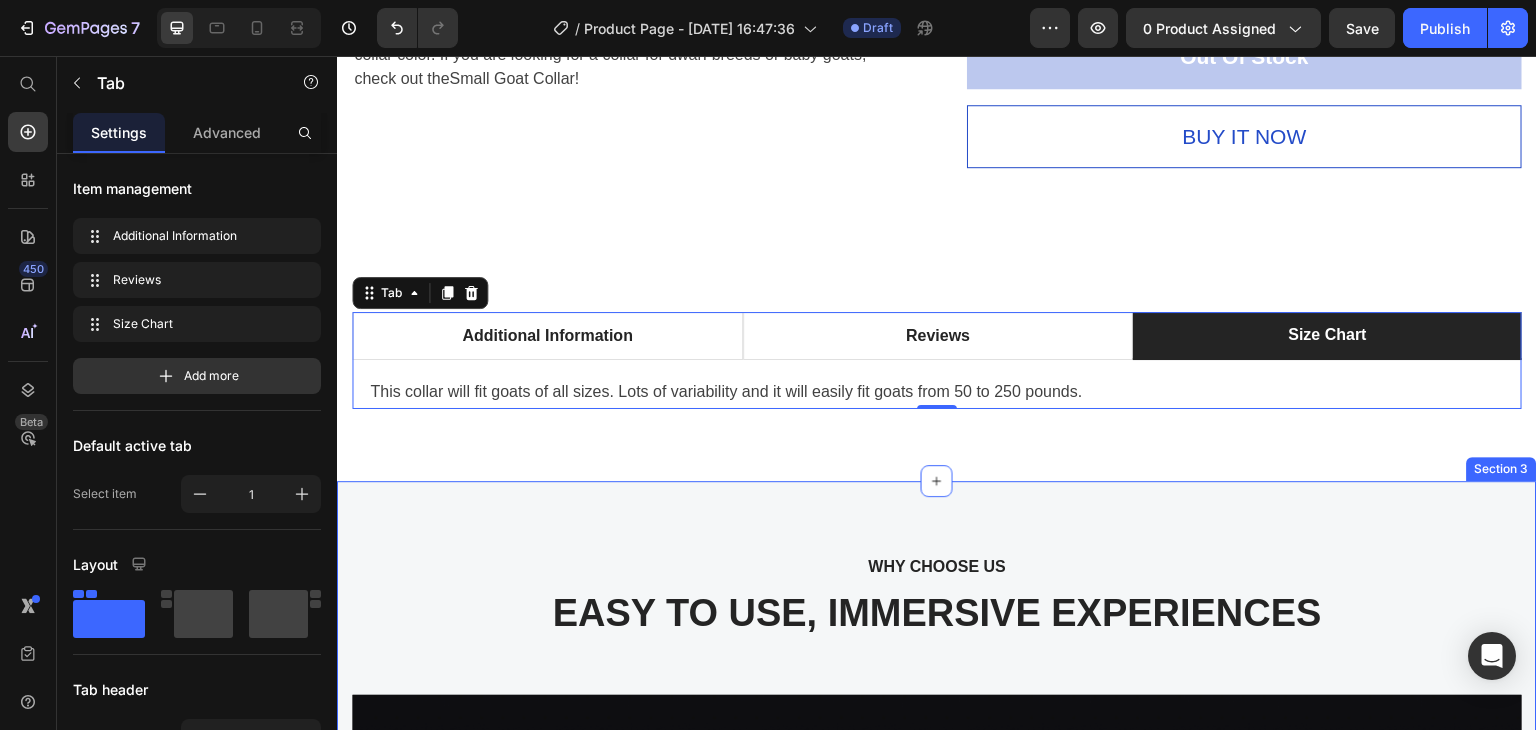 click on "Product Images Video Please note that the Pack Goat Collar may take at least ten days to ship because of the custom tags. Heading This pack goat collar is suitable for goats weighing between 50 to 250 pounds. The buckles are easy to put on and take off, and the high-quality materials ensure your goat’s safety. The reflective collars come with a D-ring that will never break. Additionally, all collars have a reflective center strip for better visibility at night. The collars are available in blue, red, and orange colors. Furthermore, the pack goat collars come with custom nameplates that can accommodate your name, contact information, and your goat’s name. The collars are hand-sewn in Rigby, Idaho, and are of excellent quality. When customizing your collar, please keep the following in mind: Limit the first line to 12 characters. Limit lines two and three to 15 characters, including spaces. There is no fourth line. Please indicate what you would like your tag to say before adding it to the cart. leash ! Row" at bounding box center [937, 1838] 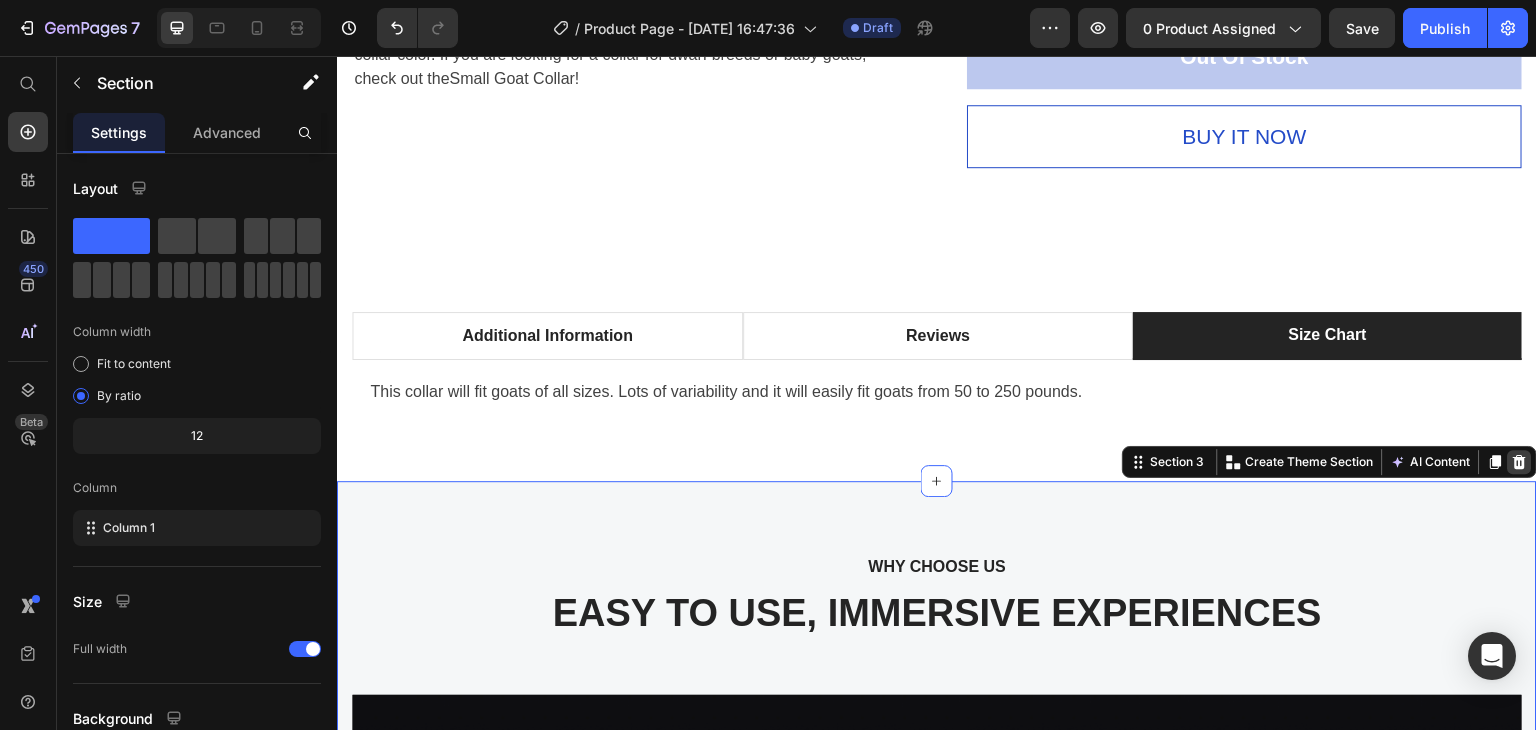 click 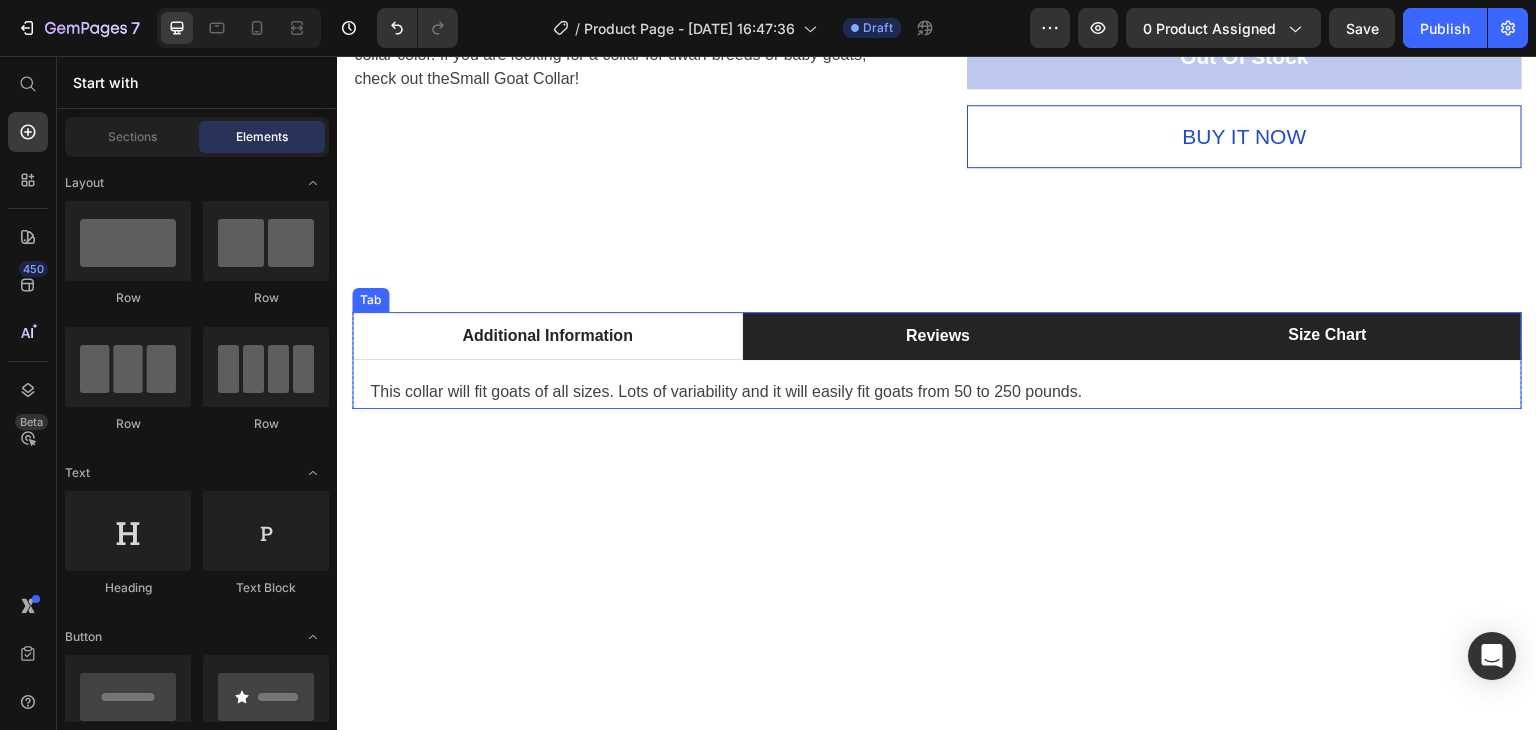 click on "Reviews" at bounding box center [938, 336] 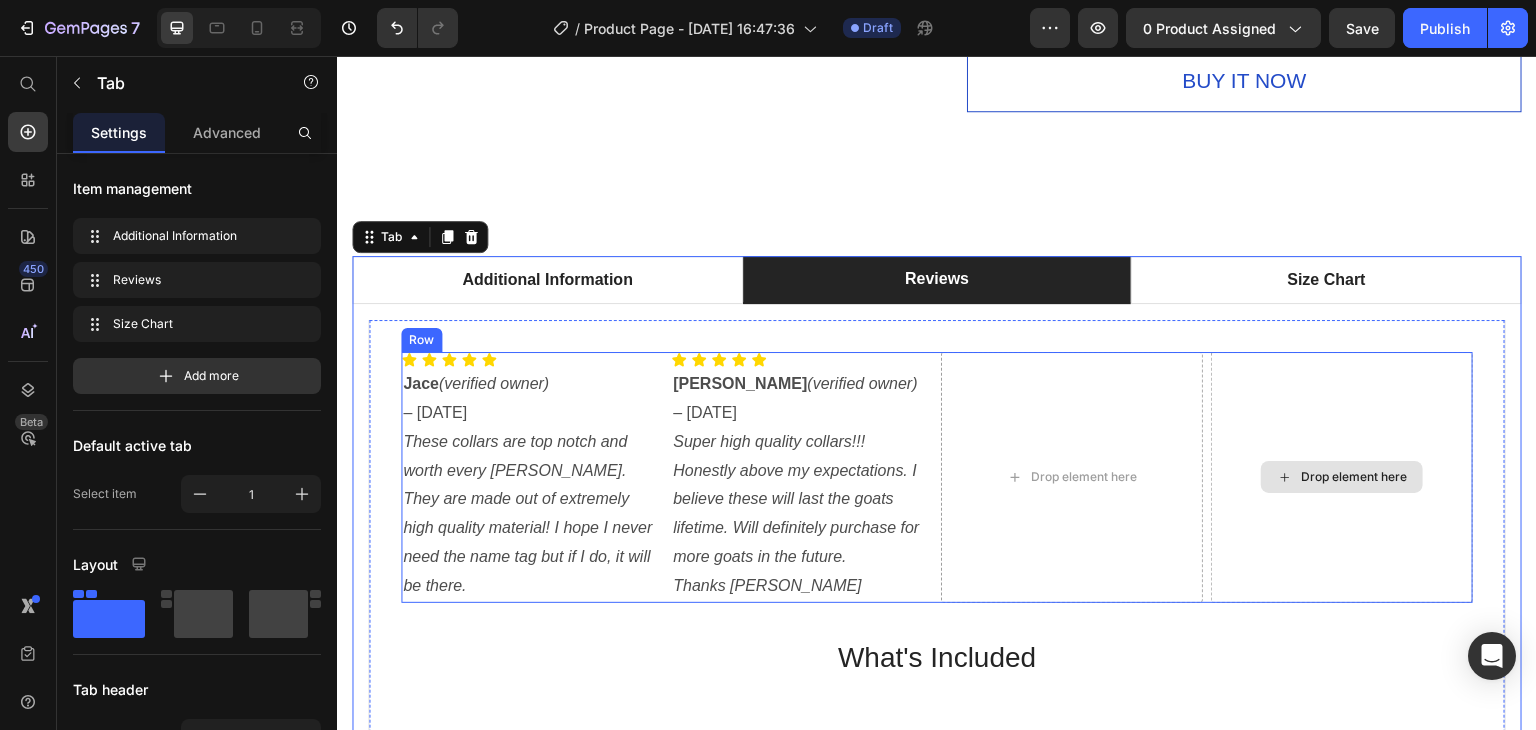 scroll, scrollTop: 2025, scrollLeft: 0, axis: vertical 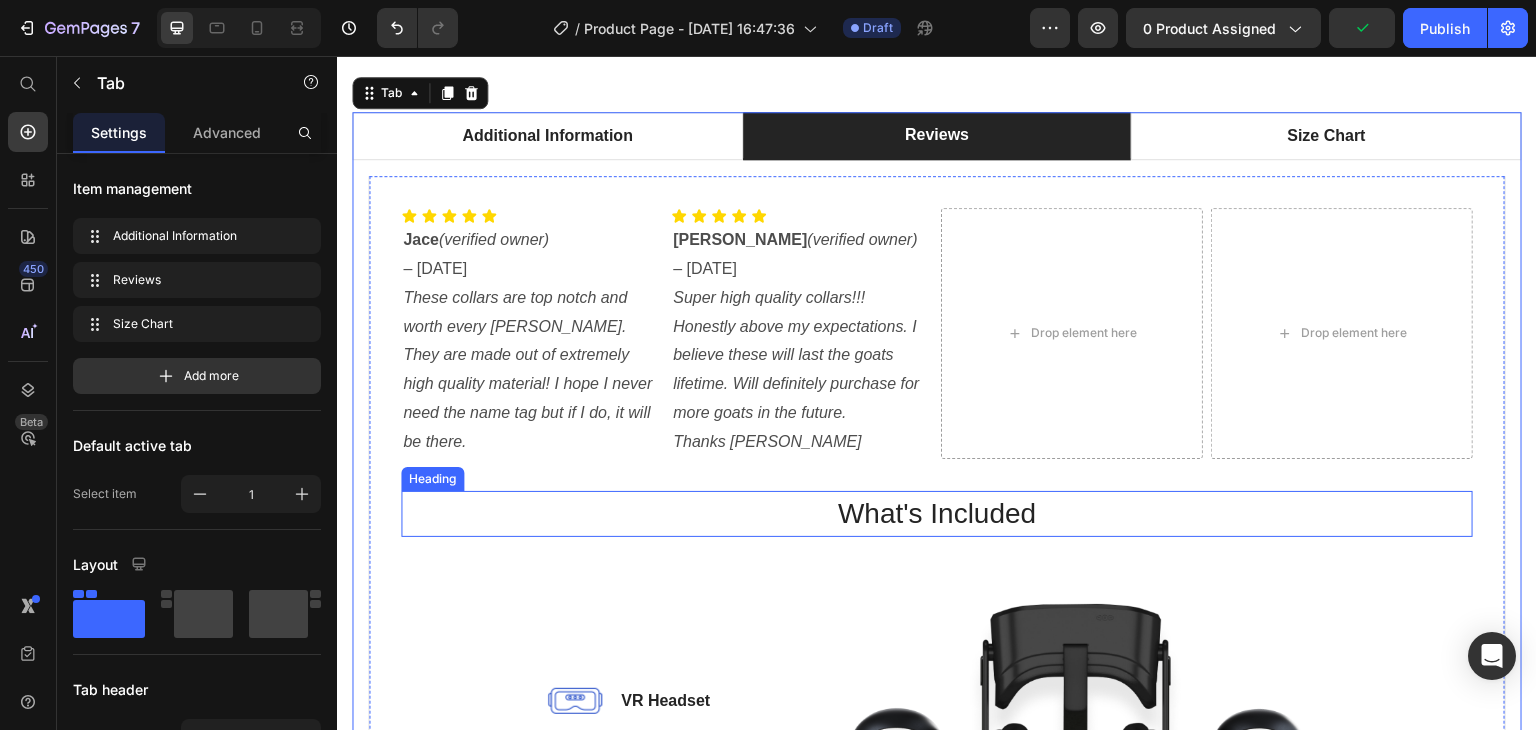 click on "What's Included Heading" at bounding box center (937, 514) 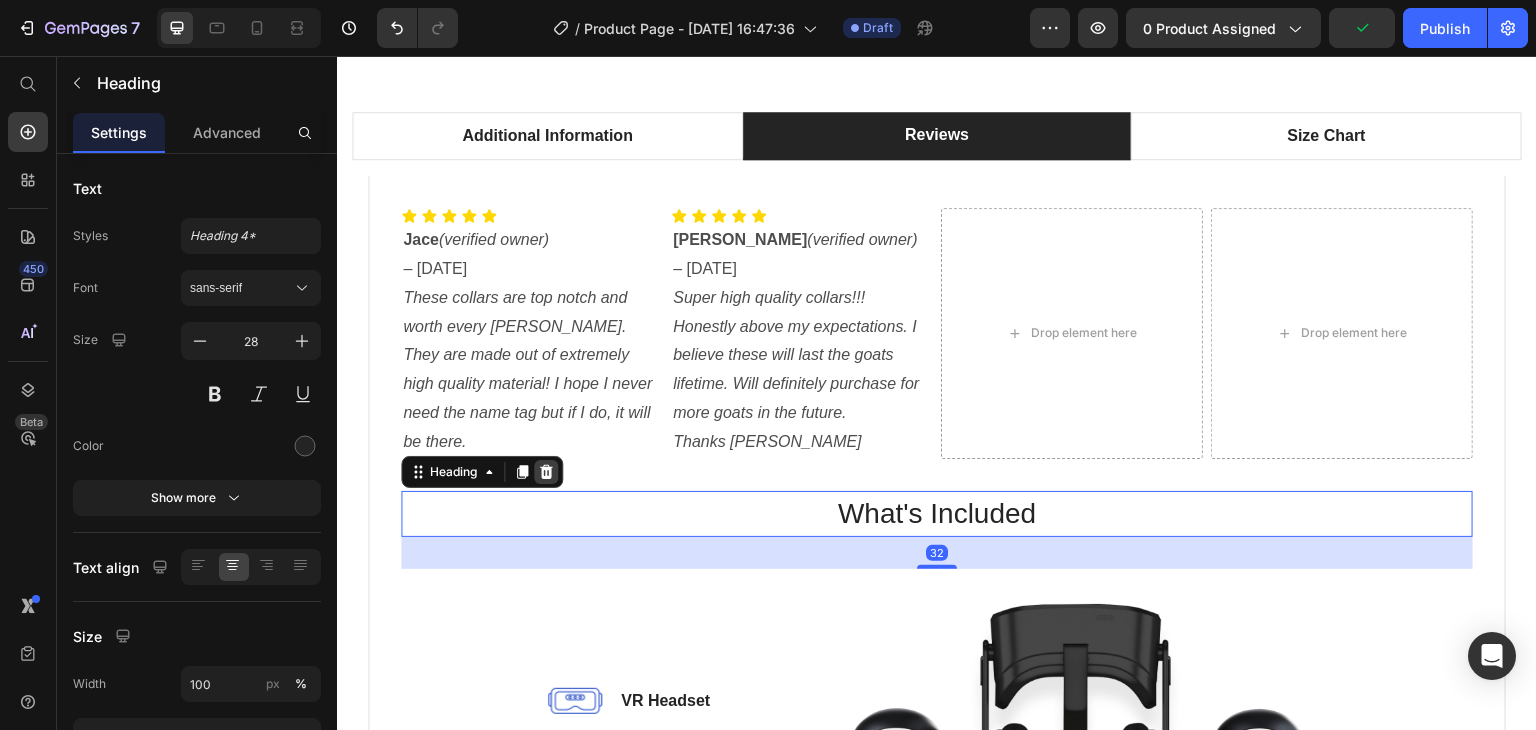 click 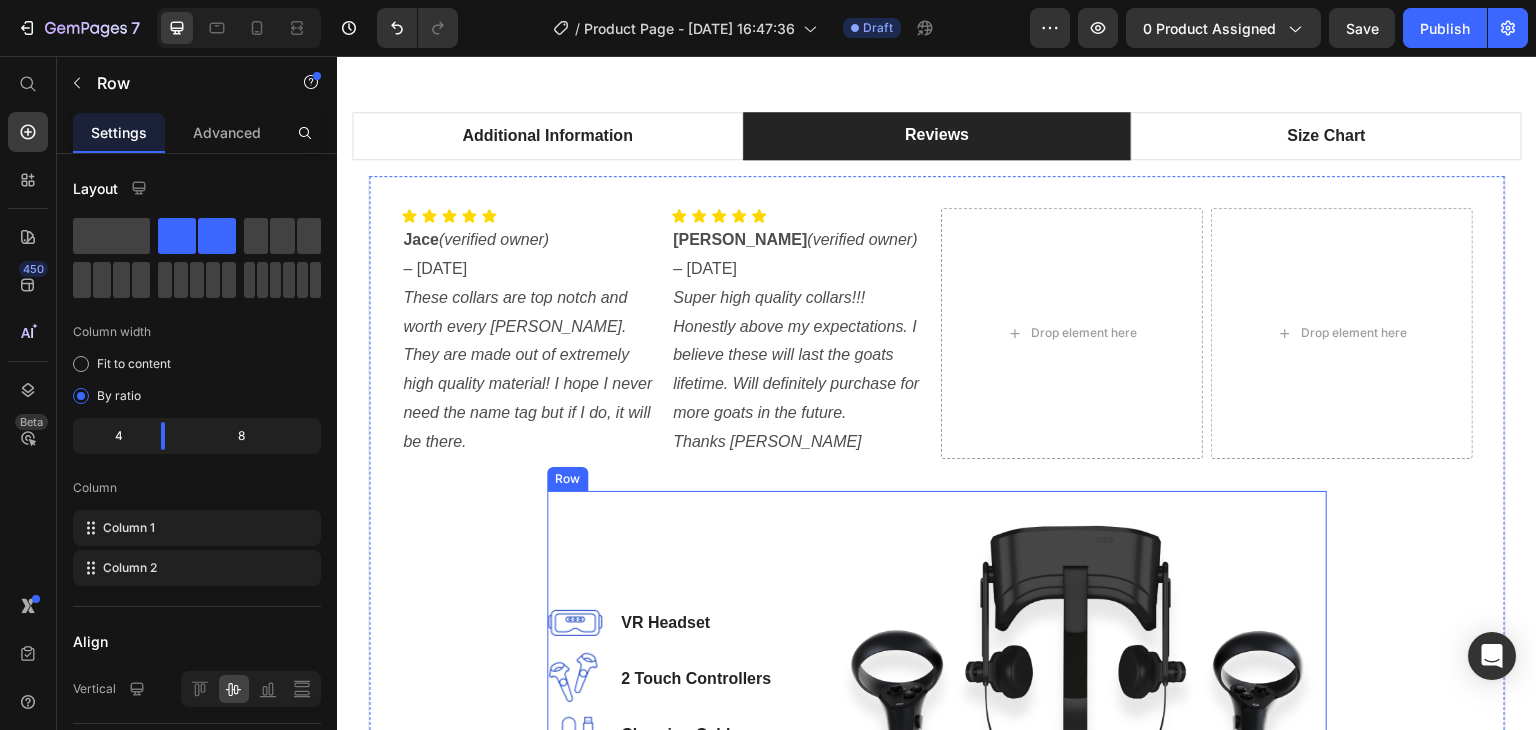 click on "Row" at bounding box center (567, 479) 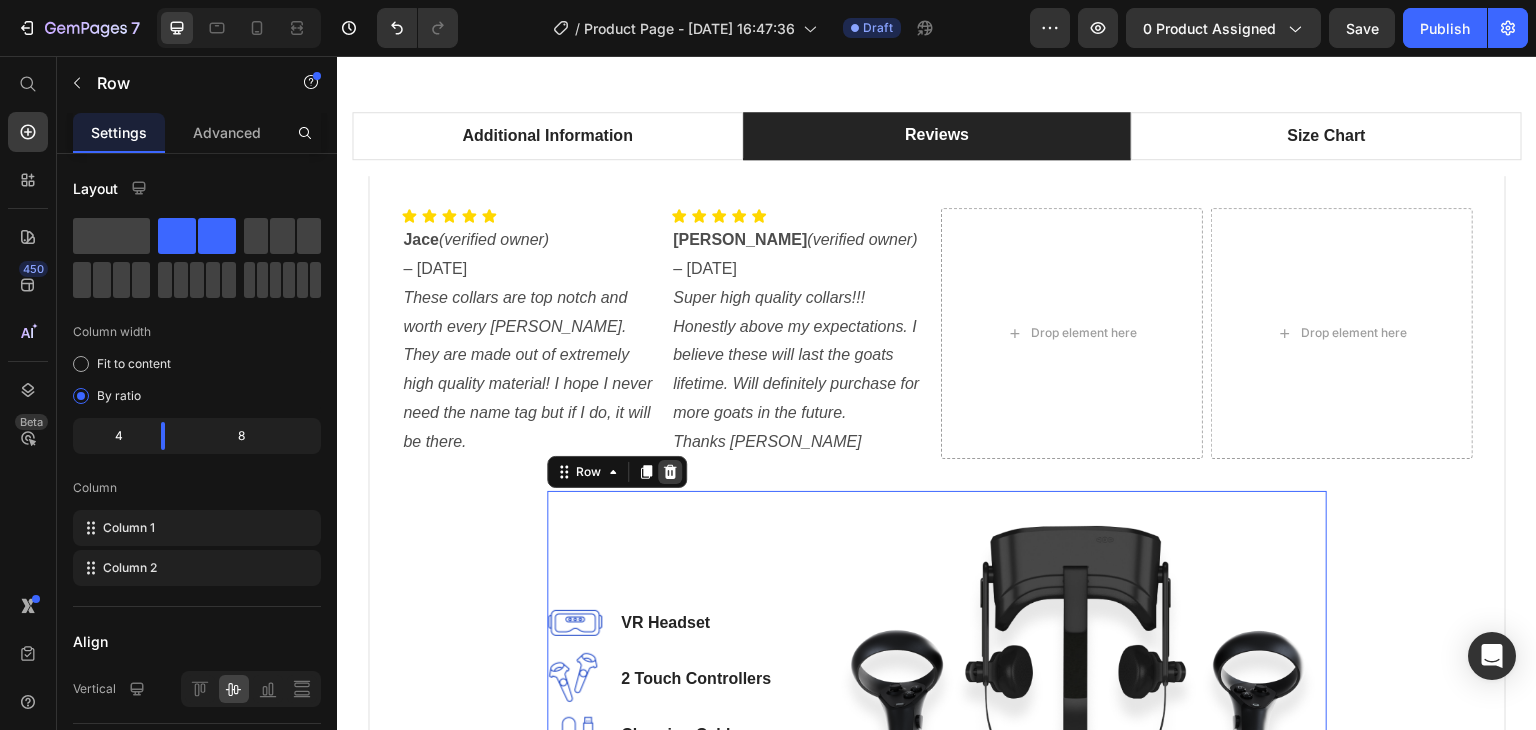 click 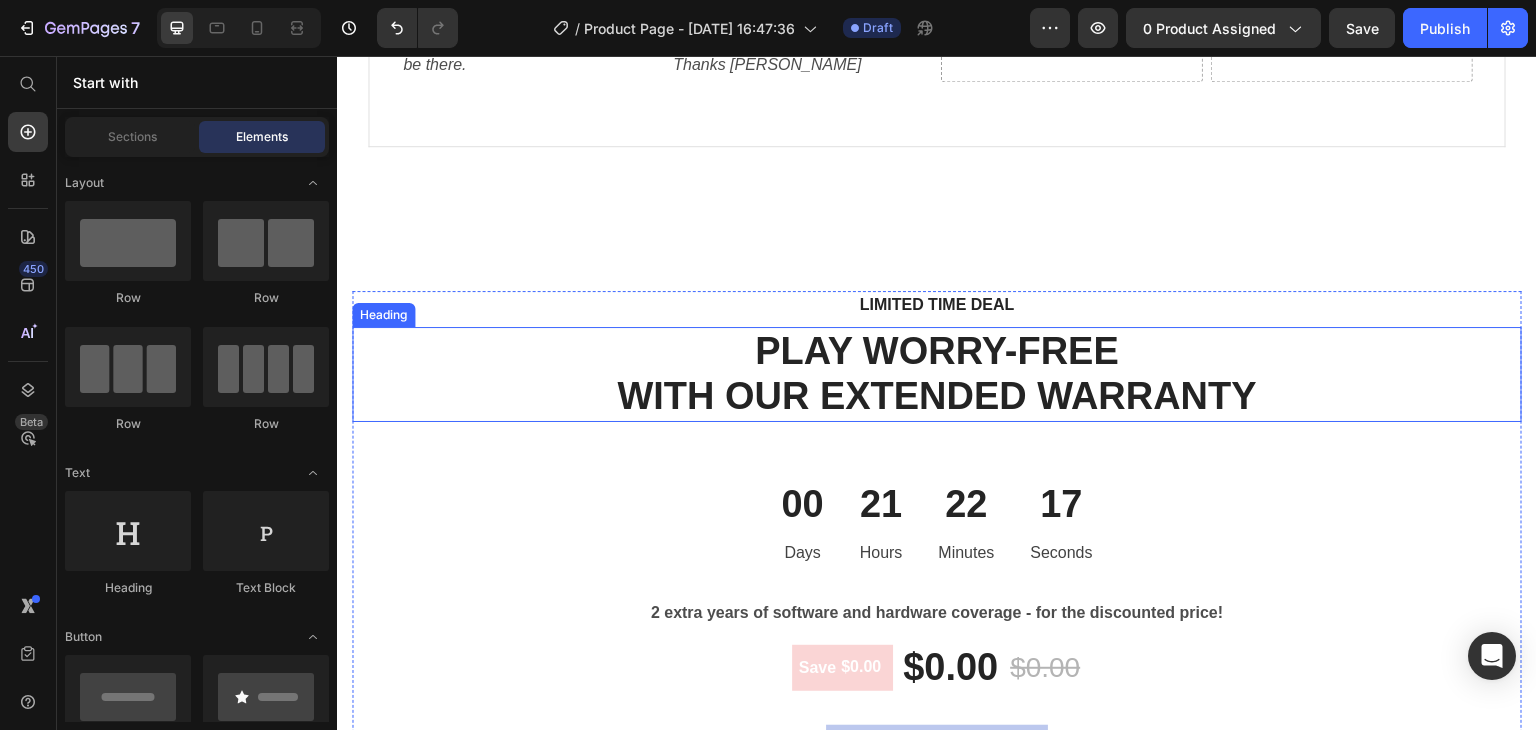 scroll, scrollTop: 2525, scrollLeft: 0, axis: vertical 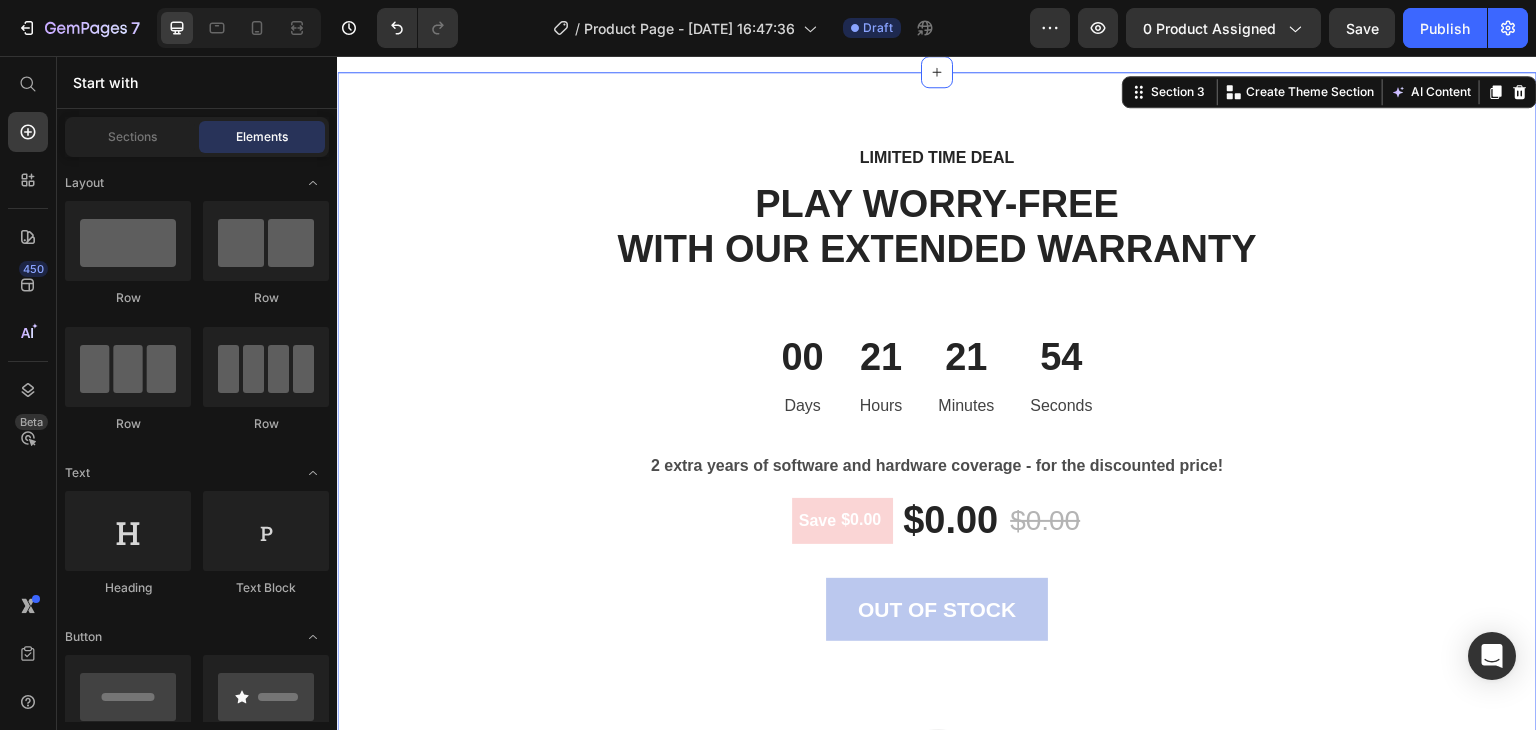 click on "Section 3   You can create reusable sections Create Theme Section AI Content Write with GemAI What would you like to describe here? Tone and Voice Persuasive Product Large Goat Collar Show more Generate" at bounding box center [1329, 92] 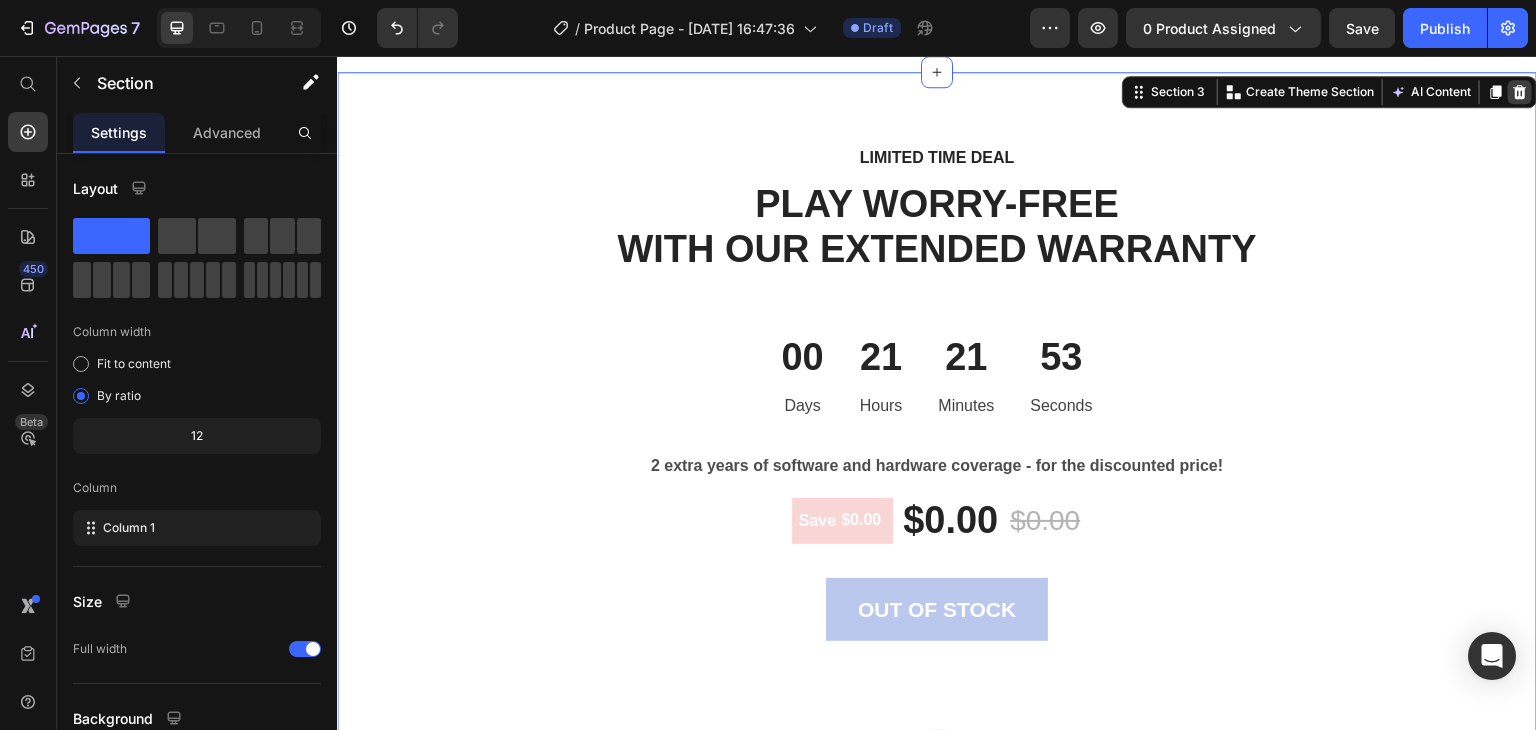 click 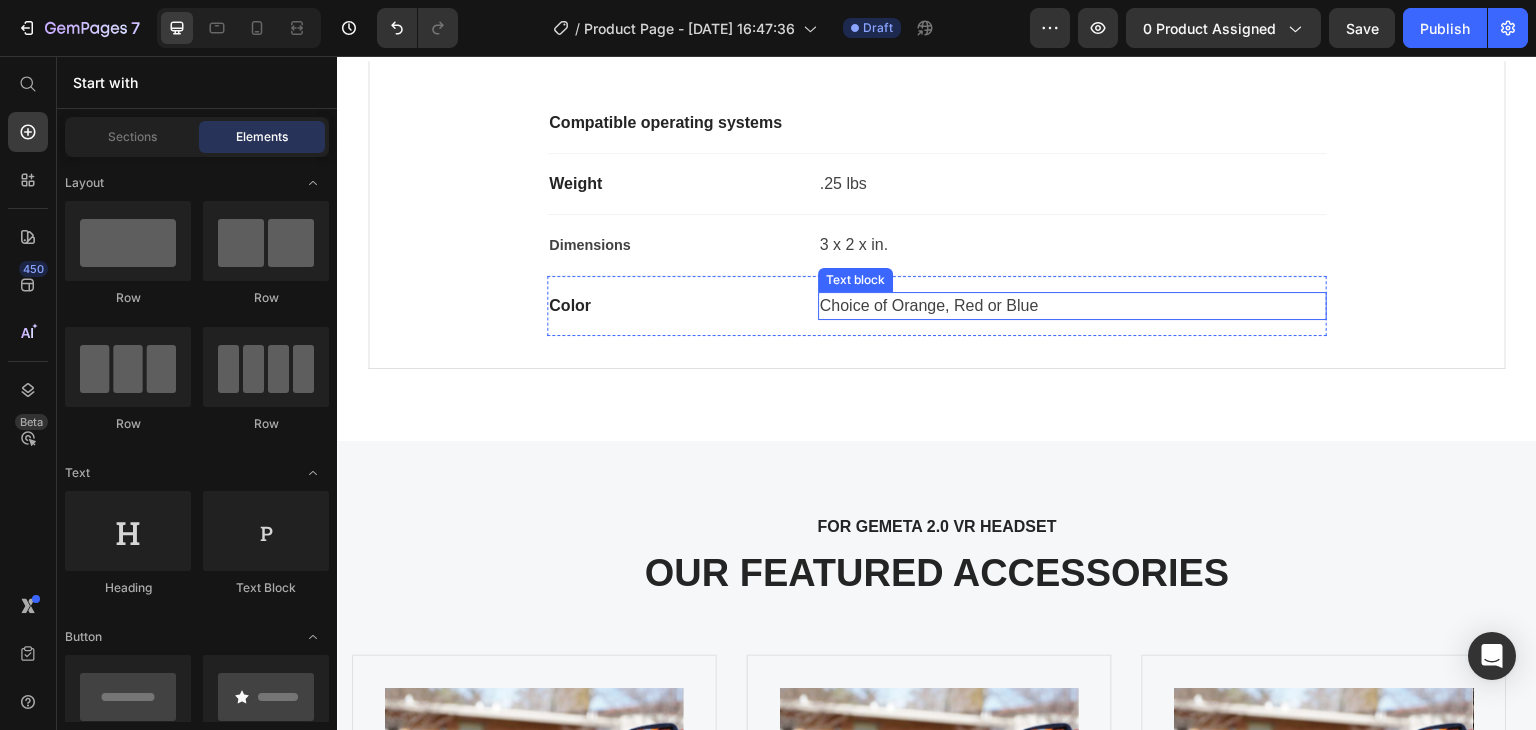scroll, scrollTop: 2125, scrollLeft: 0, axis: vertical 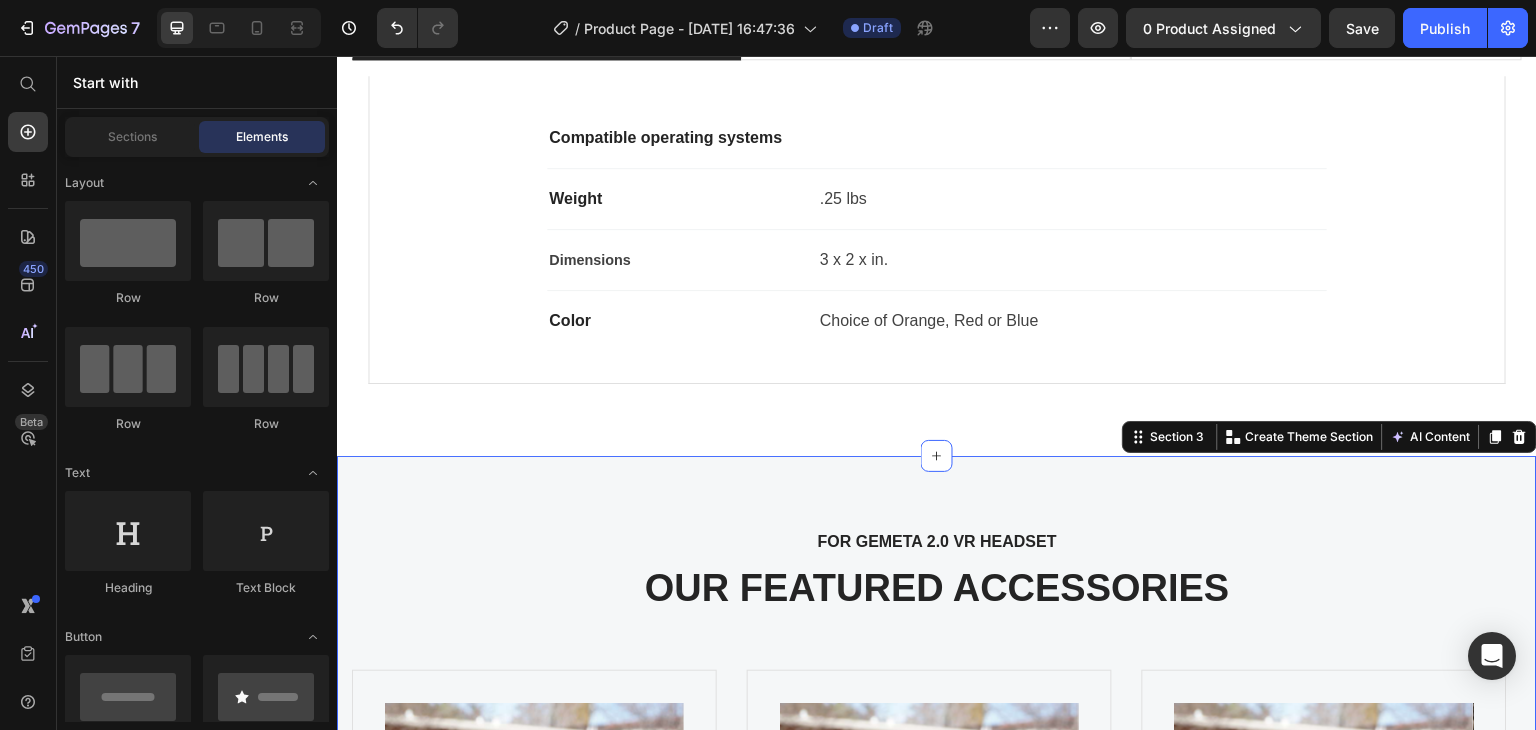 click on "Product Images Video Please note that the Pack Goat Collar may take at least ten days to ship because of the custom tags. Heading This pack goat collar is suitable for goats weighing between 50 to 250 pounds. The buckles are easy to put on and take off, and the high-quality materials ensure your goat’s safety. The reflective collars come with a D-ring that will never break. Additionally, all collars have a reflective center strip for better visibility at night. The collars are available in blue, red, and orange colors. Furthermore, the pack goat collars come with custom nameplates that can accommodate your name, contact information, and your goat’s name. The collars are hand-sewn in Rigby, Idaho, and are of excellent quality. When customizing your collar, please keep the following in mind: Limit the first line to 12 characters. Limit lines two and three to 15 characters, including spaces. There is no fourth line. Please indicate what you would like your tag to say before adding it to the cart. leash ! Row" at bounding box center [937, 425] 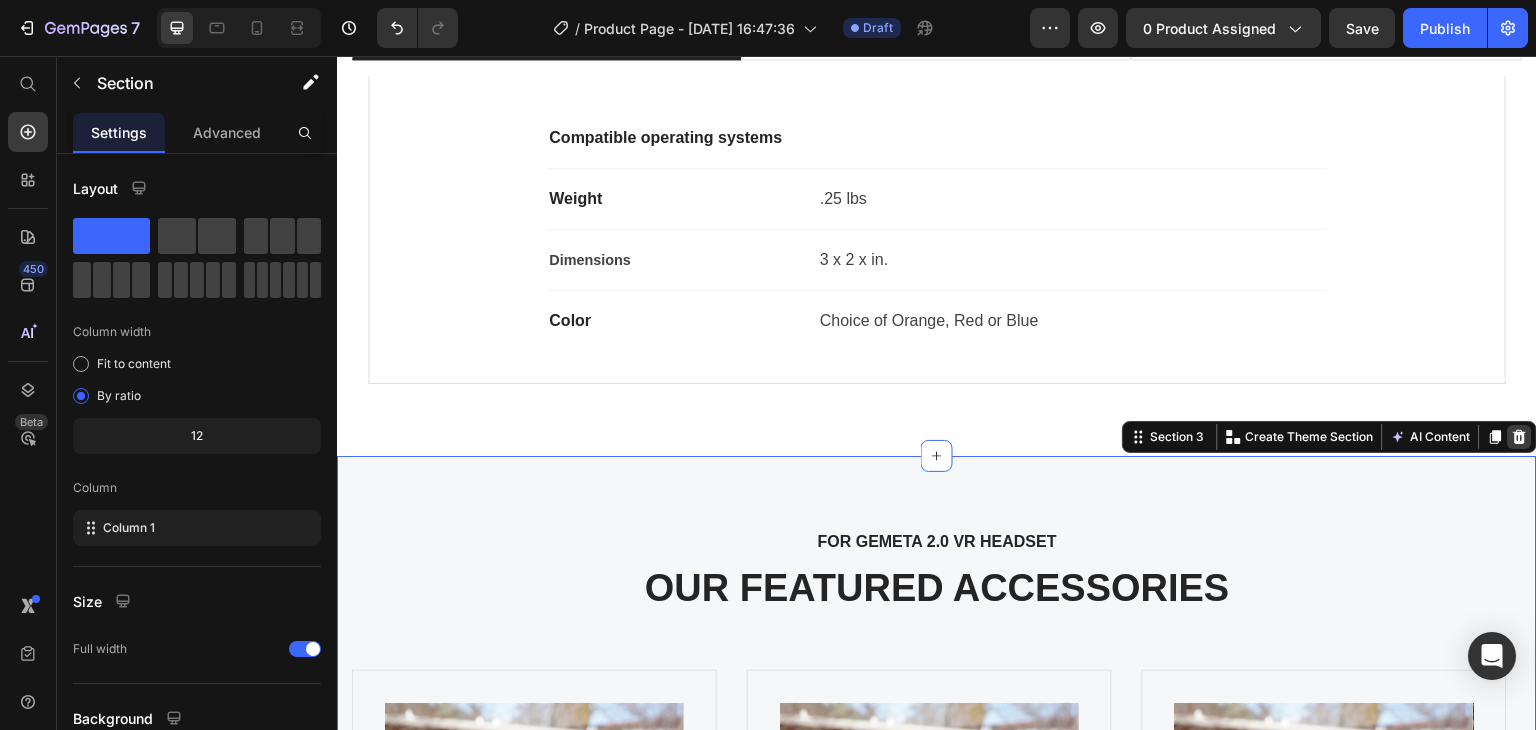 click 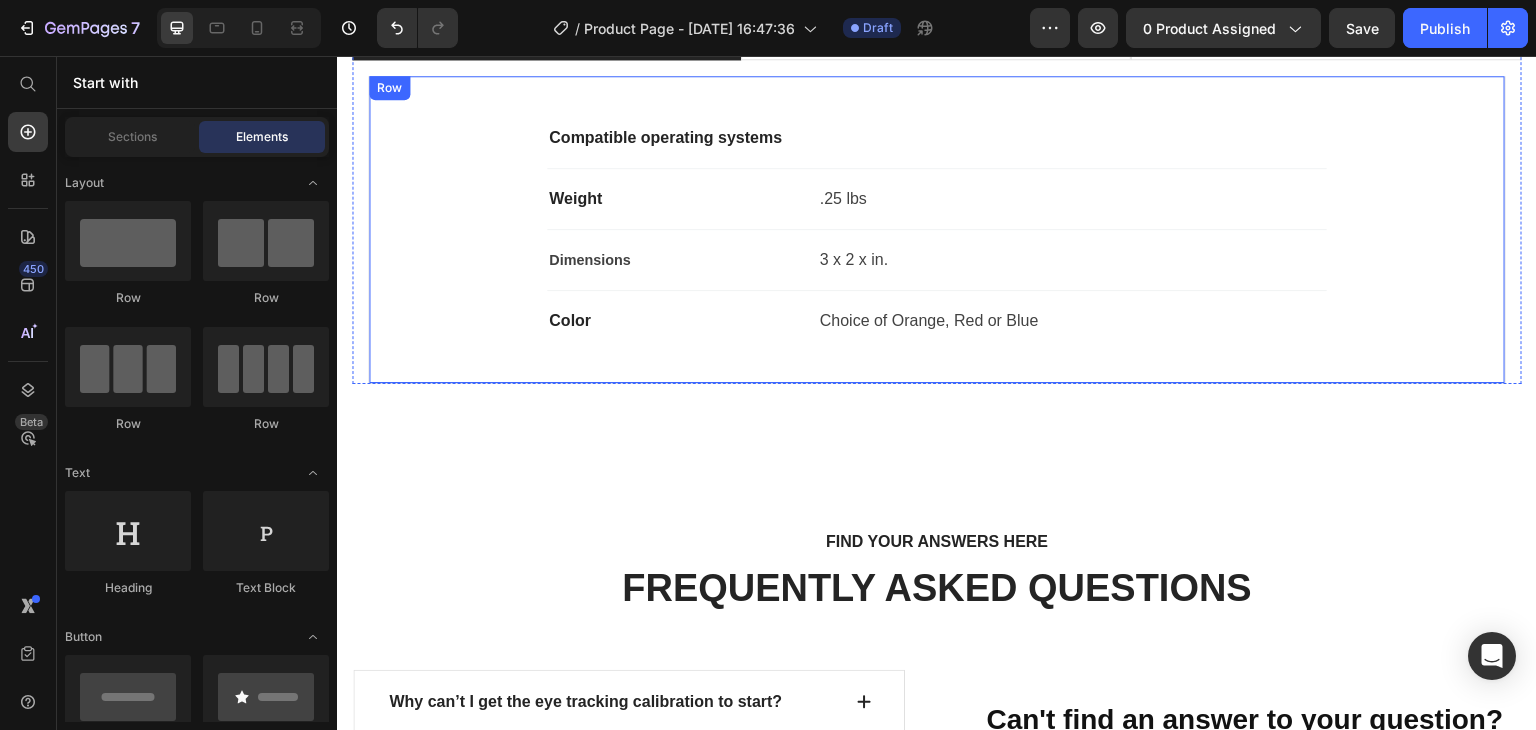 scroll, scrollTop: 2325, scrollLeft: 0, axis: vertical 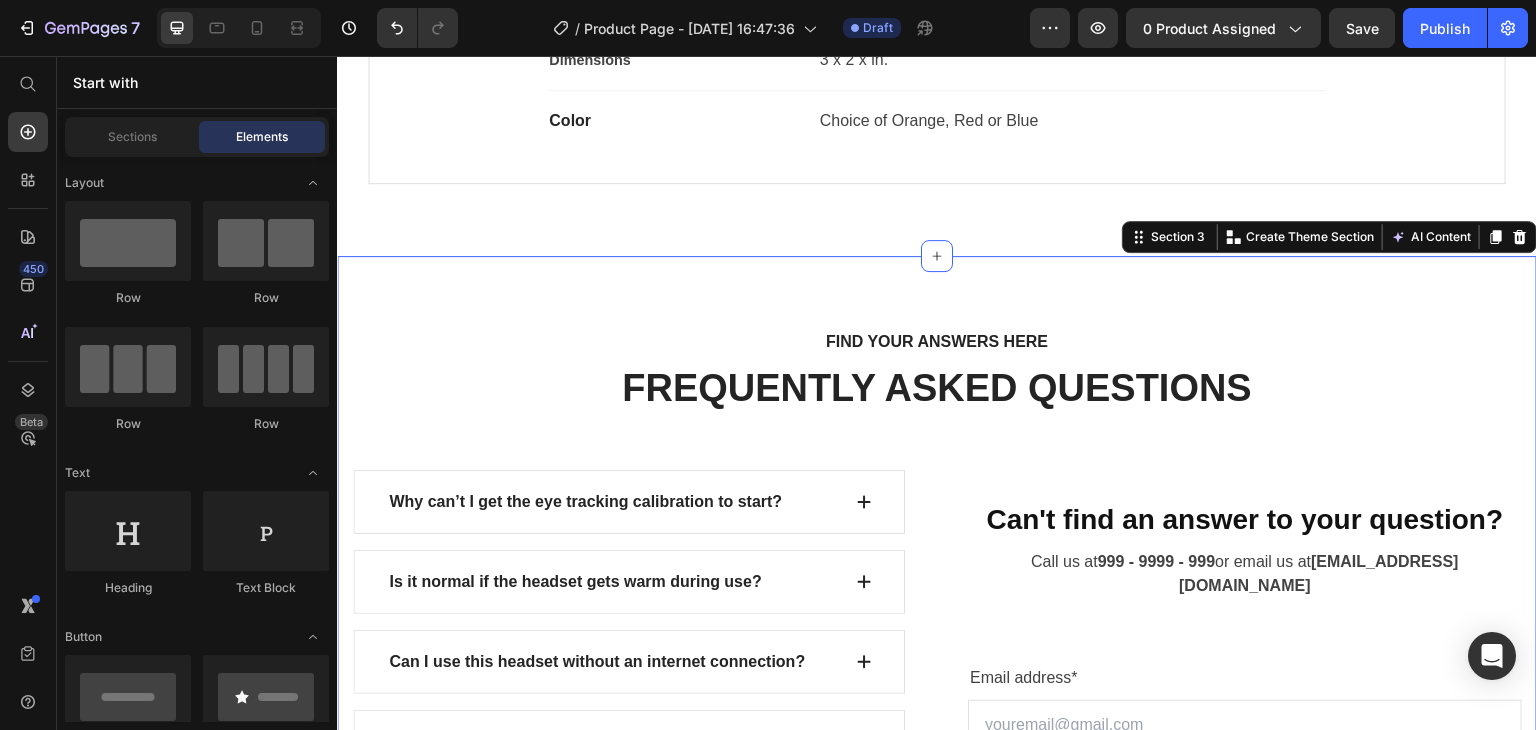 click on "Product Images Video Please note that the Pack Goat Collar may take at least ten days to ship because of the custom tags. Heading This pack goat collar is suitable for goats weighing between 50 to 250 pounds. The buckles are easy to put on and take off, and the high-quality materials ensure your goat’s safety. The reflective collars come with a D-ring that will never break. Additionally, all collars have a reflective center strip for better visibility at night. The collars are available in blue, red, and orange colors. Furthermore, the pack goat collars come with custom nameplates that can accommodate your name, contact information, and your goat’s name. The collars are hand-sewn in Rigby, Idaho, and are of excellent quality. When customizing your collar, please keep the following in mind: Limit the first line to 12 characters. Limit lines two and three to 15 characters, including spaces. There is no fourth line. Please indicate what you would like your tag to say before adding it to the cart. leash ! Row" at bounding box center [937, -229] 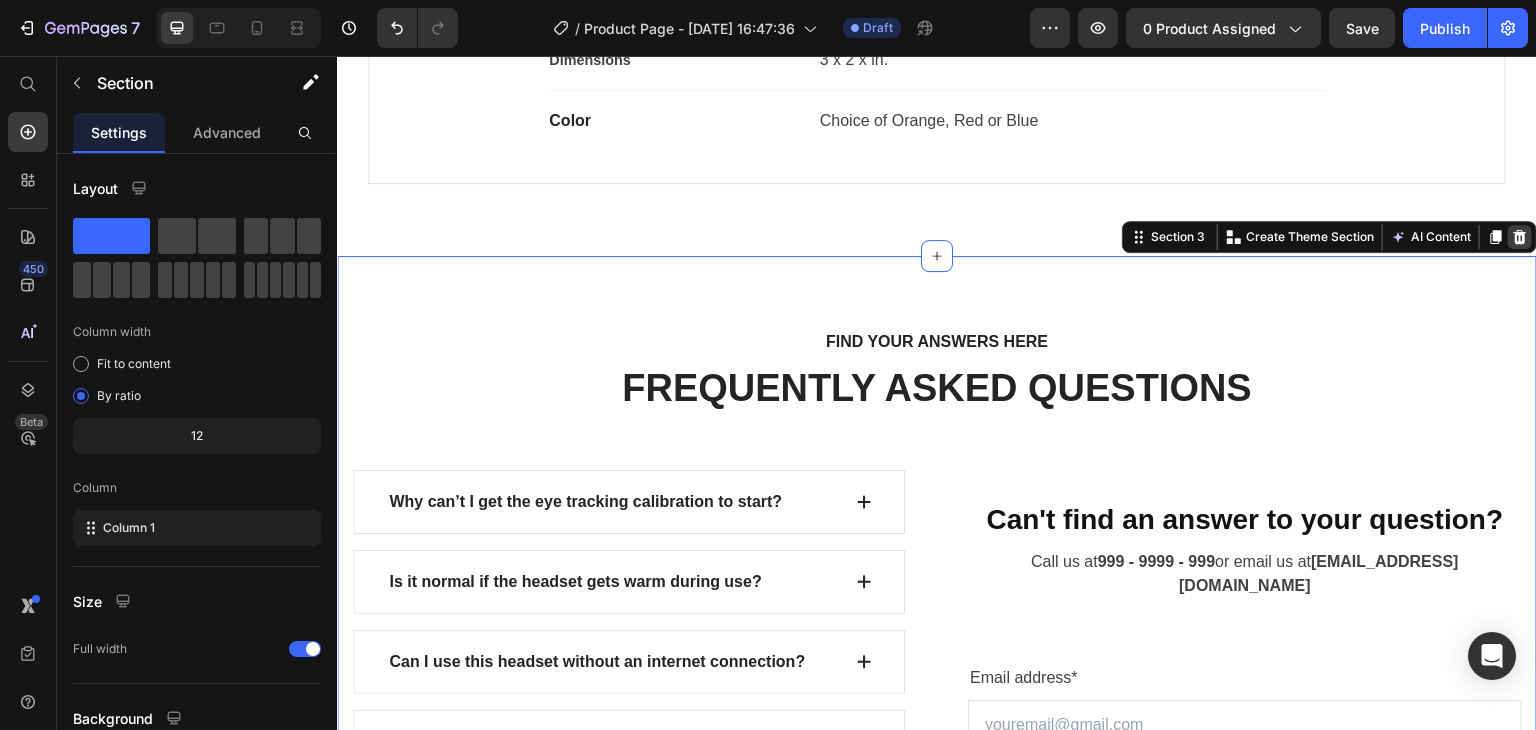 click 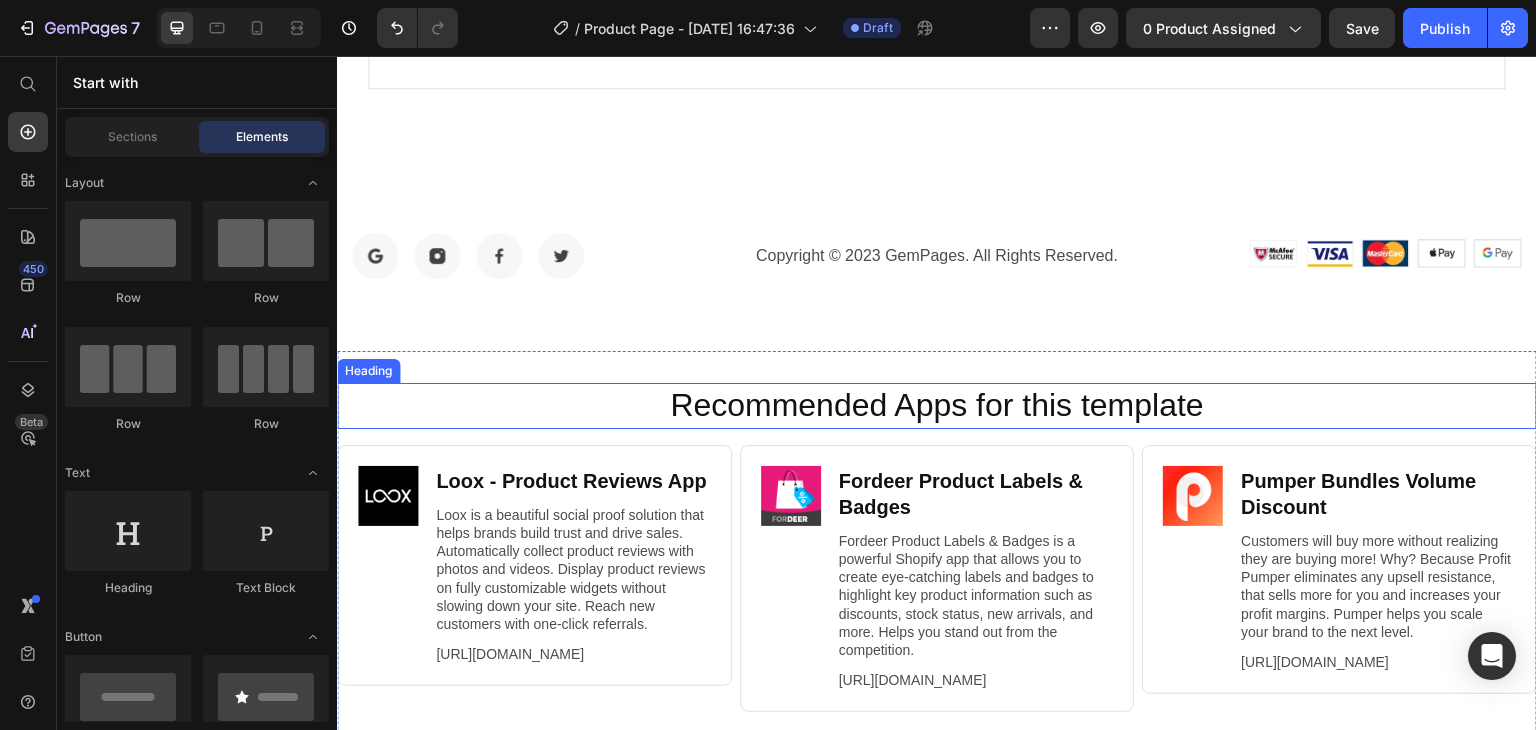 scroll, scrollTop: 2425, scrollLeft: 0, axis: vertical 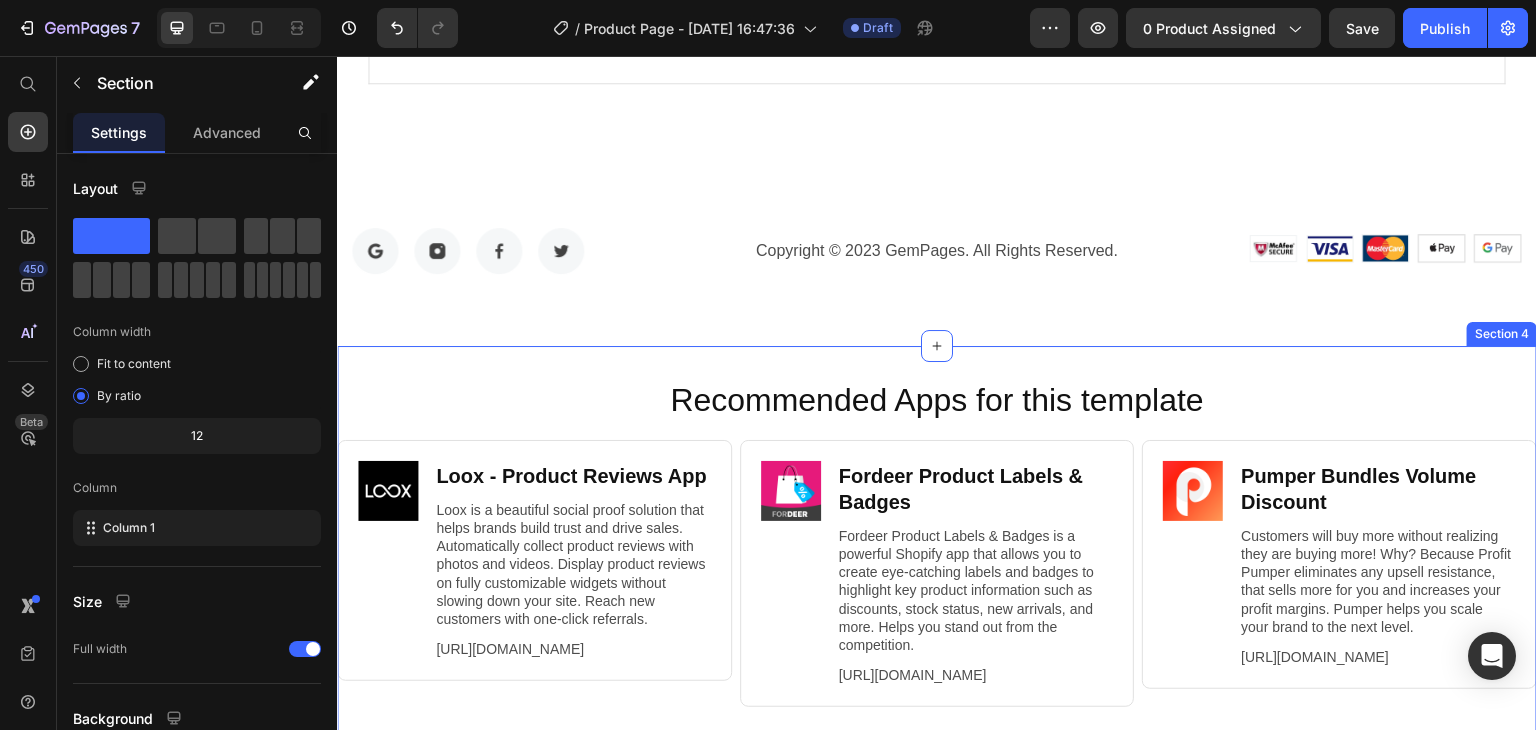 click on "Section 4" at bounding box center (1502, 334) 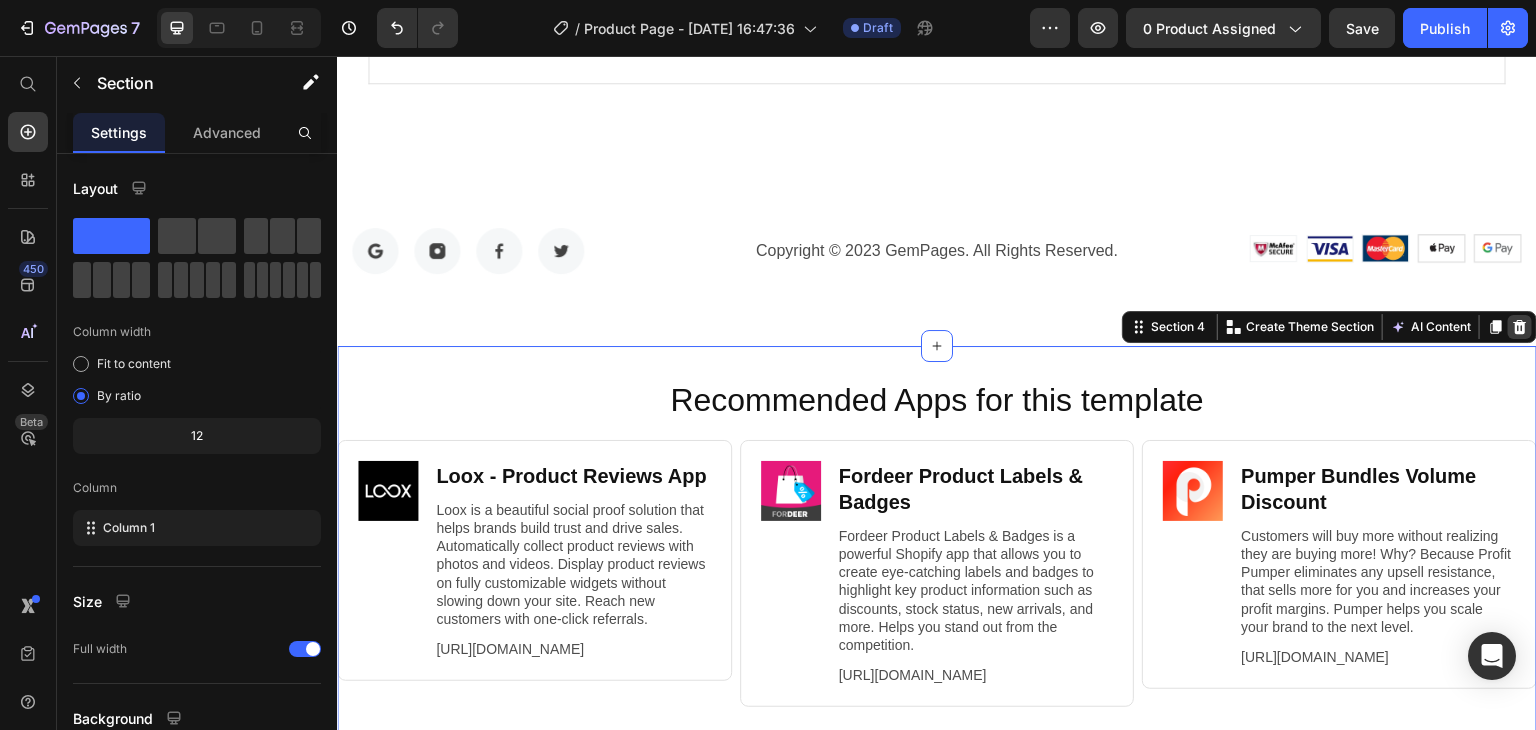 click 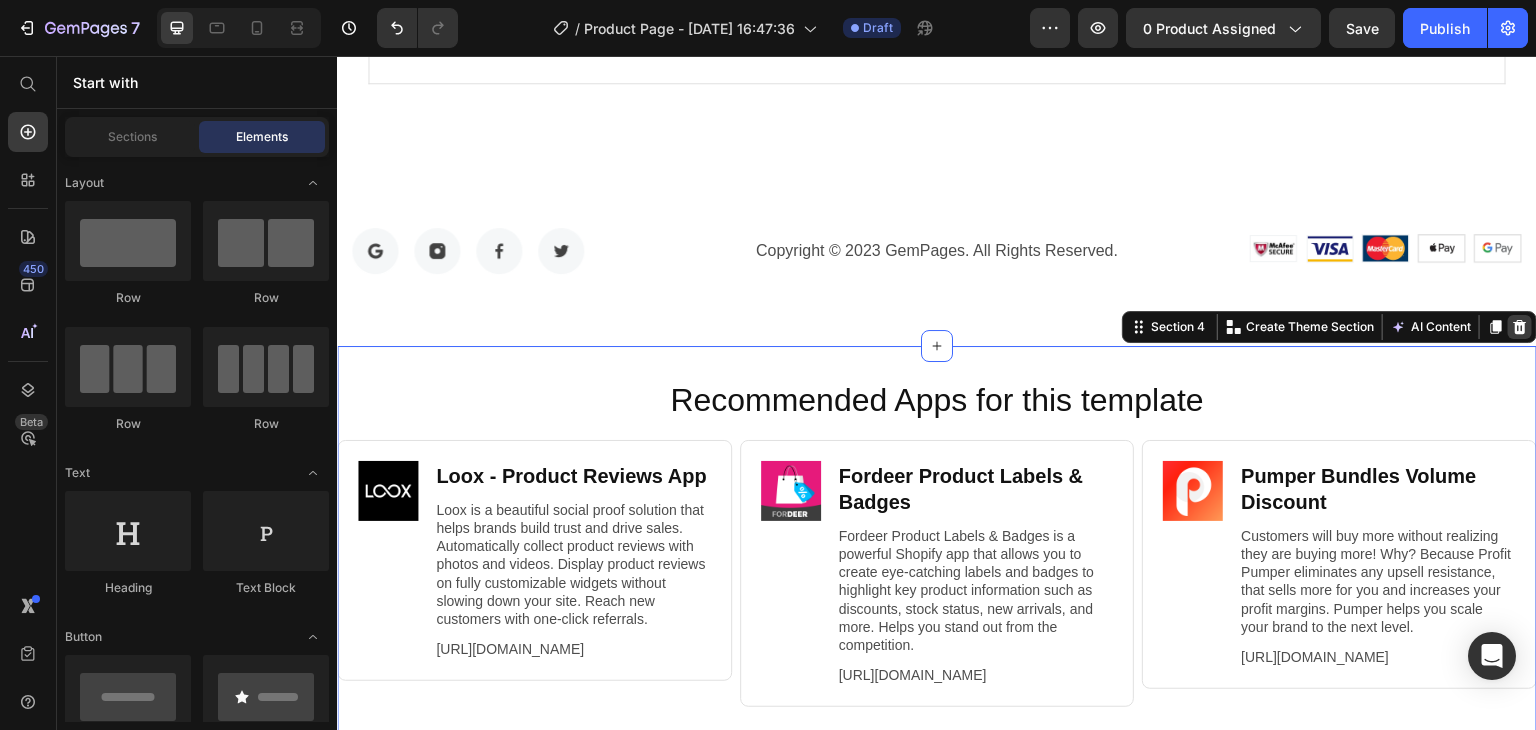 scroll, scrollTop: 2303, scrollLeft: 0, axis: vertical 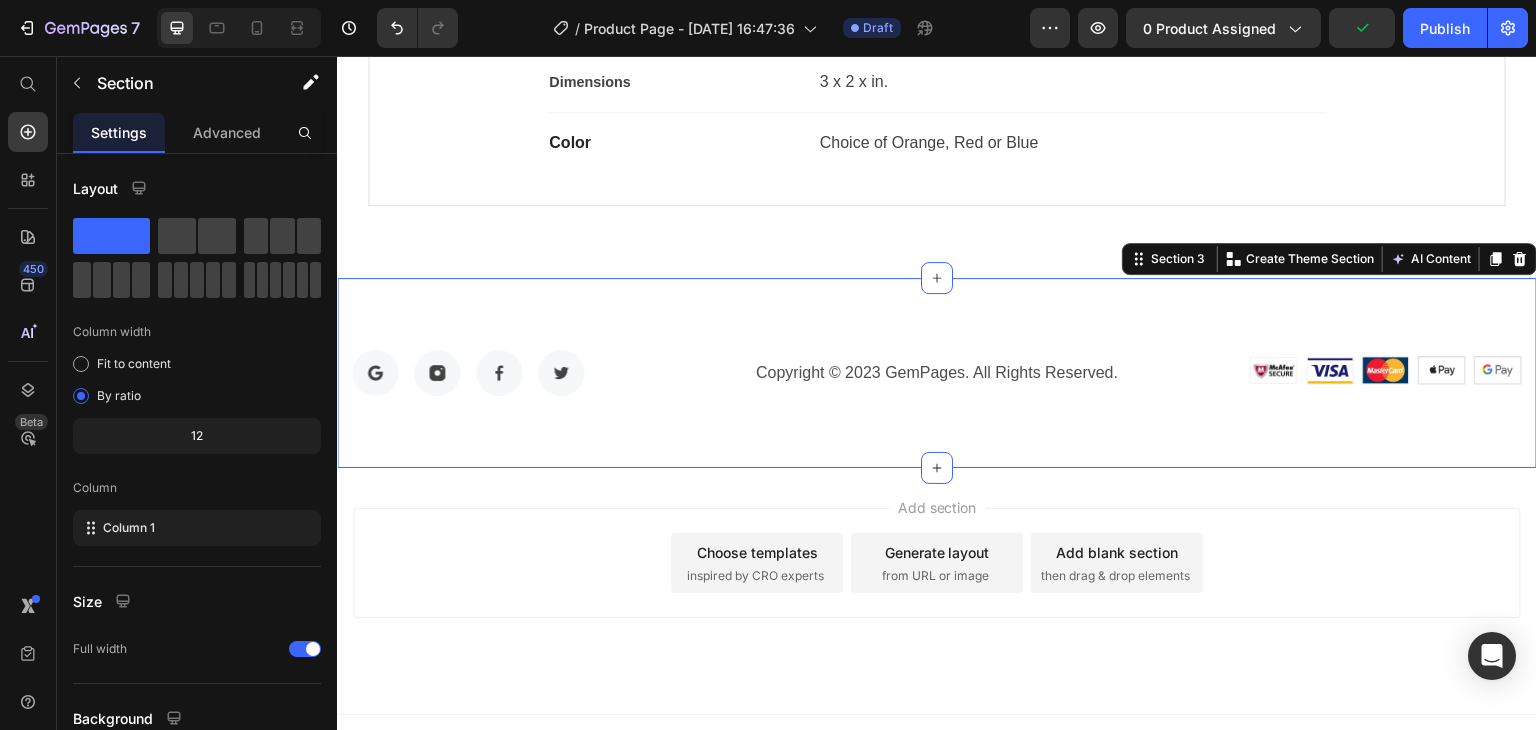 click on "Product Images Video Please note that the Pack Goat Collar may take at least ten days to ship because of the custom tags. Heading This pack goat collar is suitable for goats weighing between 50 to 250 pounds. The buckles are easy to put on and take off, and the high-quality materials ensure your goat’s safety. The reflective collars come with a D-ring that will never break. Additionally, all collars have a reflective center strip for better visibility at night. The collars are available in blue, red, and orange colors. Furthermore, the pack goat collars come with custom nameplates that can accommodate your name, contact information, and your goat’s name. The collars are hand-sewn in Rigby, Idaho, and are of excellent quality. When customizing your collar, please keep the following in mind: Limit the first line to 12 characters. Limit lines two and three to 15 characters, including spaces. There is no fourth line. Please indicate what you would like your tag to say before adding it to the cart. leash ! Row" at bounding box center [937, -869] 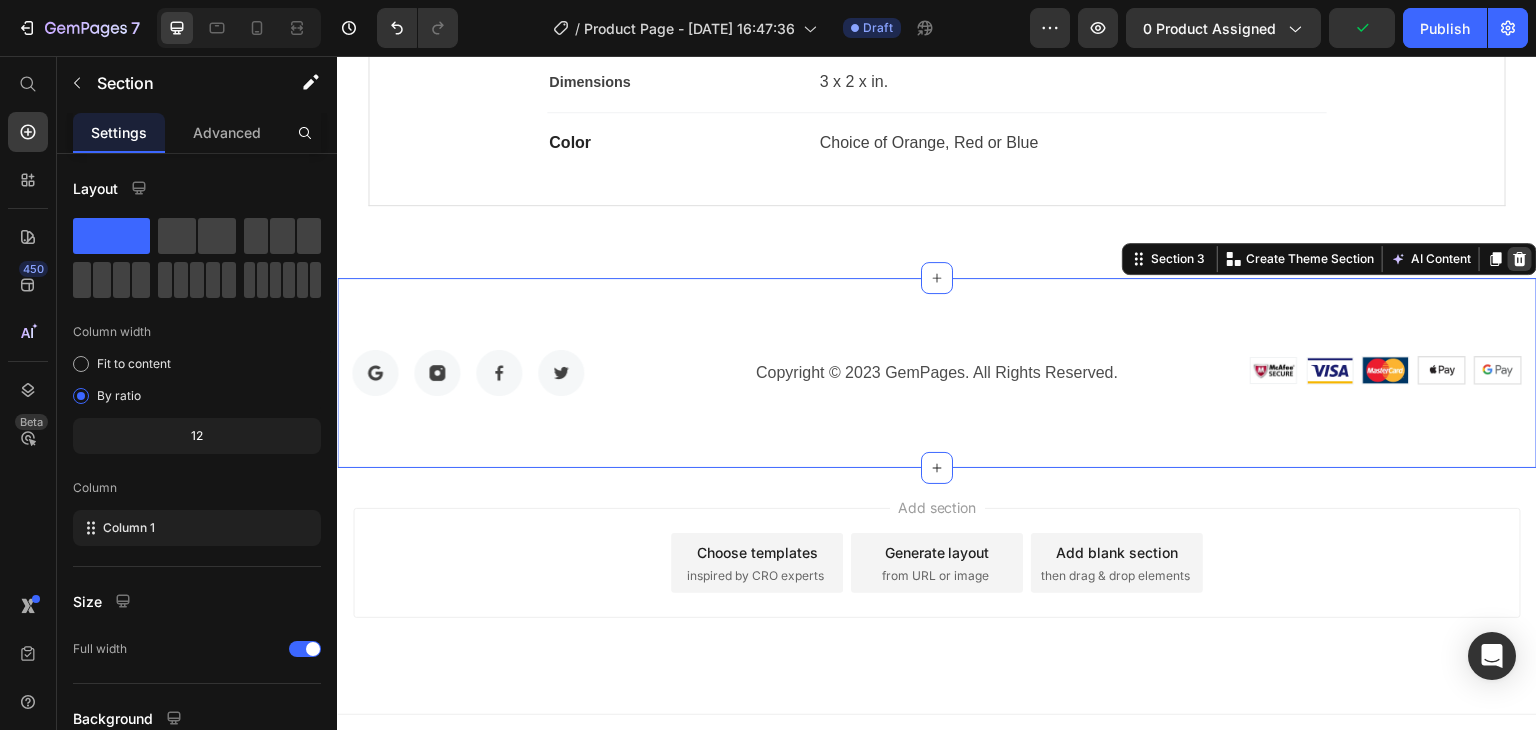 click 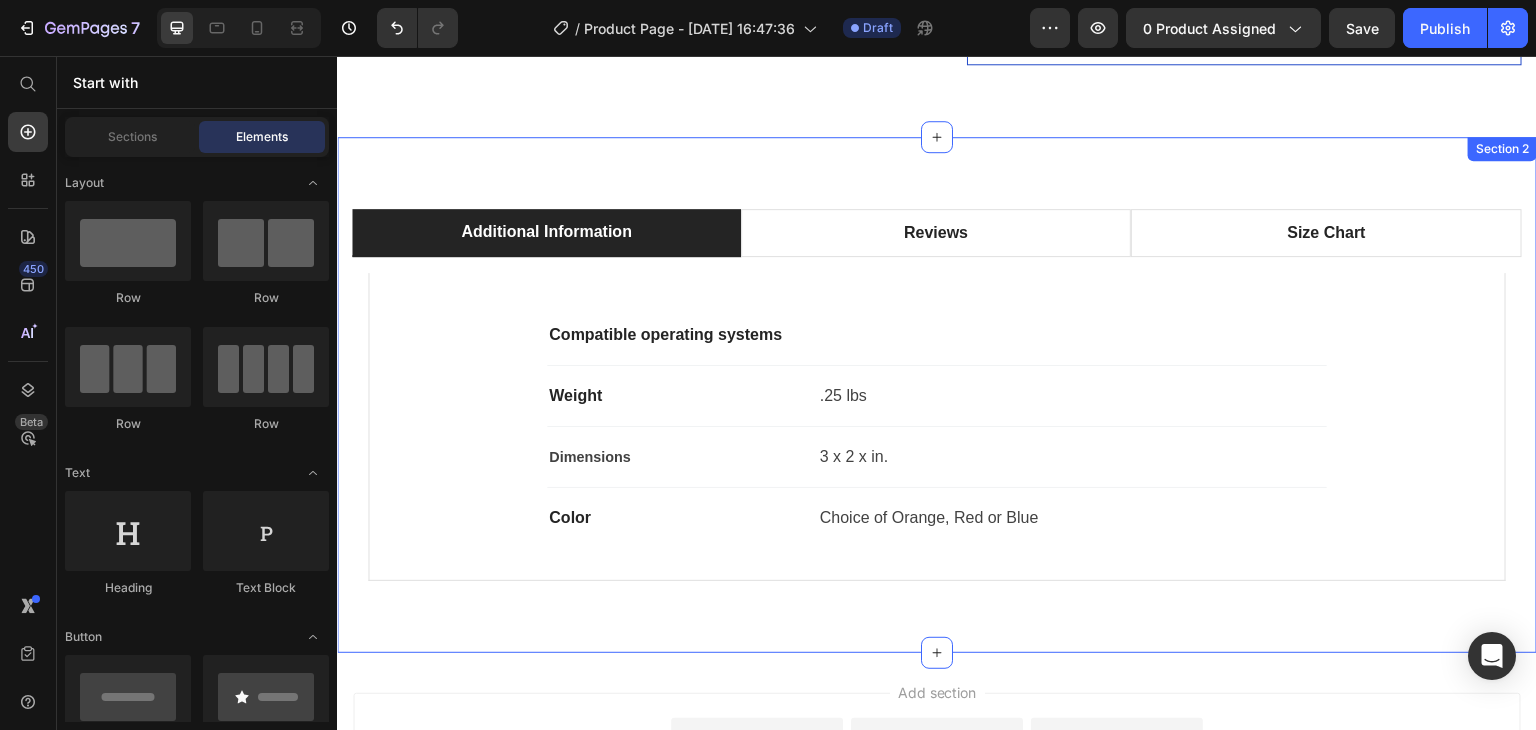 scroll, scrollTop: 1912, scrollLeft: 0, axis: vertical 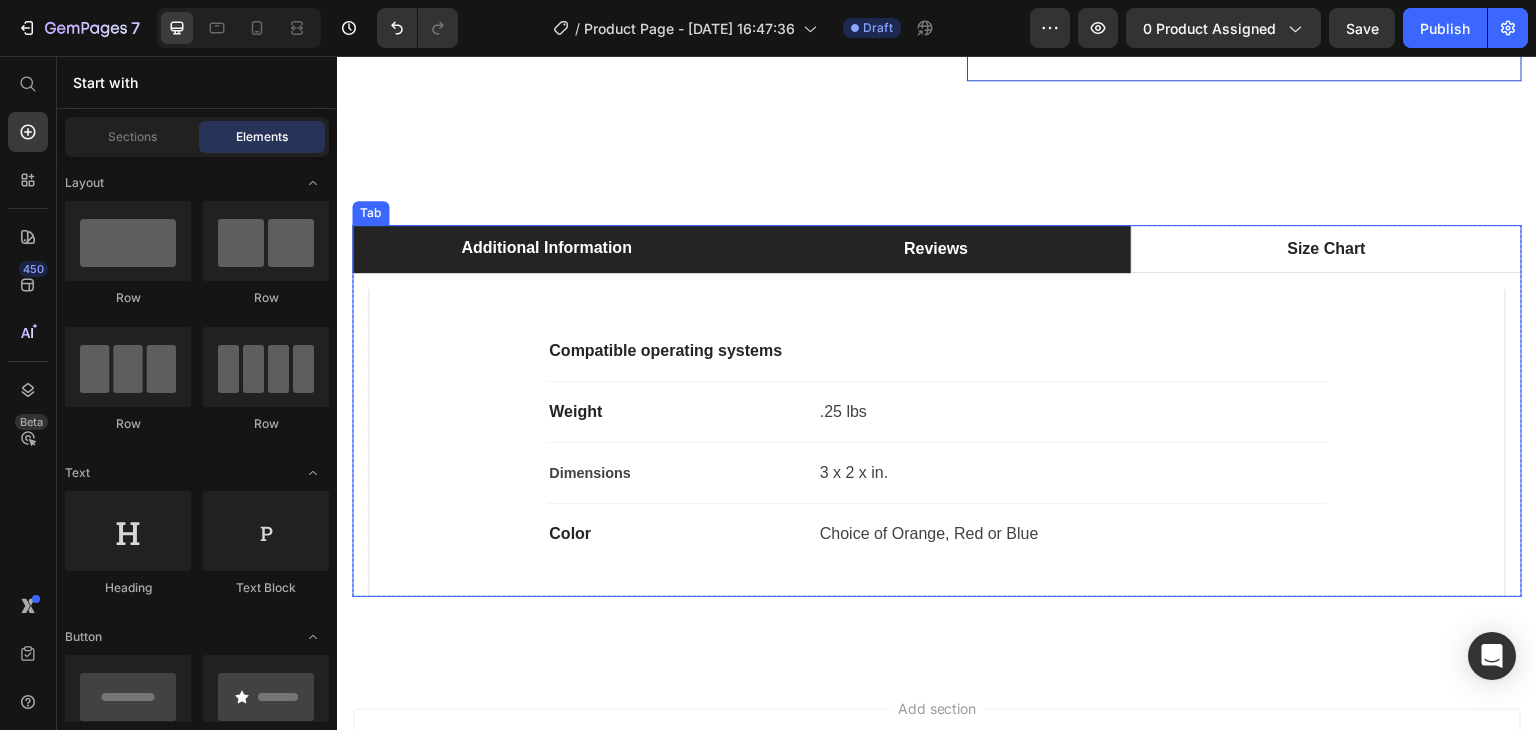 click on "Reviews" at bounding box center [936, 249] 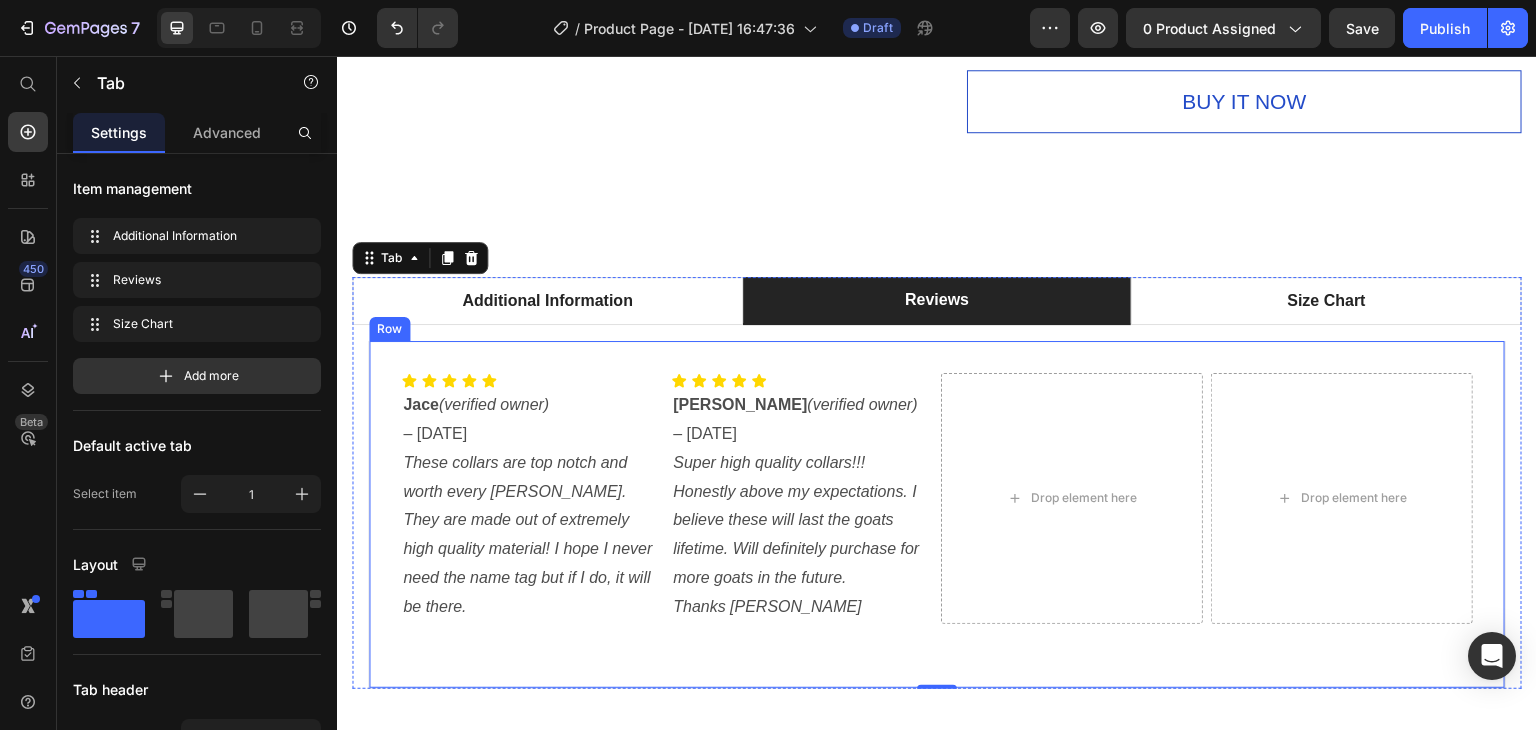 scroll, scrollTop: 1852, scrollLeft: 0, axis: vertical 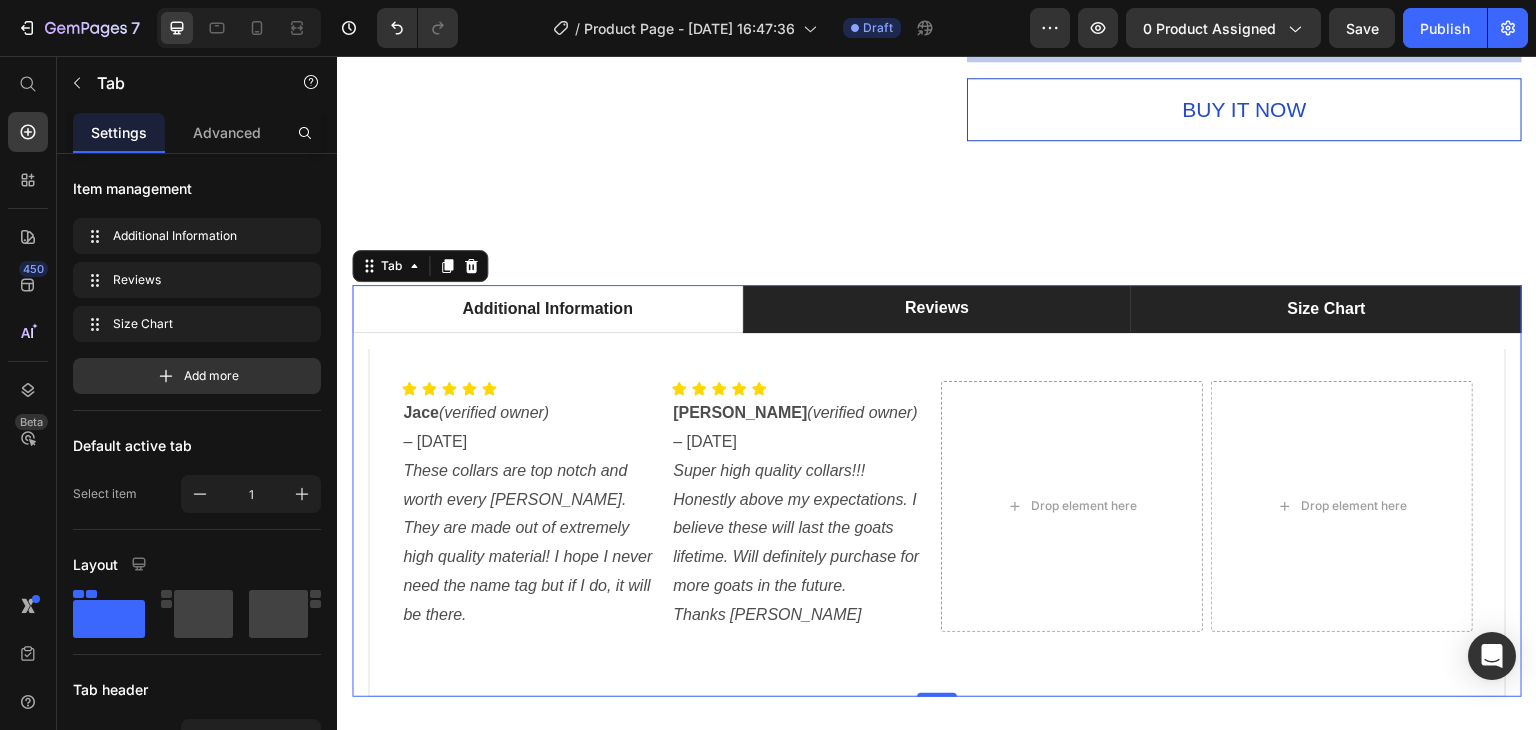click on "Size Chart" at bounding box center (1326, 309) 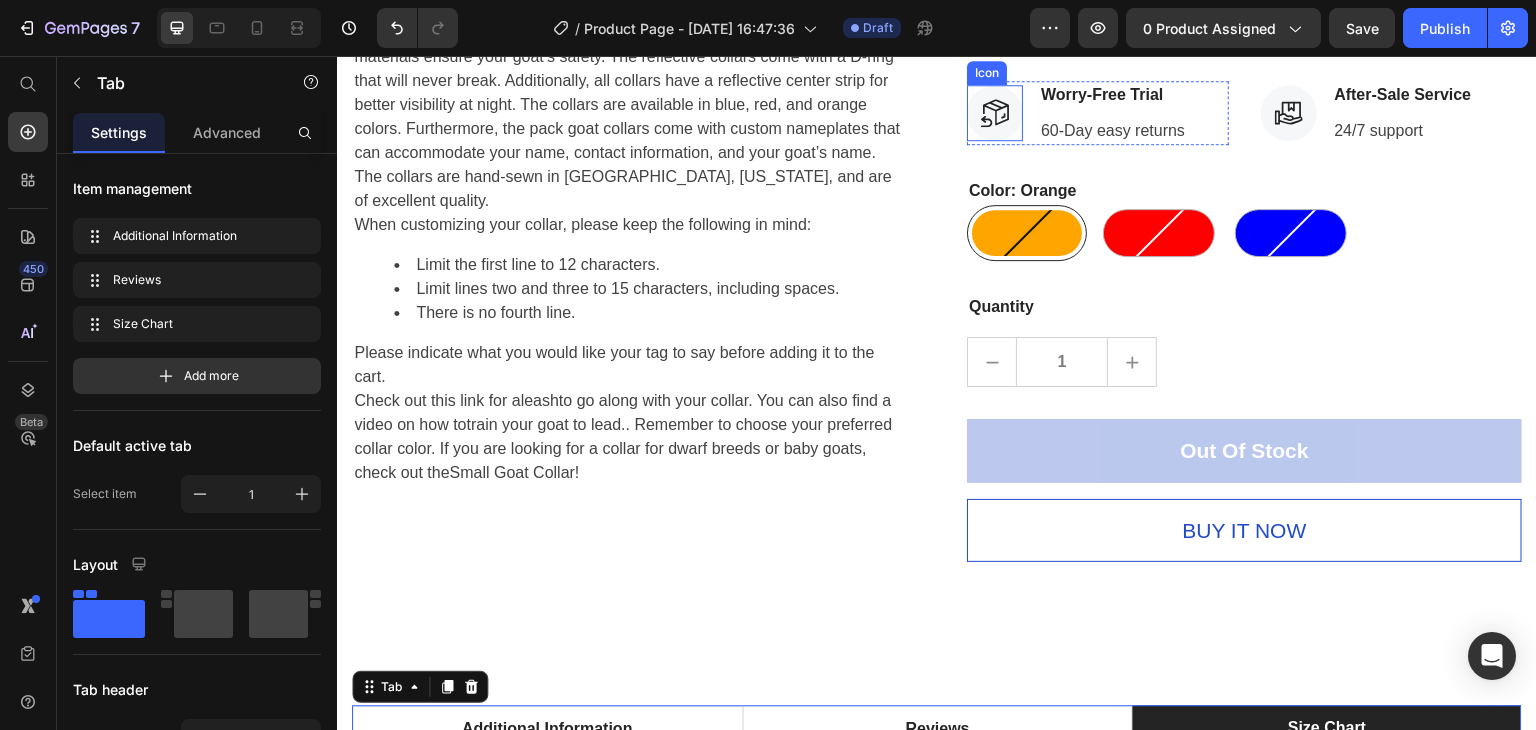 scroll, scrollTop: 1437, scrollLeft: 0, axis: vertical 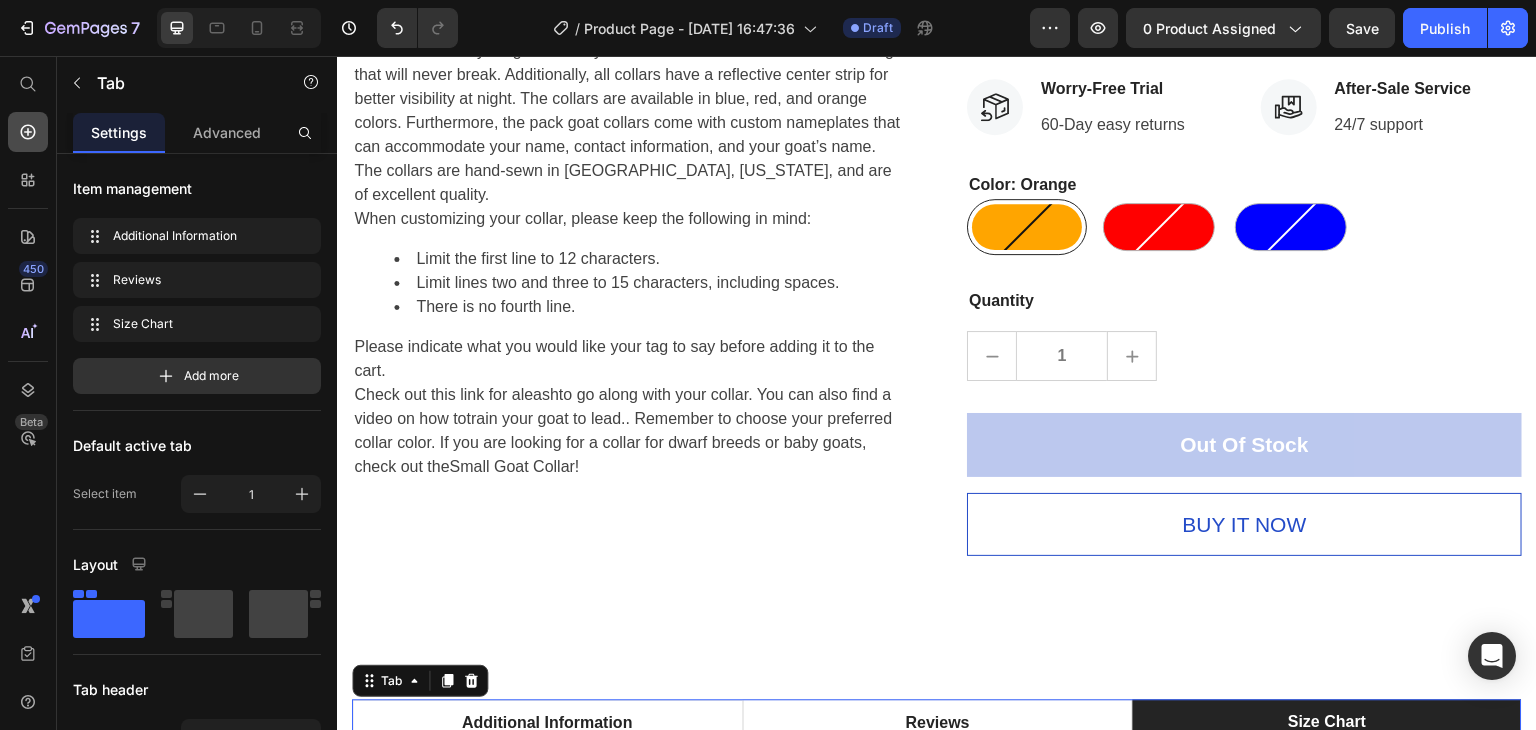 click 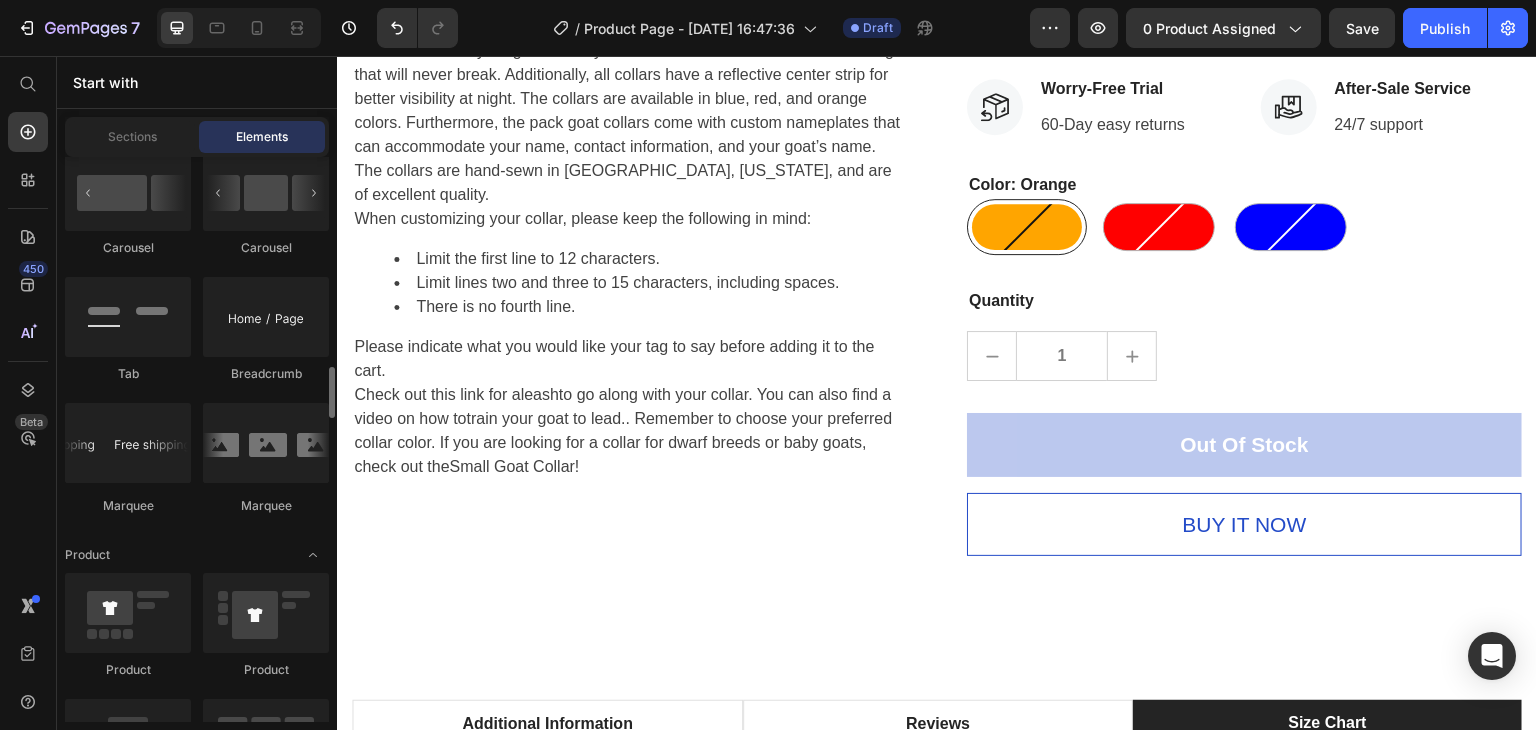 scroll, scrollTop: 1900, scrollLeft: 0, axis: vertical 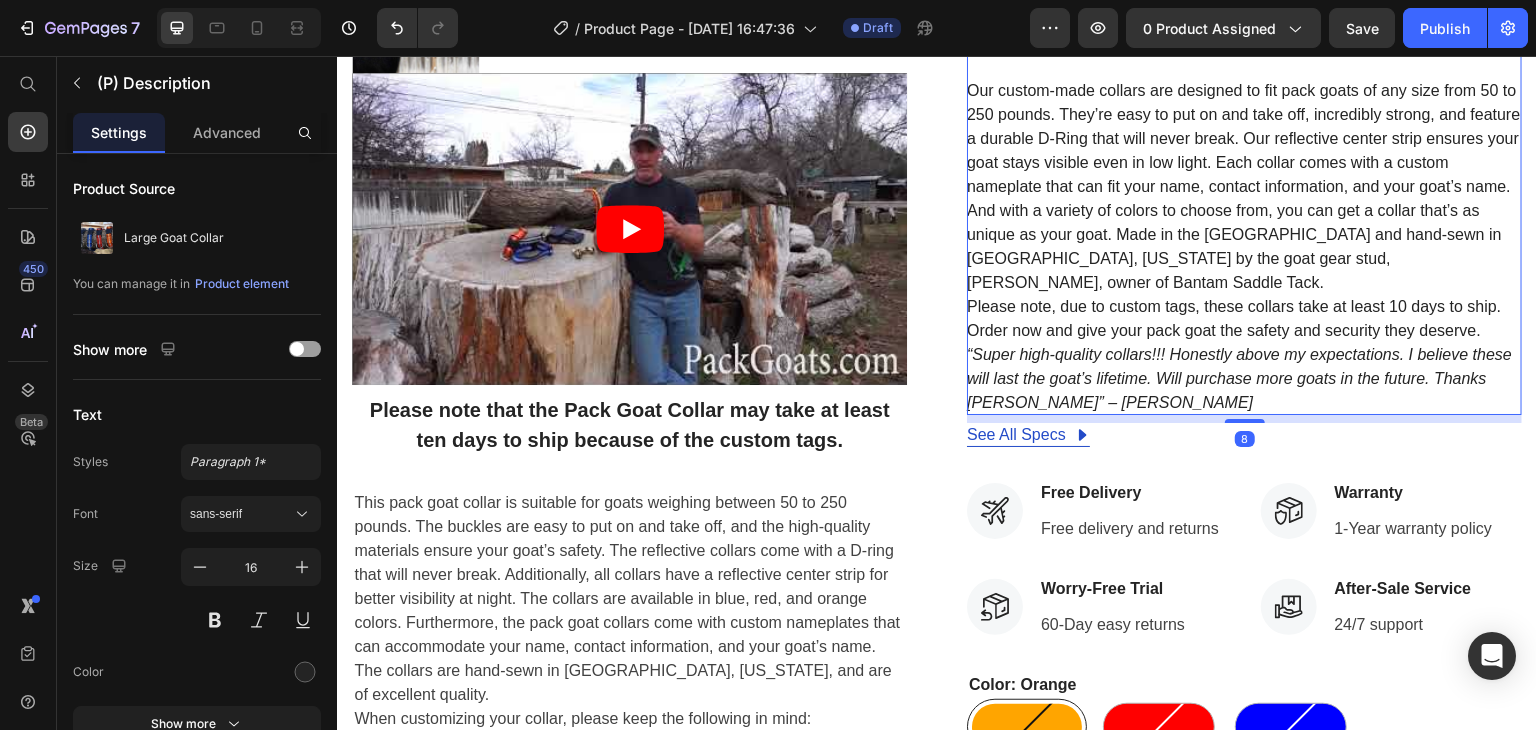 click on "Our custom-made collars are designed to fit pack goats of any size from 50 to 250 pounds. They’re easy to put on and take off, incredibly strong, and feature a durable D-Ring that will never break. Our reflective center strip ensures your goat stays visible even in low light. Each collar comes with a custom nameplate that can fit your name, contact information, and your goat’s name. And with a variety of colors to choose from, you can get a collar that’s as unique as your goat. Made in the USA and hand-sewn in Rigby, Idaho by the goat gear stud, Matt Lyon, owner of Bantam Saddle Tack.
Please note, due to custom tags, these collars take at least 10 days to ship. Order now and give your pack goat the safety and security they deserve.
“Super high-quality collars!!! Honestly above my expectations. I believe these will last the goat’s lifetime. Will purchase more goats in the future. Thanks Marc” – Josh Keating" at bounding box center [1244, -52] 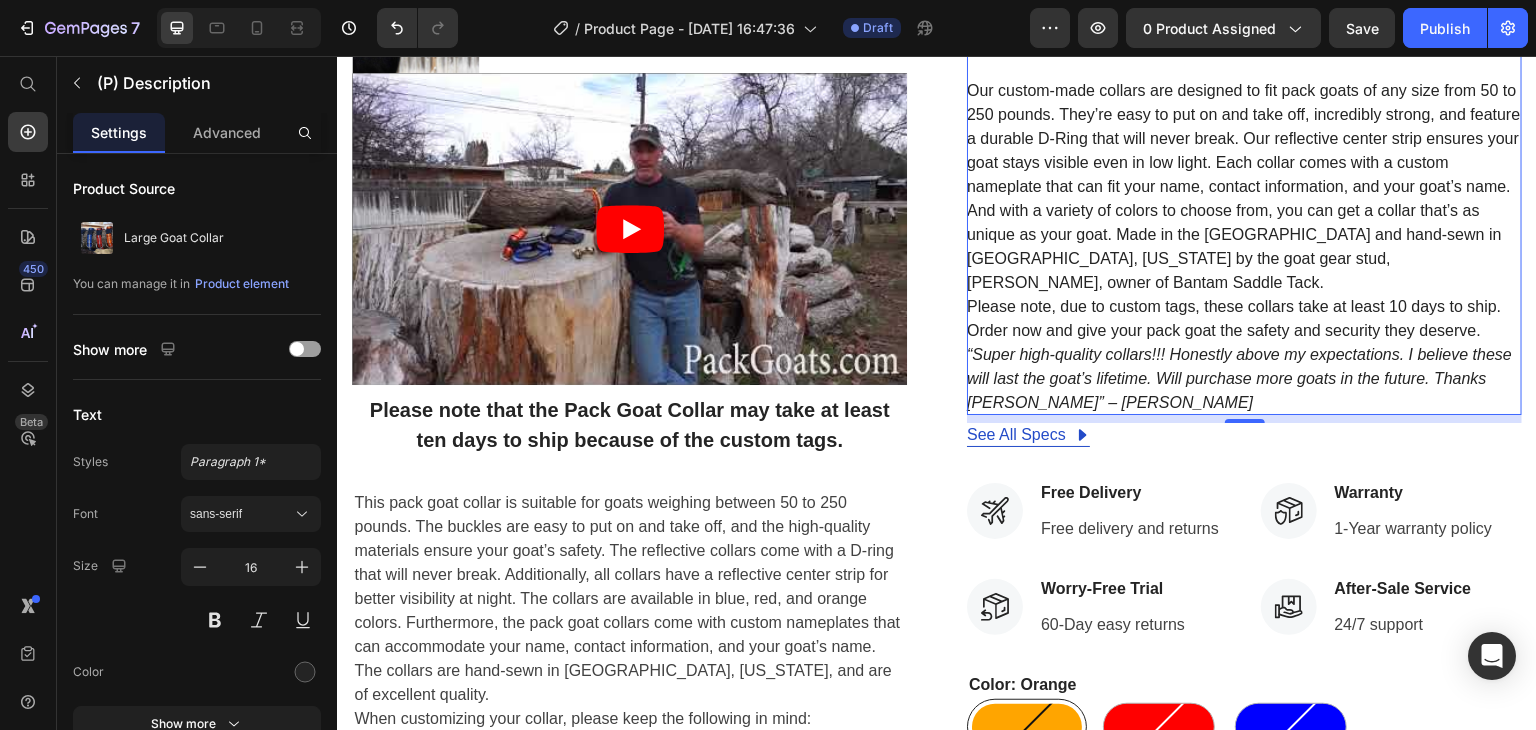 click on "Please note, due to custom tags, these collars take at least 10 days to ship. Order now and give your pack goat the safety and security they deserve." at bounding box center (1234, 318) 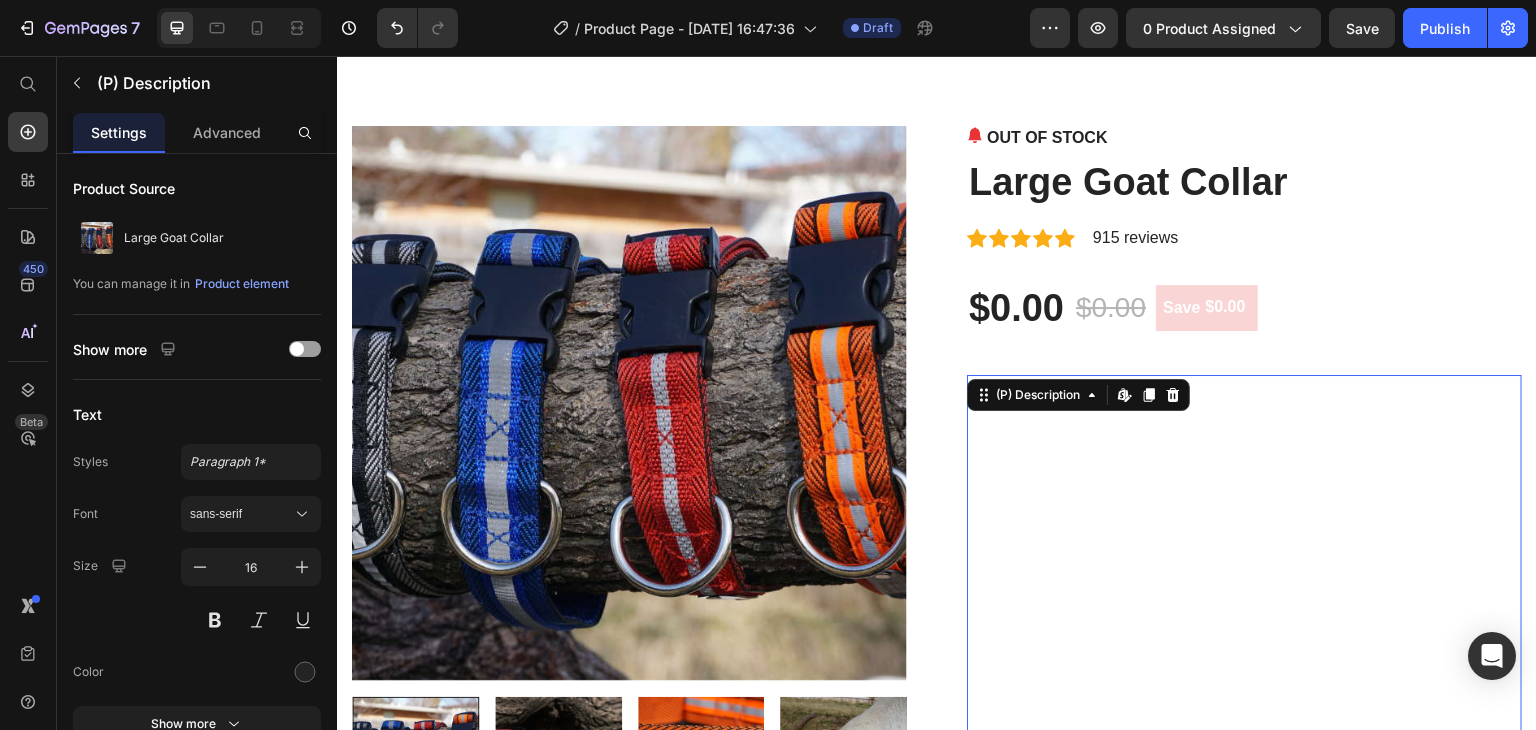 scroll, scrollTop: 37, scrollLeft: 0, axis: vertical 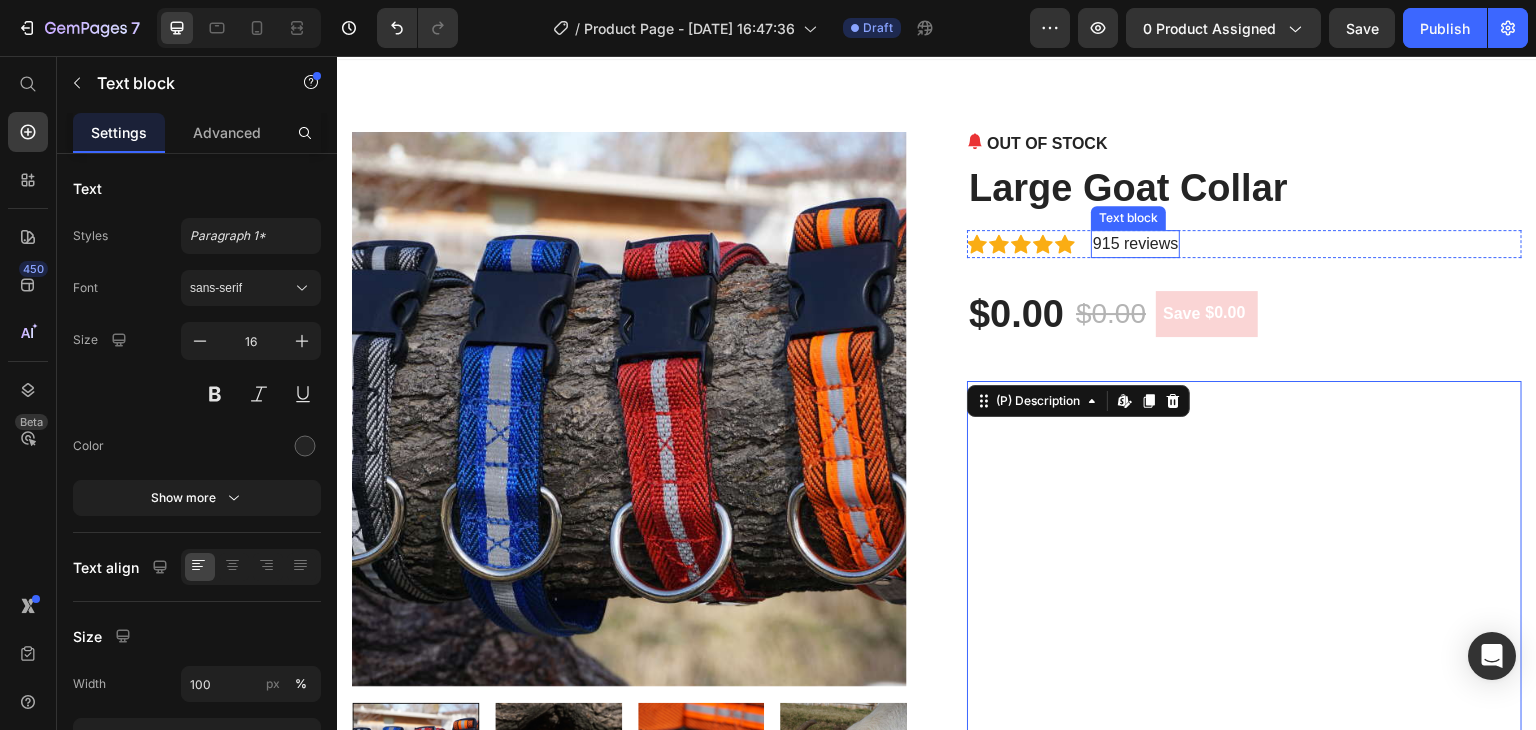 click on "915 reviews" at bounding box center [1135, 244] 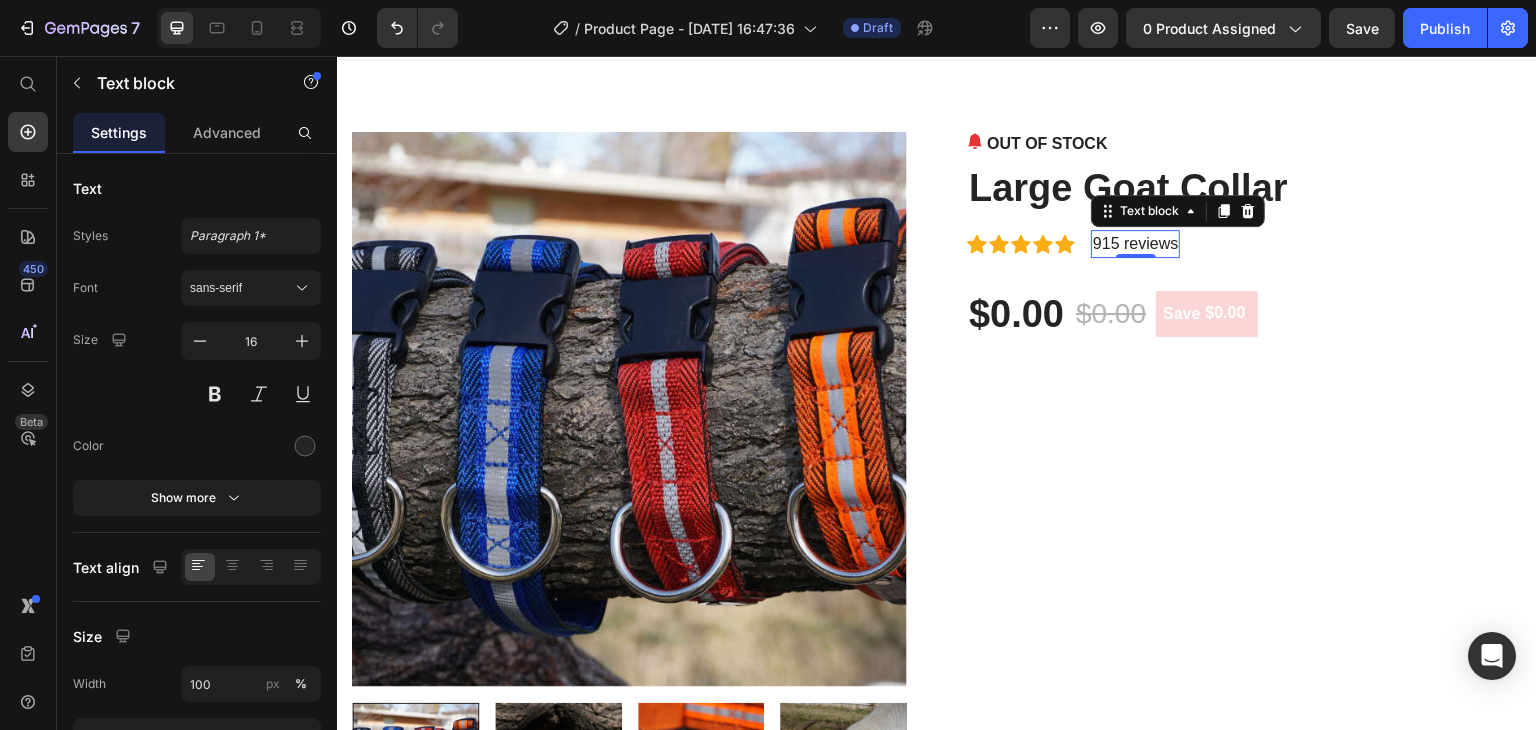 click on "915 reviews" at bounding box center (1135, 244) 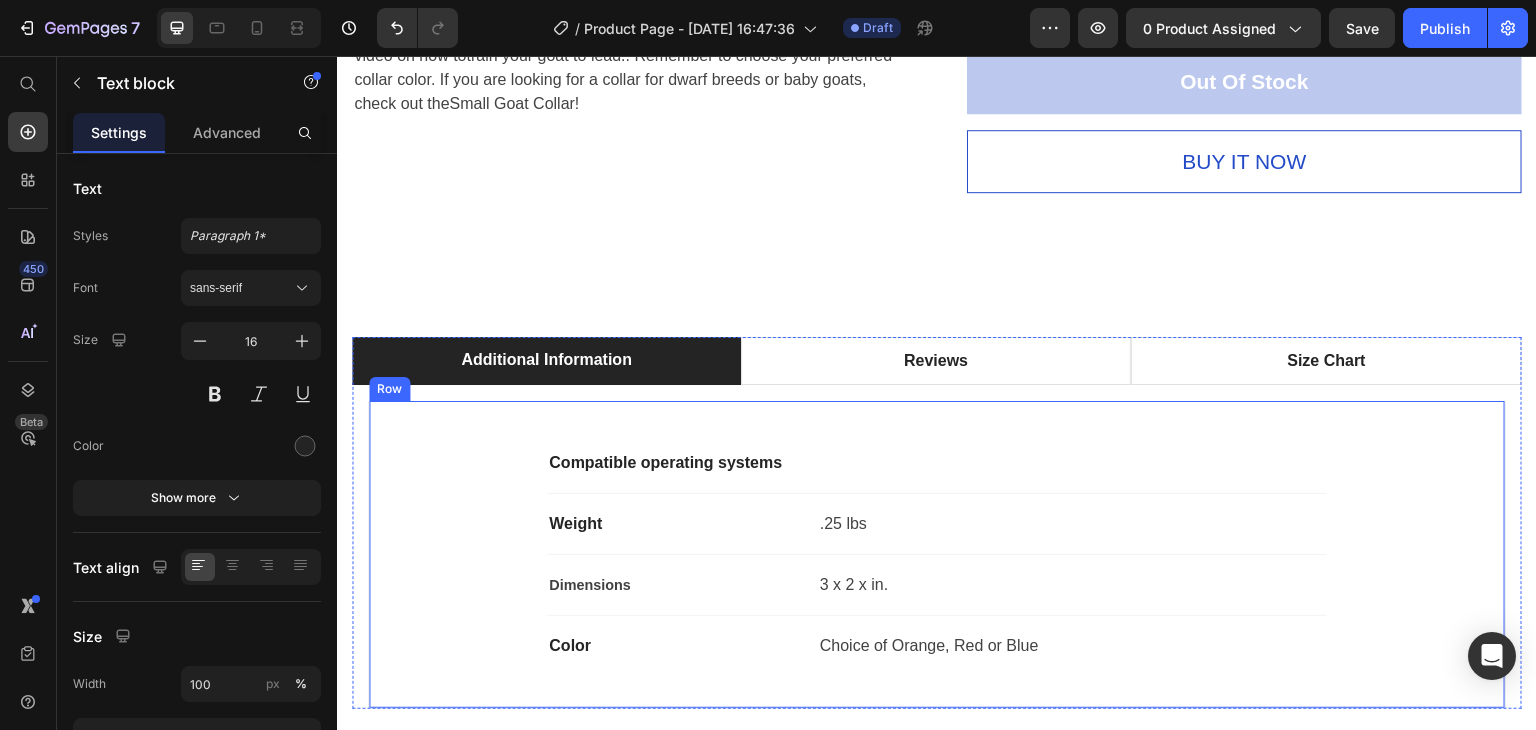 scroll, scrollTop: 1829, scrollLeft: 0, axis: vertical 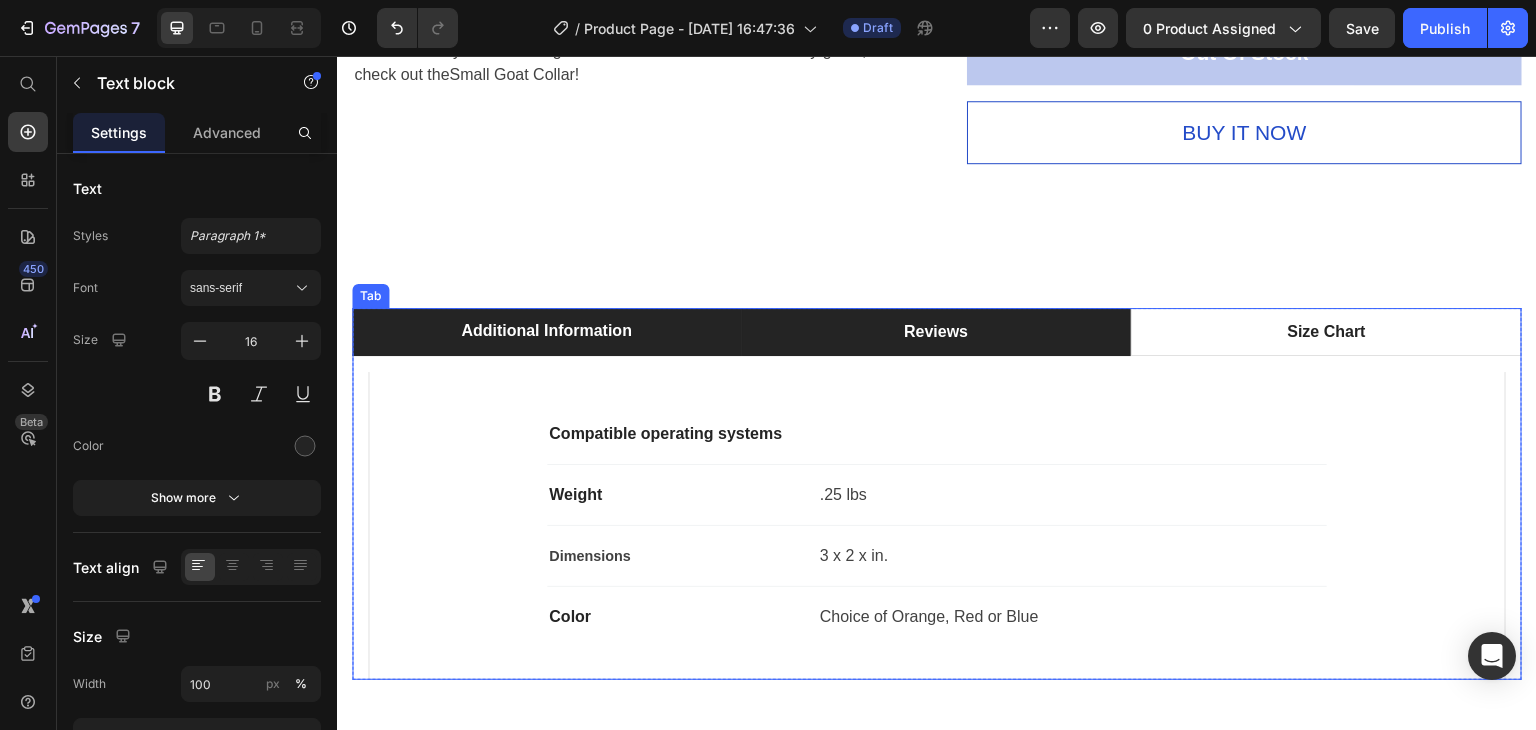 click on "Reviews" at bounding box center (936, 332) 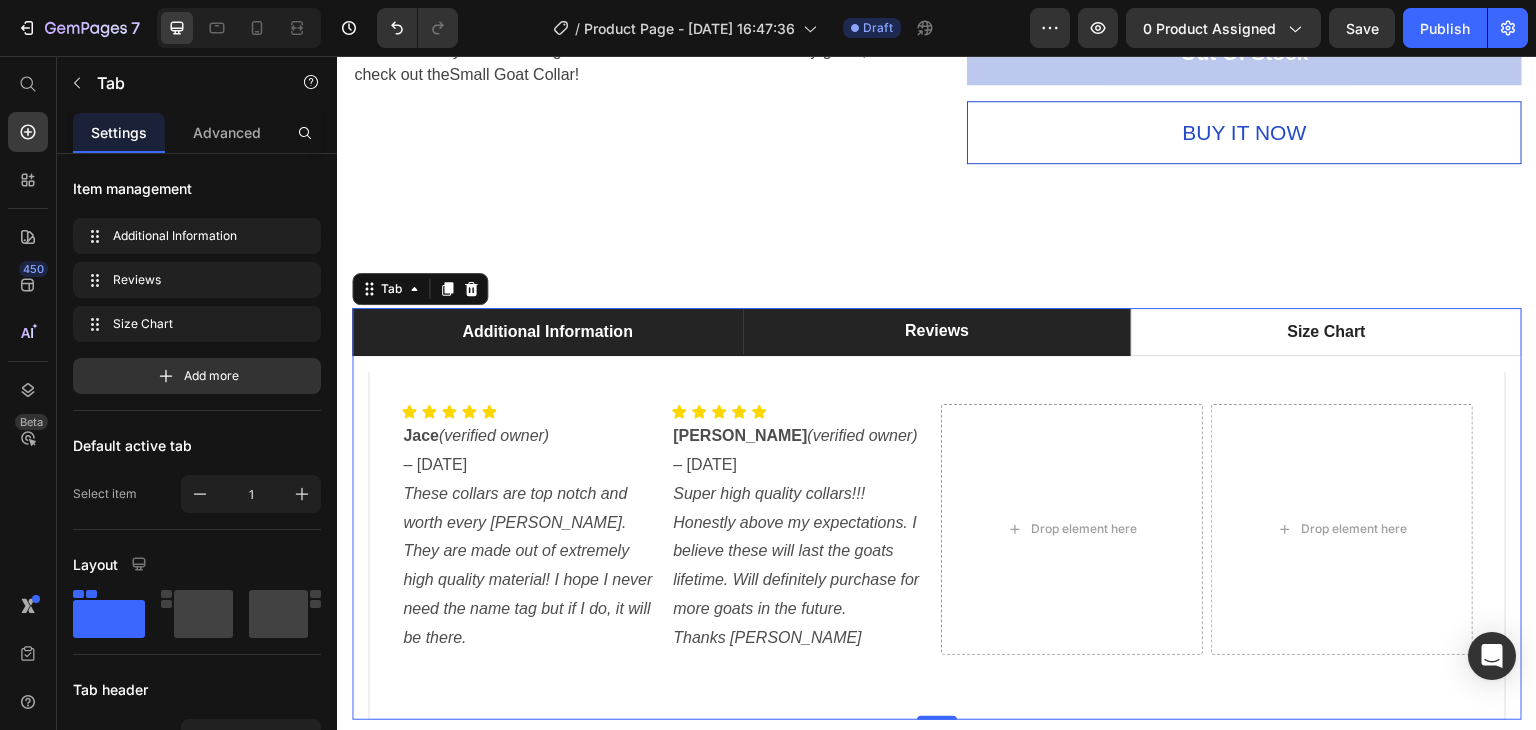 click on "Additional Information" at bounding box center (547, 332) 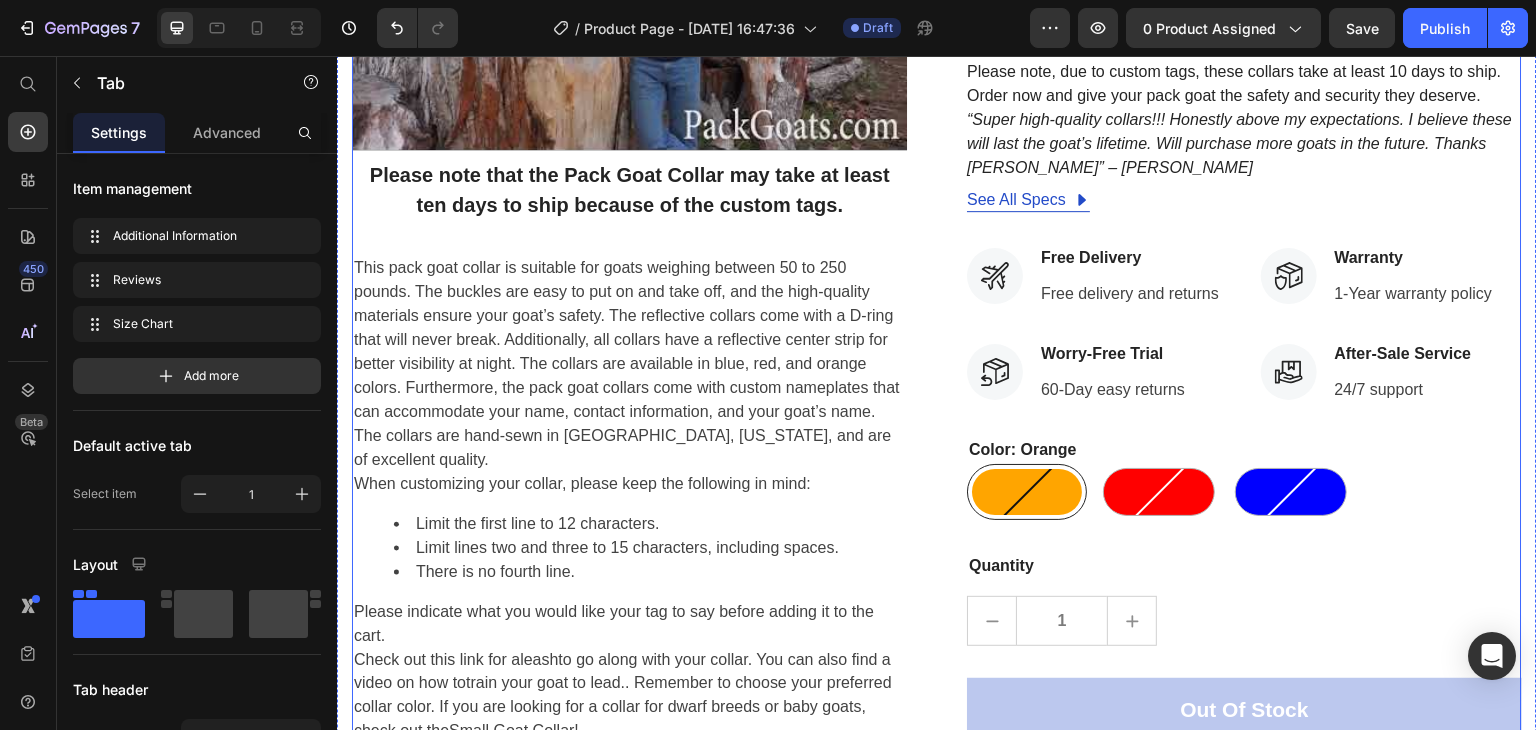 scroll, scrollTop: 1112, scrollLeft: 0, axis: vertical 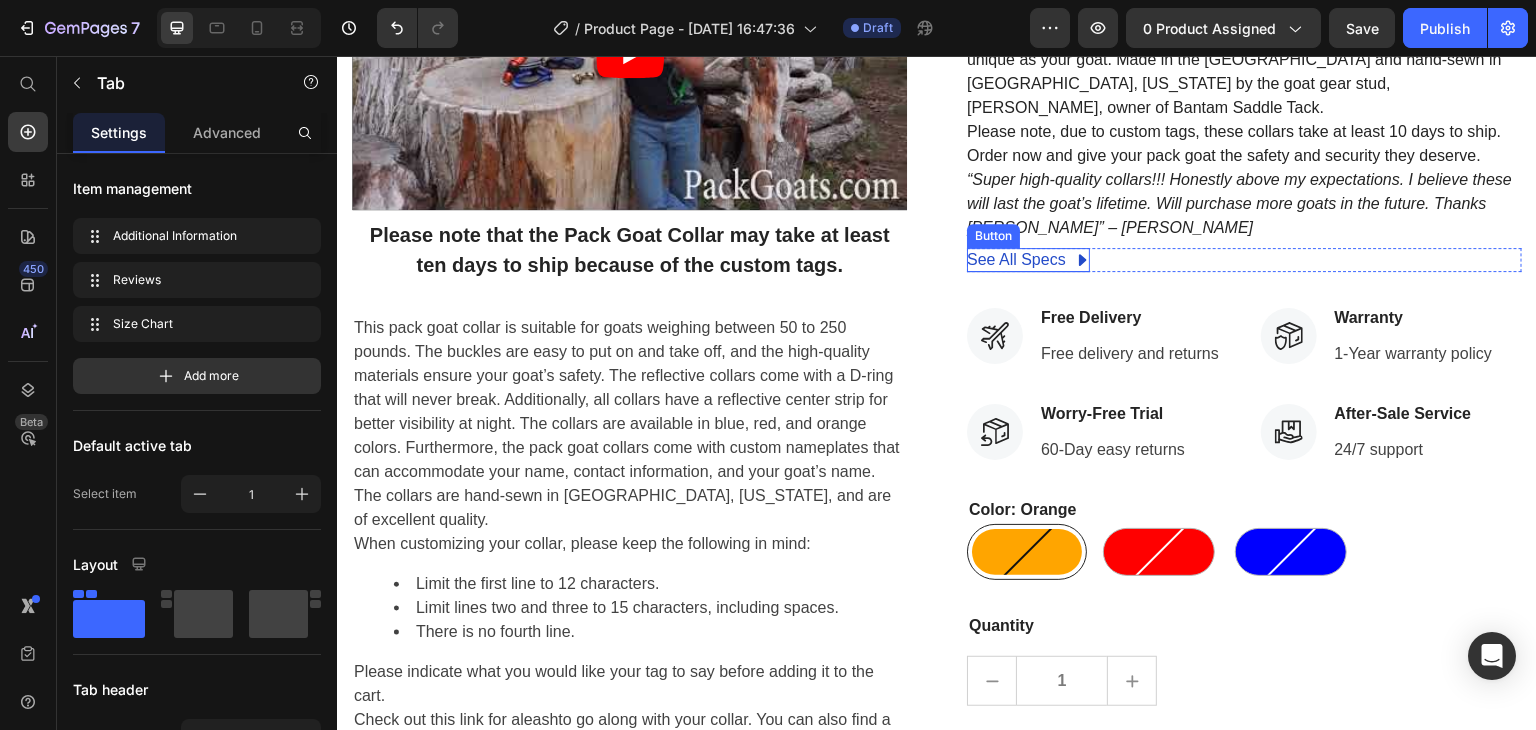 click on "OUT OF STOCK (P) Stock Counter Large Goat Collar (P) Title
Icon
Icon
Icon
Icon
Icon Icon List Hoz Reviews! Text block Row $0.00 (P) Price $0.00 (P) Price Save $0.00 (P) Tag Row
Our custom-made collars are designed to fit pack goats of any size from 50 to 250 pounds. They’re easy to put on and take off, incredibly strong, and feature a durable D-Ring that will never break. Our reflective center strip ensures your goat stays visible even in low light. Each collar comes with a custom nameplate that can fit your name, contact information, and your goat’s name. And with a variety of colors to choose from, you can get a collar that’s as unique as your goat. Made in the USA and hand-sewn in Rigby, Idaho by the goat gear stud, Matt Lyon, owner of Bantam Saddle Tack.
Please note, due to custom tags, these collars take at least 10 days to ship. Order now and give your pack goat the safety and security they deserve." at bounding box center (1244, -31) 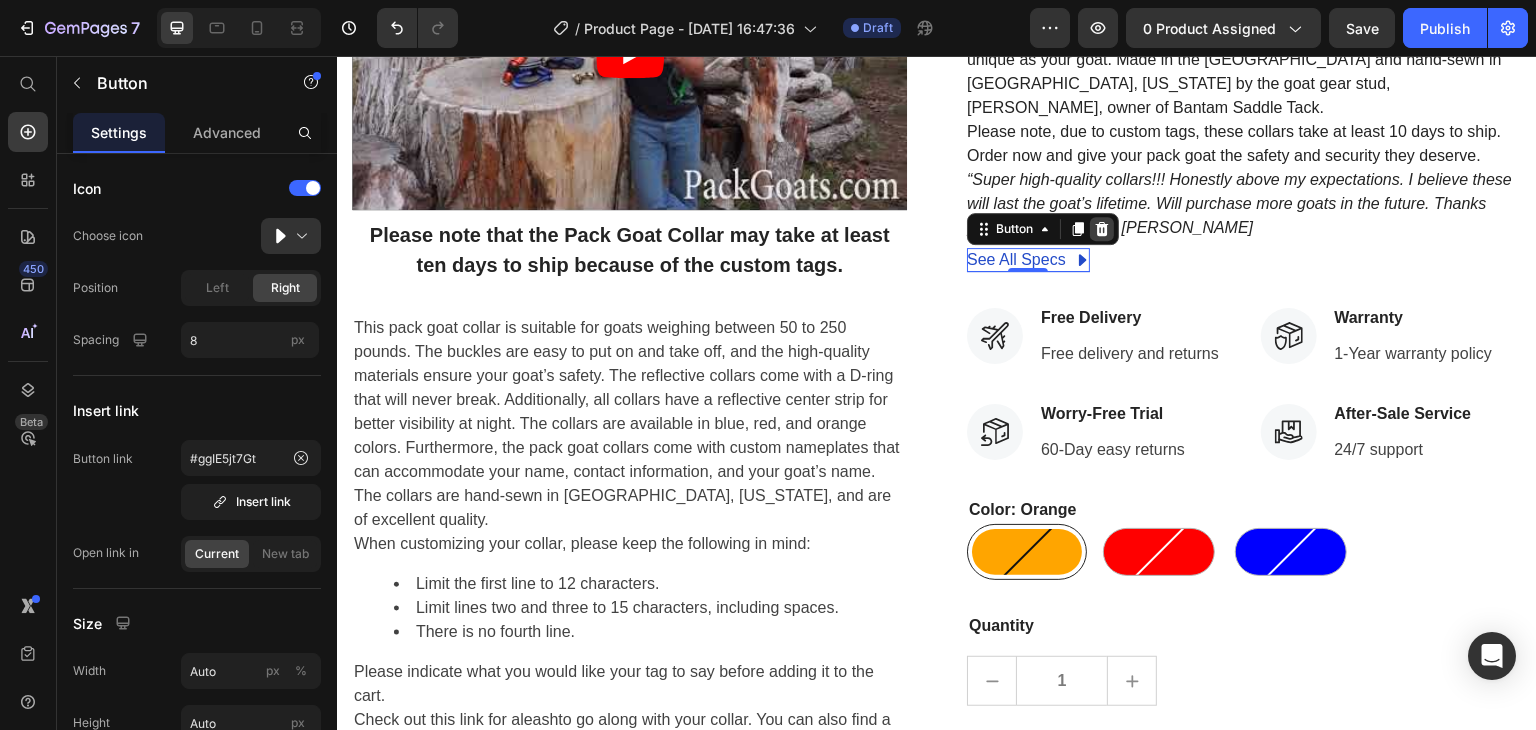 click 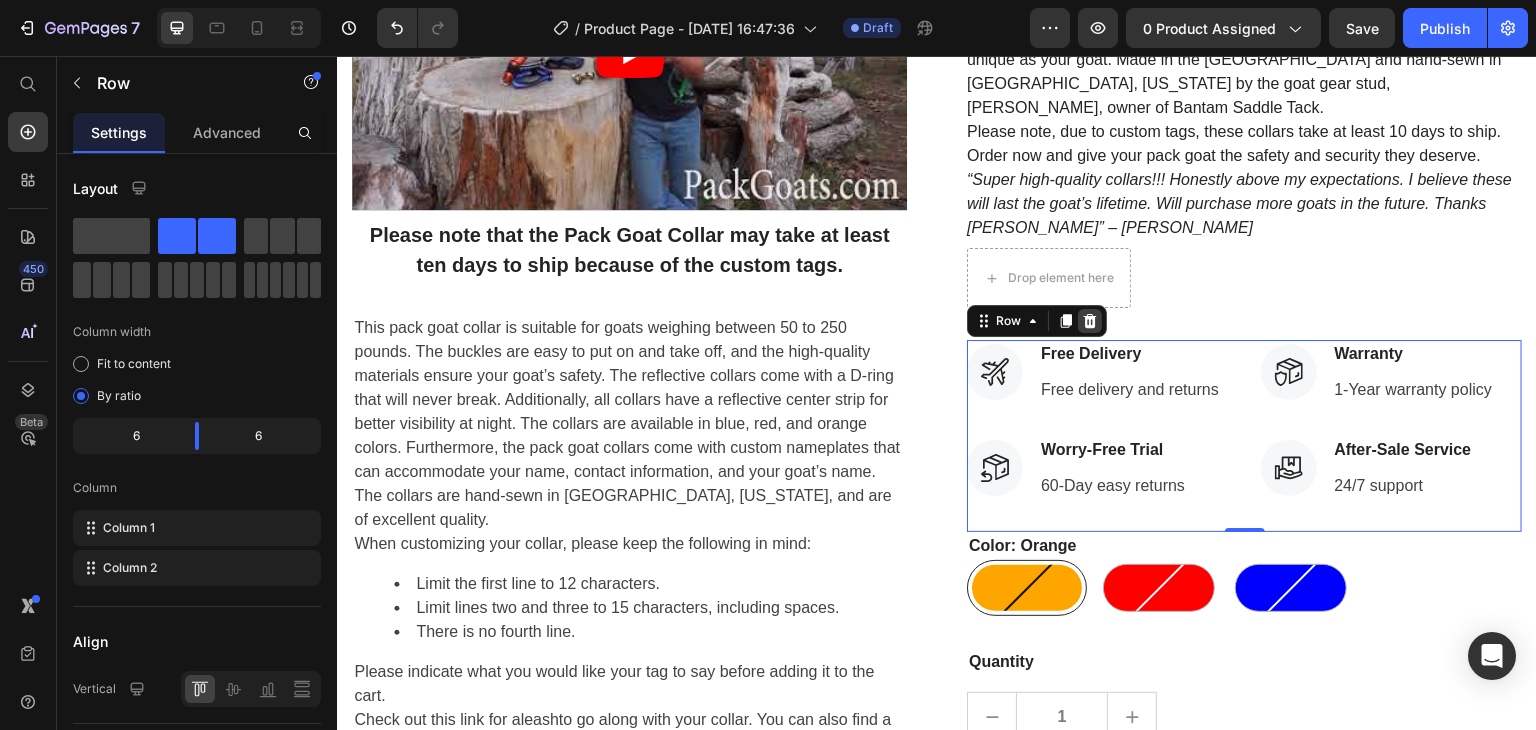 click 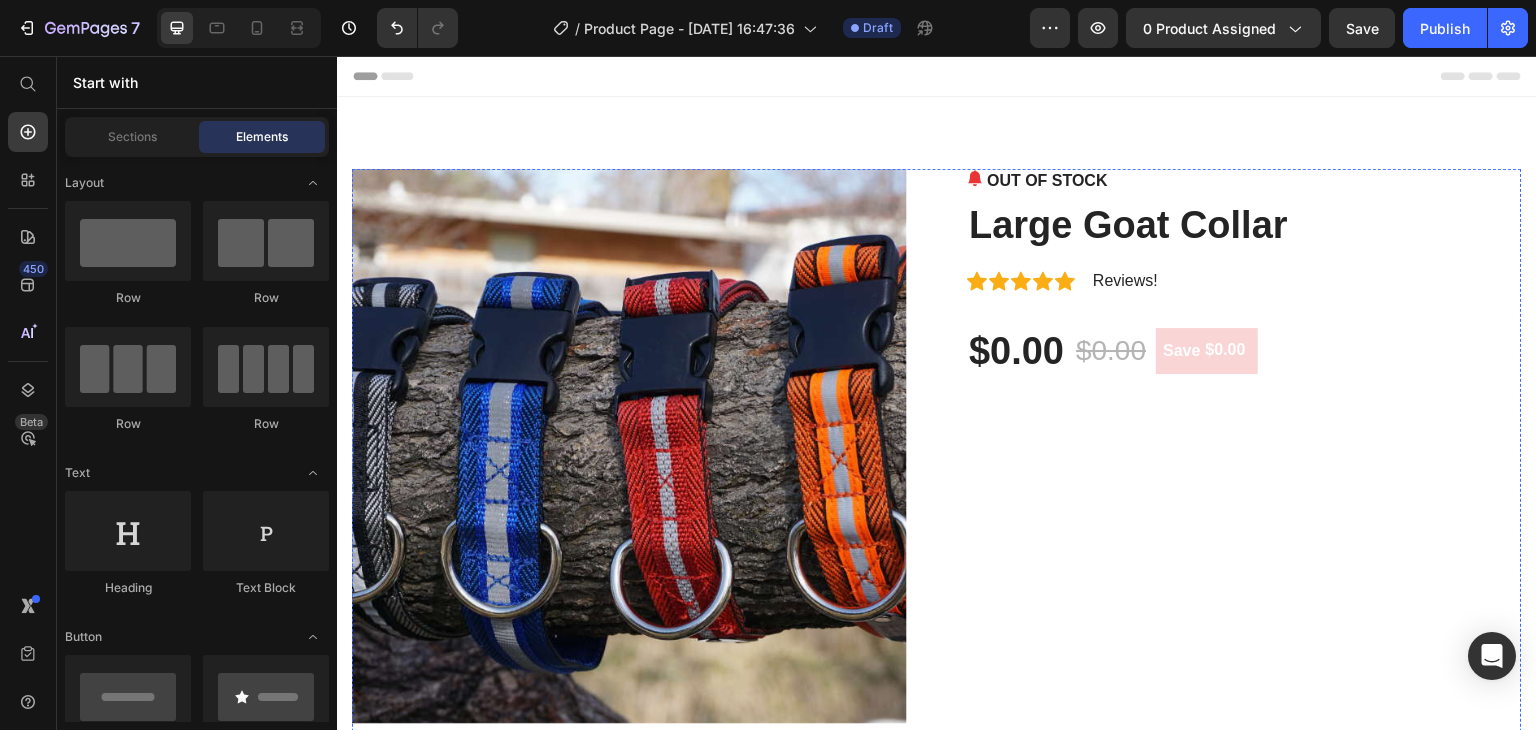 scroll, scrollTop: 1112, scrollLeft: 0, axis: vertical 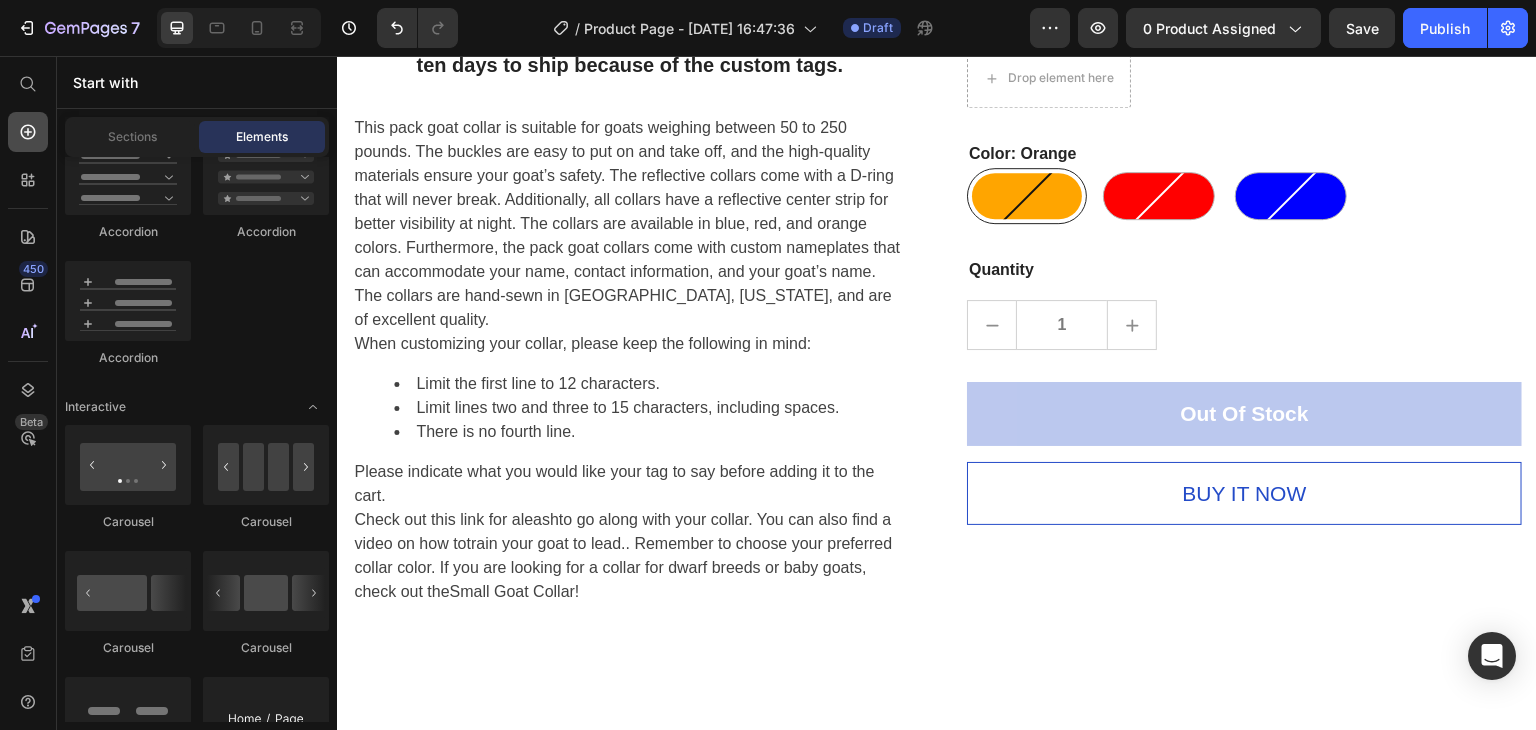 click 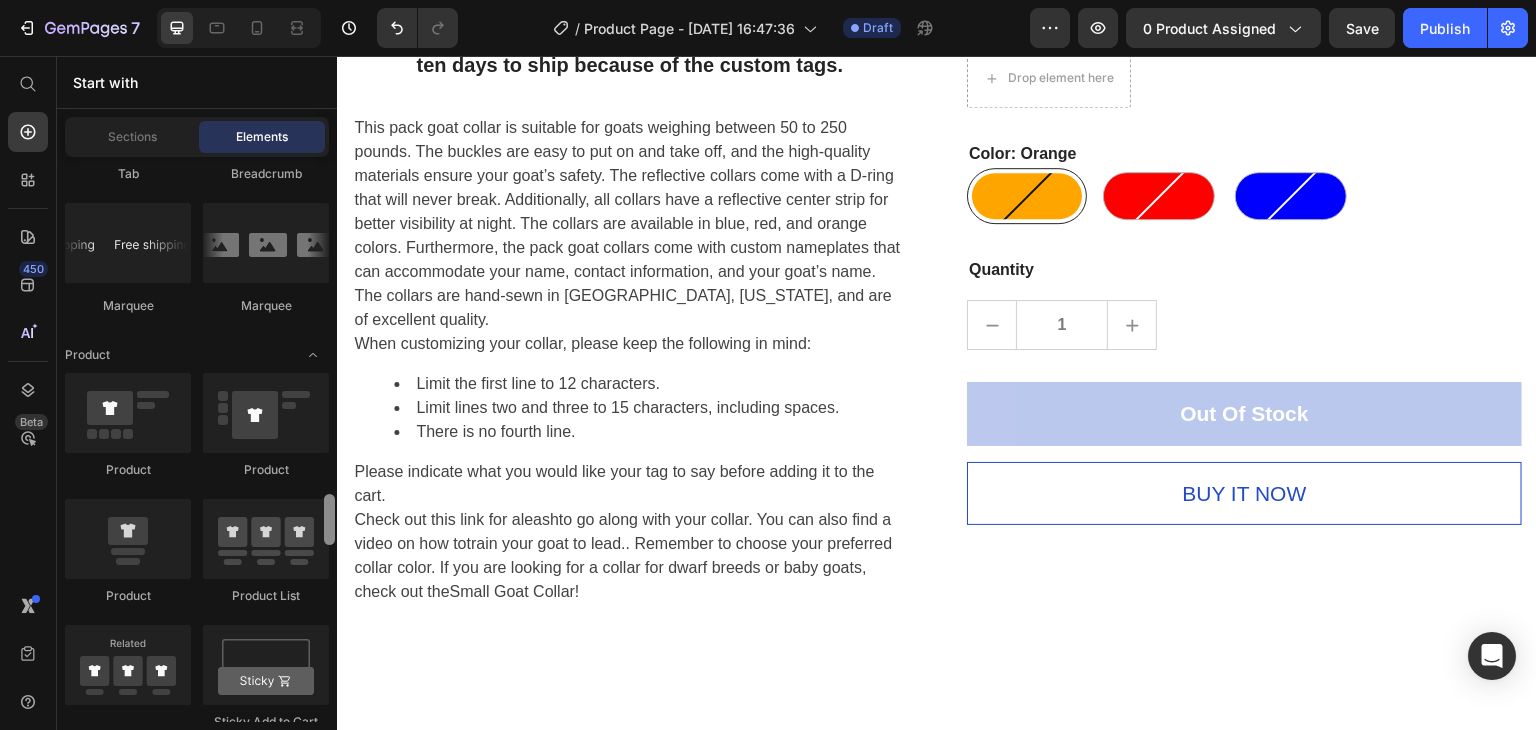 scroll, scrollTop: 2600, scrollLeft: 0, axis: vertical 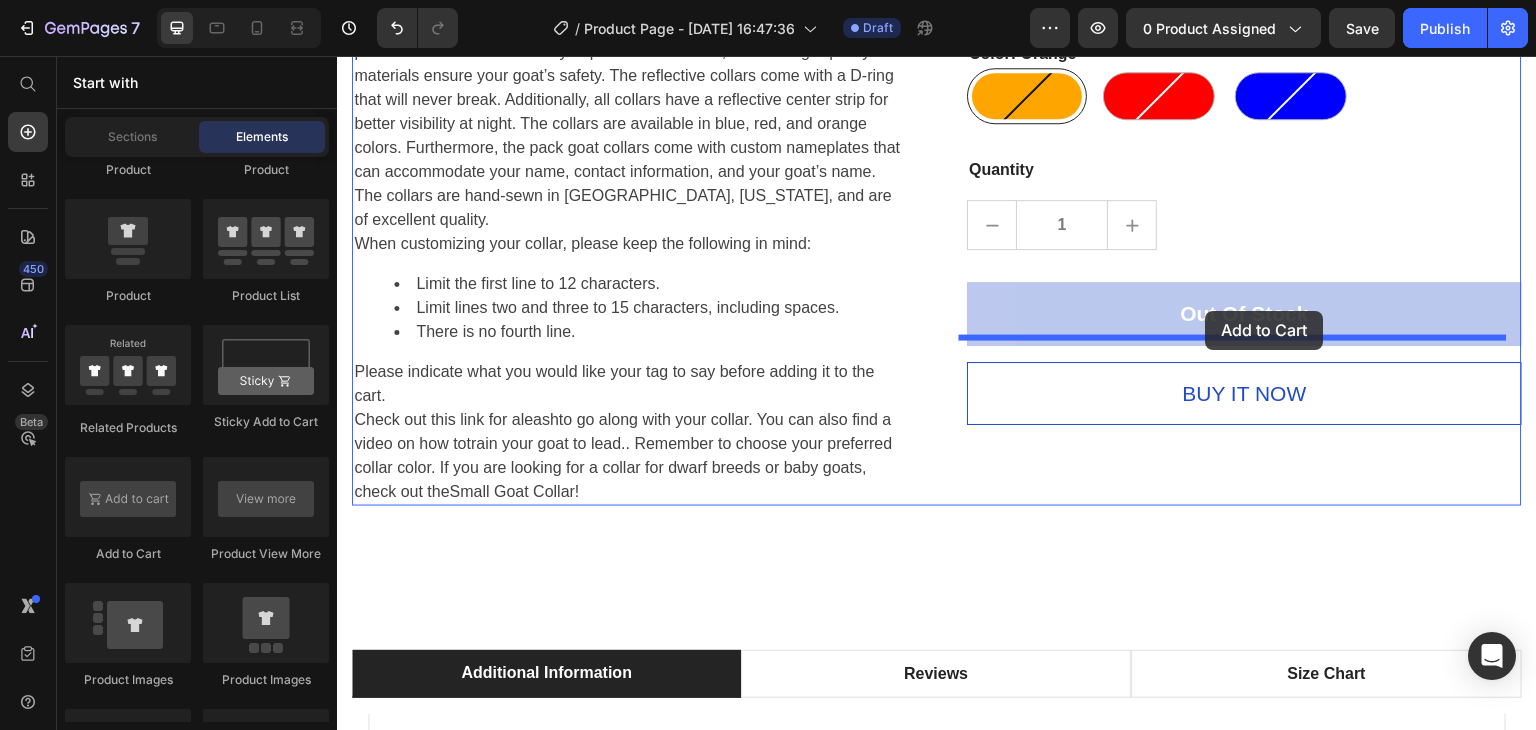 drag, startPoint x: 469, startPoint y: 573, endPoint x: 1206, endPoint y: 311, distance: 782.18475 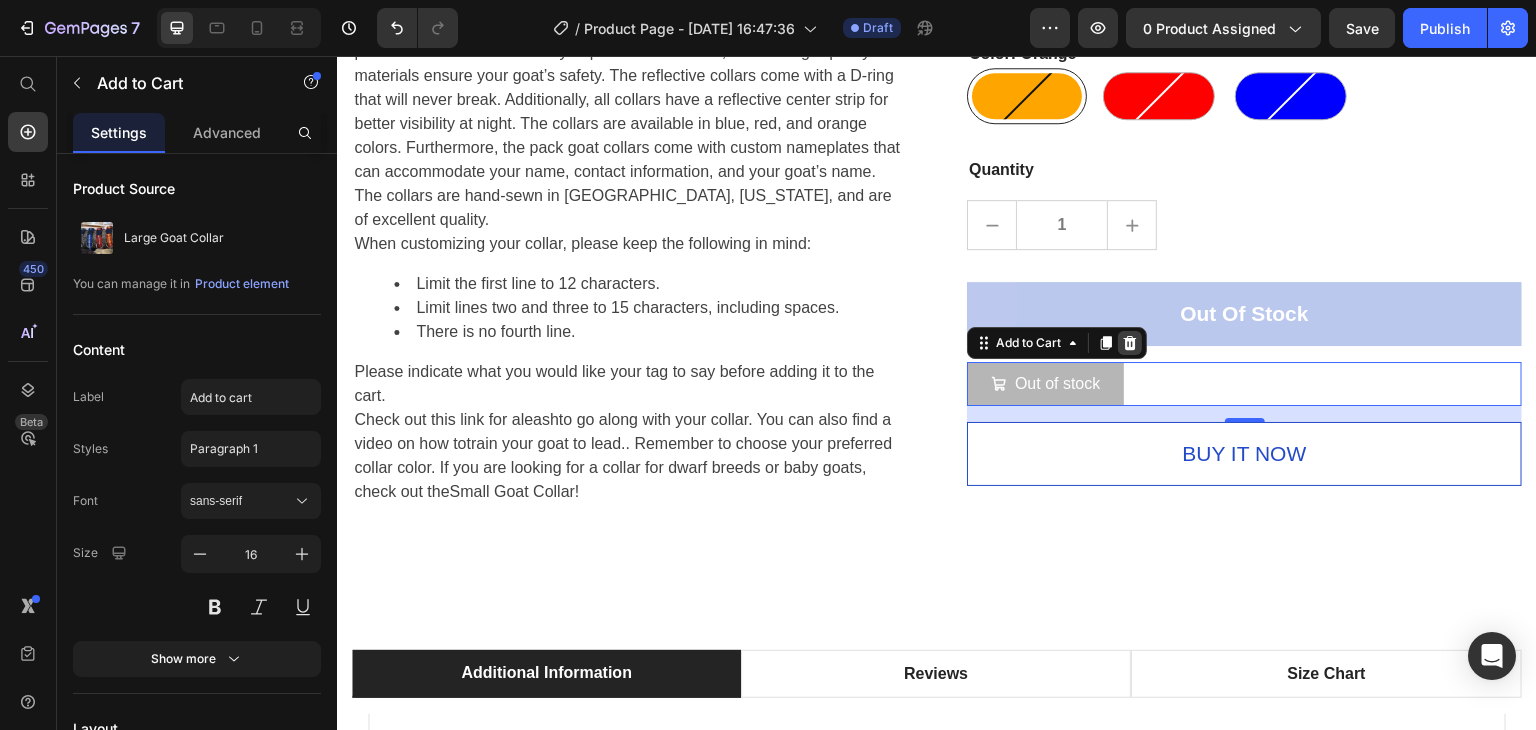 click 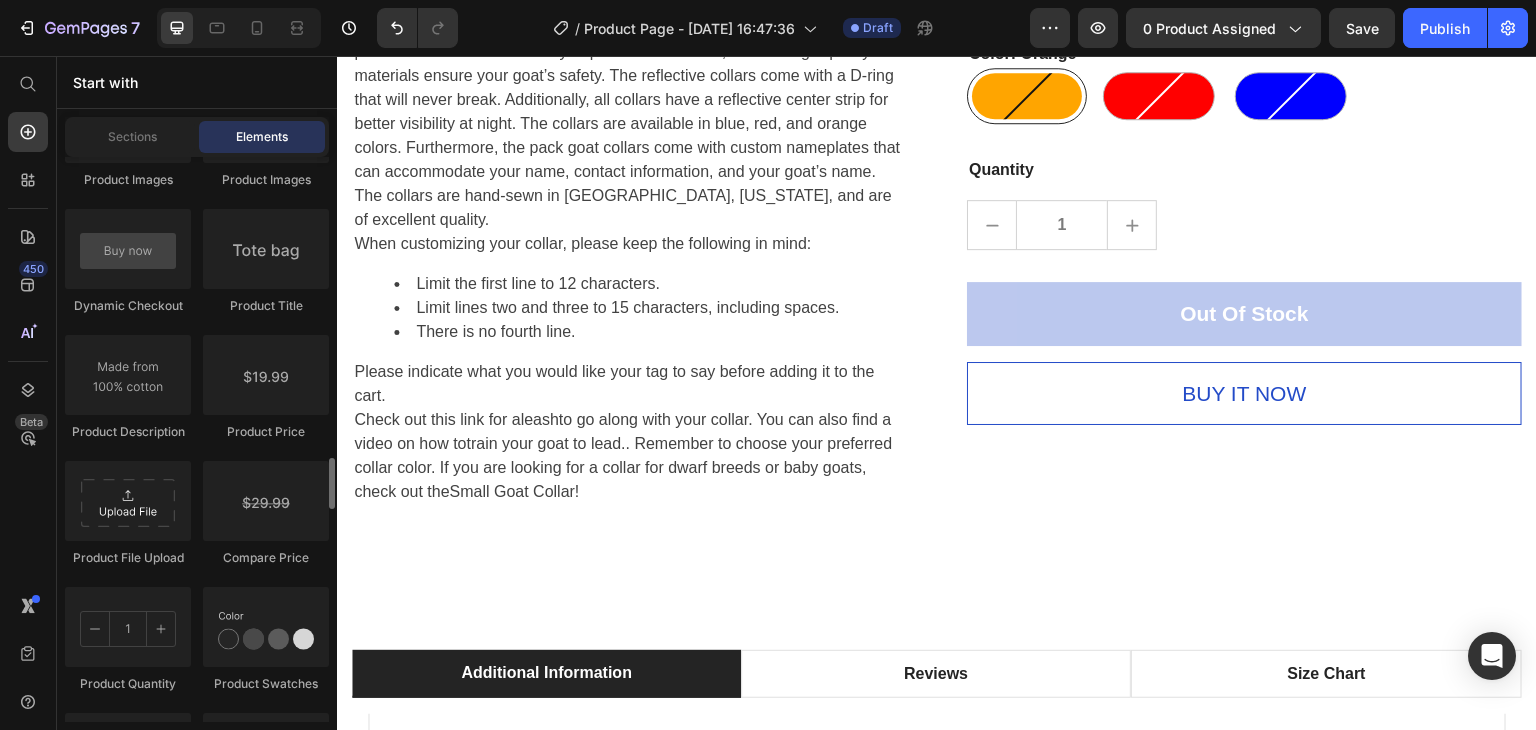 scroll, scrollTop: 3400, scrollLeft: 0, axis: vertical 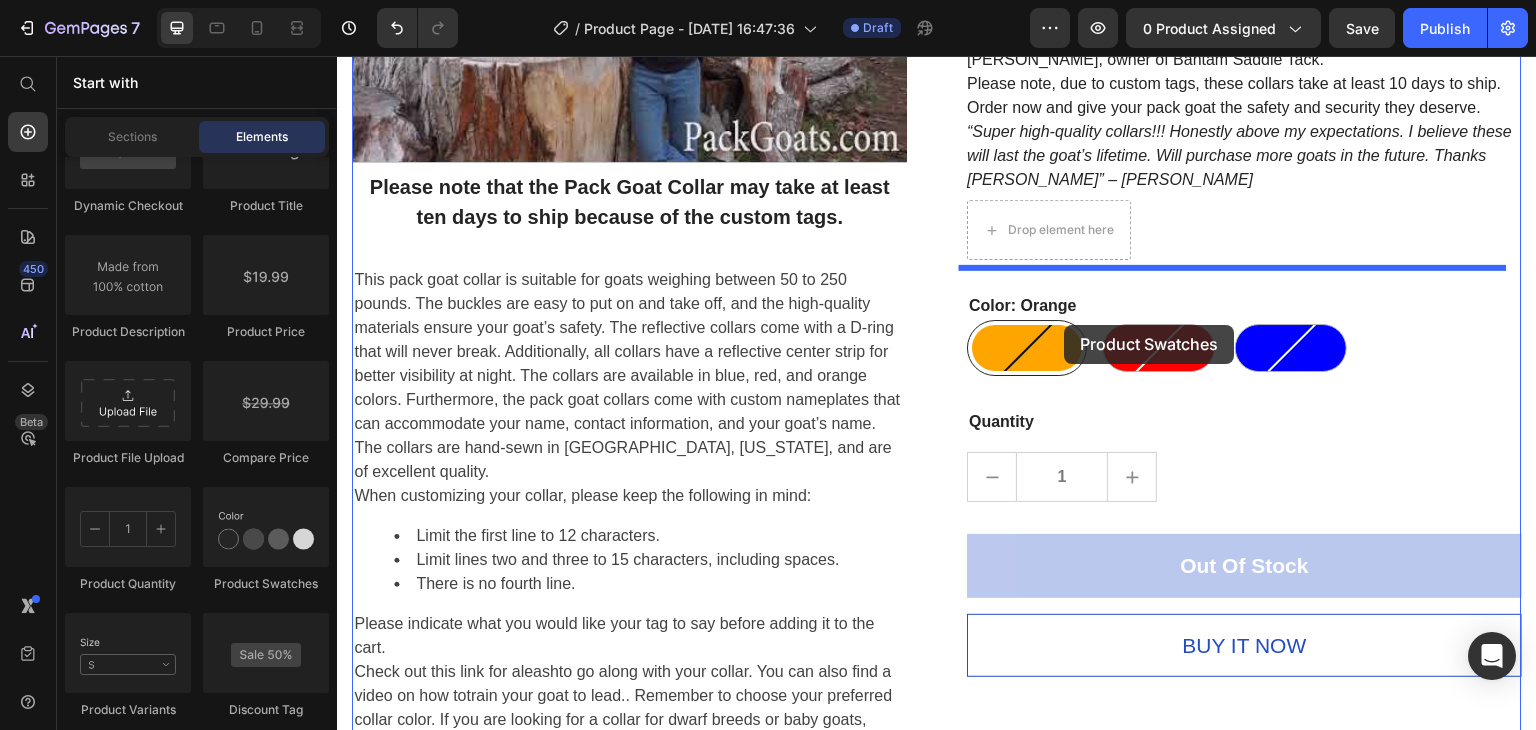 drag, startPoint x: 601, startPoint y: 589, endPoint x: 1065, endPoint y: 325, distance: 533.84644 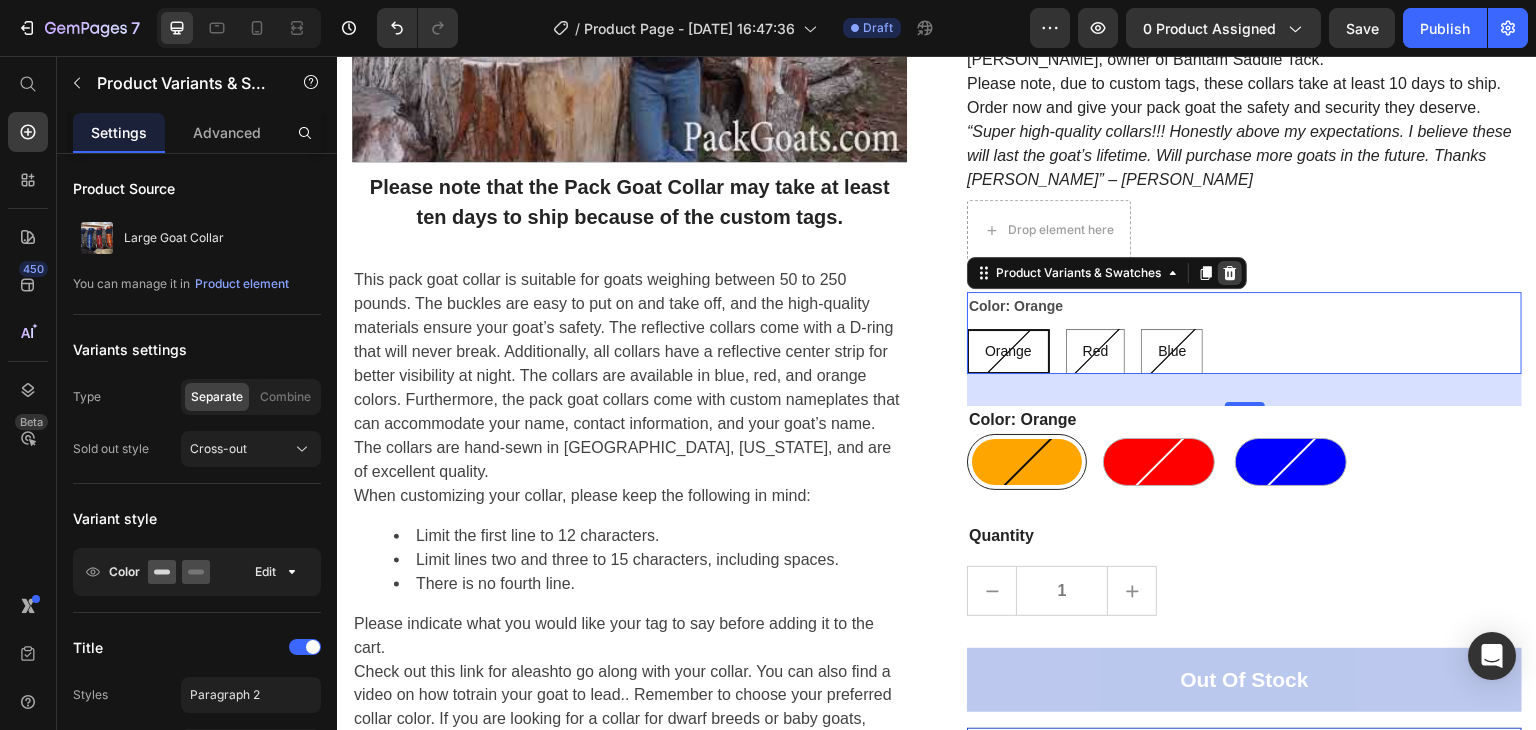 click 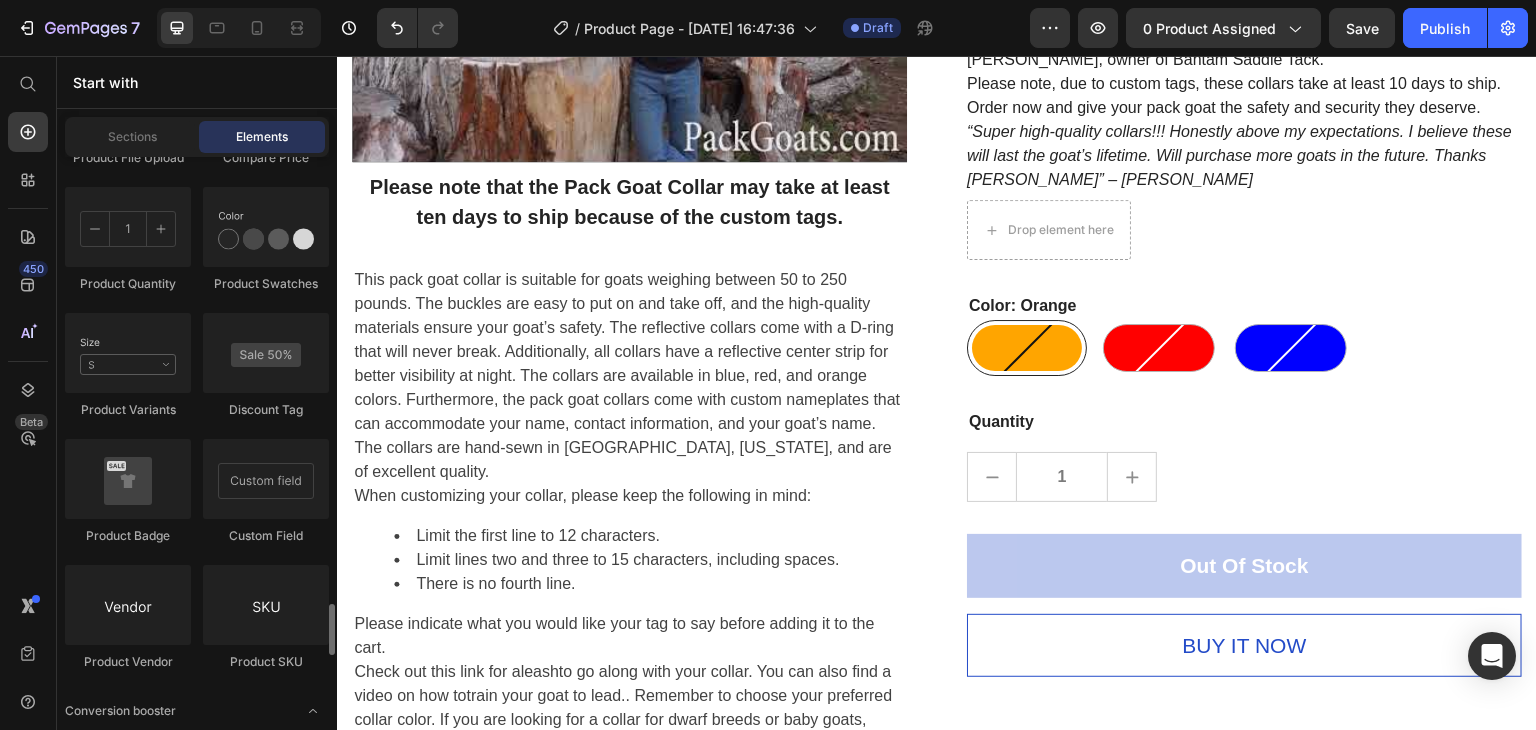 scroll, scrollTop: 3800, scrollLeft: 0, axis: vertical 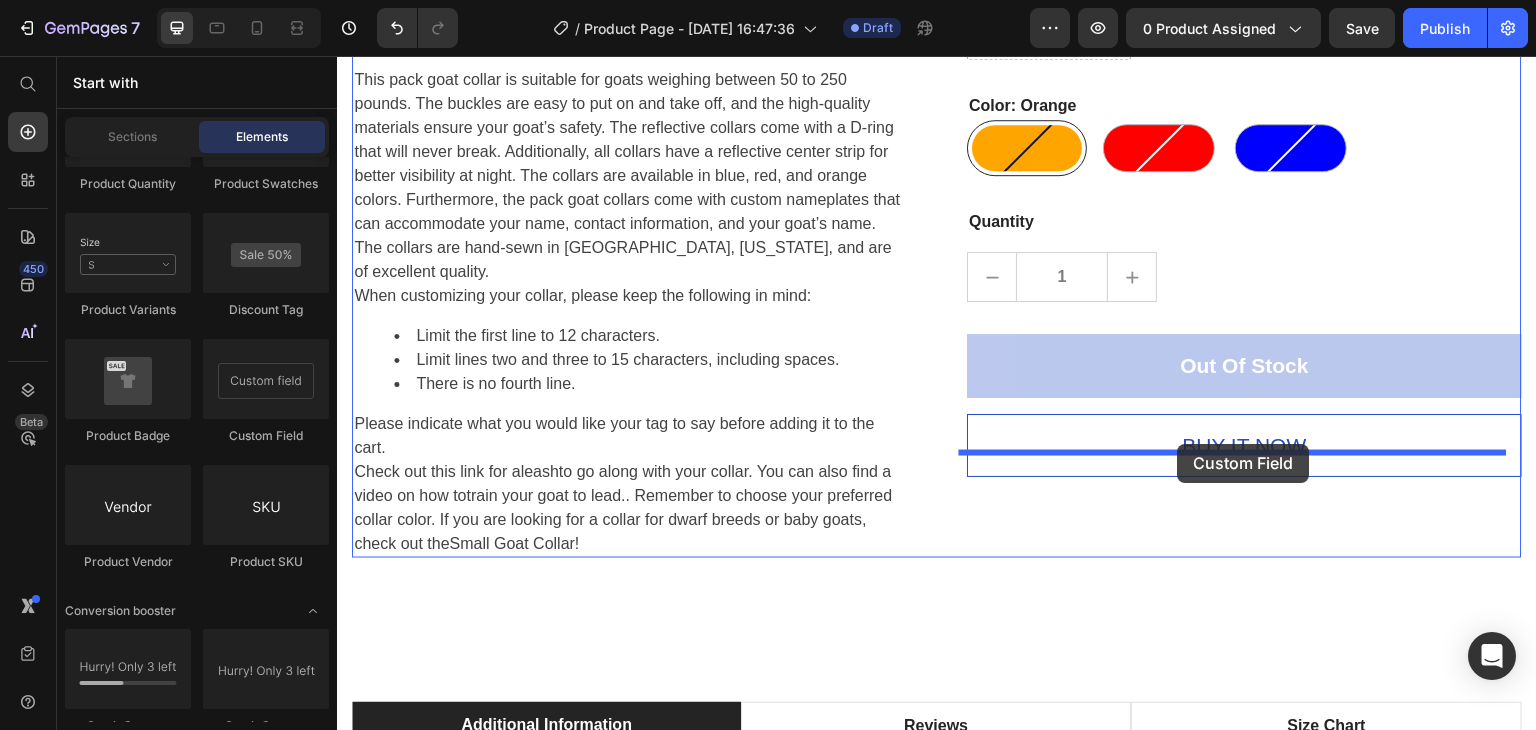 drag, startPoint x: 615, startPoint y: 441, endPoint x: 1178, endPoint y: 444, distance: 563.008 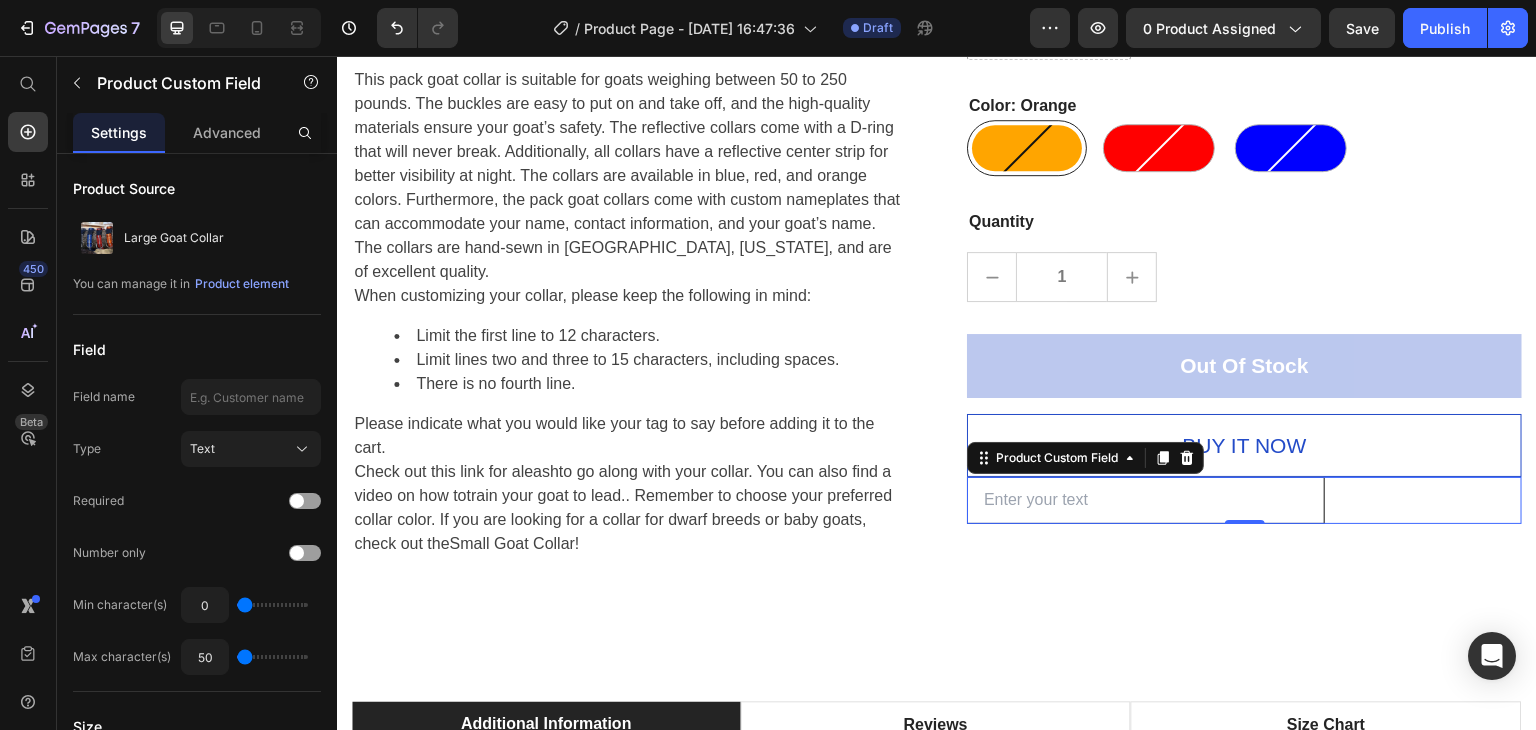 click at bounding box center [1146, 500] 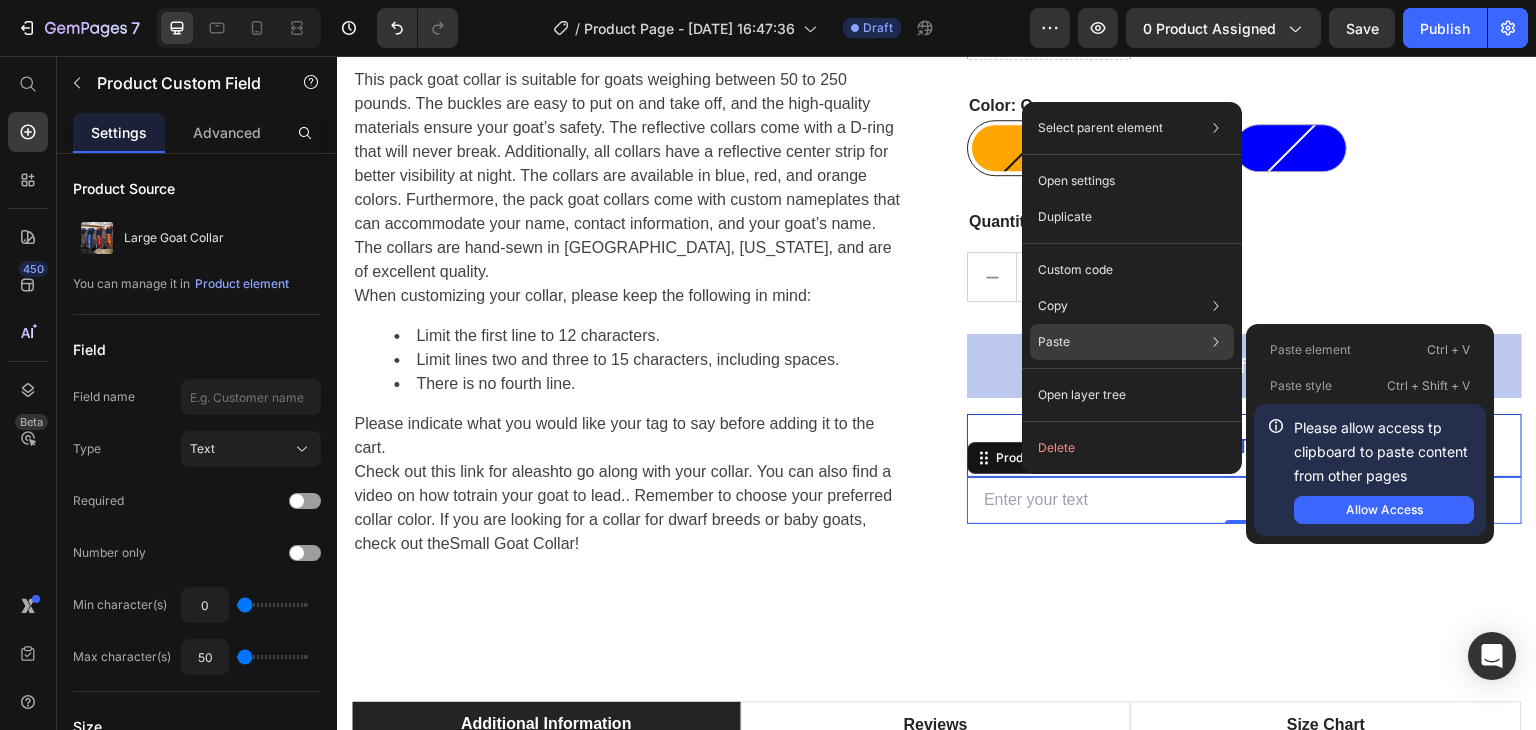 click on "Paste Paste element  Ctrl + V Paste style  Ctrl + Shift + V  Please allow access tp clipboard to paste content from other pages  Allow Access" 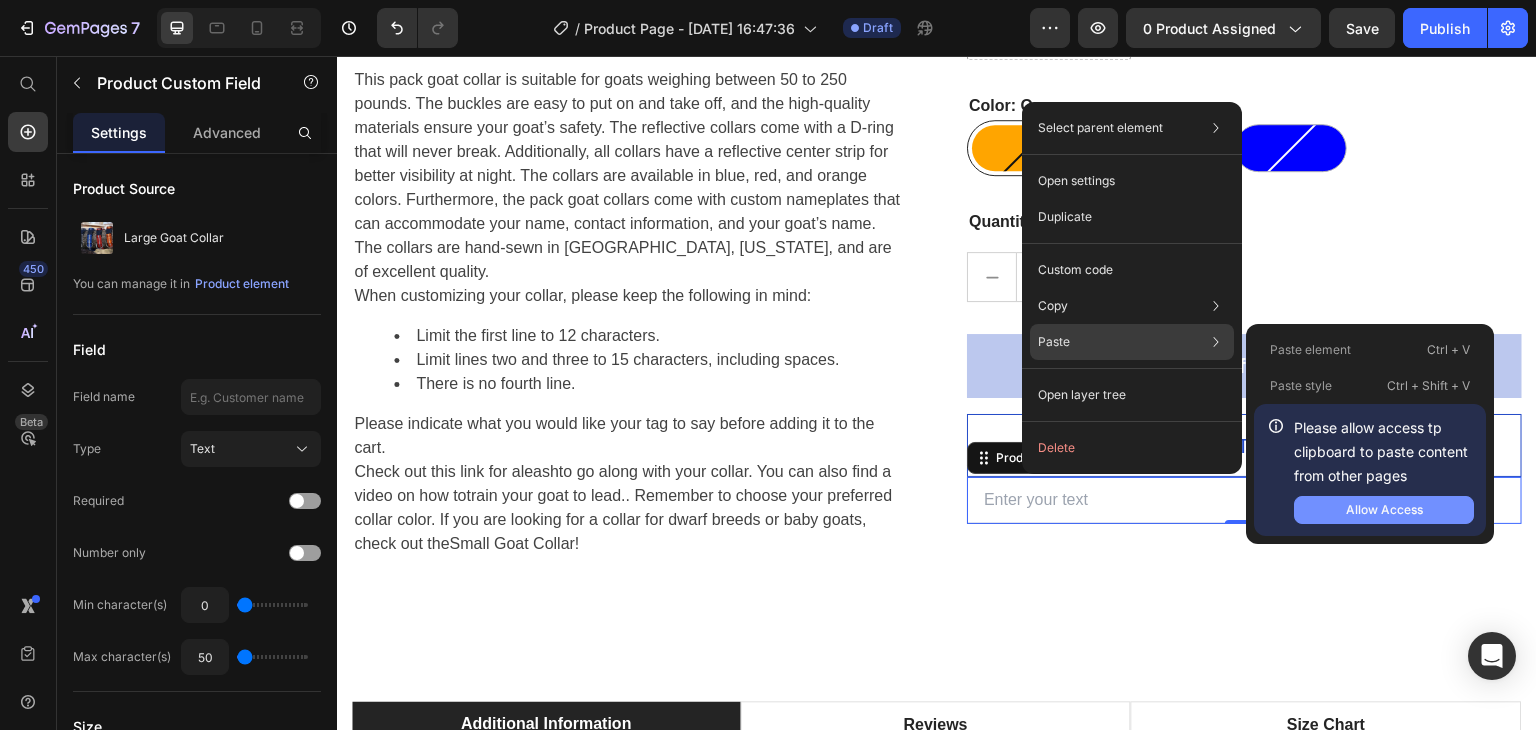 click on "Allow Access" at bounding box center (1384, 510) 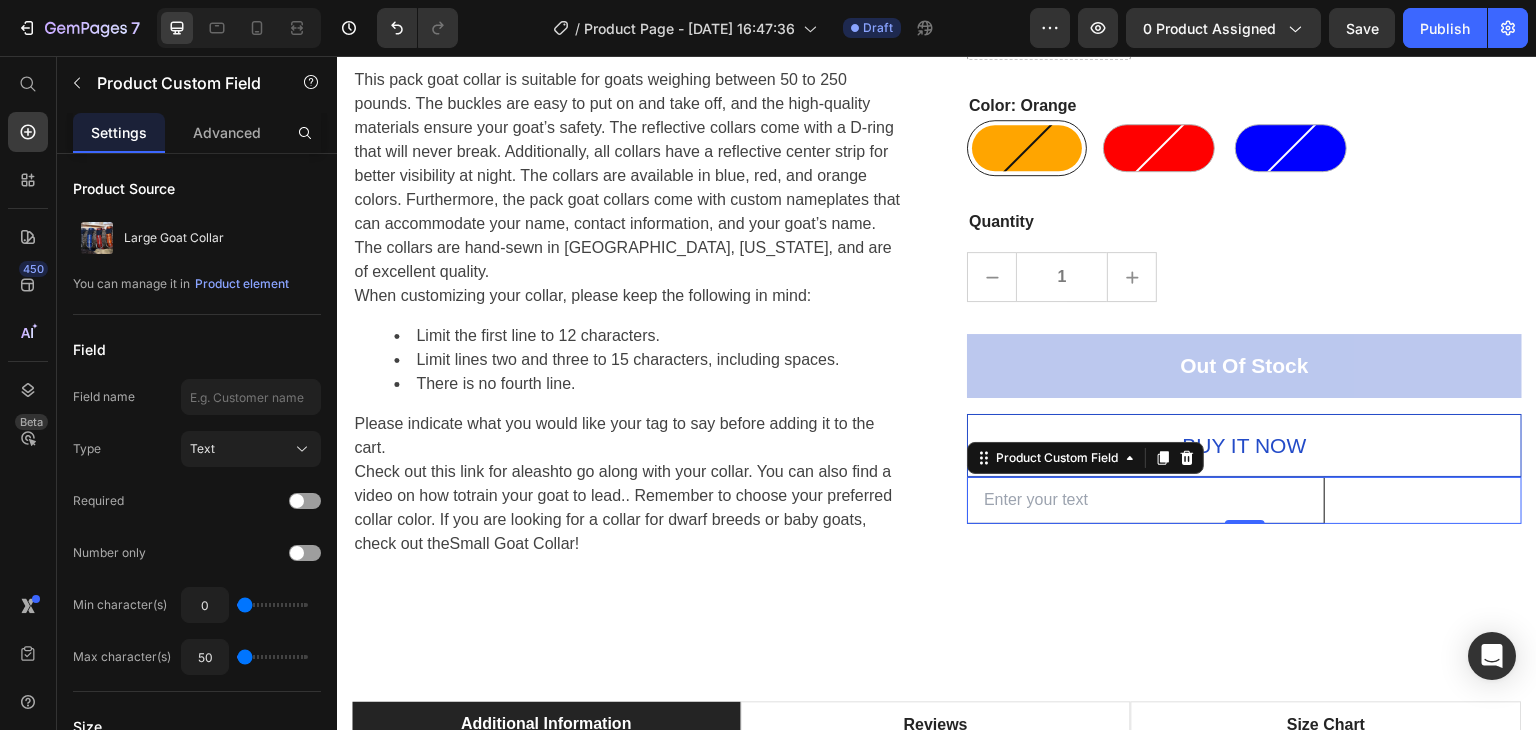 click at bounding box center (1146, 500) 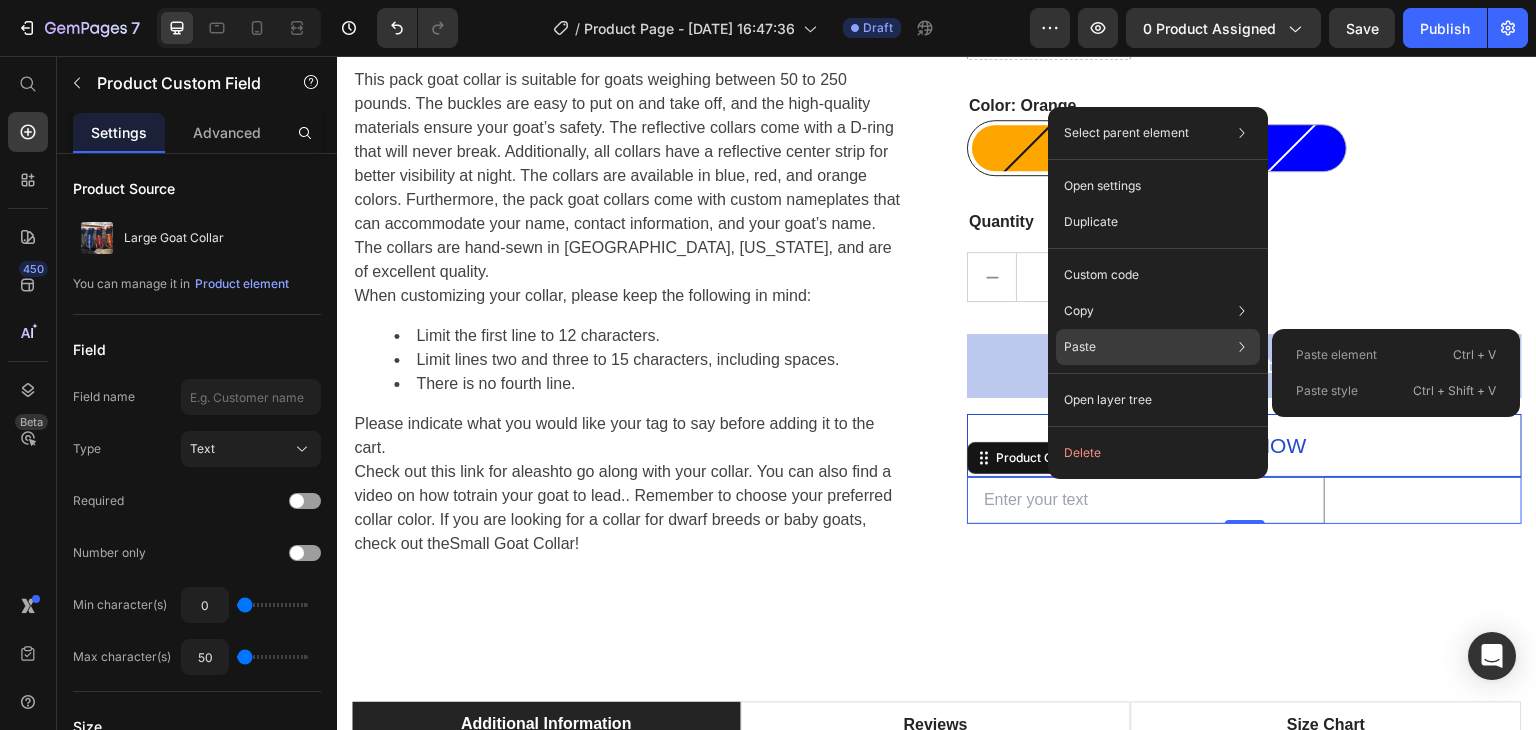 click on "Paste" at bounding box center [1080, 347] 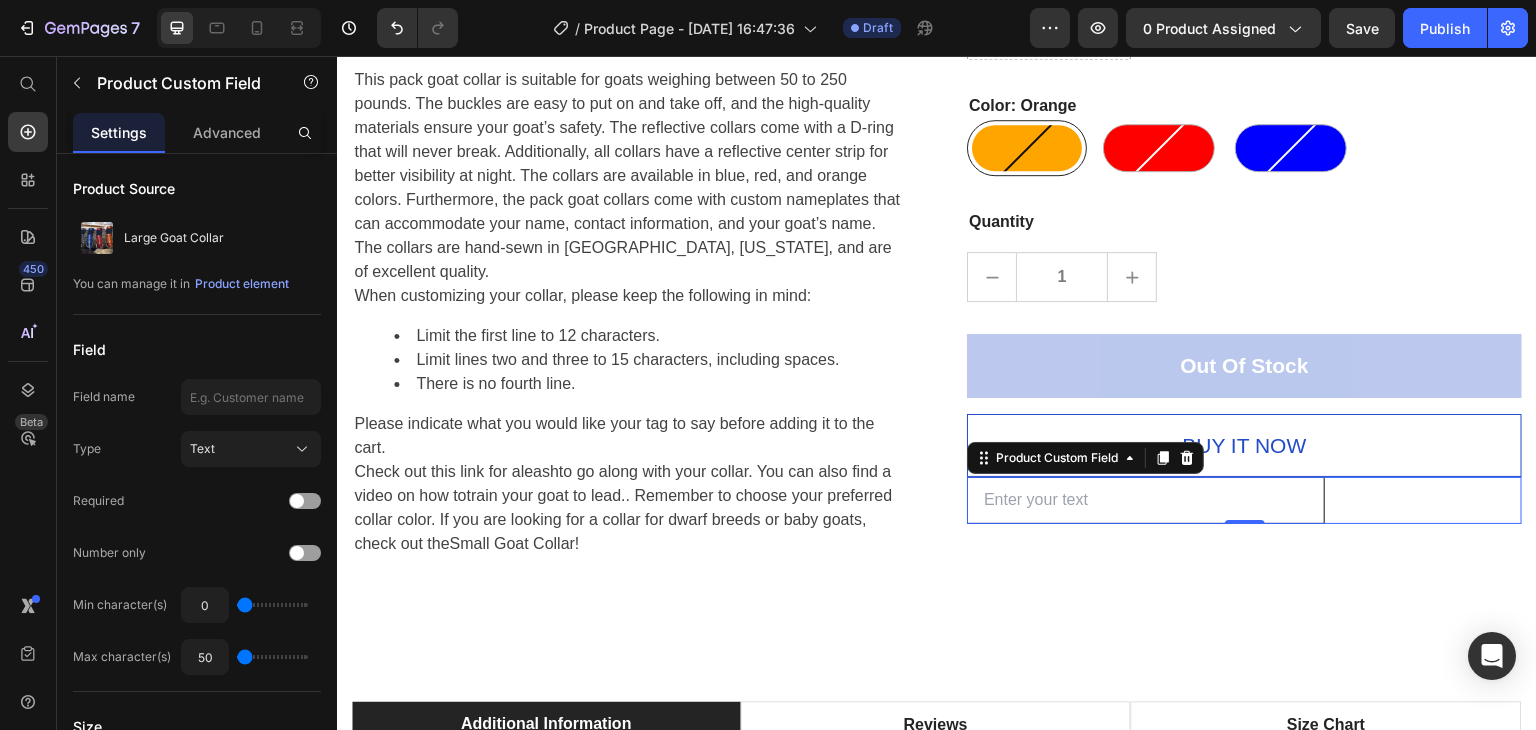 click at bounding box center (1146, 500) 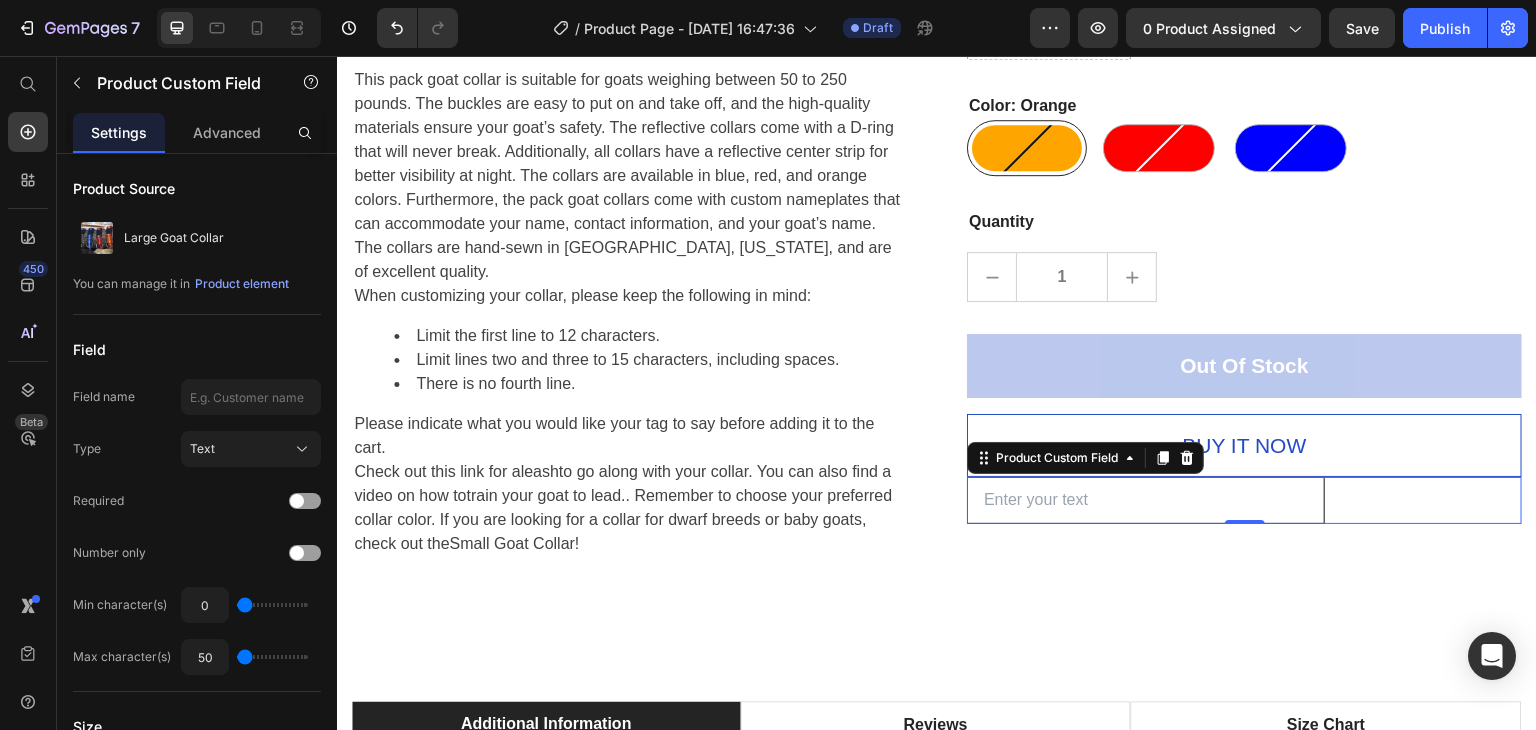 click at bounding box center [1146, 500] 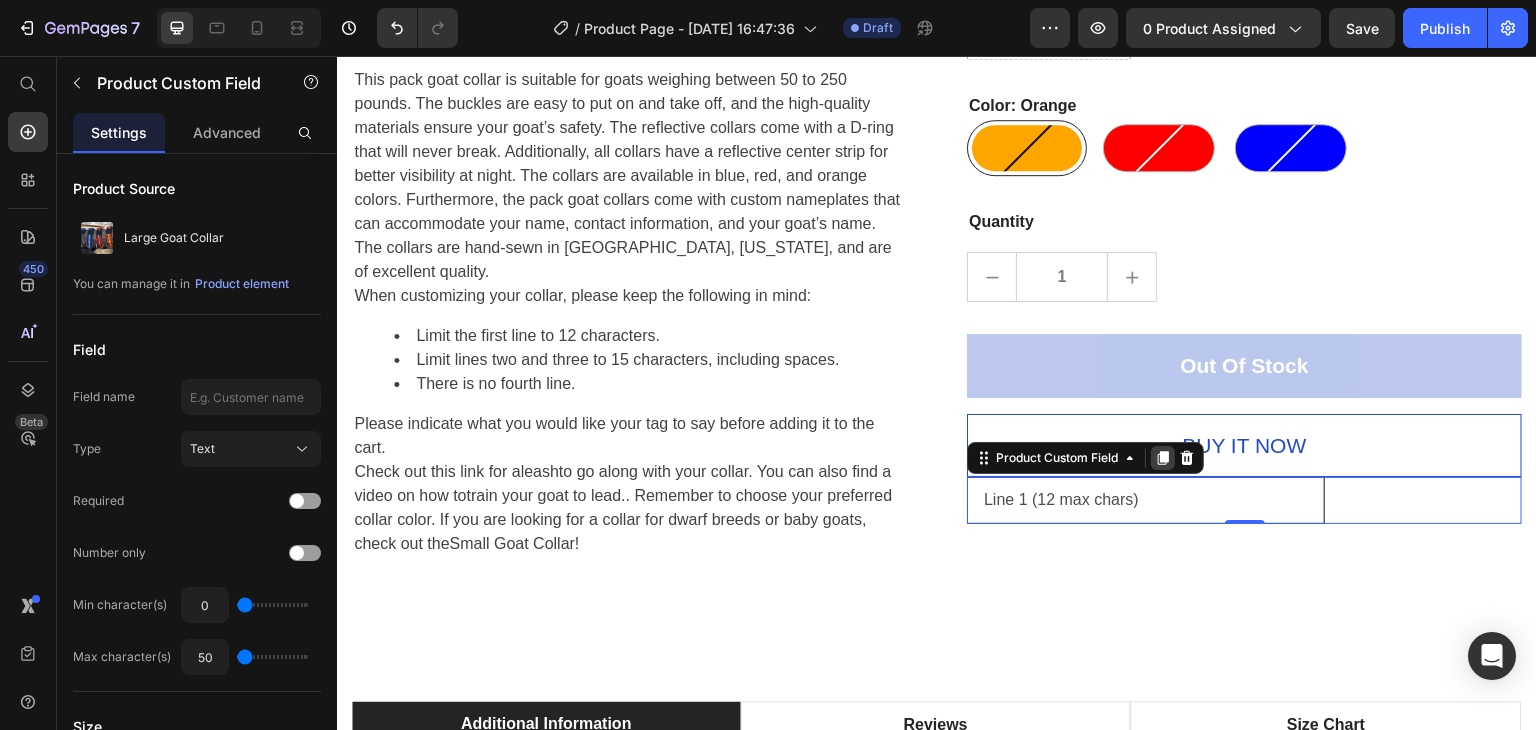 type on "Line 1 (12 max chars)" 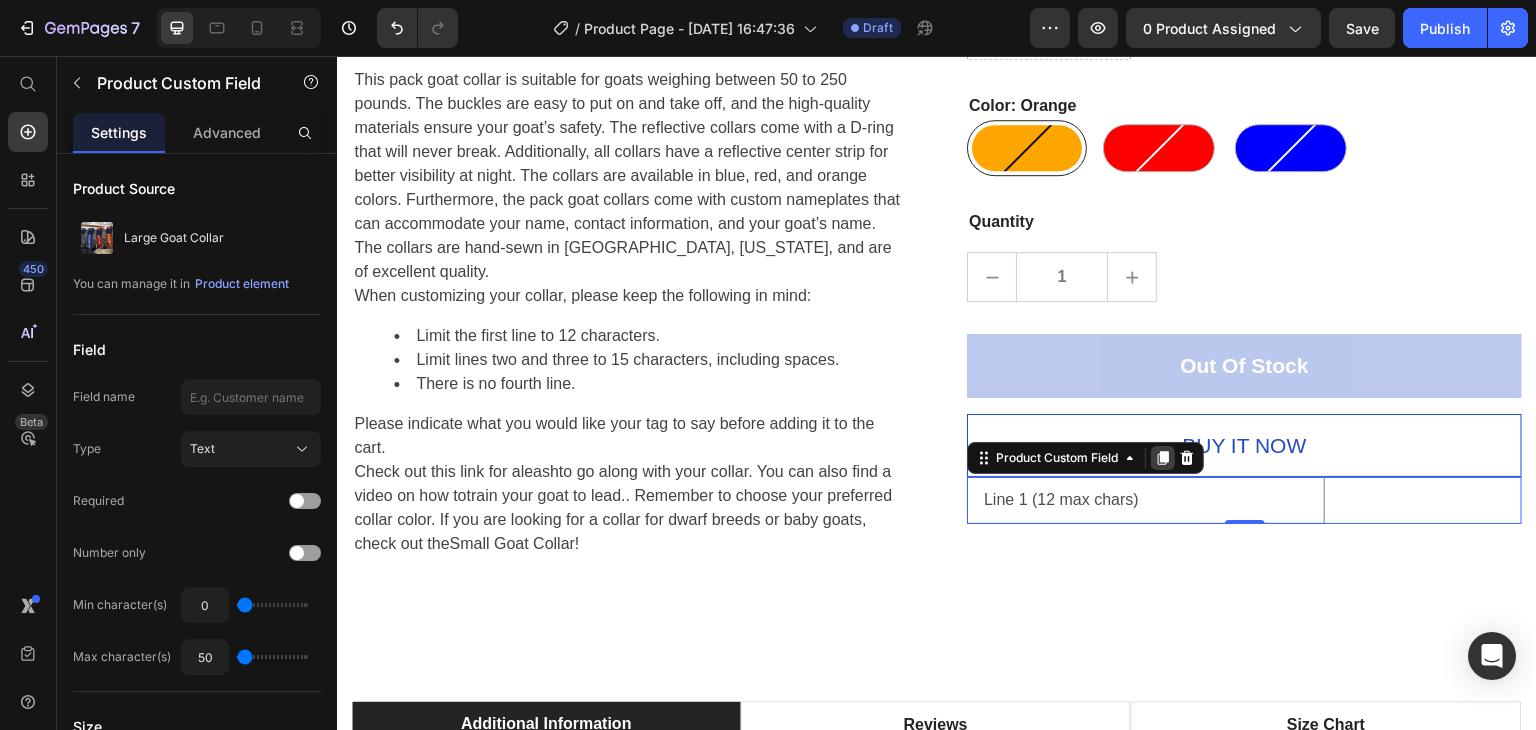 click at bounding box center (1163, 458) 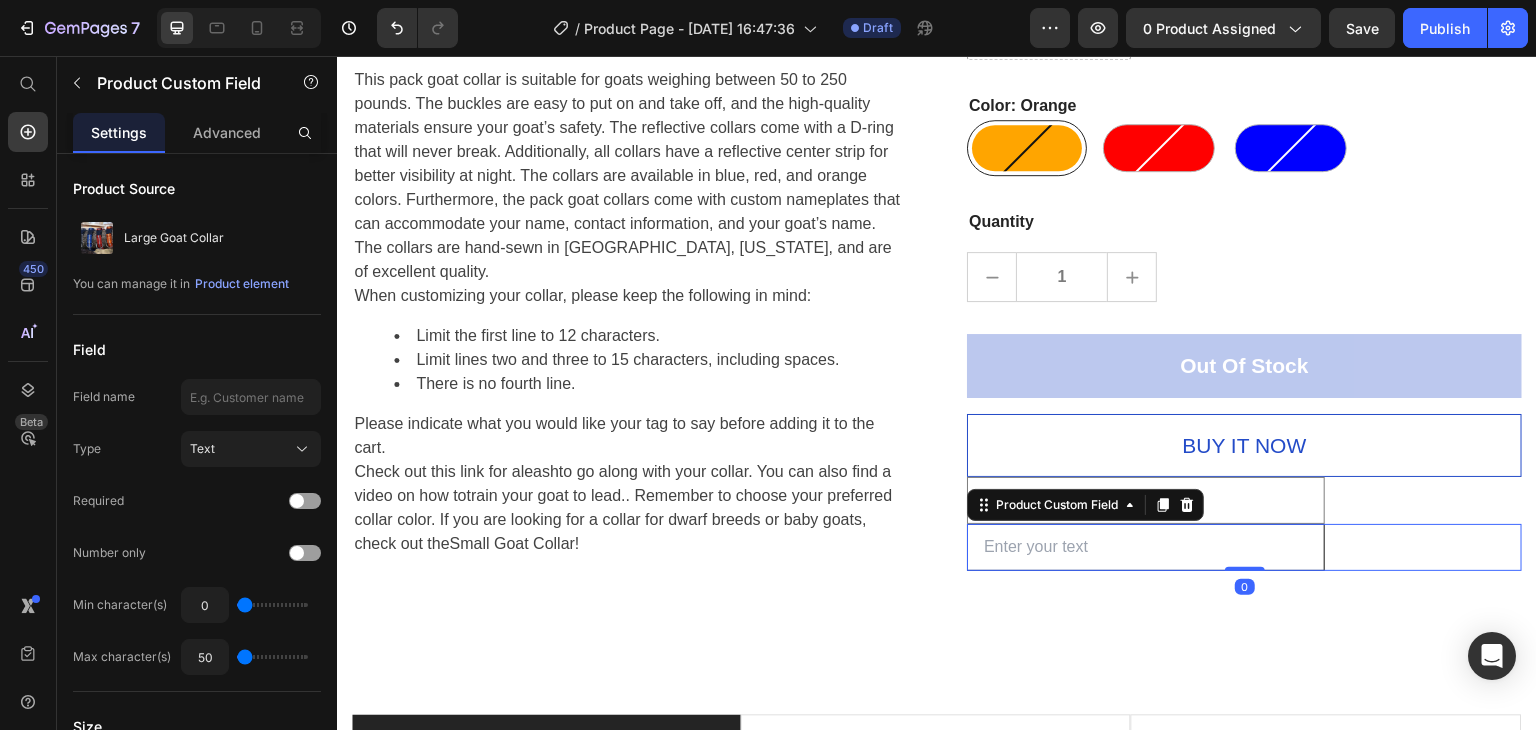 click at bounding box center [1146, 547] 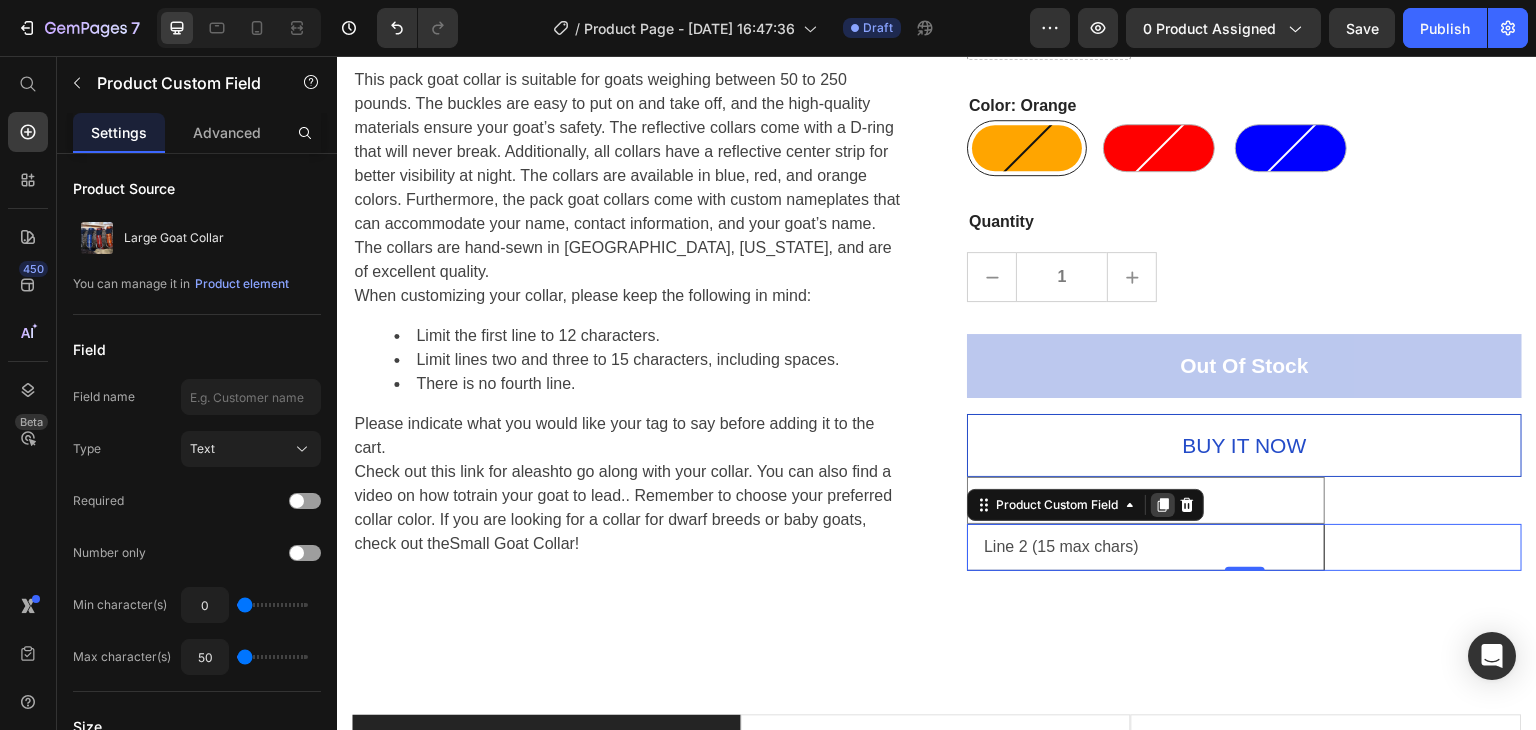 type on "Line 2 (15 max chars)" 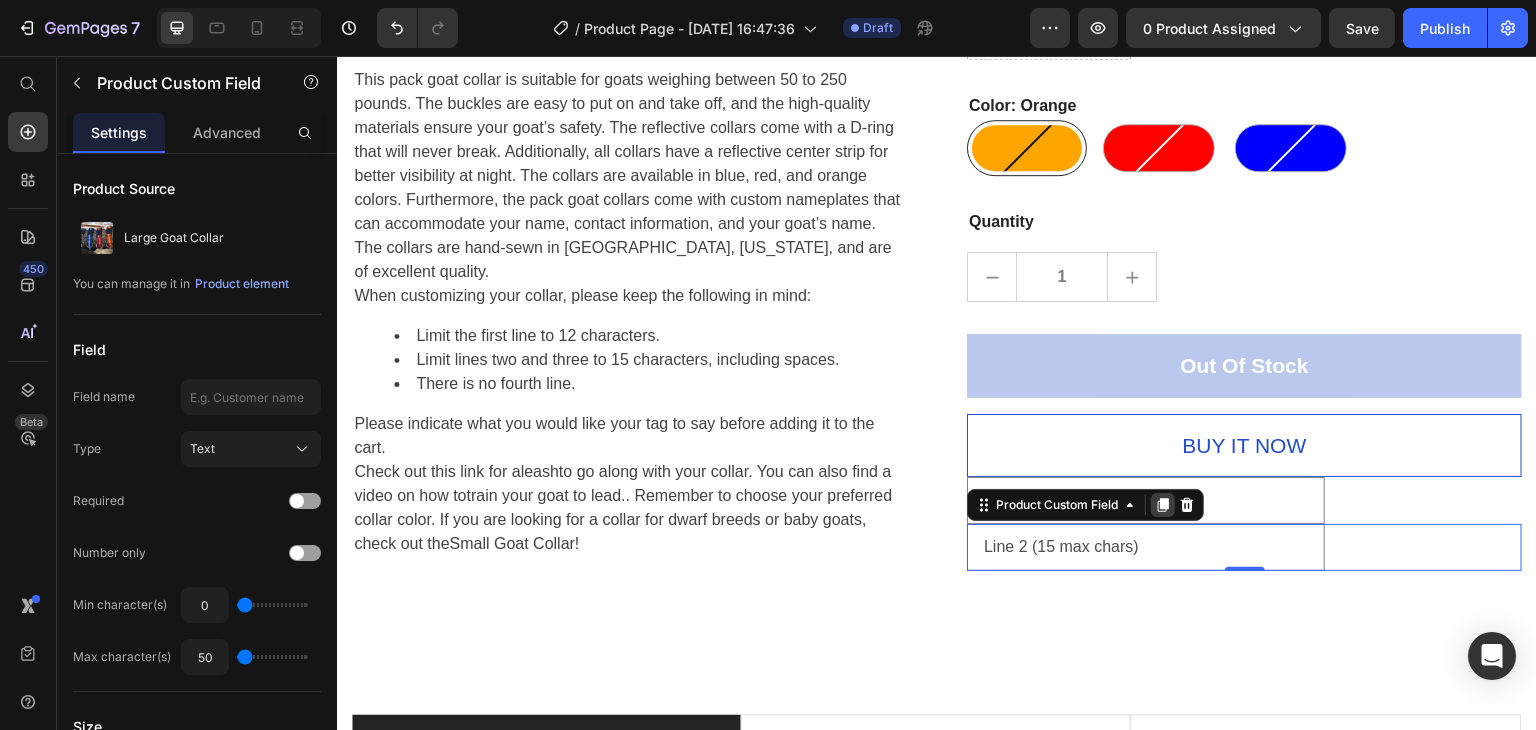 click 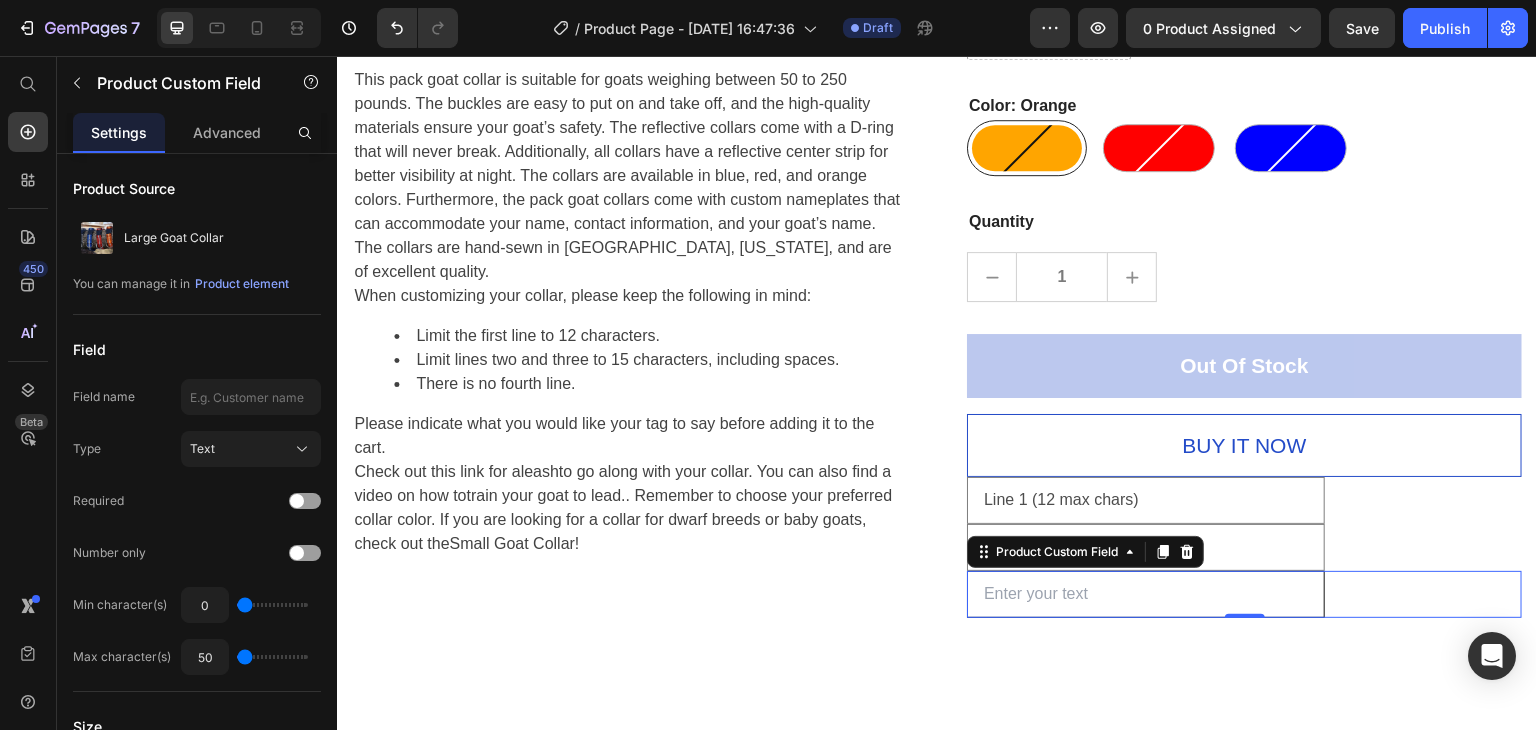 click at bounding box center (1146, 594) 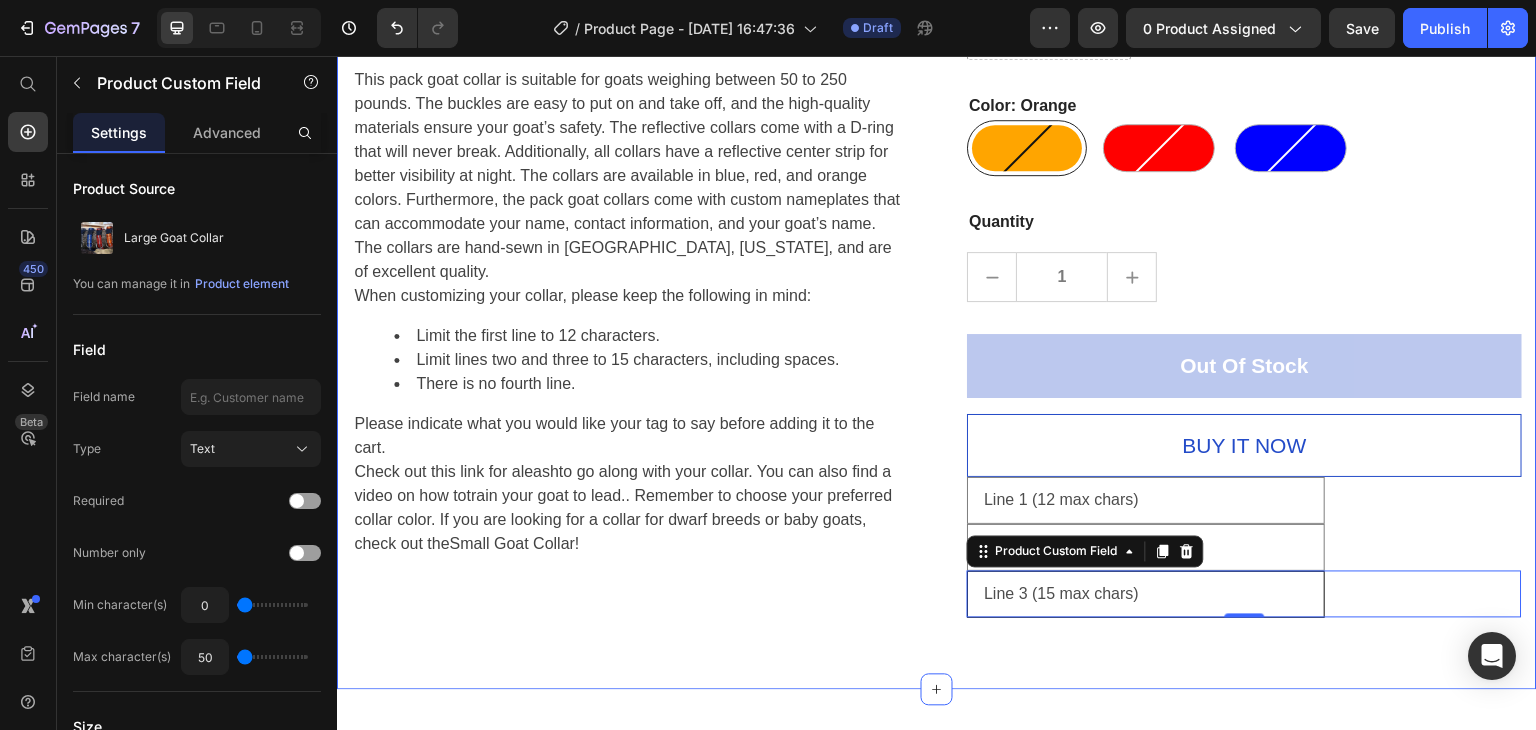 type on "Line 3 (15 max chars)" 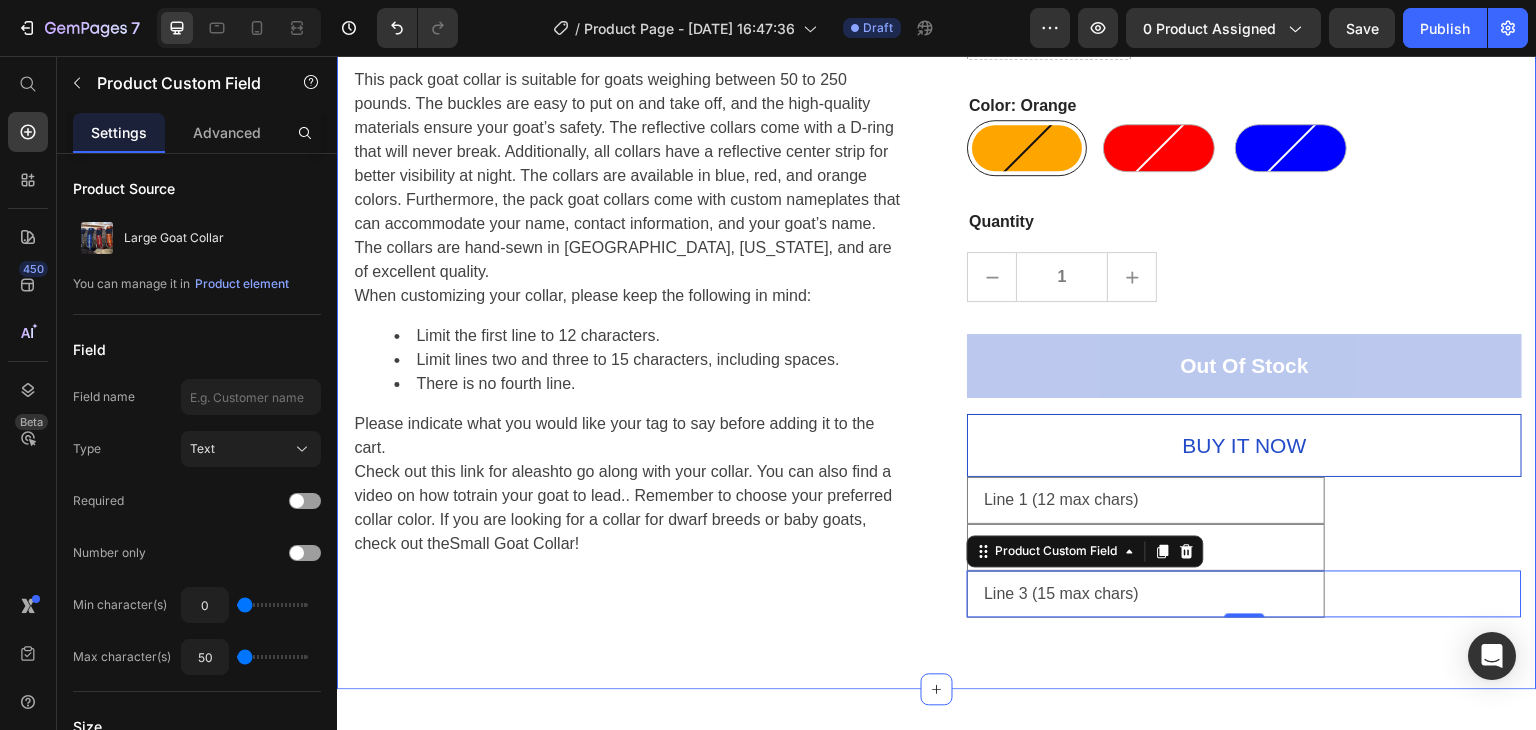 click on "Product Images Video Please note that the Pack Goat Collar may take at least ten days to ship because of the custom tags. Heading This pack goat collar is suitable for goats weighing between 50 to 250 pounds. The buckles are easy to put on and take off, and the high-quality materials ensure your goat’s safety. The reflective collars come with a D-ring that will never break. Additionally, all collars have a reflective center strip for better visibility at night. The collars are available in blue, red, and orange colors. Furthermore, the pack goat collars come with custom nameplates that can accommodate your name, contact information, and your goat’s name. The collars are hand-sewn in Rigby, Idaho, and are of excellent quality. When customizing your collar, please keep the following in mind: Limit the first line to 12 characters. Limit lines two and three to 15 characters, including spaces. There is no fourth line. Please indicate what you would like your tag to say before adding it to the cart. leash ! Row" at bounding box center (937, -287) 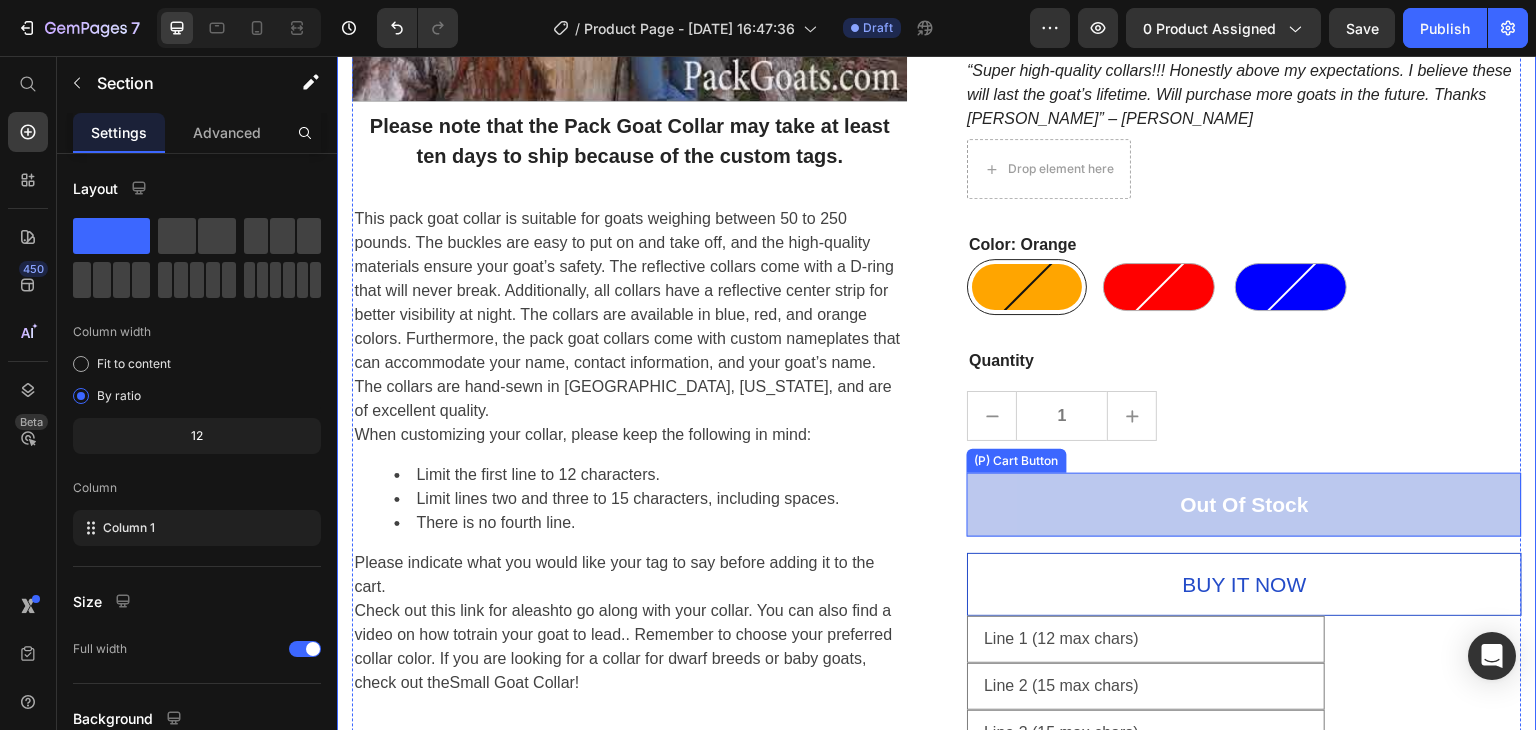 scroll, scrollTop: 1060, scrollLeft: 0, axis: vertical 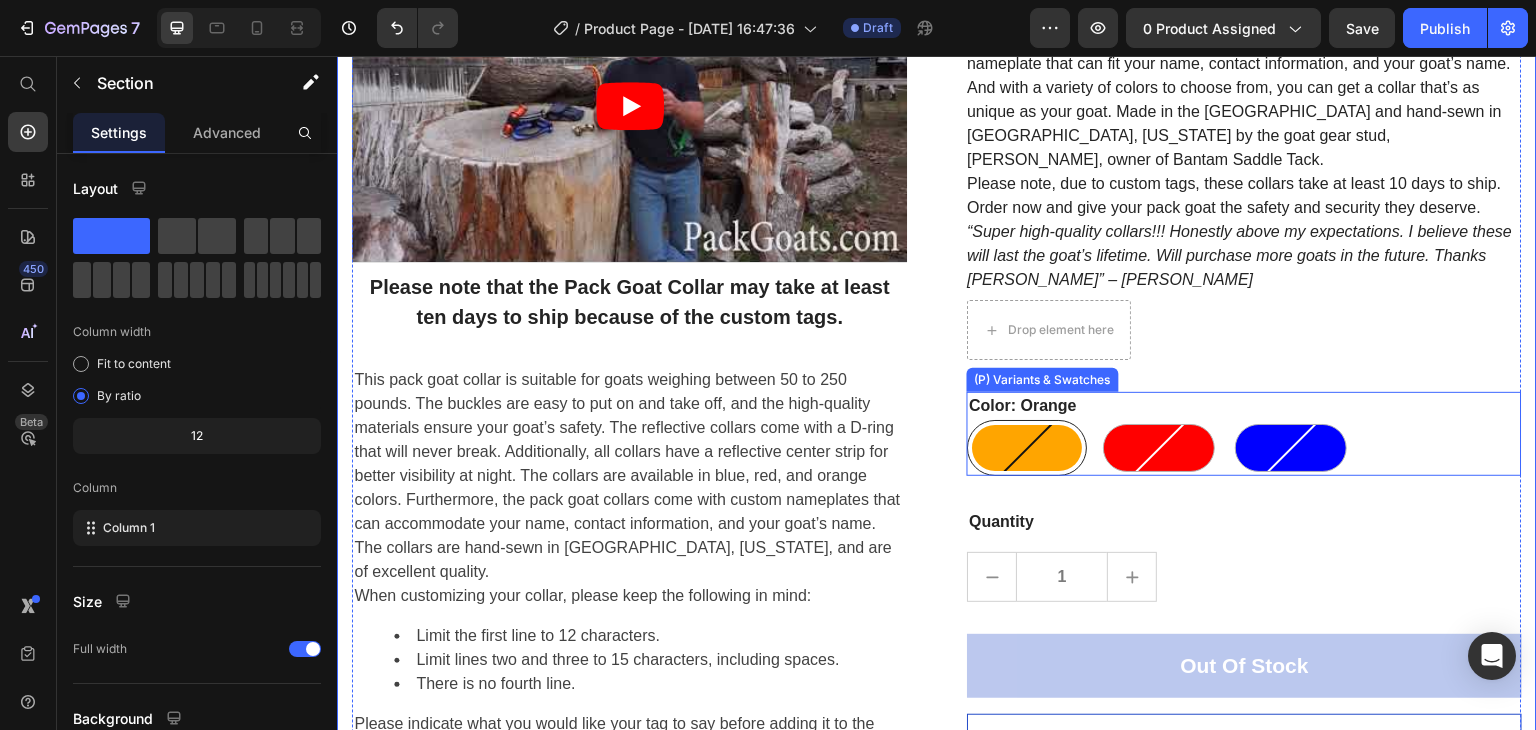 click on "Color: Orange Orange Orange Red Red Blue Blue" at bounding box center (1244, 434) 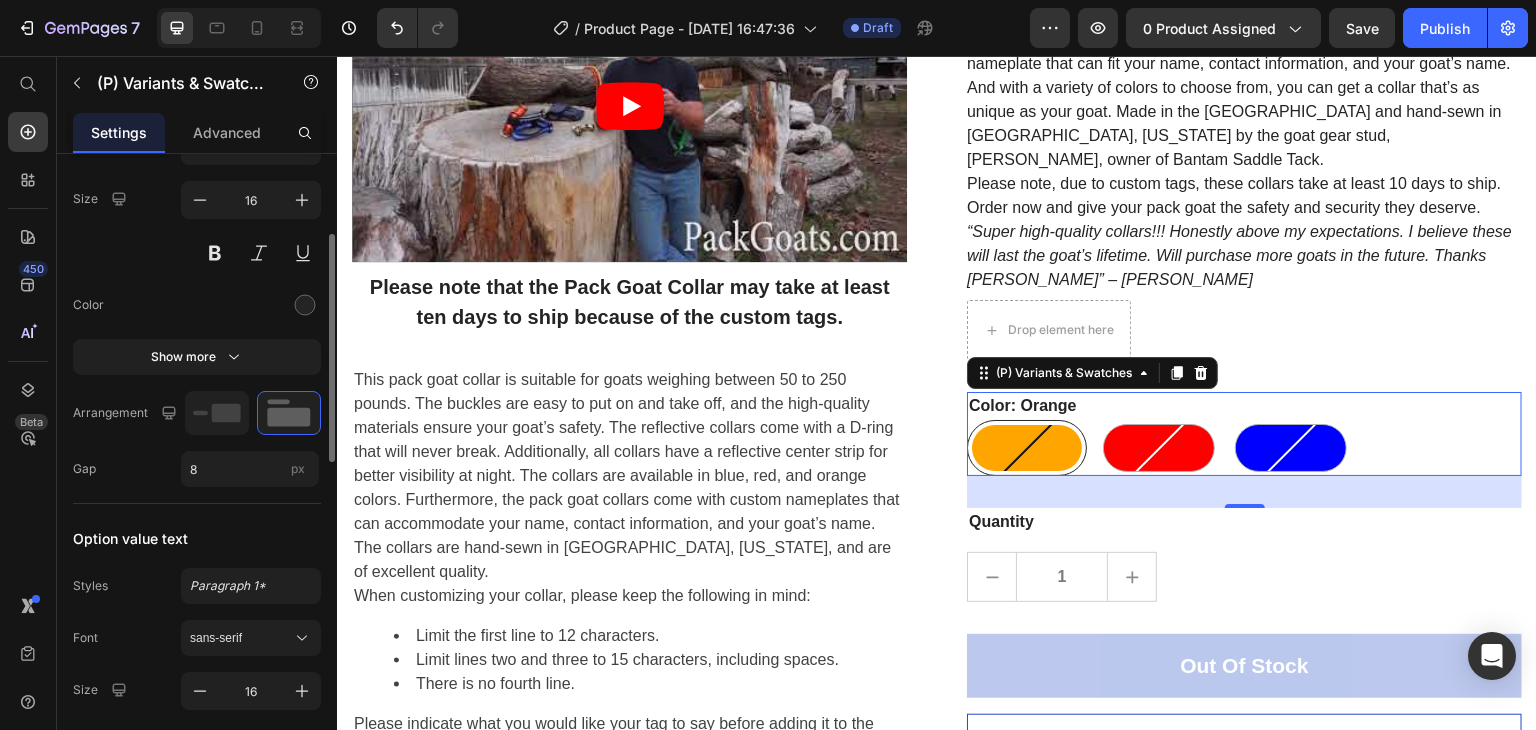 scroll, scrollTop: 200, scrollLeft: 0, axis: vertical 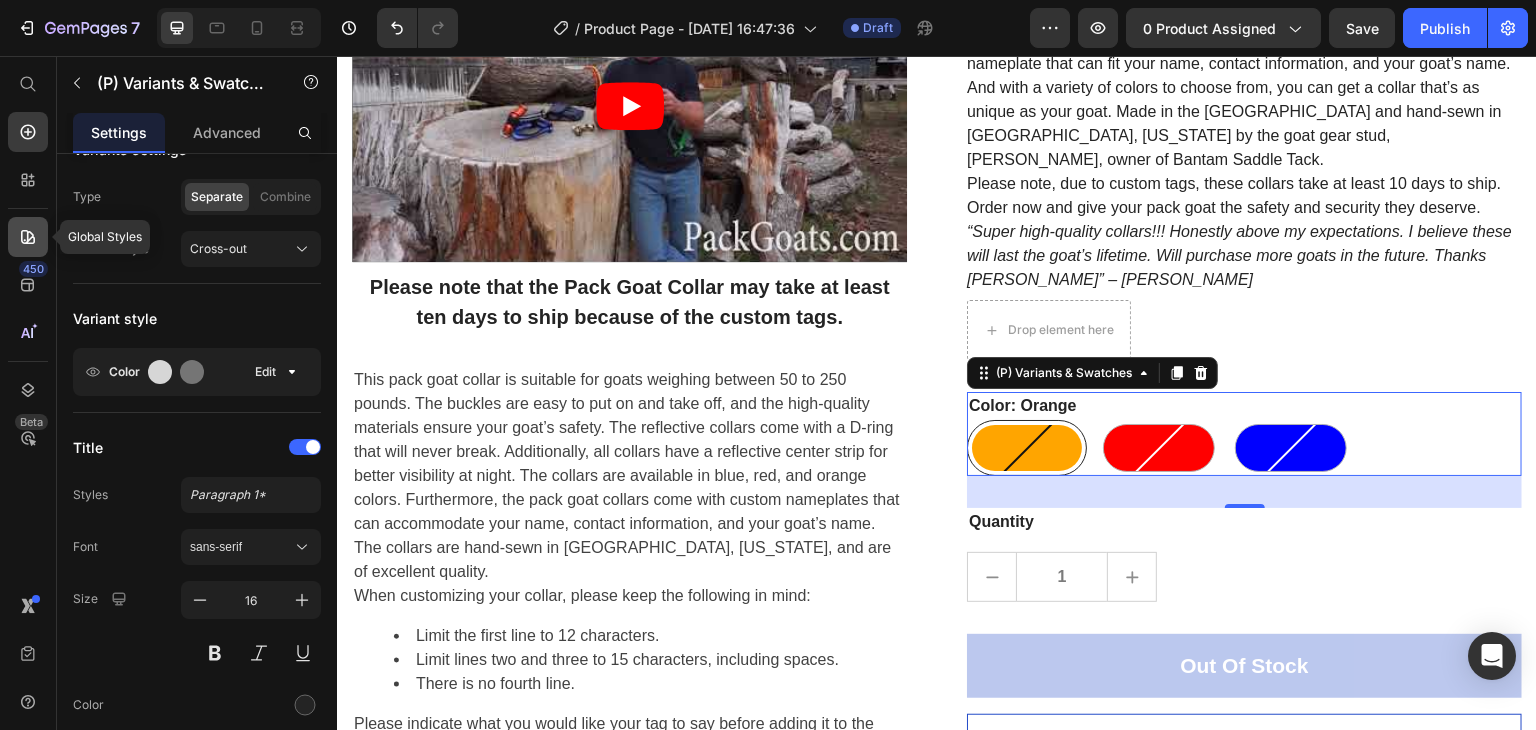 click 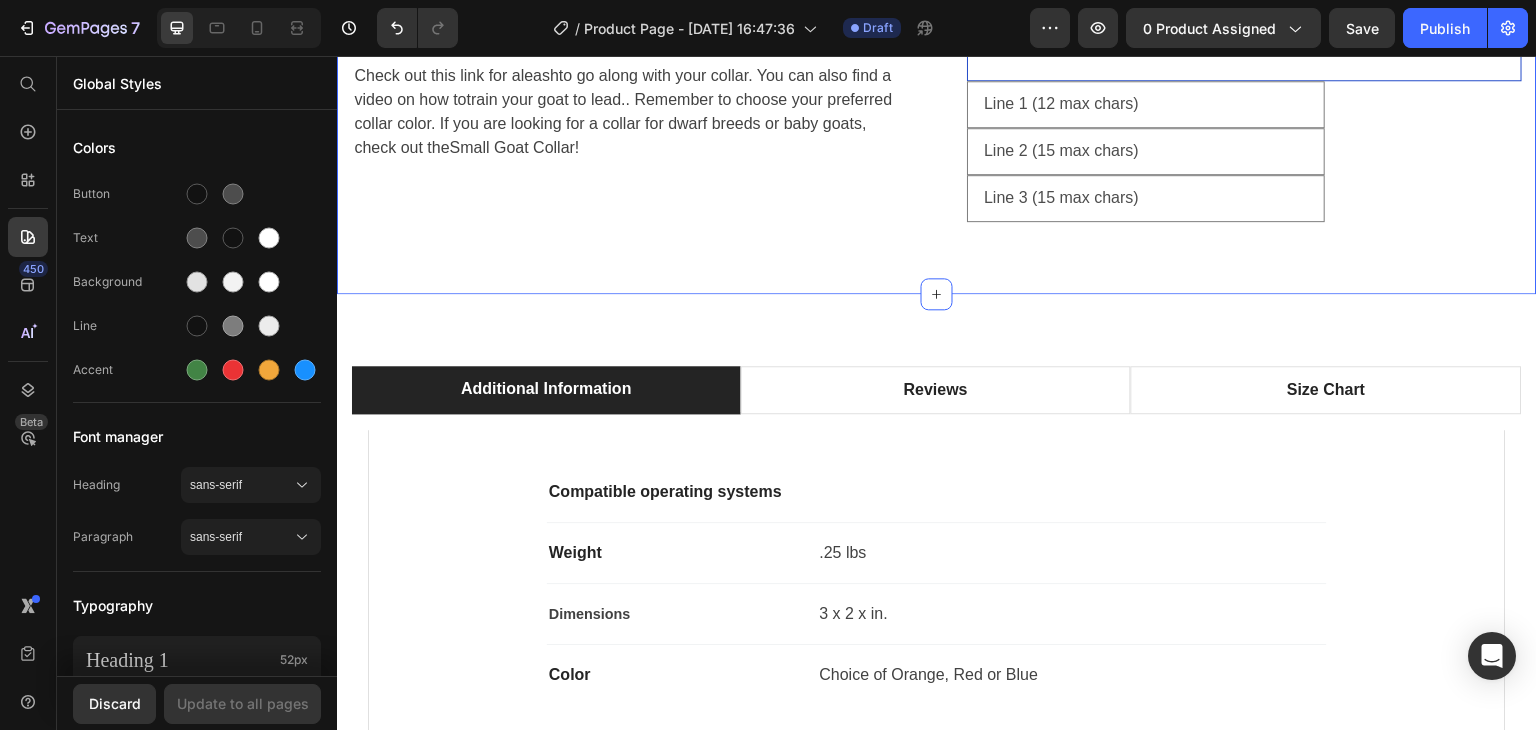 scroll, scrollTop: 1760, scrollLeft: 0, axis: vertical 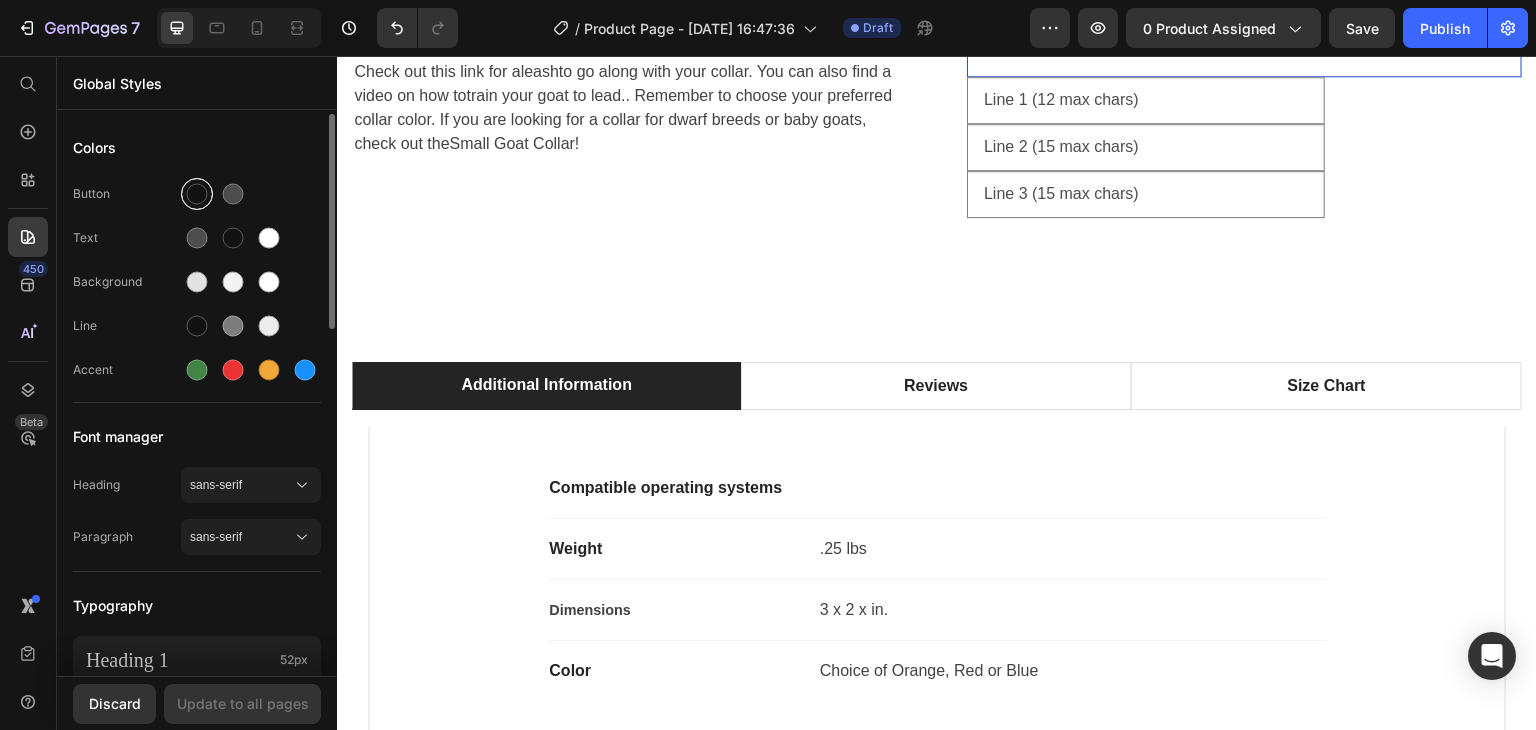 click at bounding box center (197, 194) 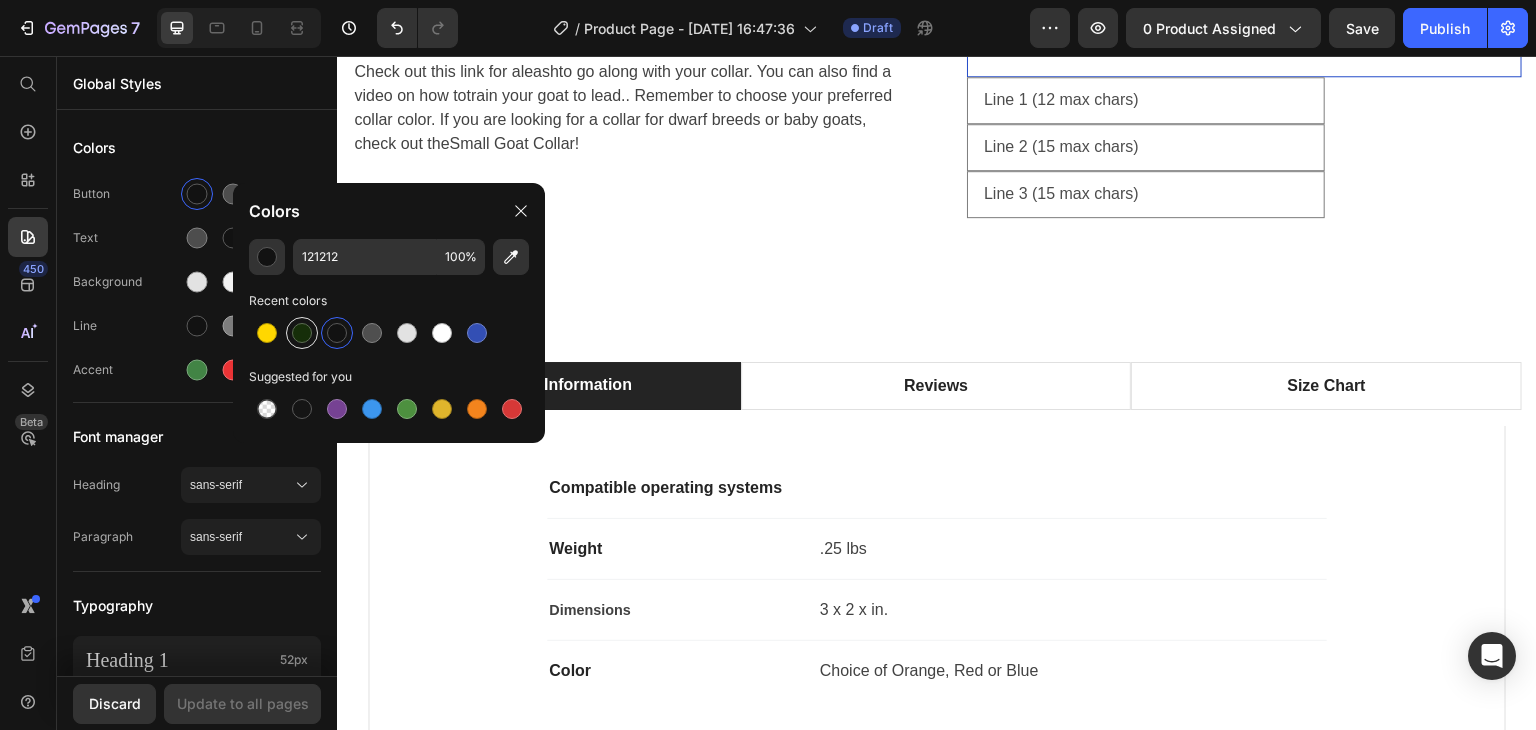 click at bounding box center (302, 333) 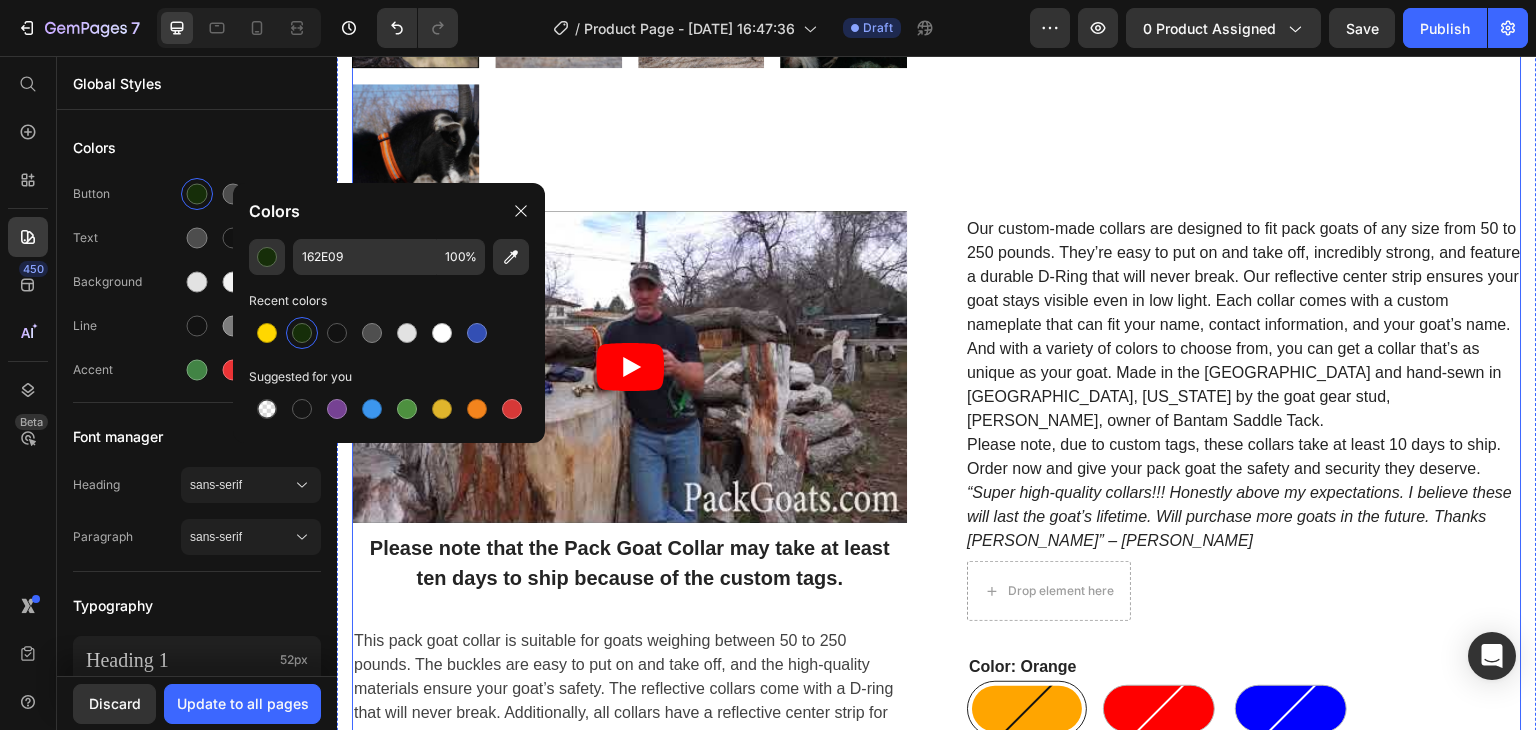 scroll, scrollTop: 960, scrollLeft: 0, axis: vertical 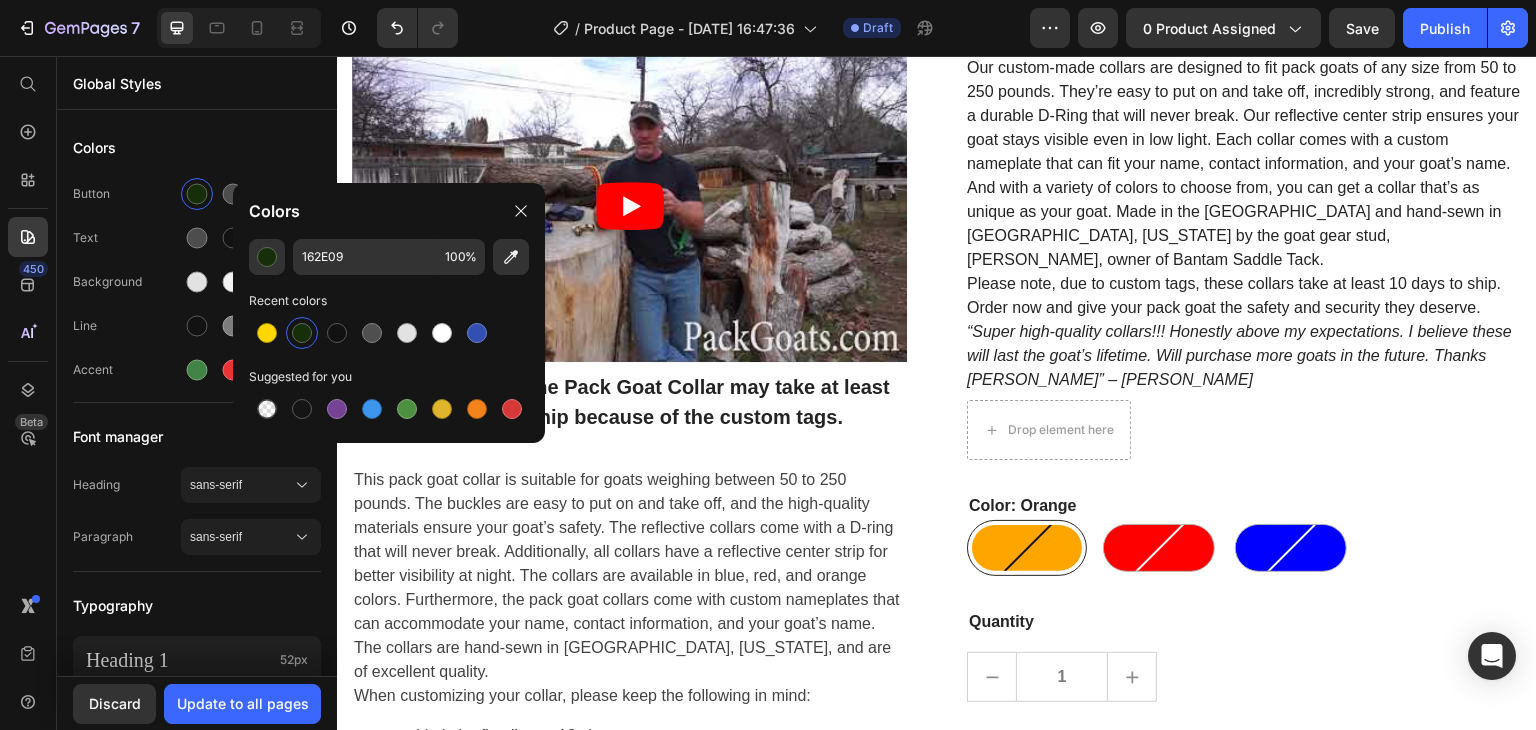 click on "Recent colors" at bounding box center [389, 301] 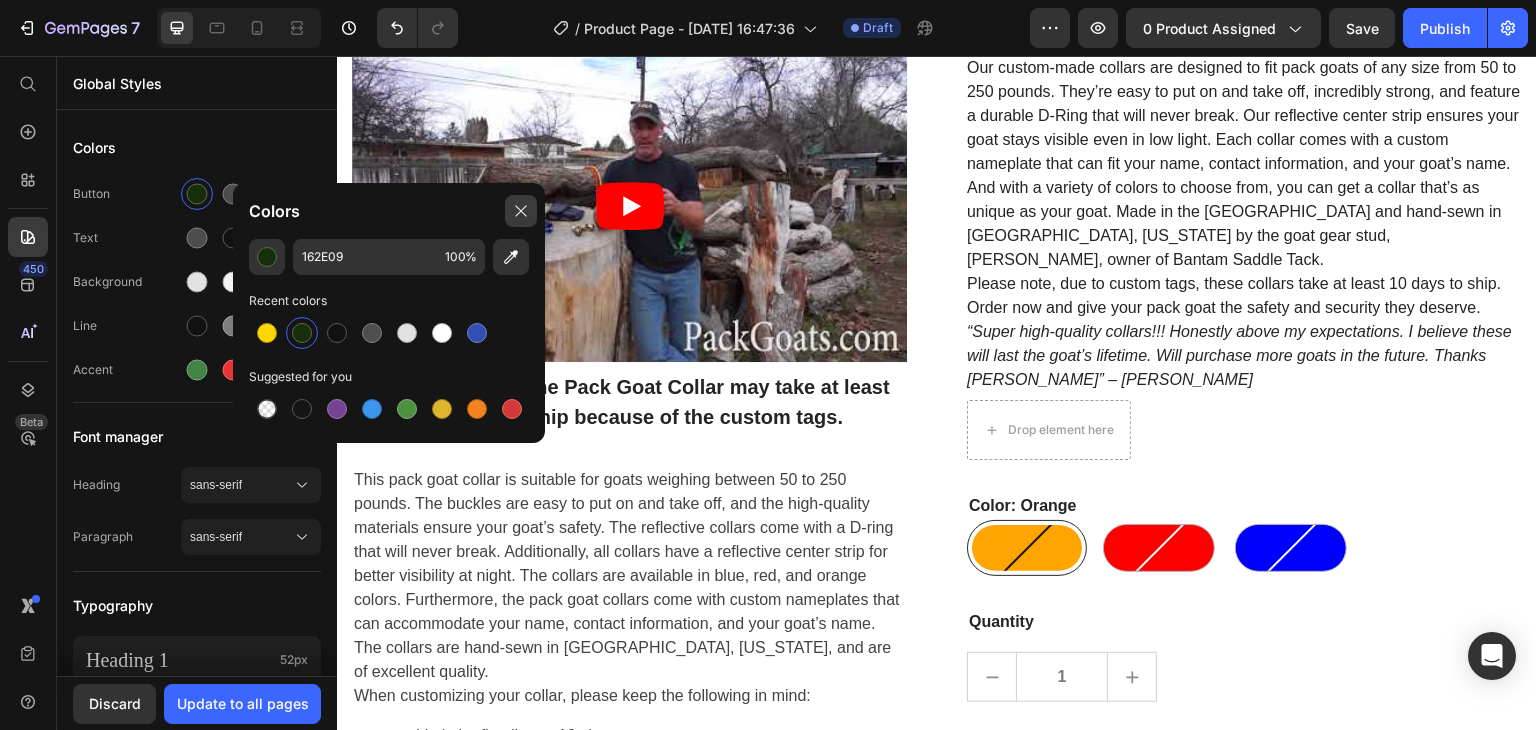 click 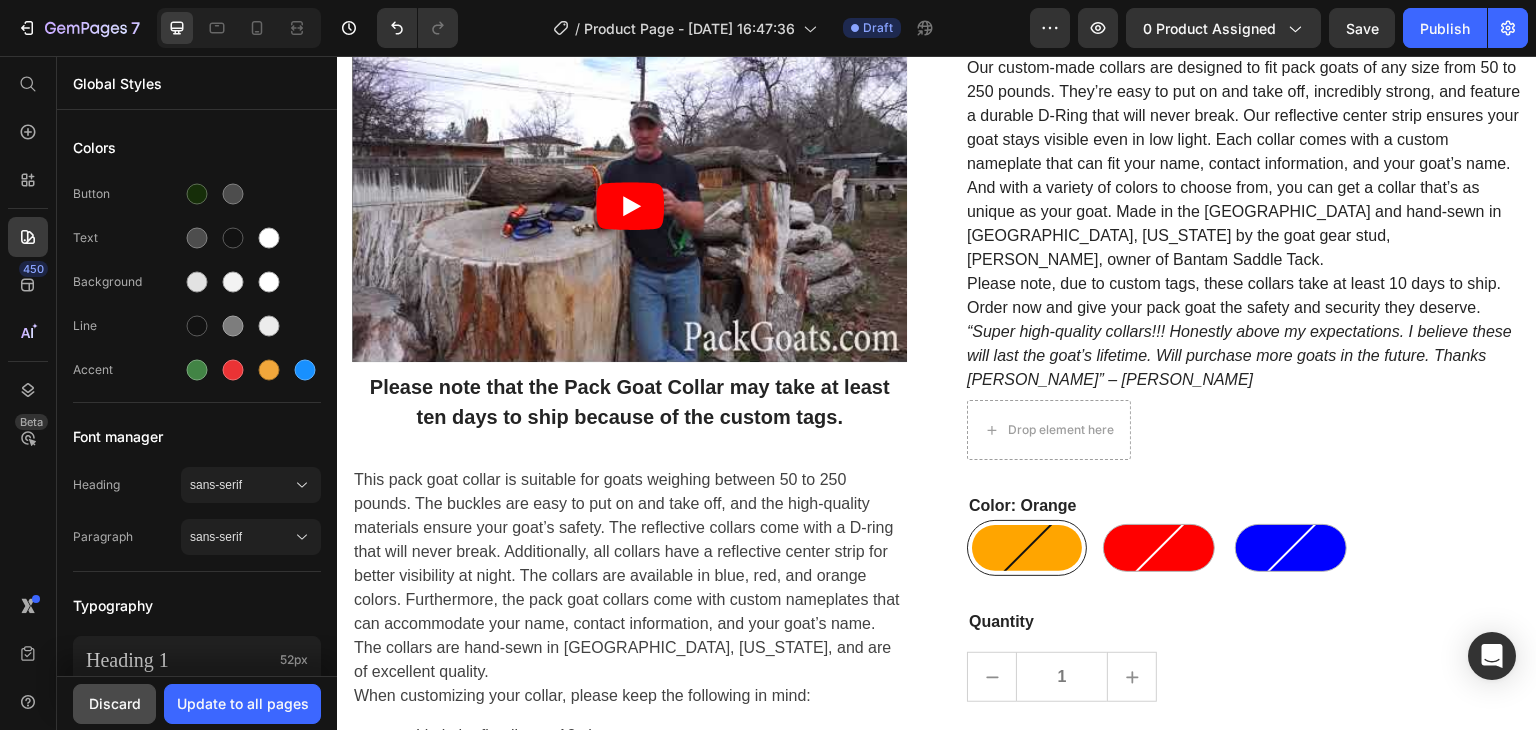 click on "Discard" at bounding box center (115, 703) 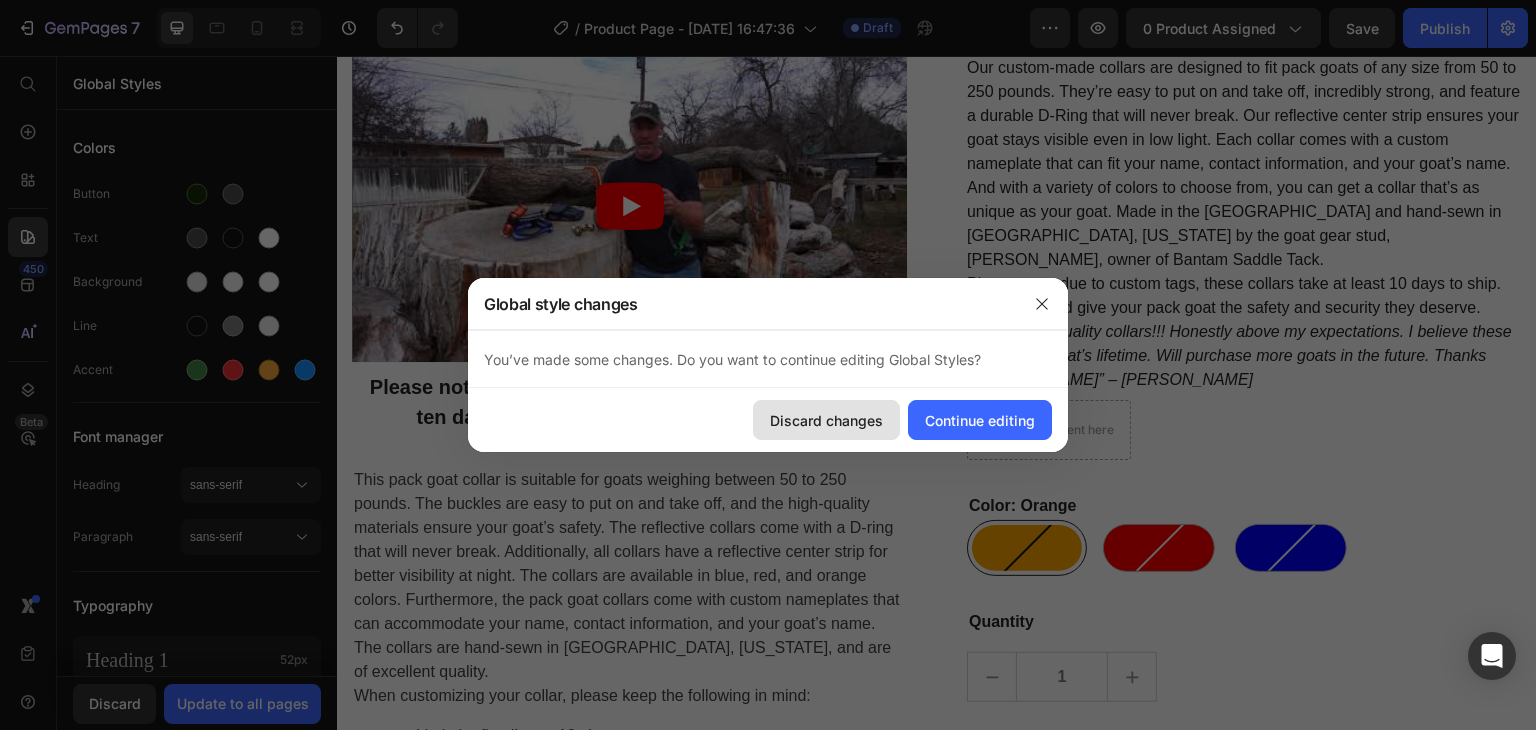 click on "Discard changes" at bounding box center [826, 420] 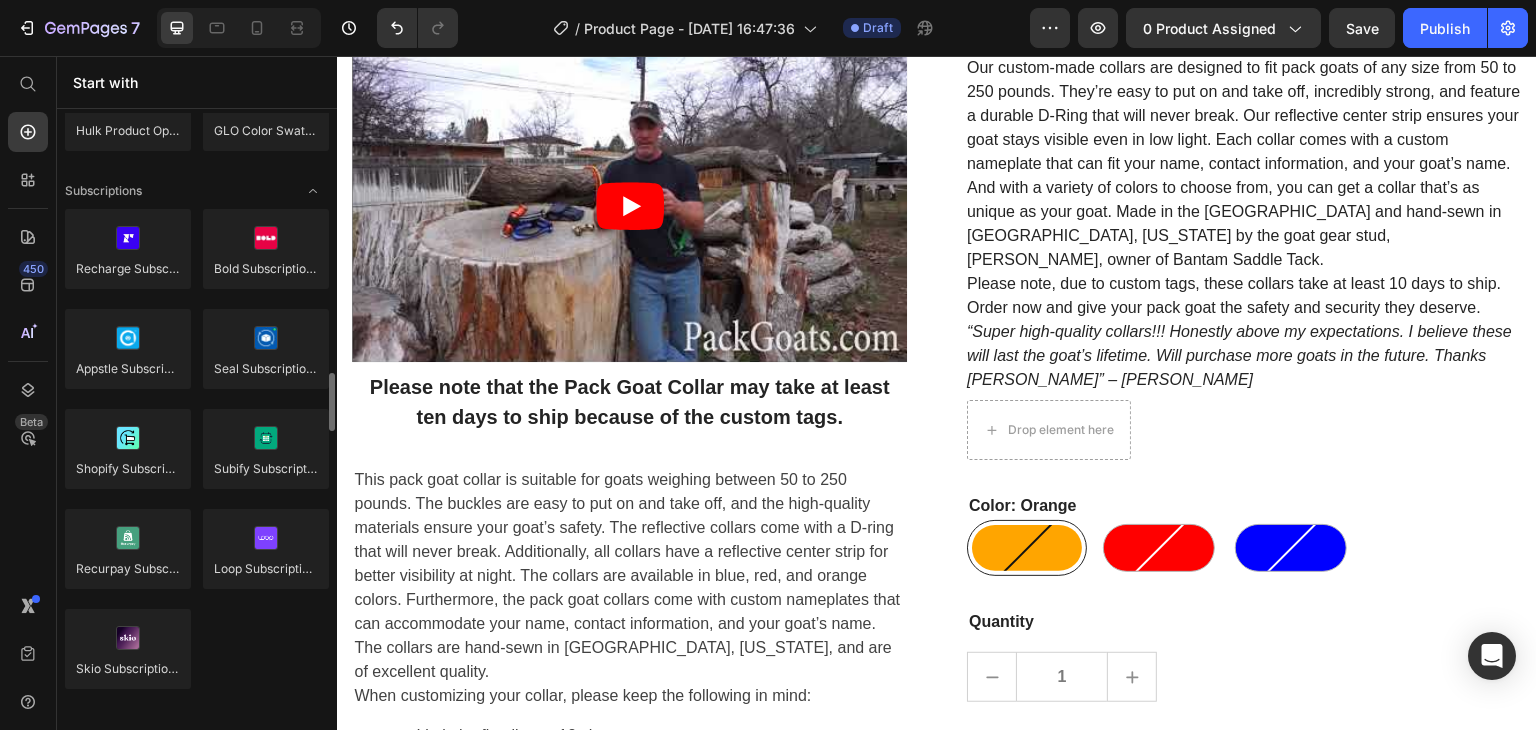 scroll, scrollTop: 2300, scrollLeft: 0, axis: vertical 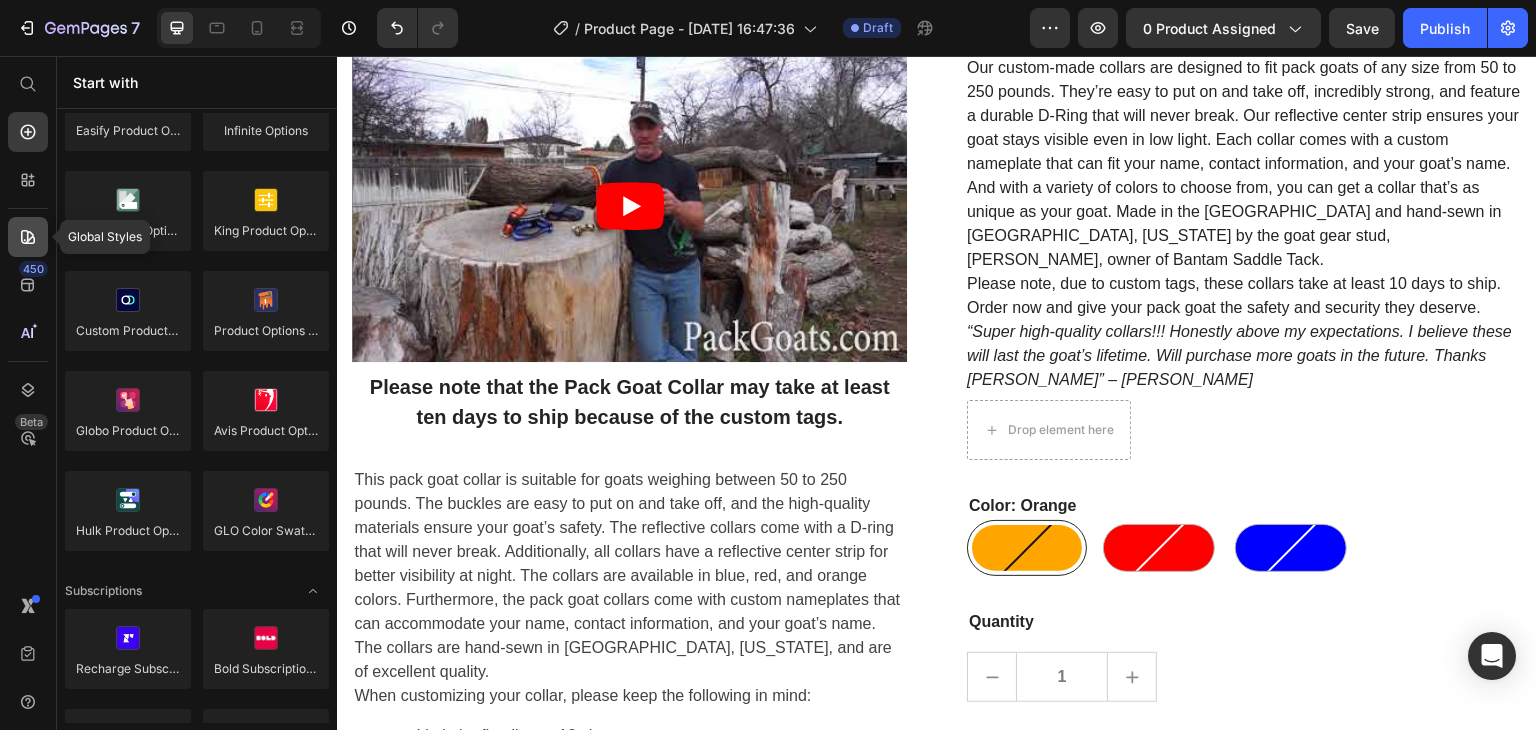 click 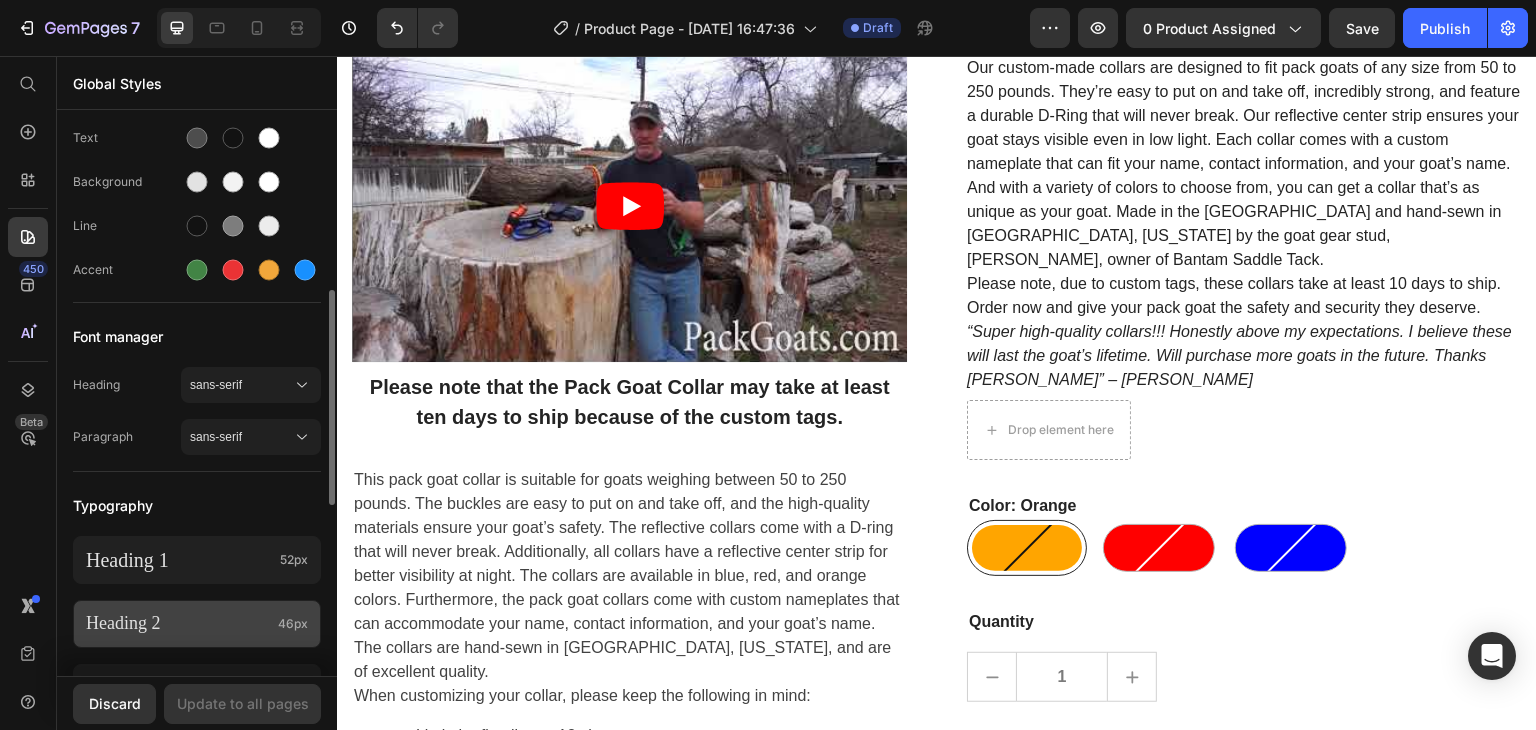 scroll, scrollTop: 200, scrollLeft: 0, axis: vertical 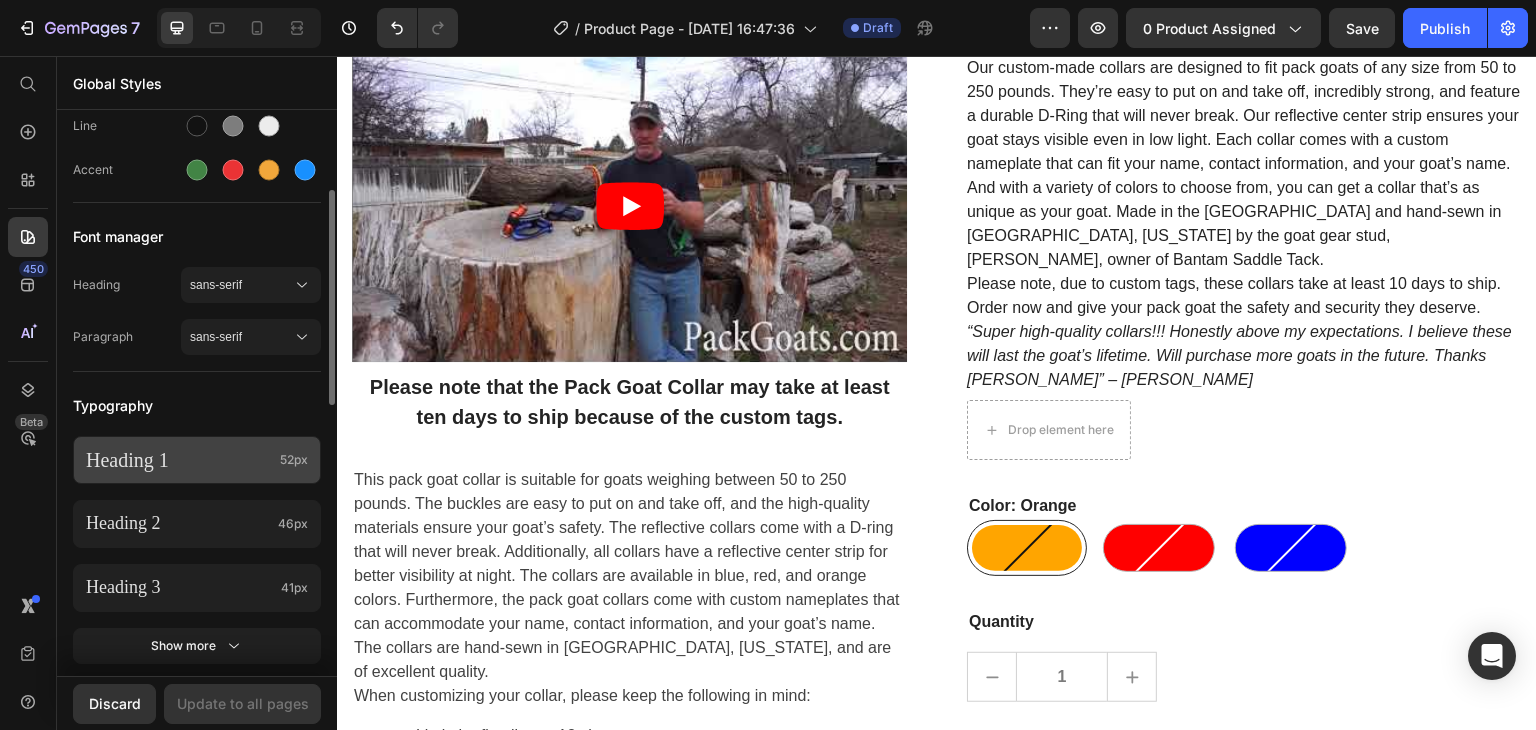 click on "Heading 1" at bounding box center (179, 460) 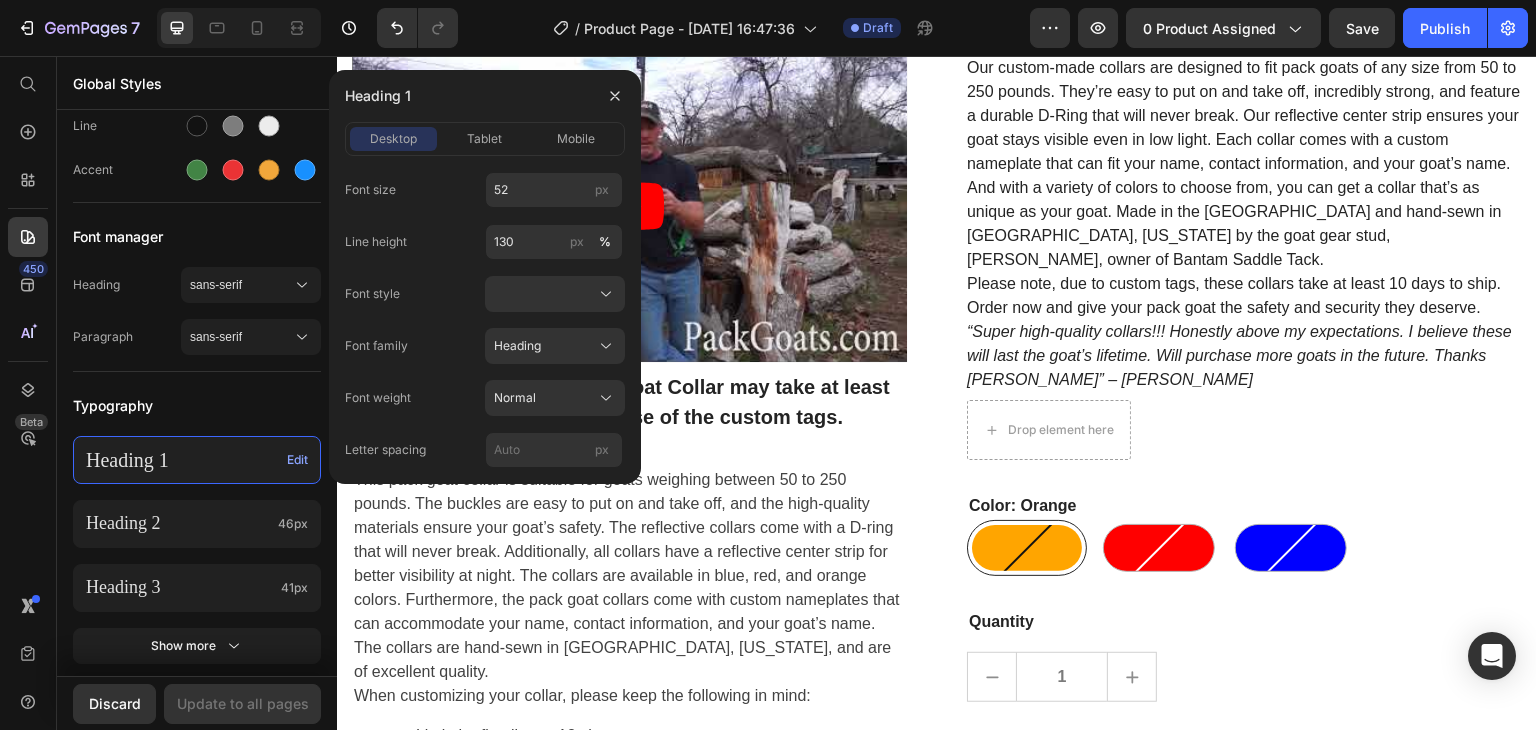 scroll, scrollTop: 0, scrollLeft: 0, axis: both 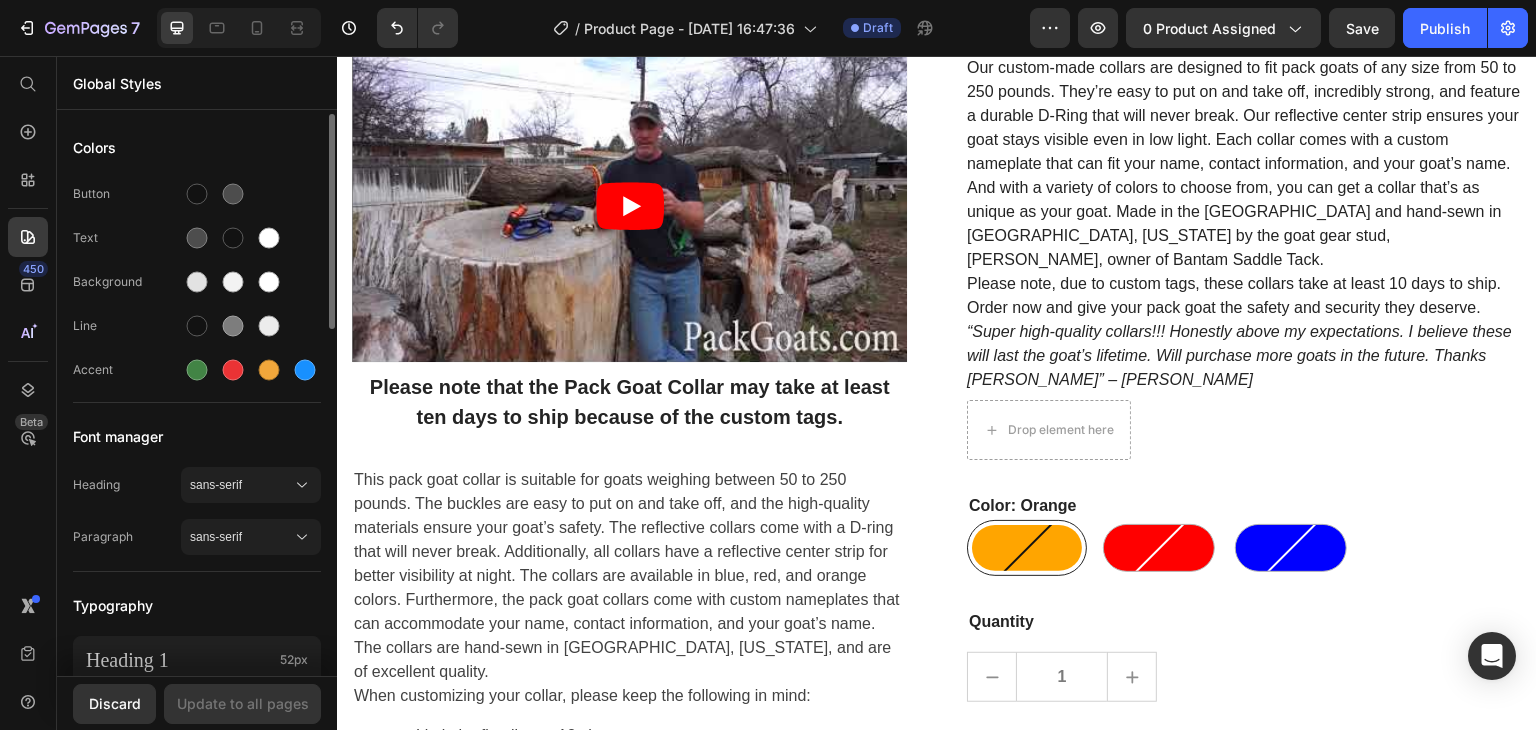 click on "Text" at bounding box center (127, 238) 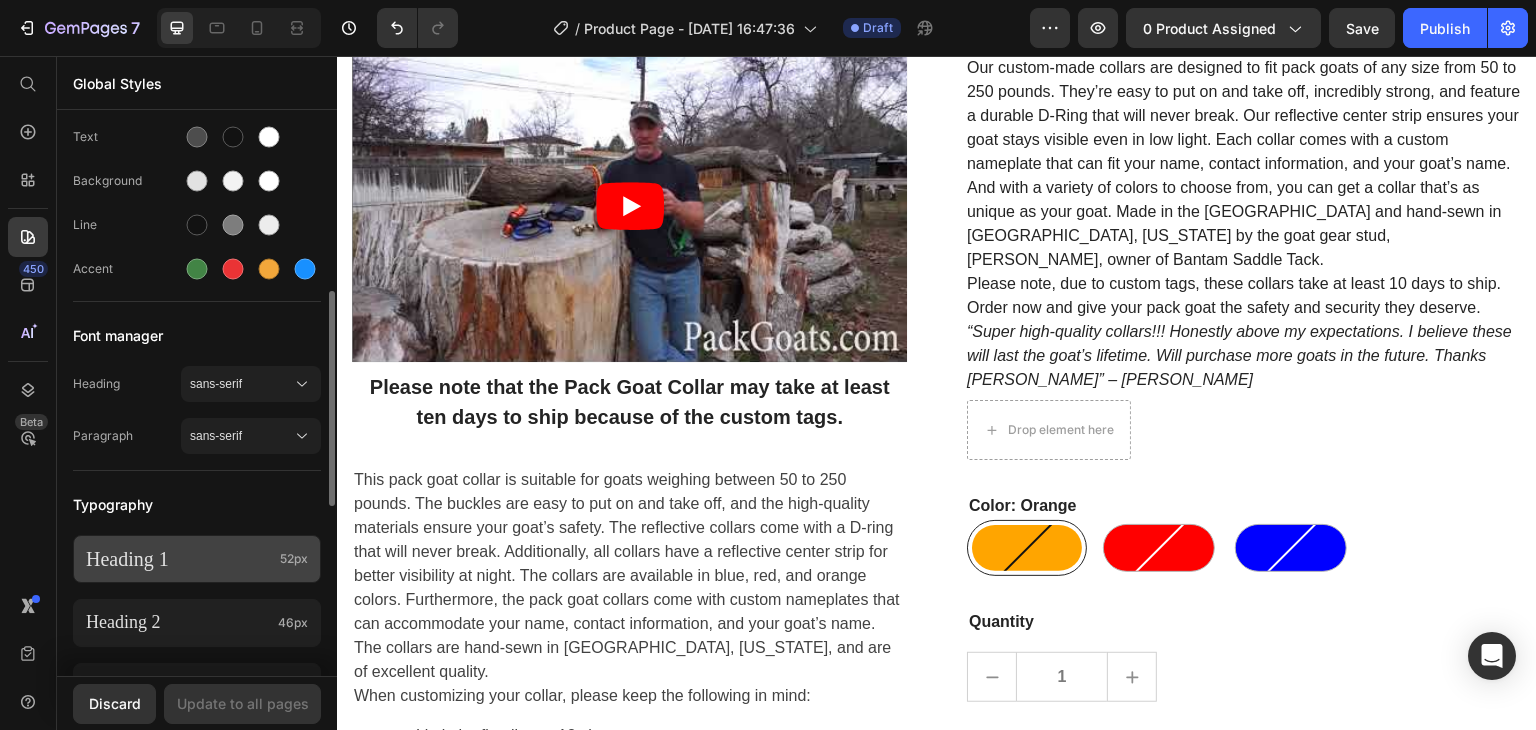 scroll, scrollTop: 201, scrollLeft: 0, axis: vertical 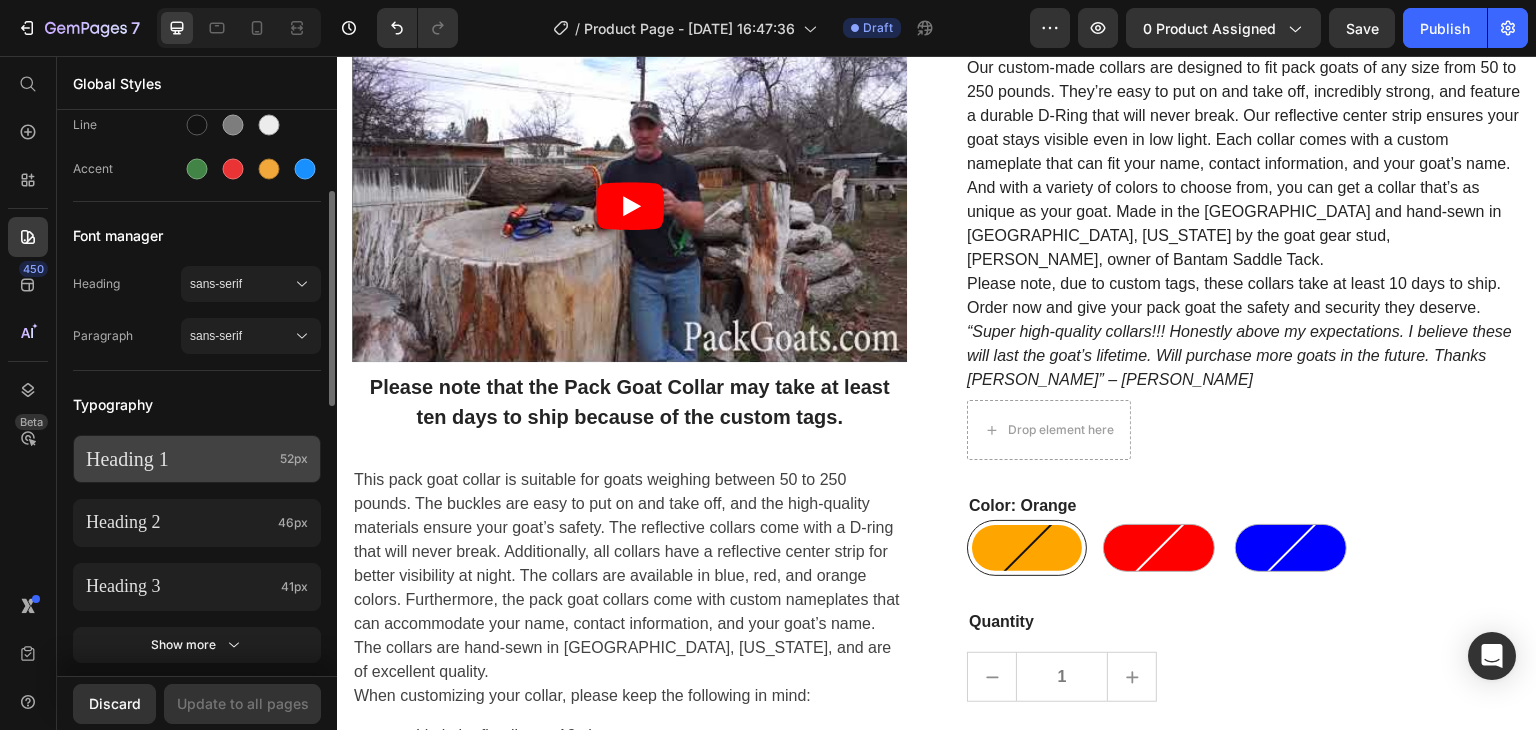 click on "Heading 1" at bounding box center [179, 459] 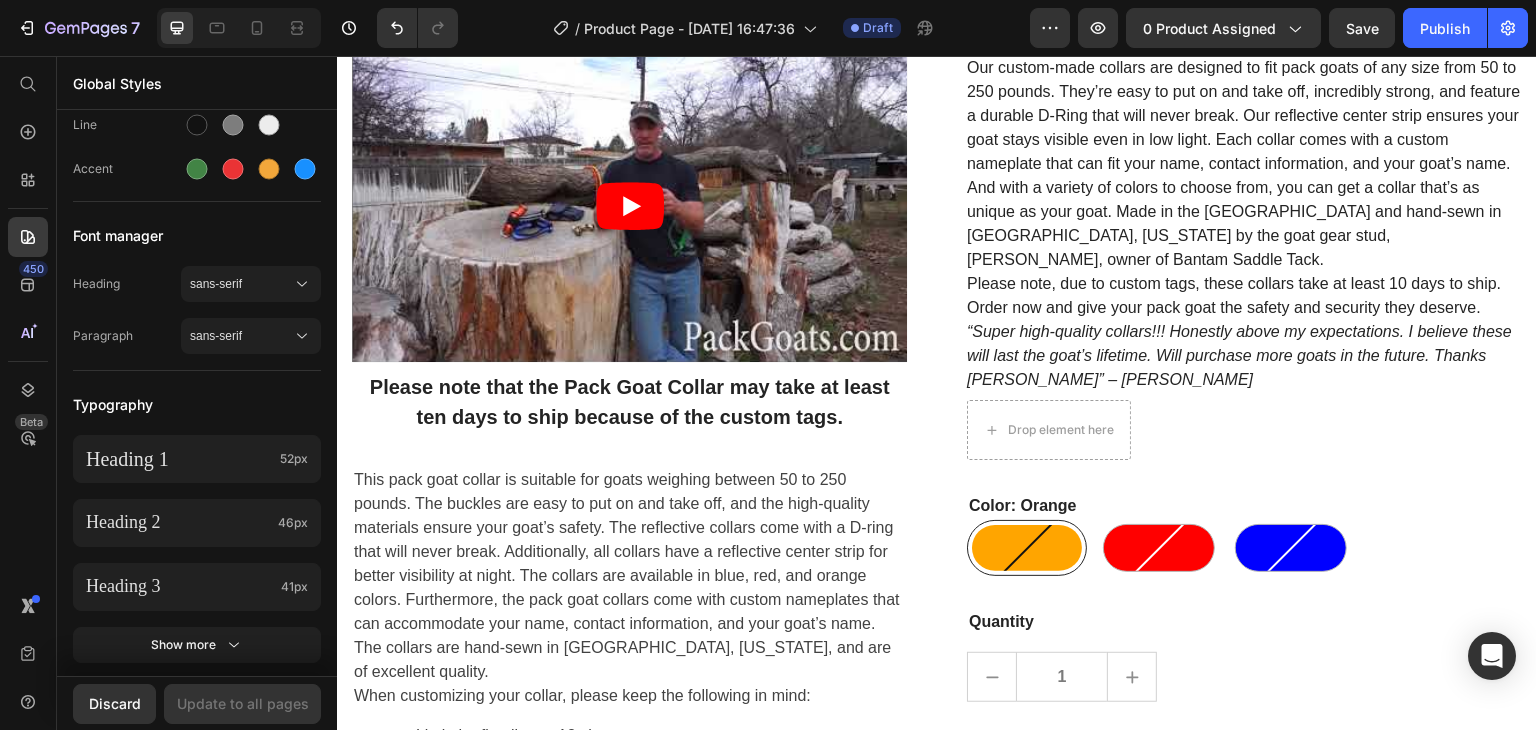 click on "450 Beta" at bounding box center (28, 325) 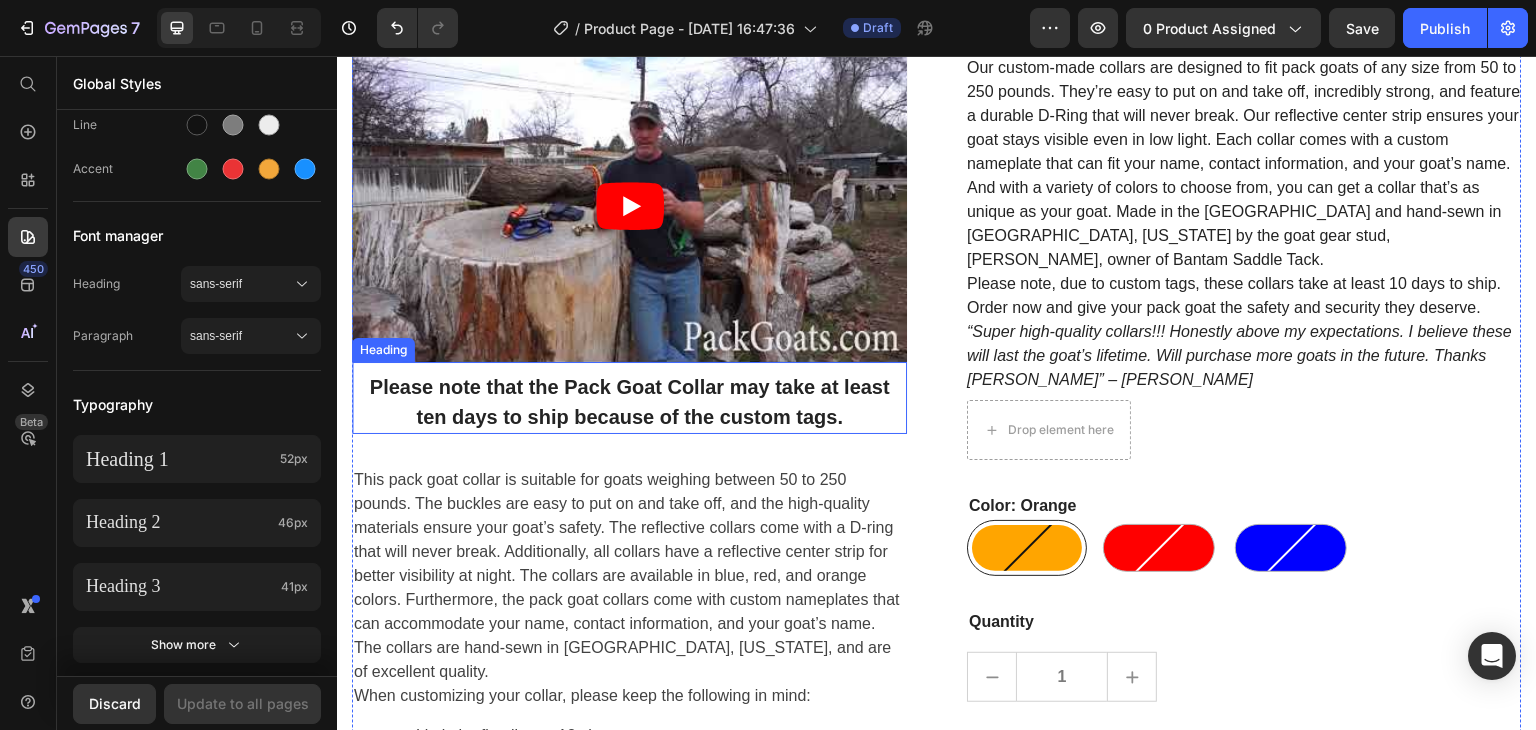 click on "Please note that the Pack Goat Collar may take at least ten days to ship because of the custom tags. Heading" at bounding box center [629, 398] 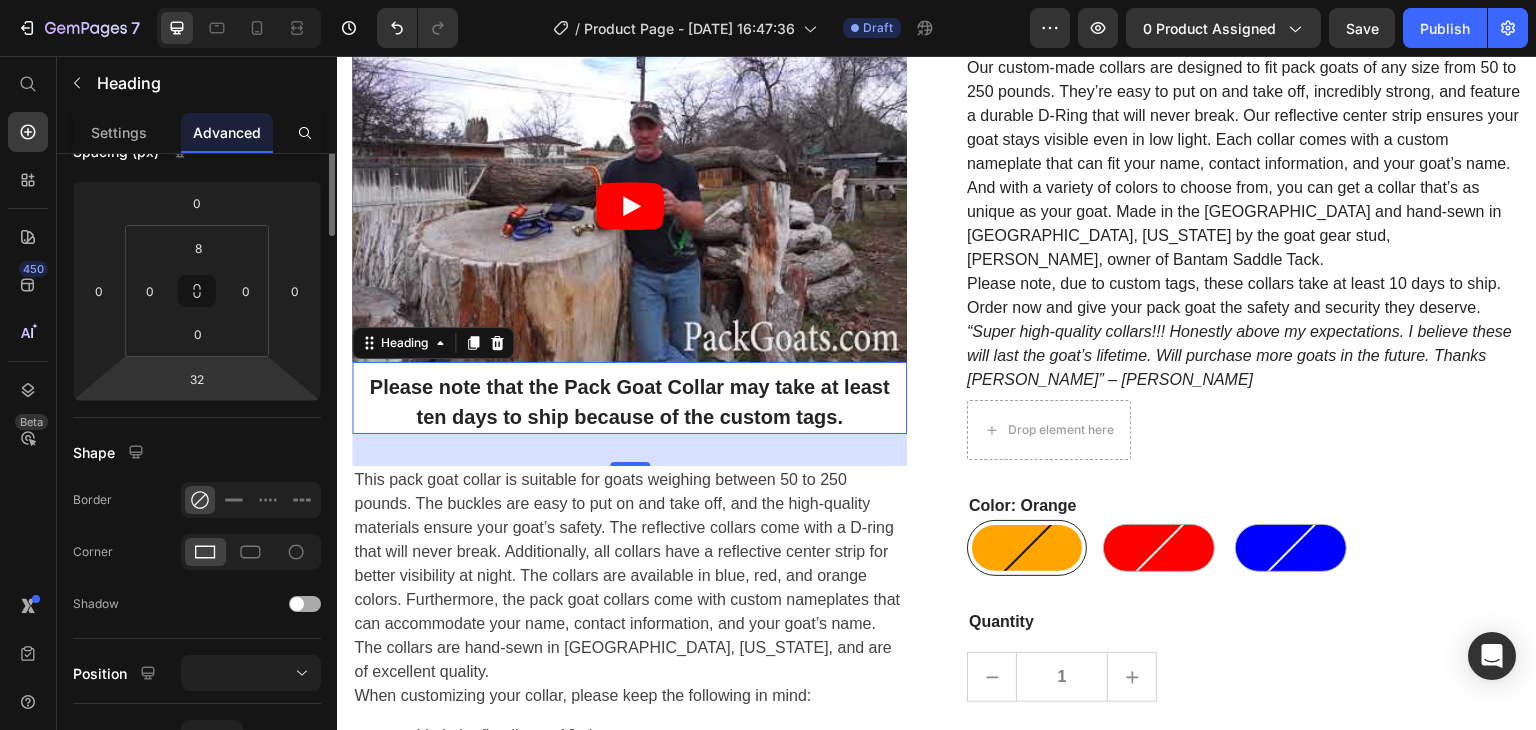 scroll, scrollTop: 0, scrollLeft: 0, axis: both 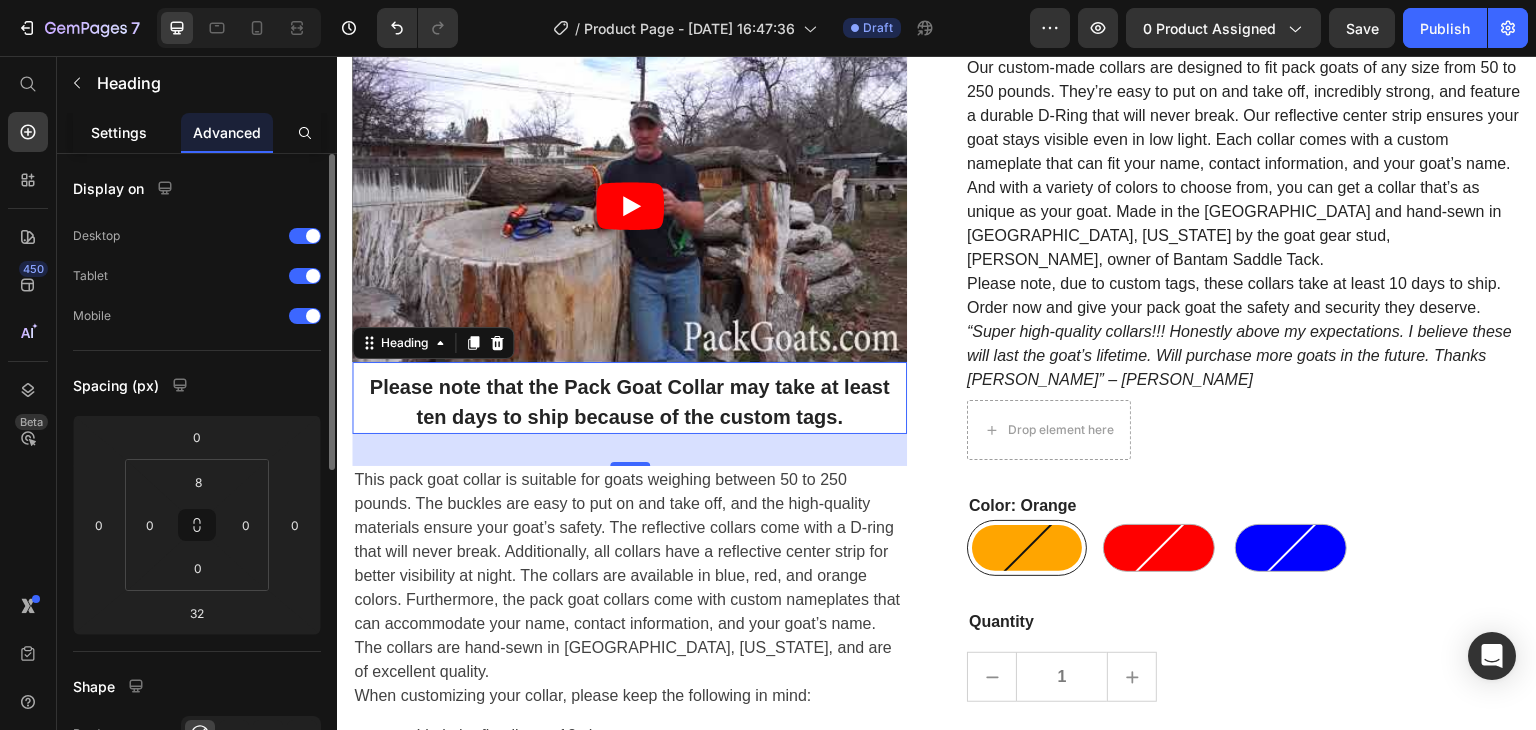 click on "Settings" at bounding box center (119, 132) 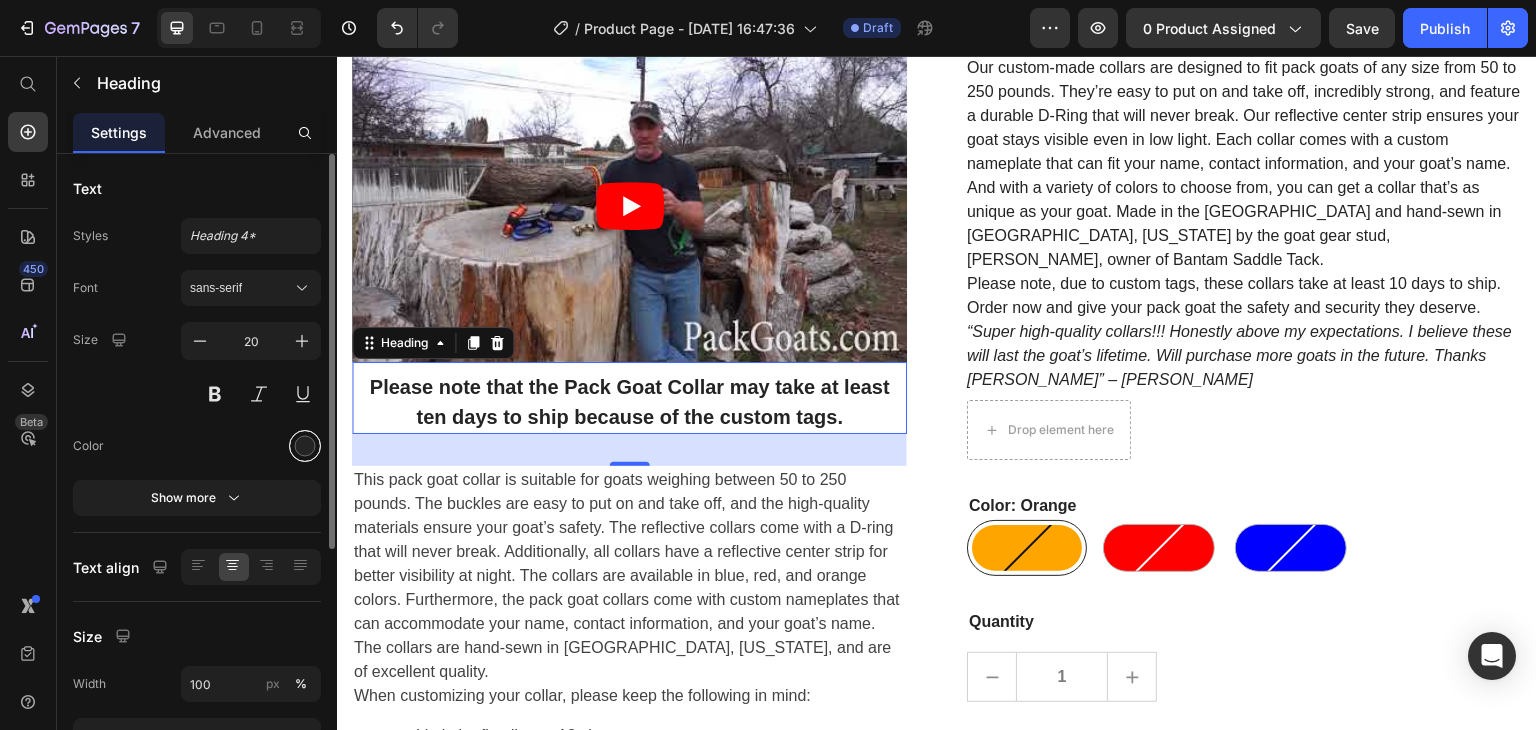 click at bounding box center [305, 446] 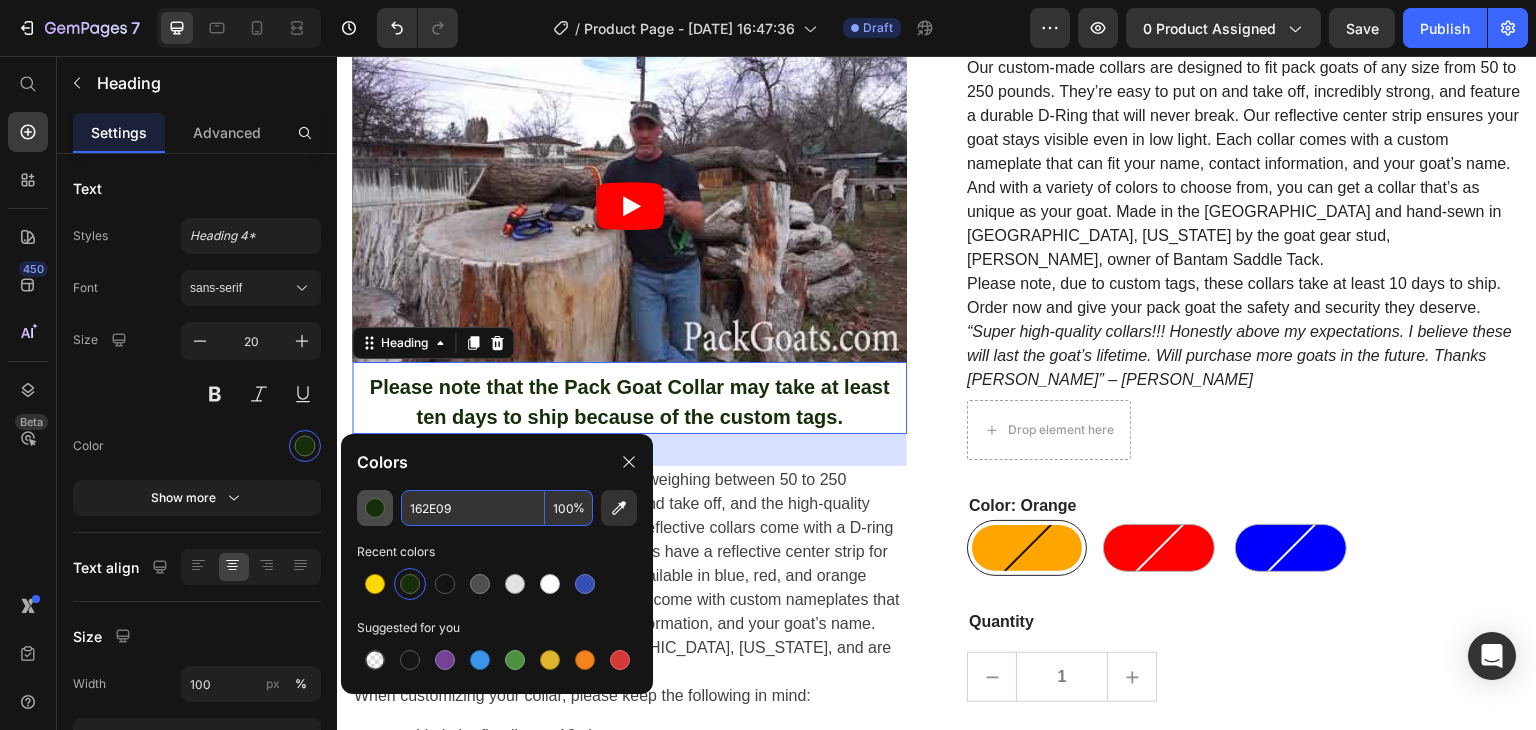 type on "162E09" 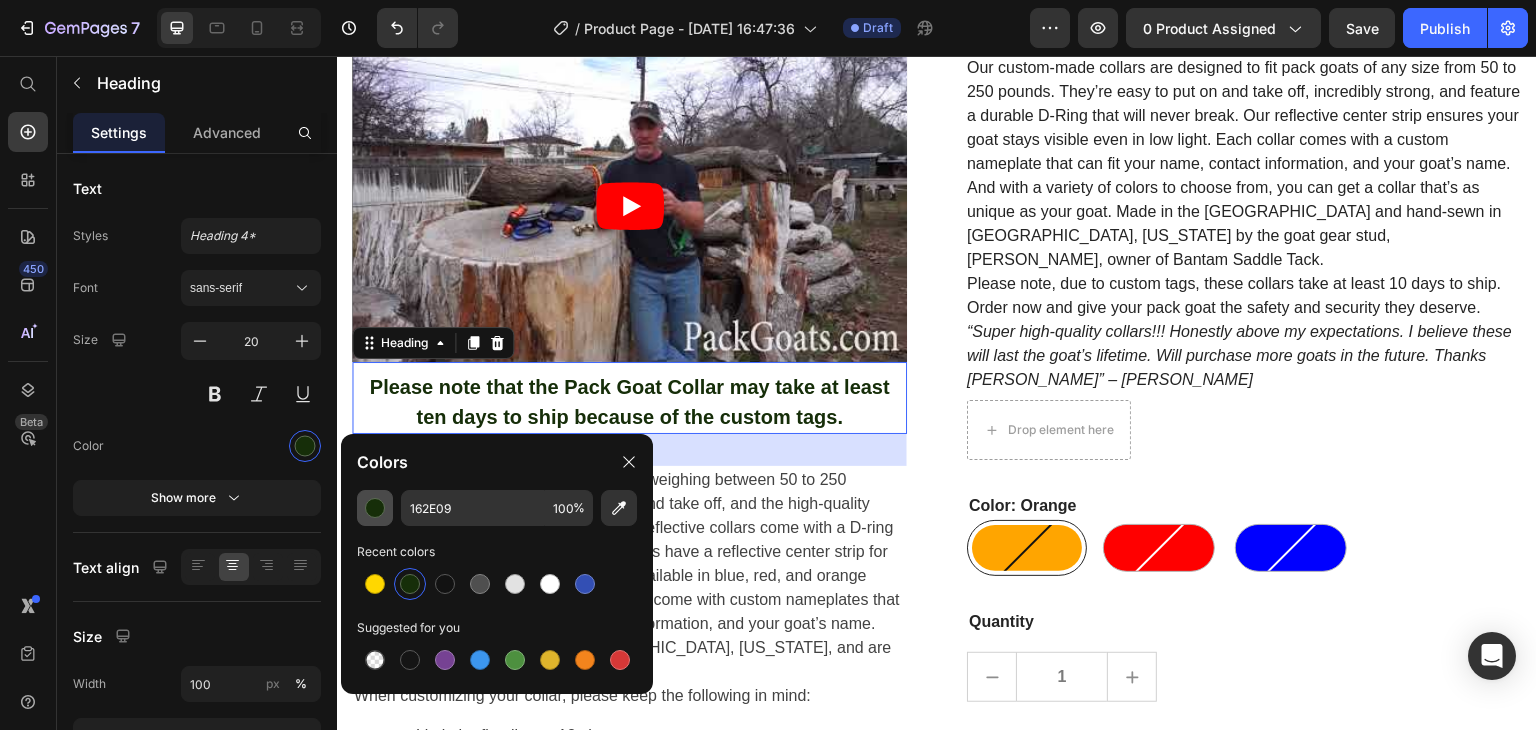 click at bounding box center (375, 508) 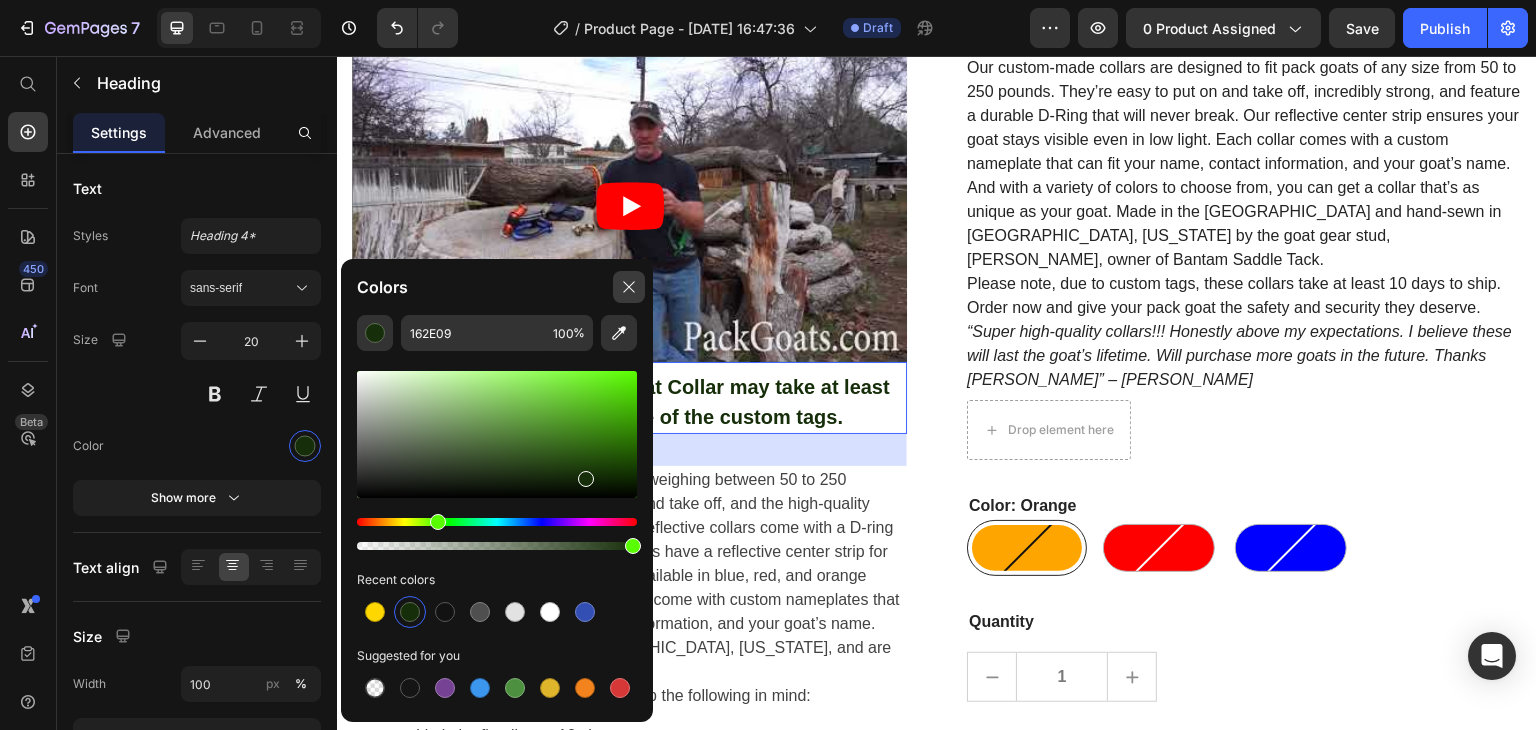 click 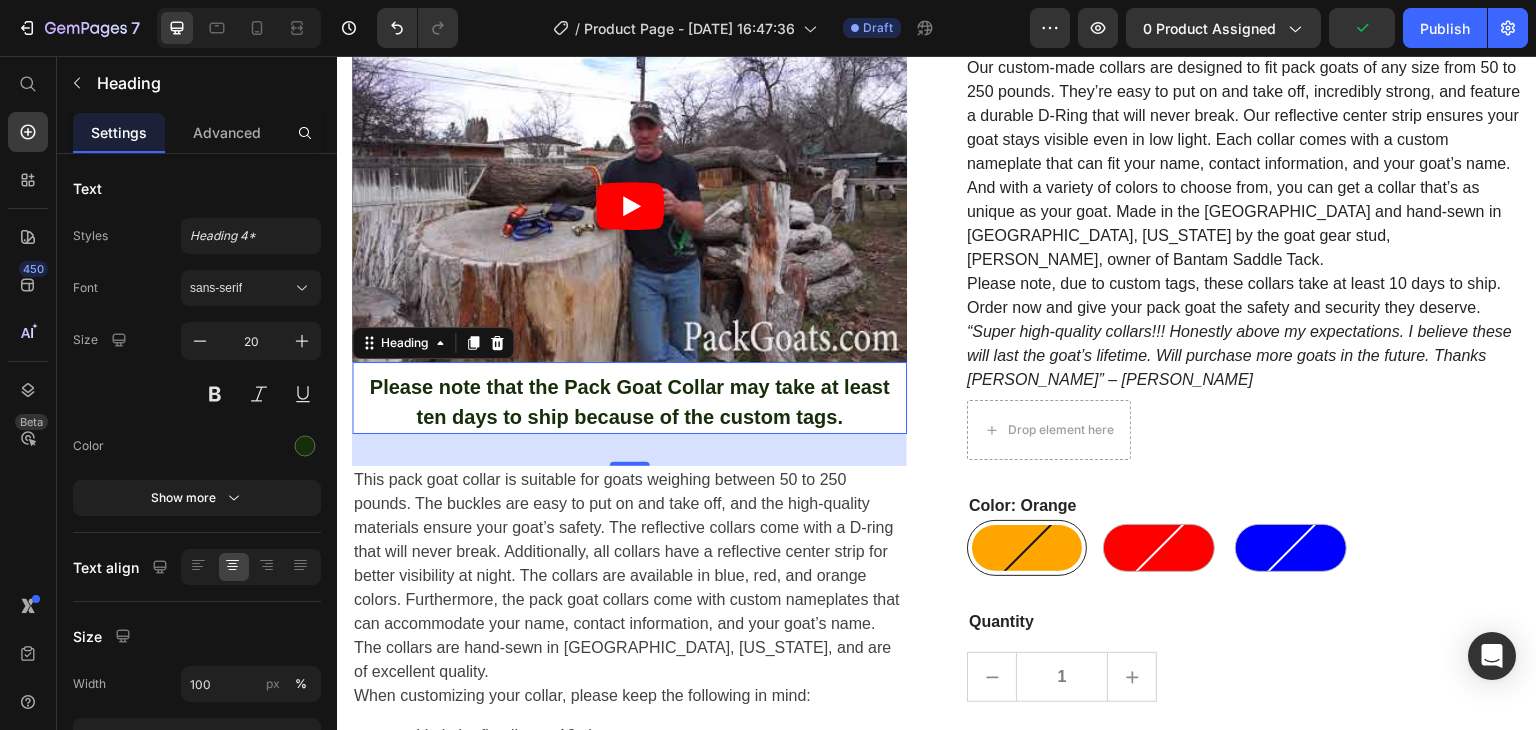click on "Heading" at bounding box center (433, 343) 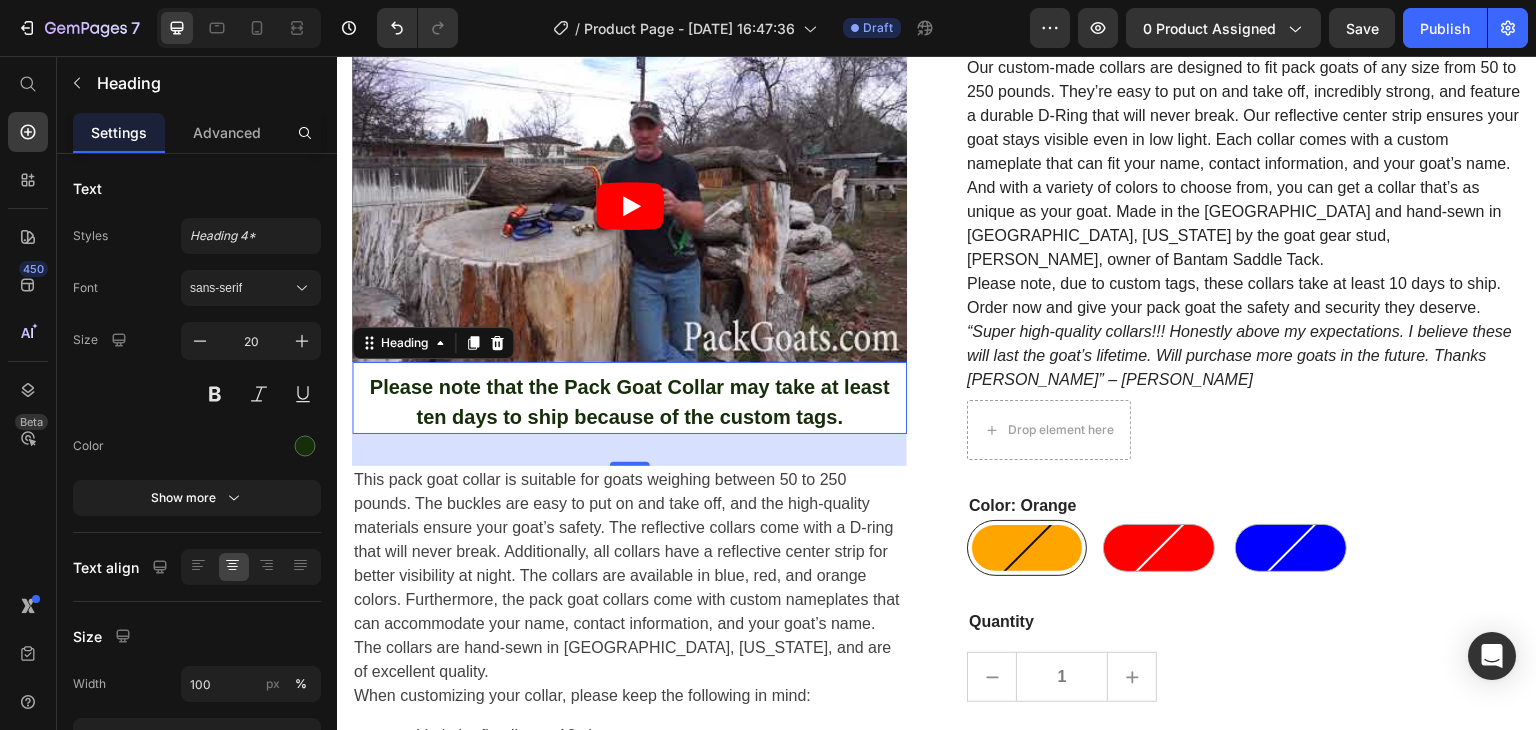 click on "Heading" at bounding box center [433, 343] 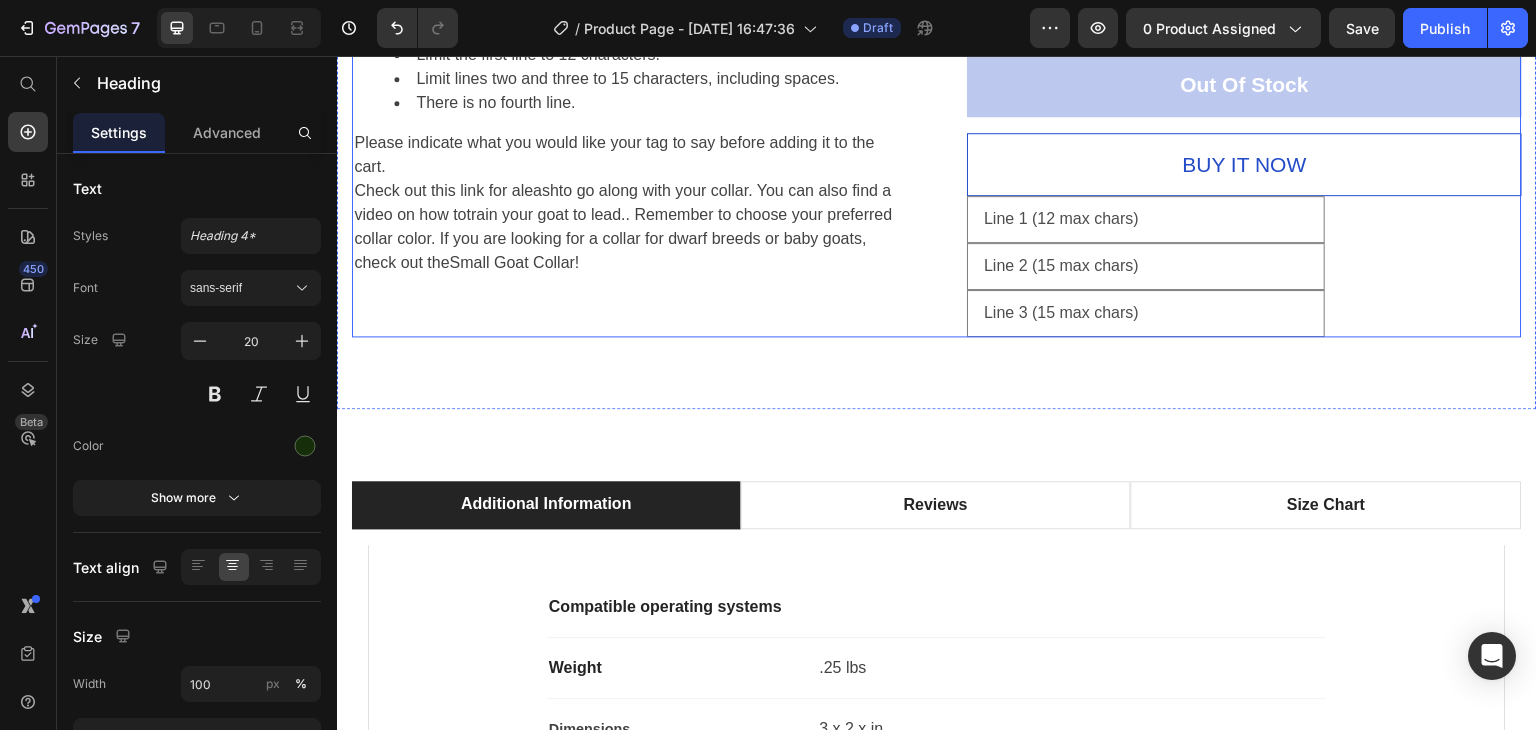 scroll, scrollTop: 1660, scrollLeft: 0, axis: vertical 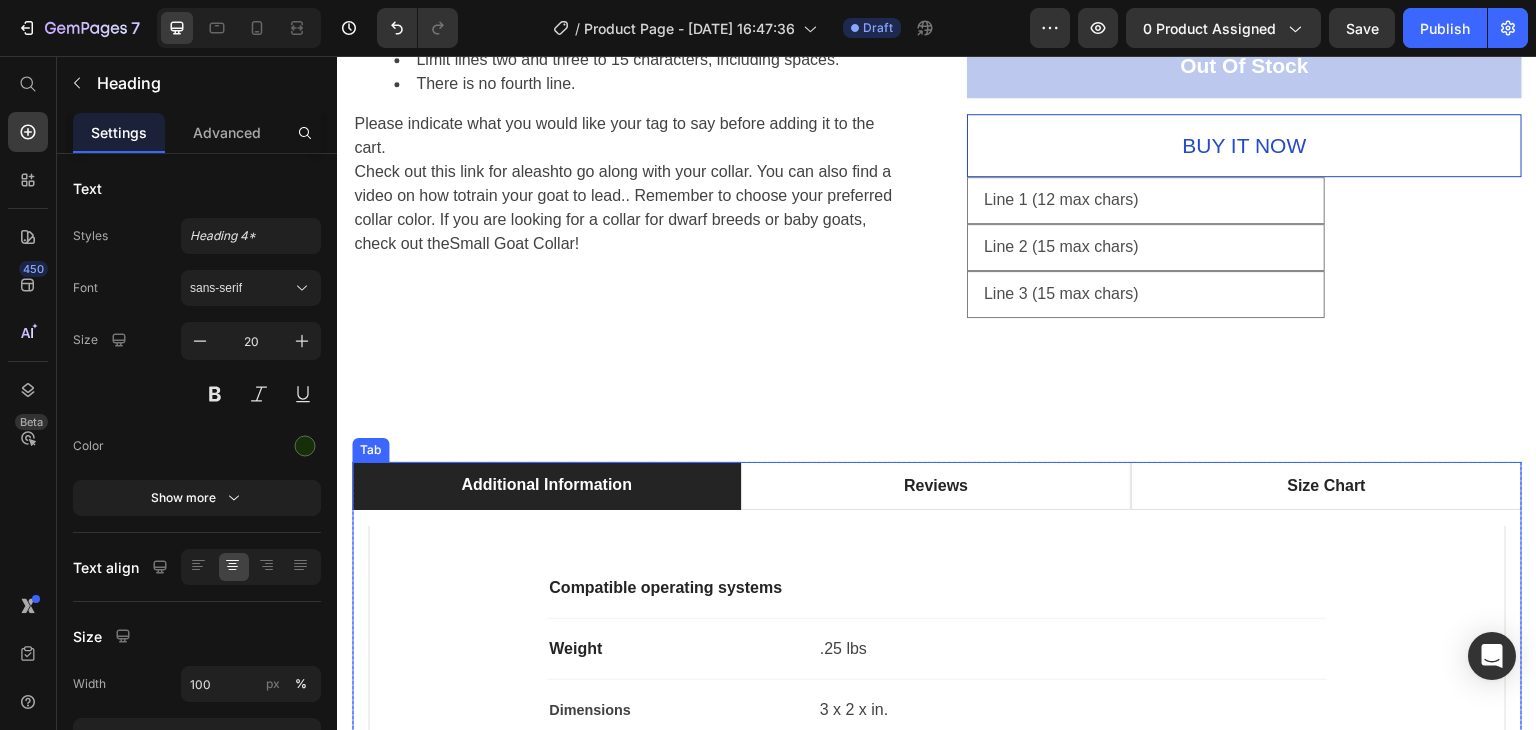 click on "Additional Information" at bounding box center [546, 486] 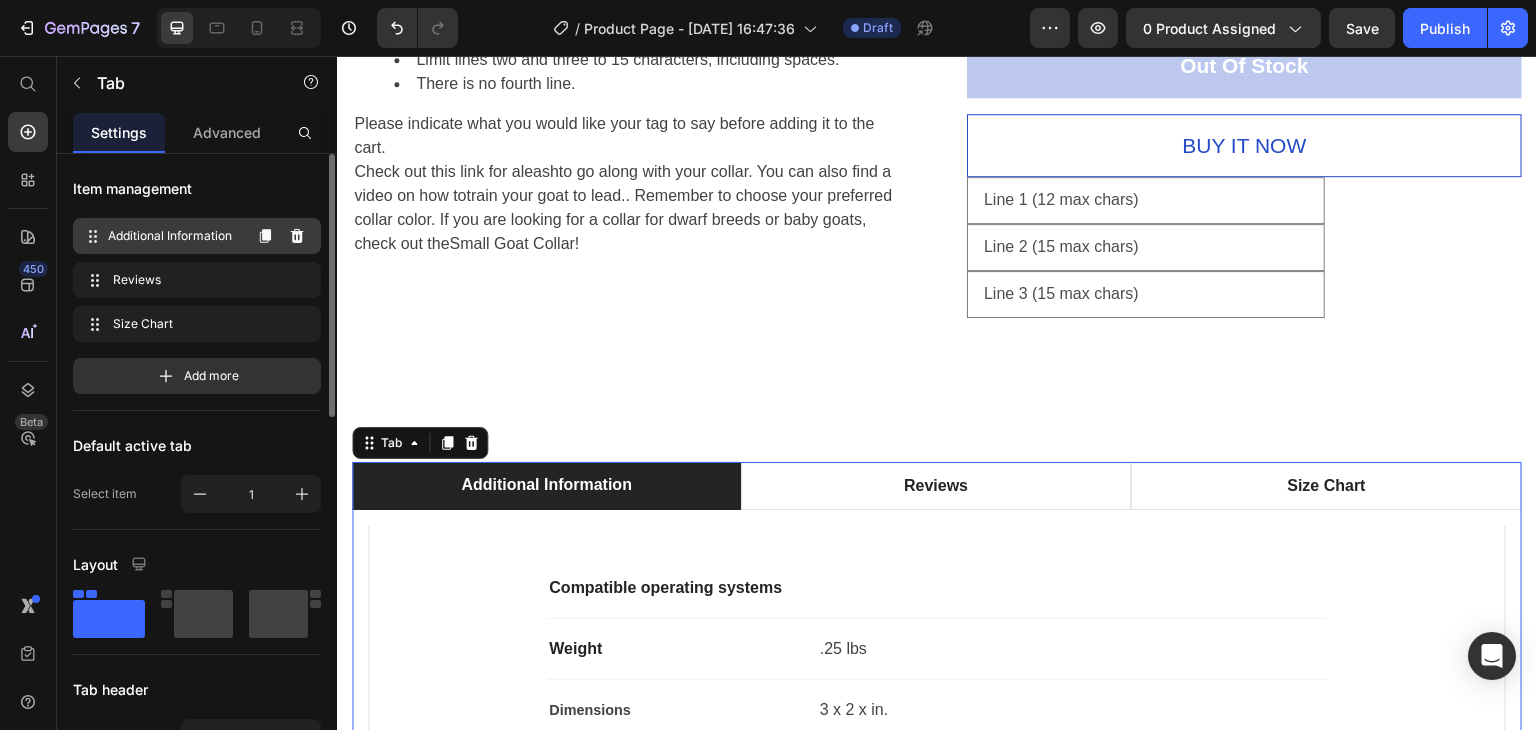 click on "Additional Information" at bounding box center (174, 236) 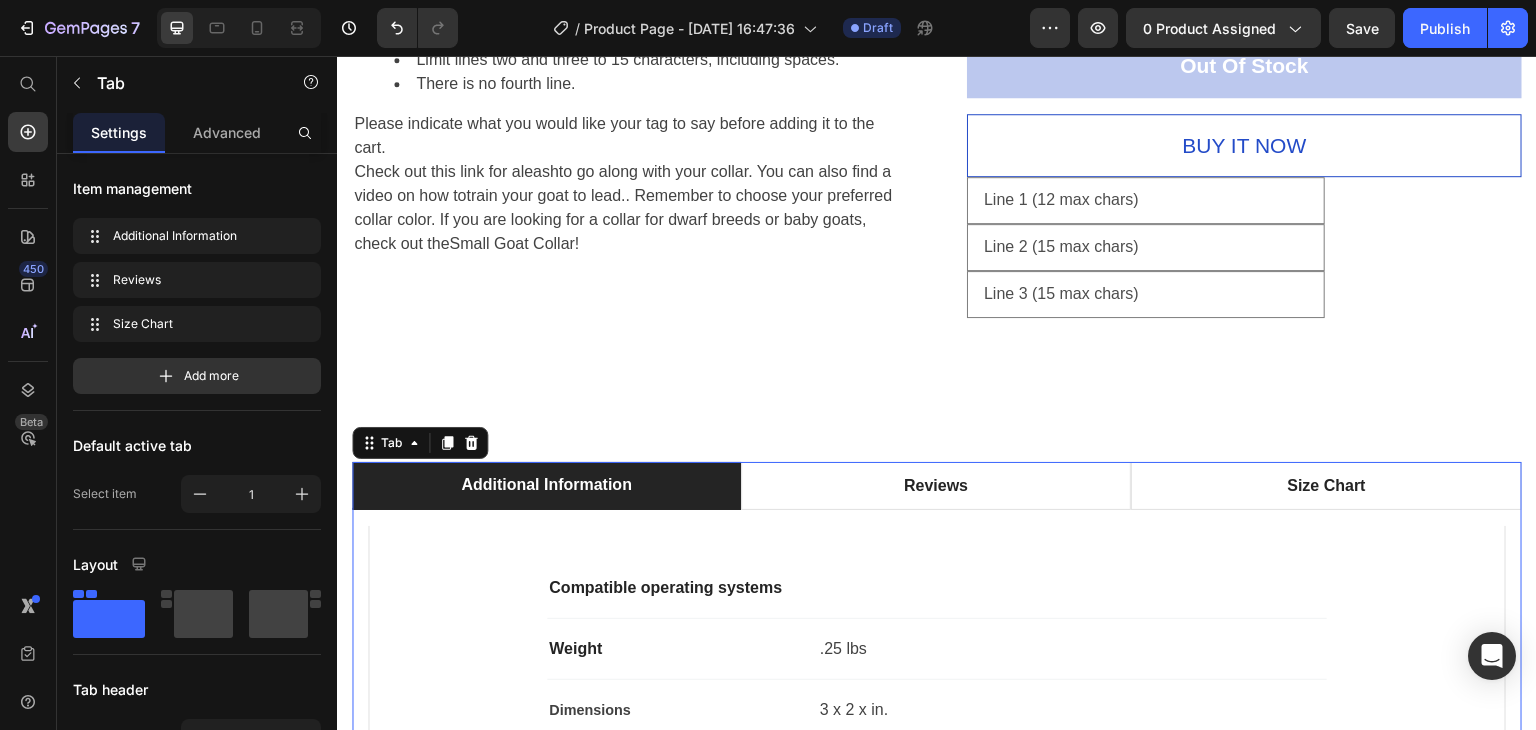 click on "Tab" at bounding box center [420, 443] 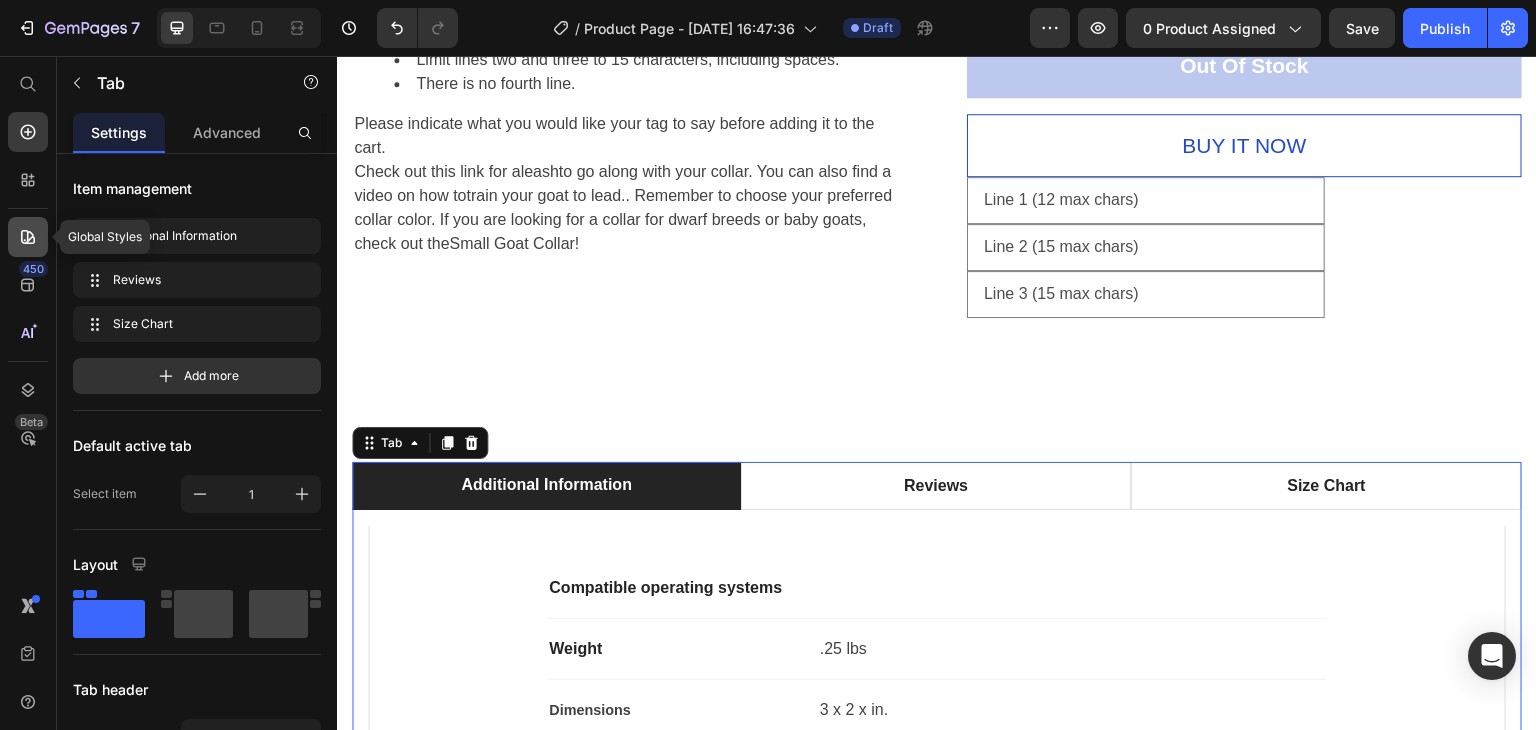 click 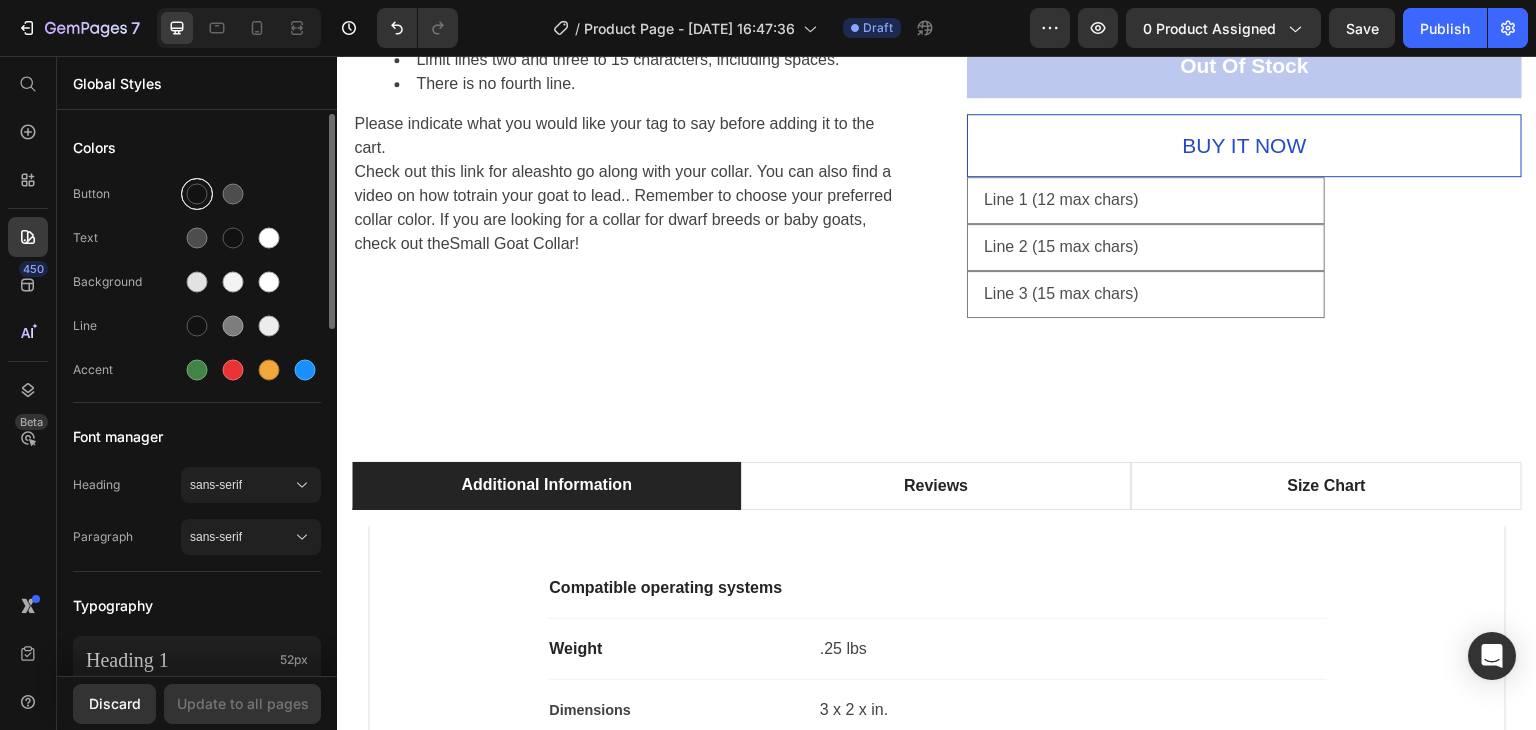 click at bounding box center [197, 194] 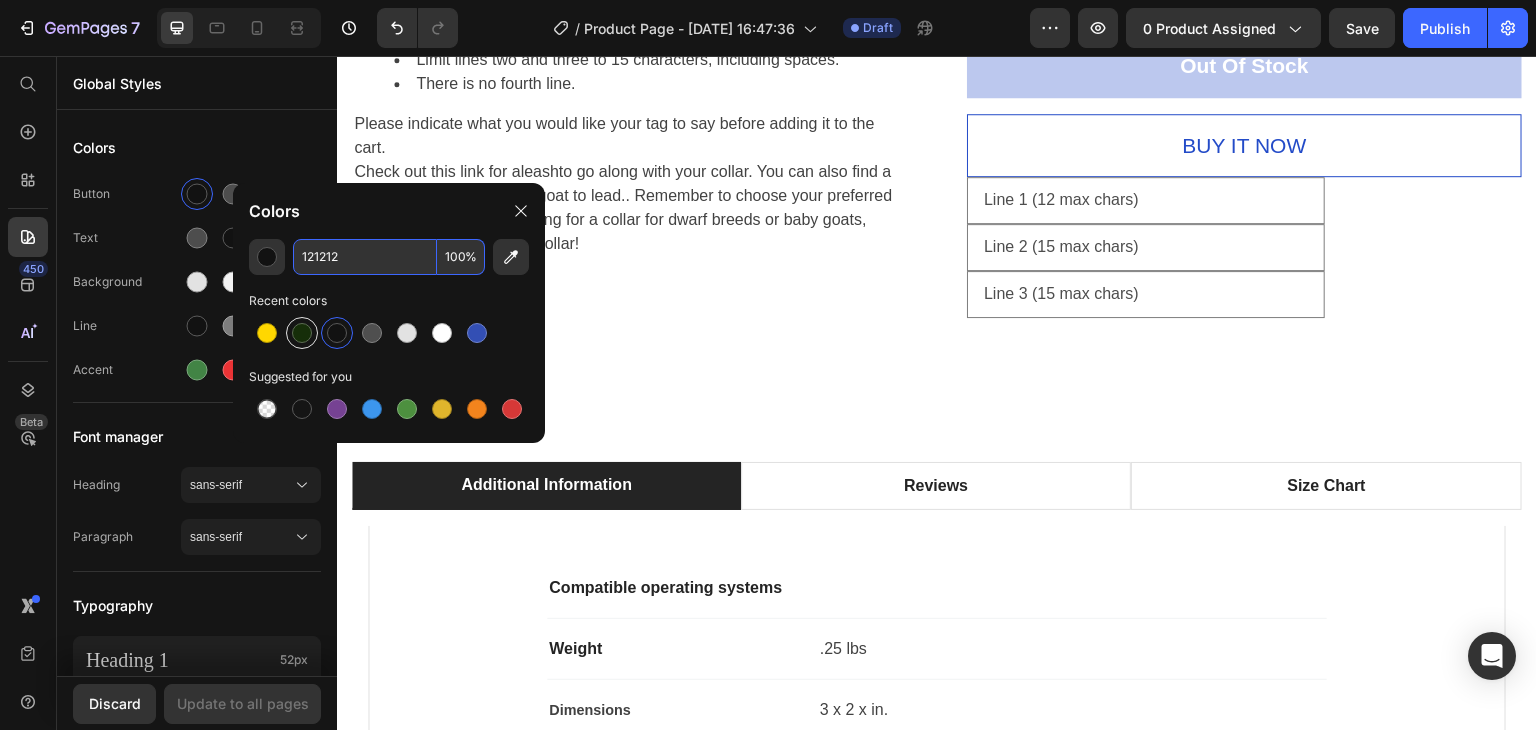 drag, startPoint x: 328, startPoint y: 256, endPoint x: 302, endPoint y: 333, distance: 81.27115 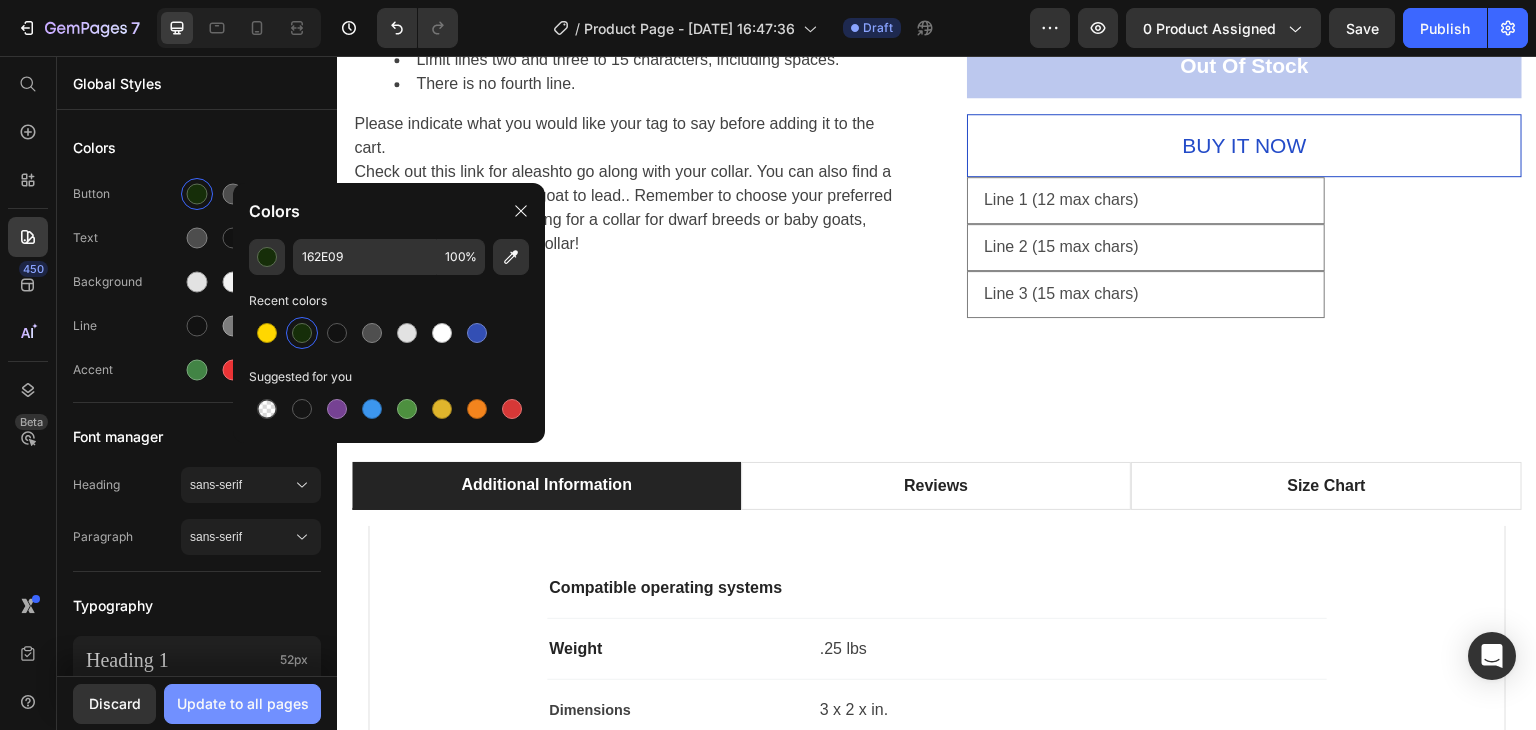 click on "Update to all pages" at bounding box center (243, 703) 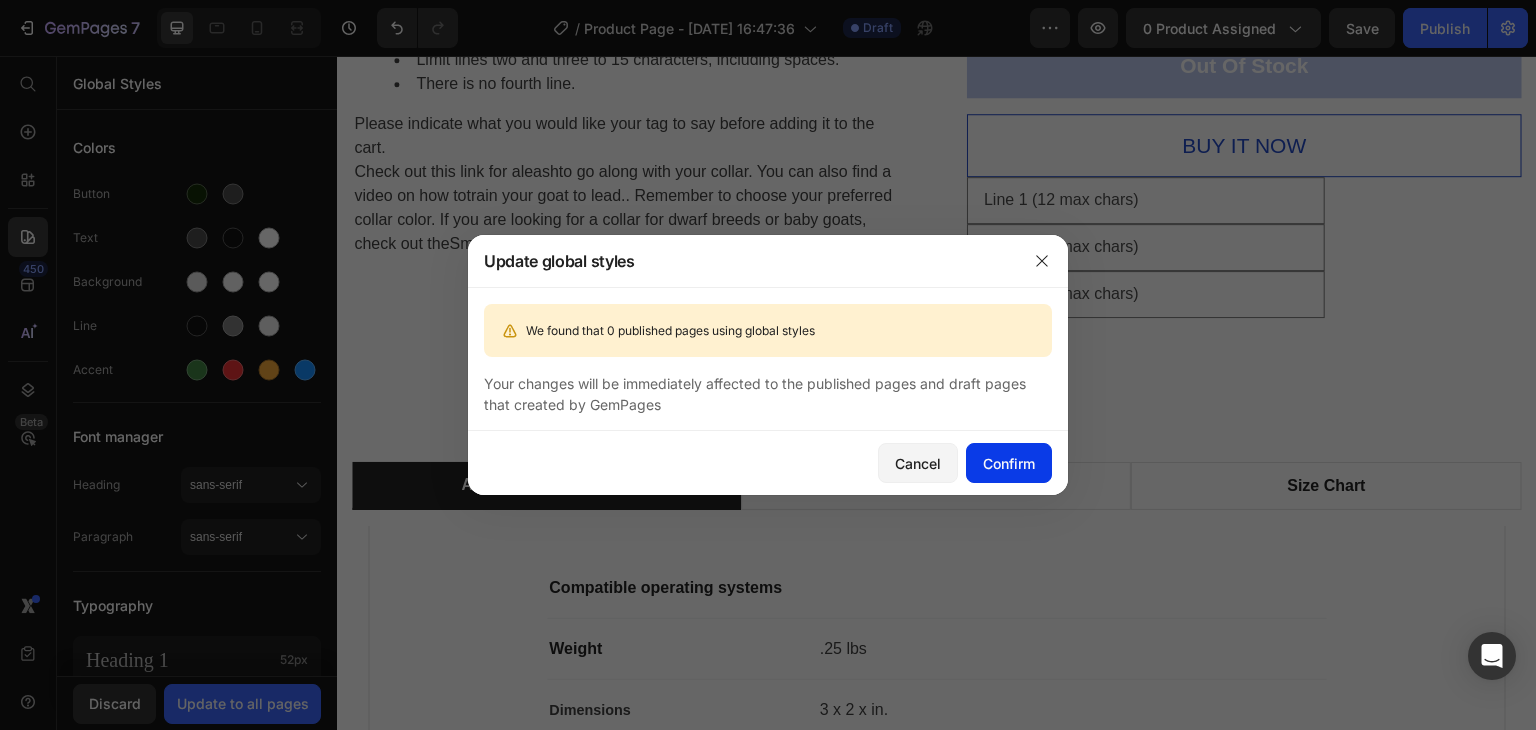 click on "Confirm" at bounding box center (1009, 463) 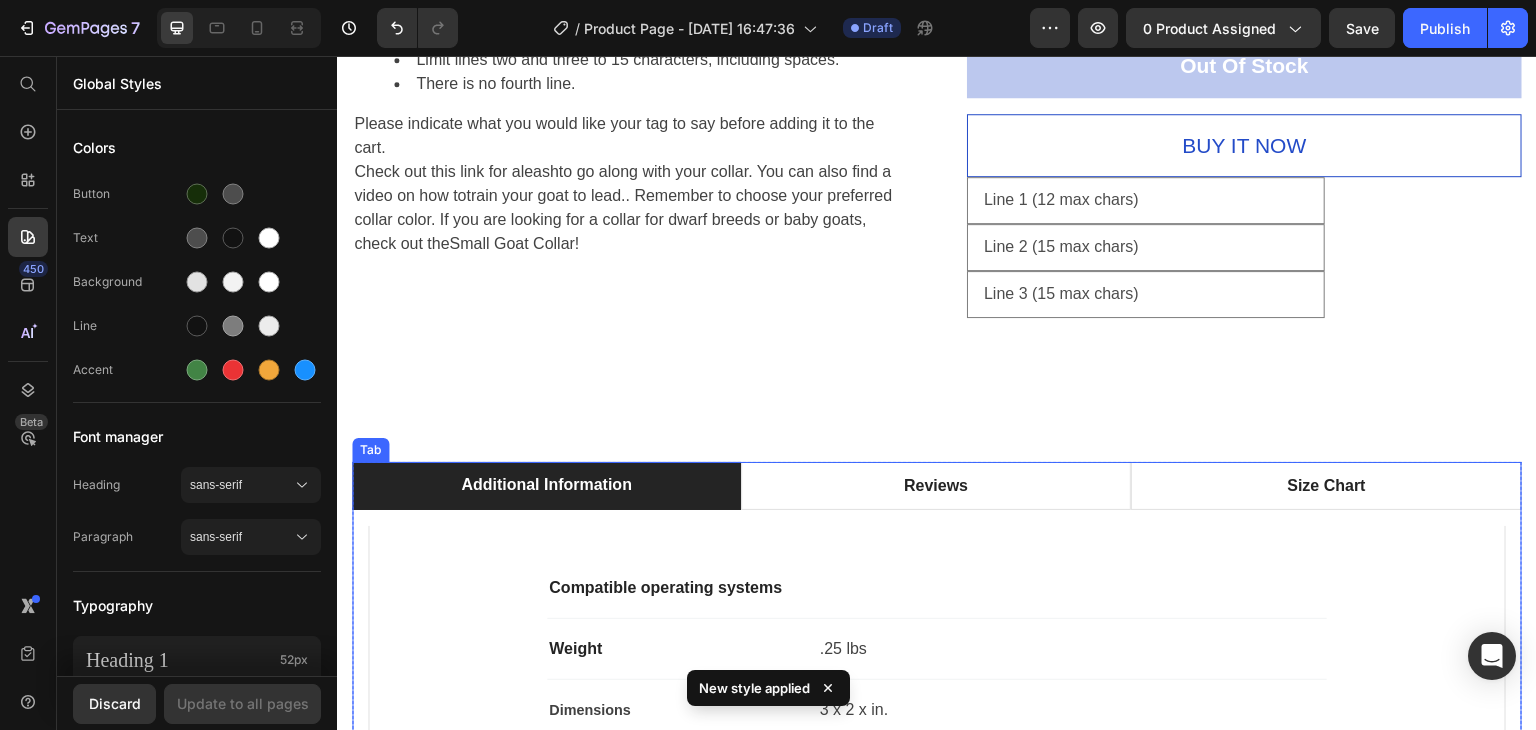 click on "Additional Information" at bounding box center (546, 486) 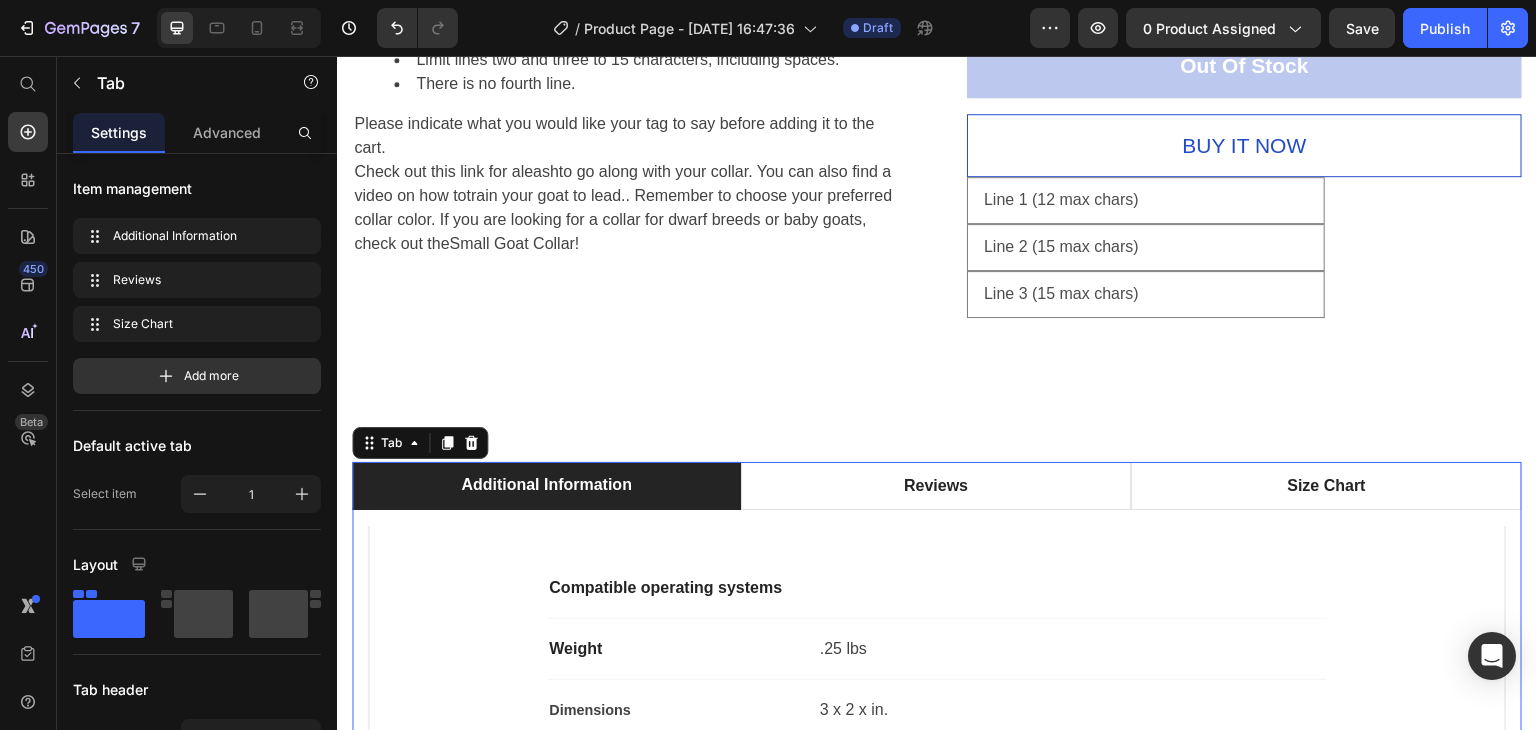 click on "Additional Information" at bounding box center [546, 486] 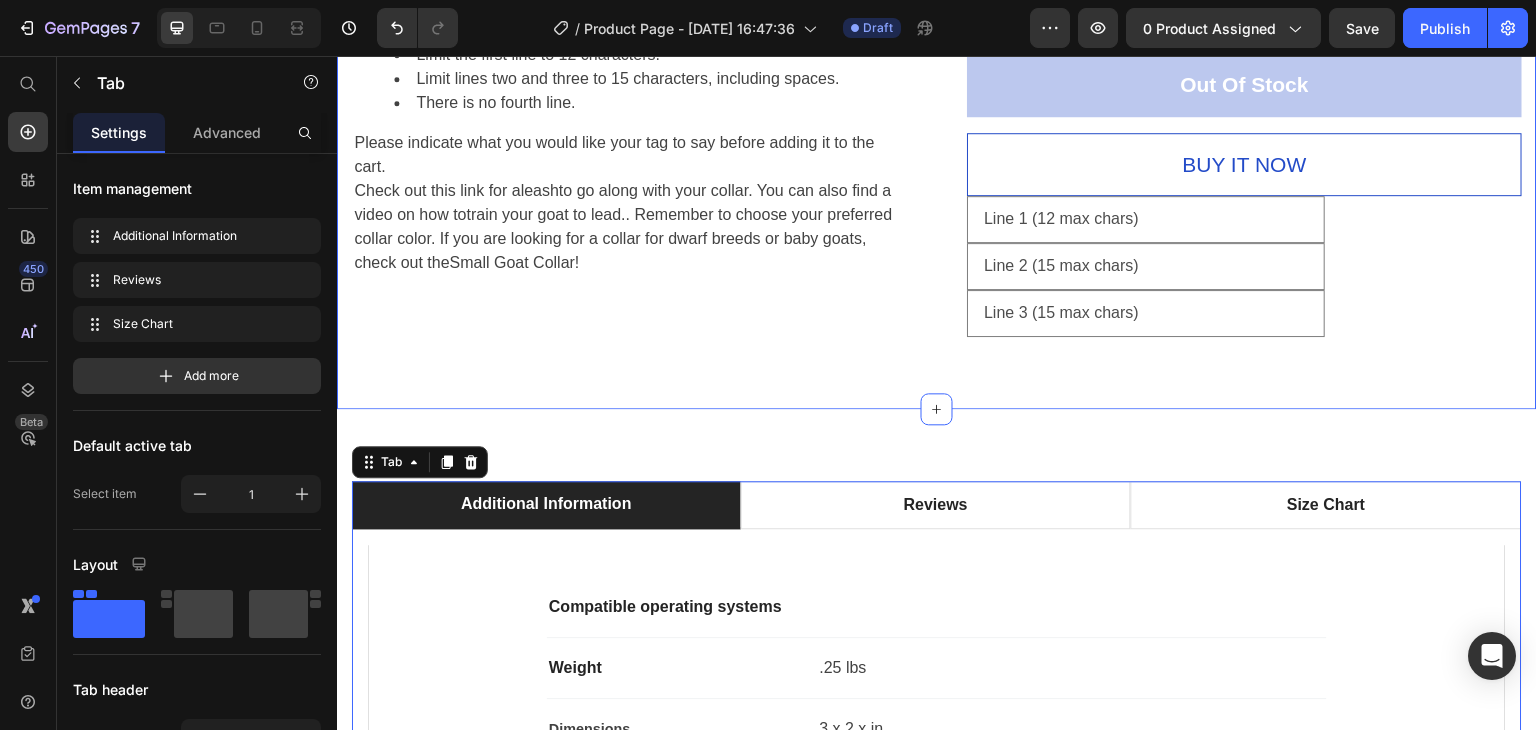 scroll, scrollTop: 1660, scrollLeft: 0, axis: vertical 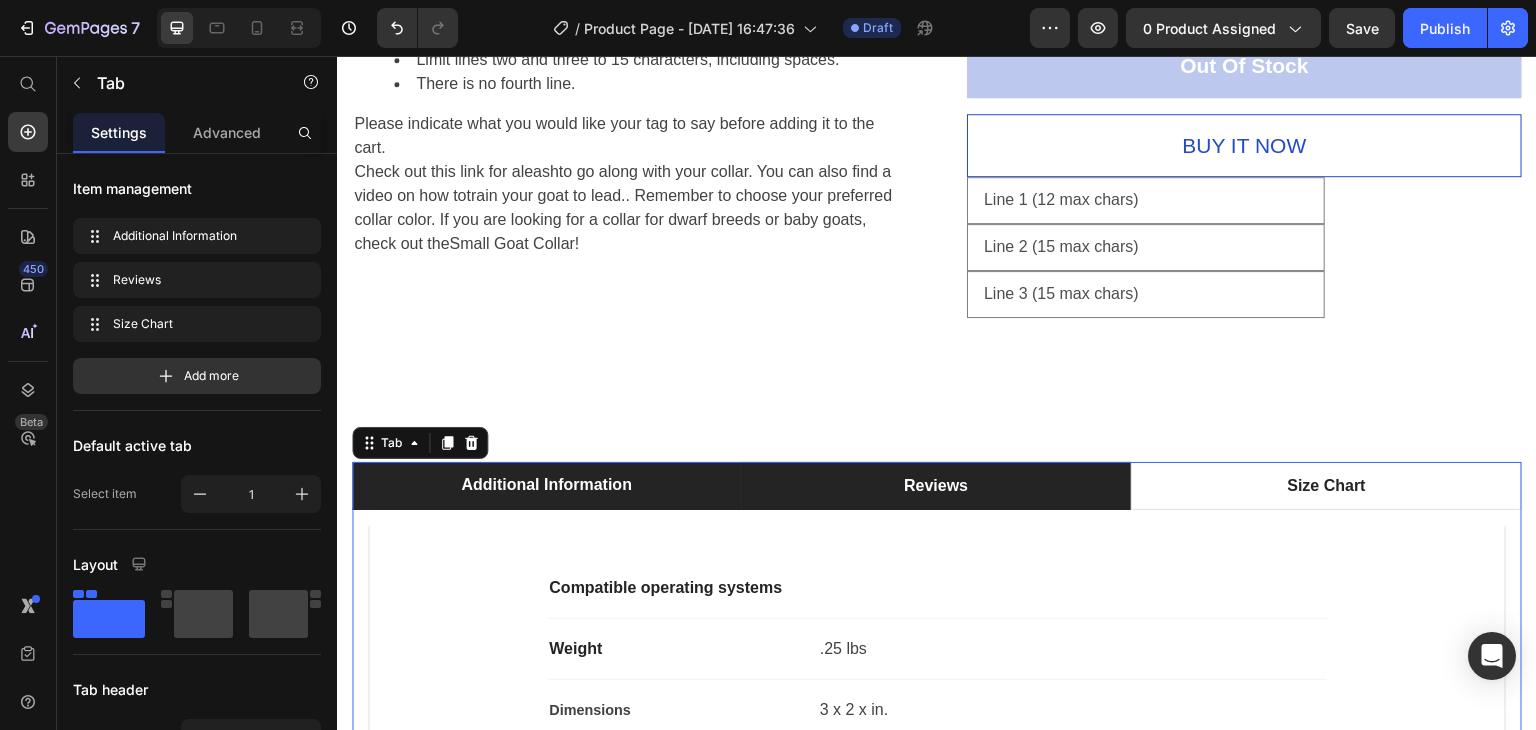 click on "Reviews" at bounding box center [936, 486] 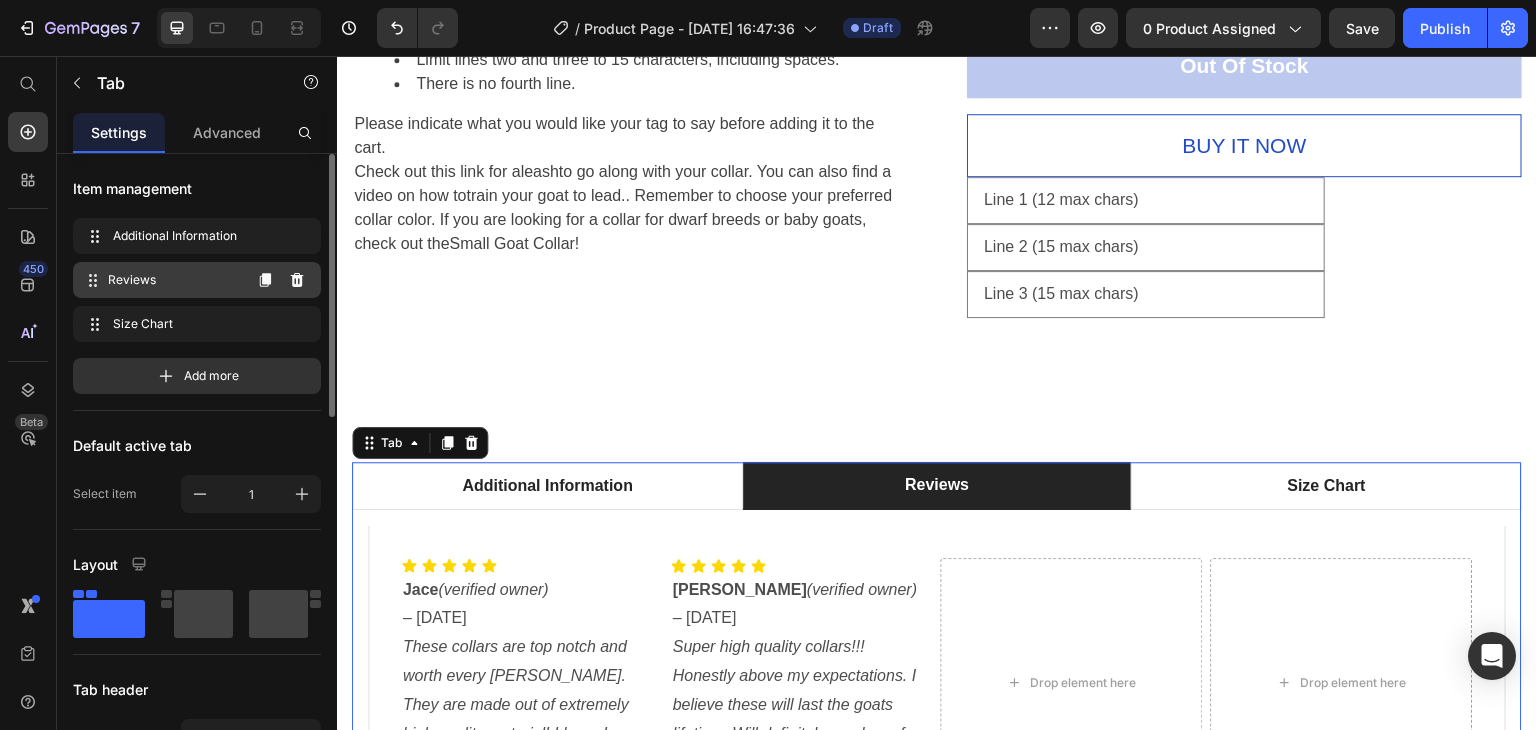 click on "Reviews" at bounding box center (174, 280) 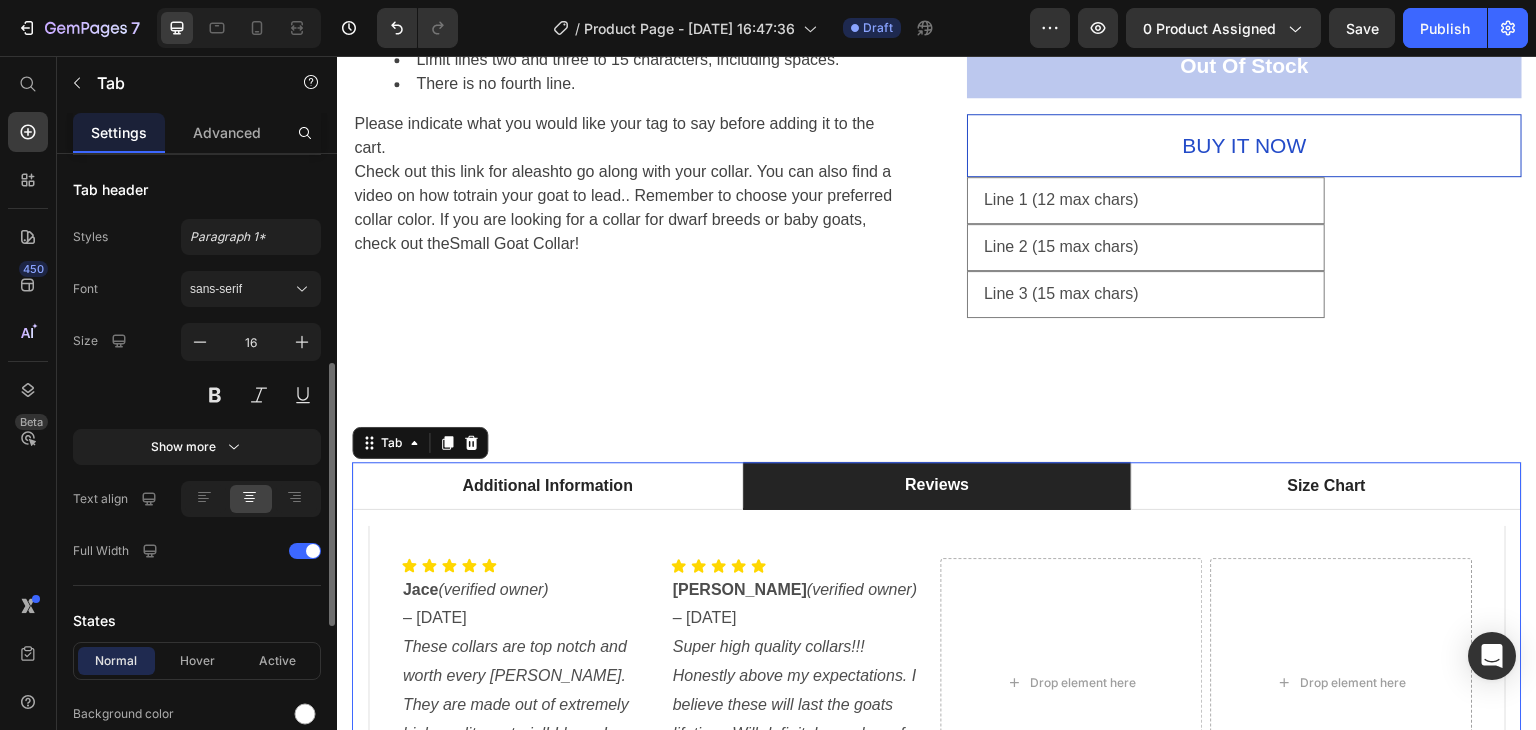scroll, scrollTop: 700, scrollLeft: 0, axis: vertical 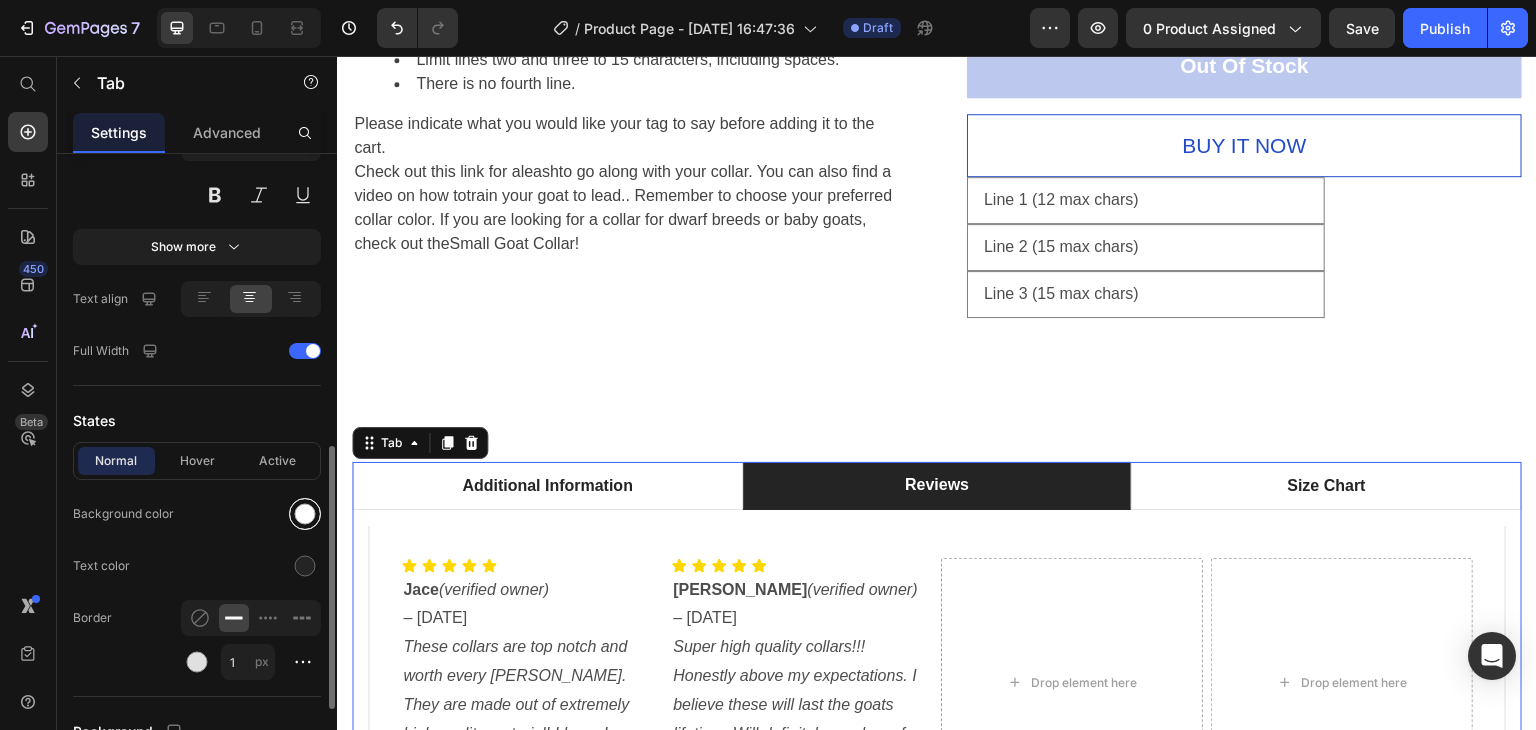 click at bounding box center (305, 514) 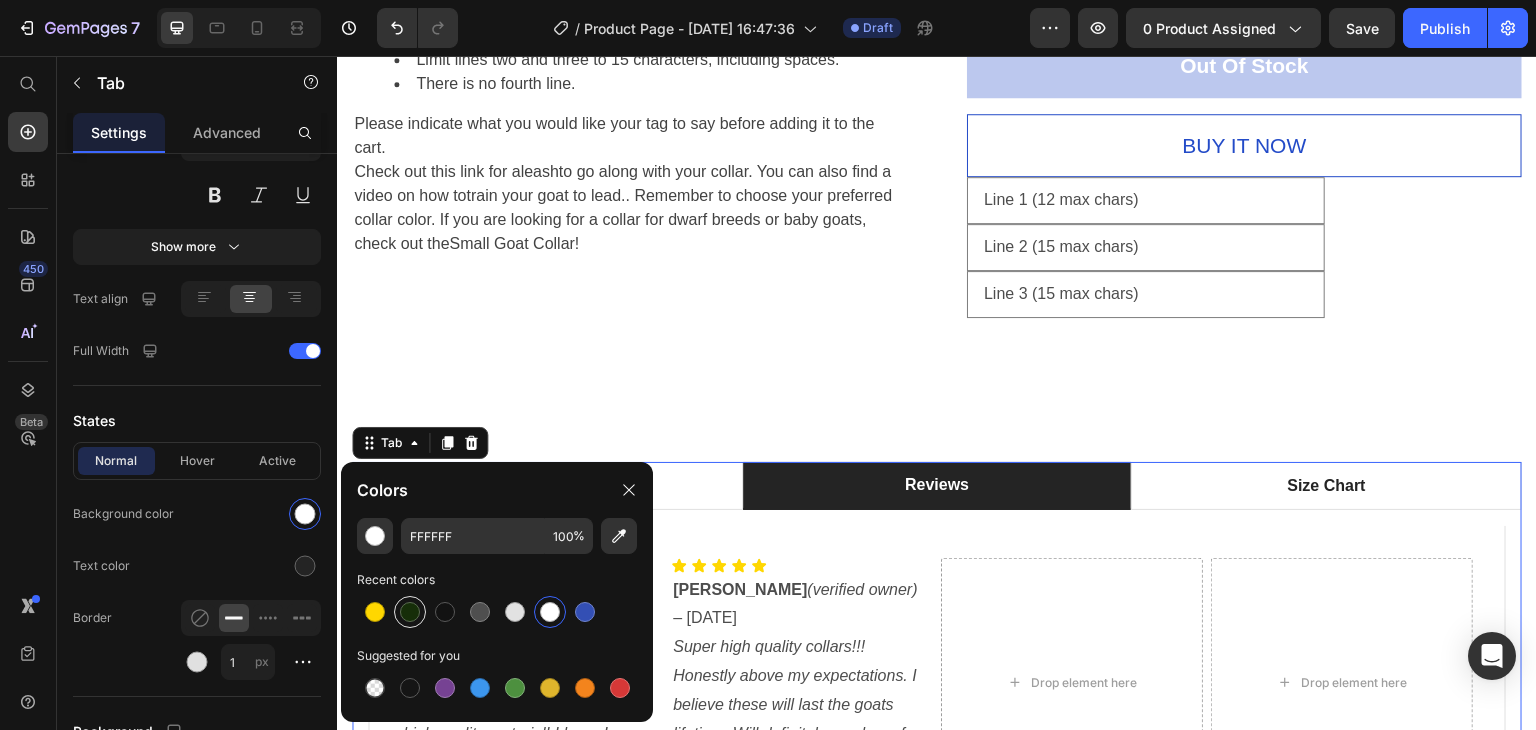 click at bounding box center (410, 612) 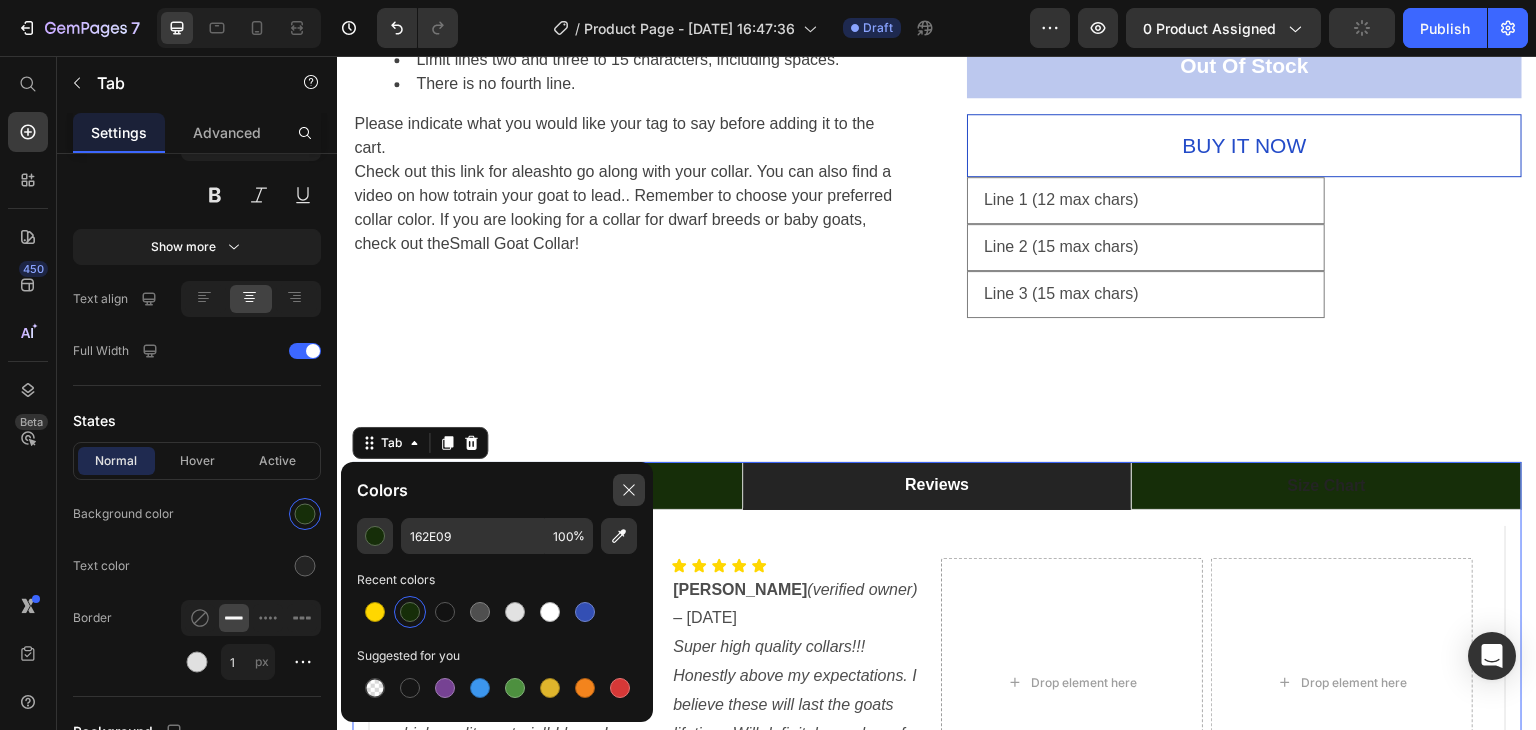 click 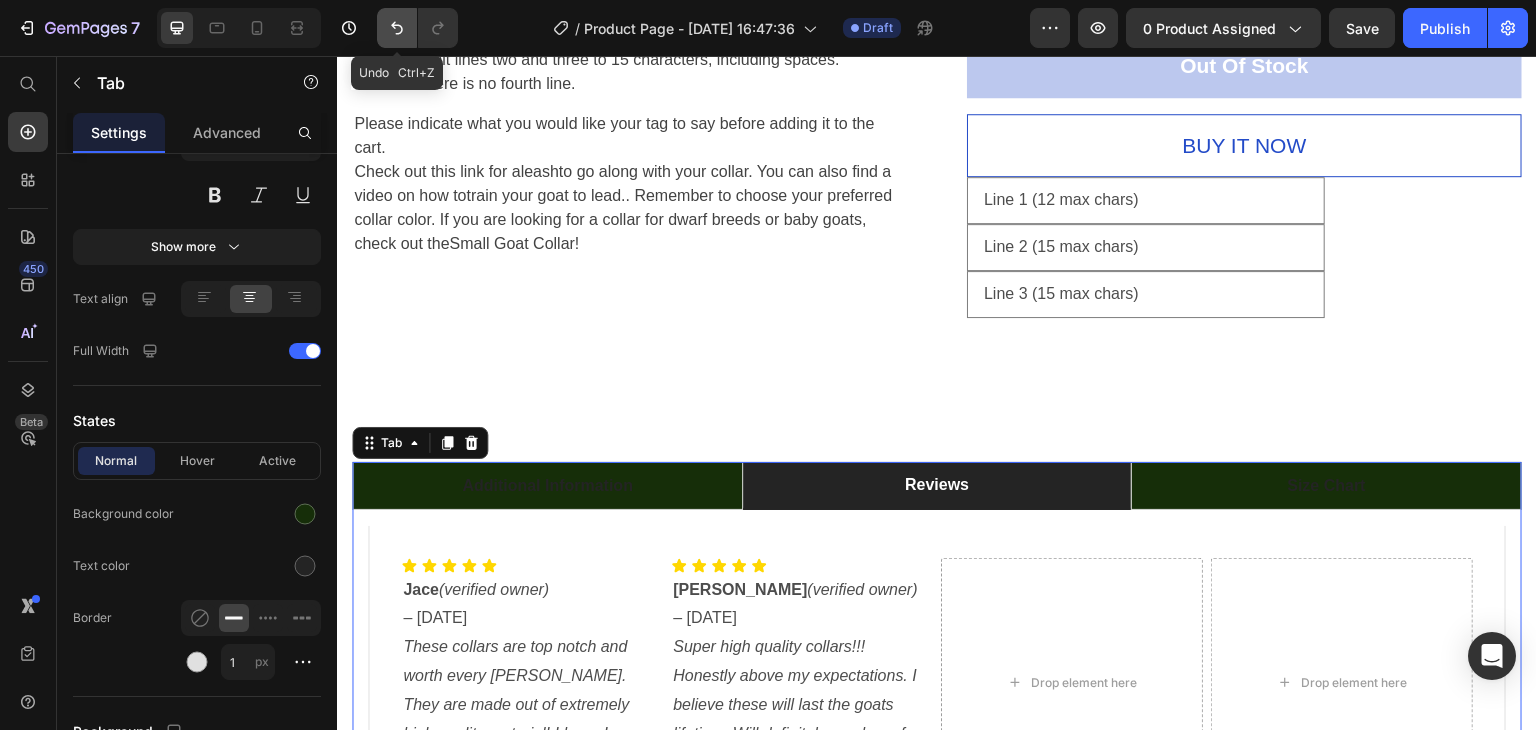 click 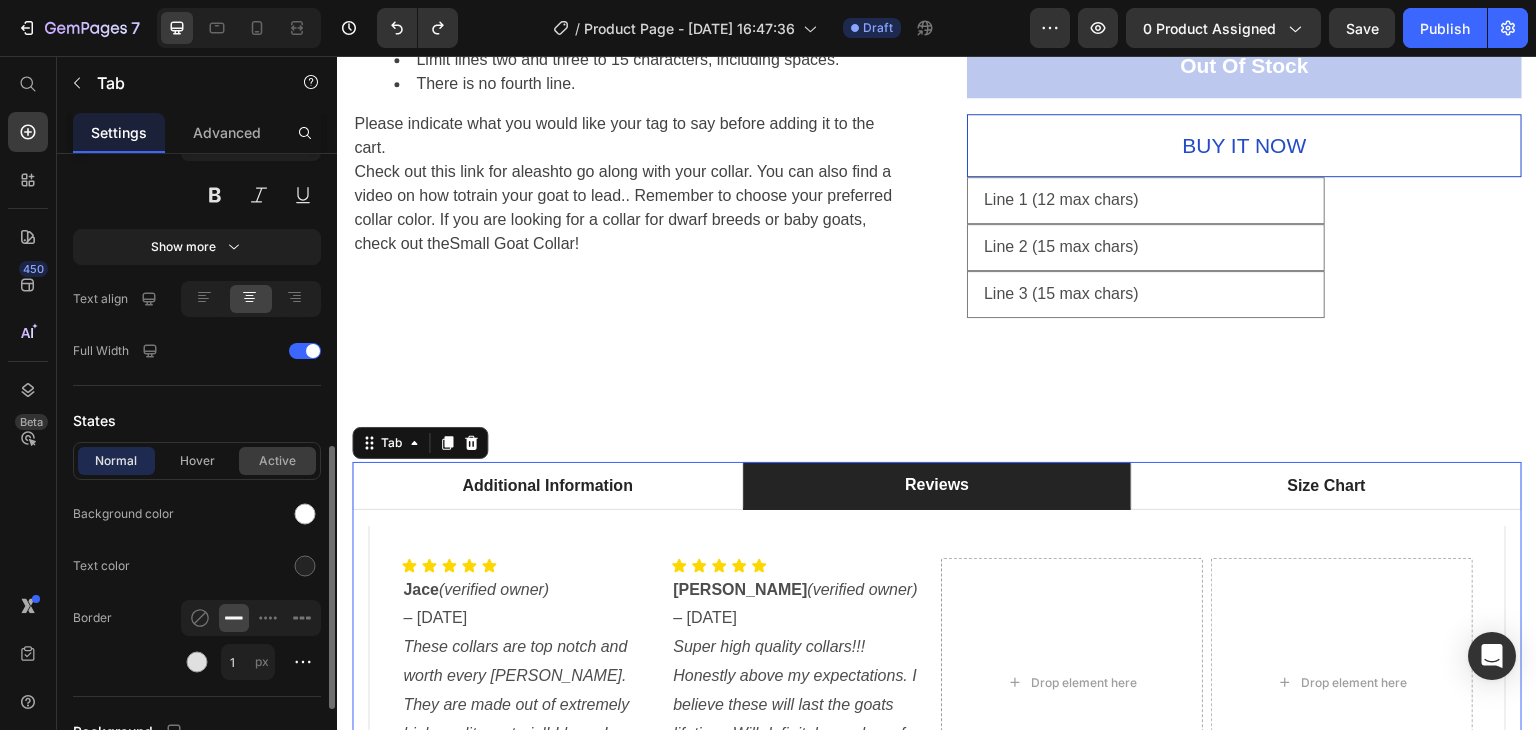 click on "Active" at bounding box center [277, 461] 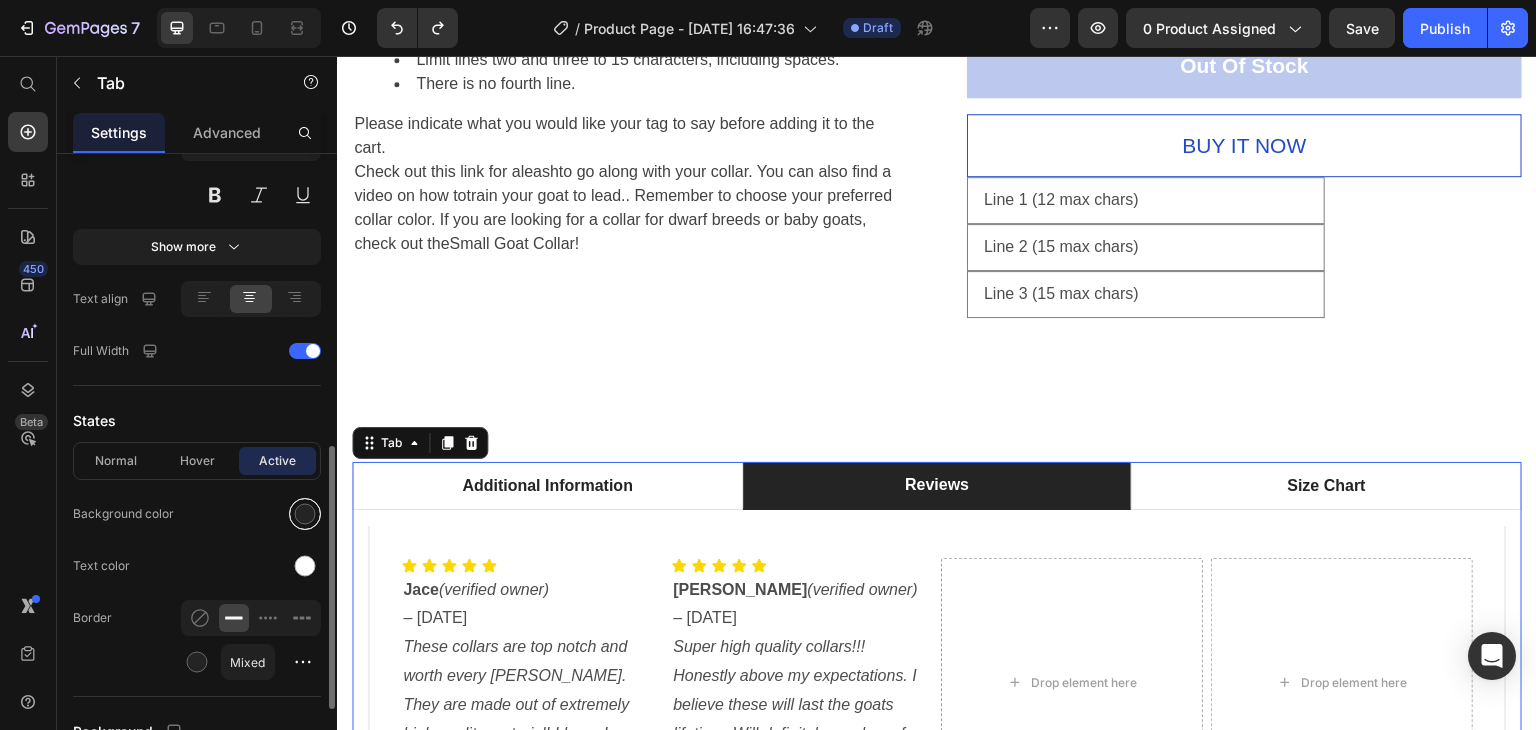 click at bounding box center (305, 514) 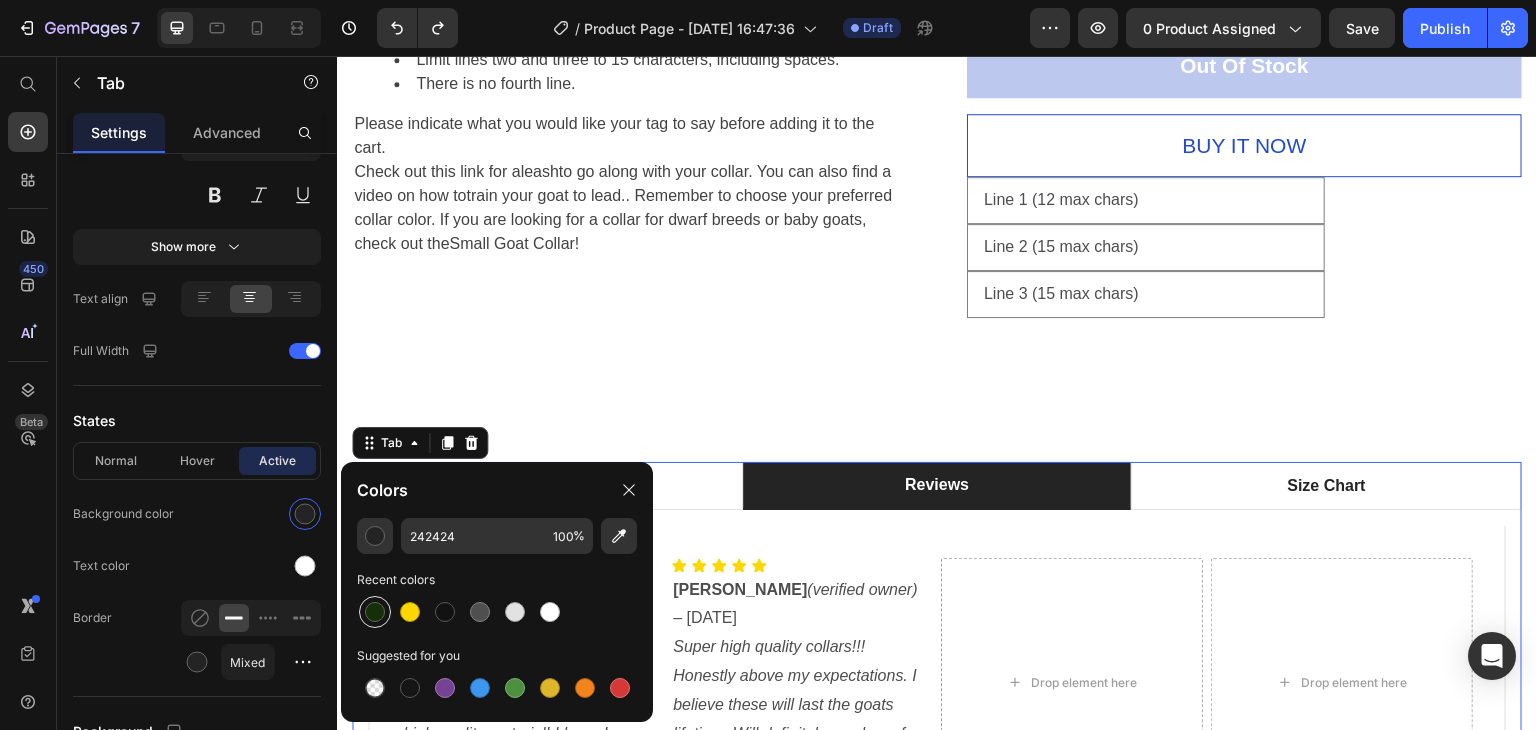 click at bounding box center (375, 612) 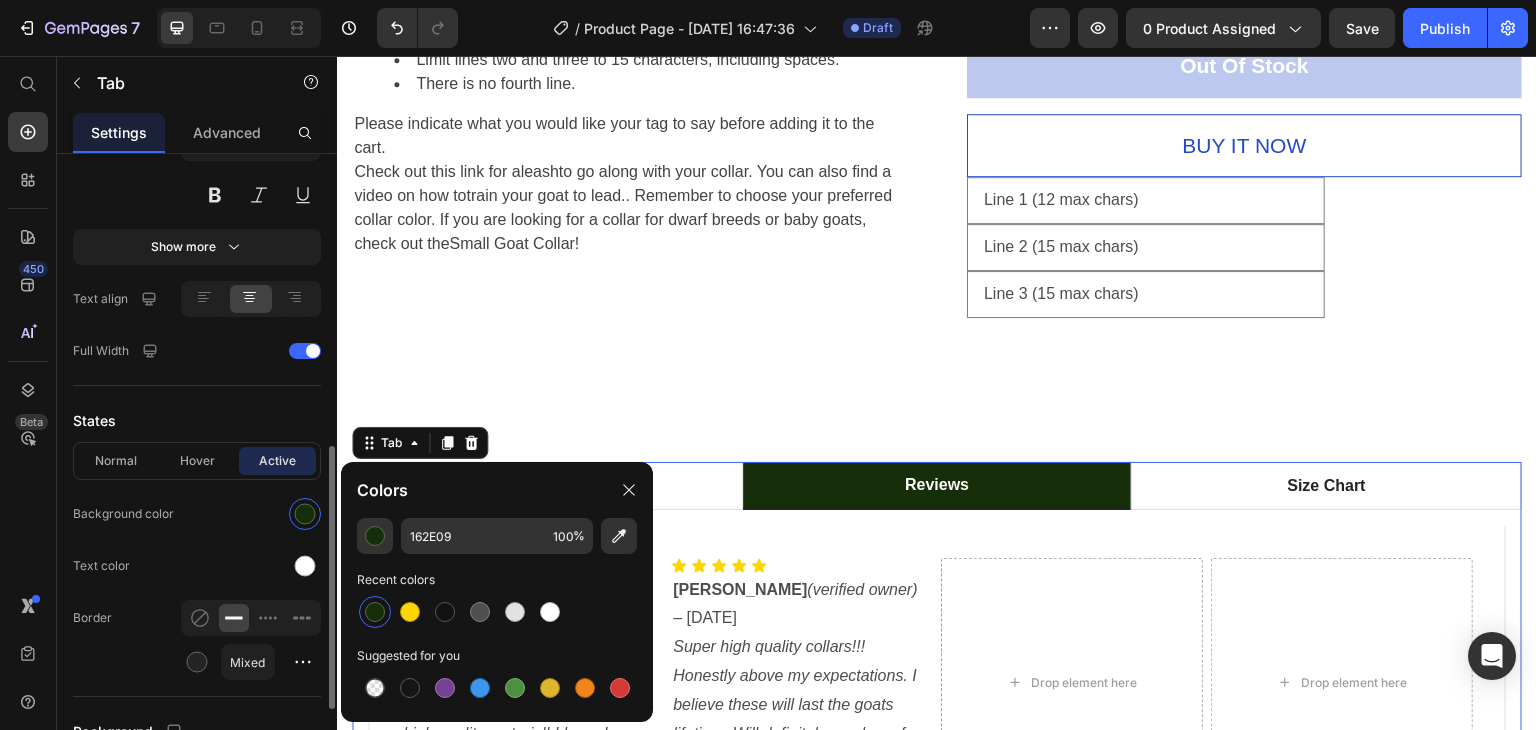 click on "Border Mixed" 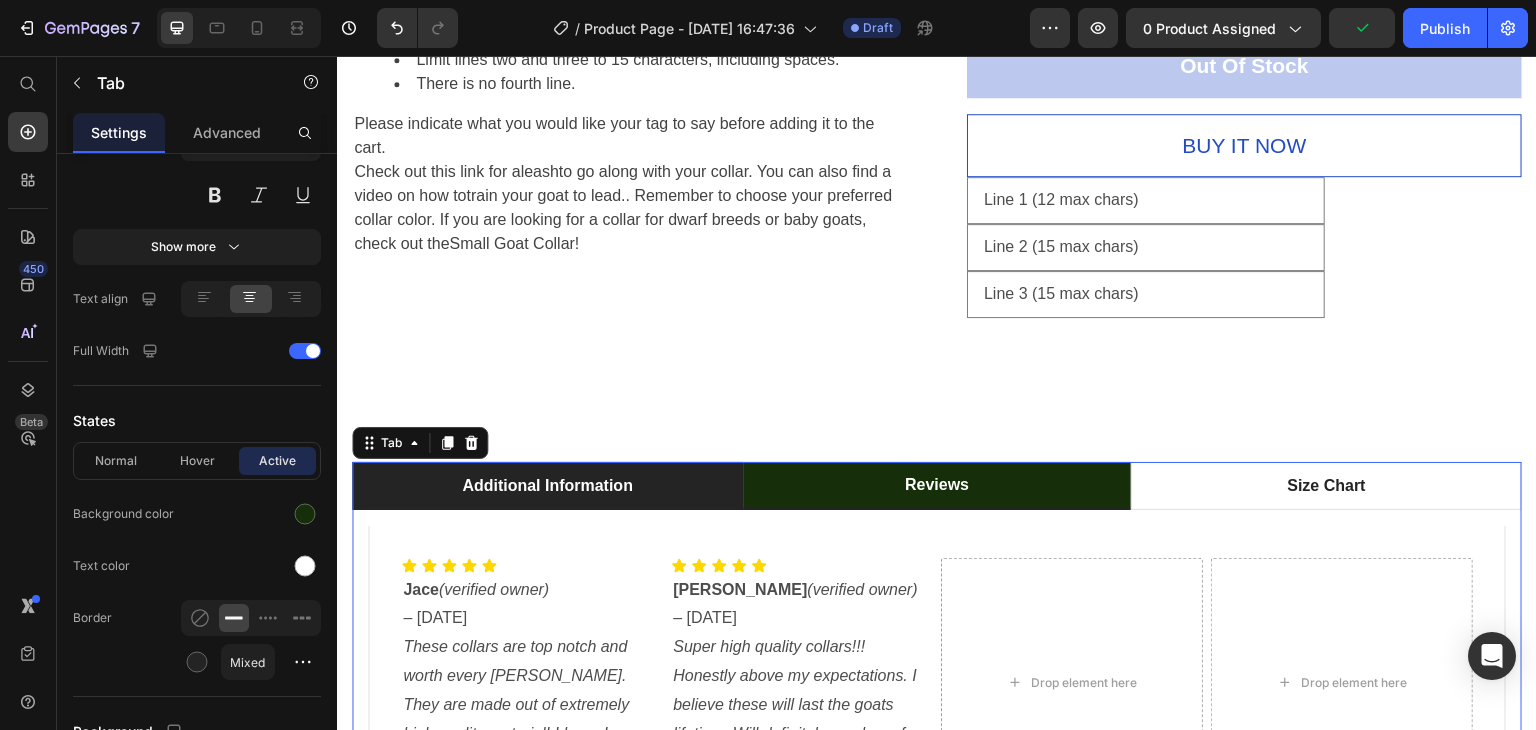click on "Additional Information" at bounding box center (547, 486) 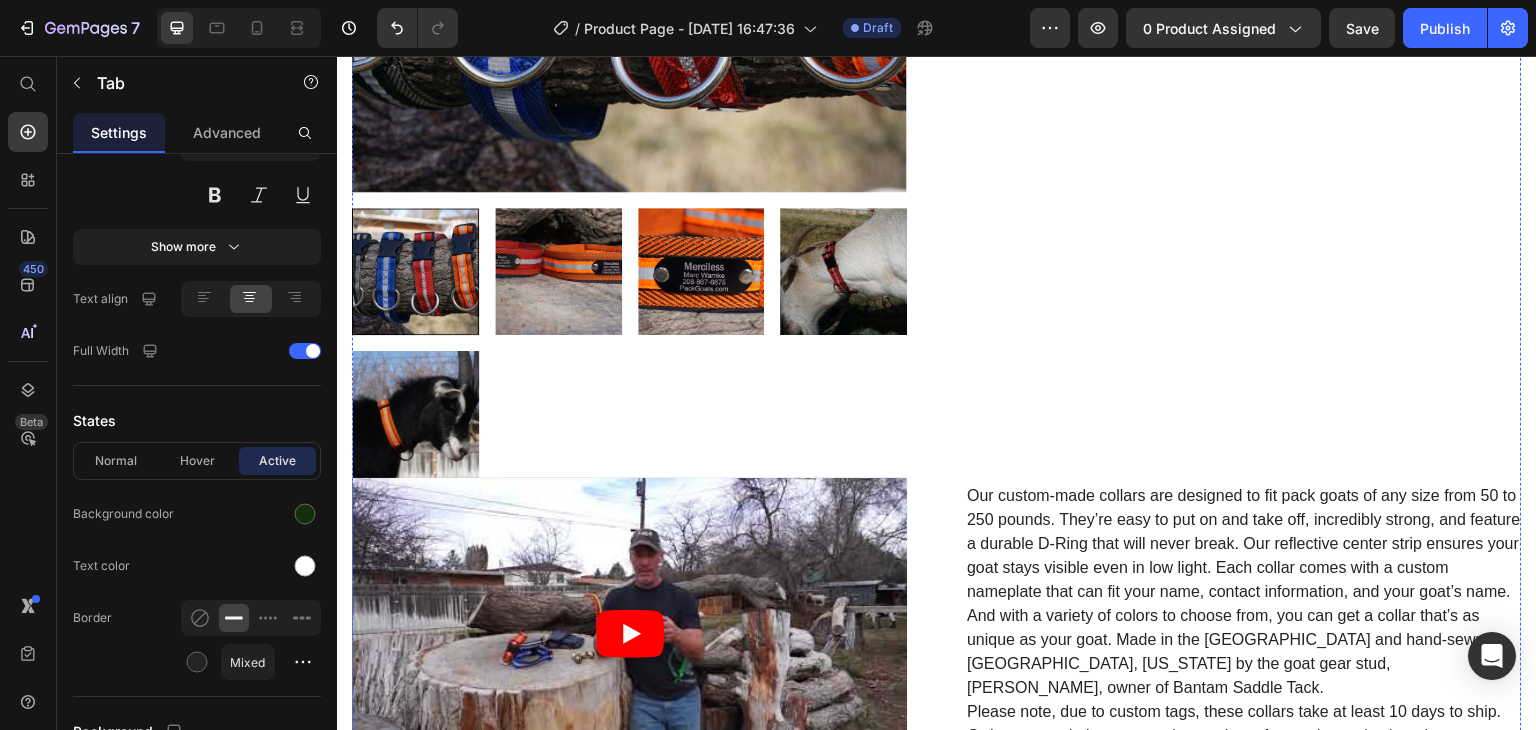 scroll, scrollTop: 496, scrollLeft: 0, axis: vertical 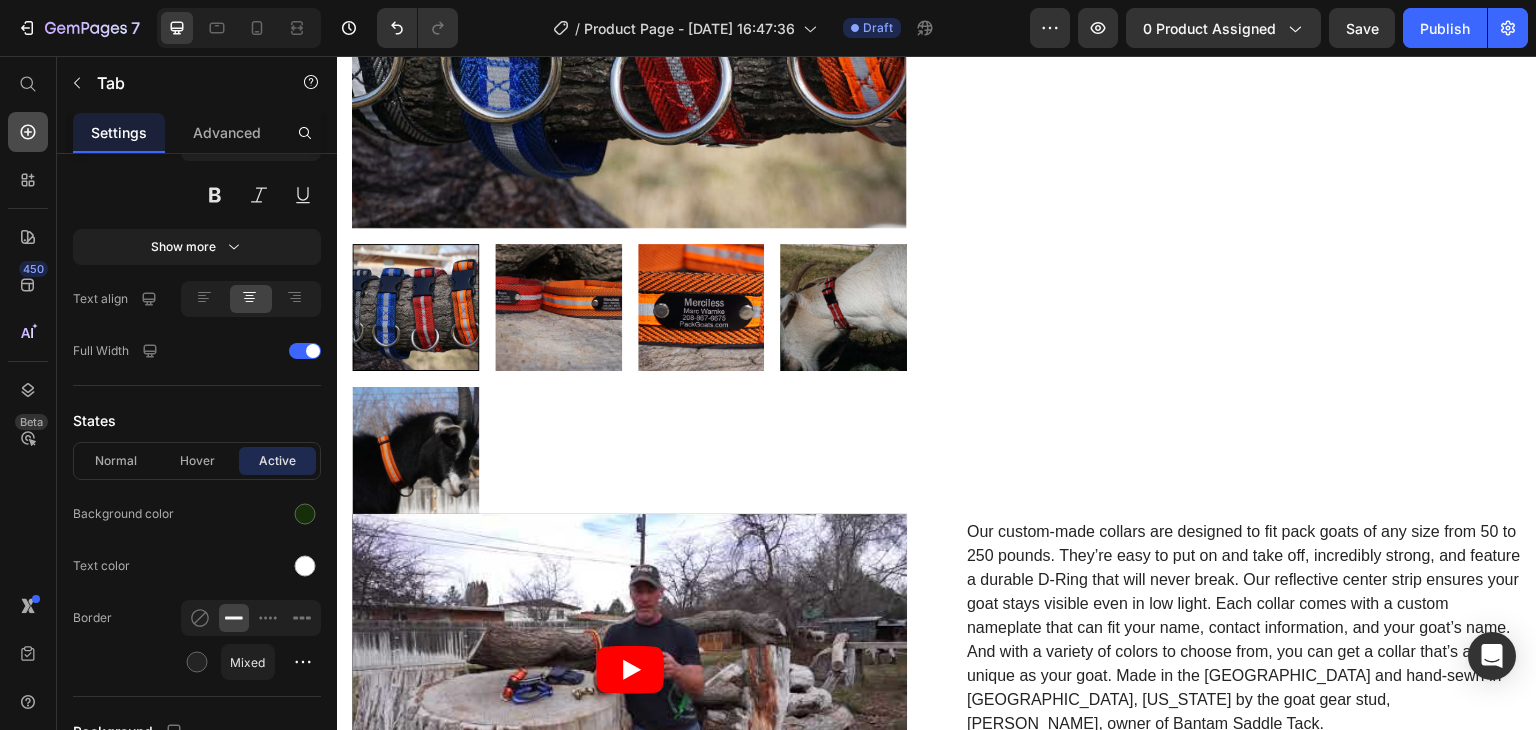 click 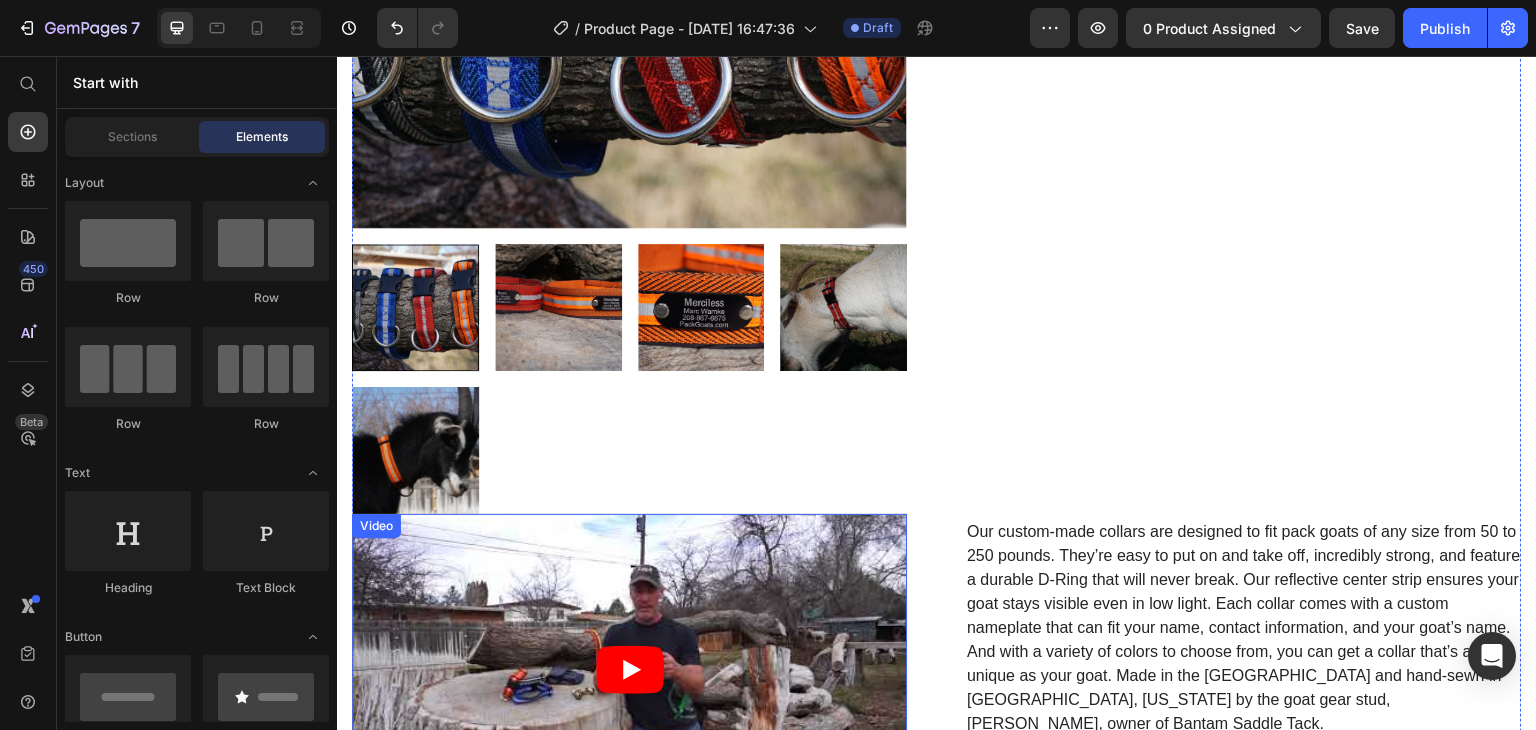 click on "Video" at bounding box center [376, 526] 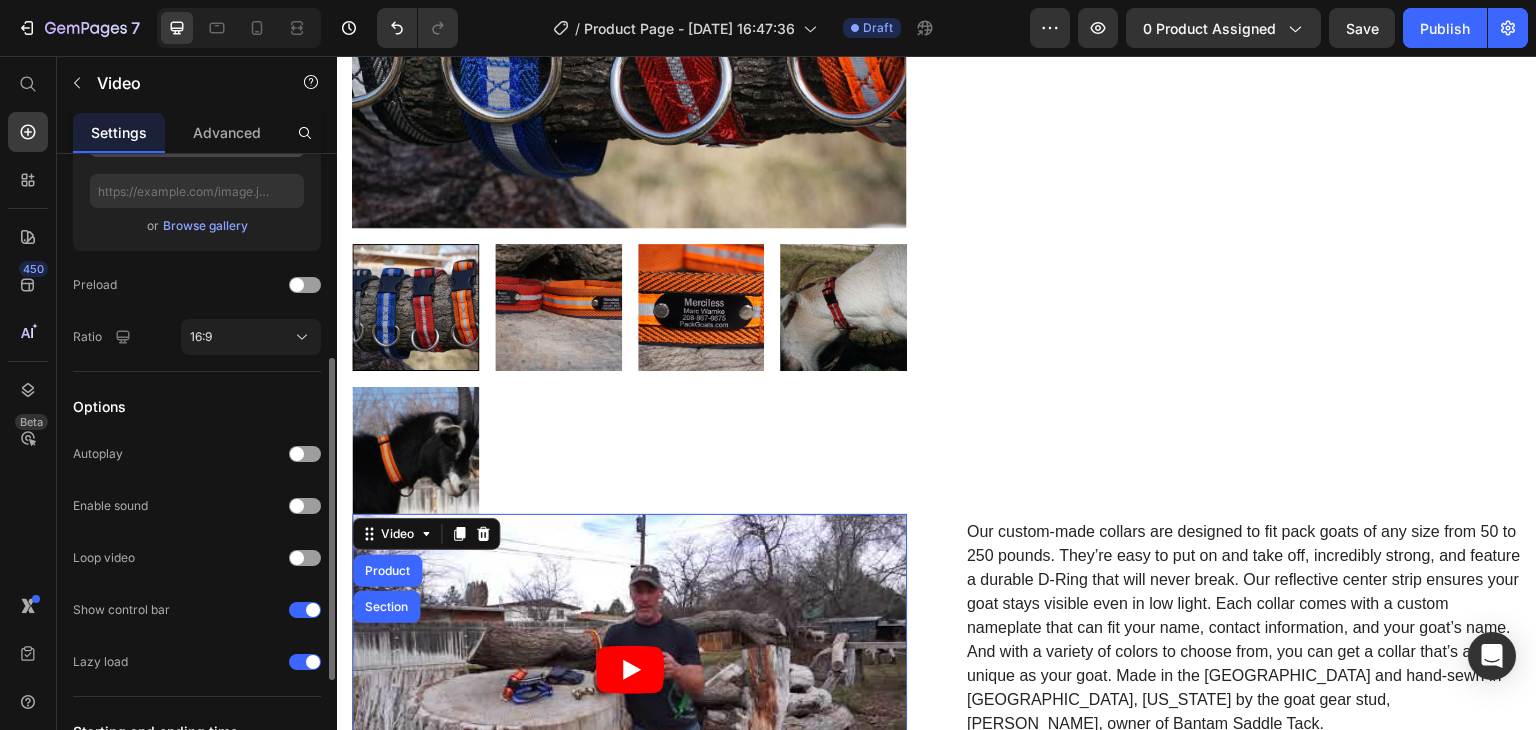 scroll, scrollTop: 200, scrollLeft: 0, axis: vertical 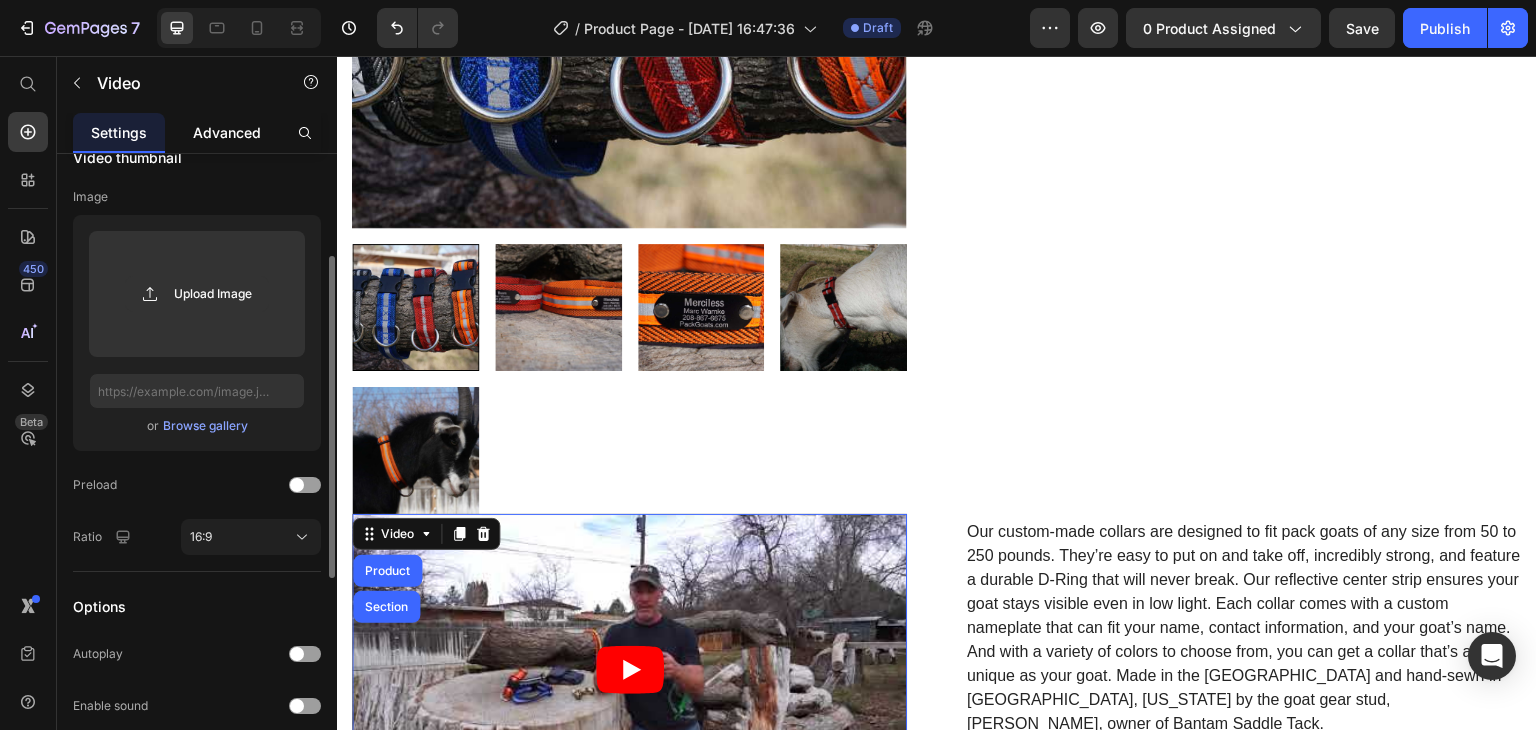 click on "Advanced" at bounding box center (227, 132) 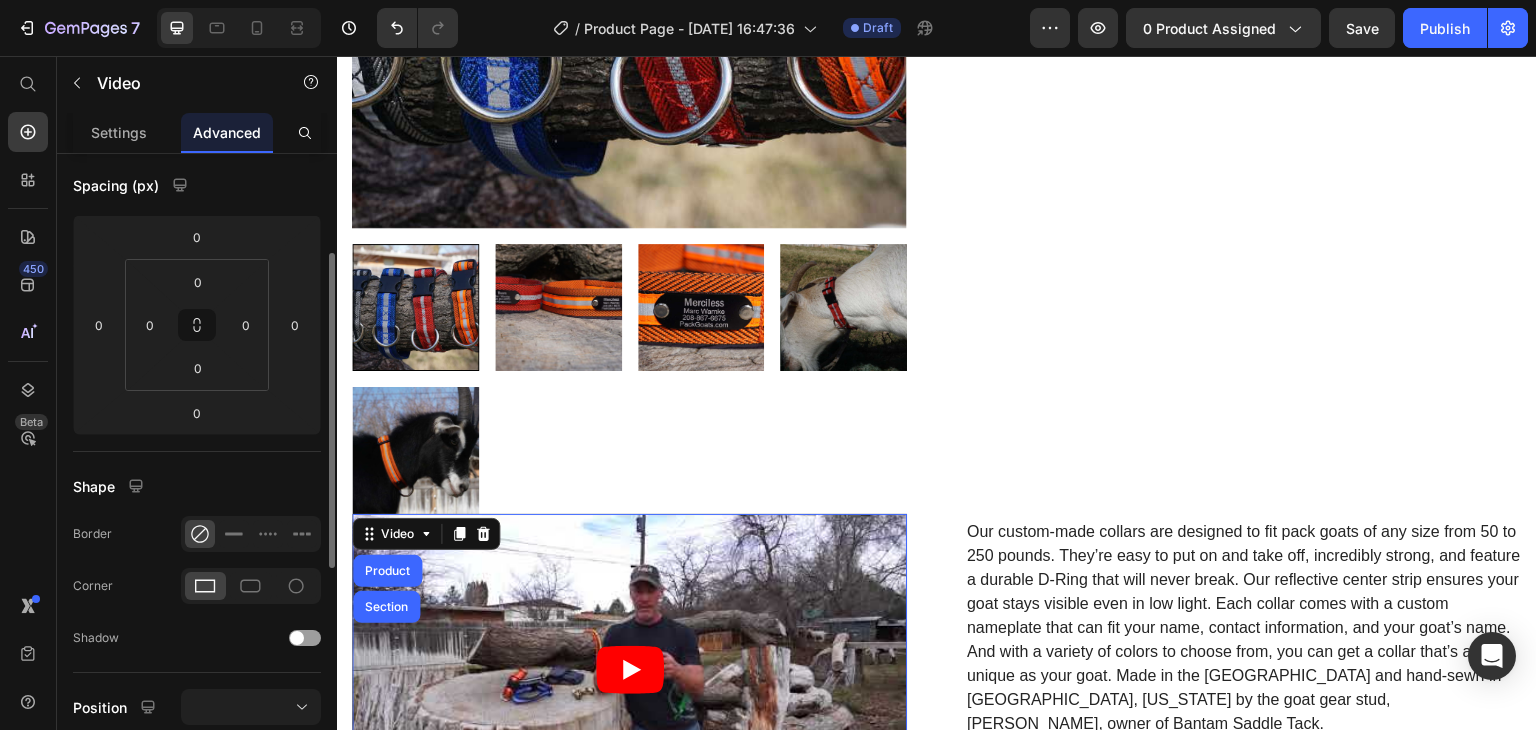 scroll, scrollTop: 0, scrollLeft: 0, axis: both 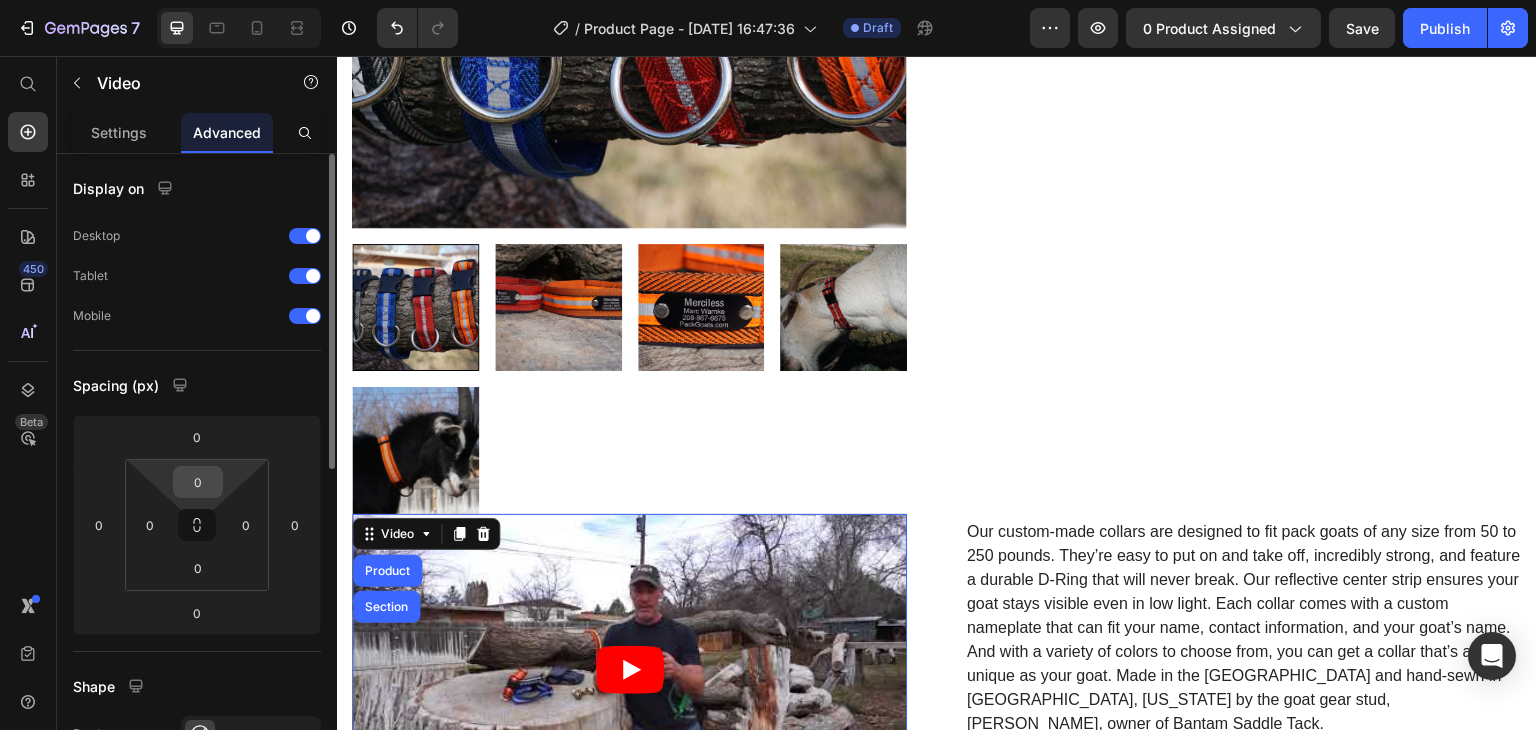 click on "0" at bounding box center (198, 482) 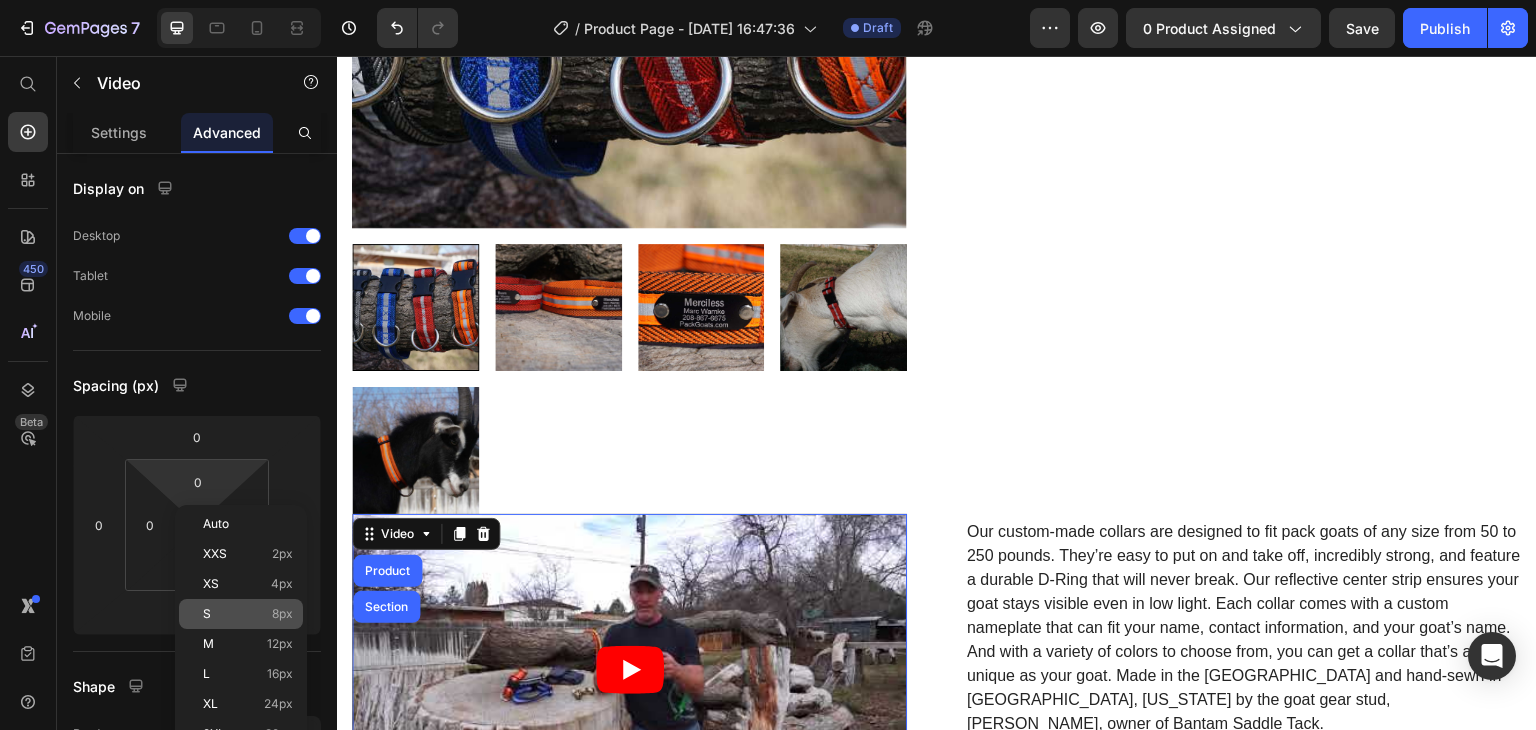 click on "S 8px" 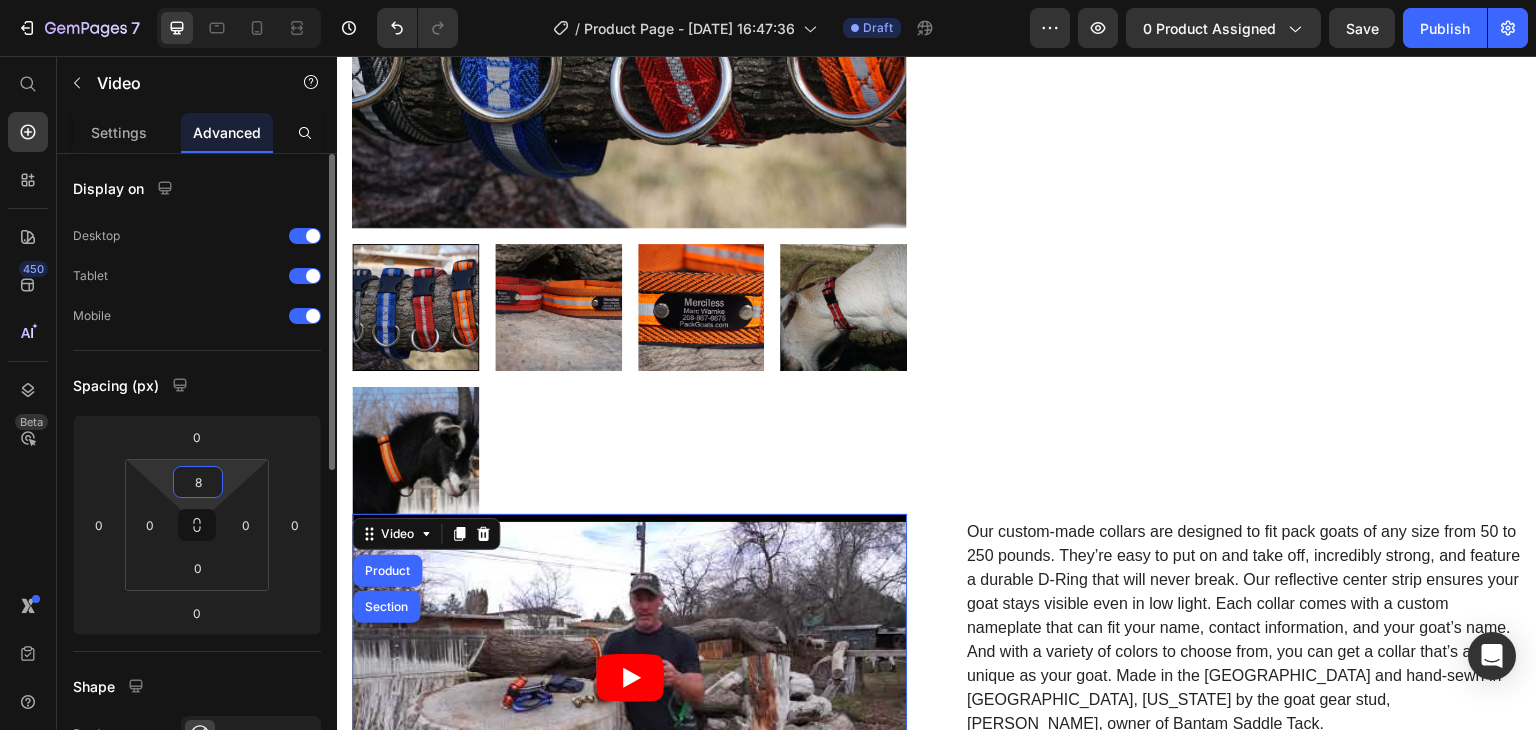 click on "8" at bounding box center [198, 482] 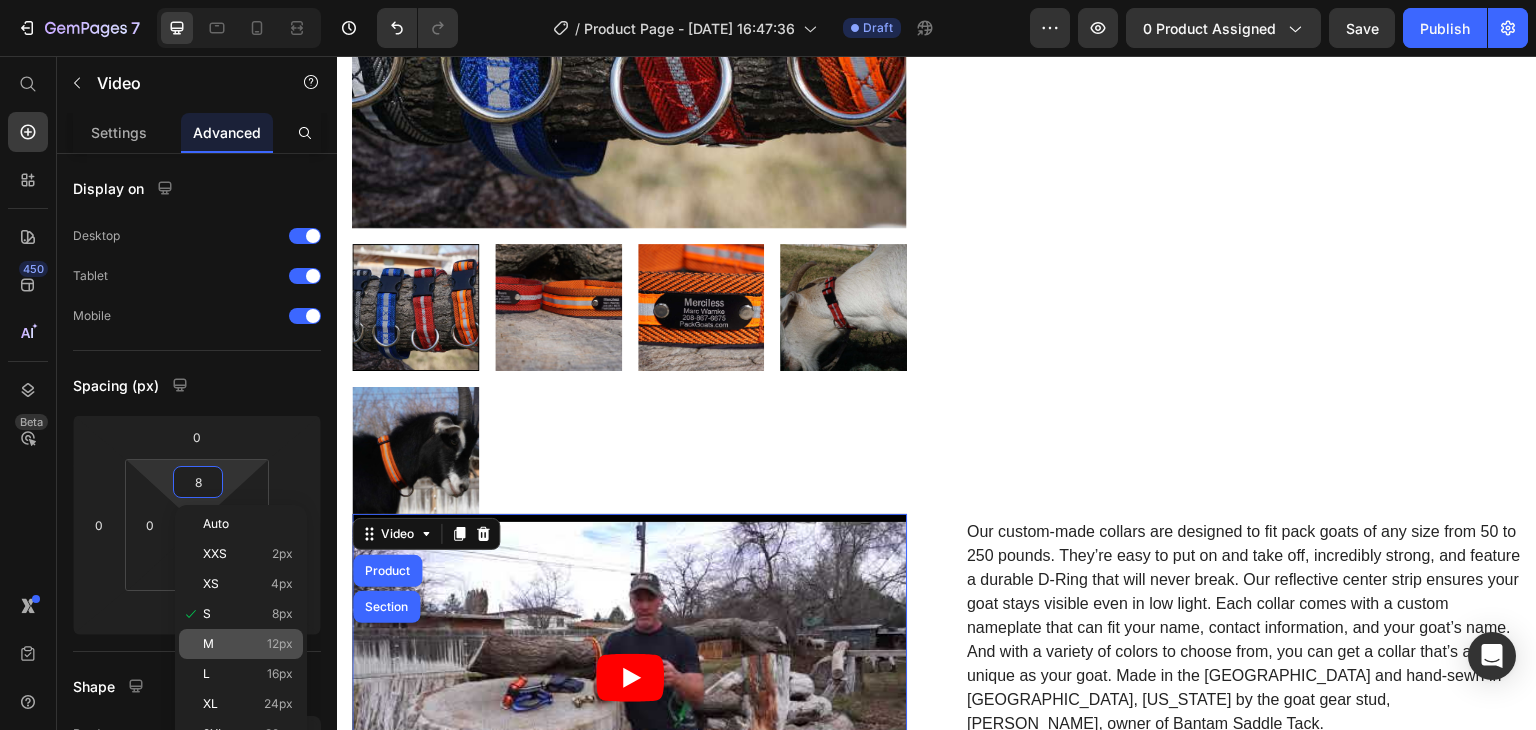 click on "M 12px" at bounding box center (248, 644) 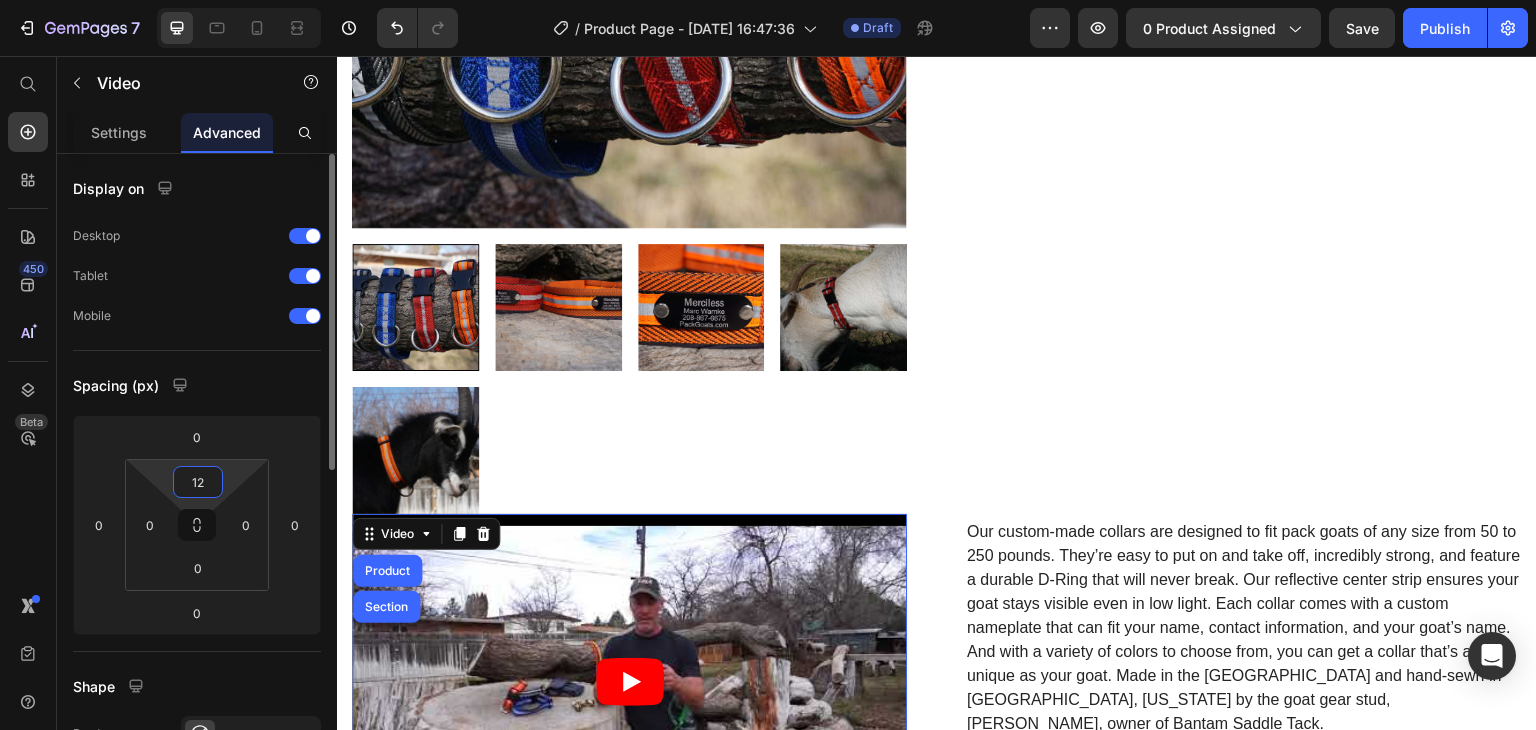 click on "12" at bounding box center [198, 482] 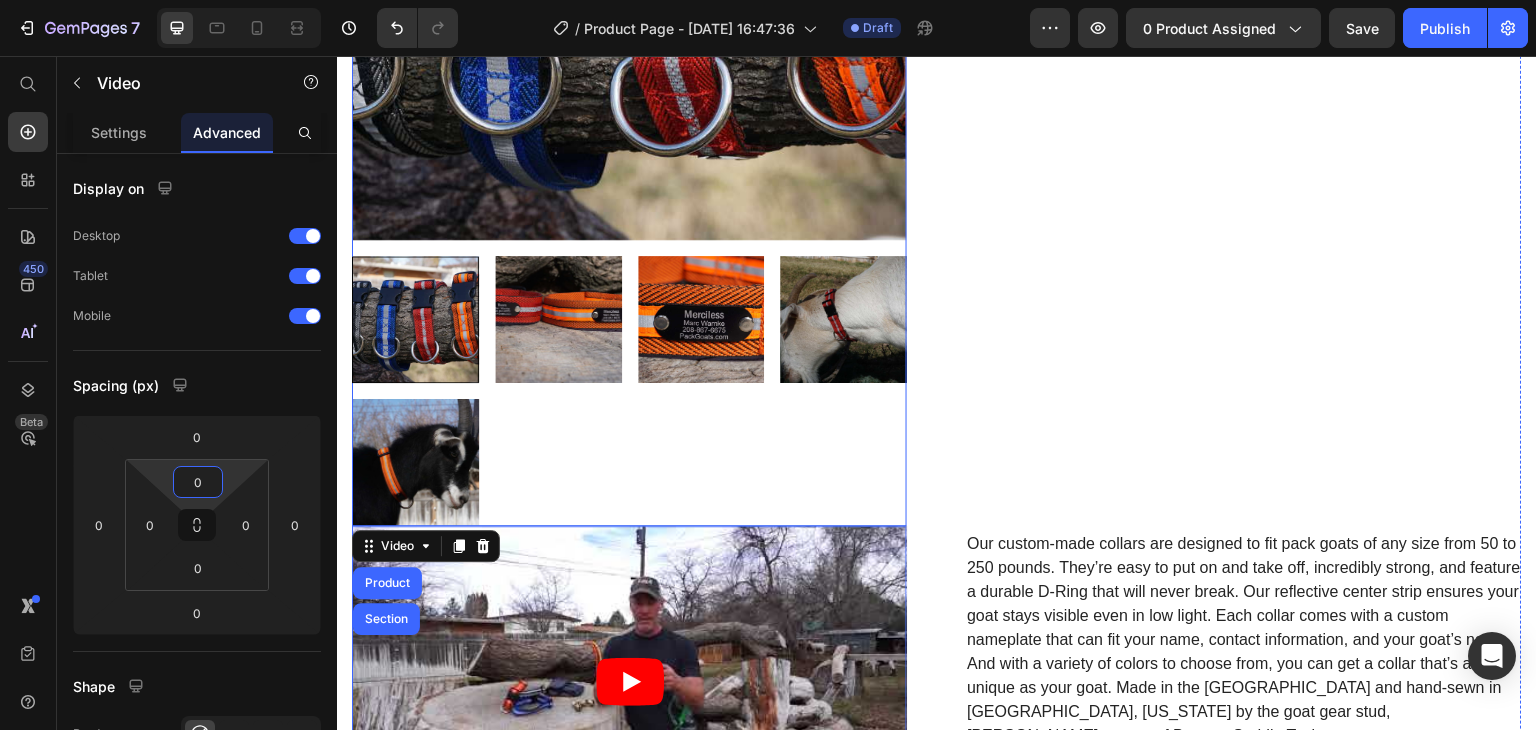 scroll, scrollTop: 496, scrollLeft: 0, axis: vertical 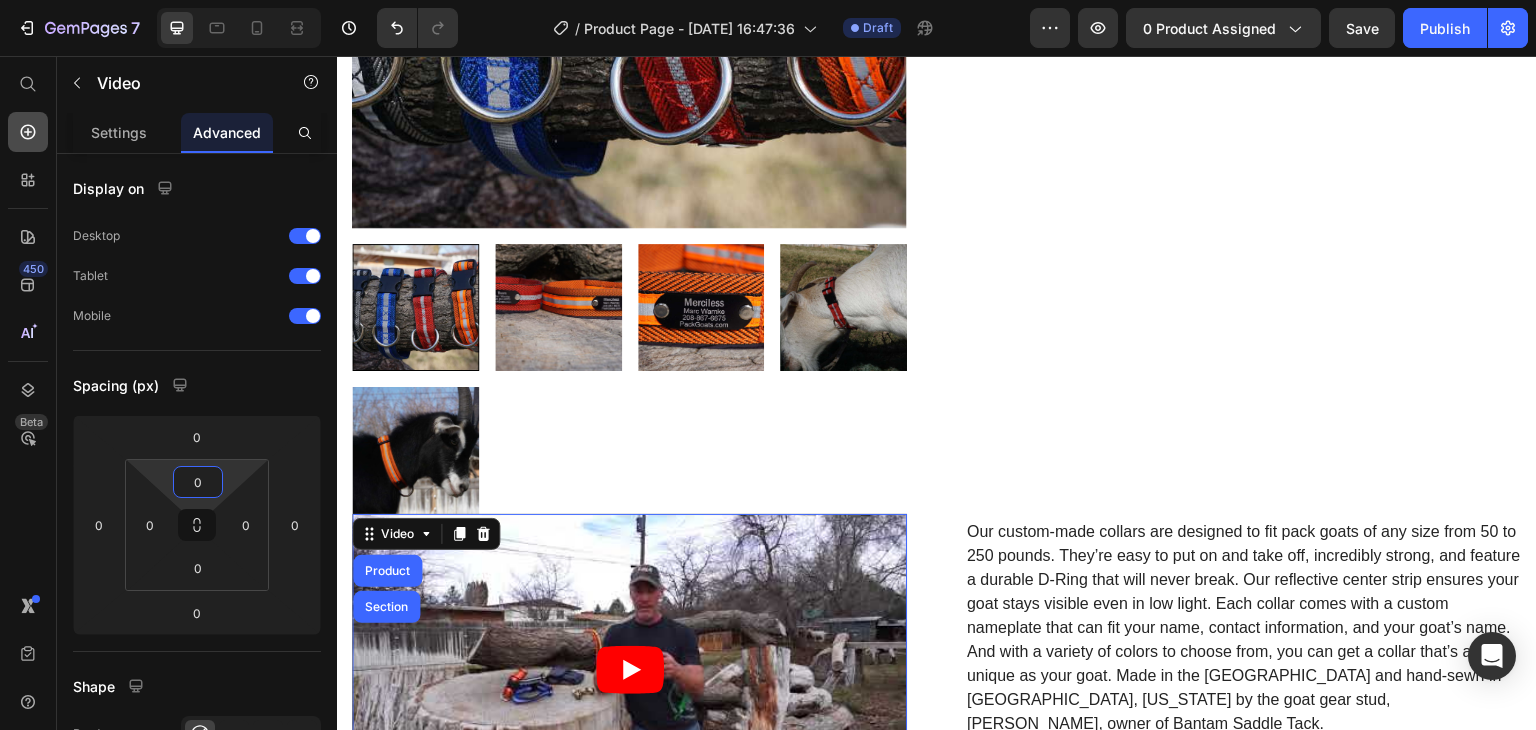 type on "0" 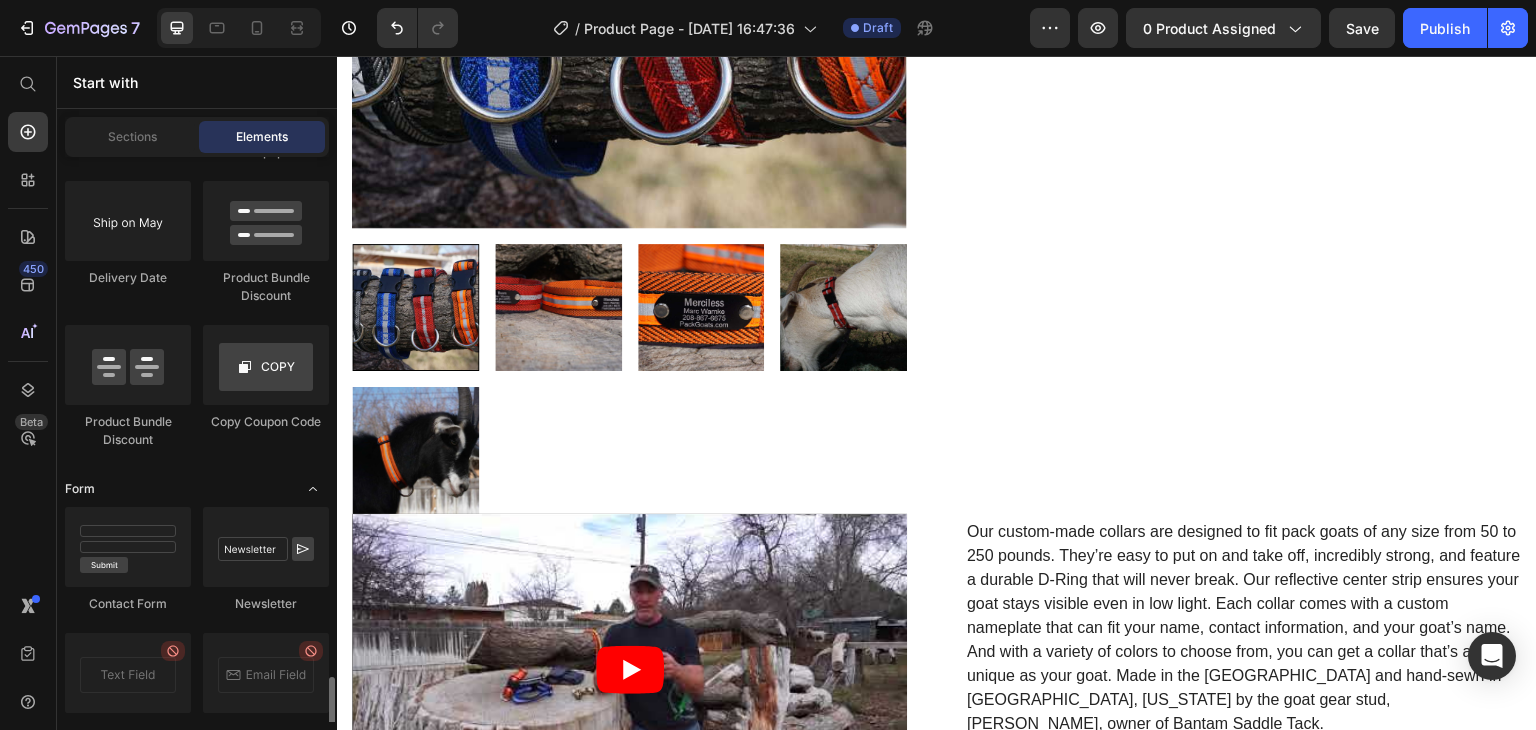 scroll, scrollTop: 4600, scrollLeft: 0, axis: vertical 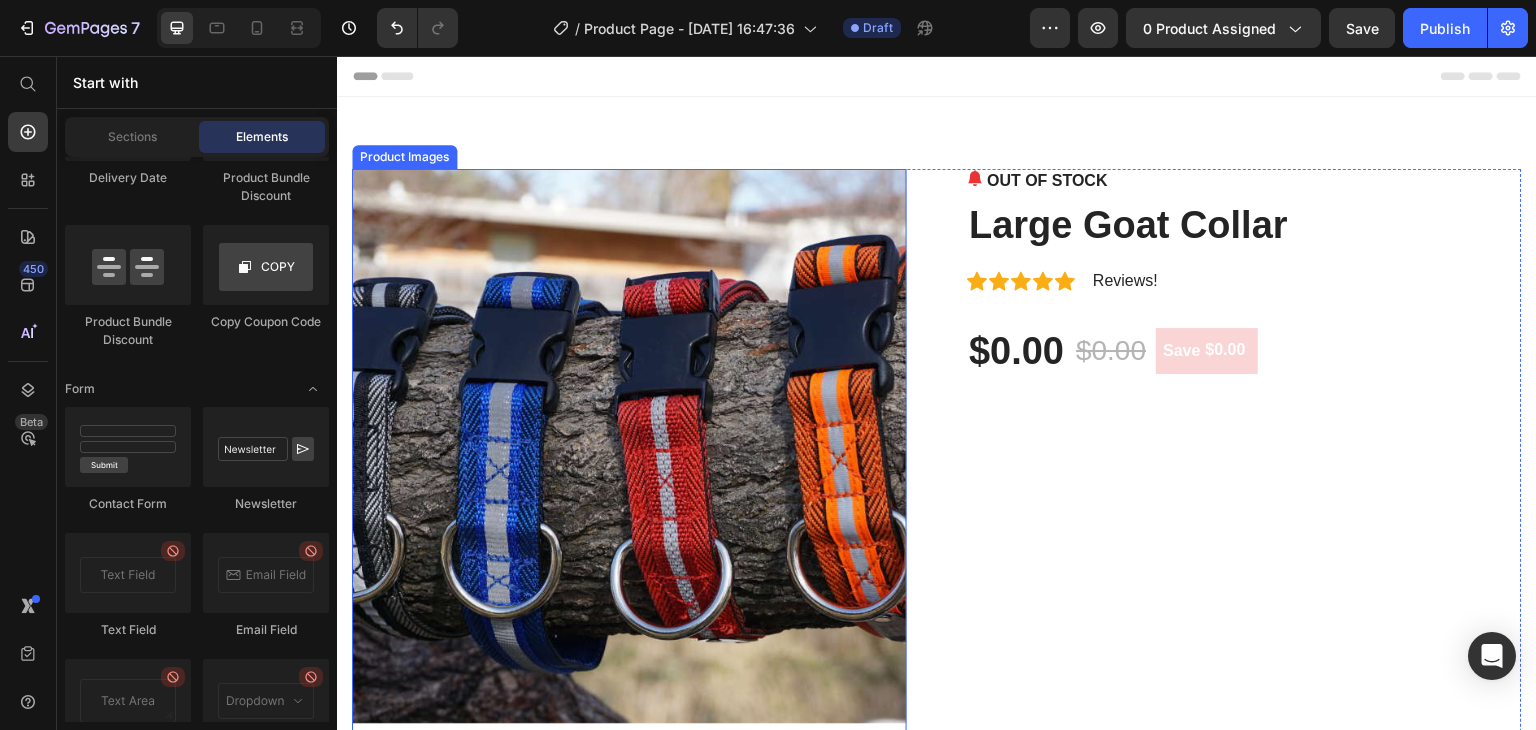 click on "Product Images" at bounding box center (404, 157) 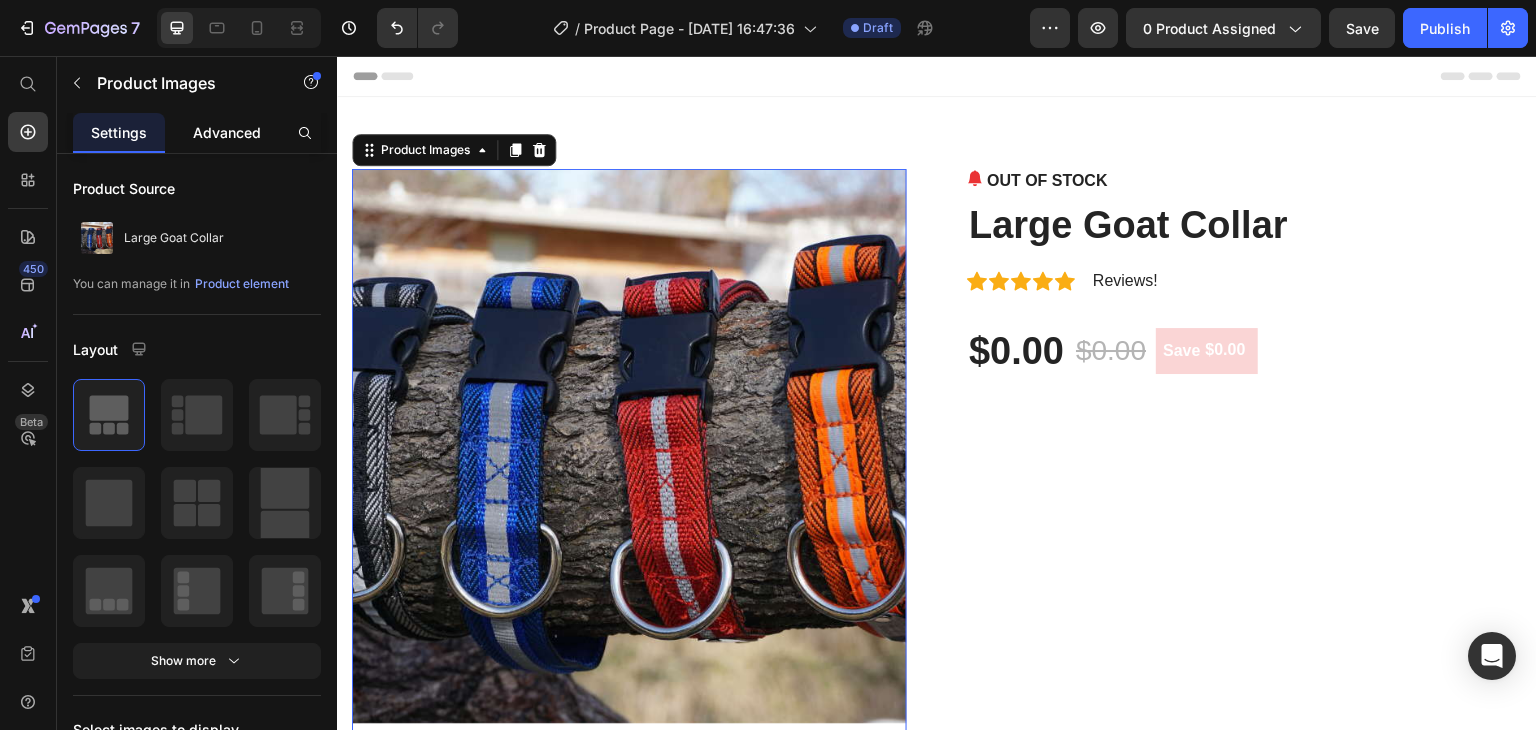 click on "Advanced" at bounding box center [227, 132] 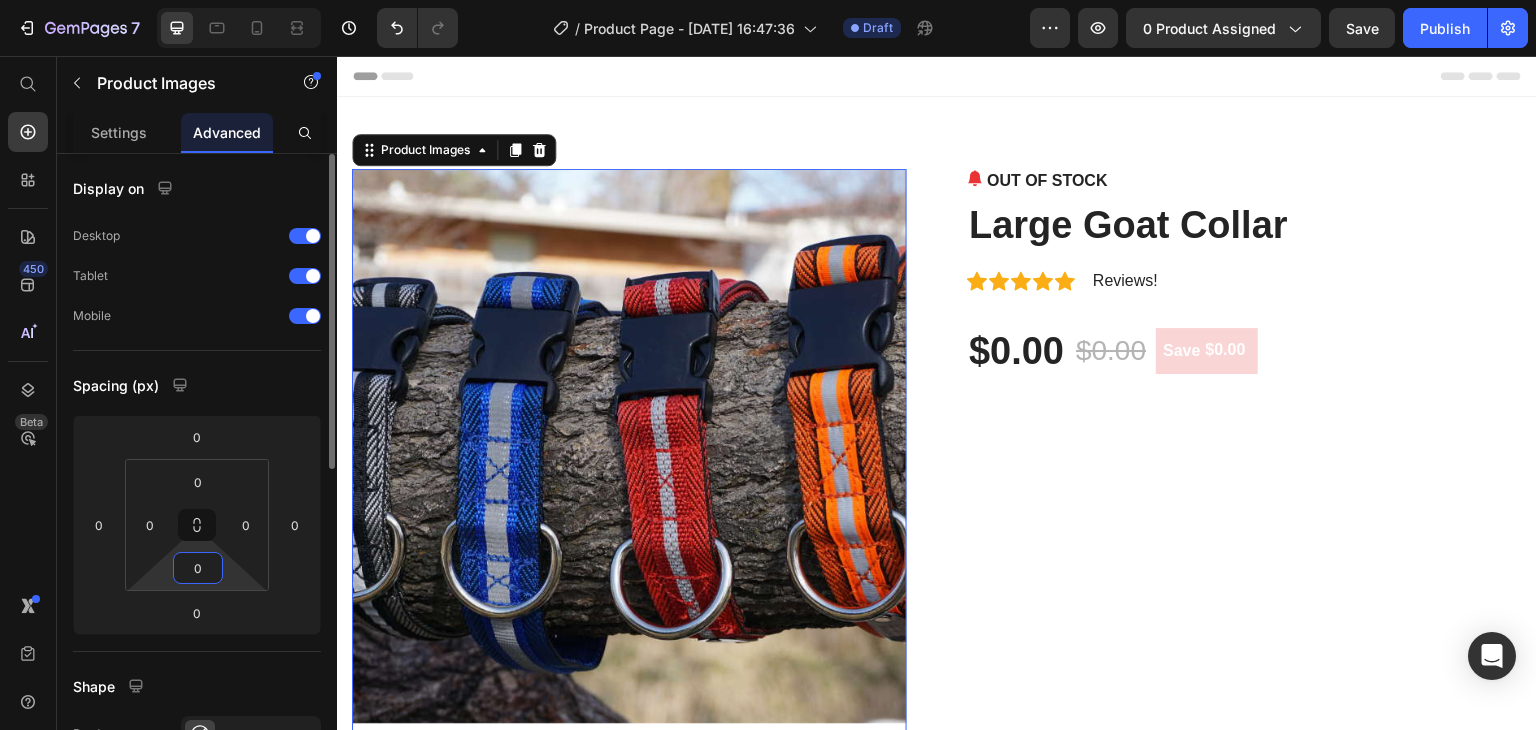 click on "0" at bounding box center (198, 568) 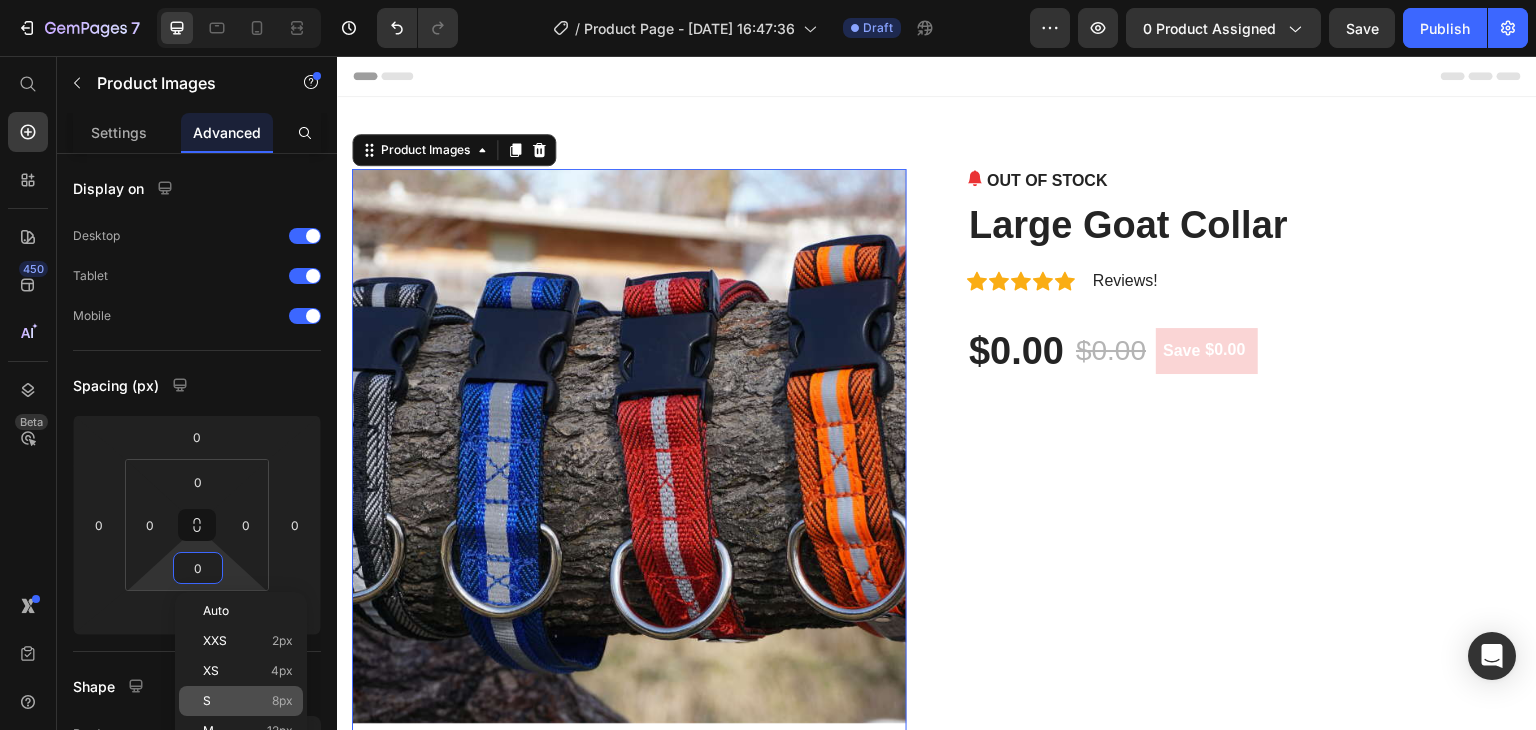 click on "S 8px" at bounding box center [248, 701] 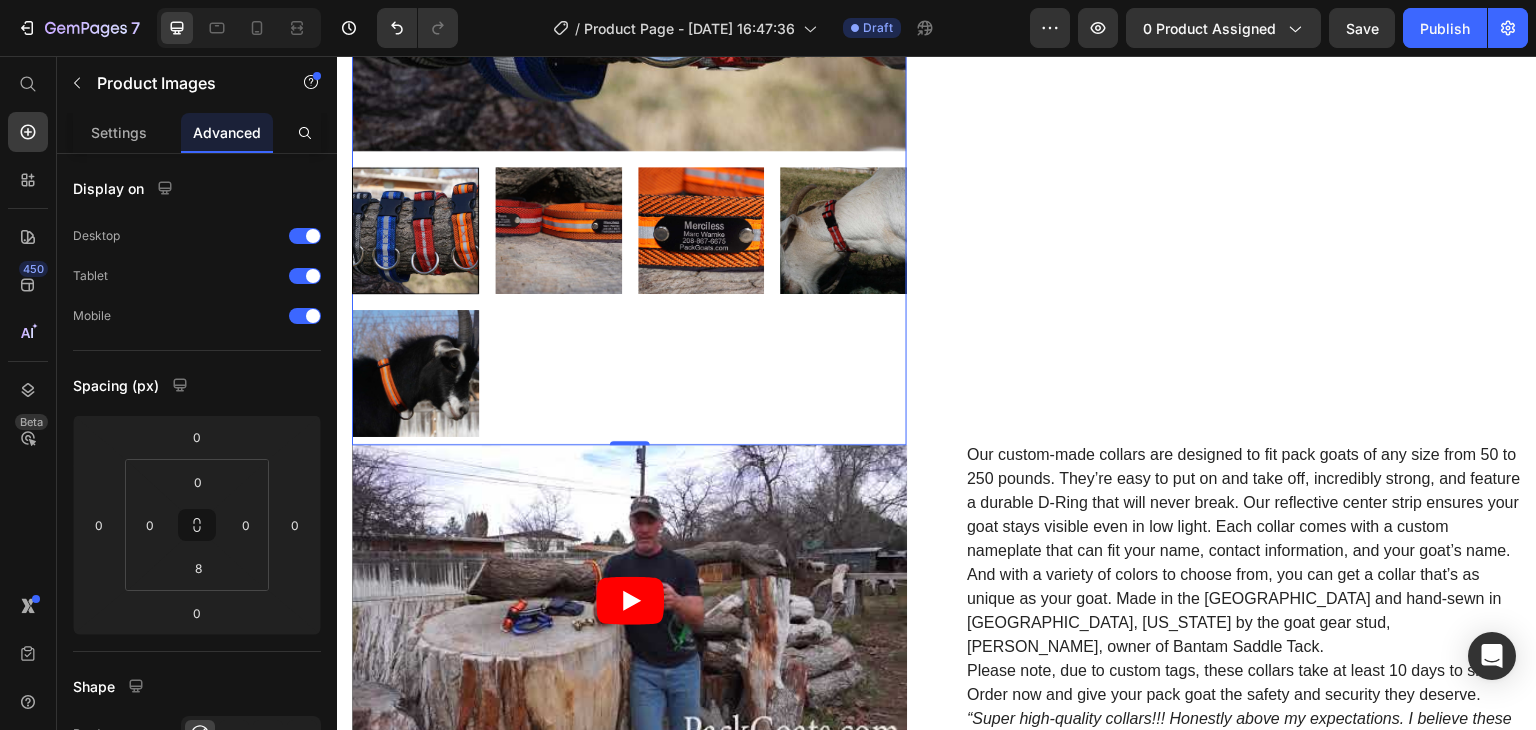 scroll, scrollTop: 600, scrollLeft: 0, axis: vertical 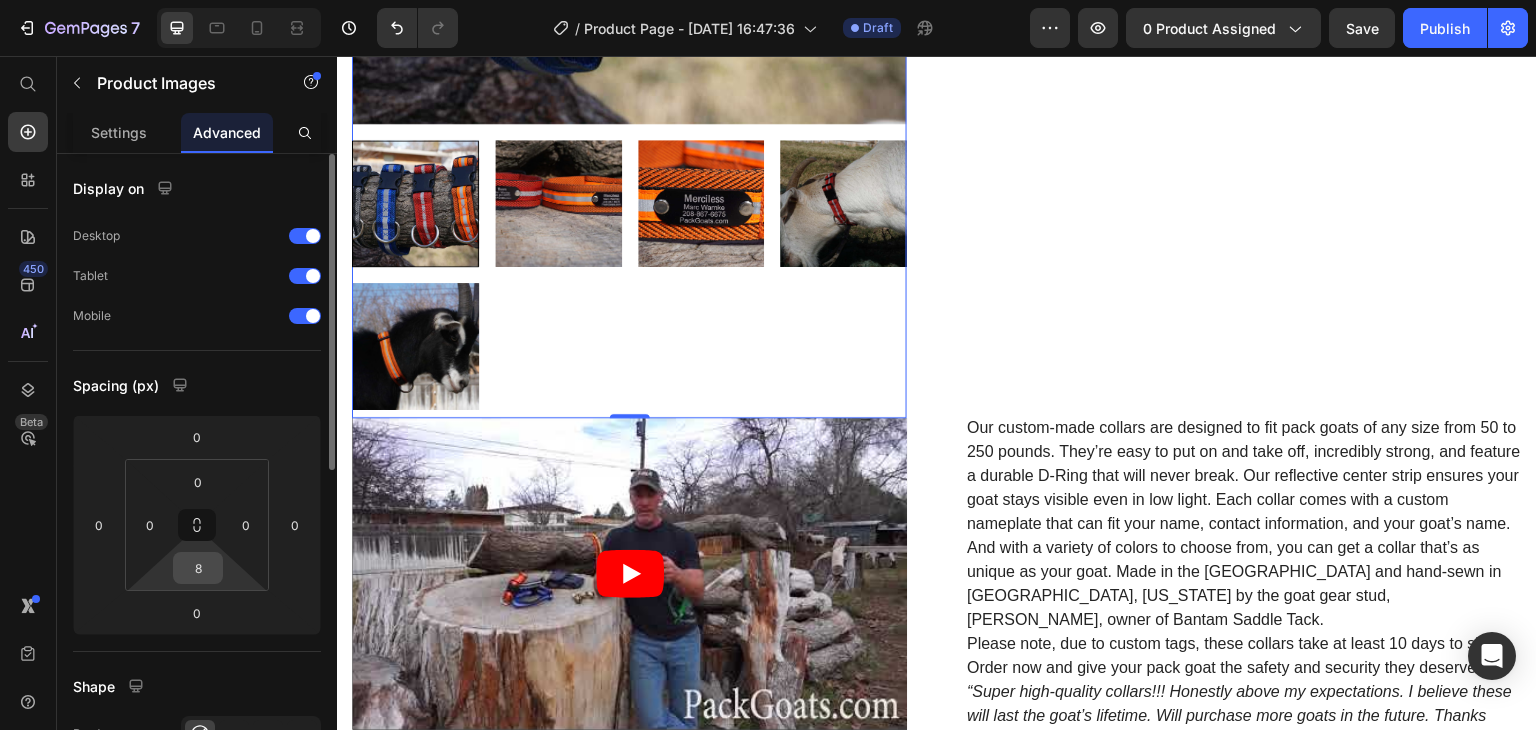 click on "8" at bounding box center (198, 568) 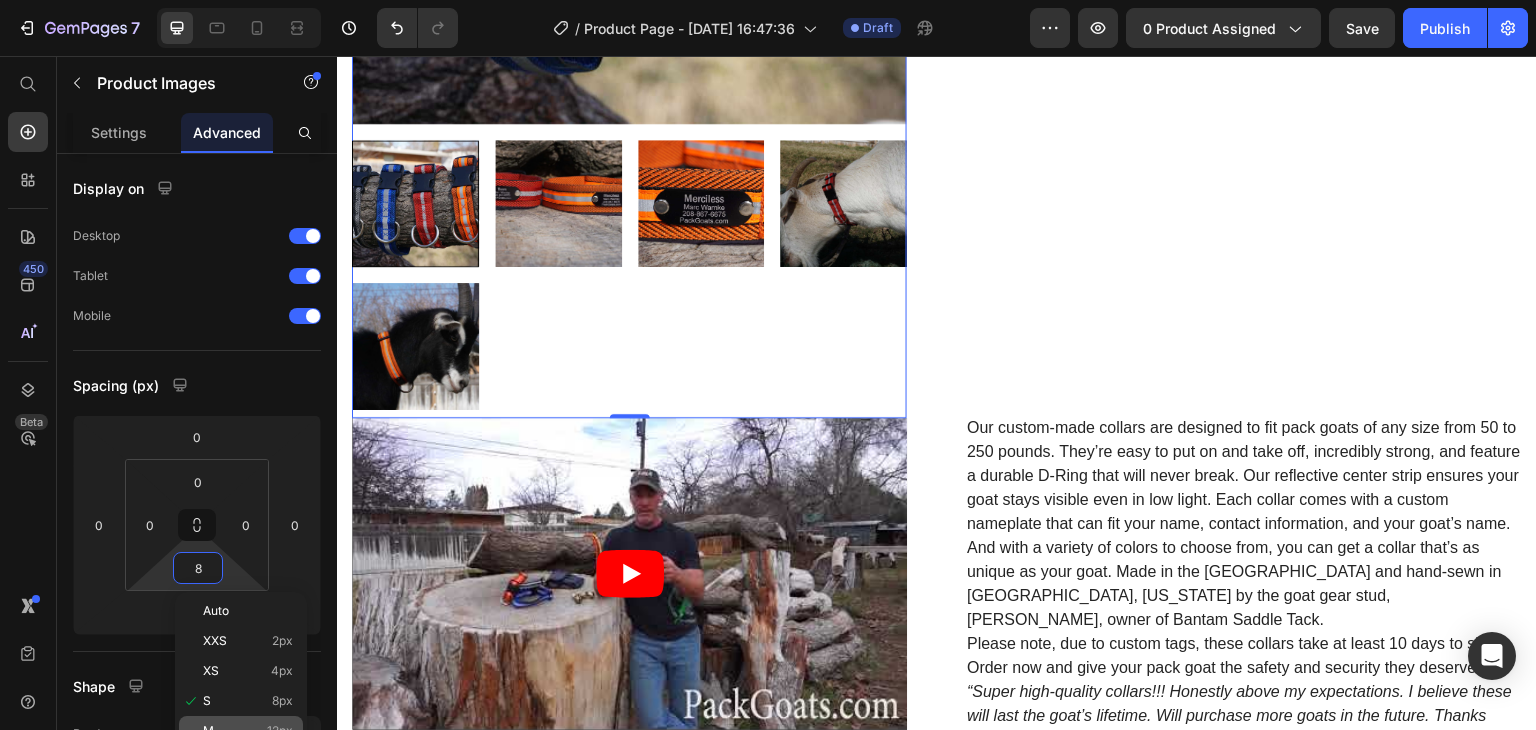 click on "M 12px" 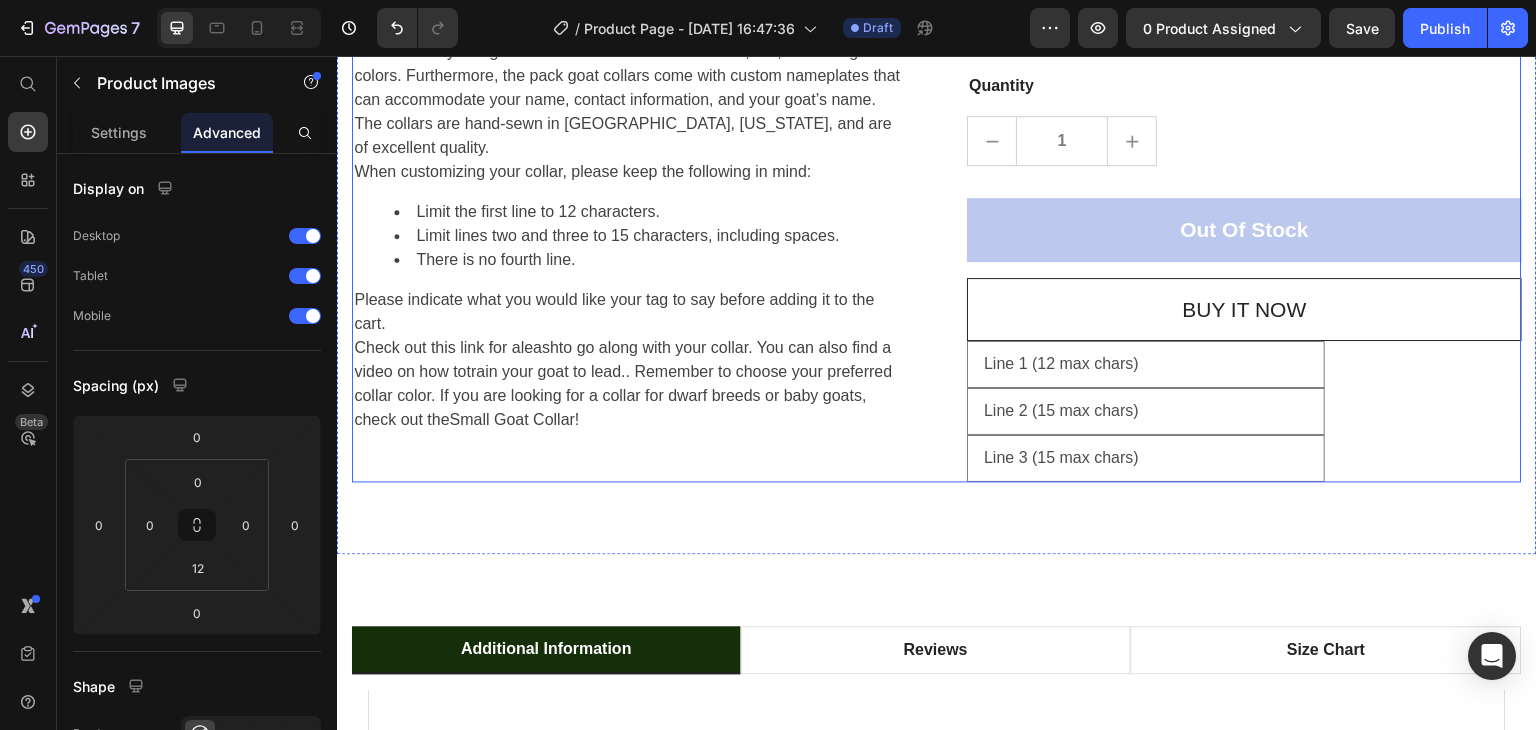 scroll, scrollTop: 1500, scrollLeft: 0, axis: vertical 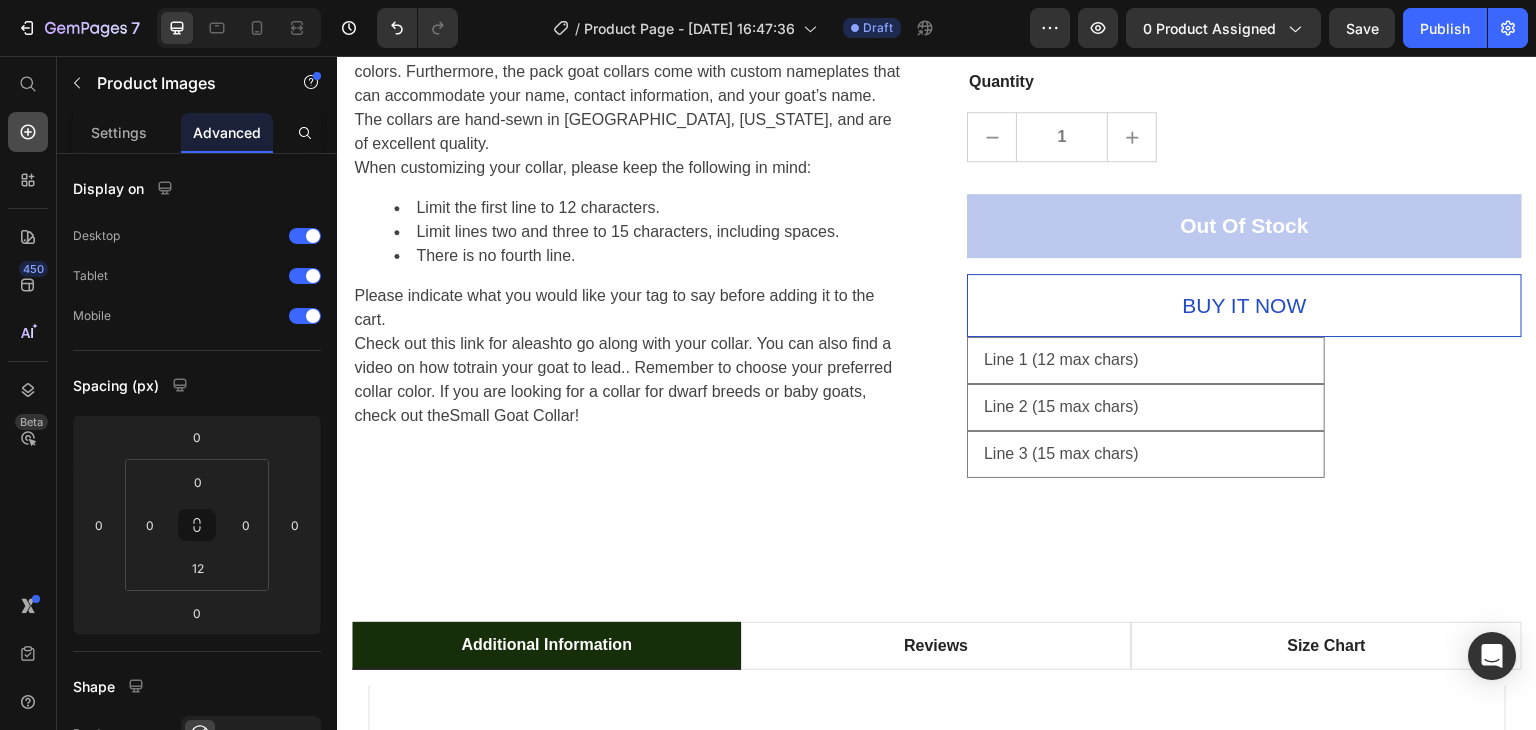 click 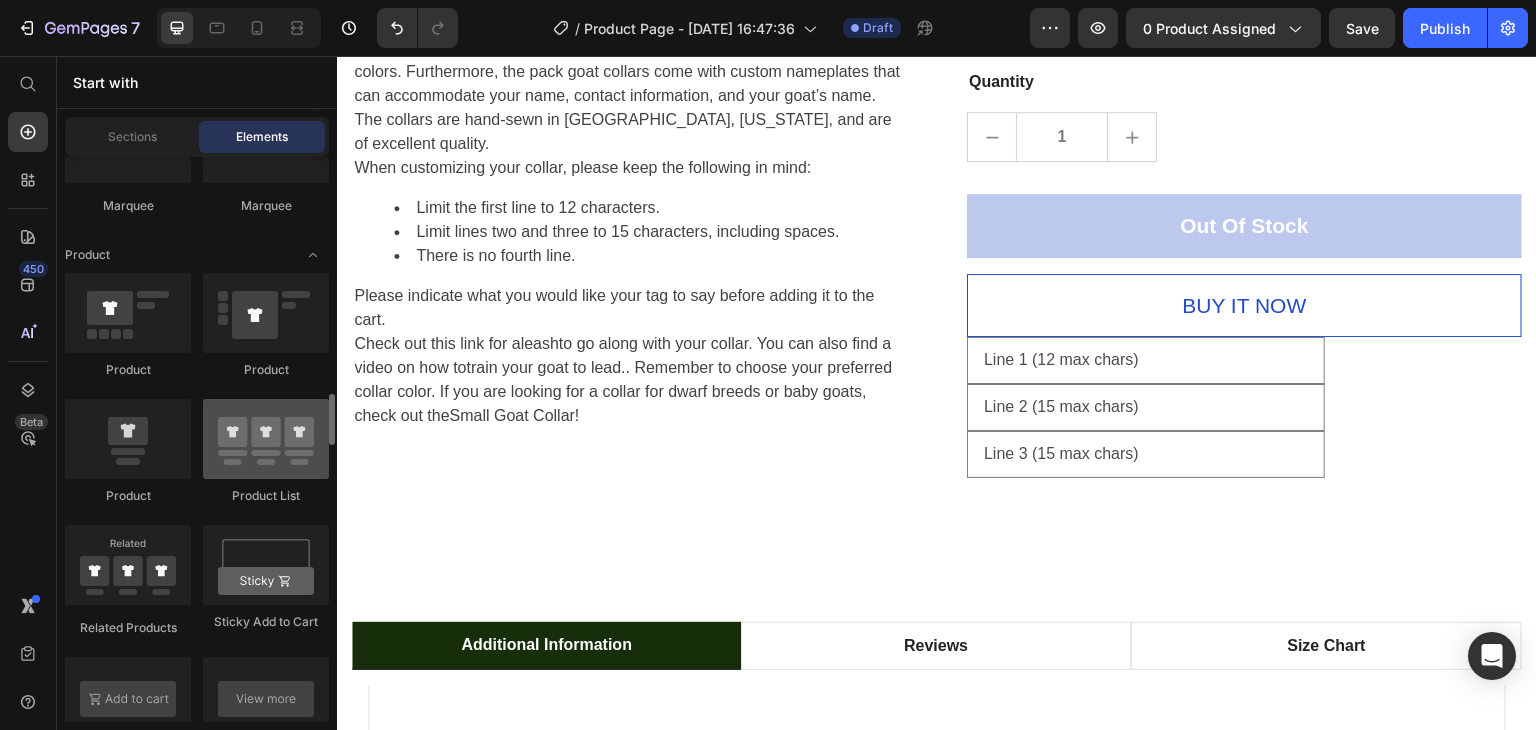 scroll, scrollTop: 2700, scrollLeft: 0, axis: vertical 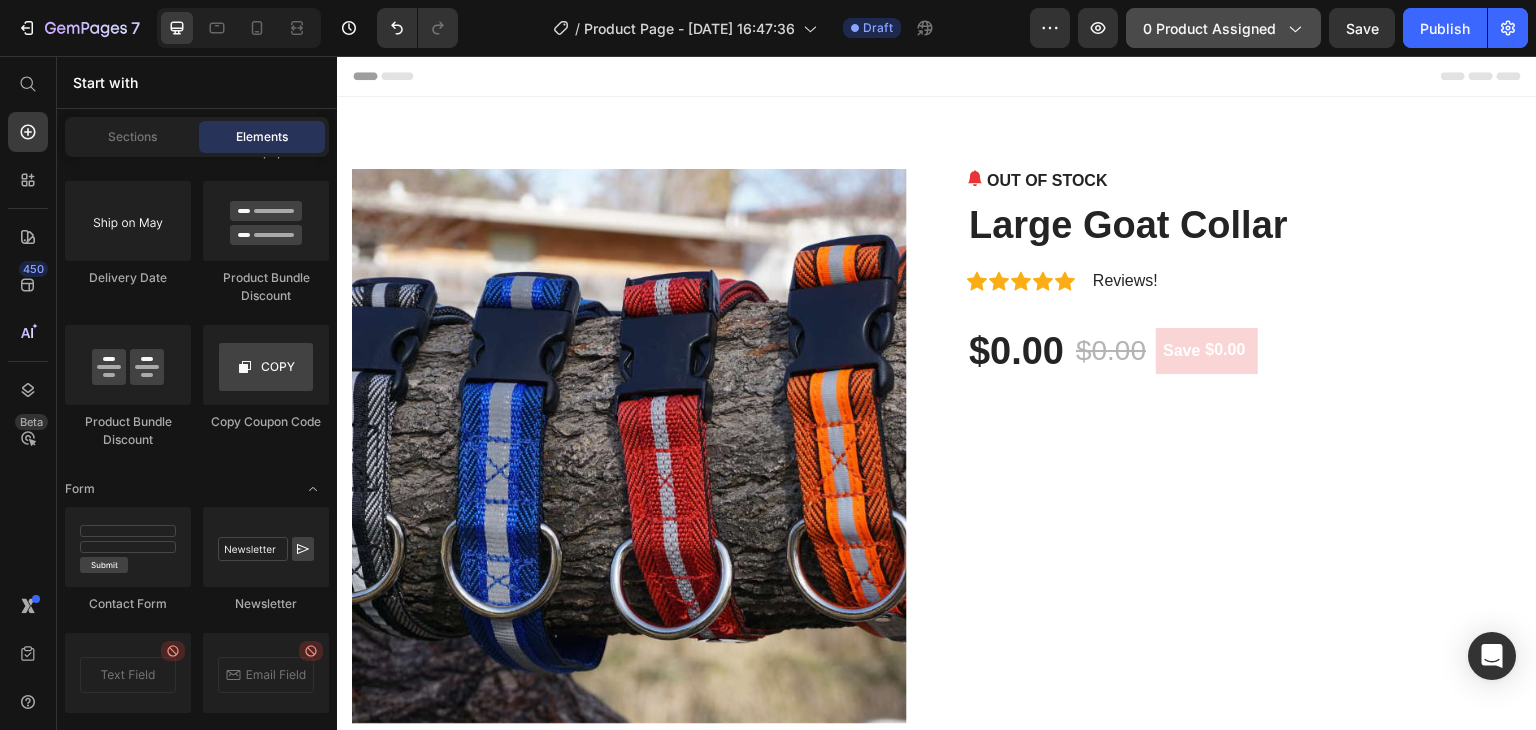 click 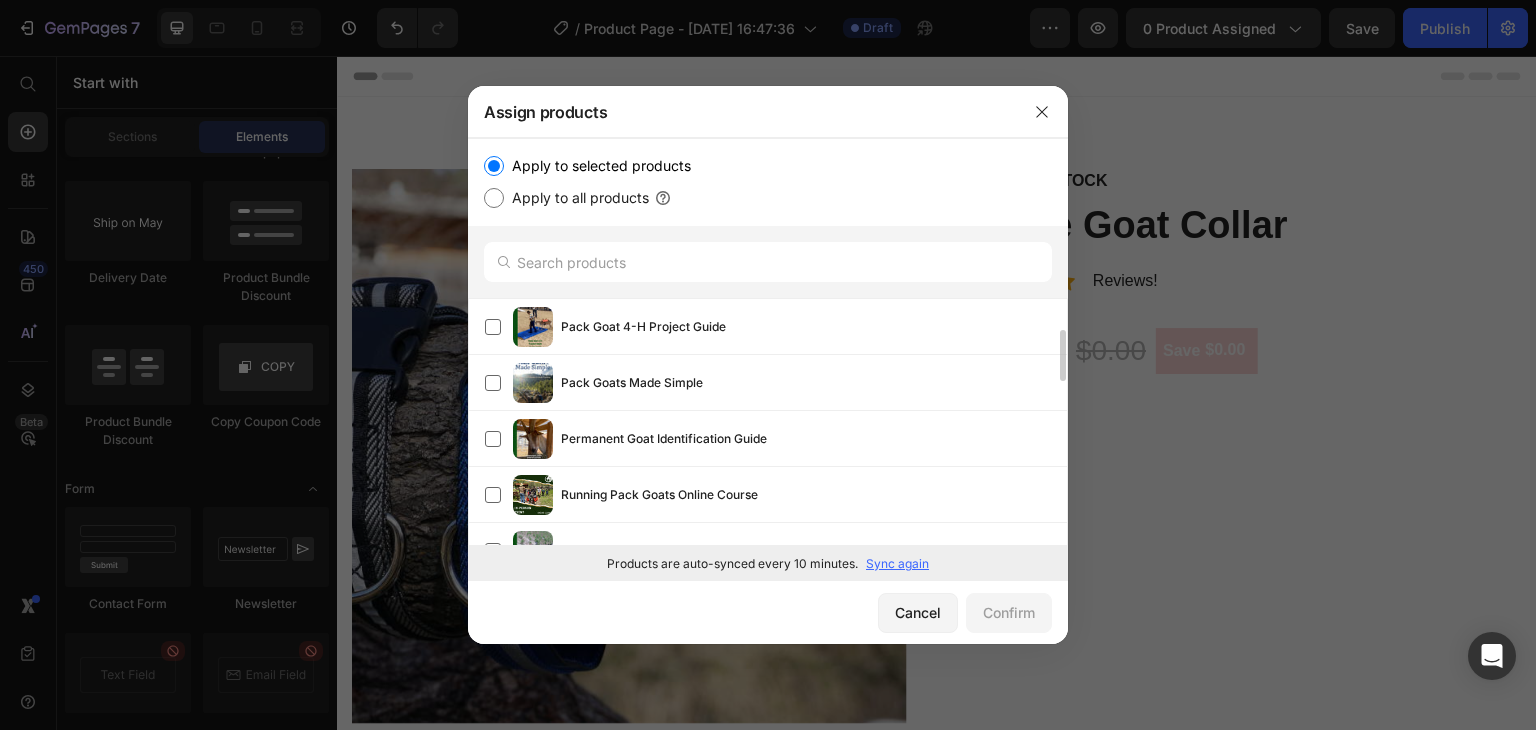 scroll, scrollTop: 628, scrollLeft: 0, axis: vertical 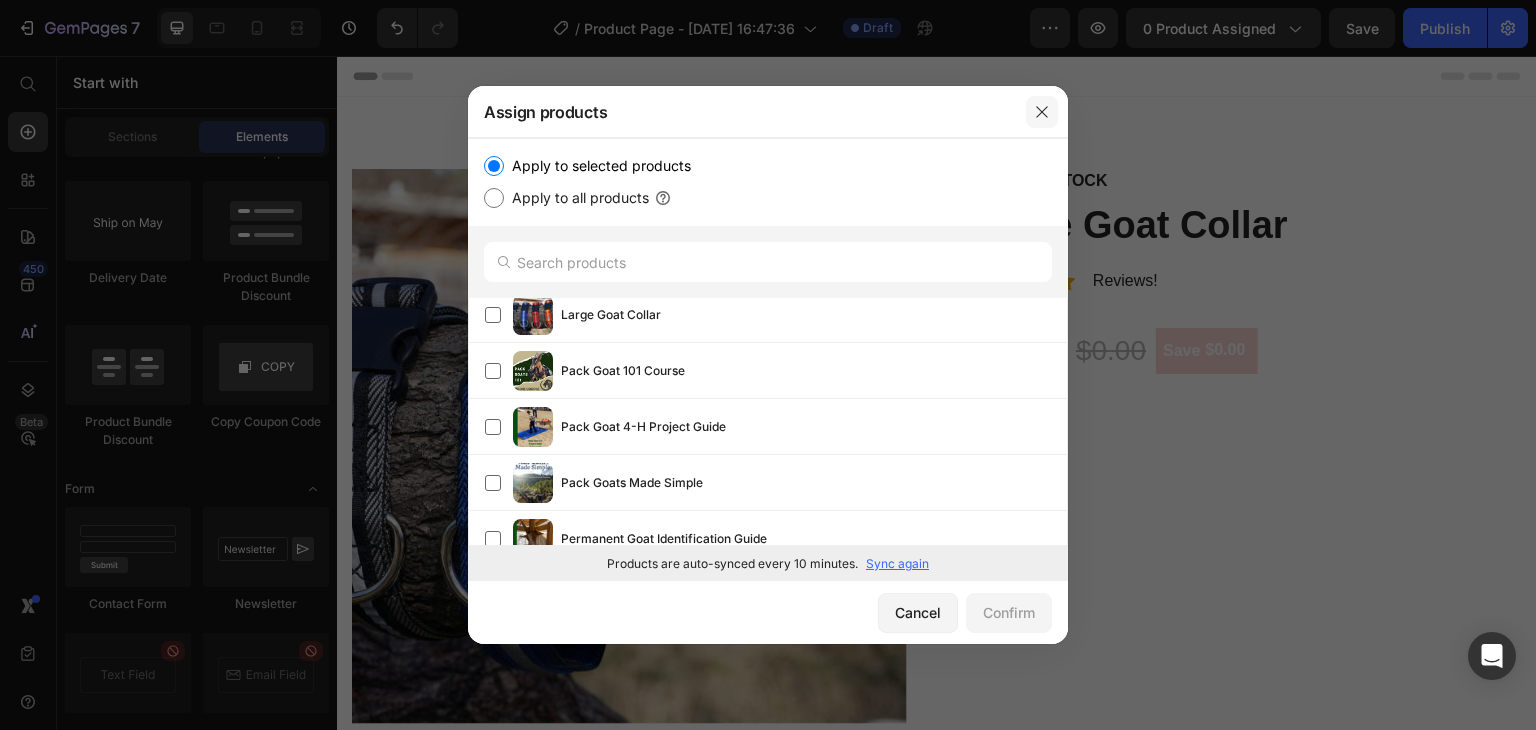 click 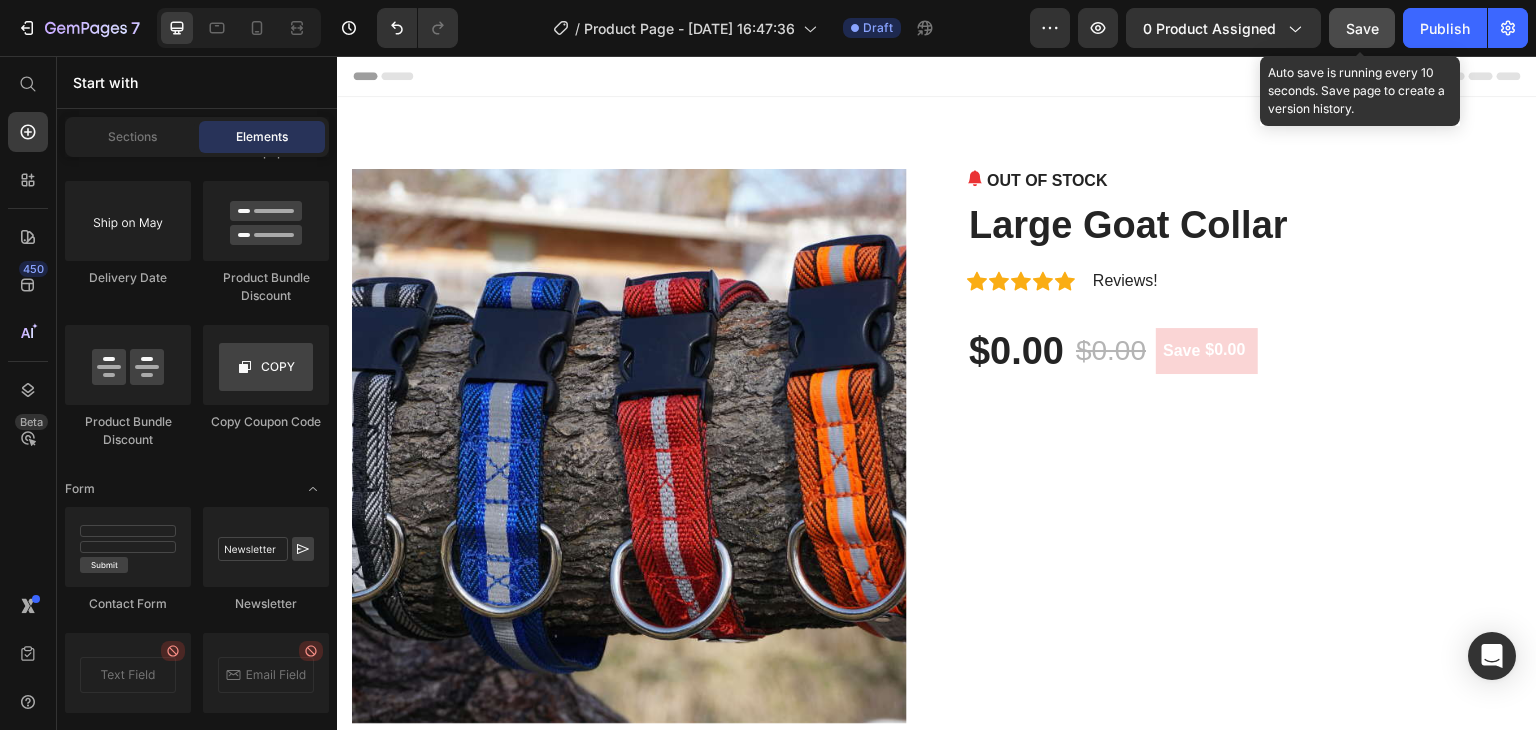 click on "Save" 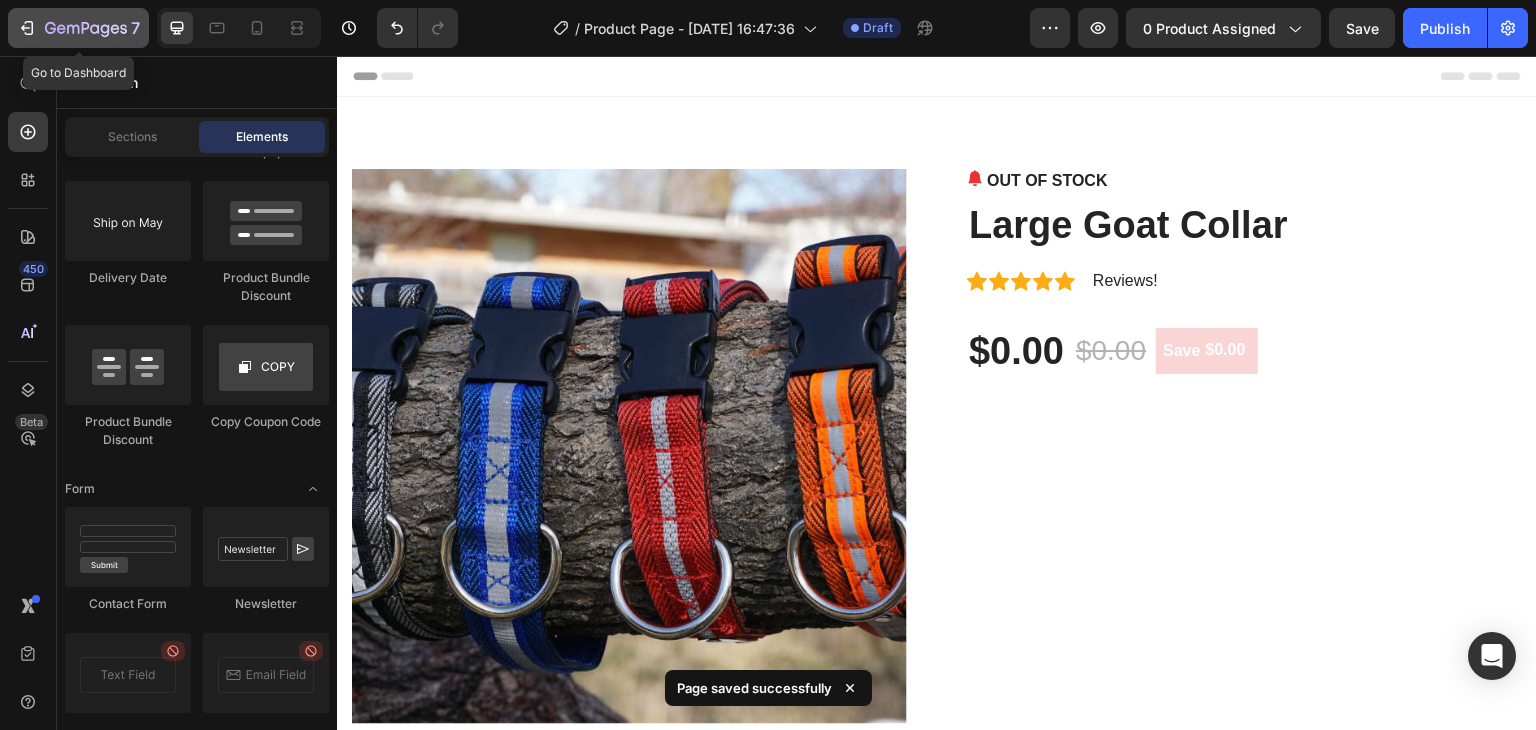click 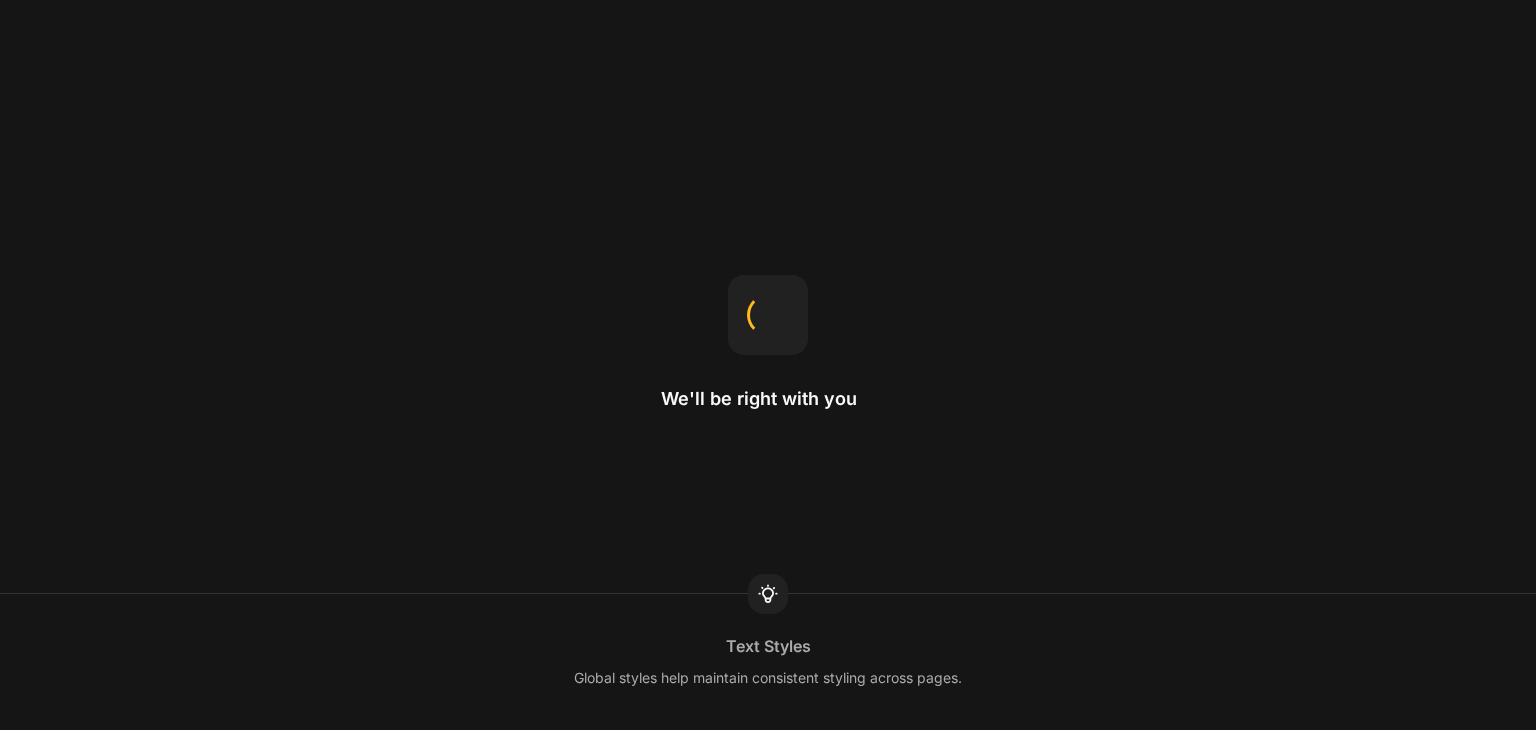 scroll, scrollTop: 0, scrollLeft: 0, axis: both 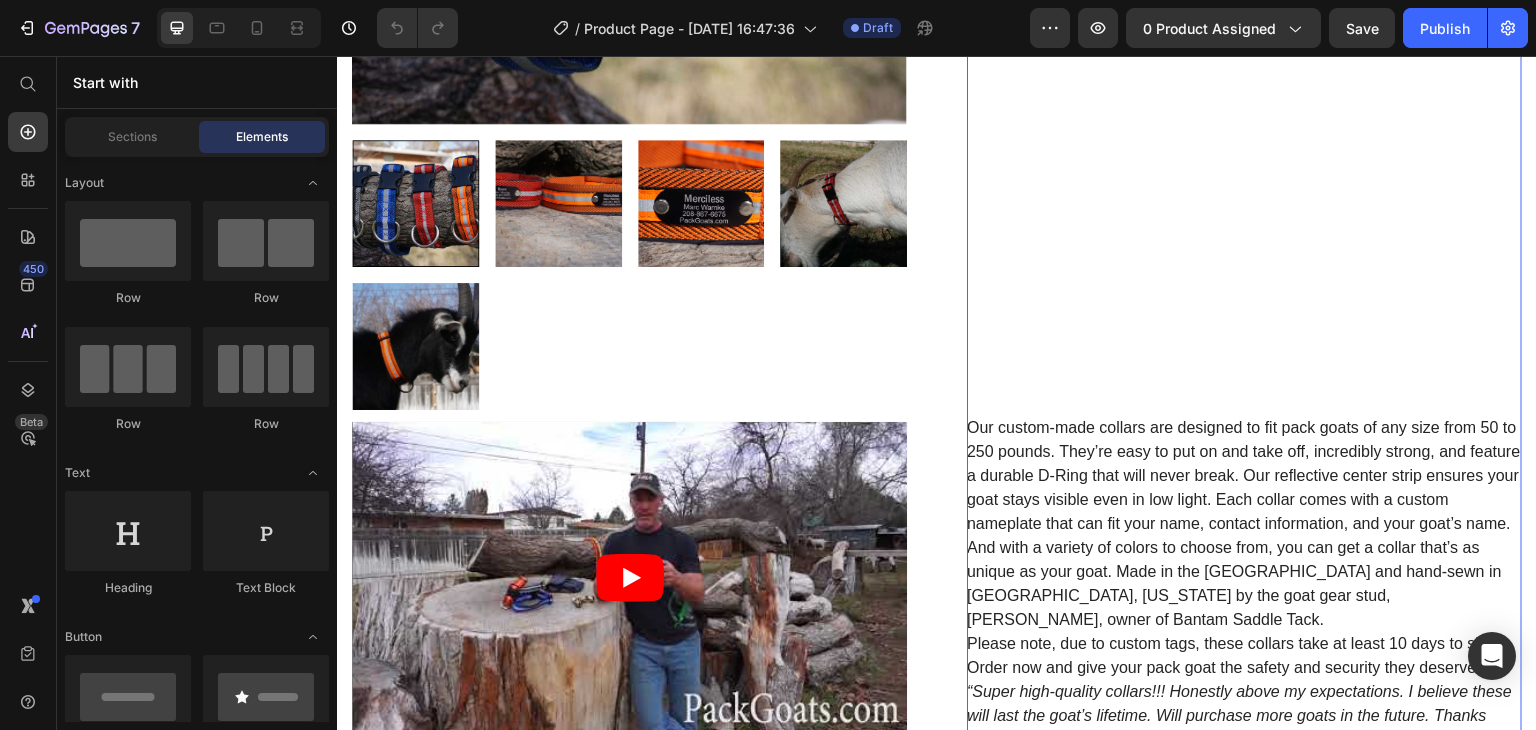 click on "Our custom-made collars are designed to fit pack goats of any size from 50 to 250 pounds. They’re easy to put on and take off, incredibly strong, and feature a durable D-Ring that will never break. Our reflective center strip ensures your goat stays visible even in low light. Each collar comes with a custom nameplate that can fit your name, contact information, and your goat’s name. And with a variety of colors to choose from, you can get a collar that’s as unique as your goat. Made in the [GEOGRAPHIC_DATA] and hand-sewn in [GEOGRAPHIC_DATA], [US_STATE] by the goat gear stud, [PERSON_NAME], owner of Bantam Saddle Tack." at bounding box center (1244, 523) 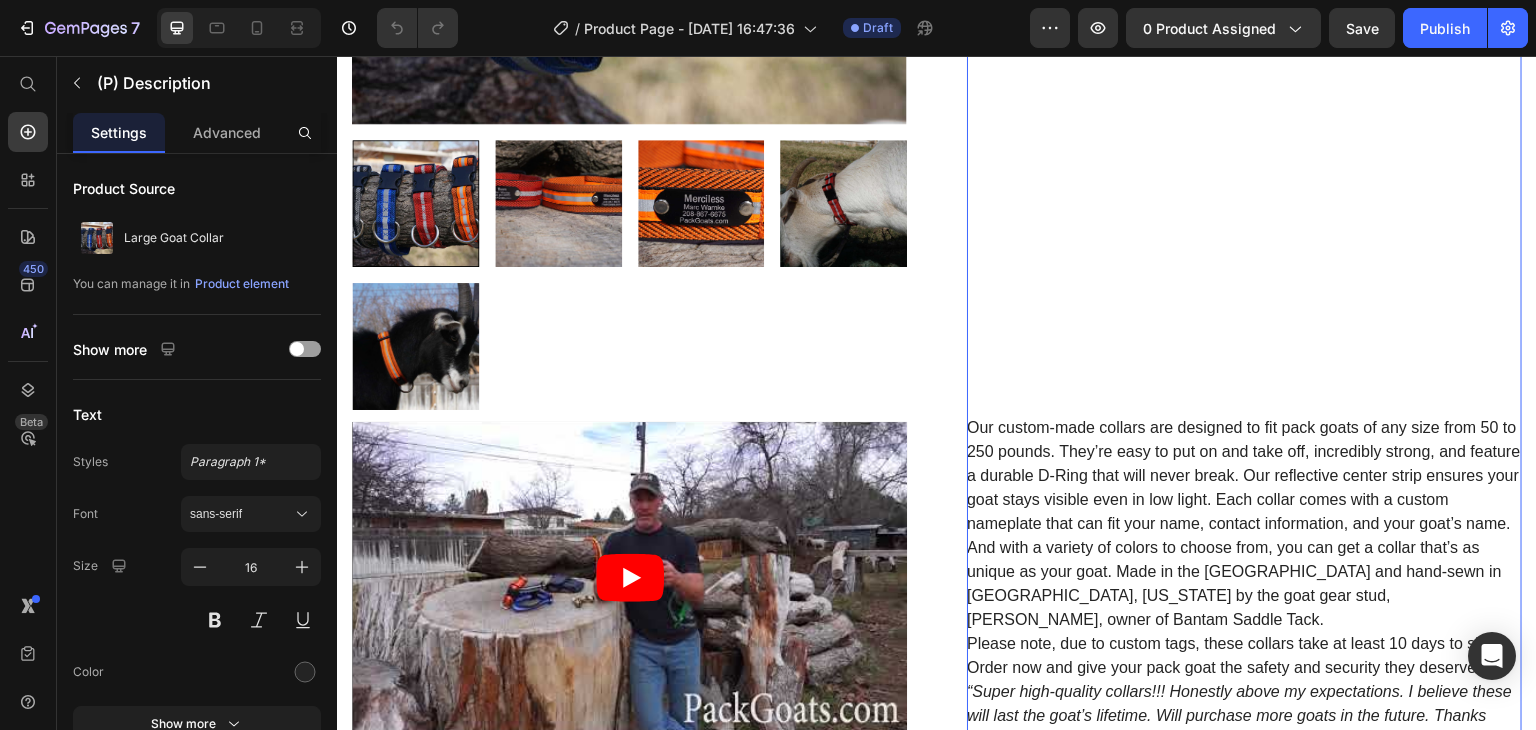click on "Our custom-made collars are designed to fit pack goats of any size from 50 to 250 pounds. They’re easy to put on and take off, incredibly strong, and feature a durable D-Ring that will never break. Our reflective center strip ensures your goat stays visible even in low light. Each collar comes with a custom nameplate that can fit your name, contact information, and your goat’s name. And with a variety of colors to choose from, you can get a collar that’s as unique as your goat. Made in the [GEOGRAPHIC_DATA] and hand-sewn in [GEOGRAPHIC_DATA], [US_STATE] by the goat gear stud, [PERSON_NAME], owner of Bantam Saddle Tack." at bounding box center [1244, 523] 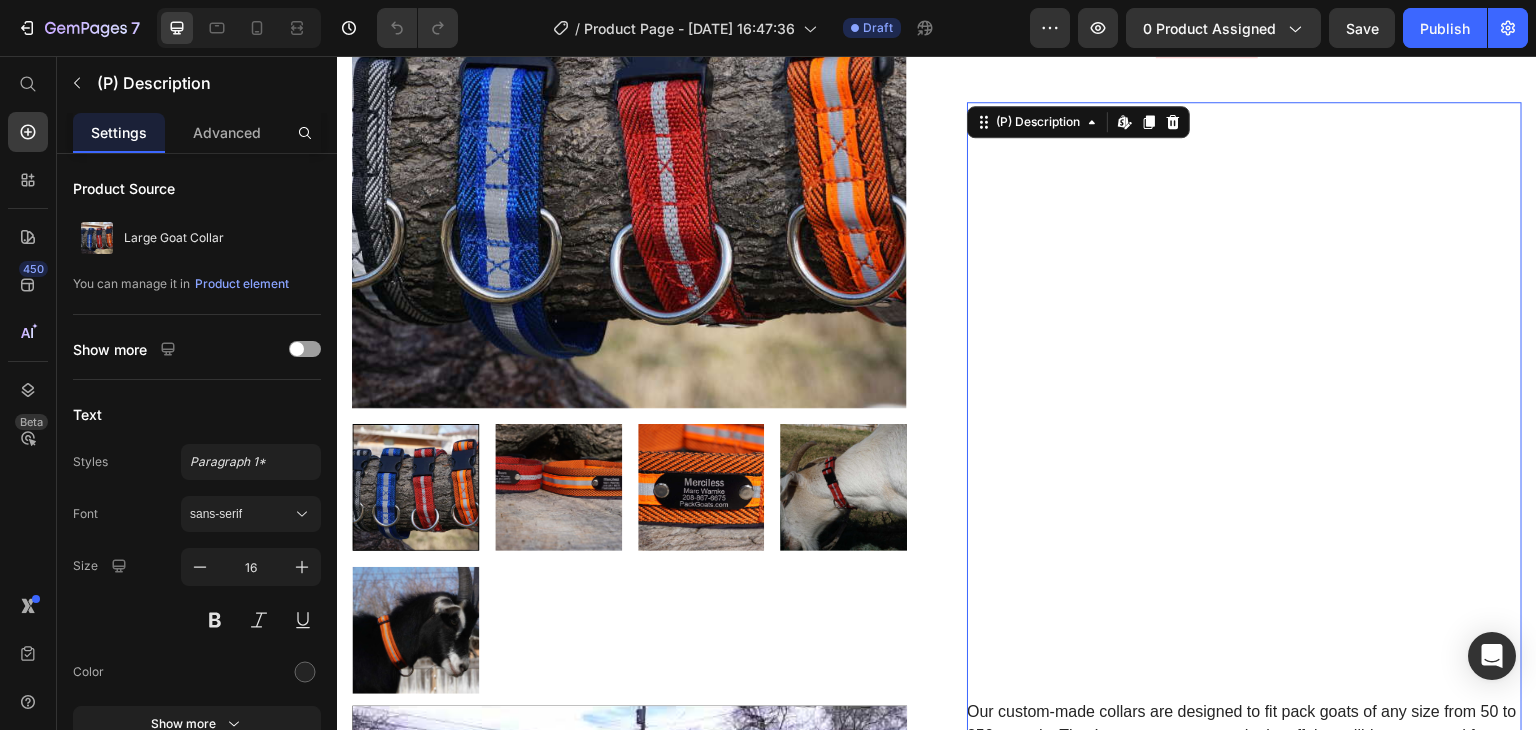 scroll, scrollTop: 300, scrollLeft: 0, axis: vertical 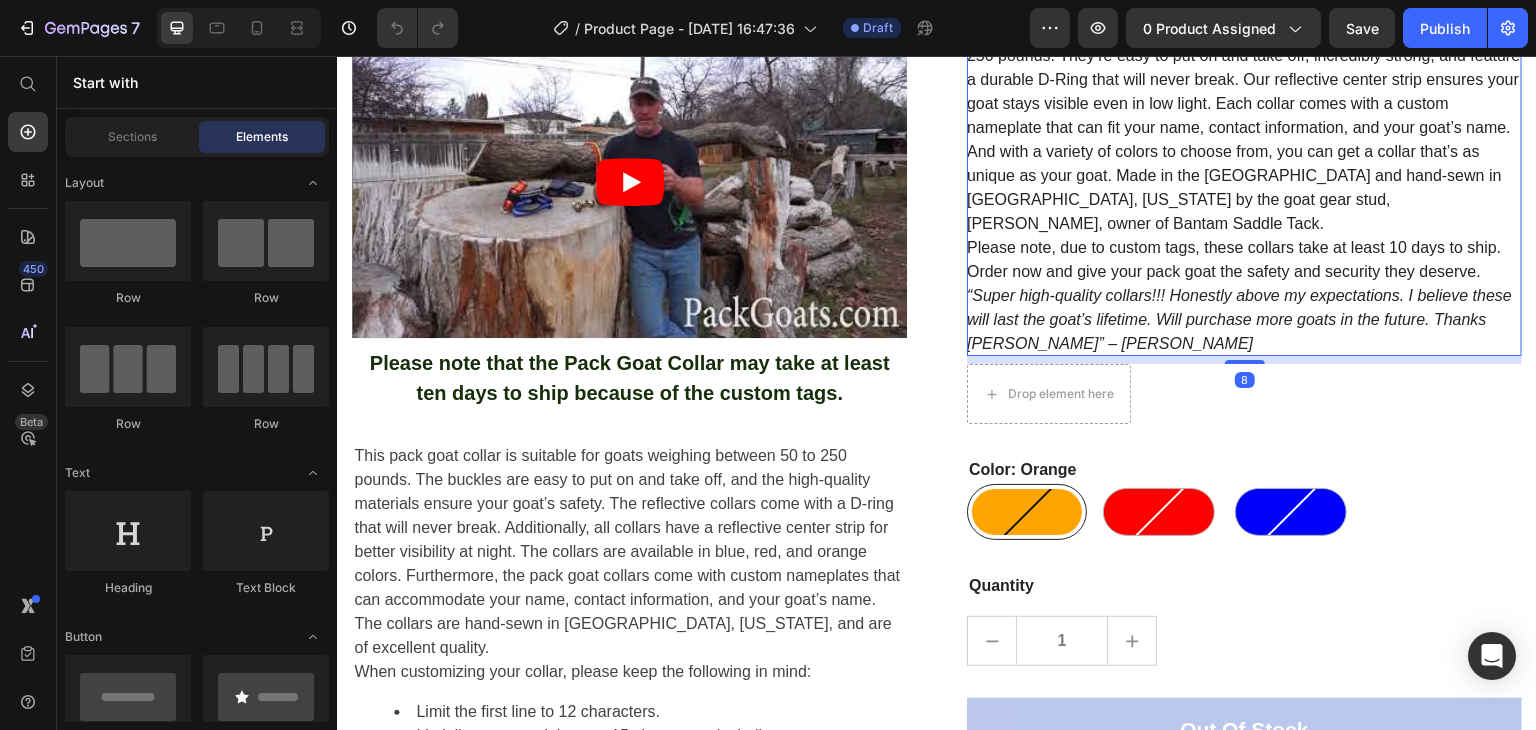 click on "Our custom-made collars are designed to fit pack goats of any size from 50 to 250 pounds. They’re easy to put on and take off, incredibly strong, and feature a durable D-Ring that will never break. Our reflective center strip ensures your goat stays visible even in low light. Each collar comes with a custom nameplate that can fit your name, contact information, and your goat’s name. And with a variety of colors to choose from, you can get a collar that’s as unique as your goat. Made in the [GEOGRAPHIC_DATA] and hand-sewn in [GEOGRAPHIC_DATA], [US_STATE] by the goat gear stud, [PERSON_NAME], owner of Bantam Saddle Tack.
Please note, due to custom tags, these collars take at least 10 days to ship. Order now and give your pack goat the safety and security they deserve.
“Super high-quality collars!!! Honestly above my expectations. I believe these will last the goat’s lifetime. Will purchase more goats in the future. Thanks [PERSON_NAME]” – [PERSON_NAME]" at bounding box center (1244, -111) 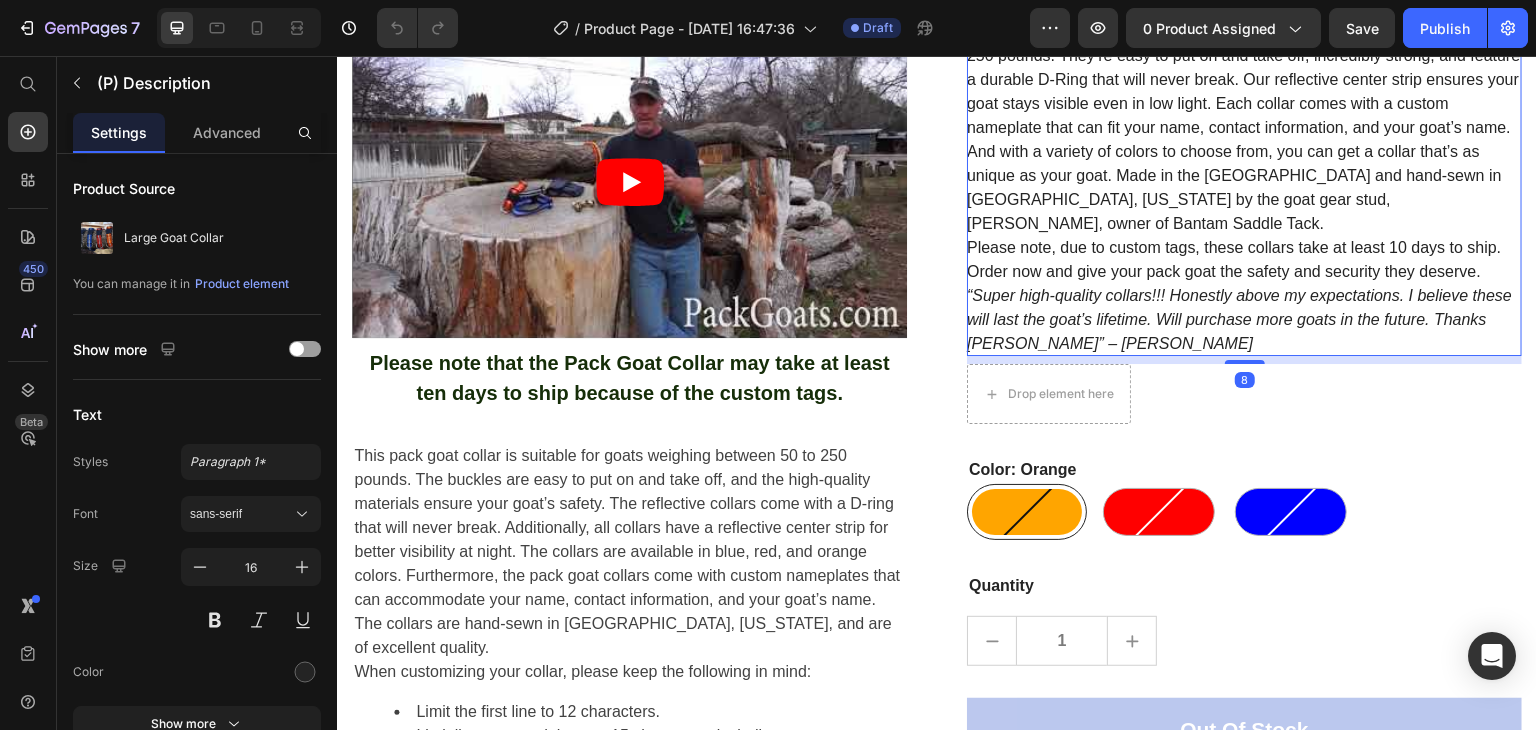 click on "Our custom-made collars are designed to fit pack goats of any size from 50 to 250 pounds. They’re easy to put on and take off, incredibly strong, and feature a durable D-Ring that will never break. Our reflective center strip ensures your goat stays visible even in low light. Each collar comes with a custom nameplate that can fit your name, contact information, and your goat’s name. And with a variety of colors to choose from, you can get a collar that’s as unique as your goat. Made in the [GEOGRAPHIC_DATA] and hand-sewn in [GEOGRAPHIC_DATA], [US_STATE] by the goat gear stud, [PERSON_NAME], owner of Bantam Saddle Tack.
Please note, due to custom tags, these collars take at least 10 days to ship. Order now and give your pack goat the safety and security they deserve.
“Super high-quality collars!!! Honestly above my expectations. I believe these will last the goat’s lifetime. Will purchase more goats in the future. Thanks [PERSON_NAME]” – [PERSON_NAME]" at bounding box center (1244, -111) 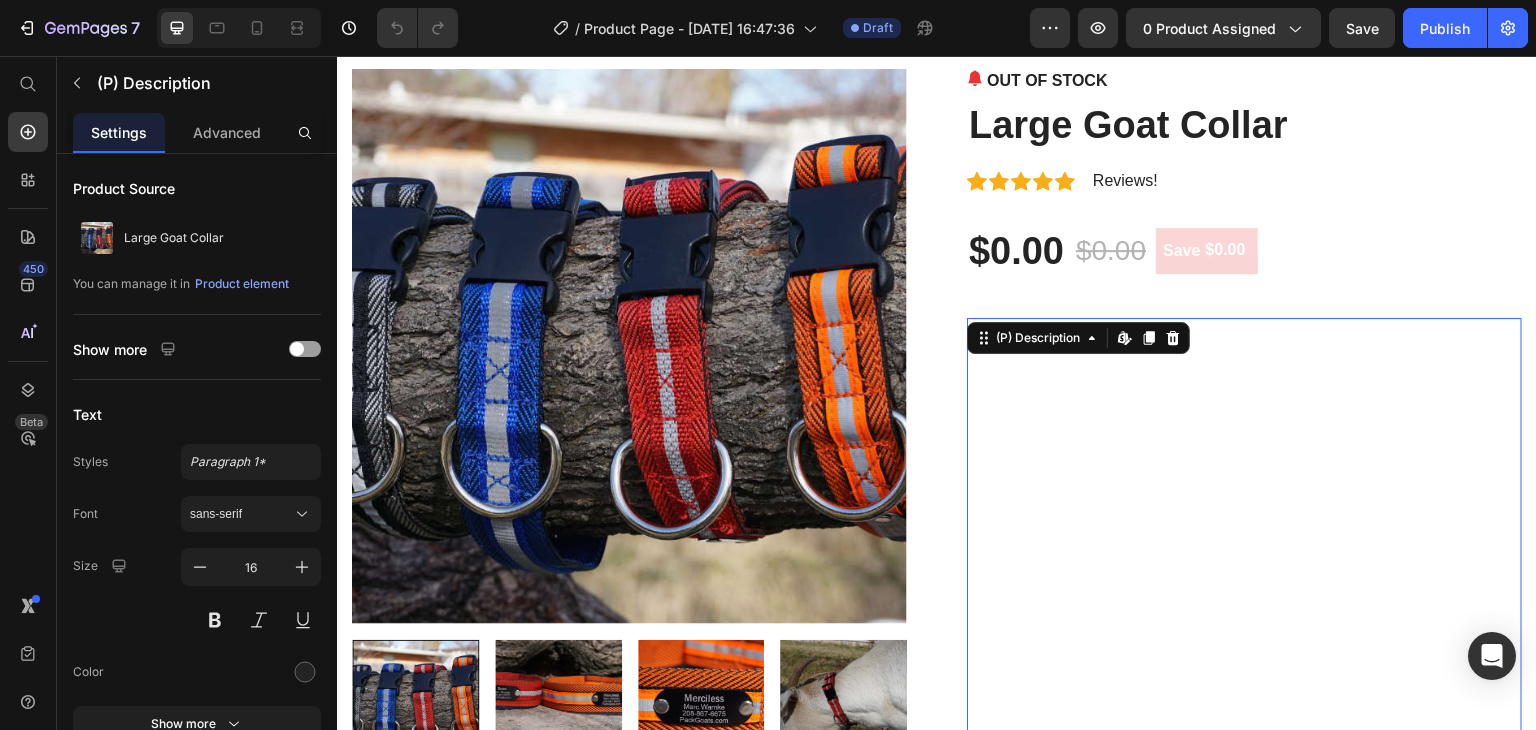scroll, scrollTop: 96, scrollLeft: 0, axis: vertical 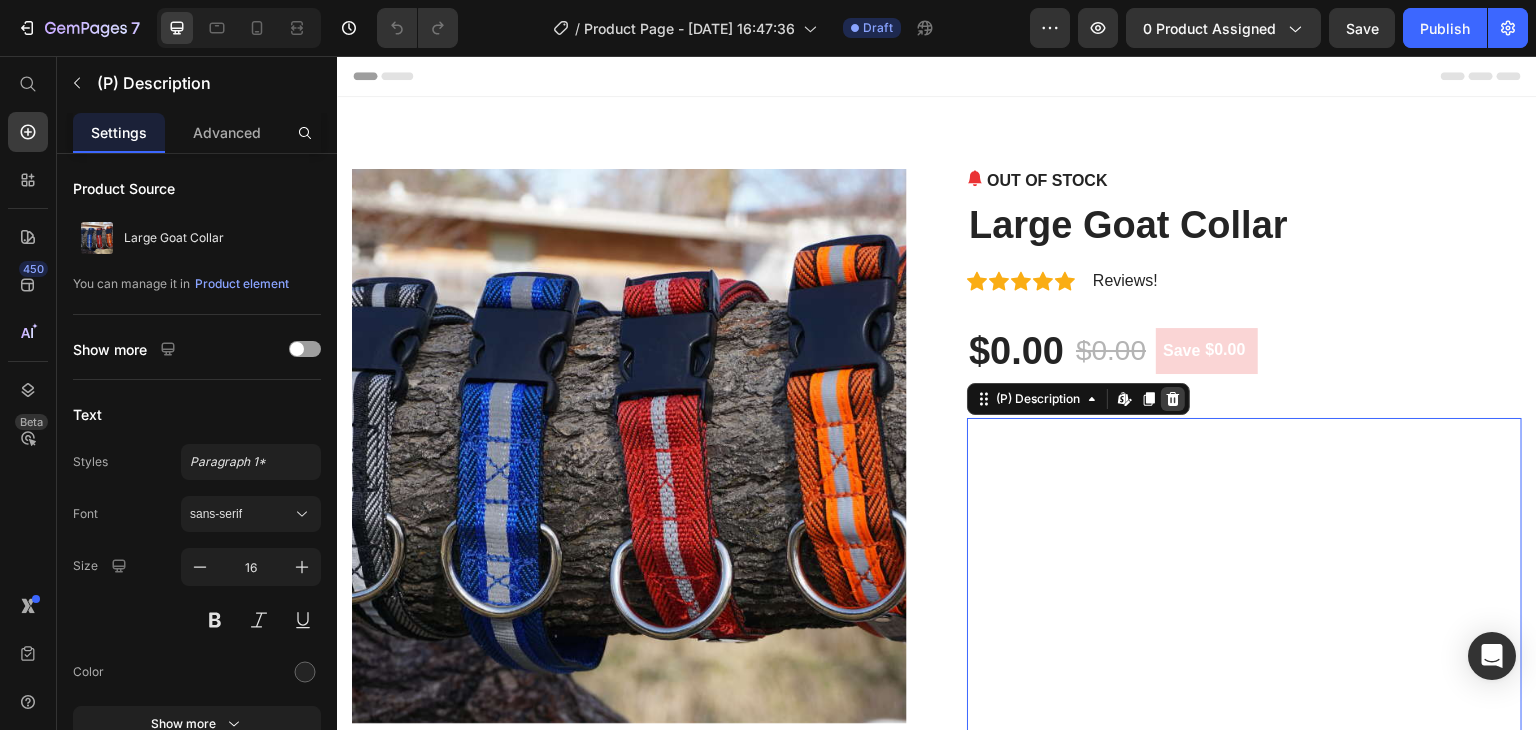 click 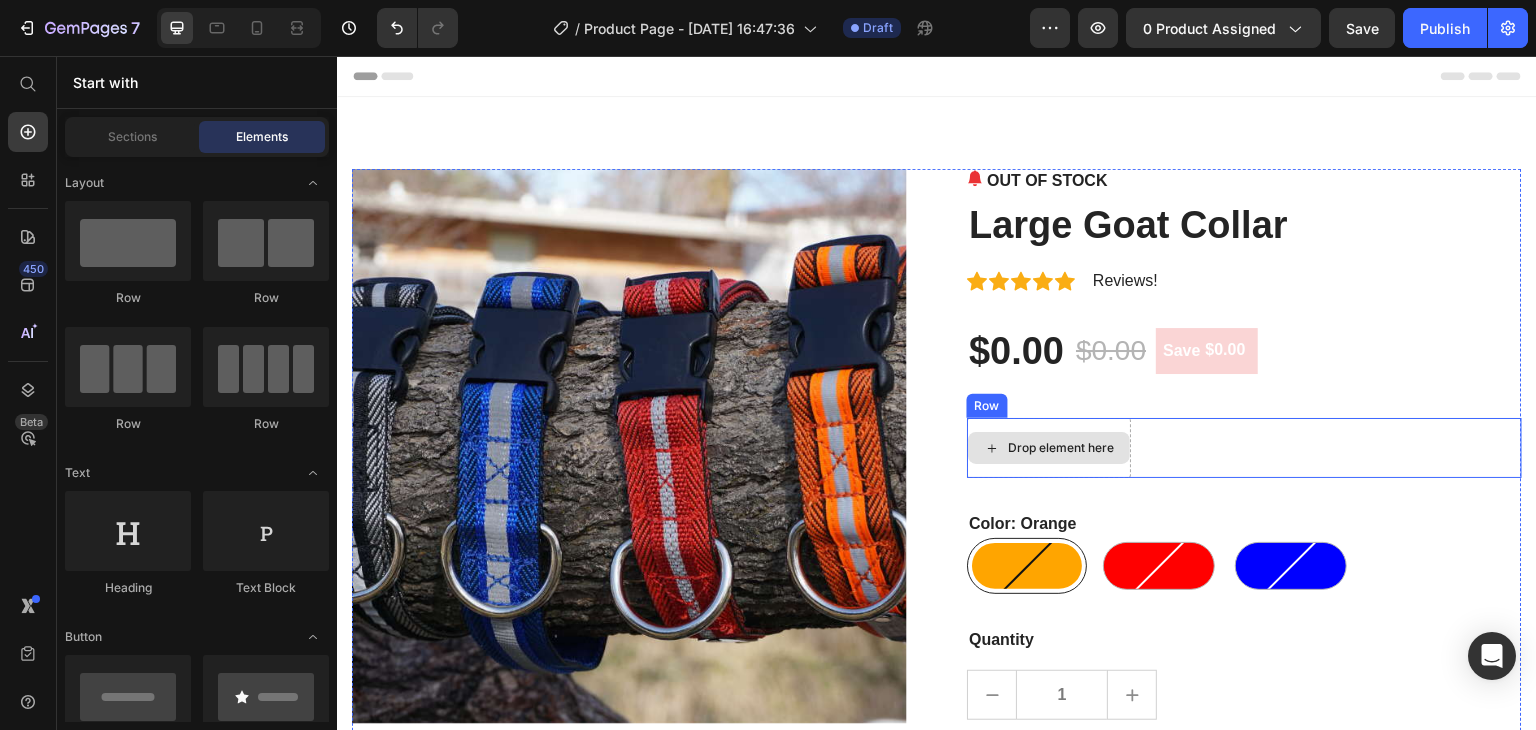 click on "Drop element here" at bounding box center (1049, 448) 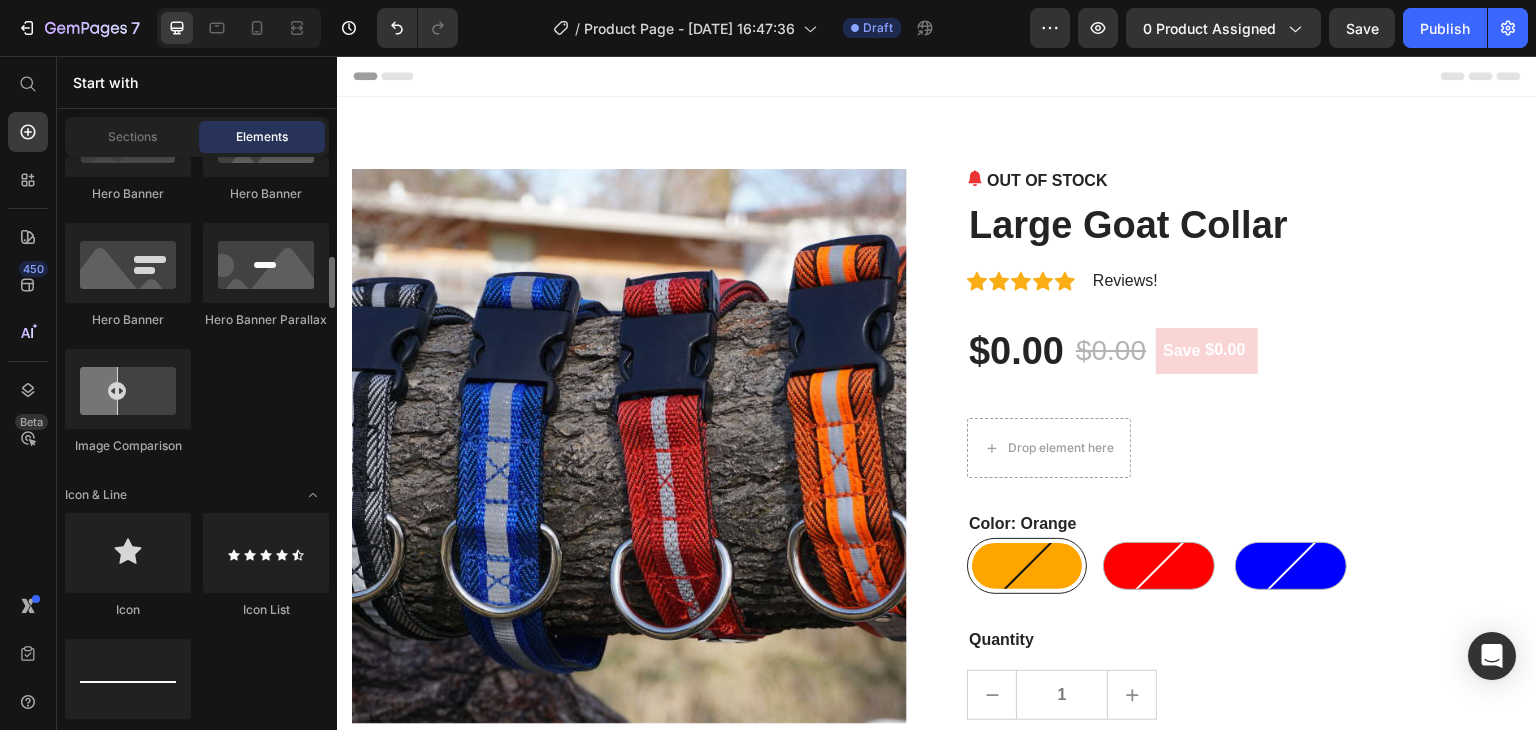 scroll, scrollTop: 700, scrollLeft: 0, axis: vertical 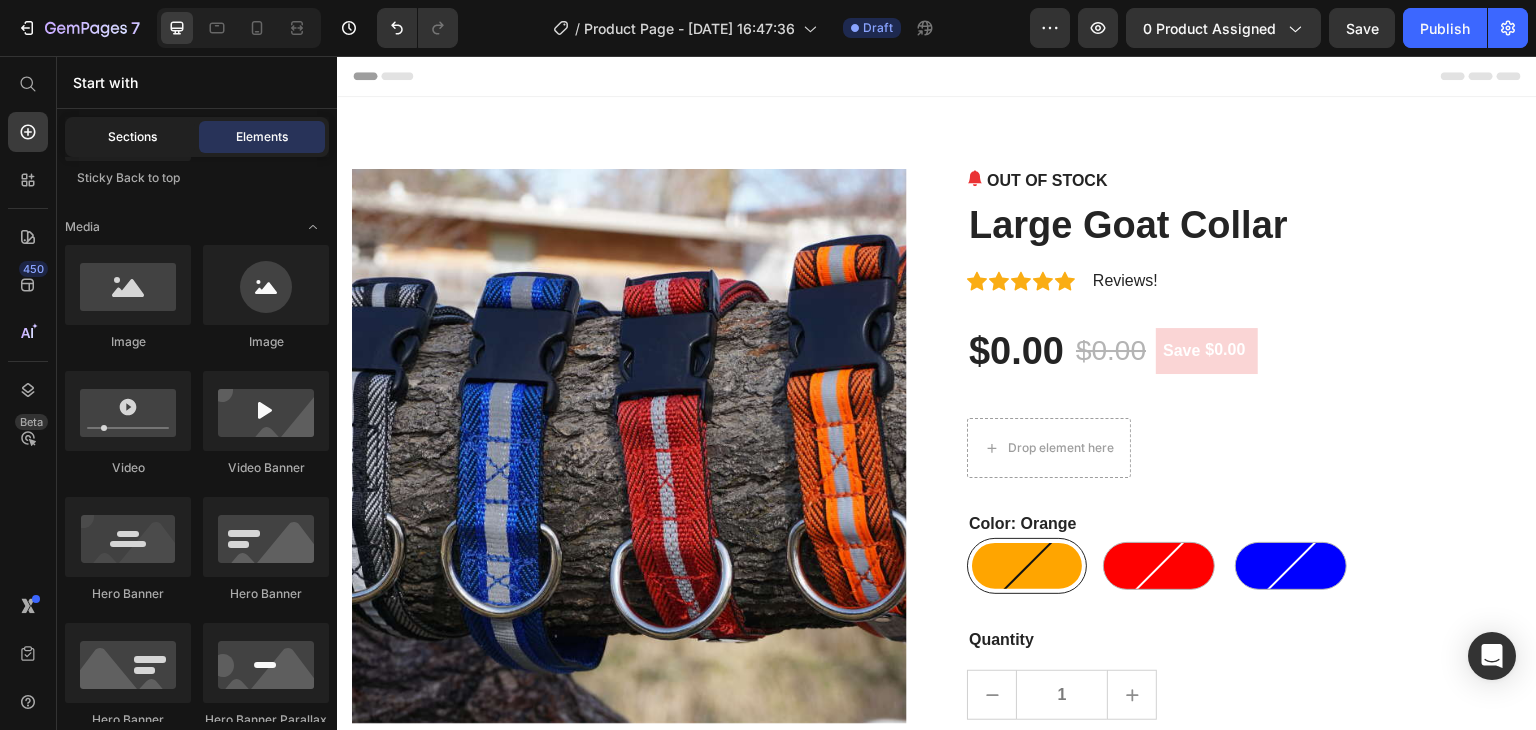 click on "Sections" at bounding box center (132, 137) 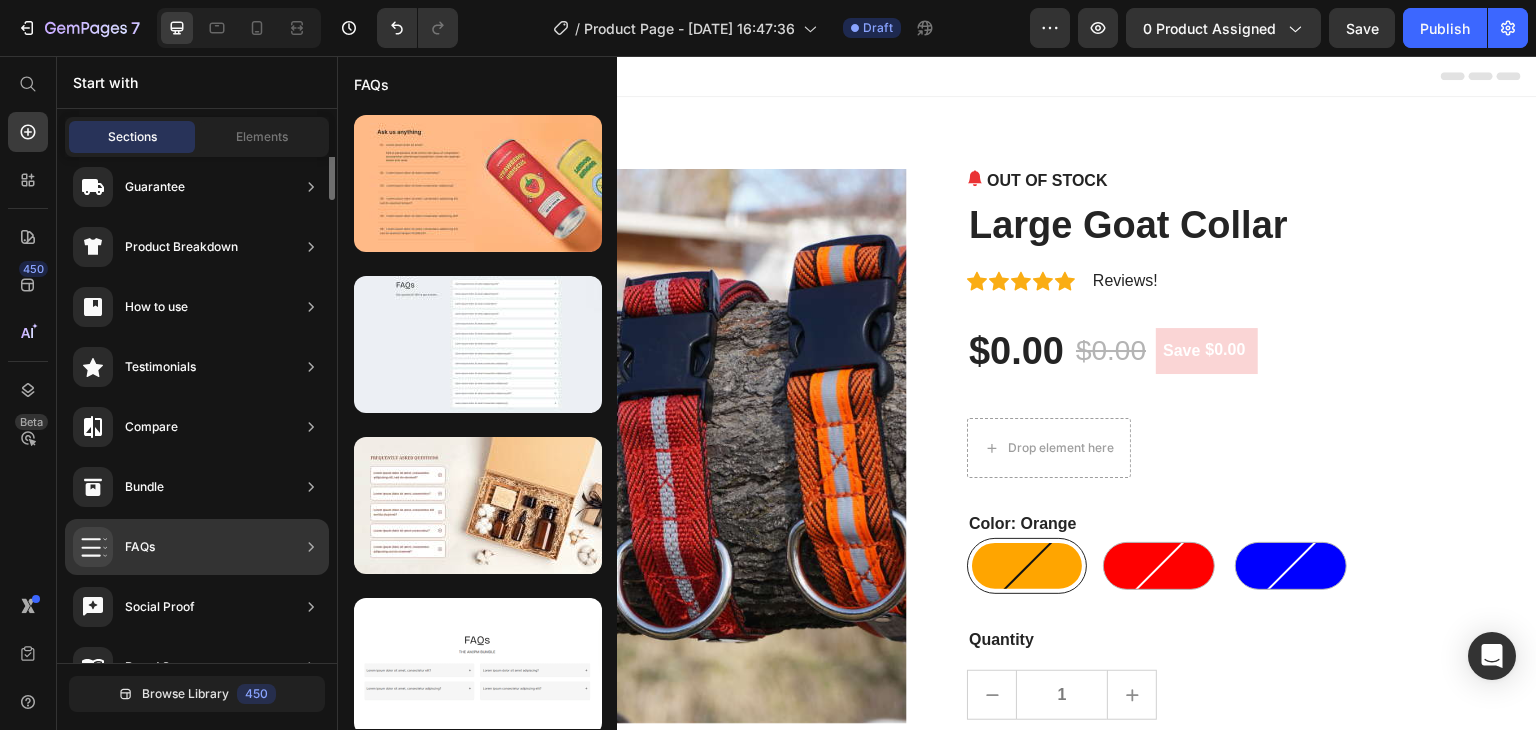 scroll, scrollTop: 0, scrollLeft: 0, axis: both 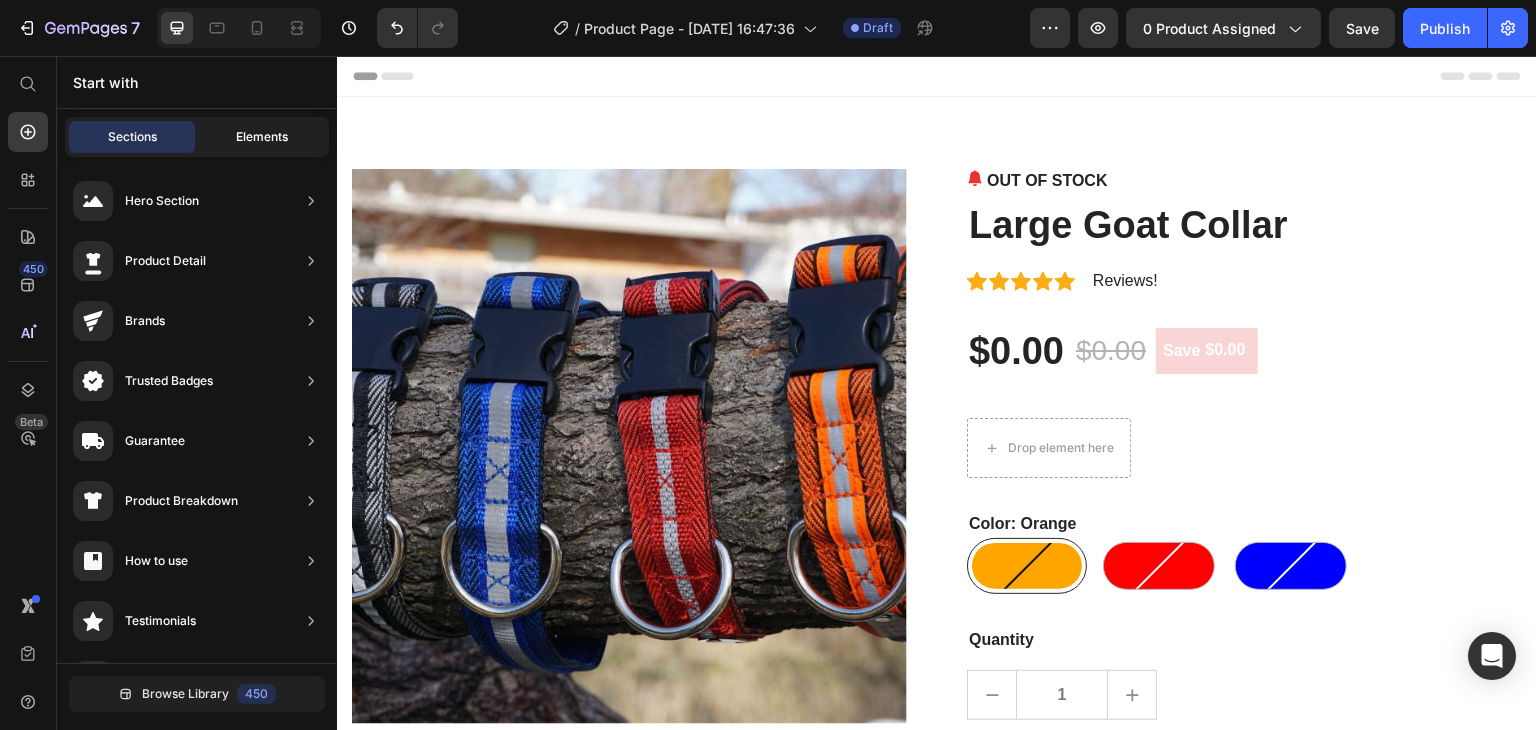click on "Elements" at bounding box center [262, 137] 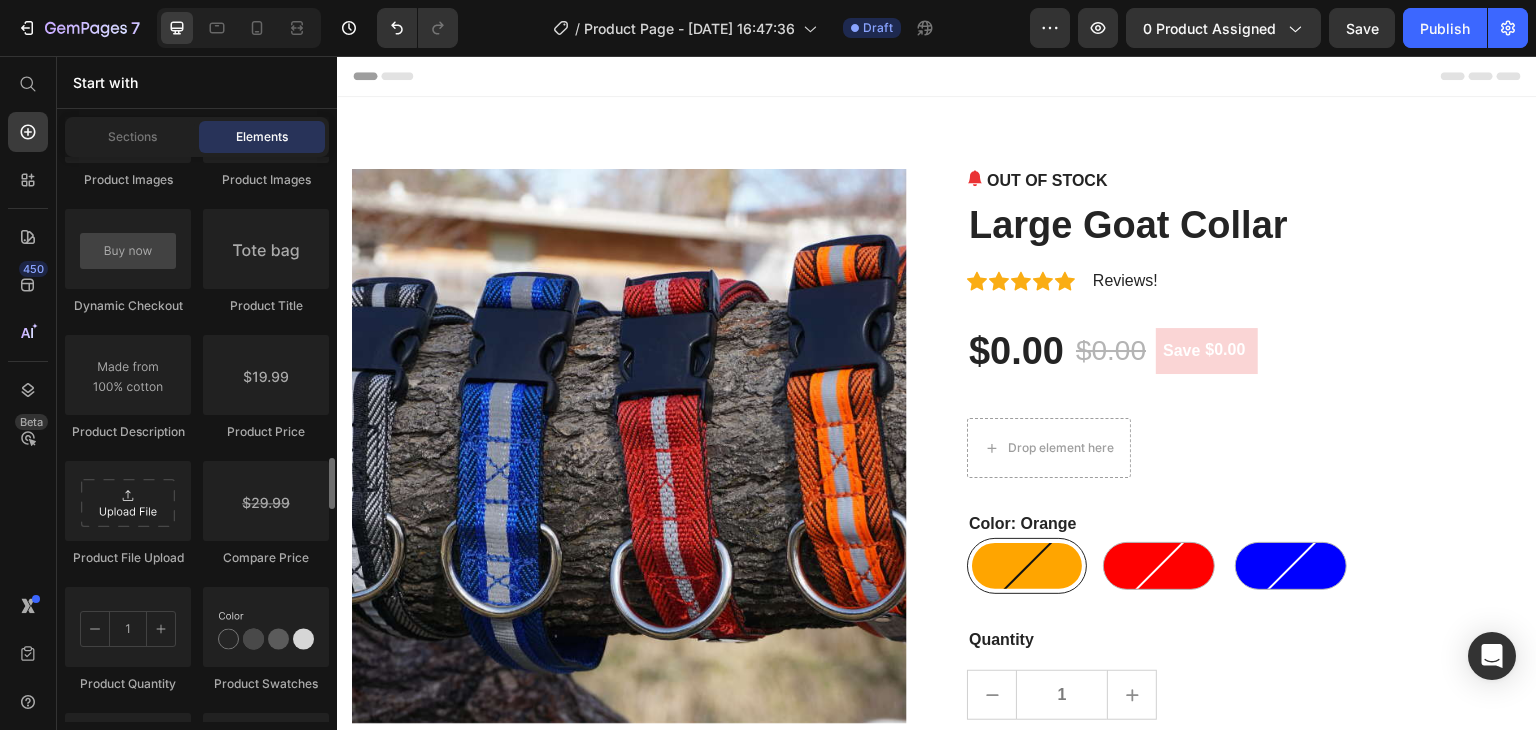 scroll, scrollTop: 3400, scrollLeft: 0, axis: vertical 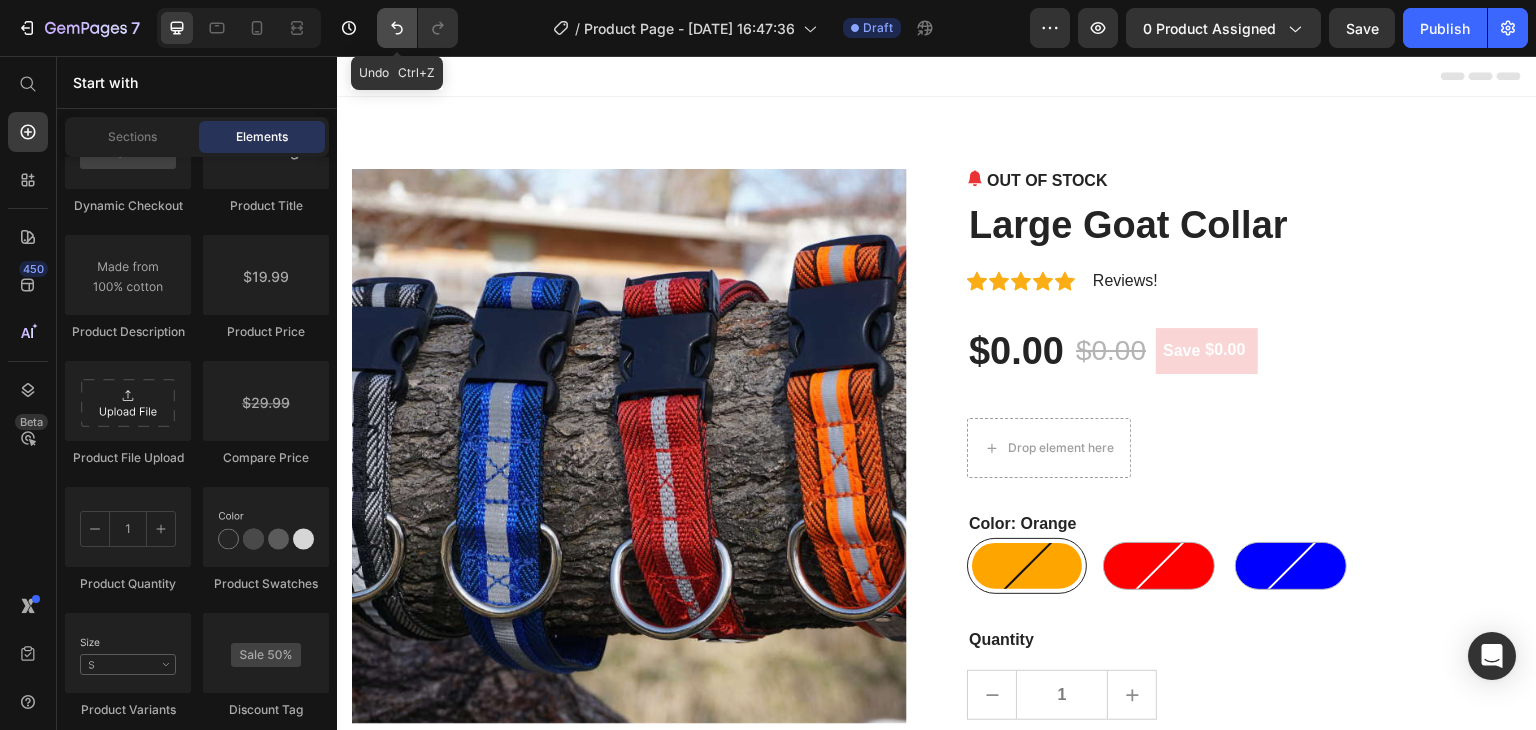 click 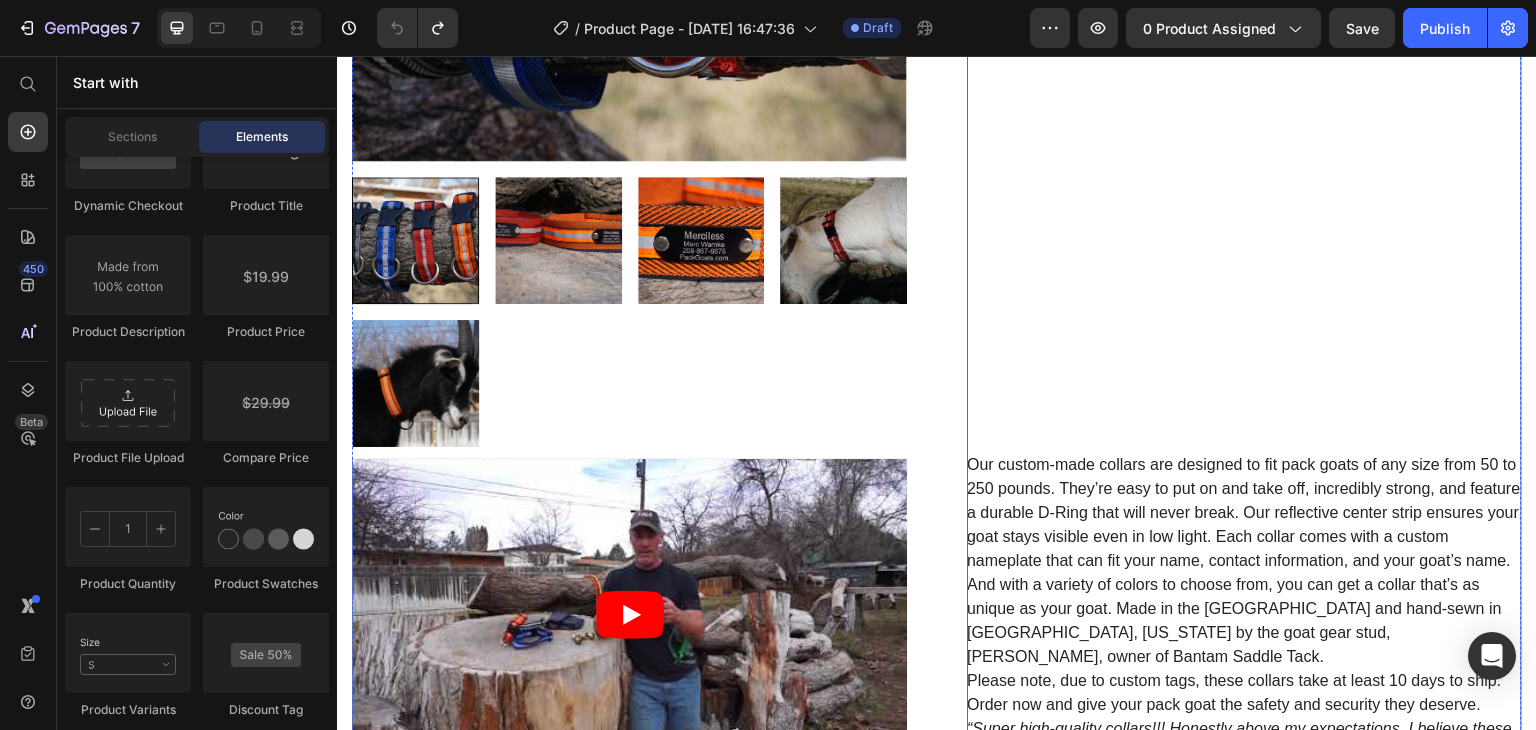 scroll, scrollTop: 500, scrollLeft: 0, axis: vertical 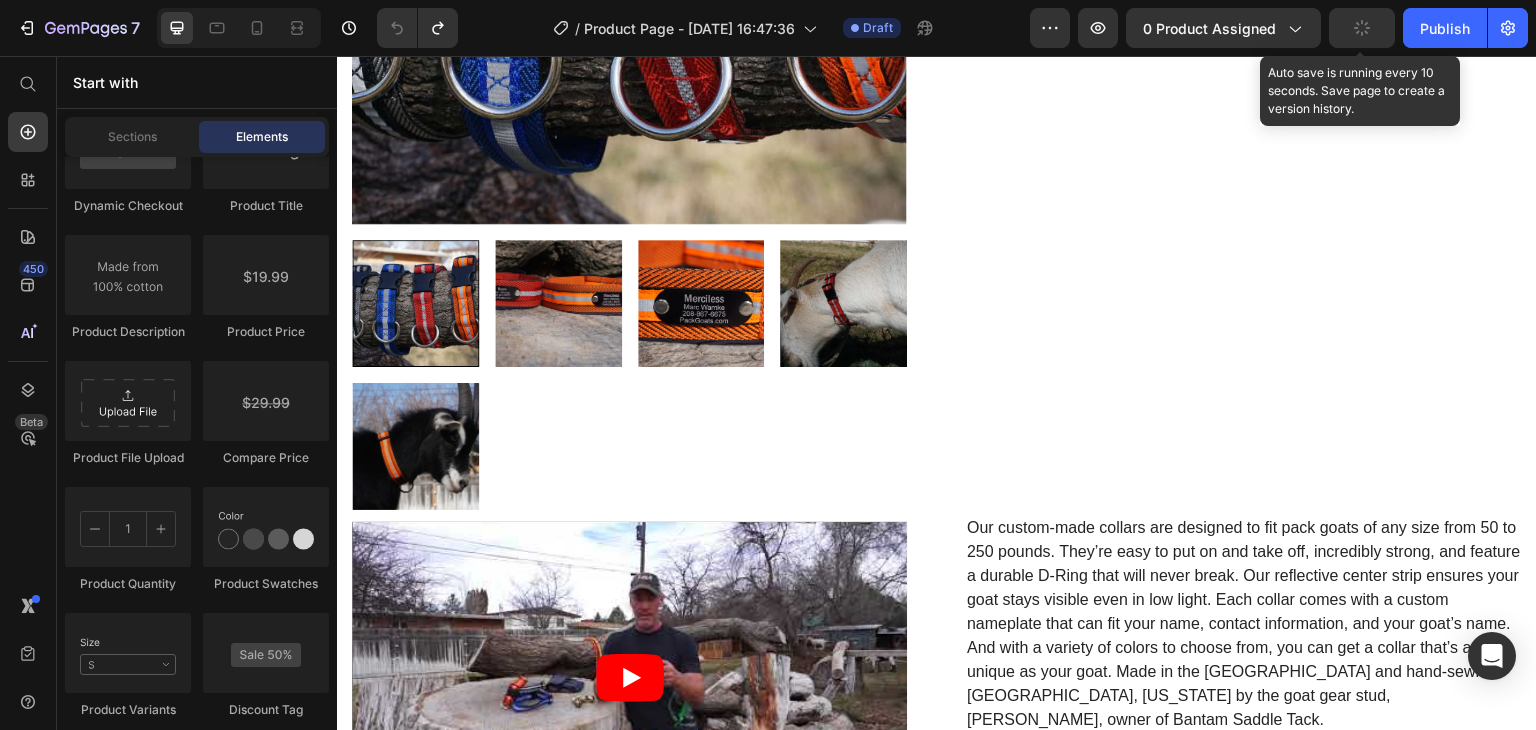 click 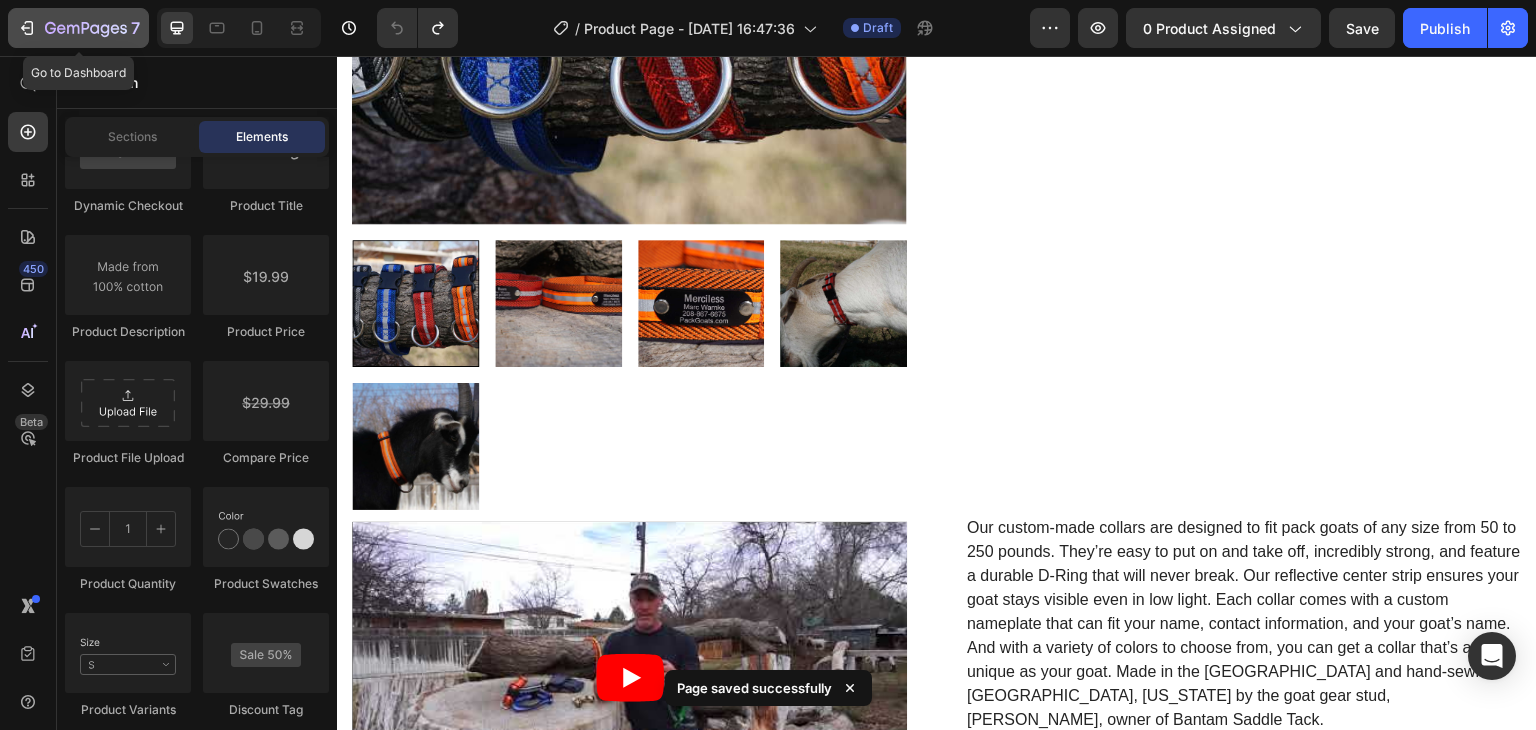 click 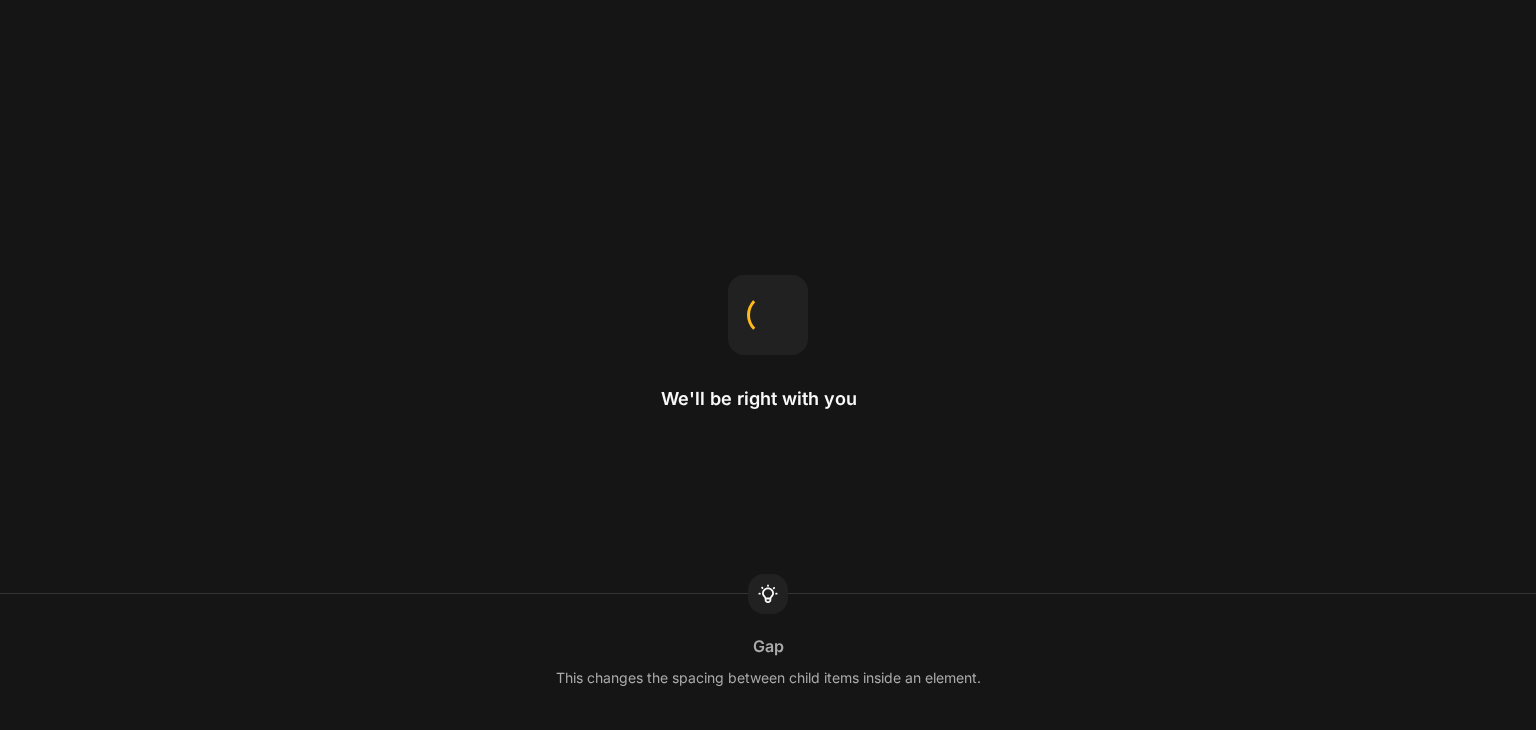 scroll, scrollTop: 0, scrollLeft: 0, axis: both 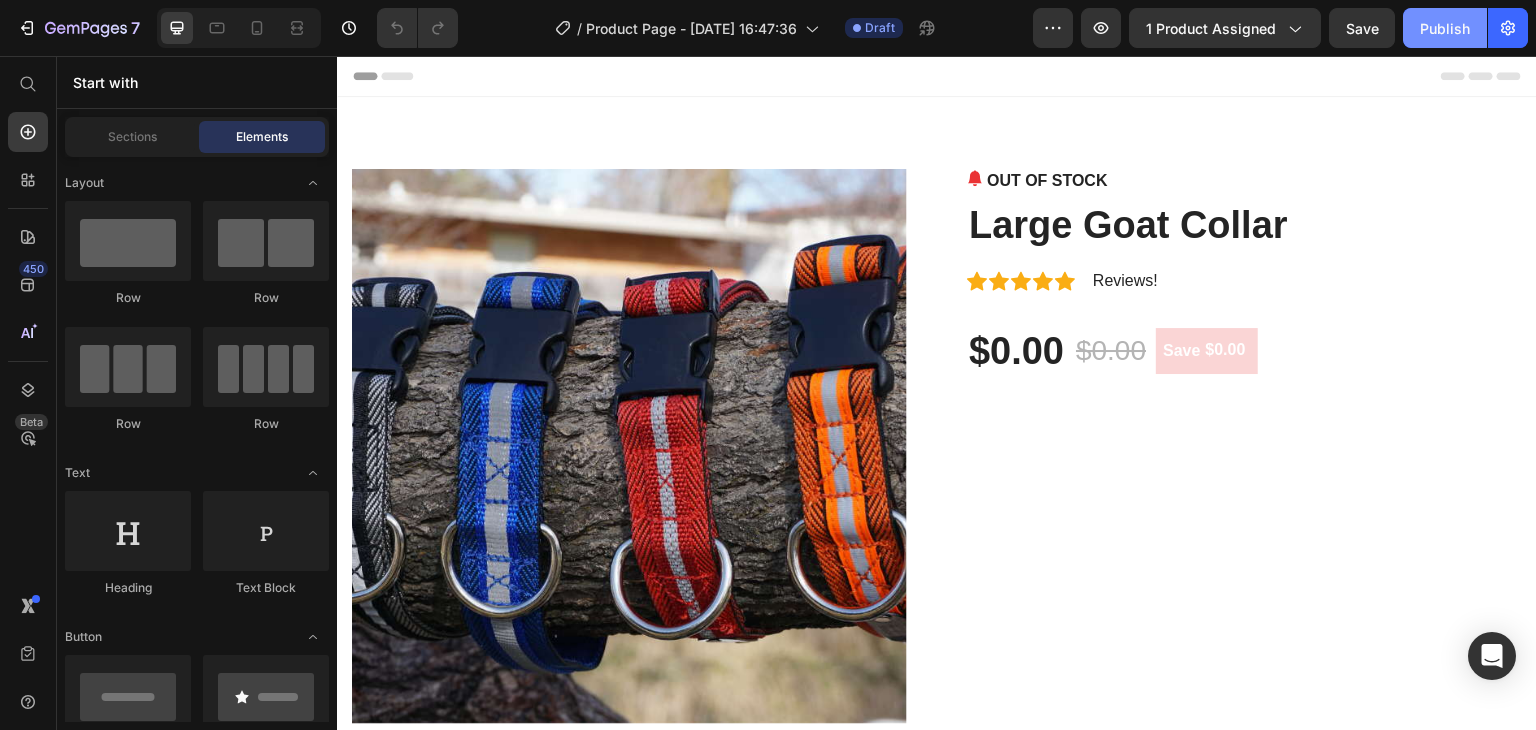 click on "Publish" at bounding box center (1445, 28) 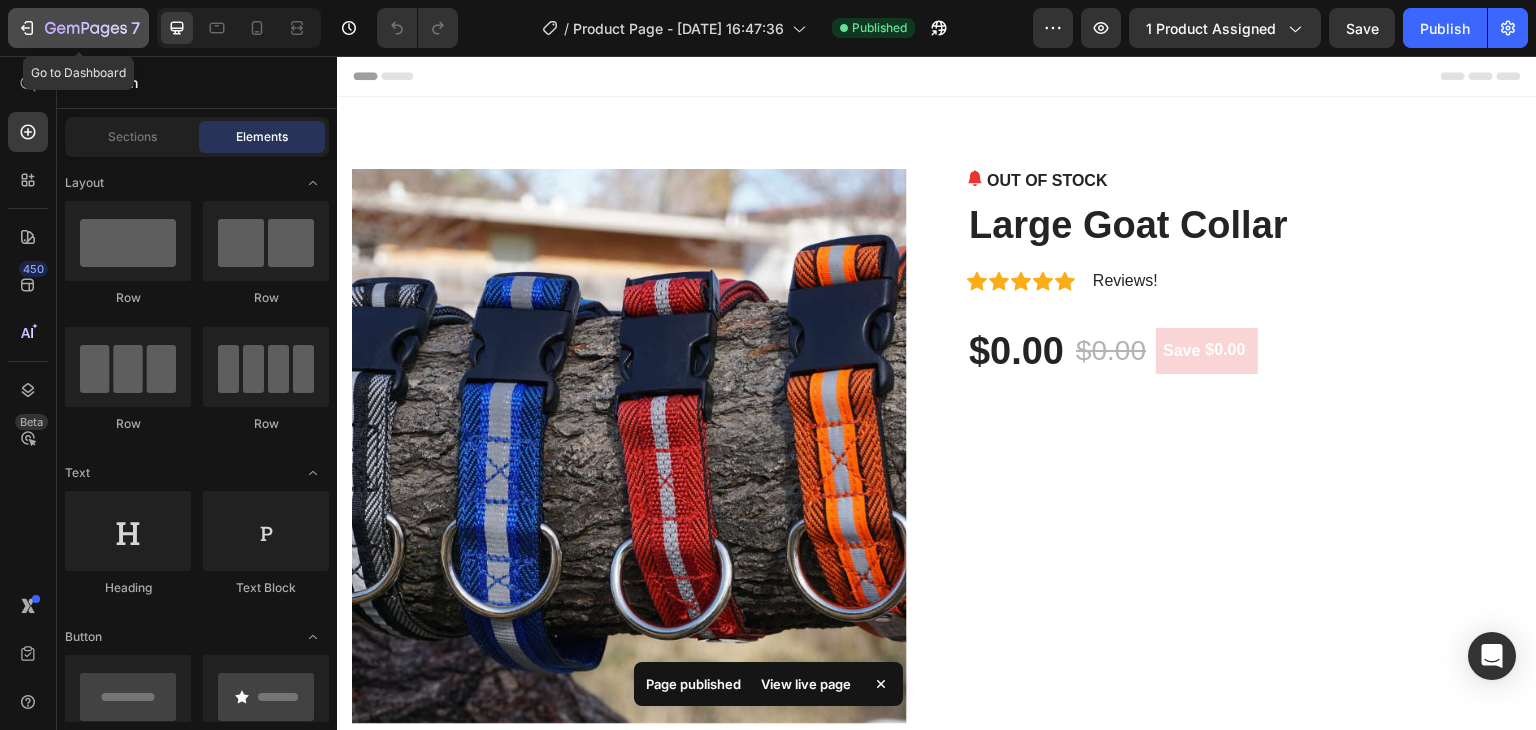 click 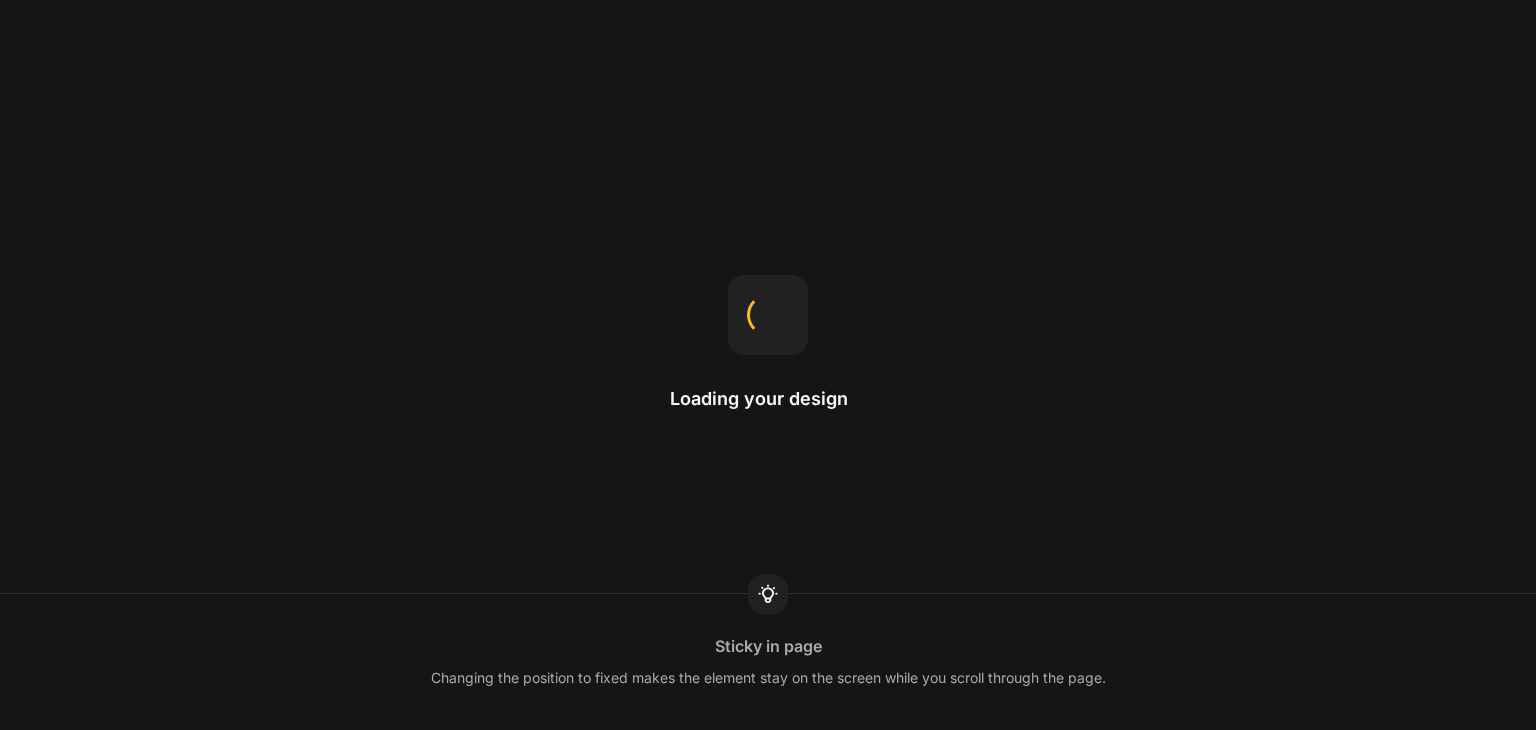 scroll, scrollTop: 0, scrollLeft: 0, axis: both 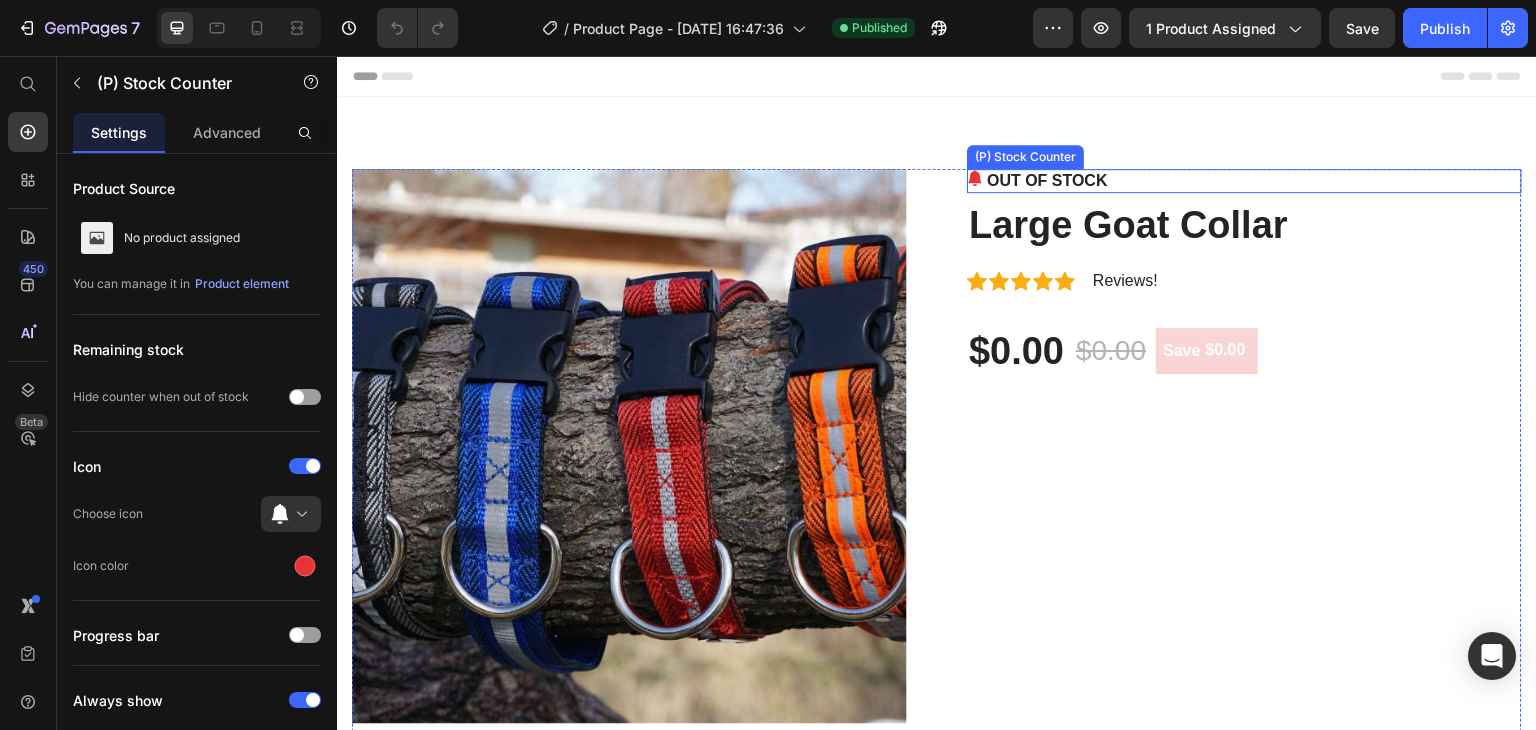 click on "(P) Stock Counter" at bounding box center [1025, 157] 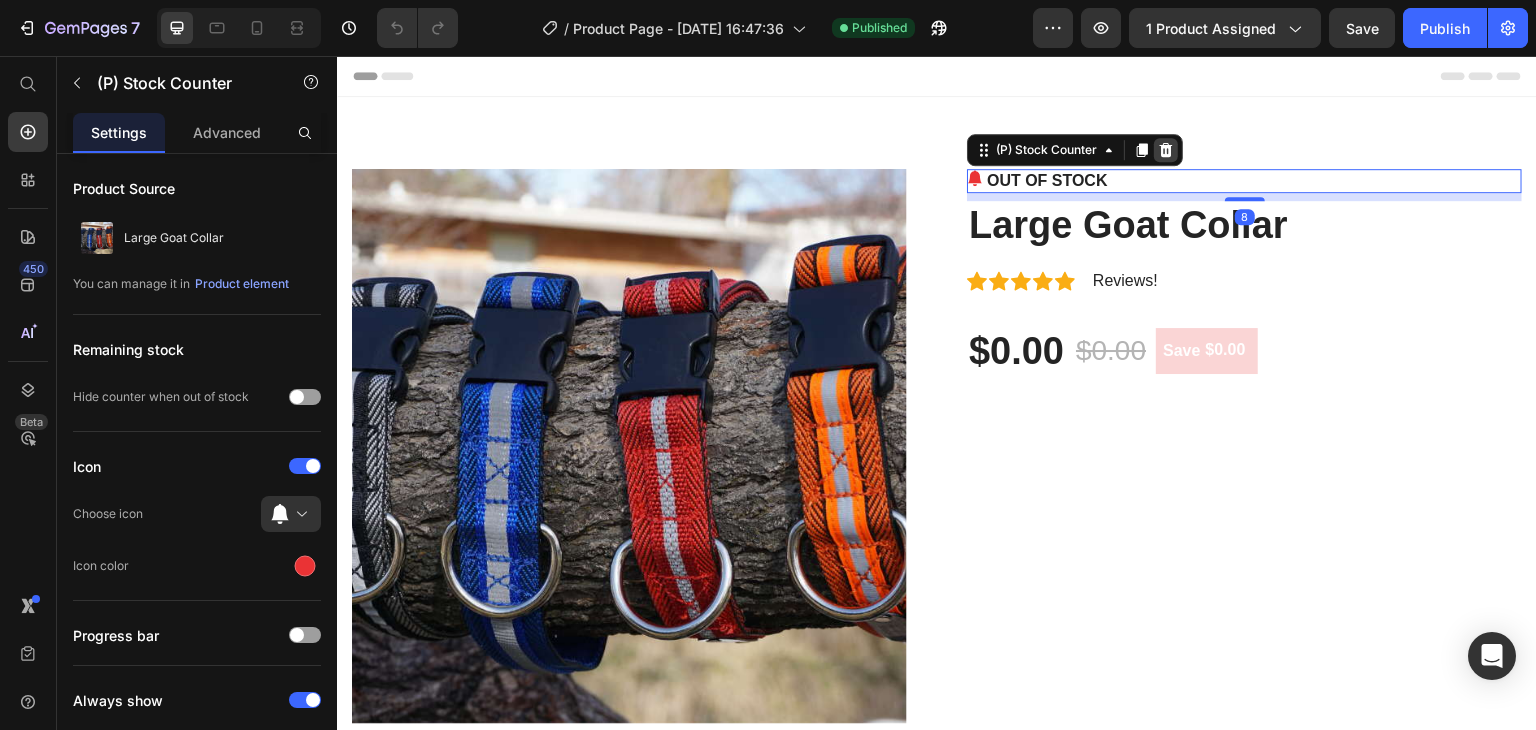 click 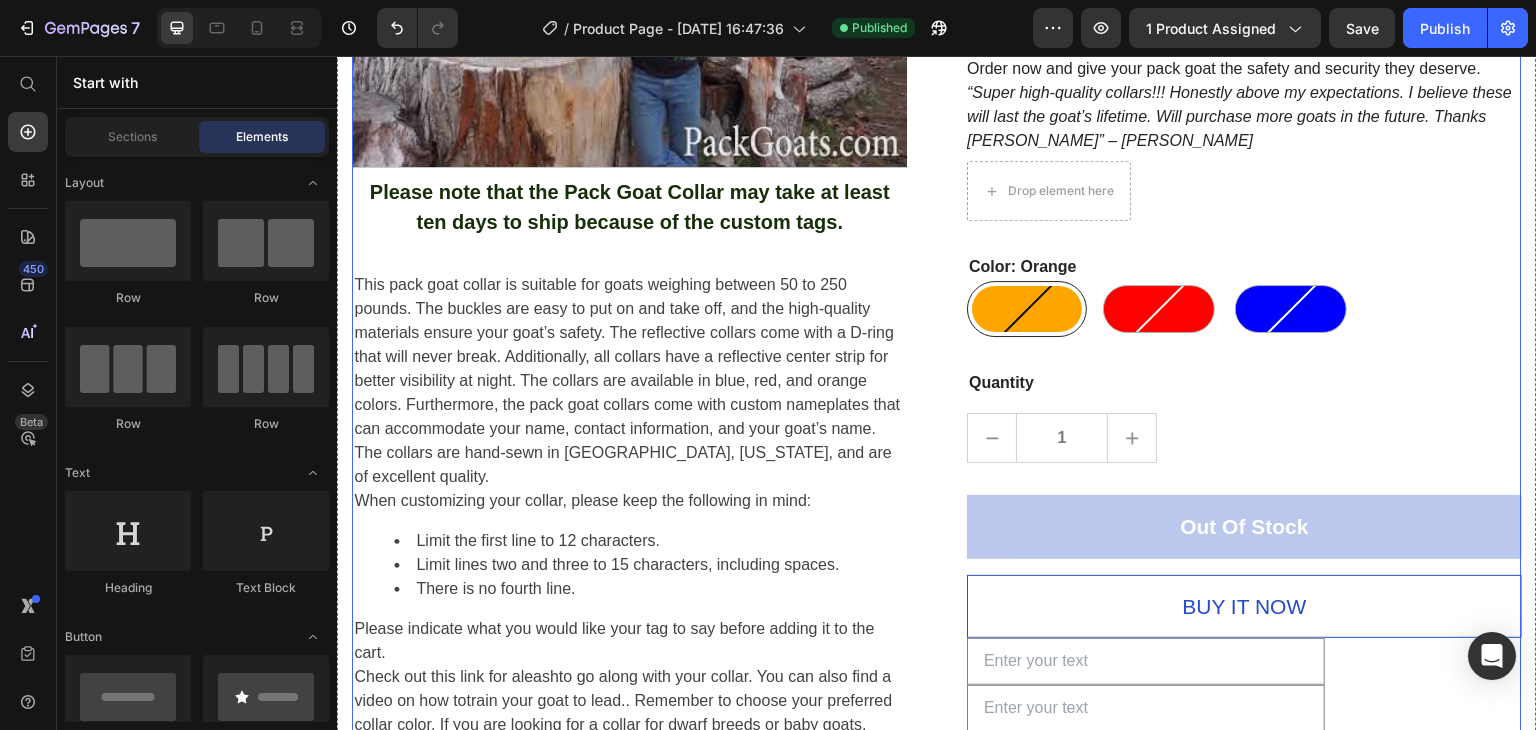 scroll, scrollTop: 1300, scrollLeft: 0, axis: vertical 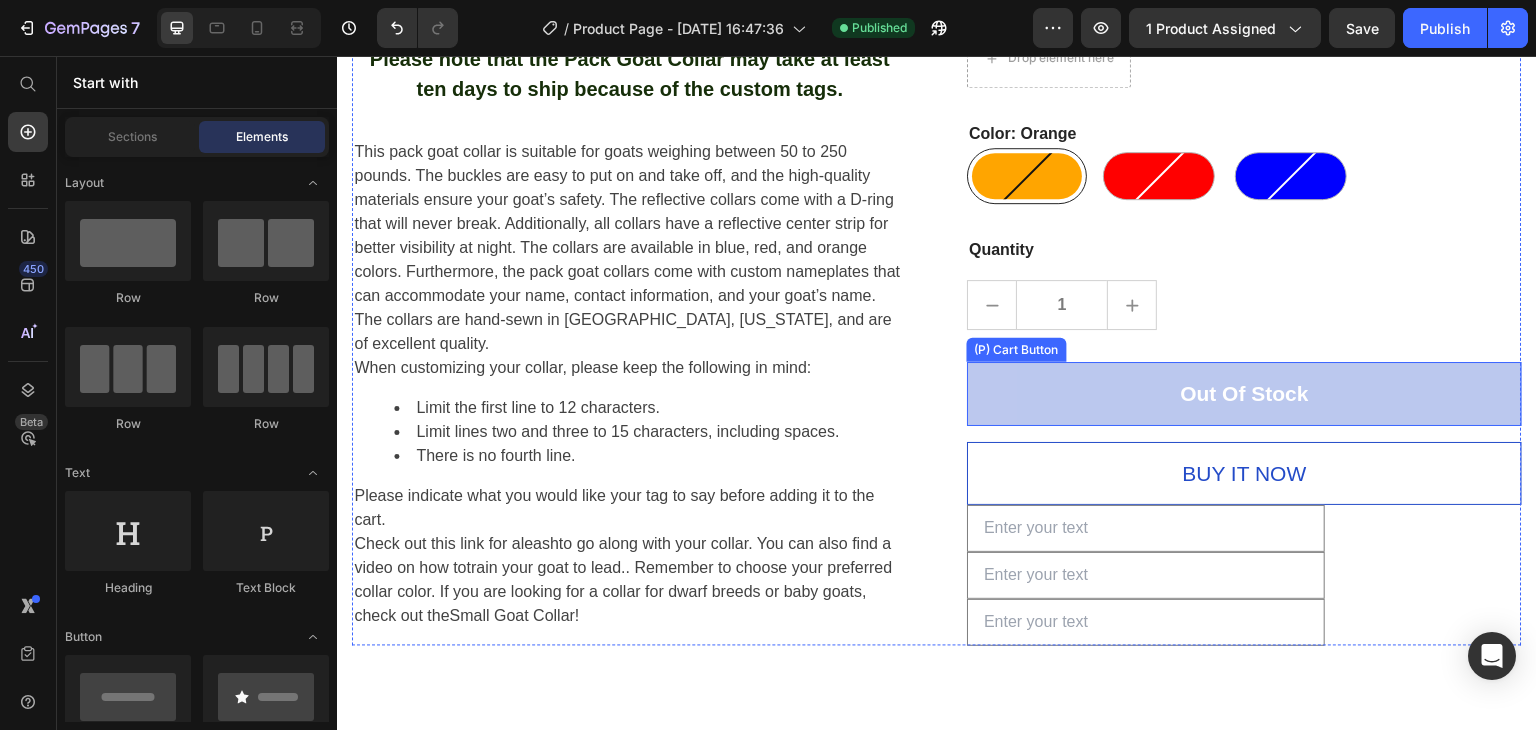 click on "Large Goat Collar (P) Title
Icon
Icon
Icon
Icon
Icon Icon List Hoz Reviews! Text block Row $0.00 (P) Price $0.00 (P) Price Save $0.00 (P) Tag Row
Our custom-made collars are designed to fit pack goats of any size from 50 to 250 pounds. They’re easy to put on and take off, incredibly strong, and feature a durable D-Ring that will never break. Our reflective center strip ensures your goat stays visible even in low light. Each collar comes with a custom nameplate that can fit your name, contact information, and your goat’s name. And with a variety of colors to choose from, you can get a collar that’s as unique as your goat. Made in the USA and hand-sewn in Rigby, Idaho by the goat gear stud, Matt Lyon, owner of Bantam Saddle Tack.
Please note, due to custom tags, these collars take at least 10 days to ship. Order now and give your pack goat the safety and security they deserve.
(P) Description
Row Orange" at bounding box center (1244, -243) 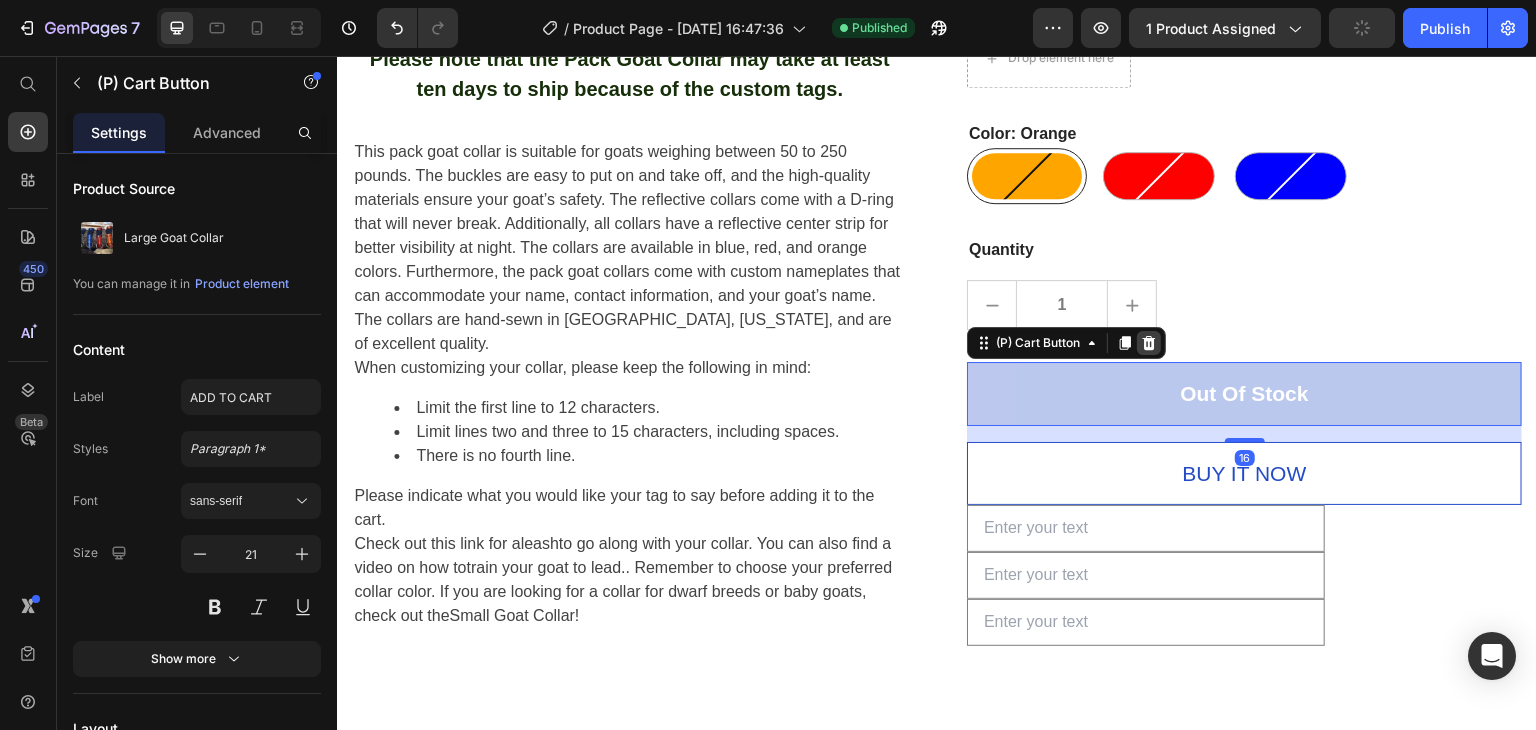 click 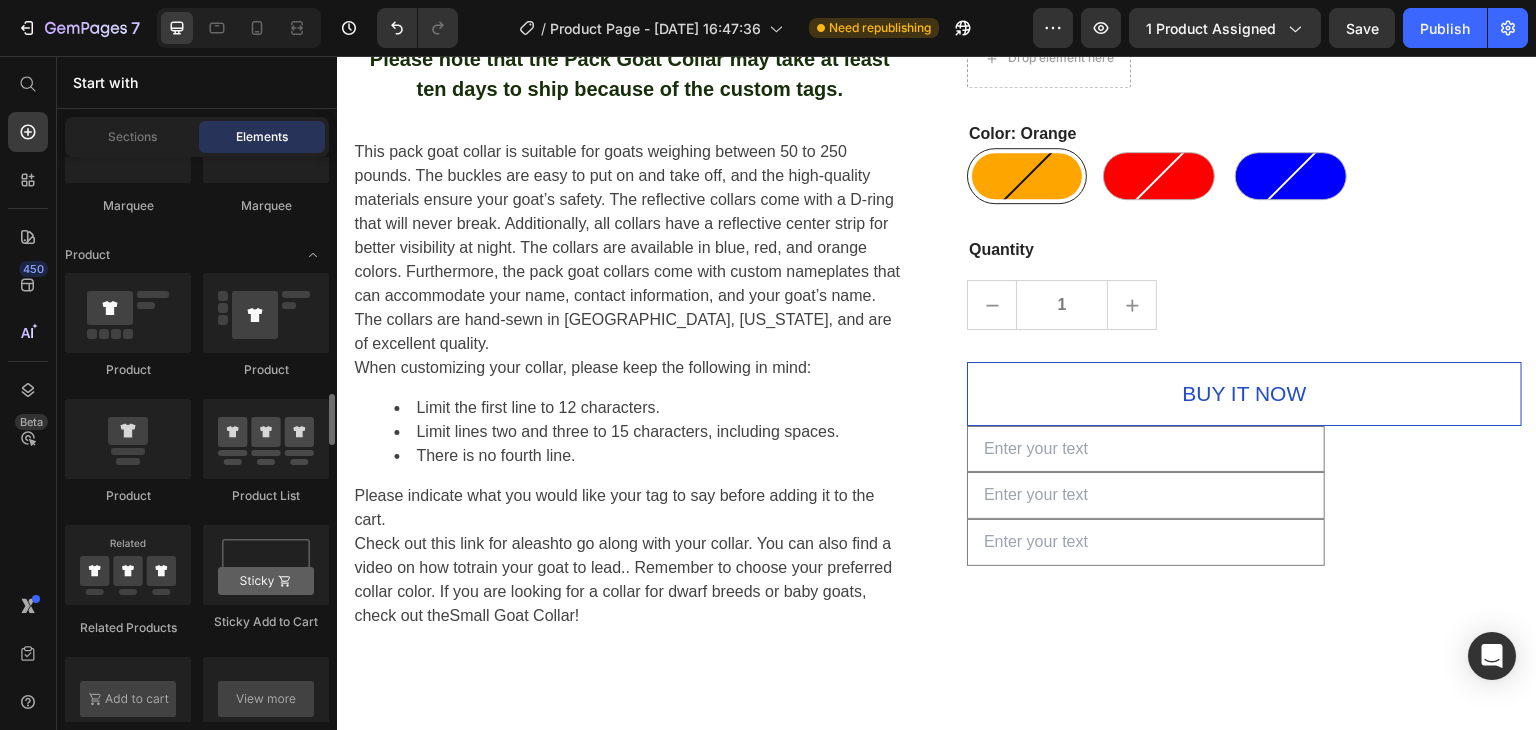scroll, scrollTop: 2700, scrollLeft: 0, axis: vertical 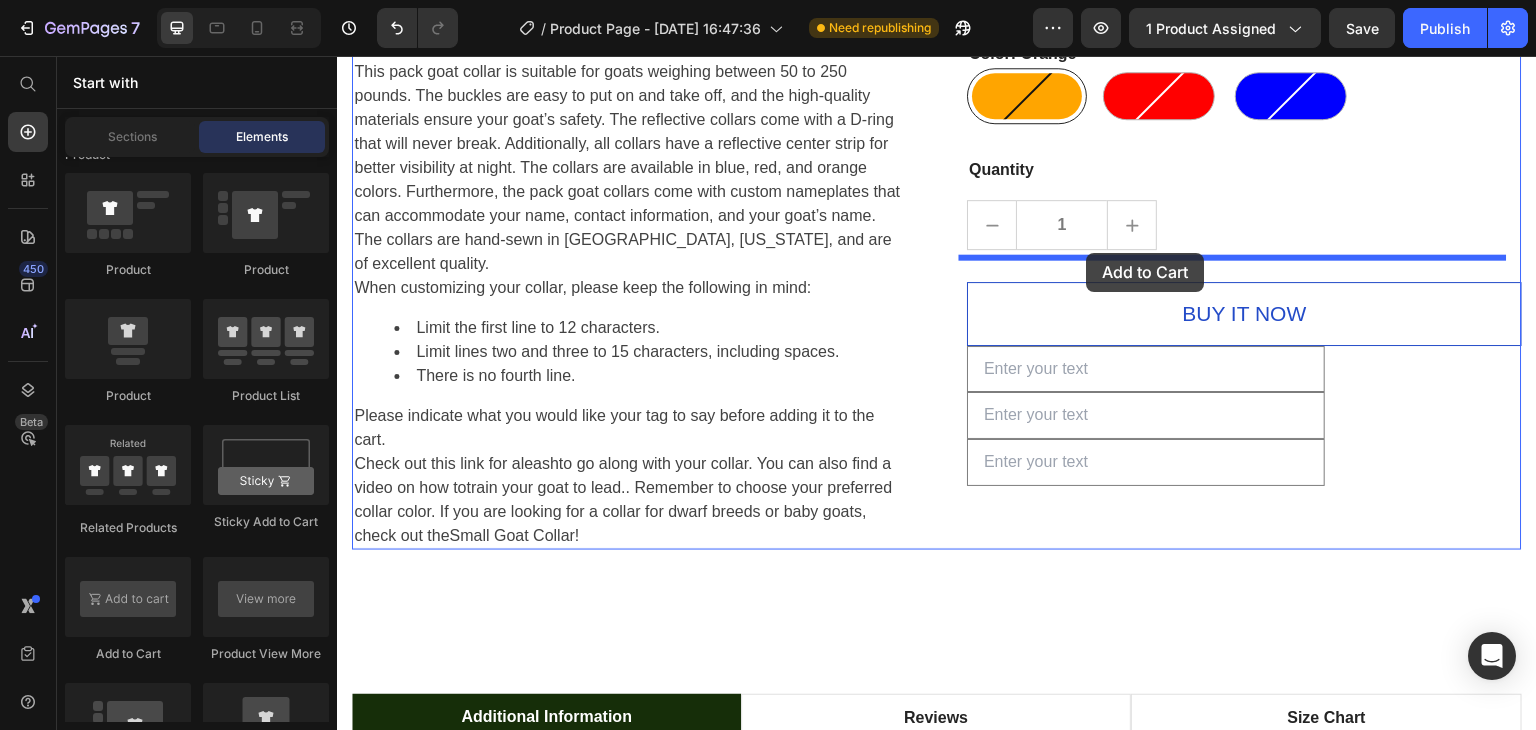 drag, startPoint x: 478, startPoint y: 676, endPoint x: 1087, endPoint y: 253, distance: 741.49176 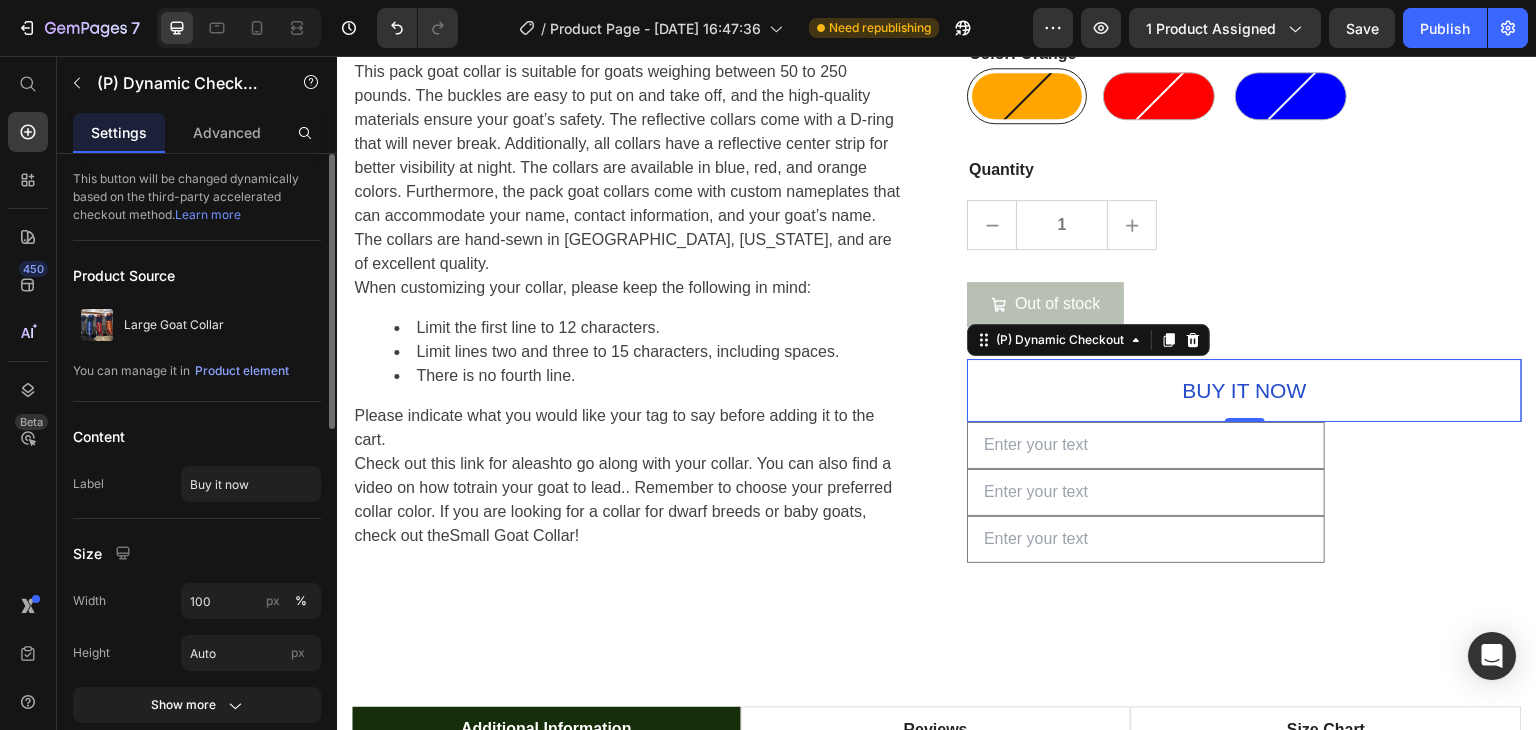 scroll, scrollTop: 100, scrollLeft: 0, axis: vertical 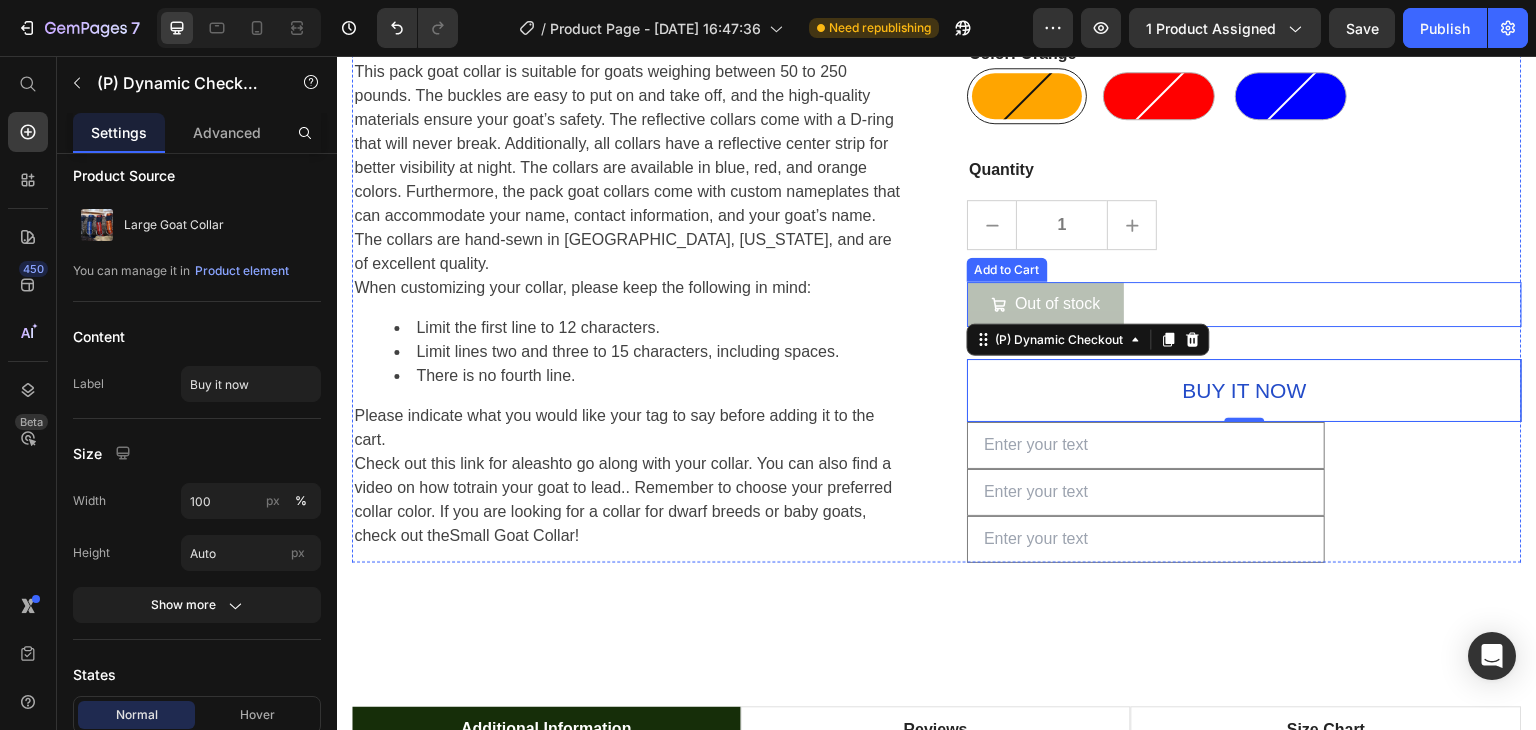 click on "Large Goat Collar (P) Title
Icon
Icon
Icon
Icon
Icon Icon List Hoz Reviews! Text block Row $0.00 (P) Price $0.00 (P) Price Save $0.00 (P) Tag Row
Our custom-made collars are designed to fit pack goats of any size from 50 to 250 pounds. They’re easy to put on and take off, incredibly strong, and feature a durable D-Ring that will never break. Our reflective center strip ensures your goat stays visible even in low light. Each collar comes with a custom nameplate that can fit your name, contact information, and your goat’s name. And with a variety of colors to choose from, you can get a collar that’s as unique as your goat. Made in the USA and hand-sewn in Rigby, Idaho by the goat gear stud, Matt Lyon, owner of Bantam Saddle Tack.
Please note, due to custom tags, these collars take at least 10 days to ship. Order now and give your pack goat the safety and security they deserve.
(P) Description
Row Orange" at bounding box center (1244, -324) 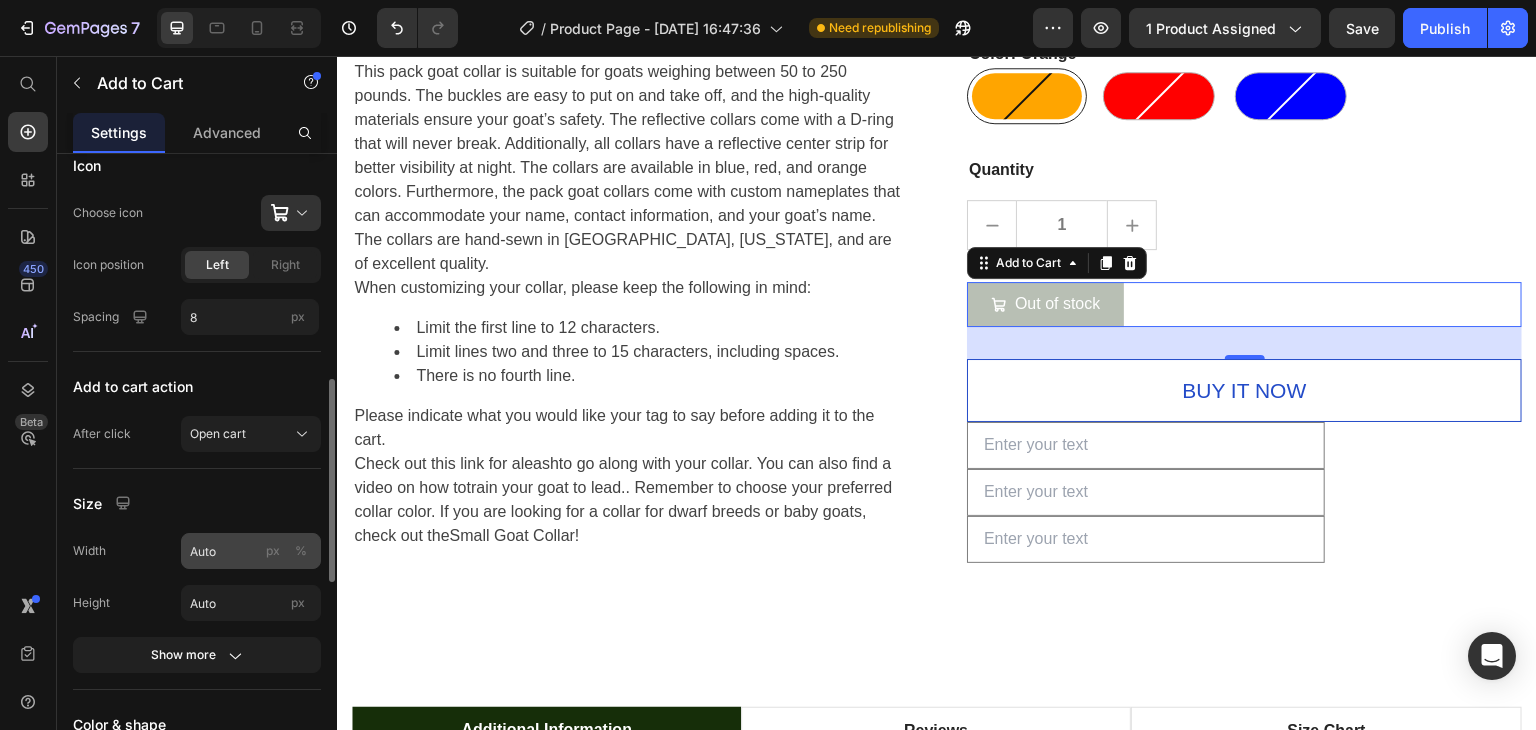 scroll, scrollTop: 900, scrollLeft: 0, axis: vertical 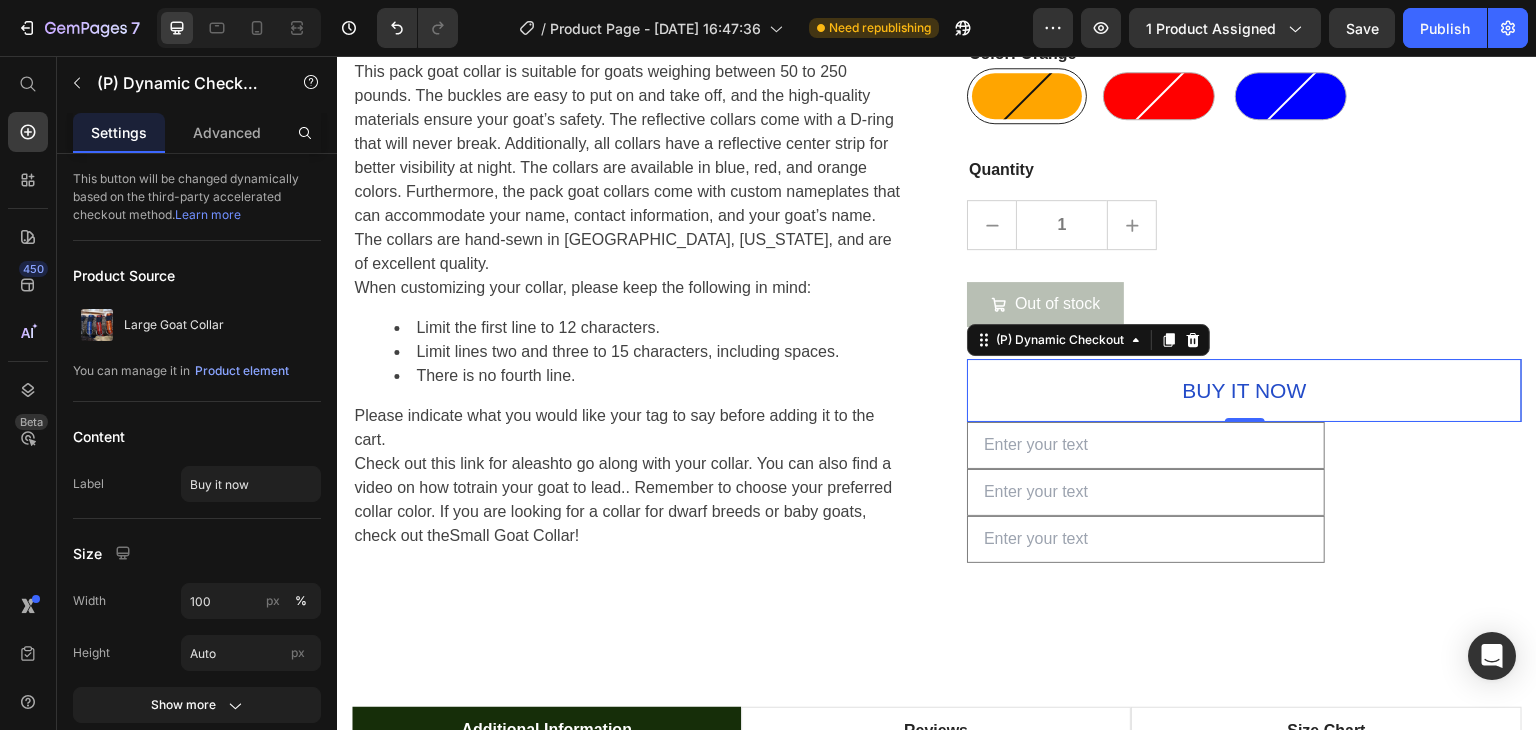 click on "Large Goat Collar (P) Title
Icon
Icon
Icon
Icon
Icon Icon List Hoz Reviews! Text block Row $0.00 (P) Price $0.00 (P) Price Save $0.00 (P) Tag Row
Our custom-made collars are designed to fit pack goats of any size from 50 to 250 pounds. They’re easy to put on and take off, incredibly strong, and feature a durable D-Ring that will never break. Our reflective center strip ensures your goat stays visible even in low light. Each collar comes with a custom nameplate that can fit your name, contact information, and your goat’s name. And with a variety of colors to choose from, you can get a collar that’s as unique as your goat. Made in the USA and hand-sewn in Rigby, Idaho by the goat gear stud, Matt Lyon, owner of Bantam Saddle Tack.
Please note, due to custom tags, these collars take at least 10 days to ship. Order now and give your pack goat the safety and security they deserve.
(P) Description
Row Orange" at bounding box center [1244, -324] 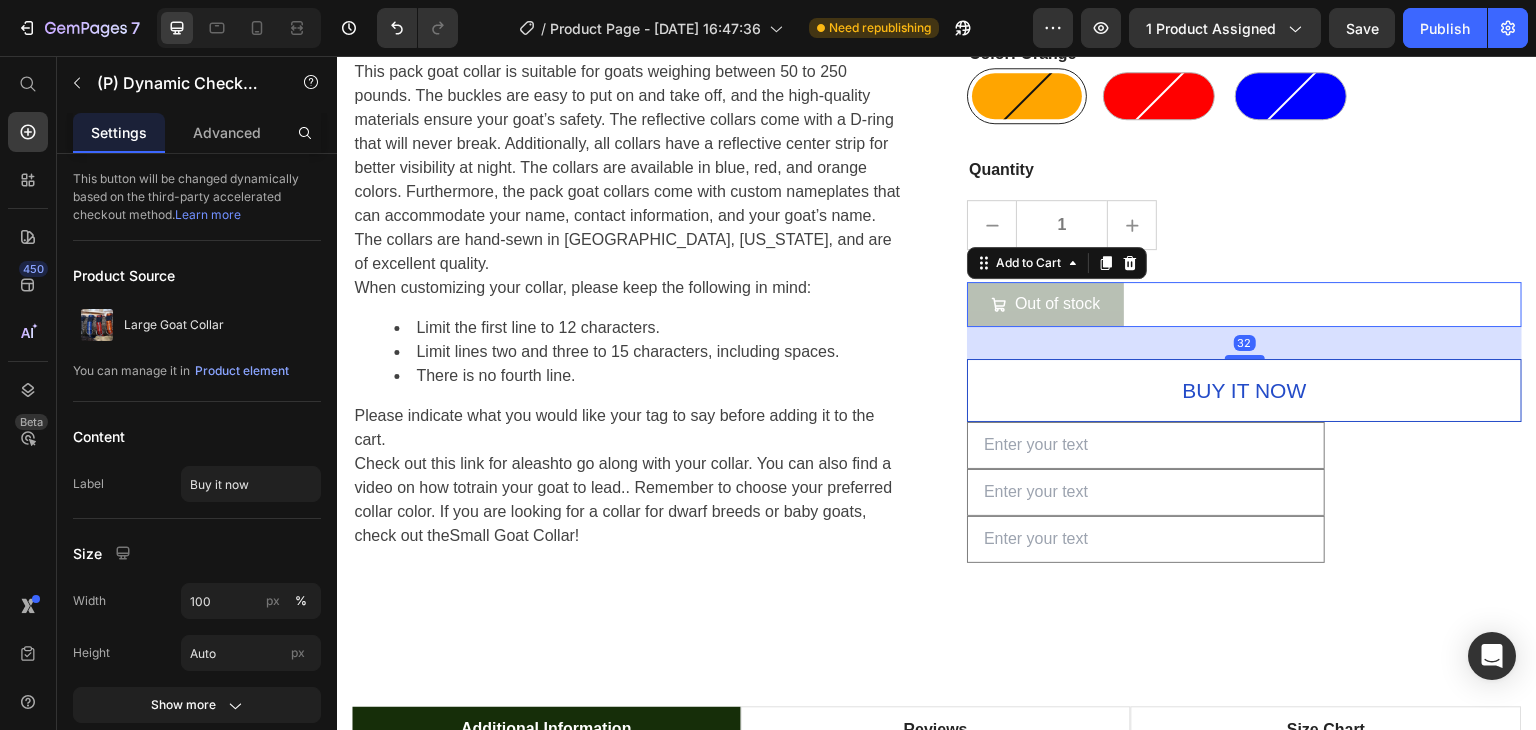 click on "Out of stock Add to Cart   32" at bounding box center (1244, 304) 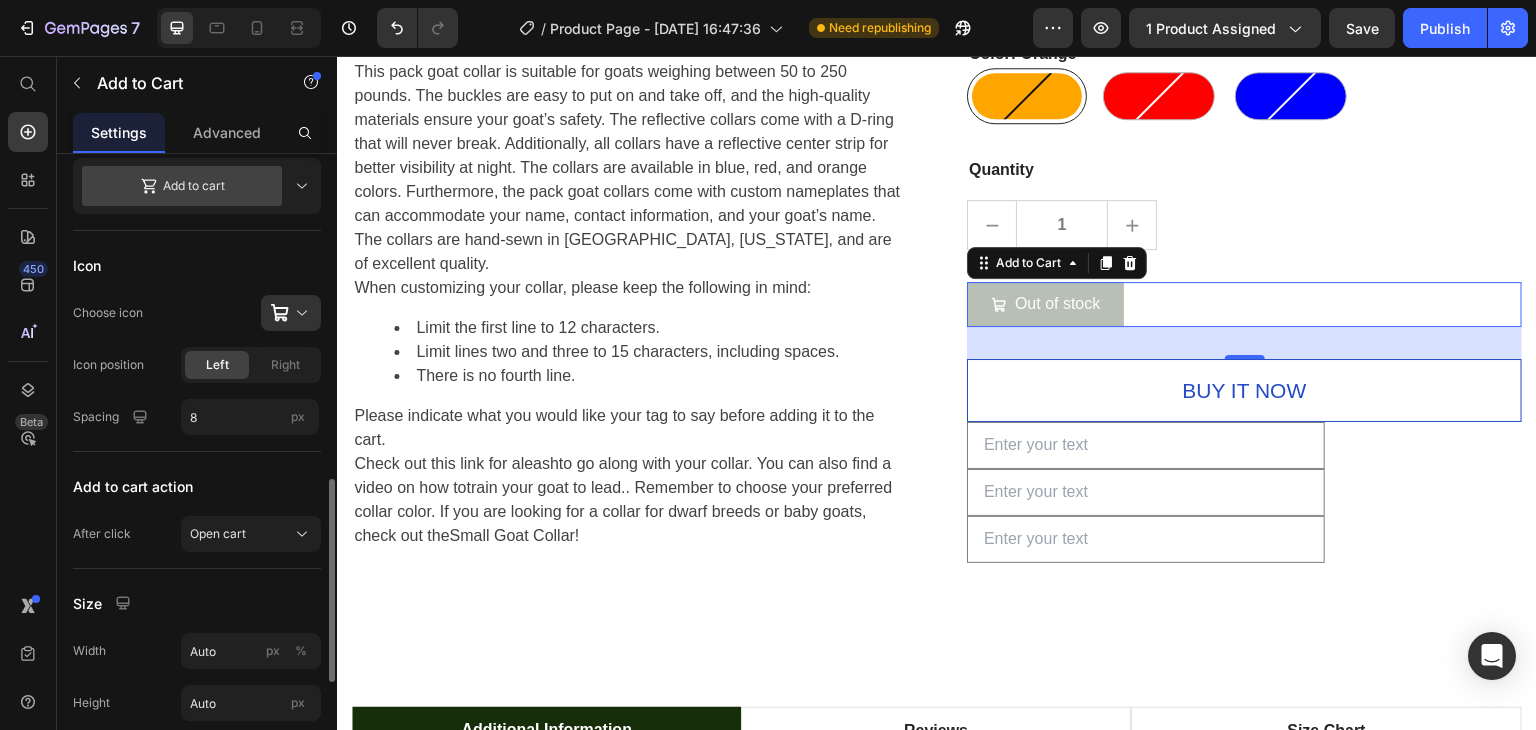 scroll, scrollTop: 800, scrollLeft: 0, axis: vertical 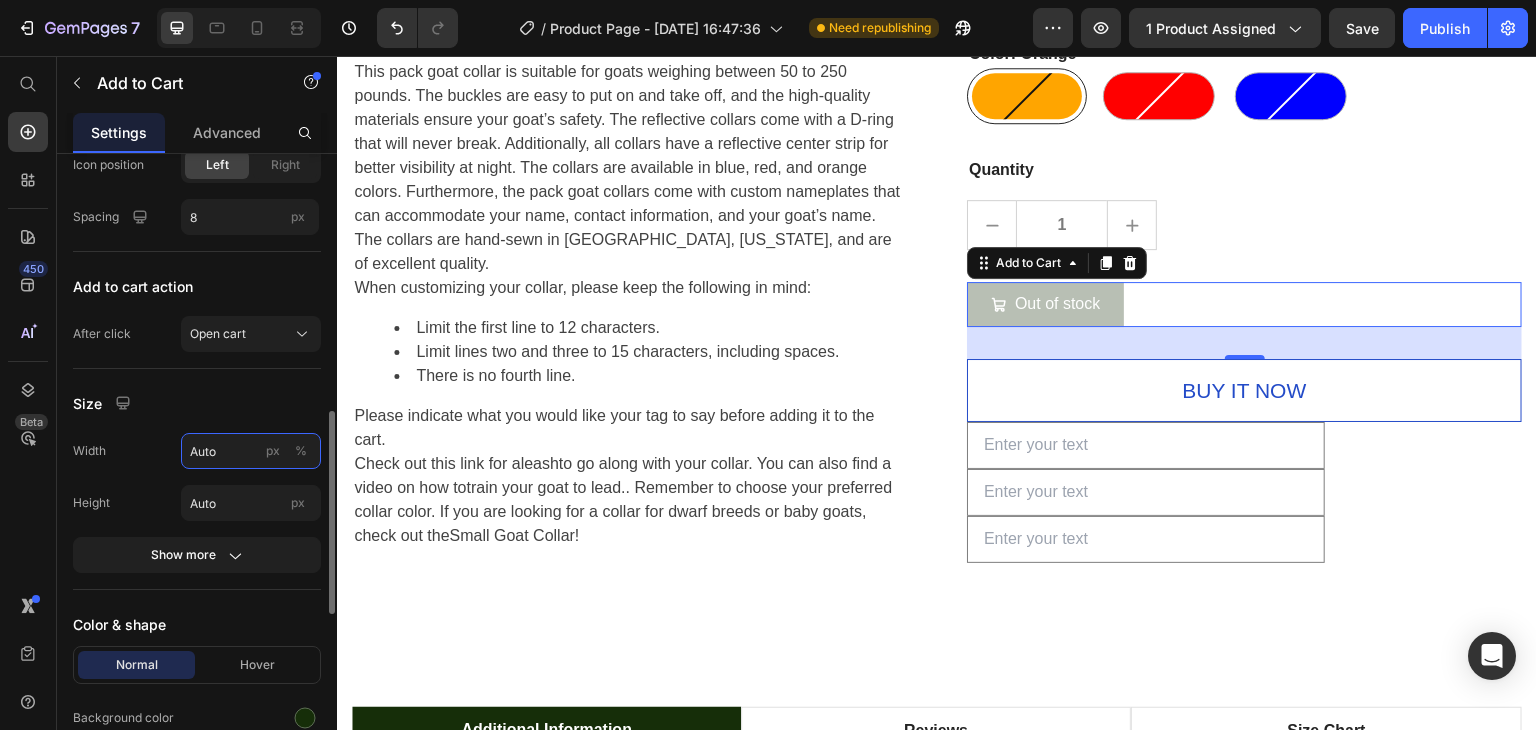 click on "Auto" at bounding box center [251, 451] 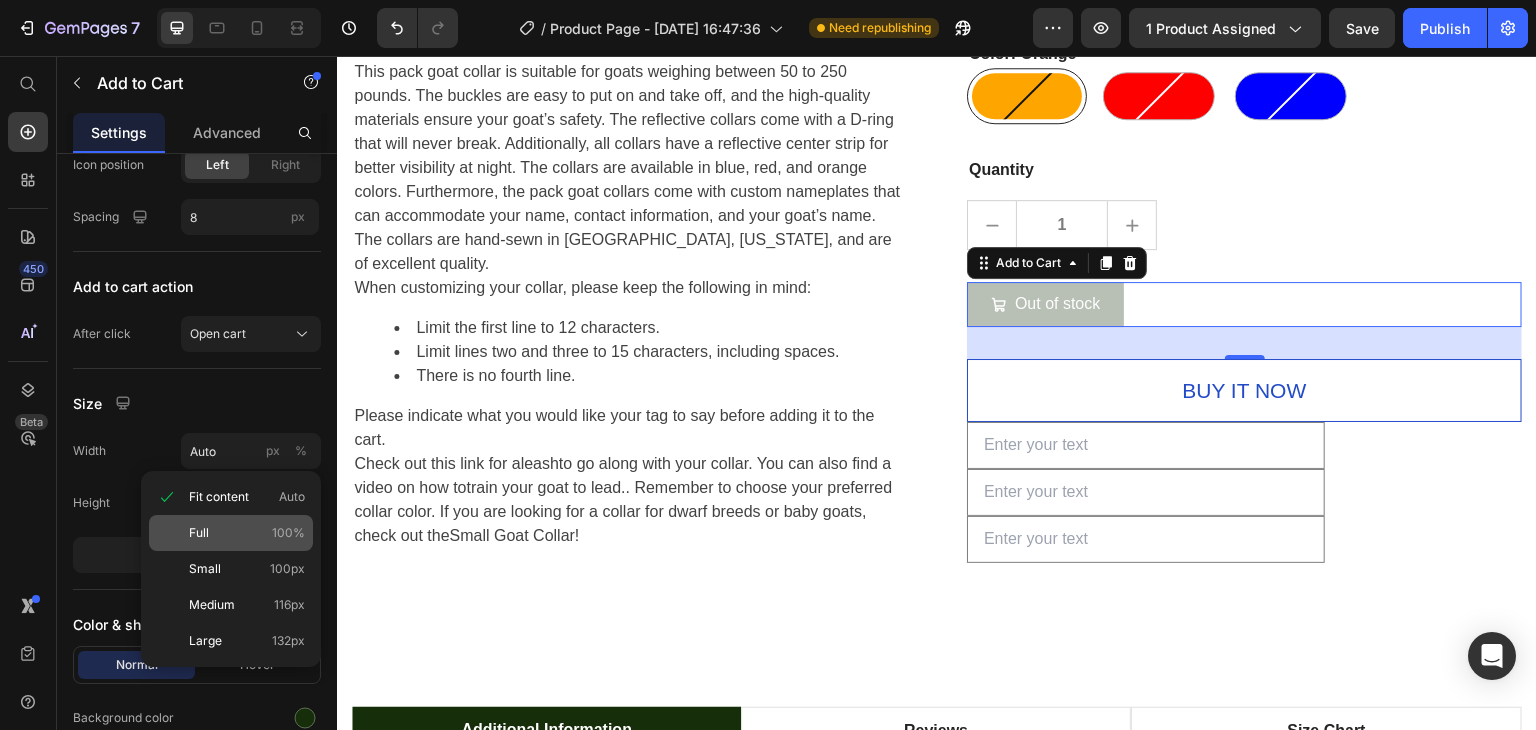 click on "Full" at bounding box center (199, 533) 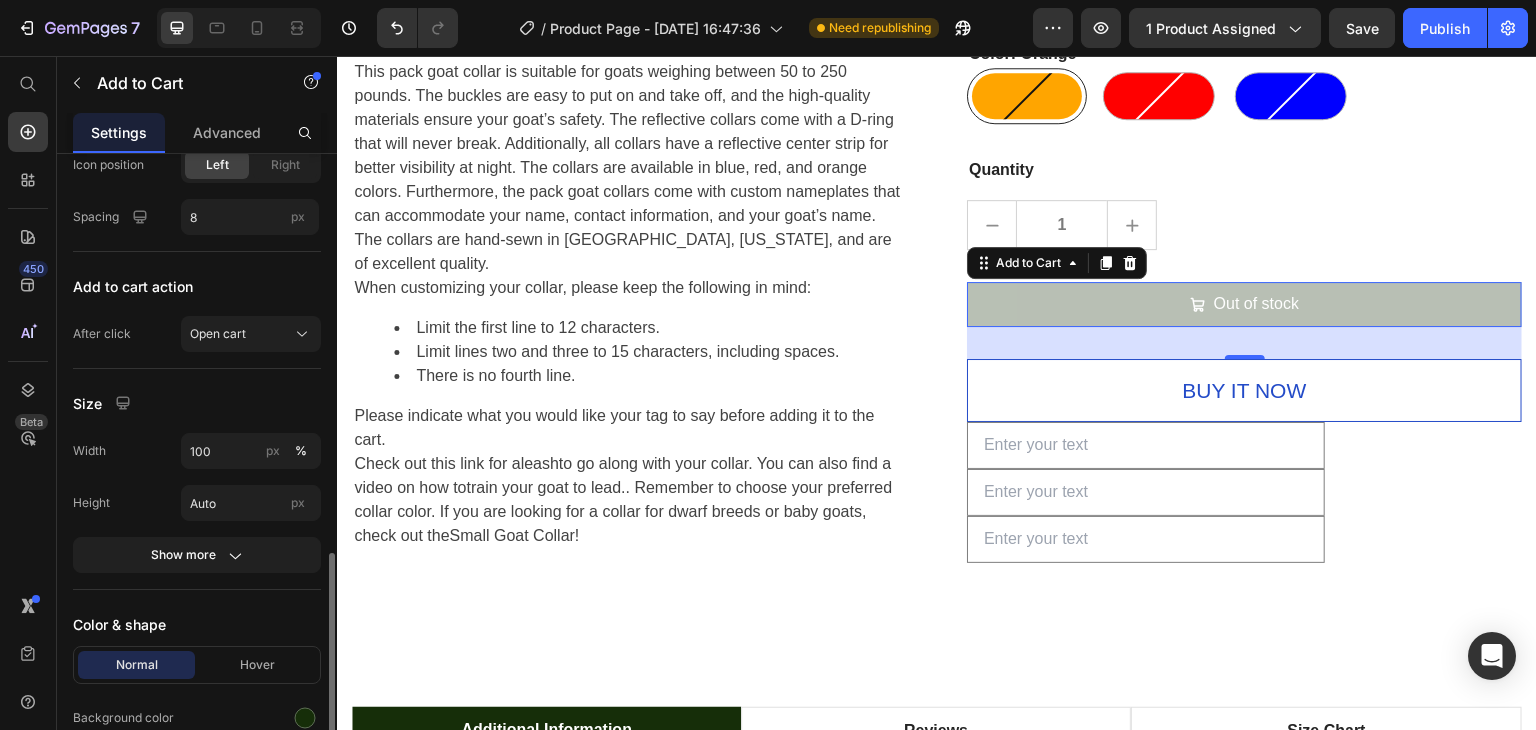 scroll, scrollTop: 900, scrollLeft: 0, axis: vertical 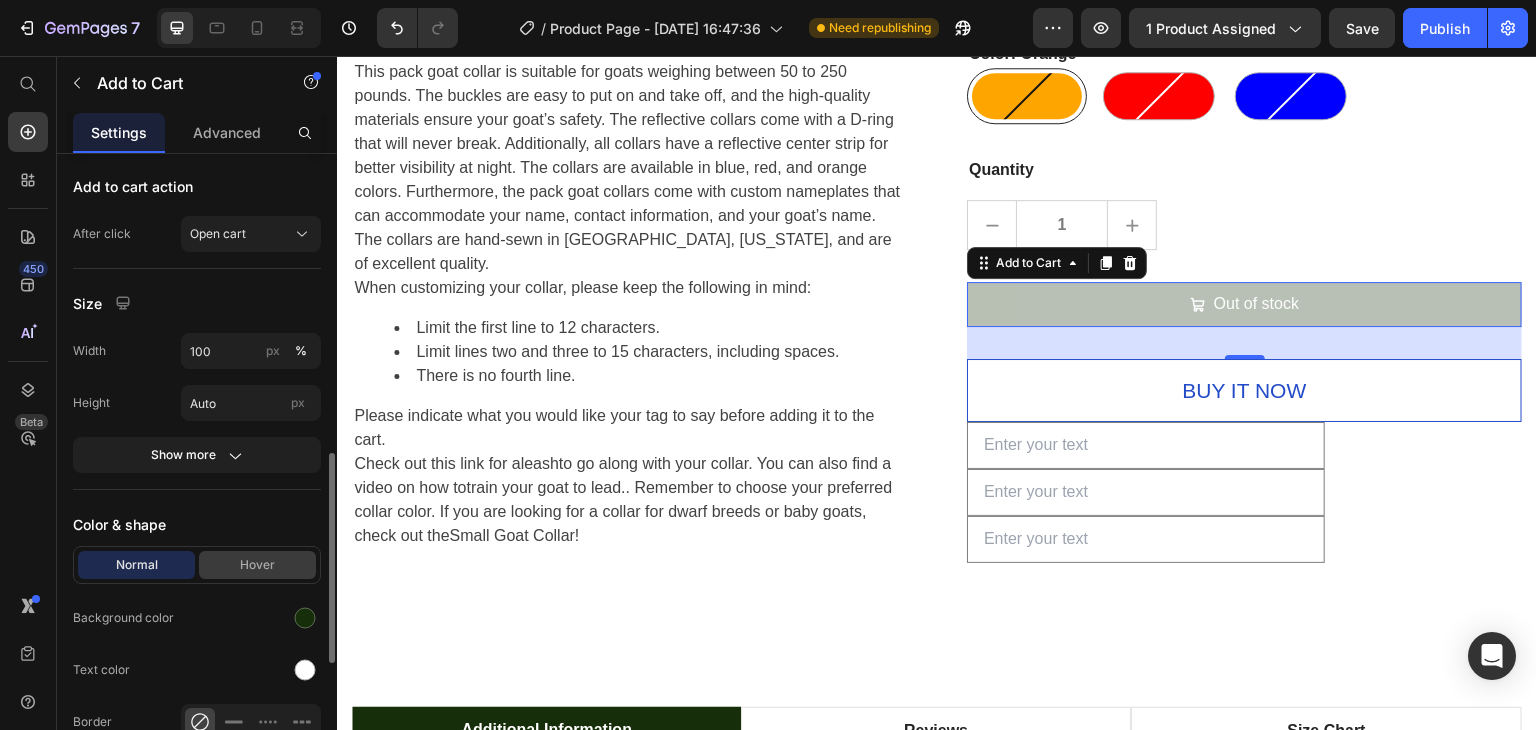 click on "Hover" at bounding box center [257, 565] 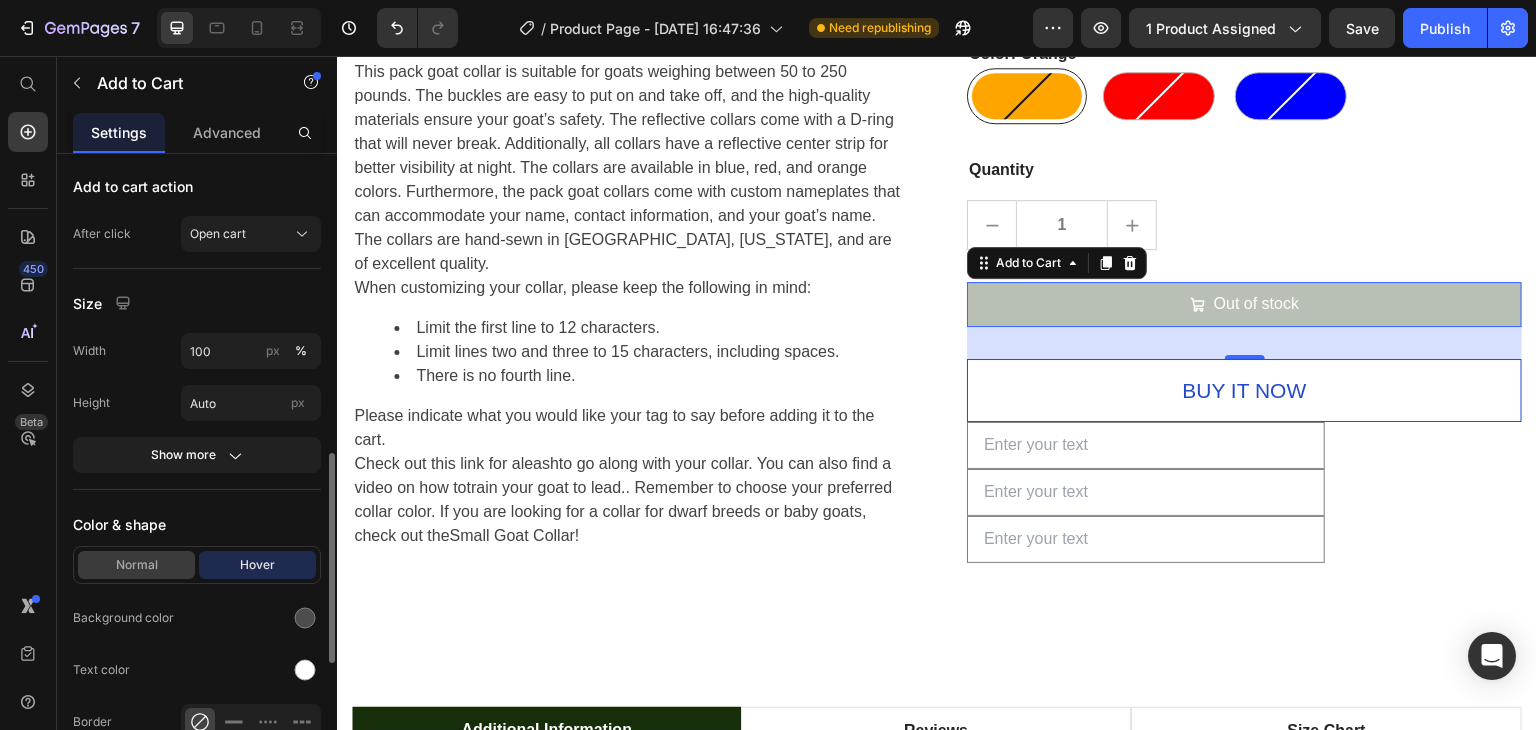 click on "Normal" at bounding box center [136, 565] 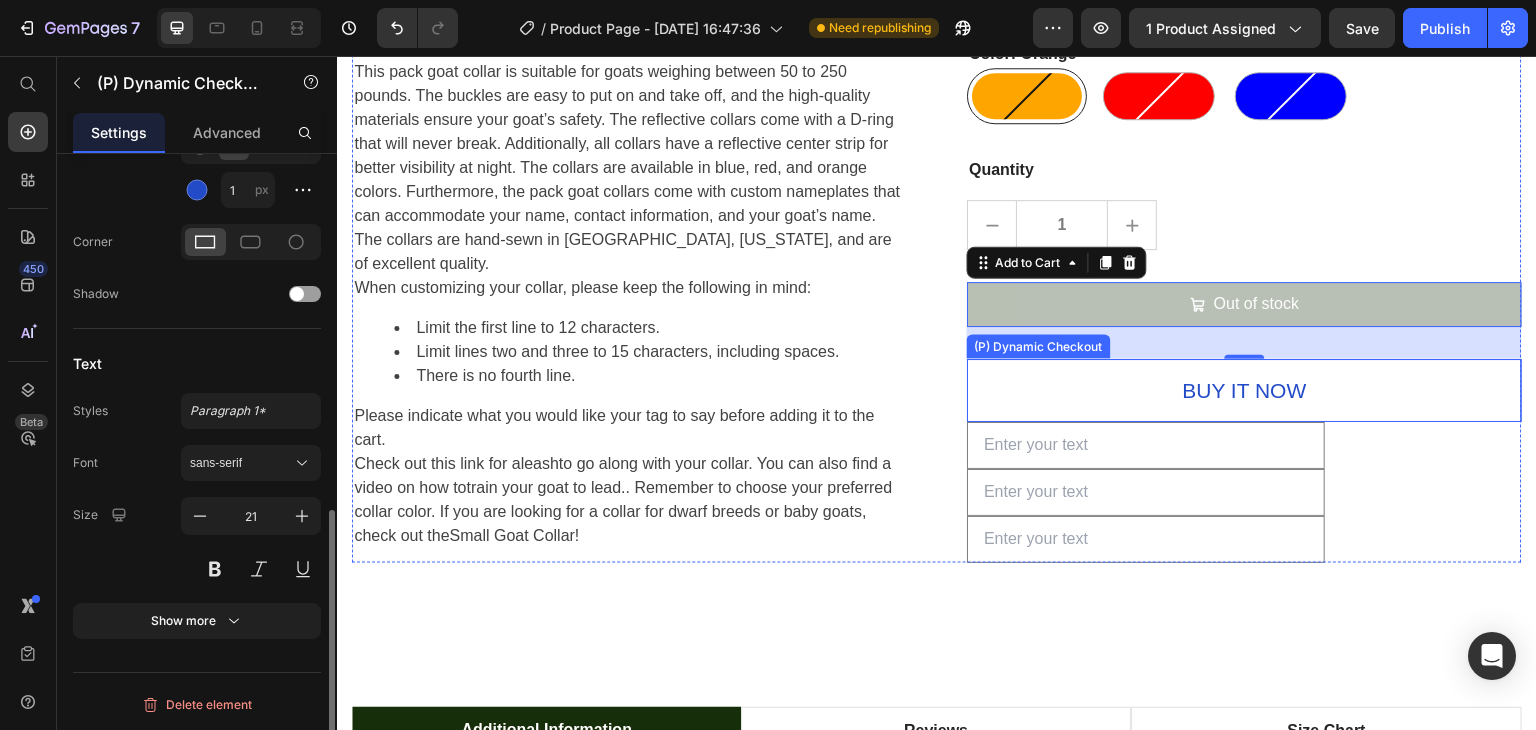click on "(P) Dynamic Checkout" at bounding box center (1039, 347) 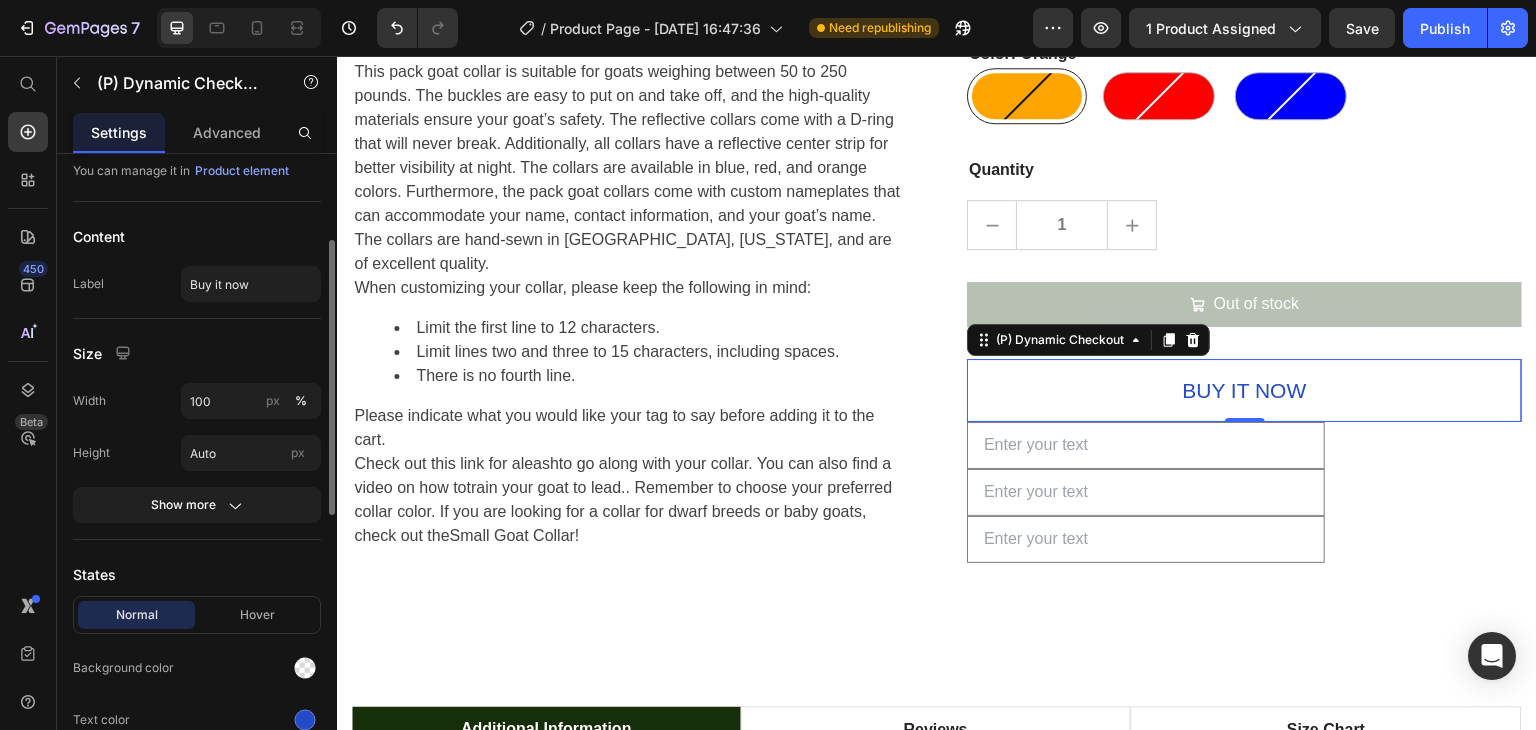 scroll, scrollTop: 300, scrollLeft: 0, axis: vertical 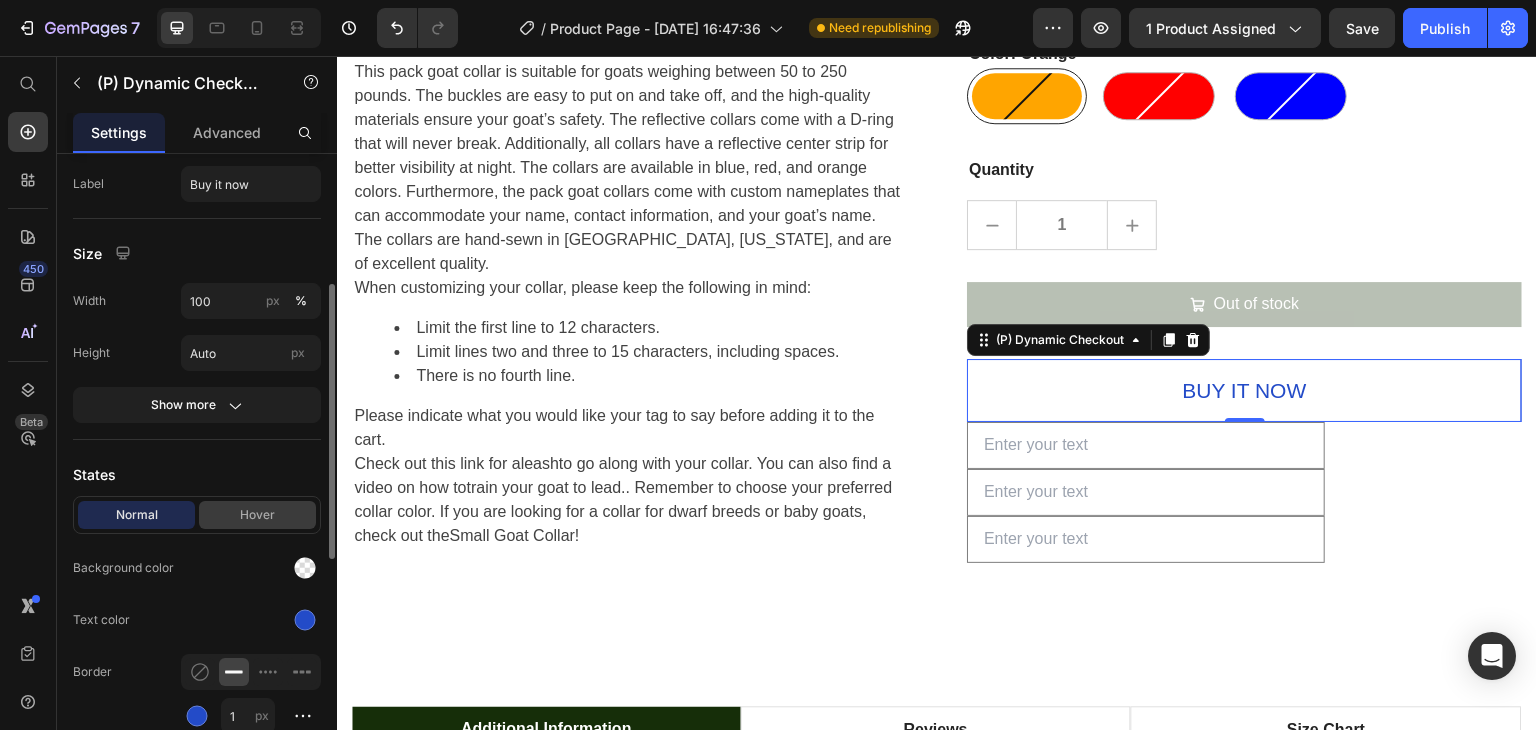 click on "Hover" at bounding box center [257, 515] 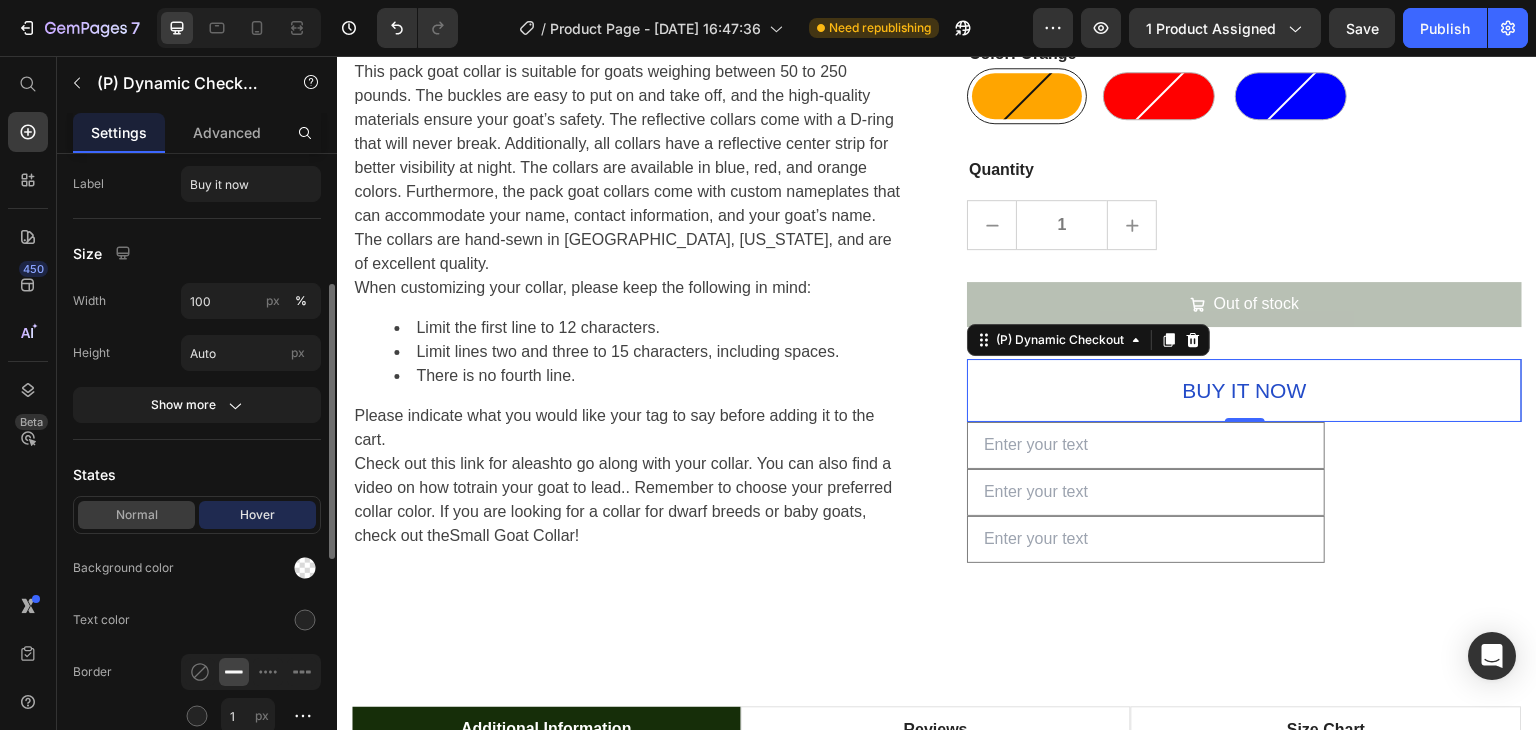 click on "Normal" at bounding box center (136, 515) 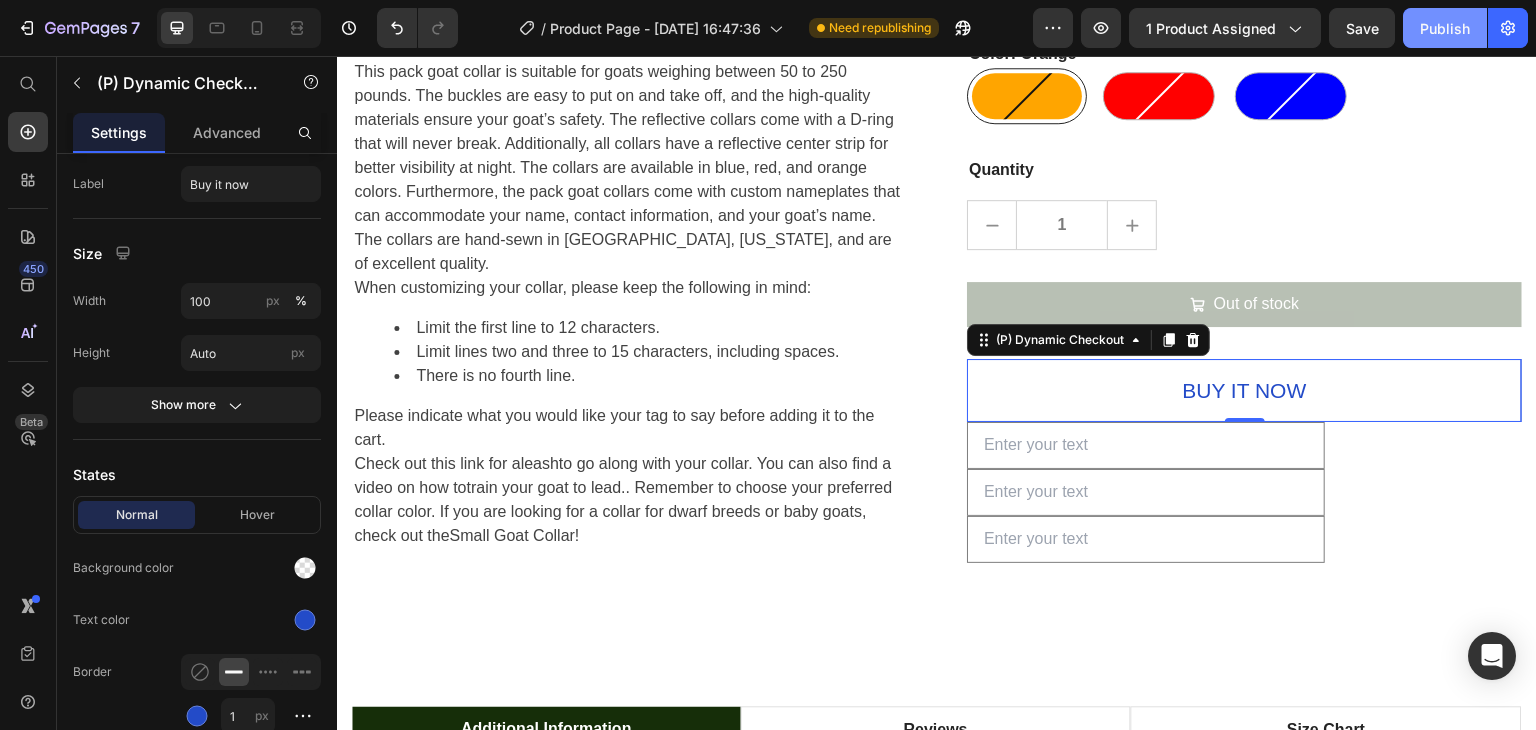 click on "Publish" at bounding box center (1445, 28) 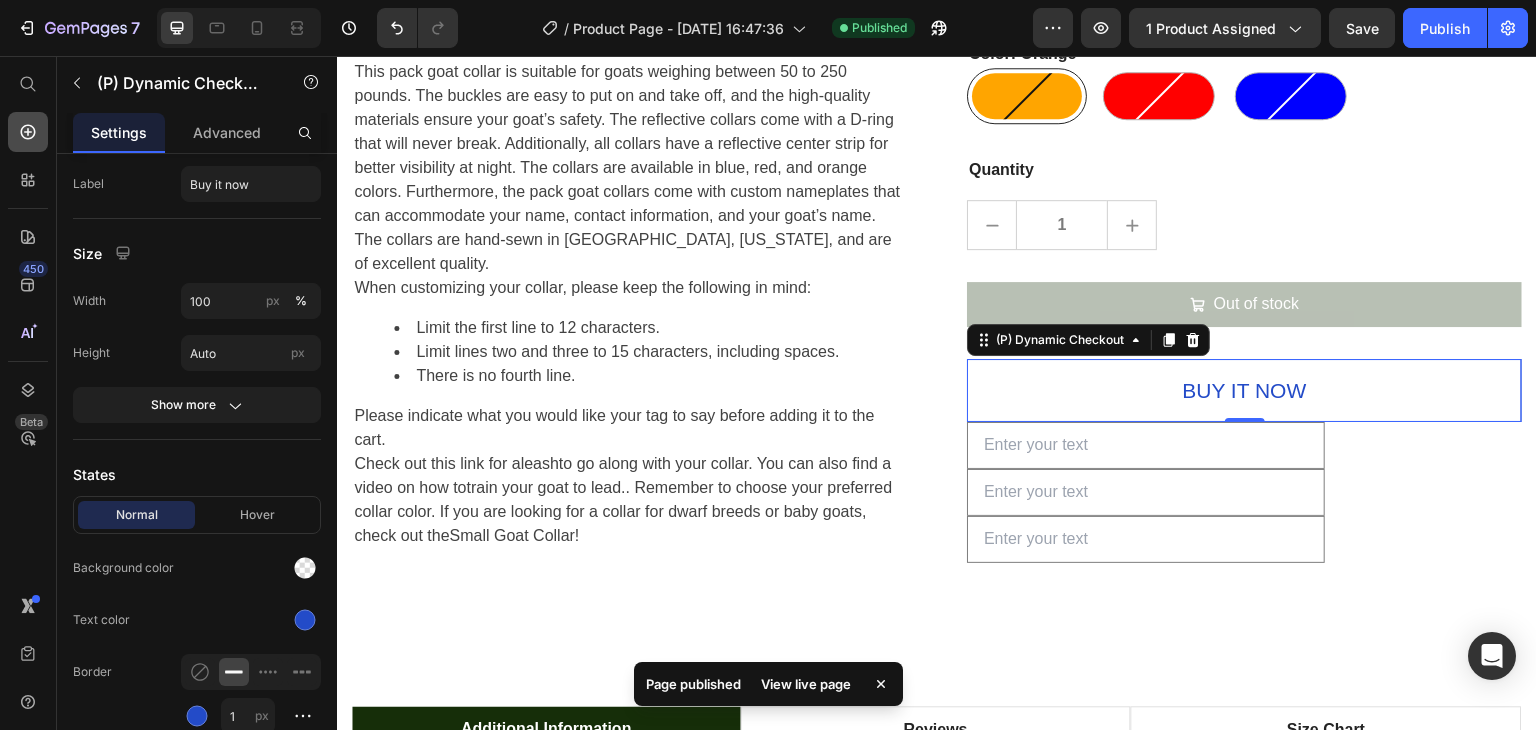 click 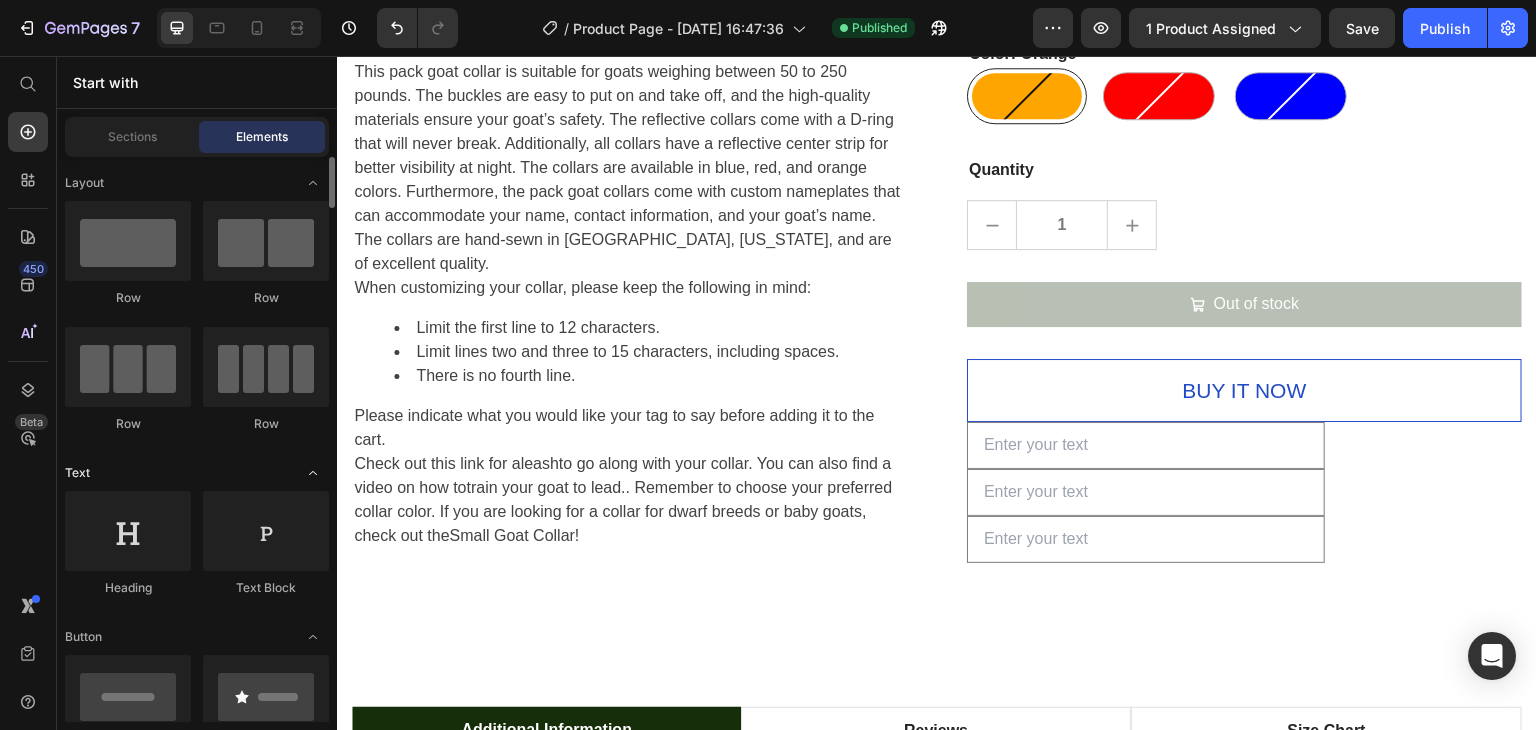 scroll, scrollTop: 200, scrollLeft: 0, axis: vertical 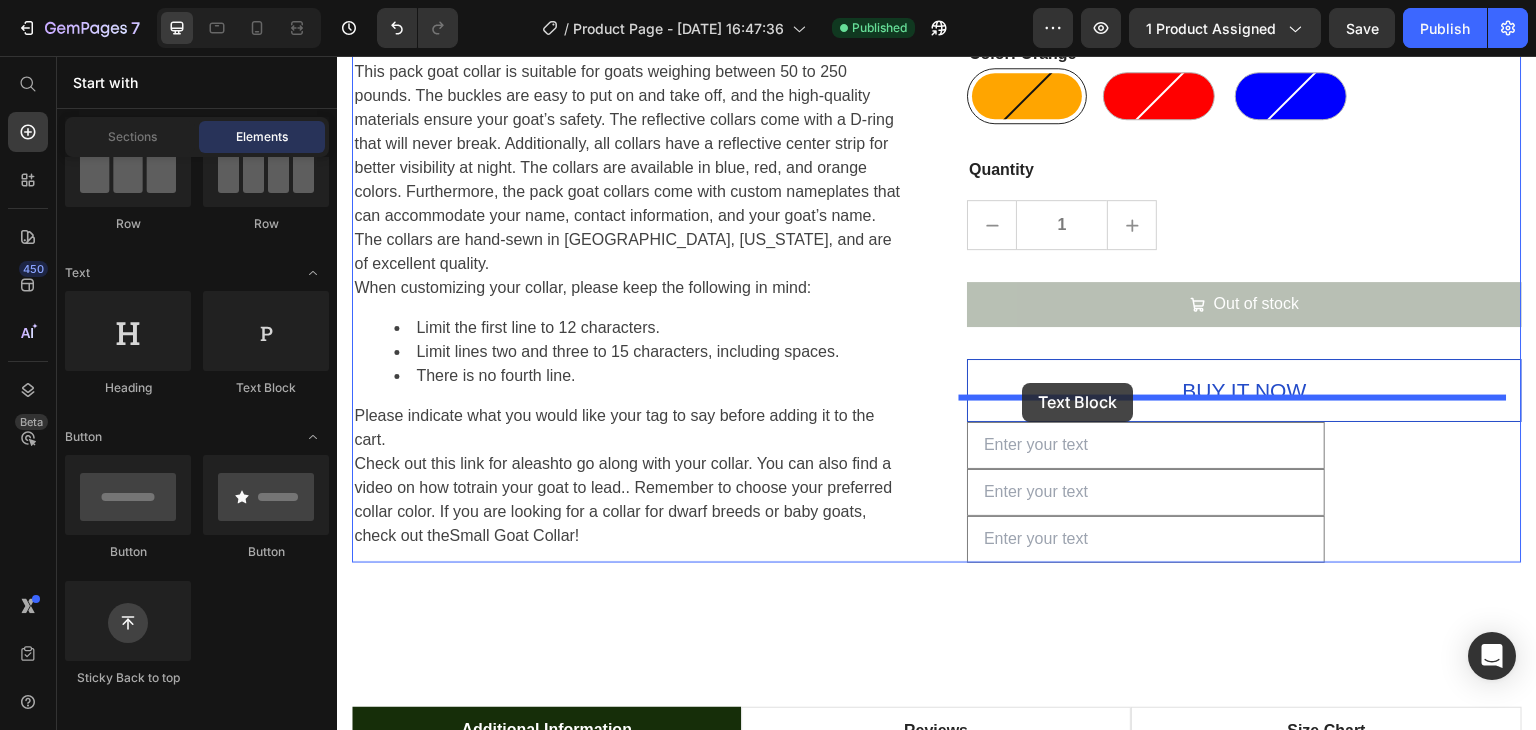 drag, startPoint x: 592, startPoint y: 387, endPoint x: 1023, endPoint y: 383, distance: 431.01855 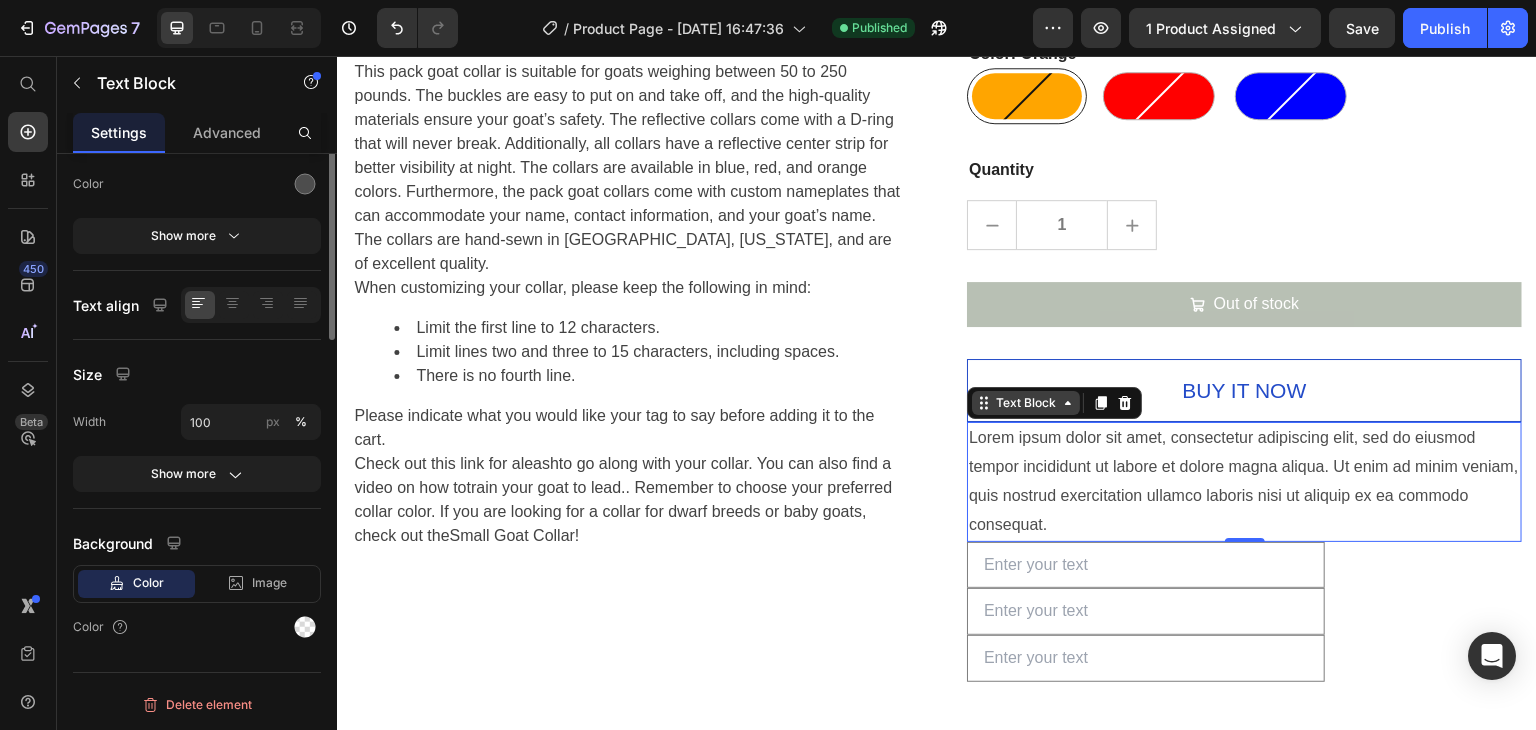 scroll, scrollTop: 0, scrollLeft: 0, axis: both 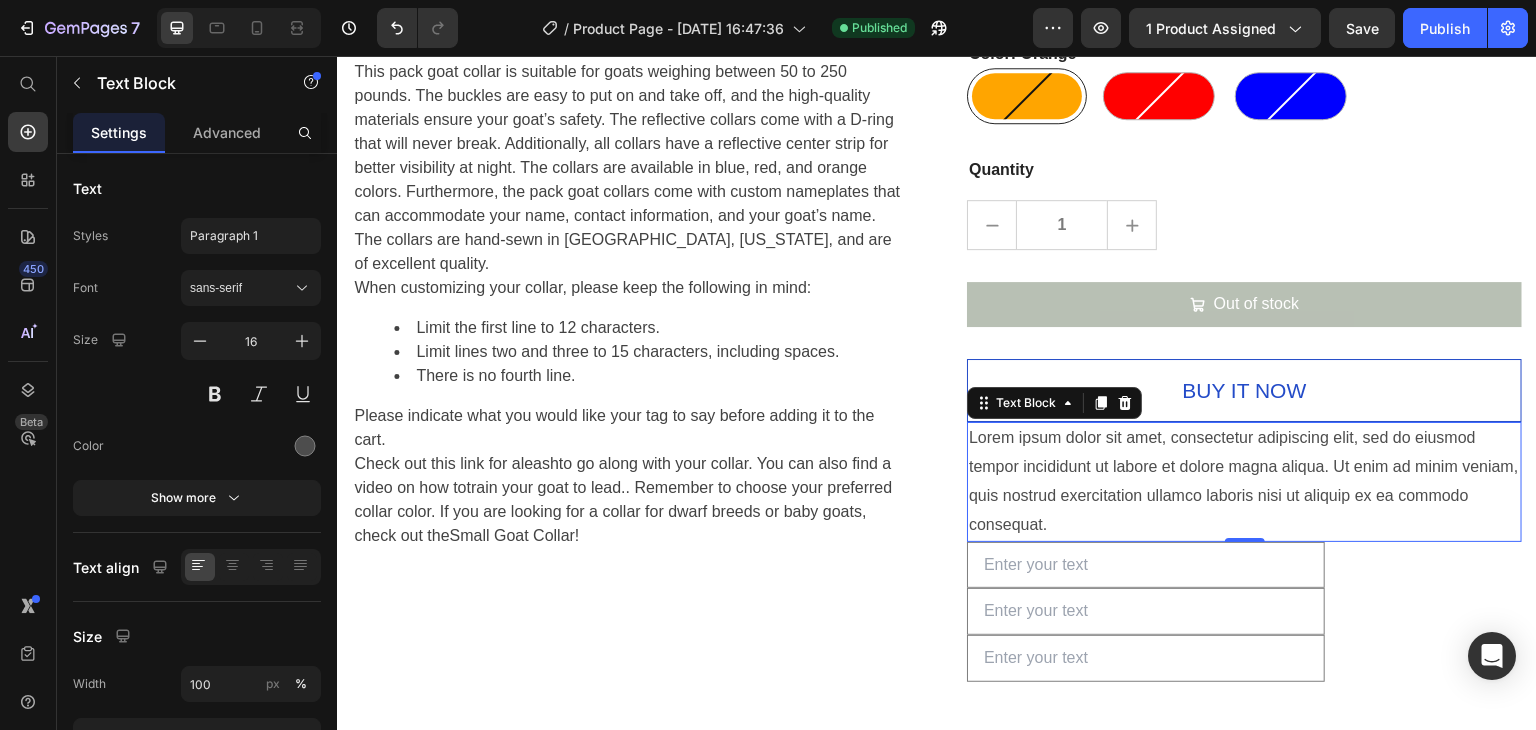 click on "Lorem ipsum dolor sit amet, consectetur adipiscing elit, sed do eiusmod tempor incididunt ut labore et dolore magna aliqua. Ut enim ad minim veniam, quis nostrud exercitation ullamco laboris nisi ut aliquip ex ea commodo consequat." at bounding box center [1244, 481] 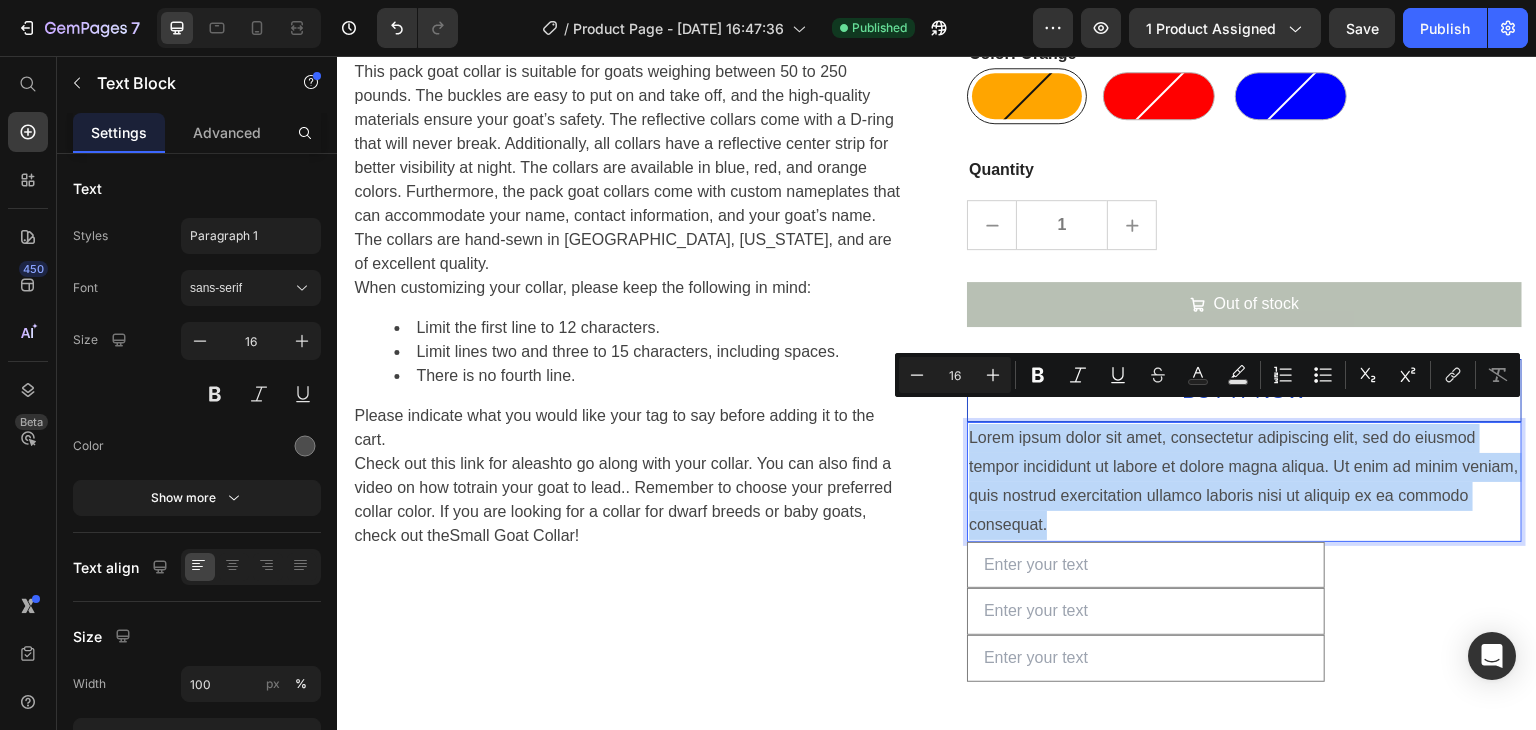 drag, startPoint x: 1124, startPoint y: 498, endPoint x: 960, endPoint y: 422, distance: 180.75398 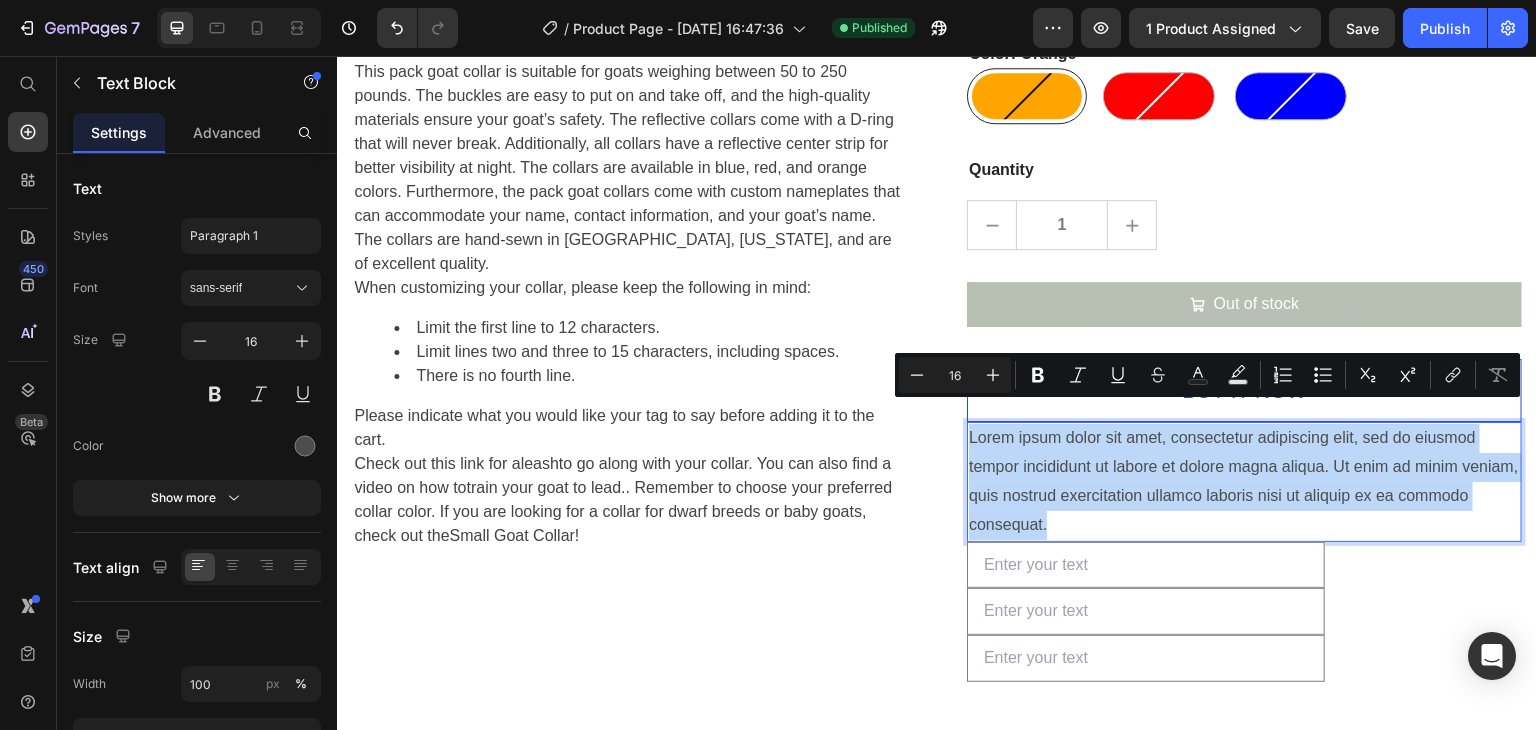 click on "Lorem ipsum dolor sit amet, consectetur adipiscing elit, sed do eiusmod tempor incididunt ut labore et dolore magna aliqua. Ut enim ad minim veniam, quis nostrud exercitation ullamco laboris nisi ut aliquip ex ea commodo consequat." at bounding box center (1244, 481) 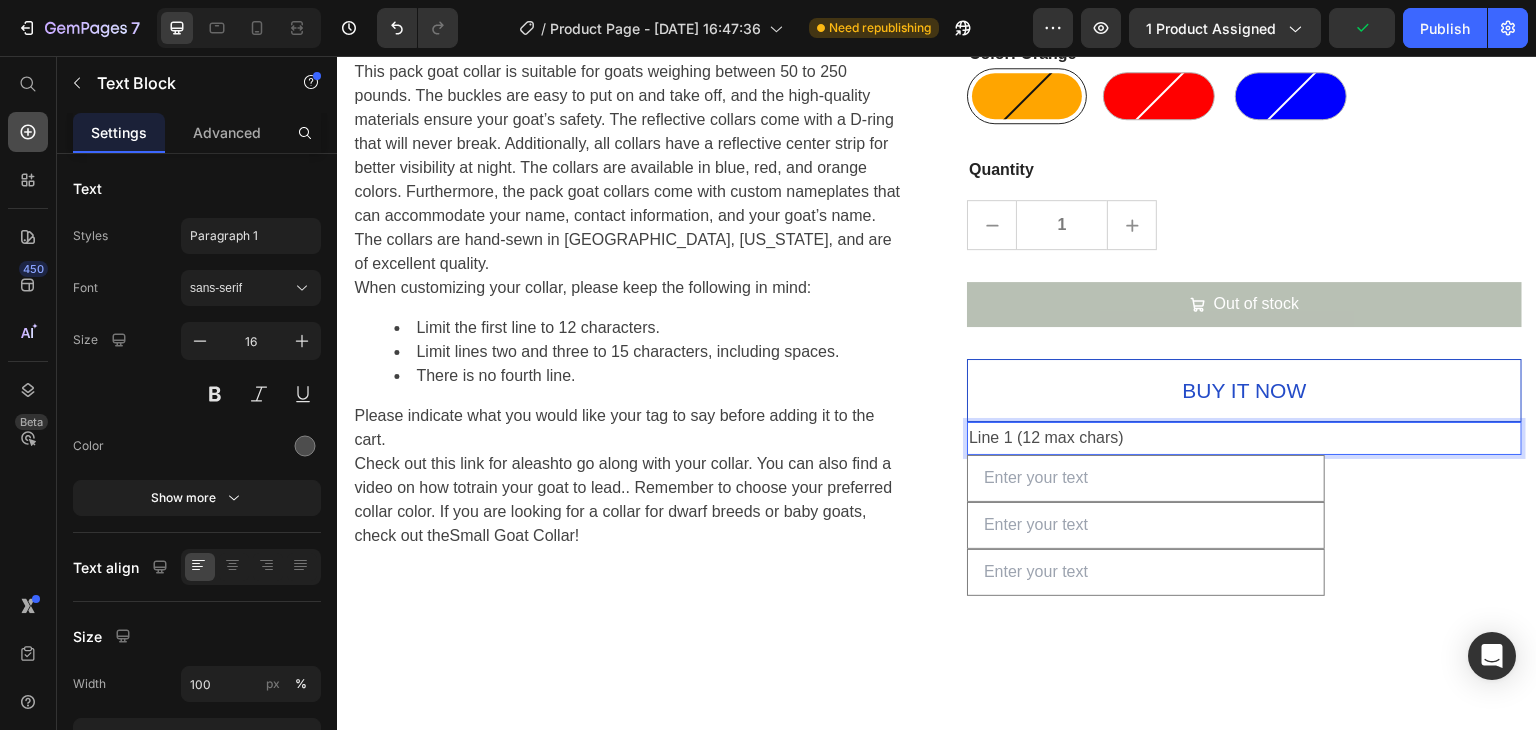 click 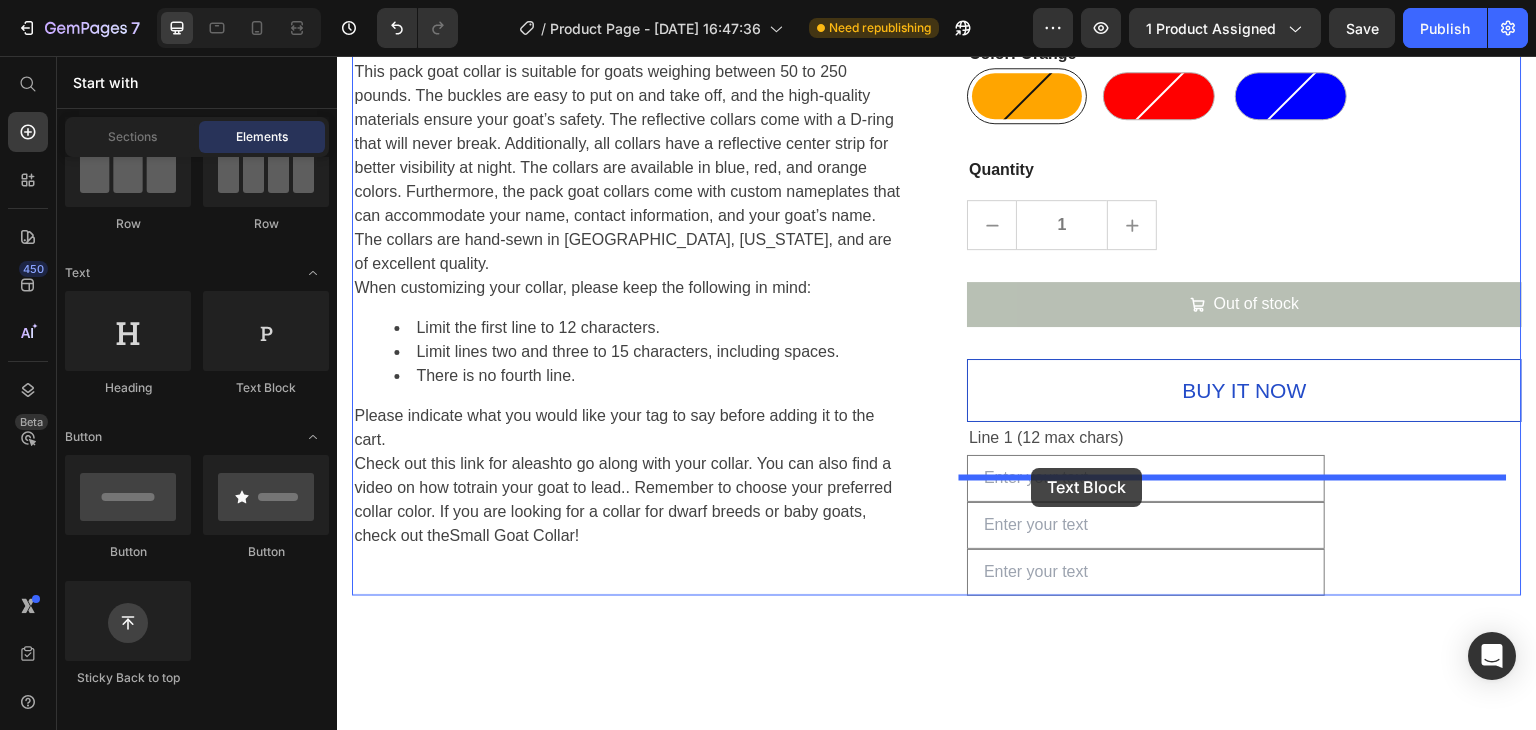 drag, startPoint x: 590, startPoint y: 405, endPoint x: 1032, endPoint y: 468, distance: 446.46725 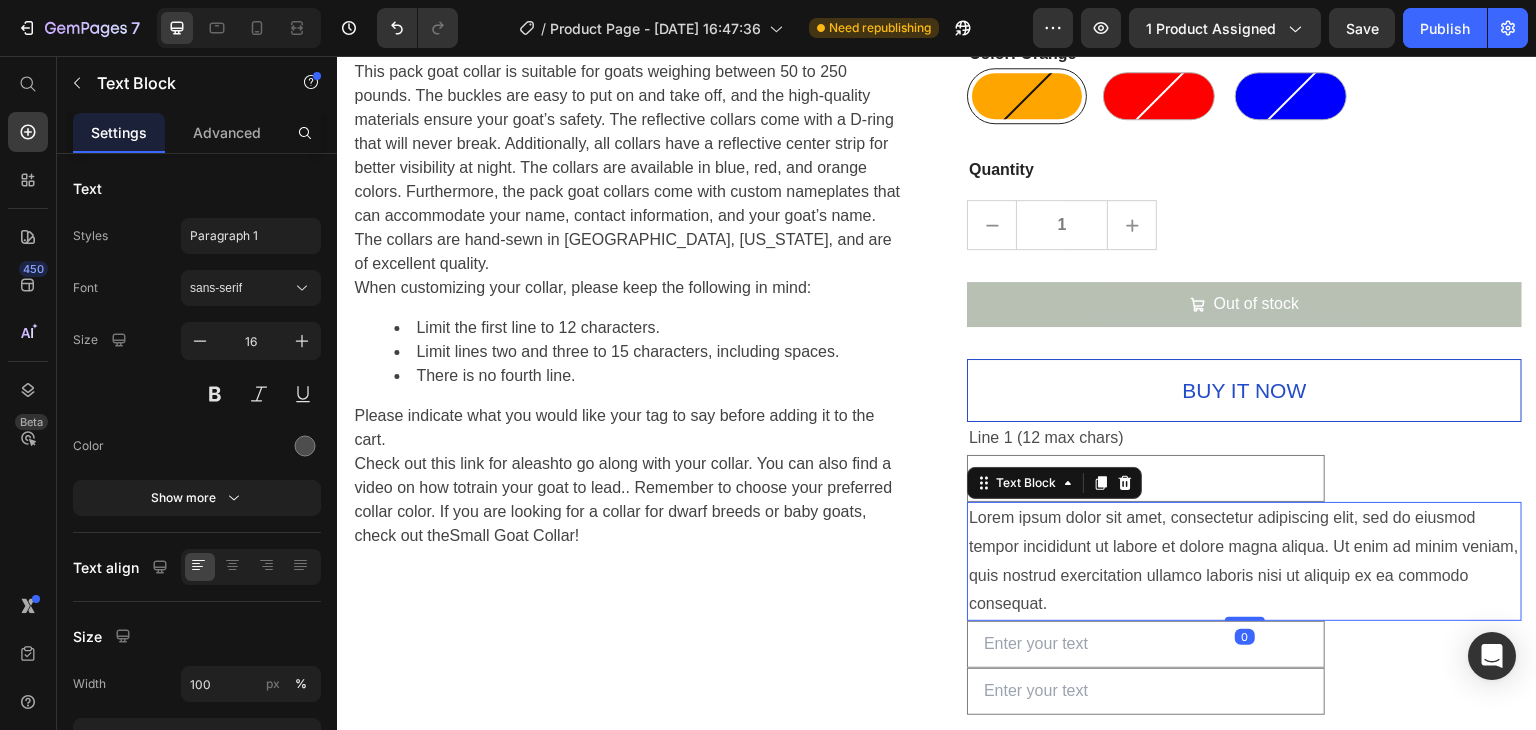 click on "Lorem ipsum dolor sit amet, consectetur adipiscing elit, sed do eiusmod tempor incididunt ut labore et dolore magna aliqua. Ut enim ad minim veniam, quis nostrud exercitation ullamco laboris nisi ut aliquip ex ea commodo consequat." at bounding box center [1244, 561] 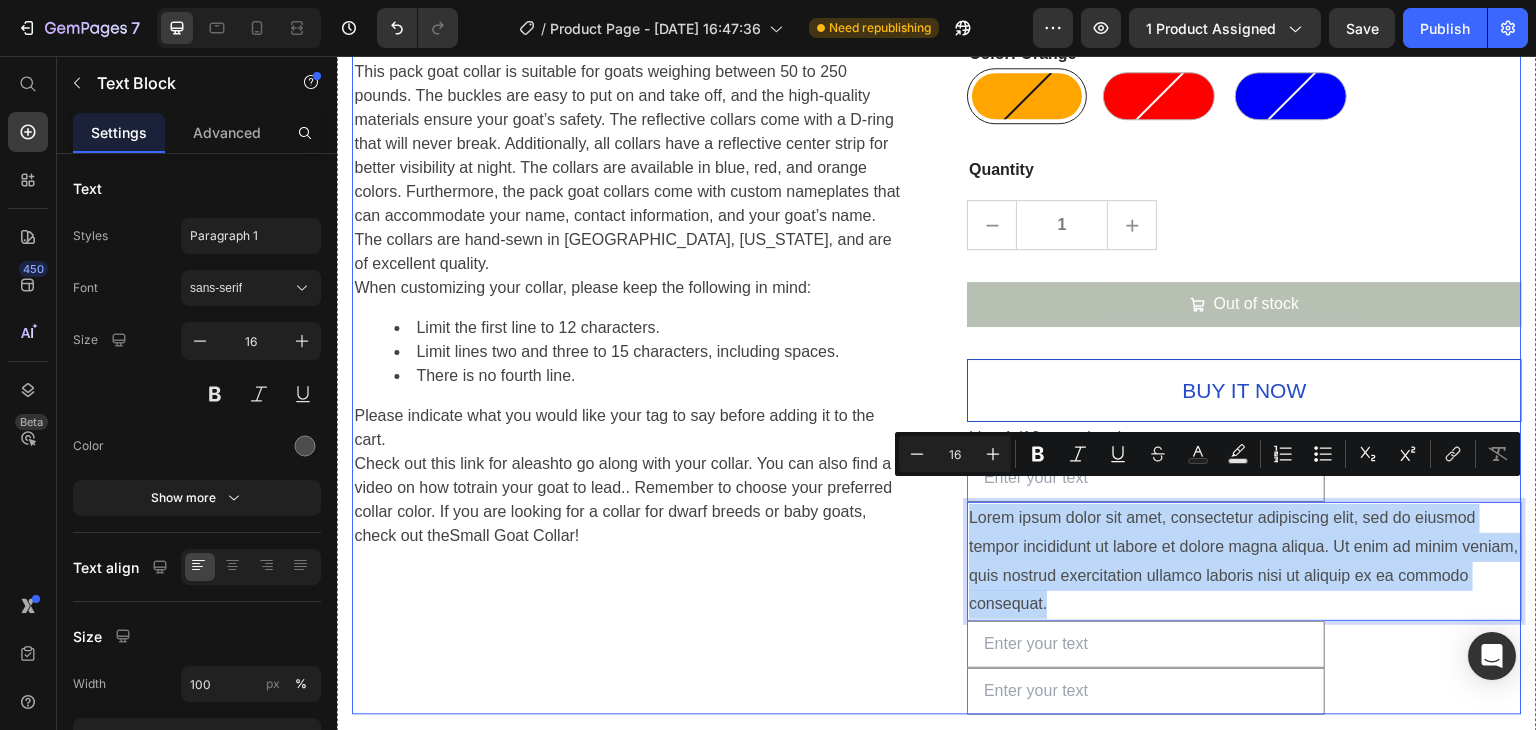 drag, startPoint x: 1131, startPoint y: 584, endPoint x: 958, endPoint y: 502, distance: 191.44974 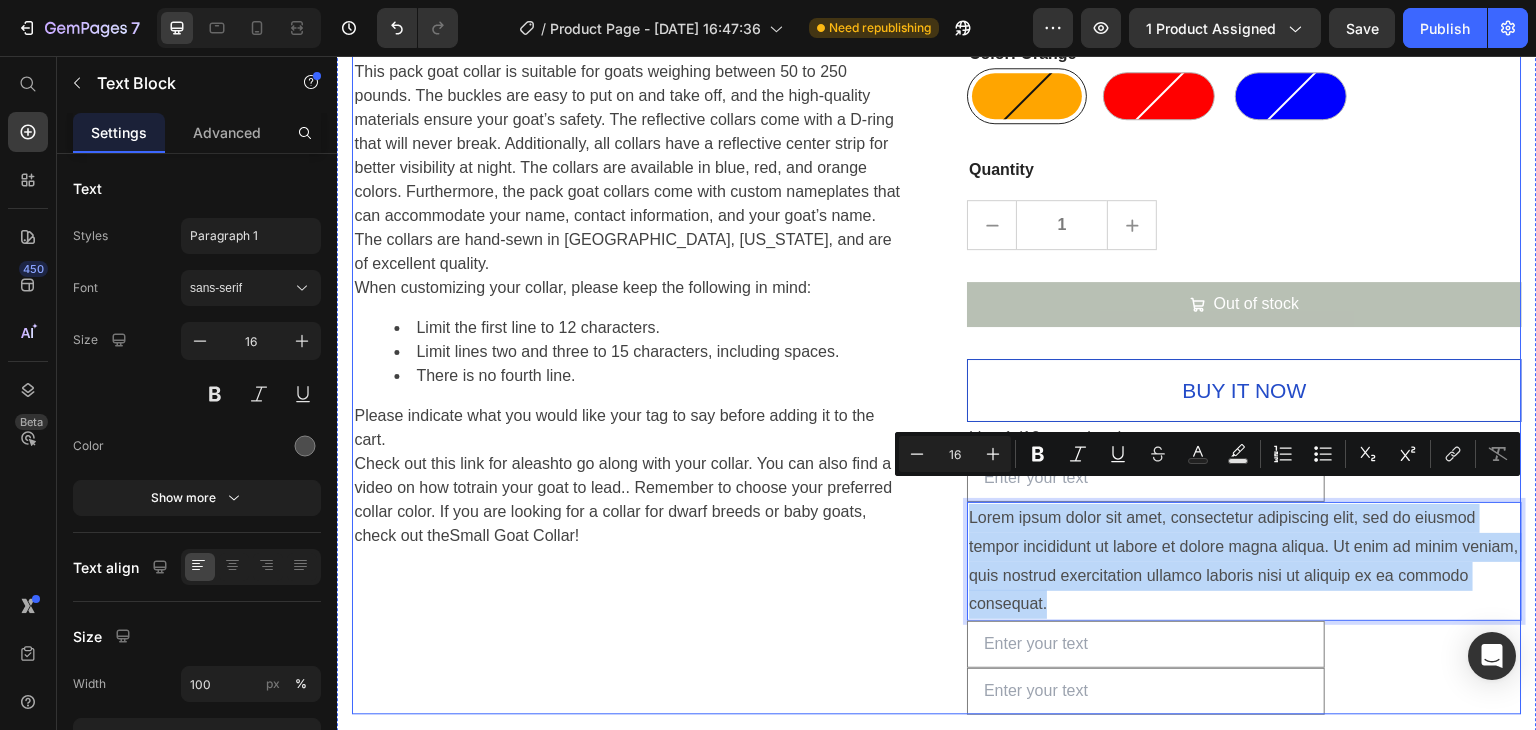 click on "Product Images Video Please note that the Pack Goat Collar may take at least ten days to ship because of the custom tags. Heading This pack goat collar is suitable for goats weighing between 50 to 250 pounds. The buckles are easy to put on and take off, and the high-quality materials ensure your goat’s safety. The reflective collars come with a D-ring that will never break. Additionally, all collars have a reflective center strip for better visibility at night. The collars are available in blue, red, and orange colors. Furthermore, the pack goat collars come with custom nameplates that can accommodate your name, contact information, and your goat’s name. The collars are hand-sewn in Rigby, Idaho, and are of excellent quality. When customizing your collar, please keep the following in mind: Limit the first line to 12 characters. Limit lines two and three to 15 characters, including spaces. There is no fourth line. Please indicate what you would like your tag to say before adding it to the cart. leash ! Row" at bounding box center (937, -248) 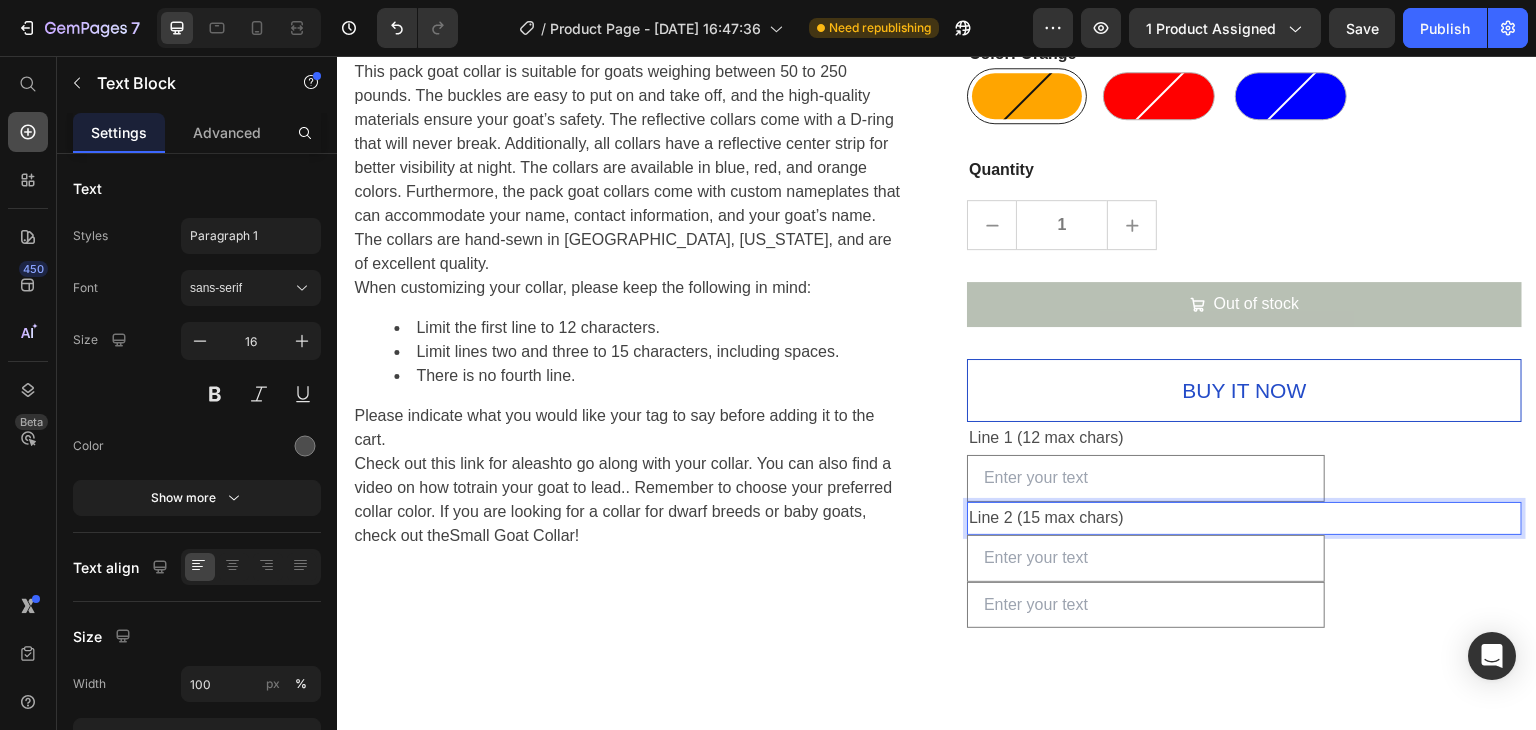 click 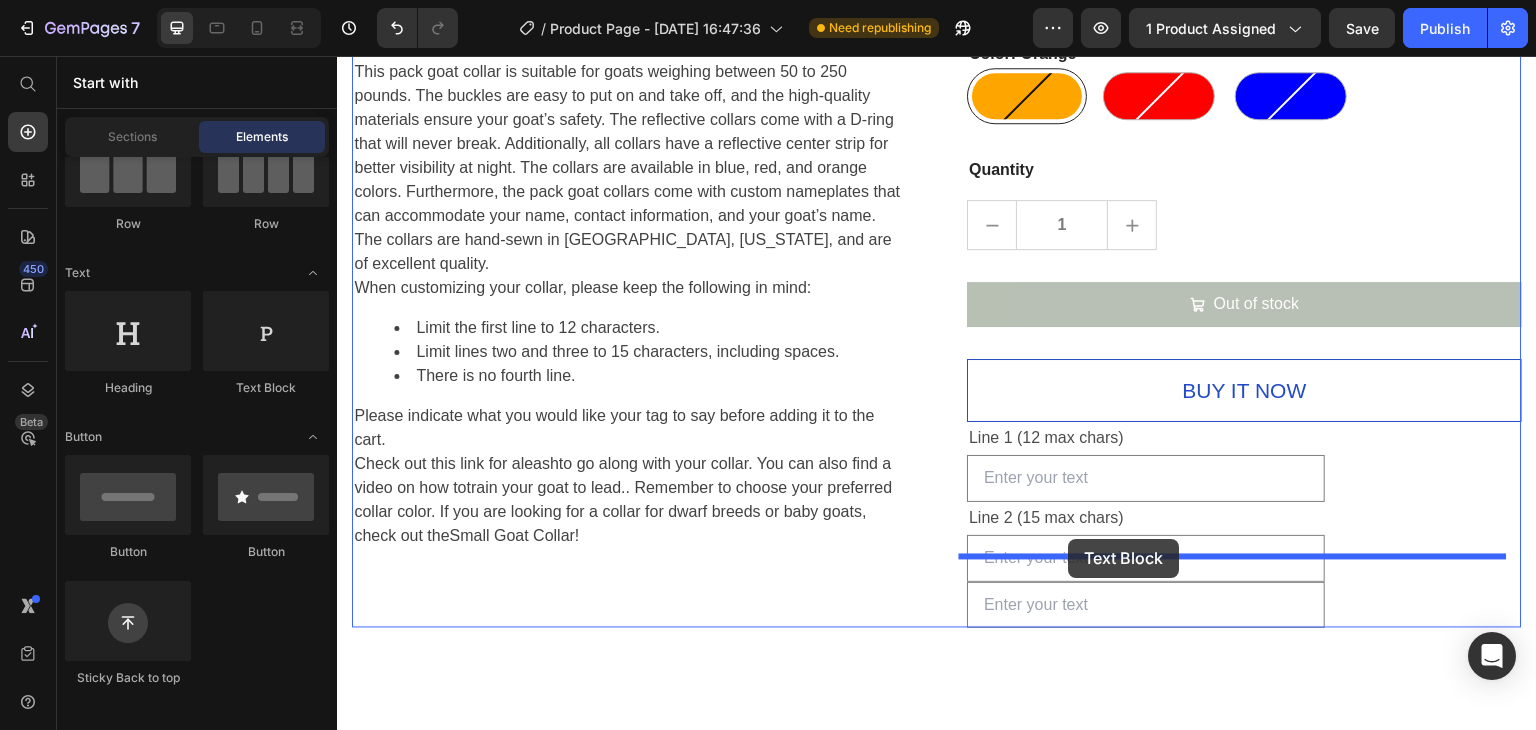 drag, startPoint x: 619, startPoint y: 385, endPoint x: 1069, endPoint y: 539, distance: 475.6217 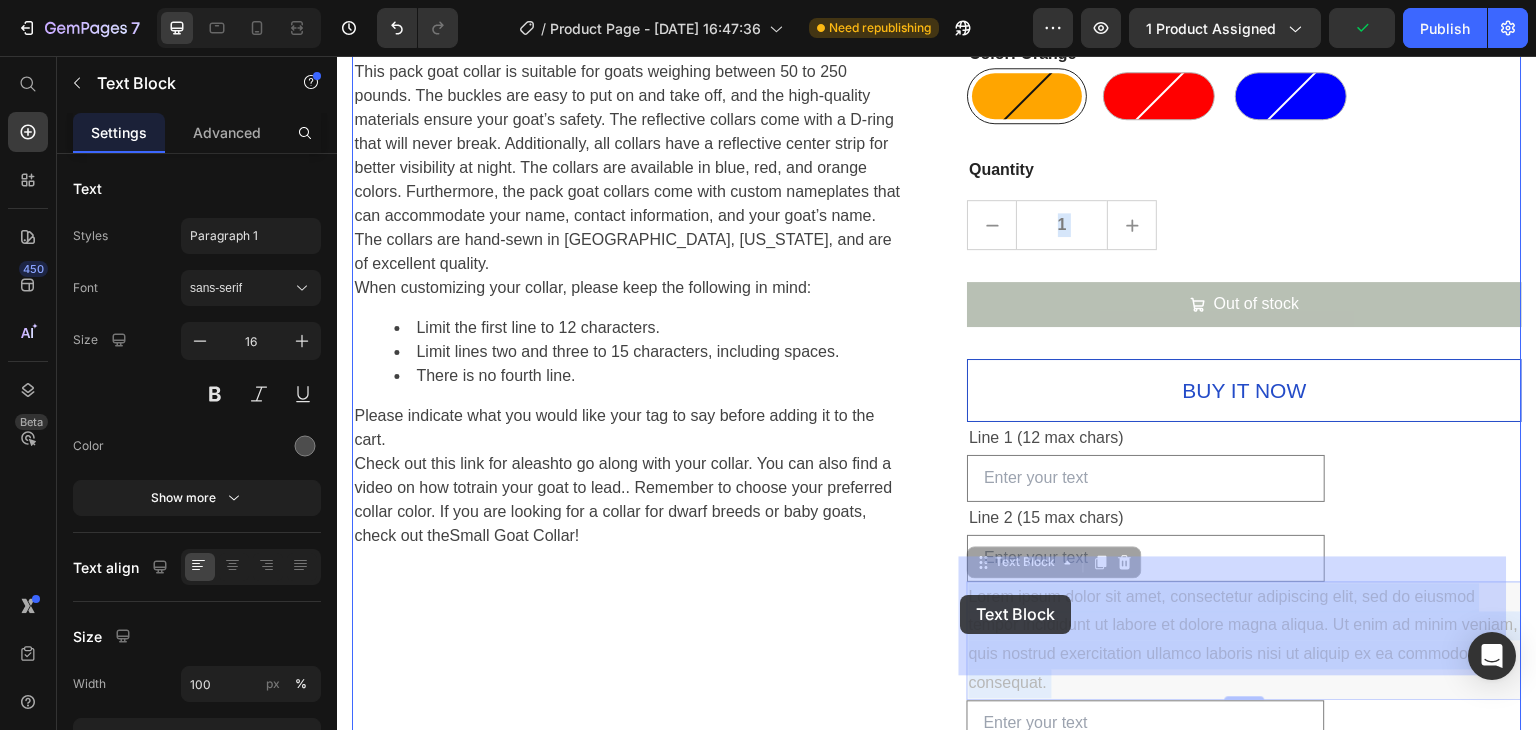 drag, startPoint x: 1122, startPoint y: 662, endPoint x: 961, endPoint y: 595, distance: 174.38463 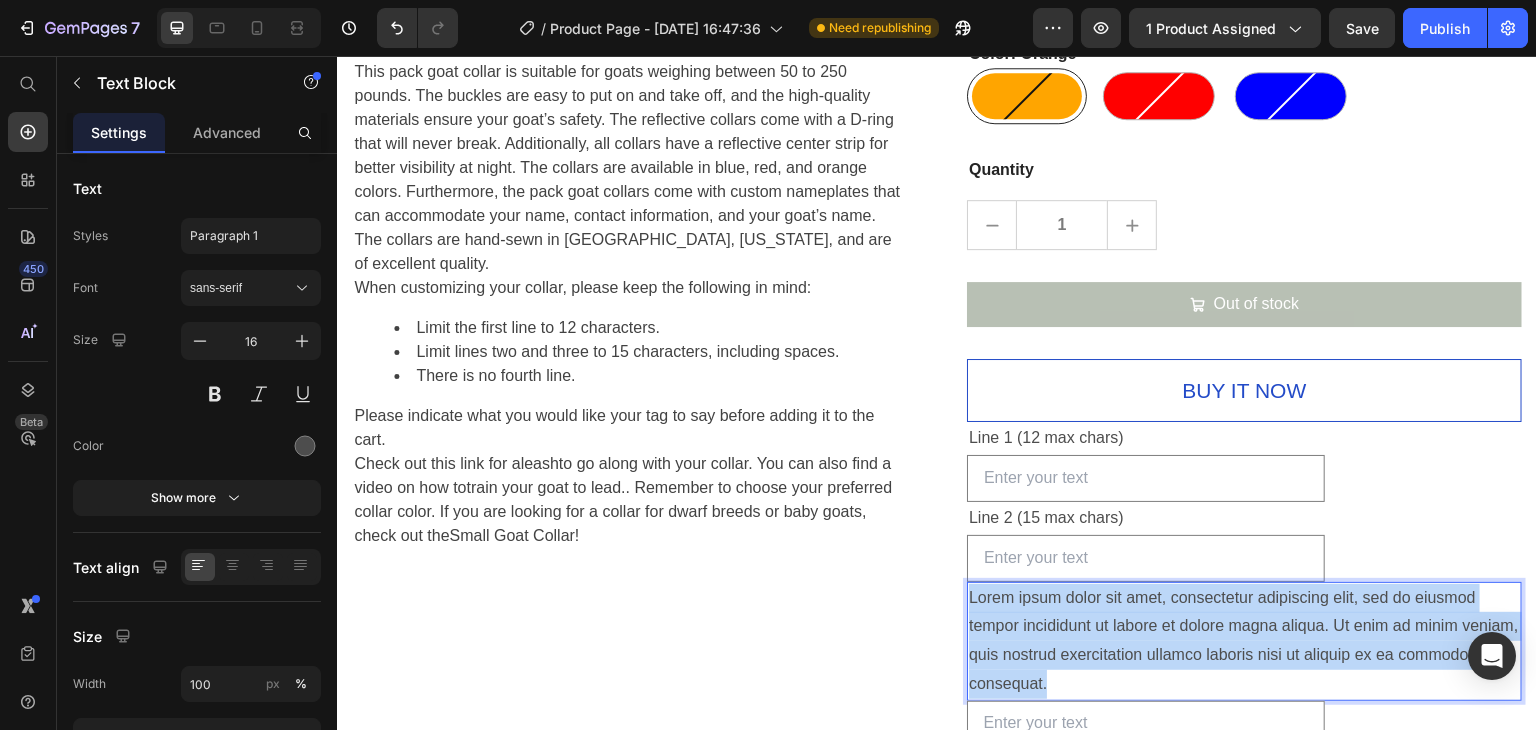 drag, startPoint x: 1129, startPoint y: 659, endPoint x: 962, endPoint y: 579, distance: 185.1729 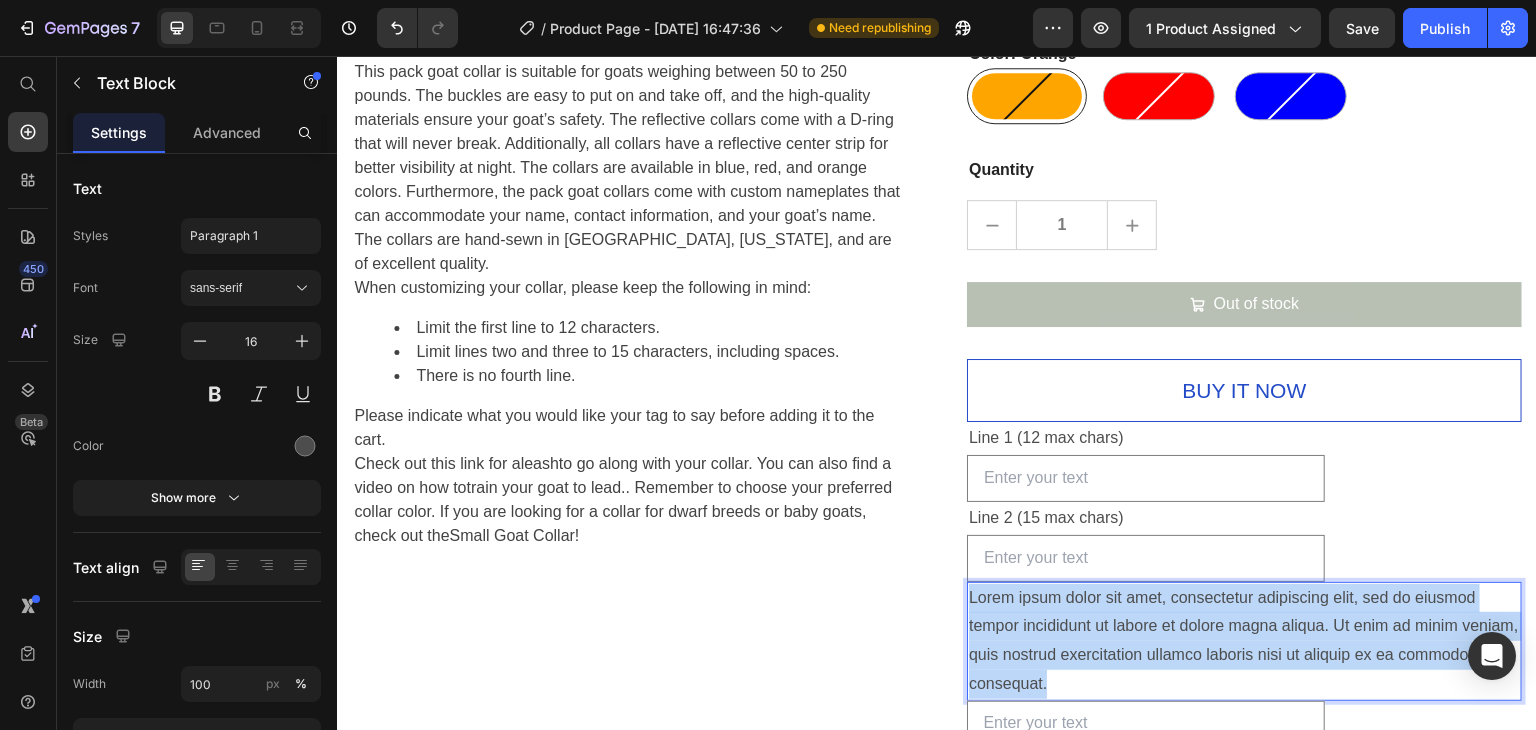 click on "Lorem ipsum dolor sit amet, consectetur adipiscing elit, sed do eiusmod tempor incididunt ut labore et dolore magna aliqua. Ut enim ad minim veniam, quis nostrud exercitation ullamco laboris nisi ut aliquip ex ea commodo consequat." at bounding box center (1244, 641) 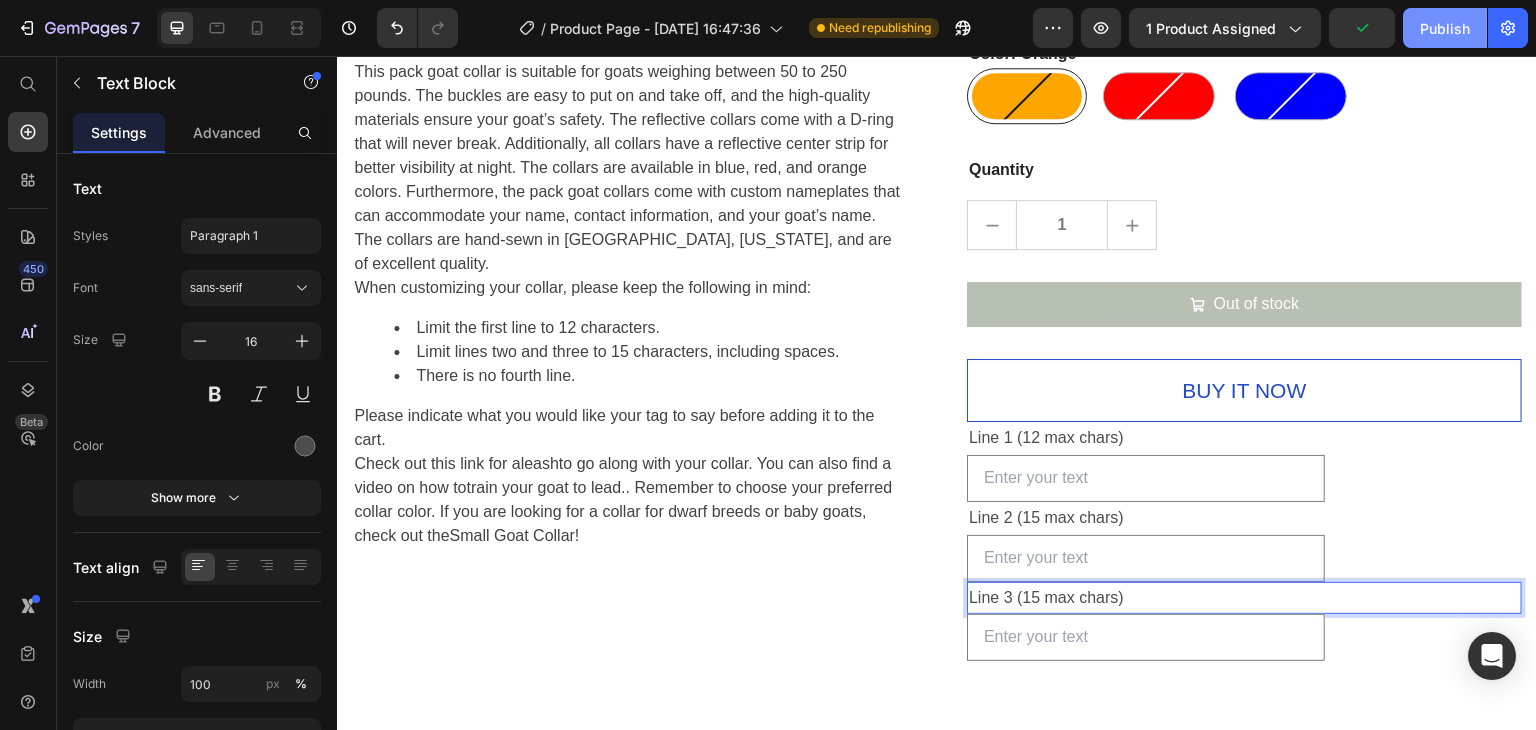 click on "Publish" at bounding box center (1445, 28) 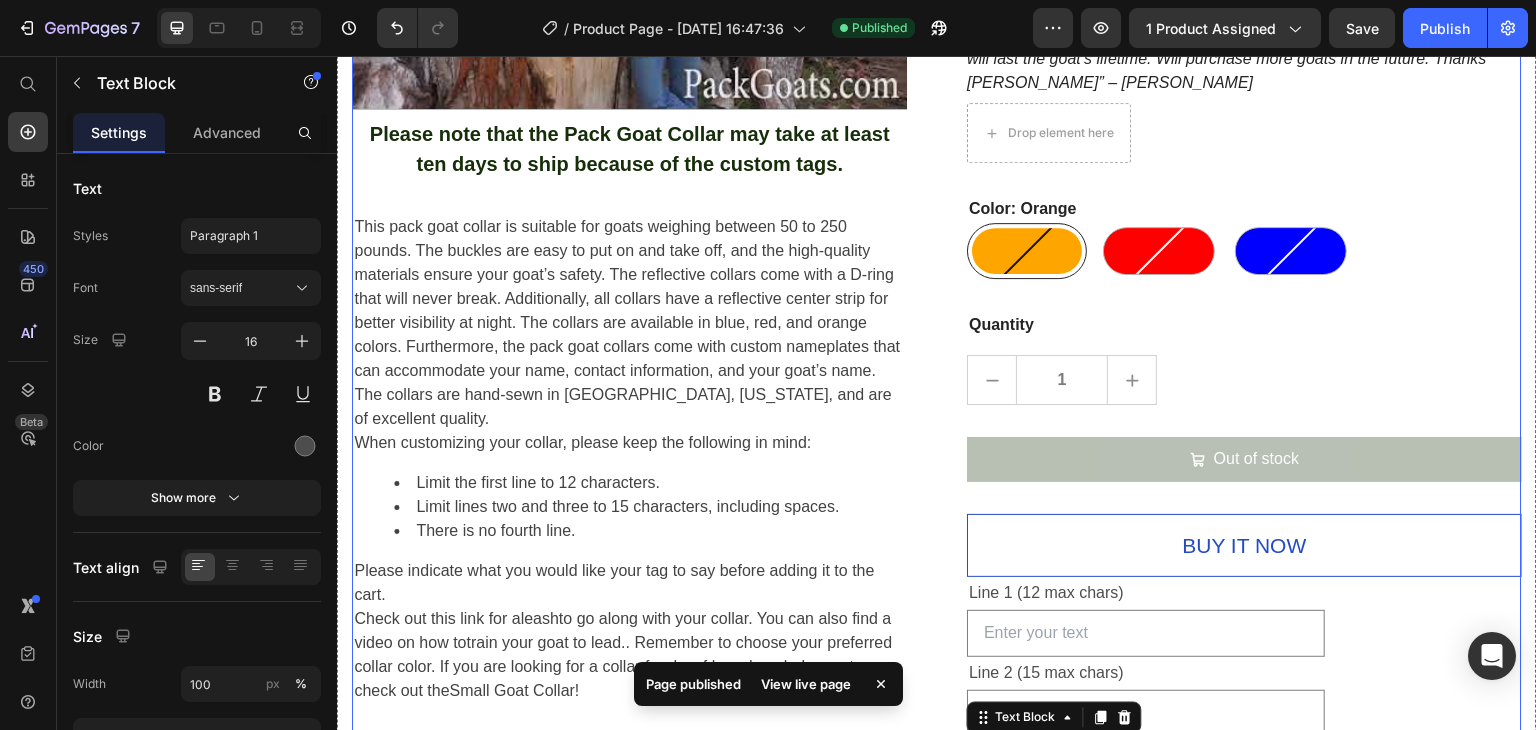 scroll, scrollTop: 1180, scrollLeft: 0, axis: vertical 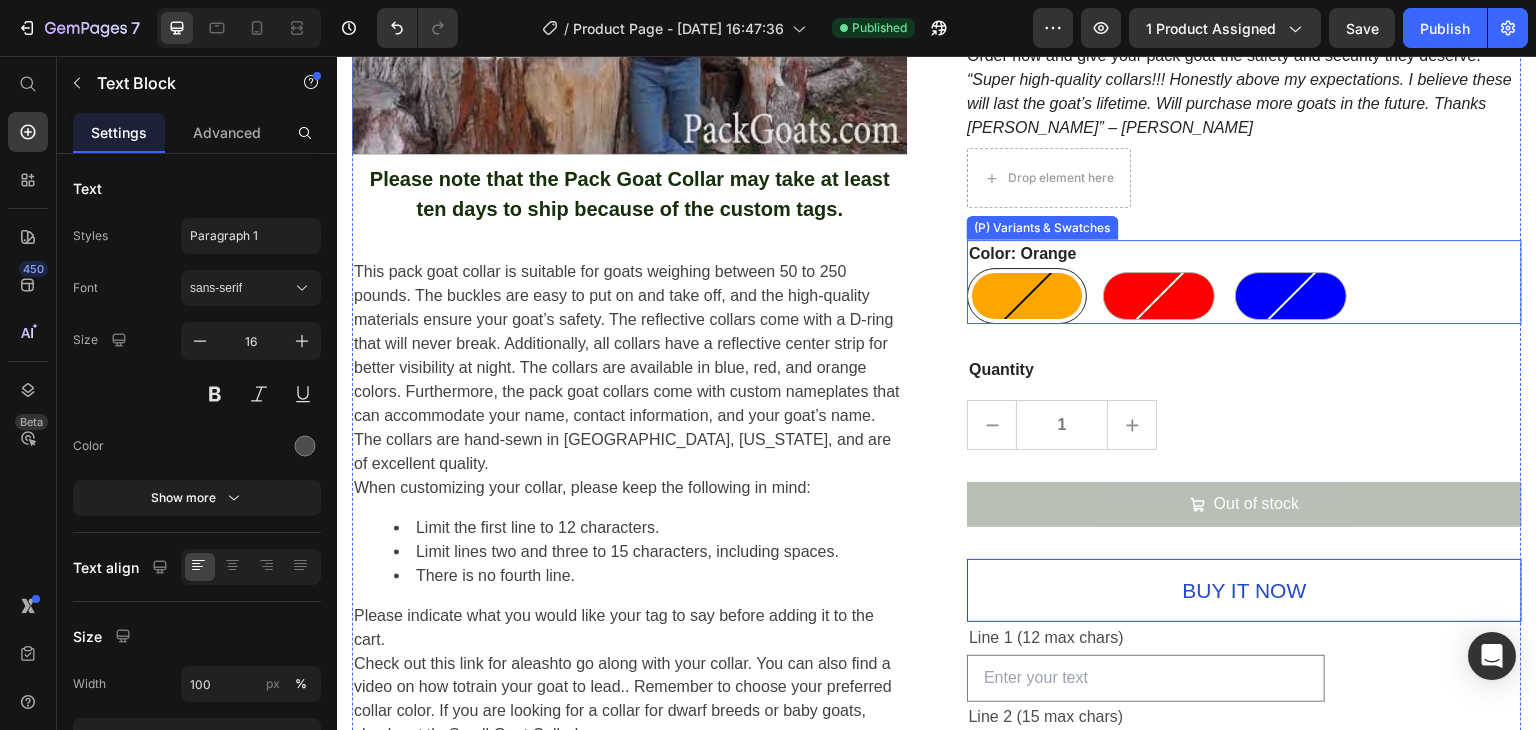 click on "Large Goat Collar (P) Title
Icon
Icon
Icon
Icon
Icon Icon List Hoz Reviews! Text block Row $0.00 (P) Price $0.00 (P) Price Save $0.00 (P) Tag Row
Our custom-made collars are designed to fit pack goats of any size from 50 to 250 pounds. They’re easy to put on and take off, incredibly strong, and feature a durable D-Ring that will never break. Our reflective center strip ensures your goat stays visible even in low light. Each collar comes with a custom nameplate that can fit your name, contact information, and your goat’s name. And with a variety of colors to choose from, you can get a collar that’s as unique as your goat. Made in the USA and hand-sewn in Rigby, Idaho by the goat gear stud, Matt Lyon, owner of Bantam Saddle Tack.
Please note, due to custom tags, these collars take at least 10 days to ship. Order now and give your pack goat the safety and security they deserve.
(P) Description
Row Orange" at bounding box center [1244, -75] 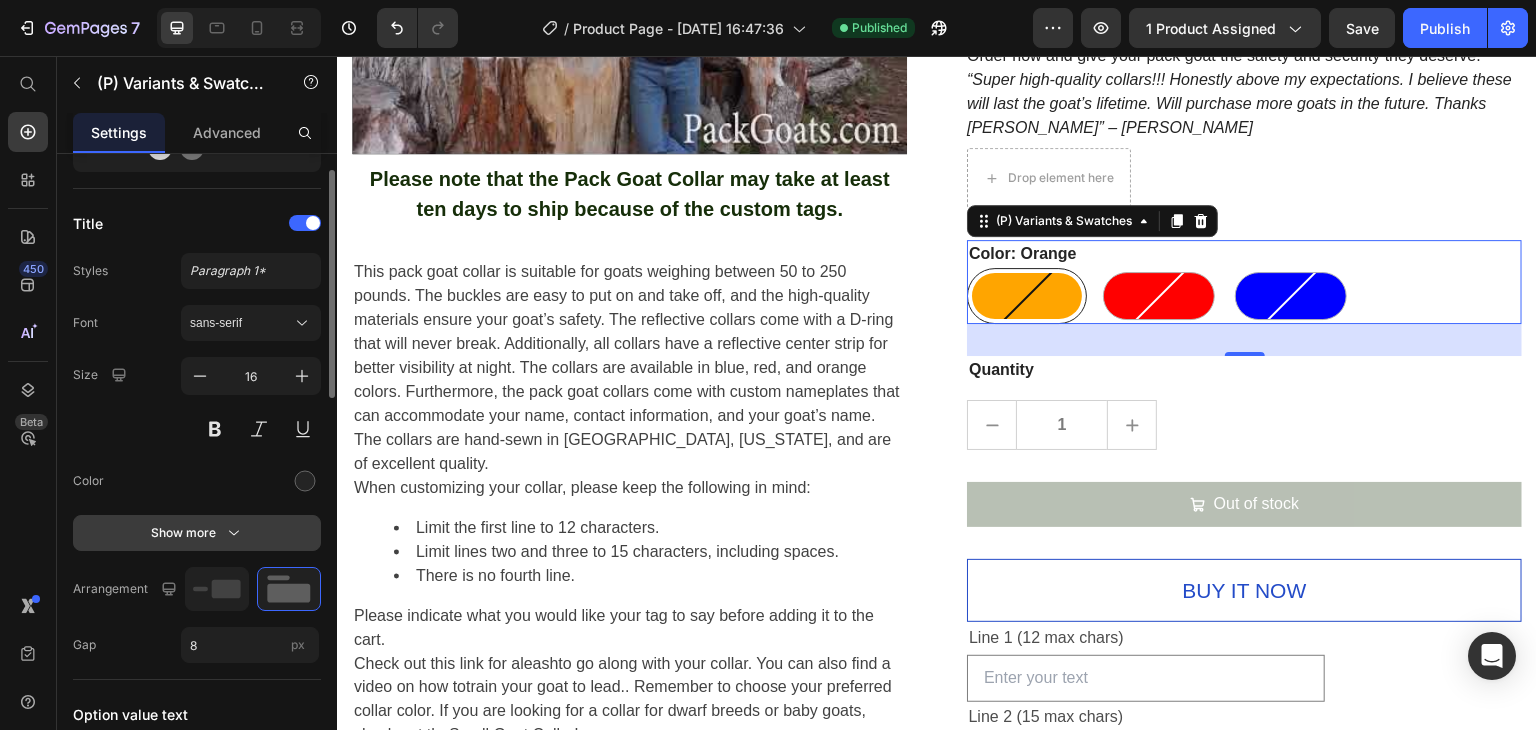scroll, scrollTop: 224, scrollLeft: 0, axis: vertical 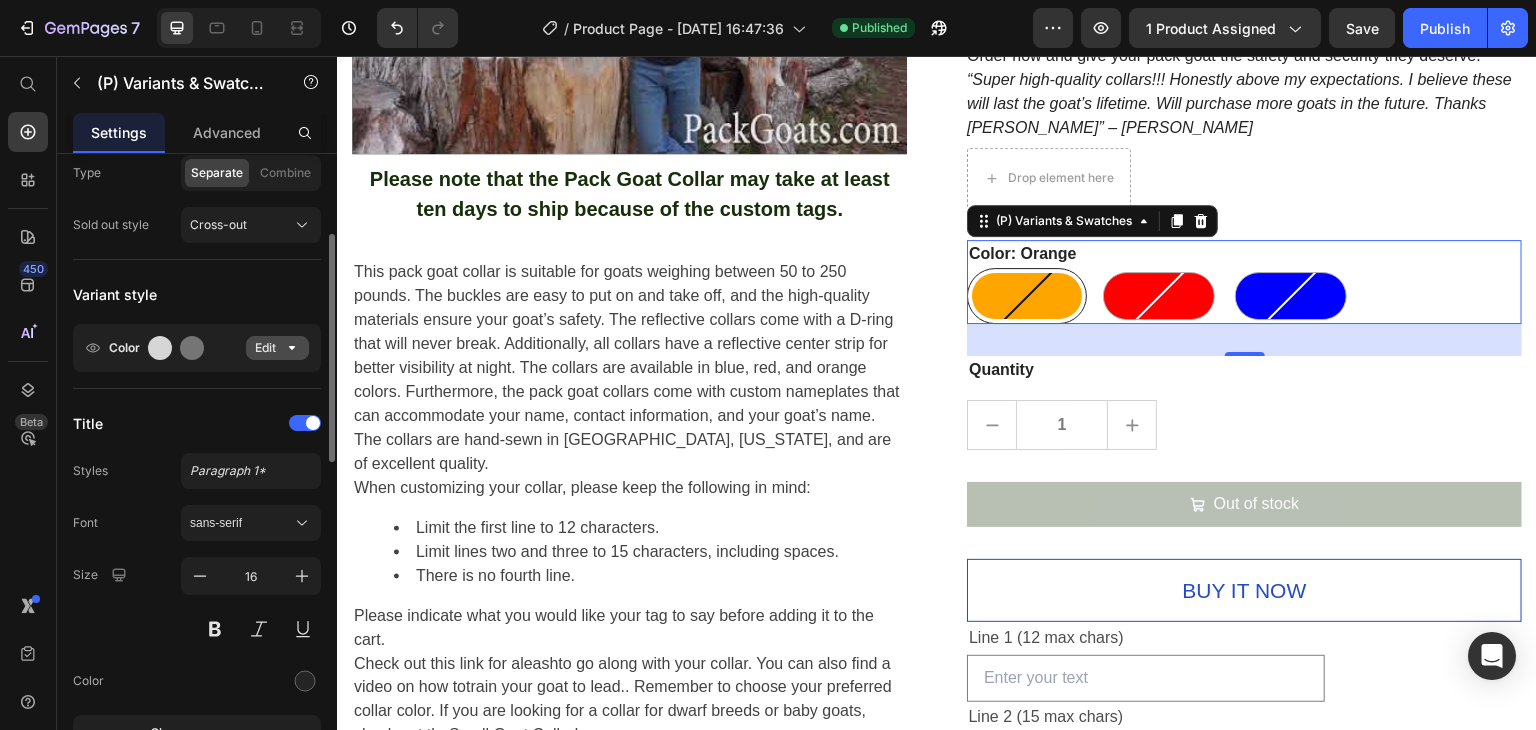 click 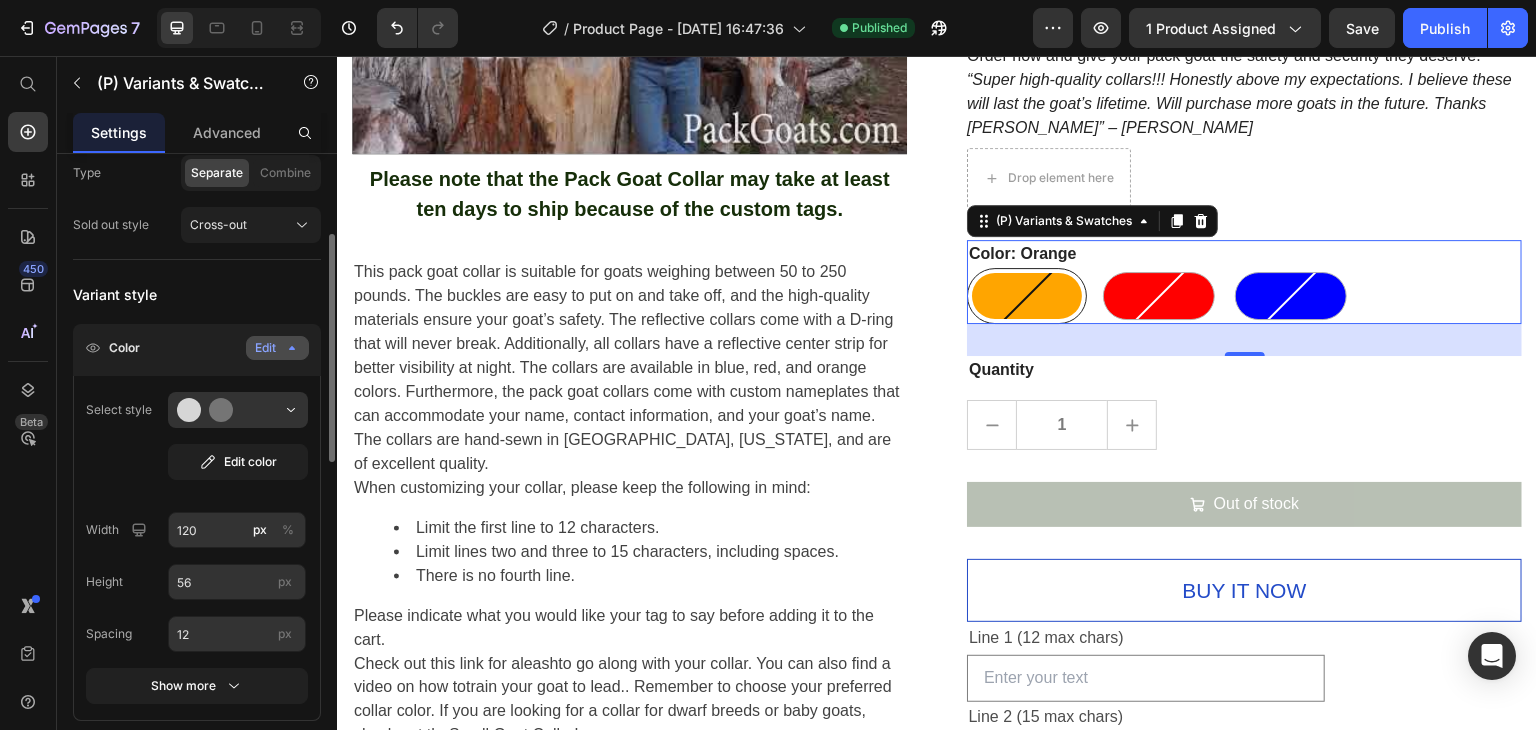 scroll, scrollTop: 324, scrollLeft: 0, axis: vertical 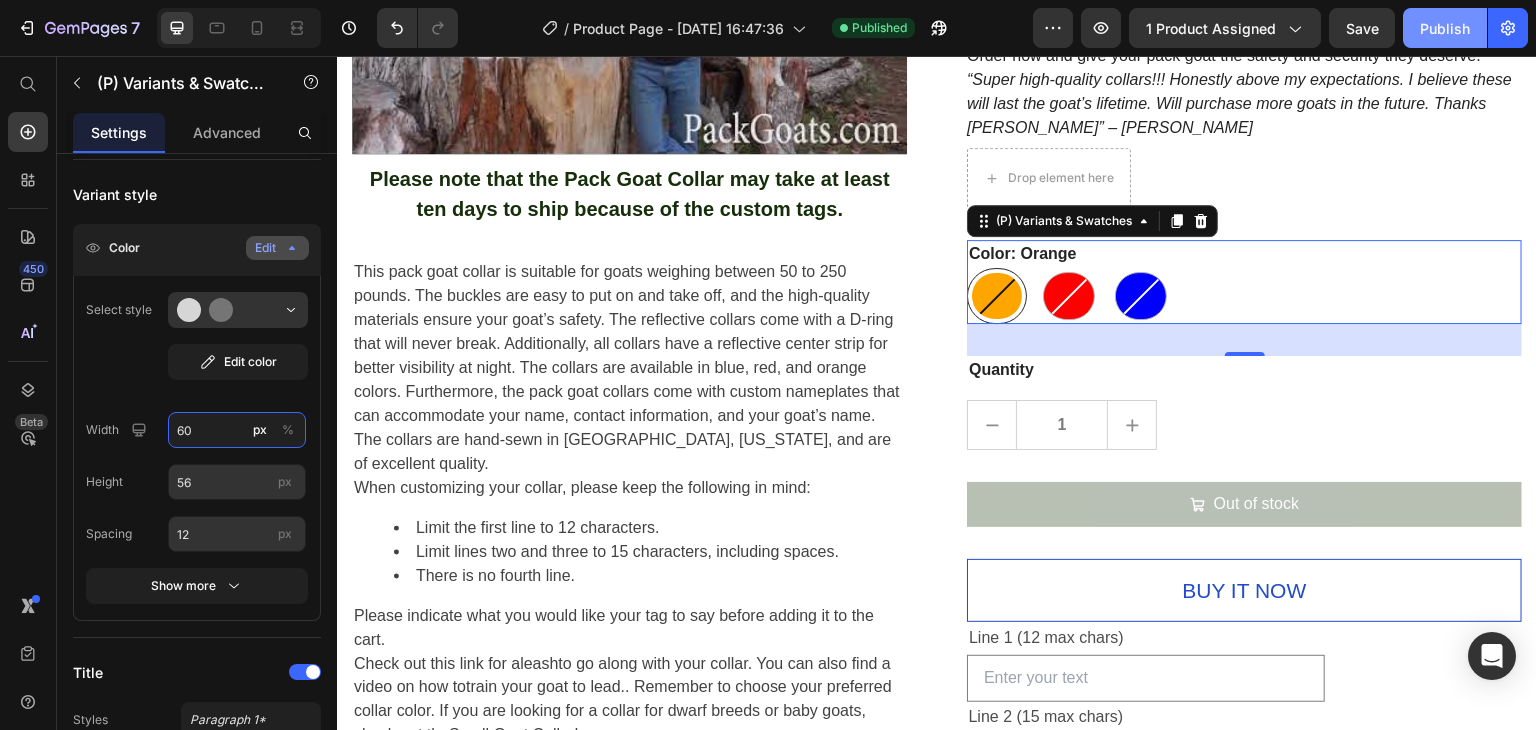 type on "60" 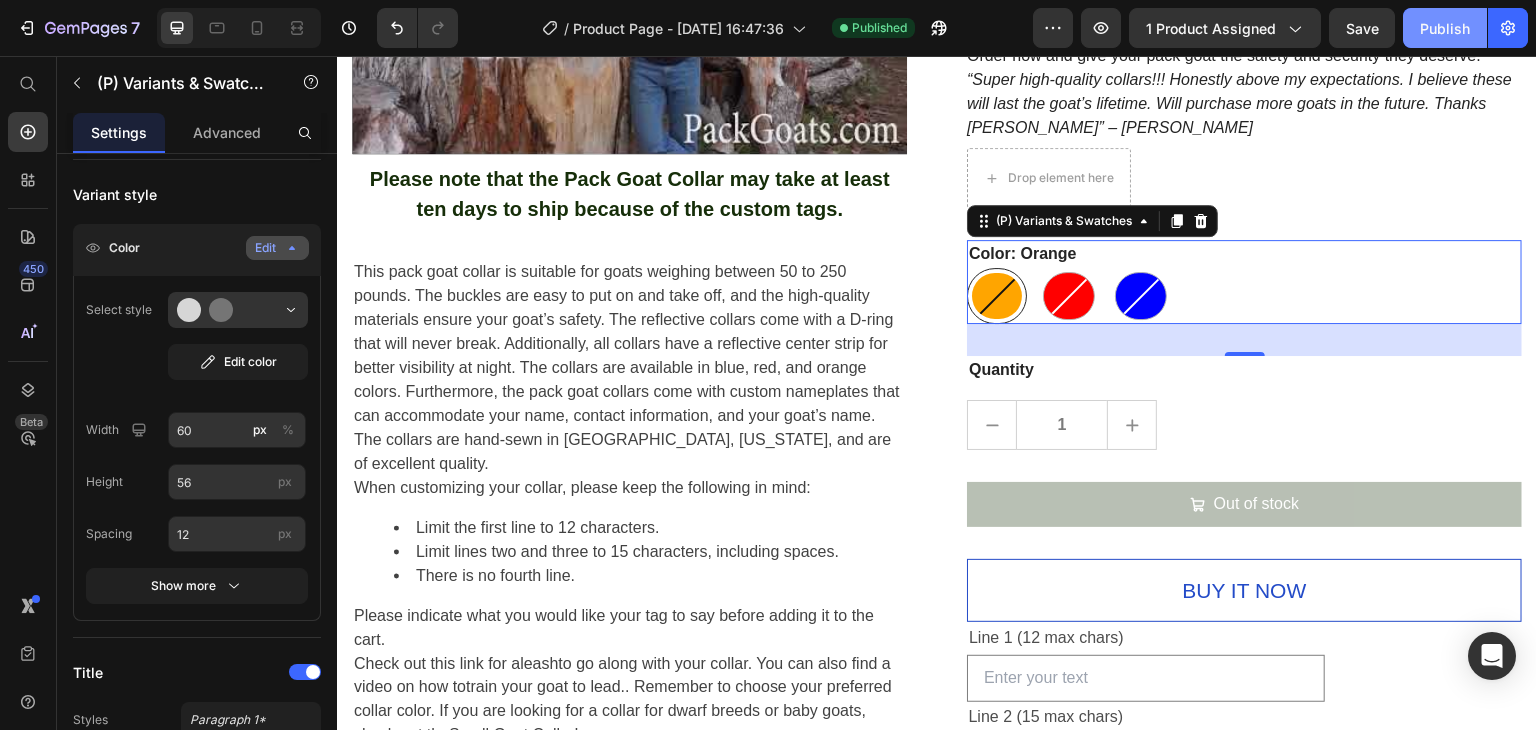 click on "Publish" at bounding box center [1445, 28] 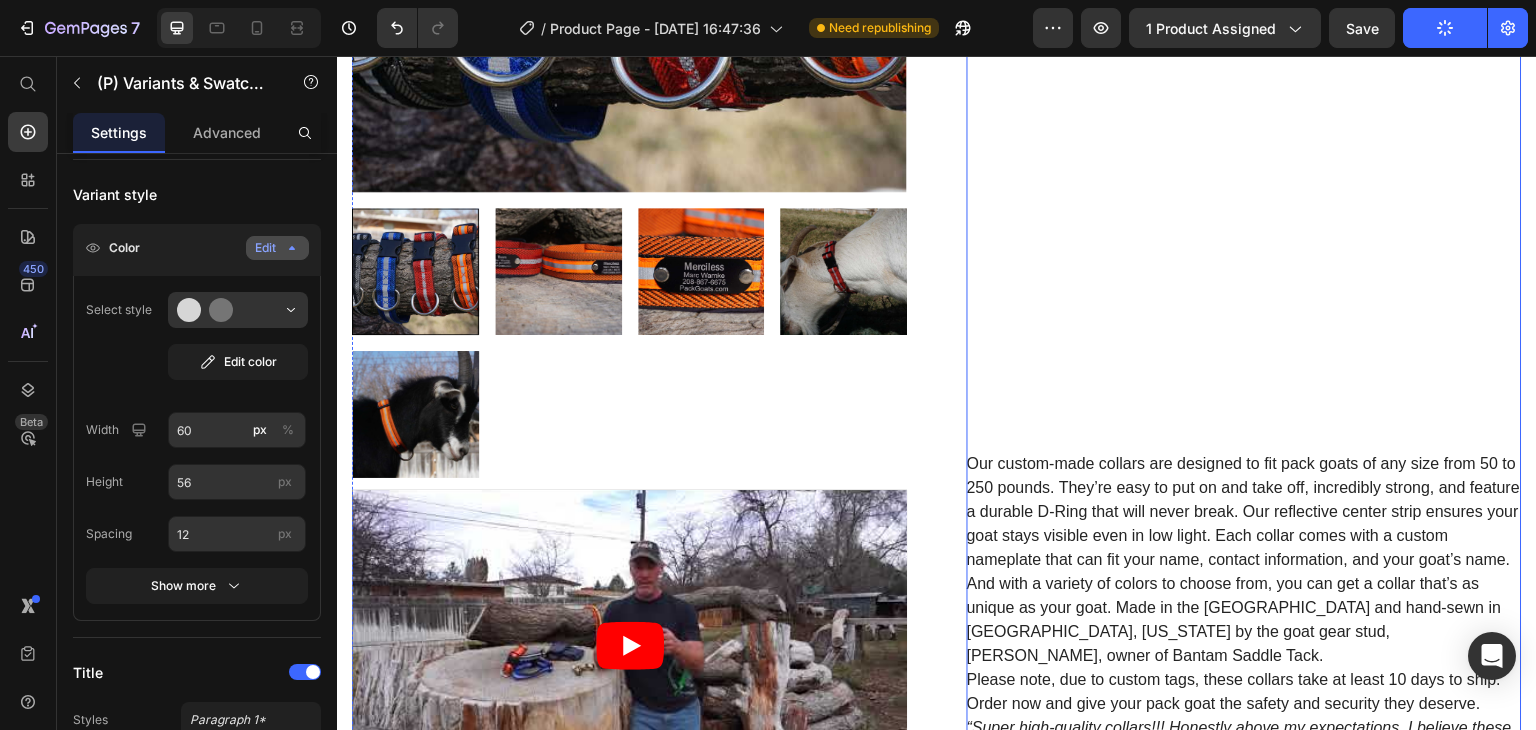 scroll, scrollTop: 480, scrollLeft: 0, axis: vertical 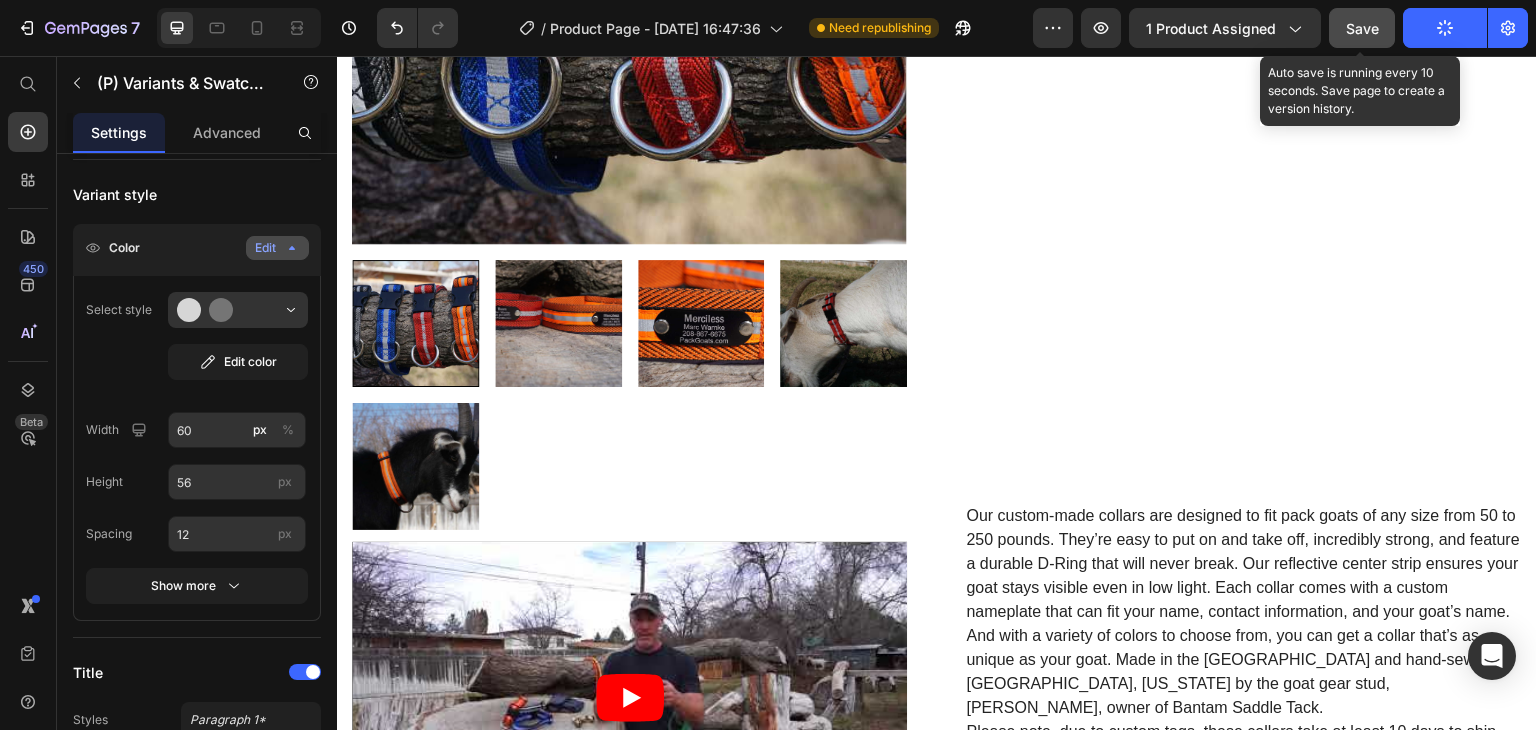 click on "Save" at bounding box center (1362, 28) 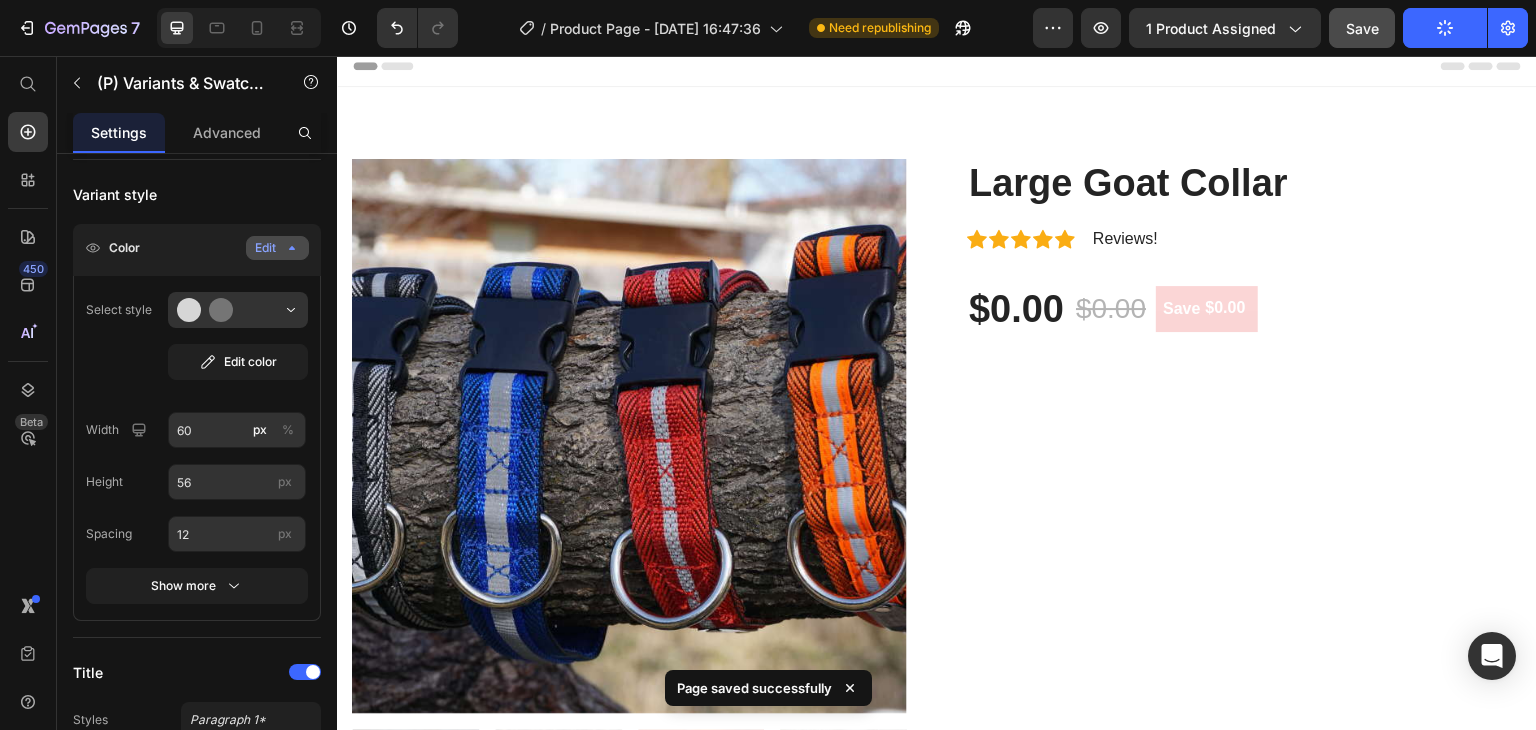 scroll, scrollTop: 0, scrollLeft: 0, axis: both 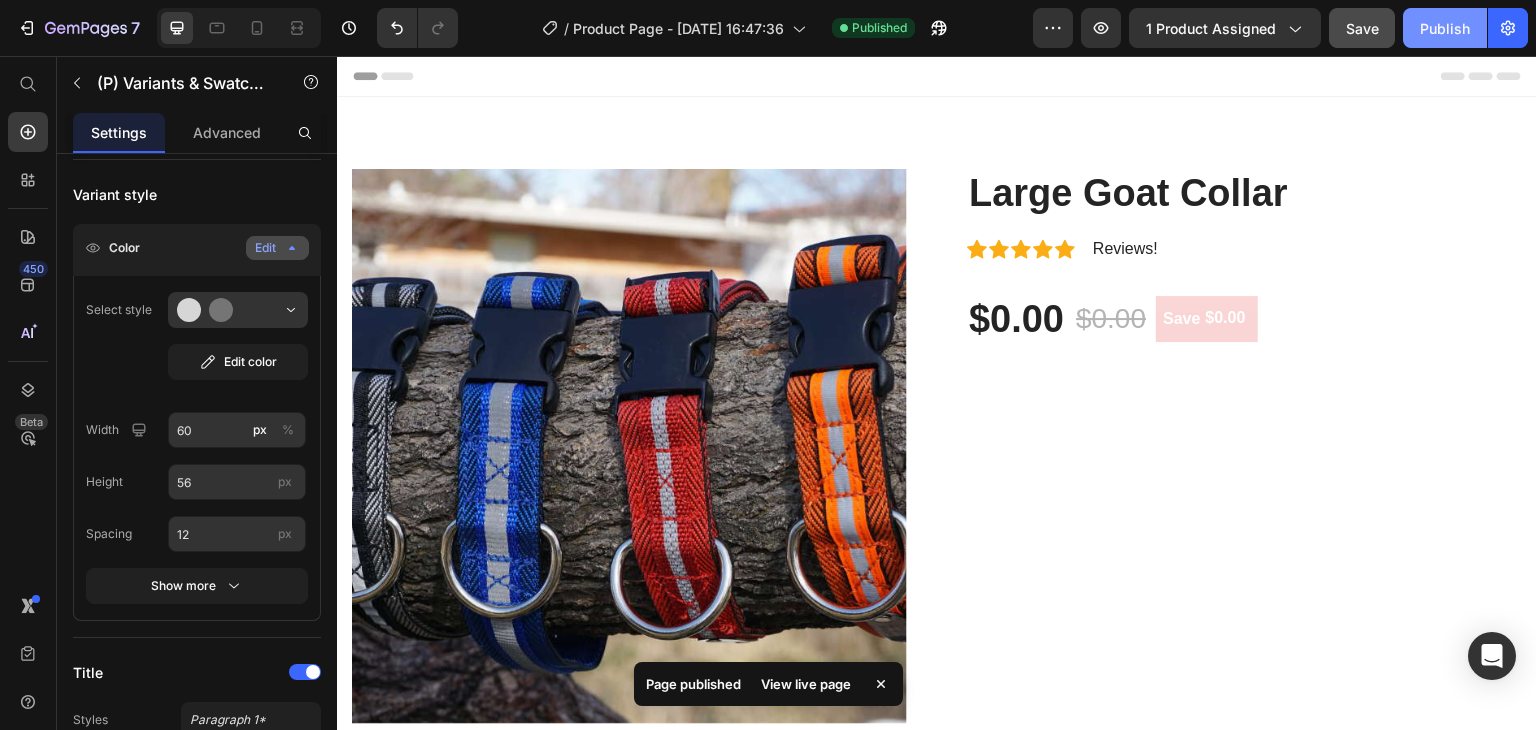 click on "Publish" at bounding box center (1445, 28) 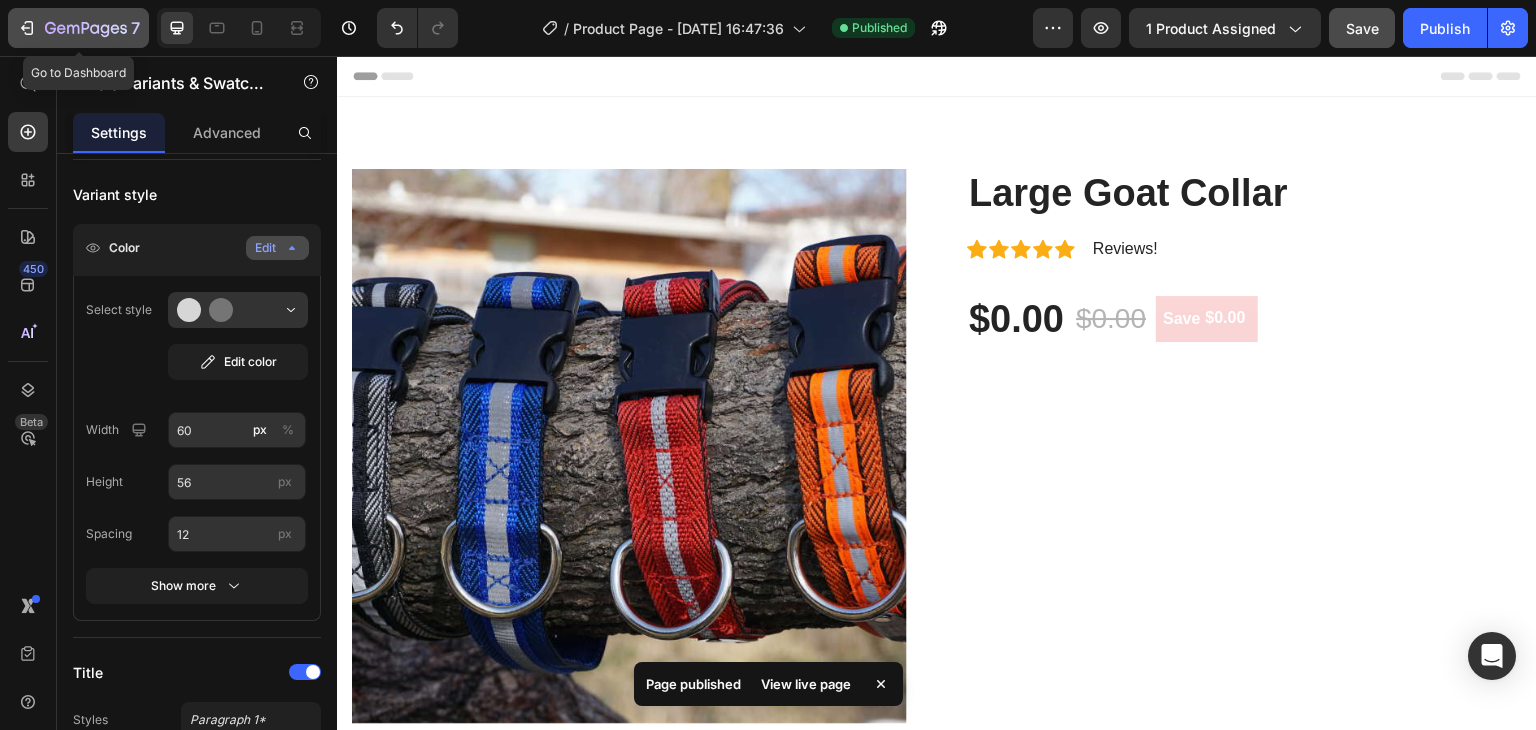 click 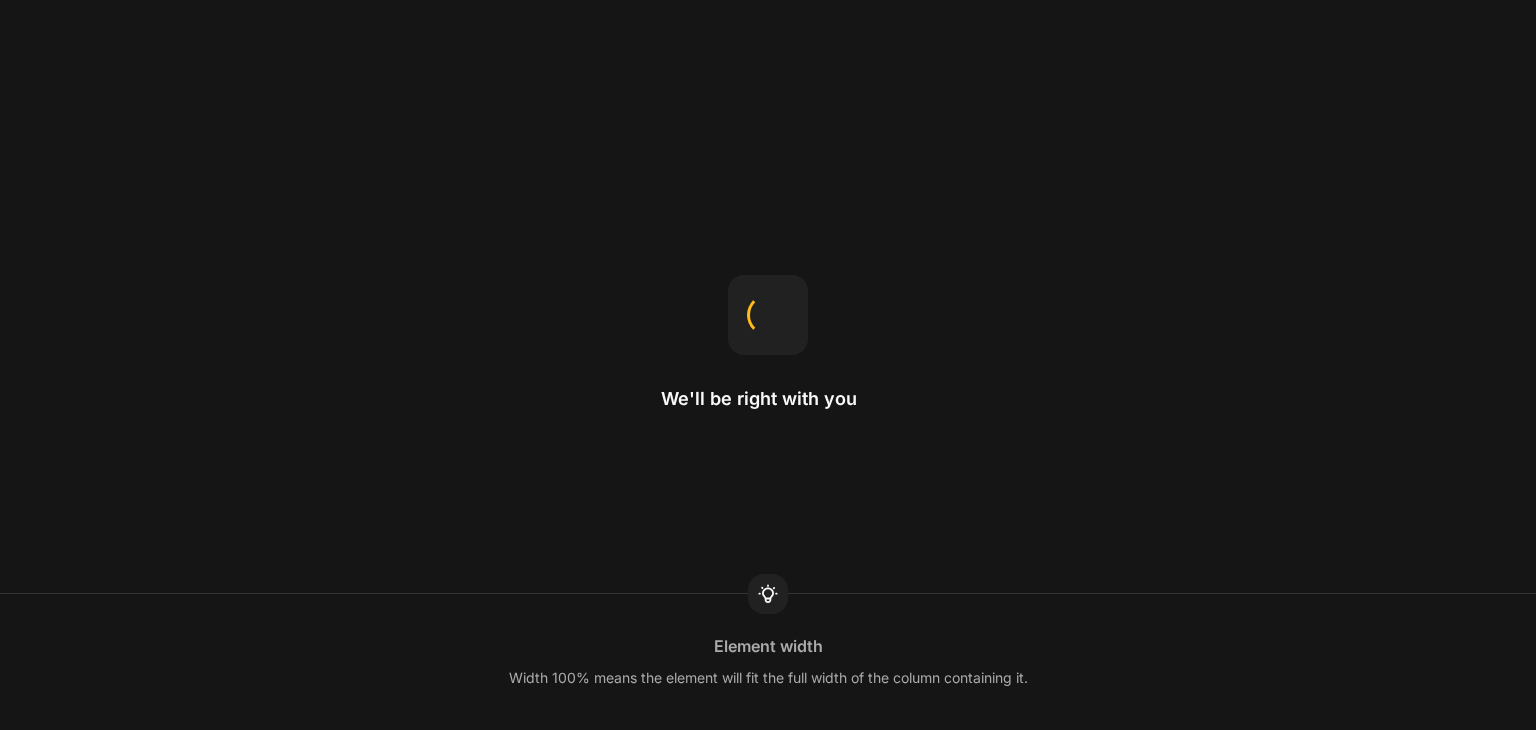 scroll, scrollTop: 0, scrollLeft: 0, axis: both 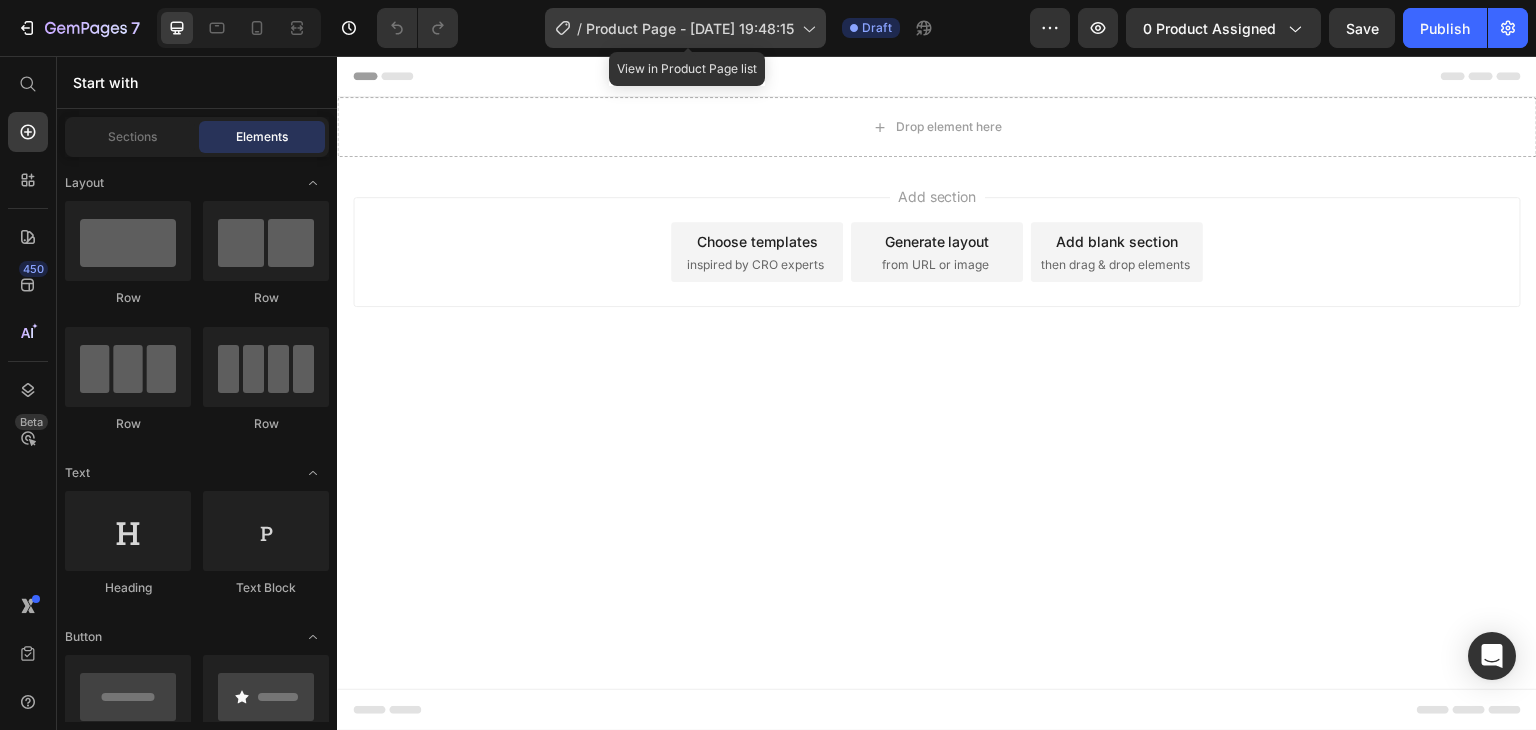 click 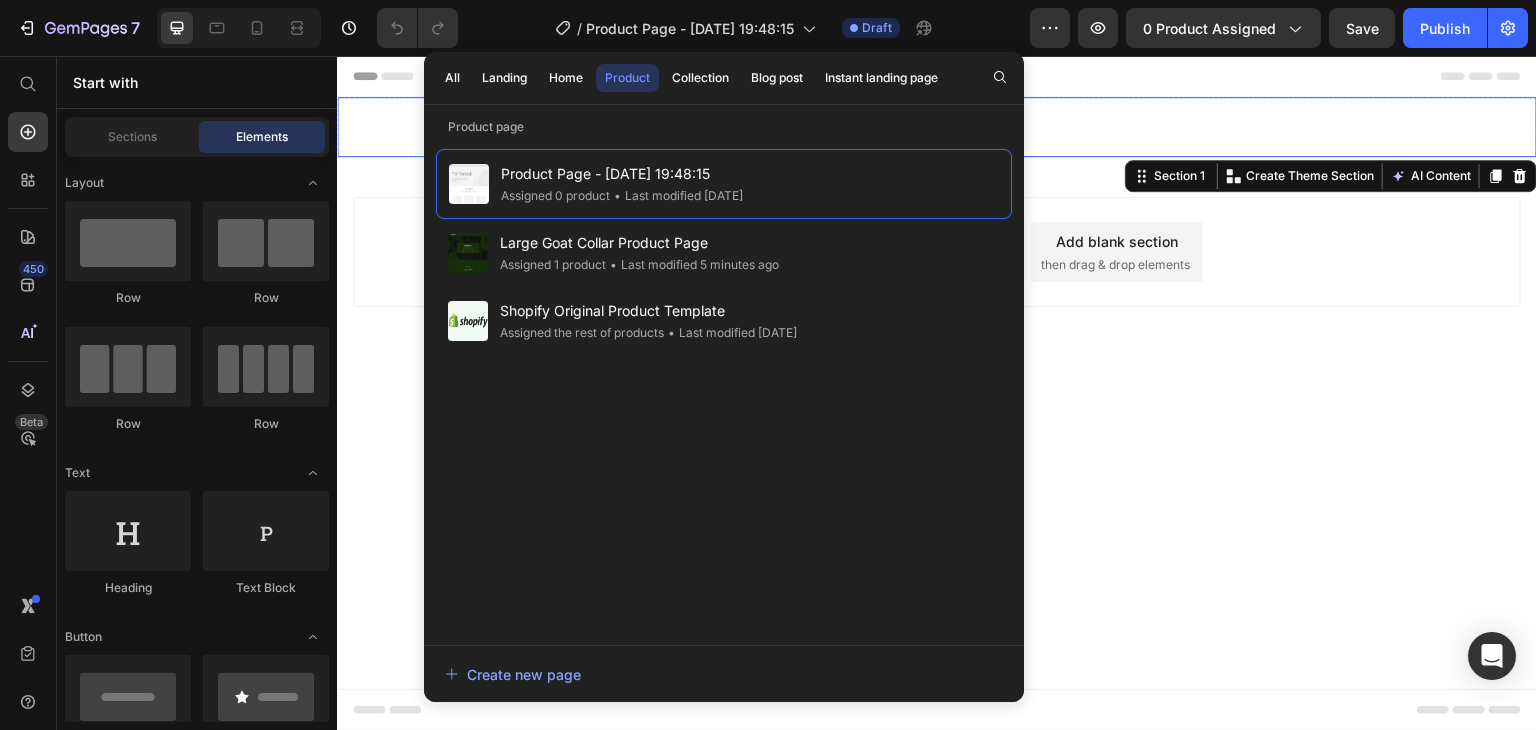 click on "Drop element here" at bounding box center (937, 127) 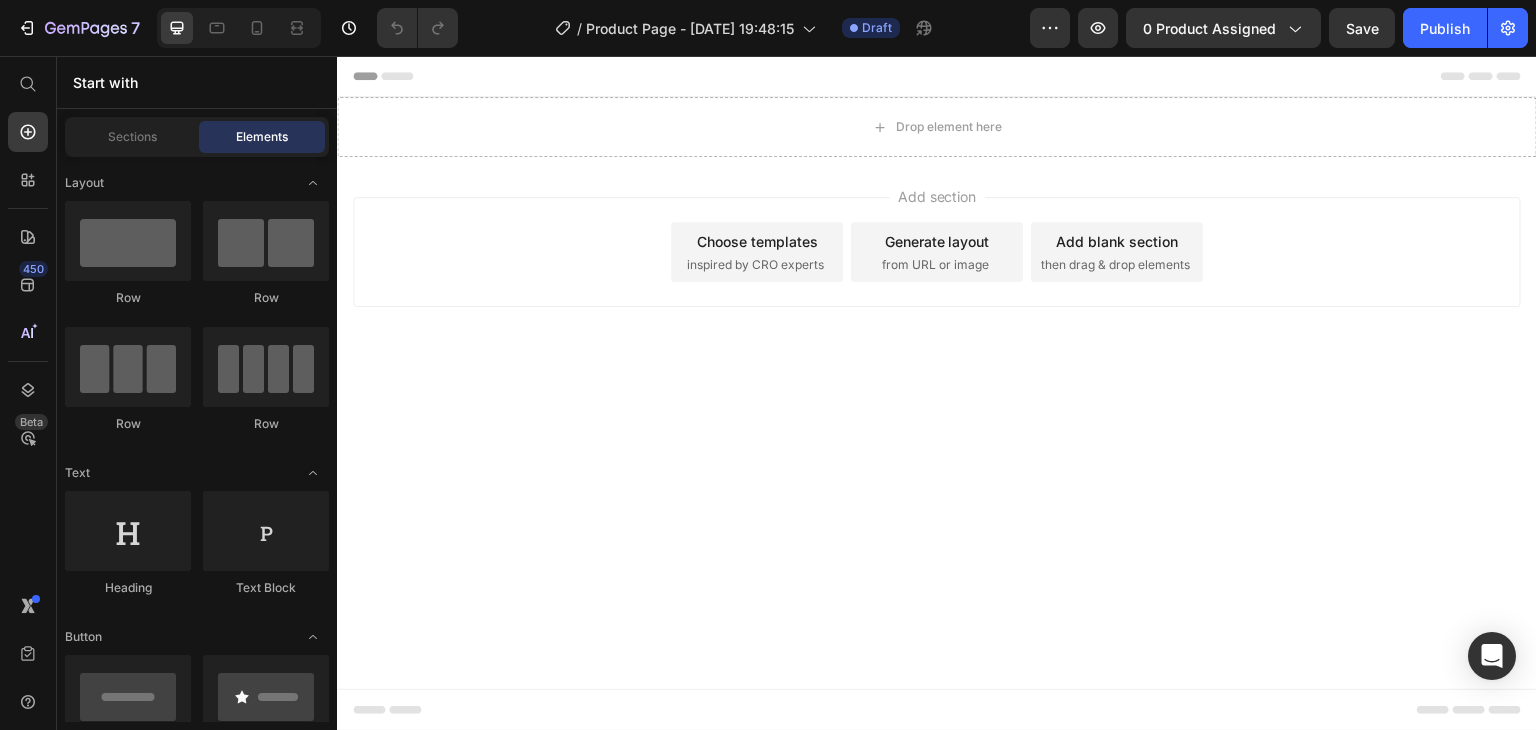 click on "Add section Choose templates inspired by CRO experts Generate layout from URL or image Add blank section then drag & drop elements" at bounding box center [937, 280] 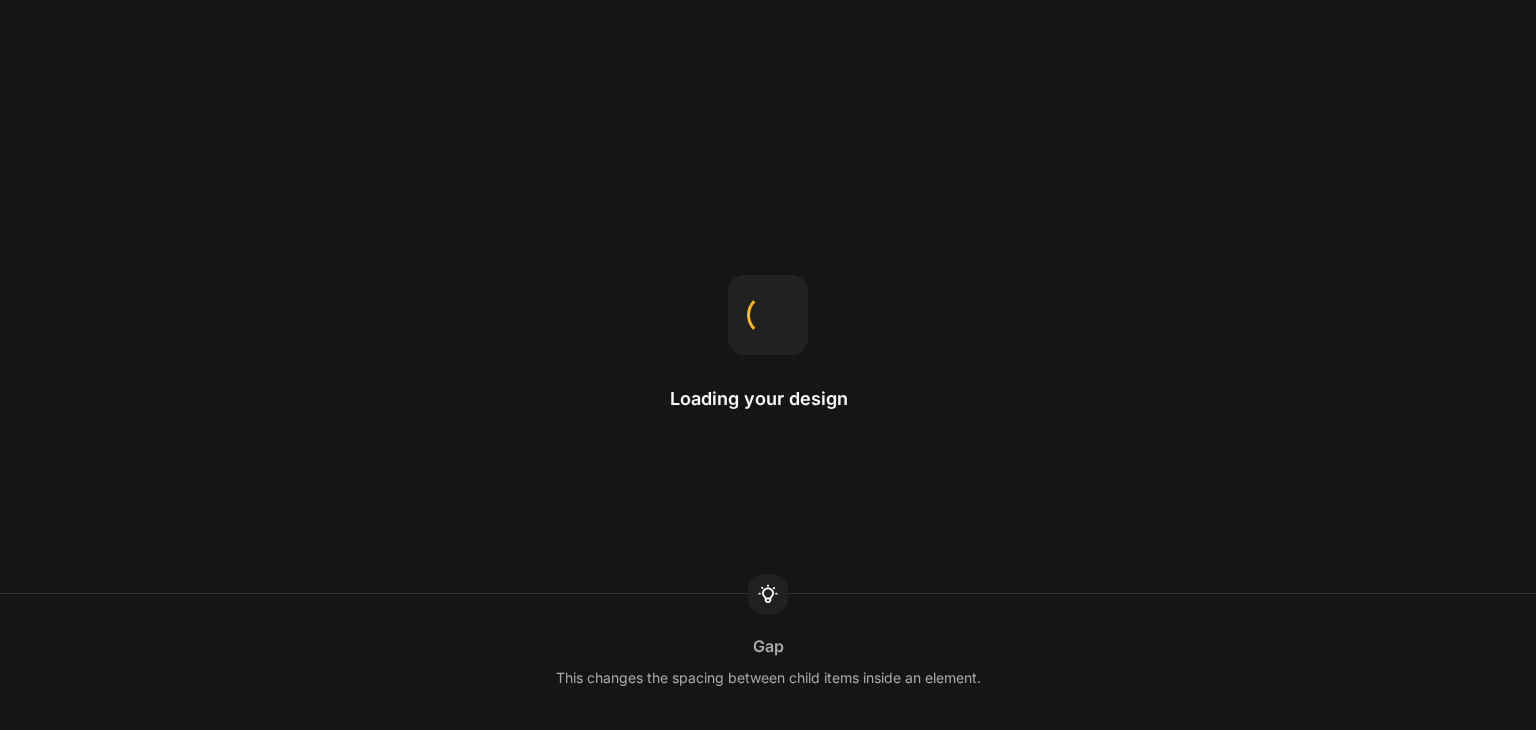 scroll, scrollTop: 0, scrollLeft: 0, axis: both 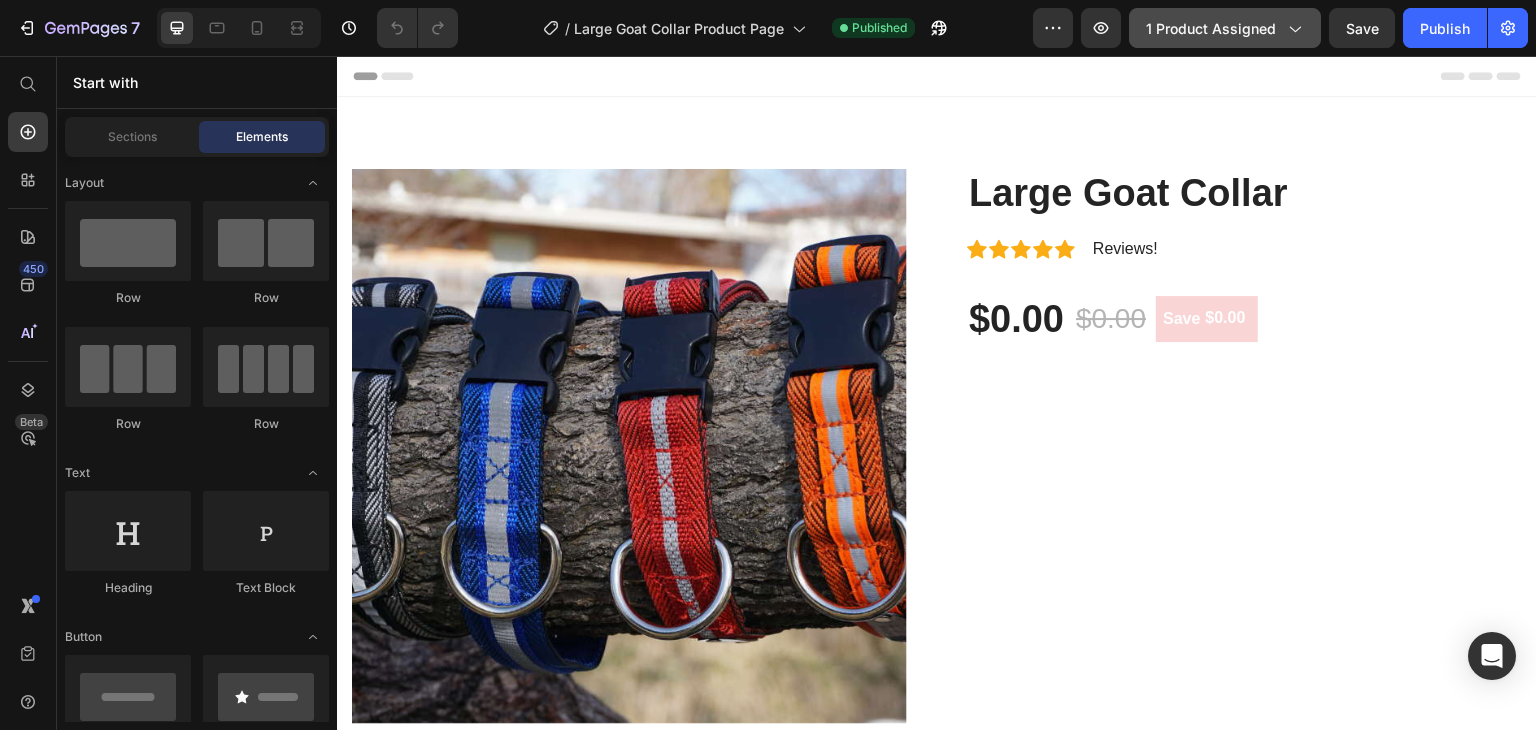 click 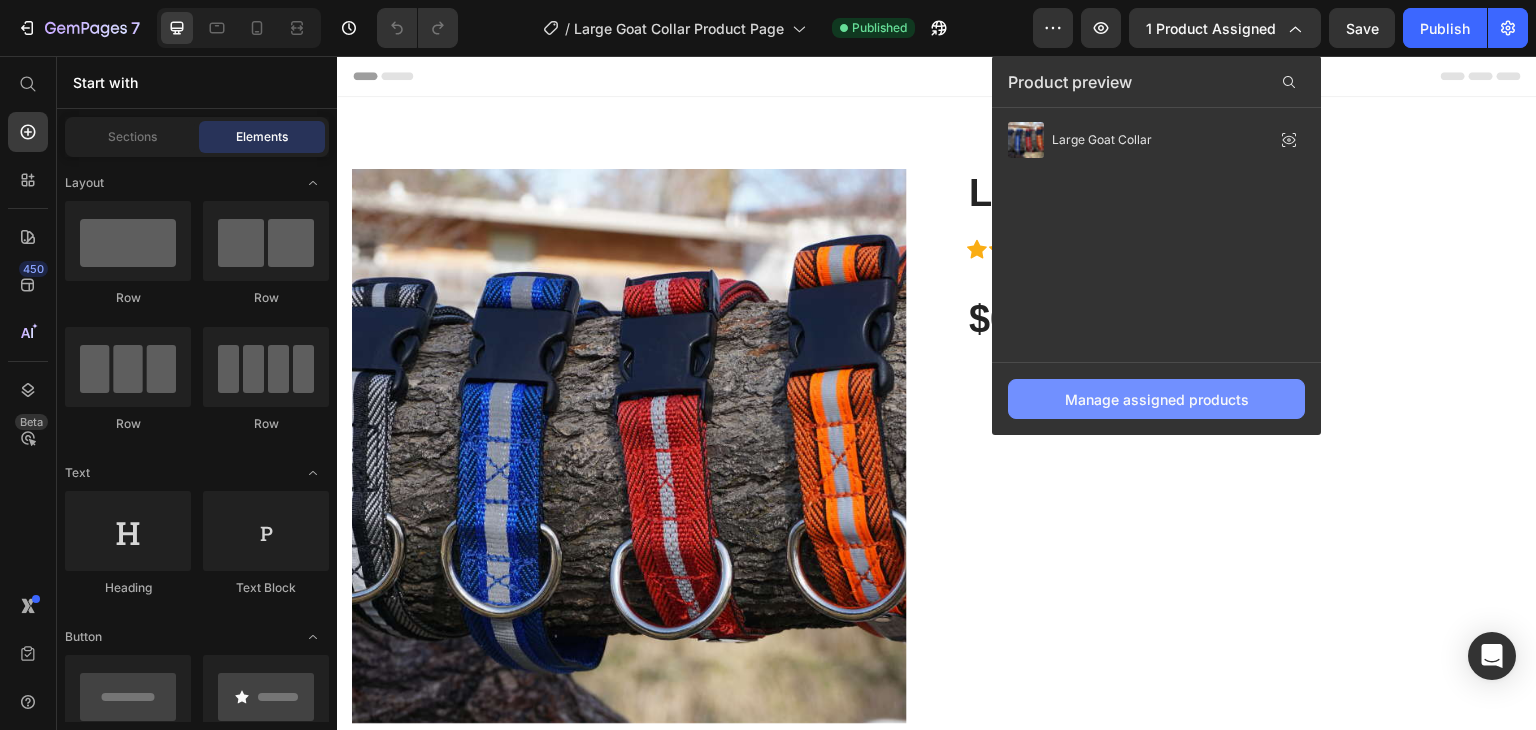click on "Manage assigned products" at bounding box center (1157, 399) 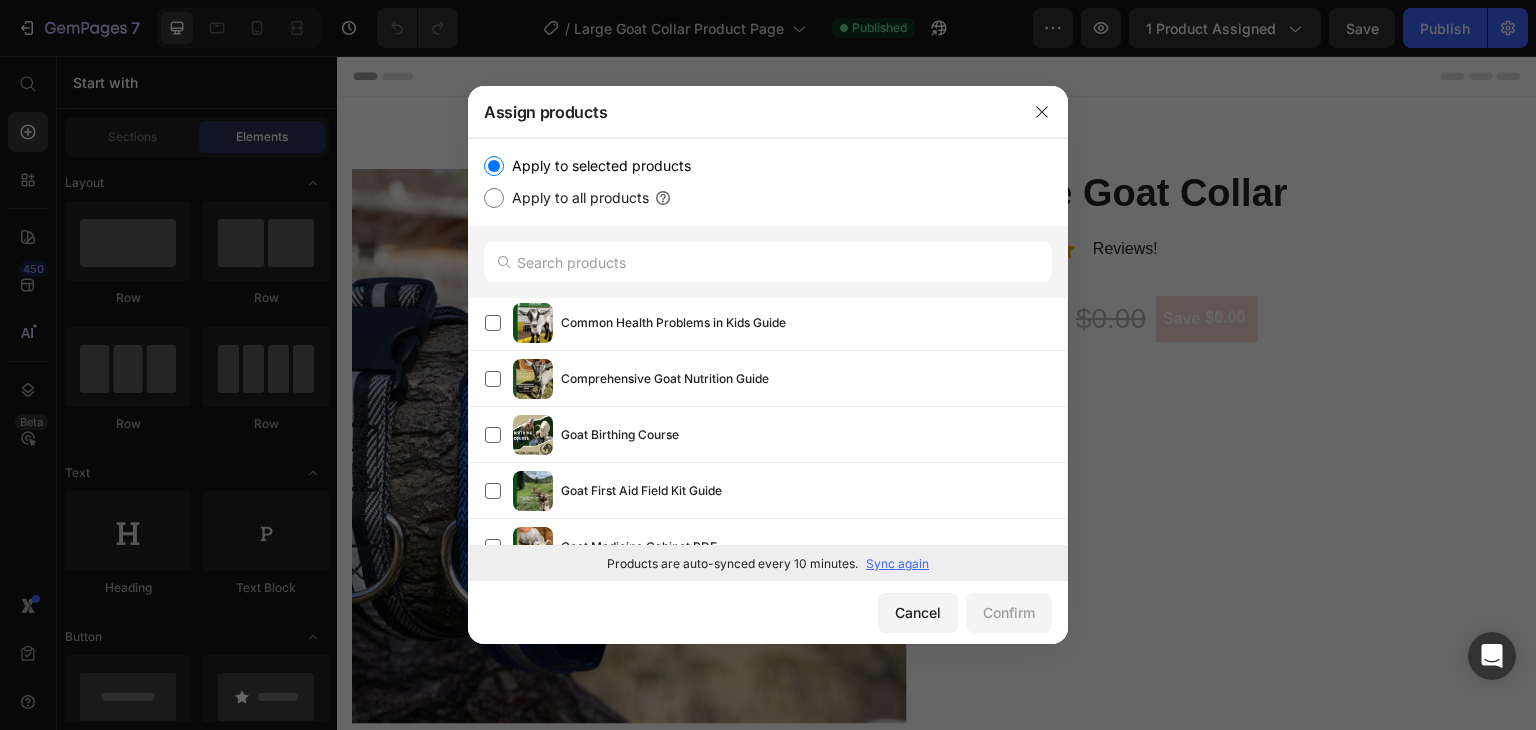 scroll, scrollTop: 0, scrollLeft: 0, axis: both 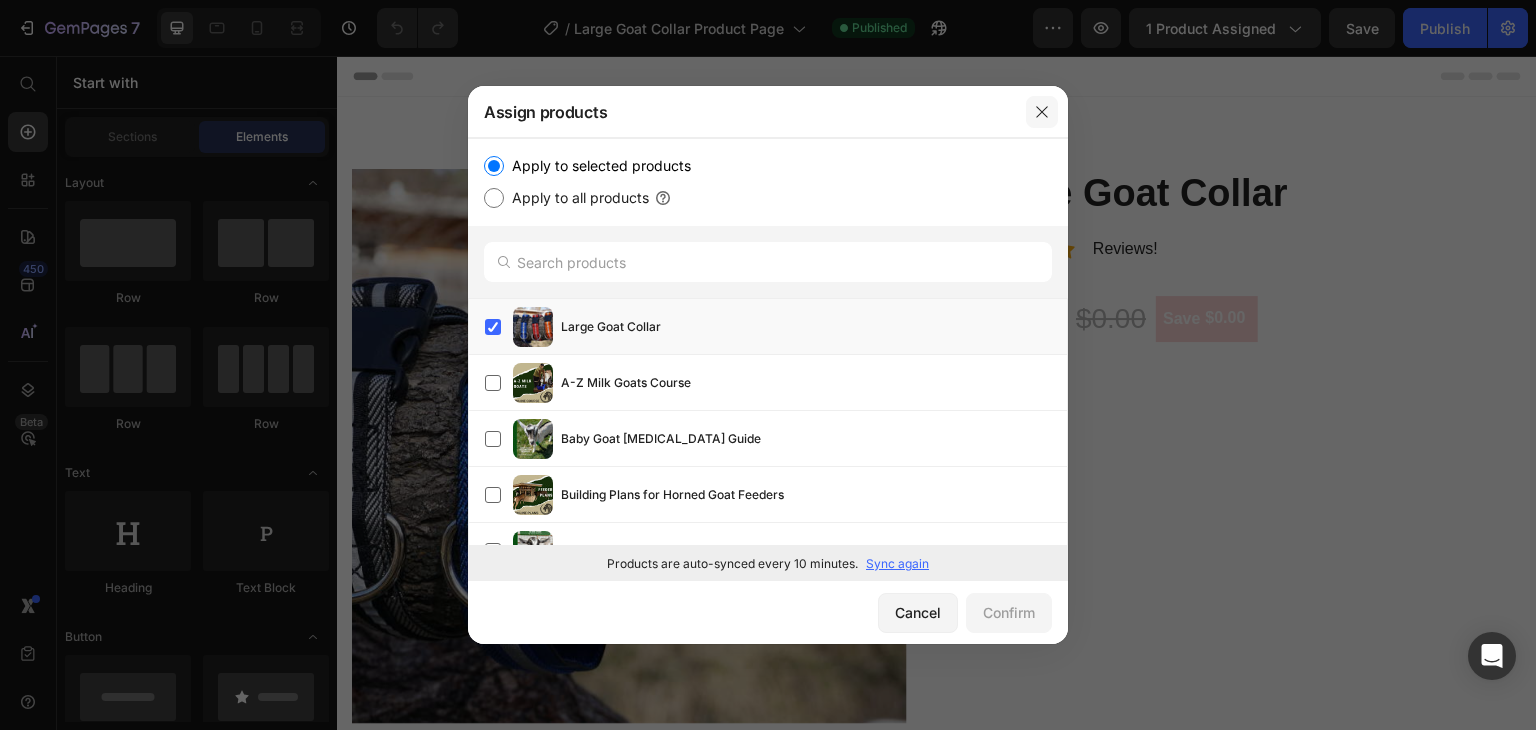 click 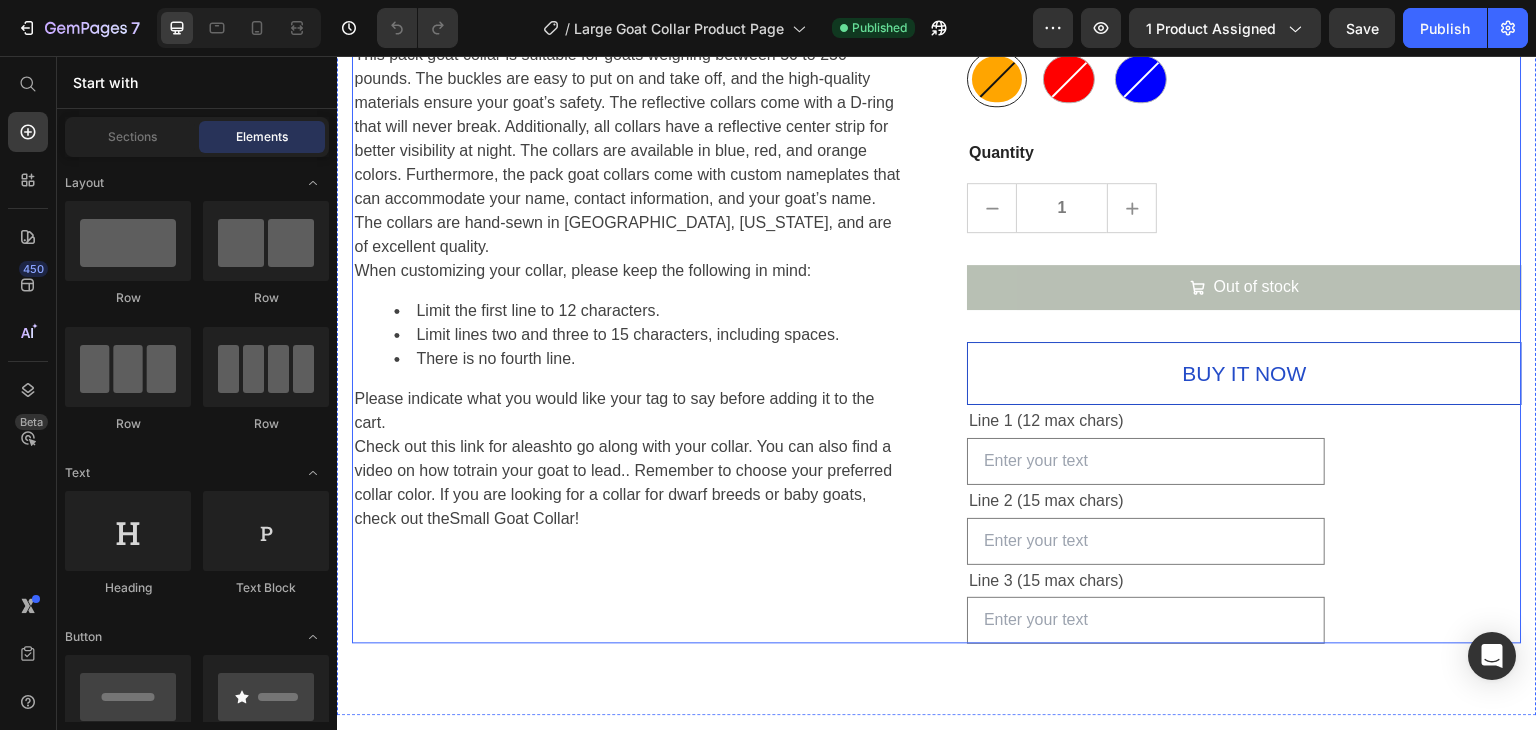 scroll, scrollTop: 1360, scrollLeft: 0, axis: vertical 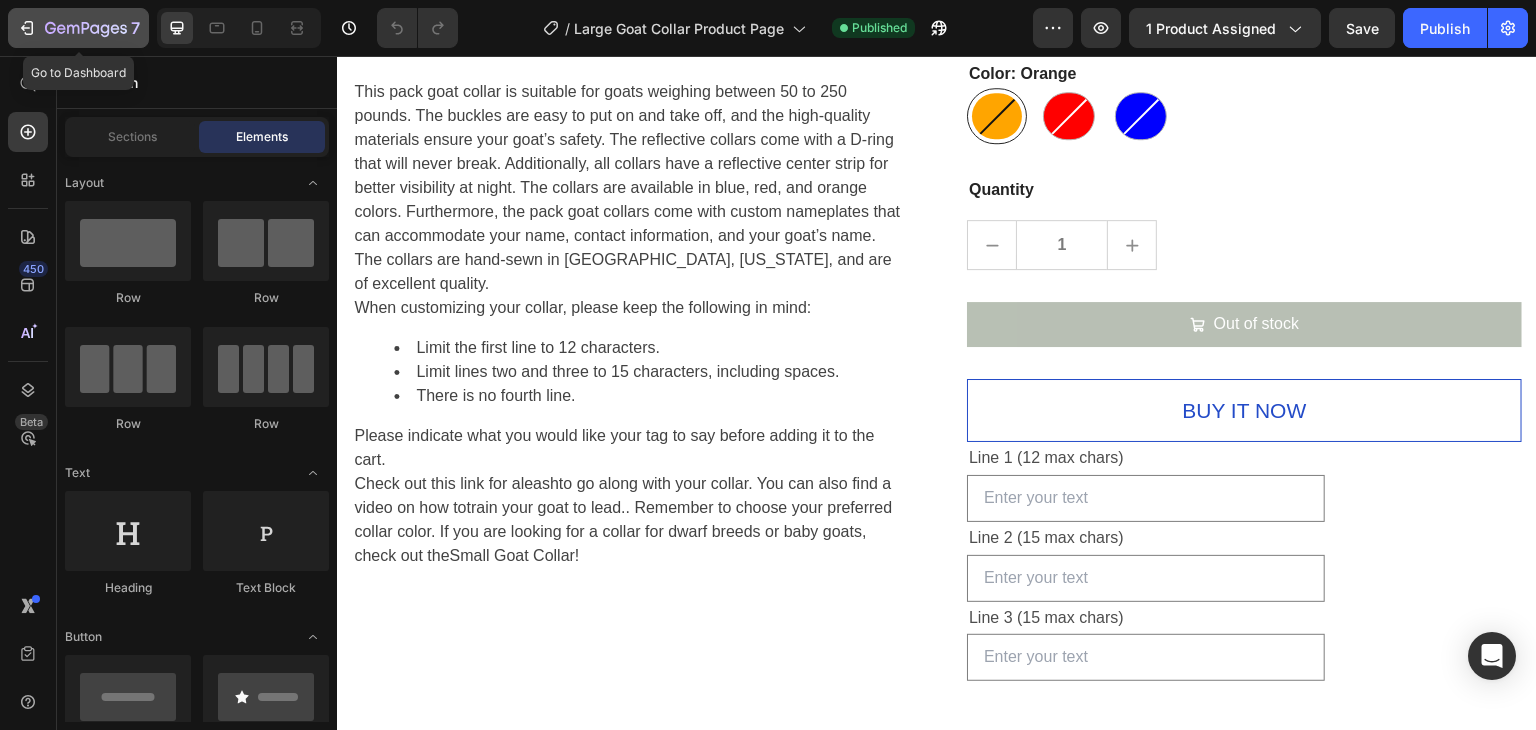 click 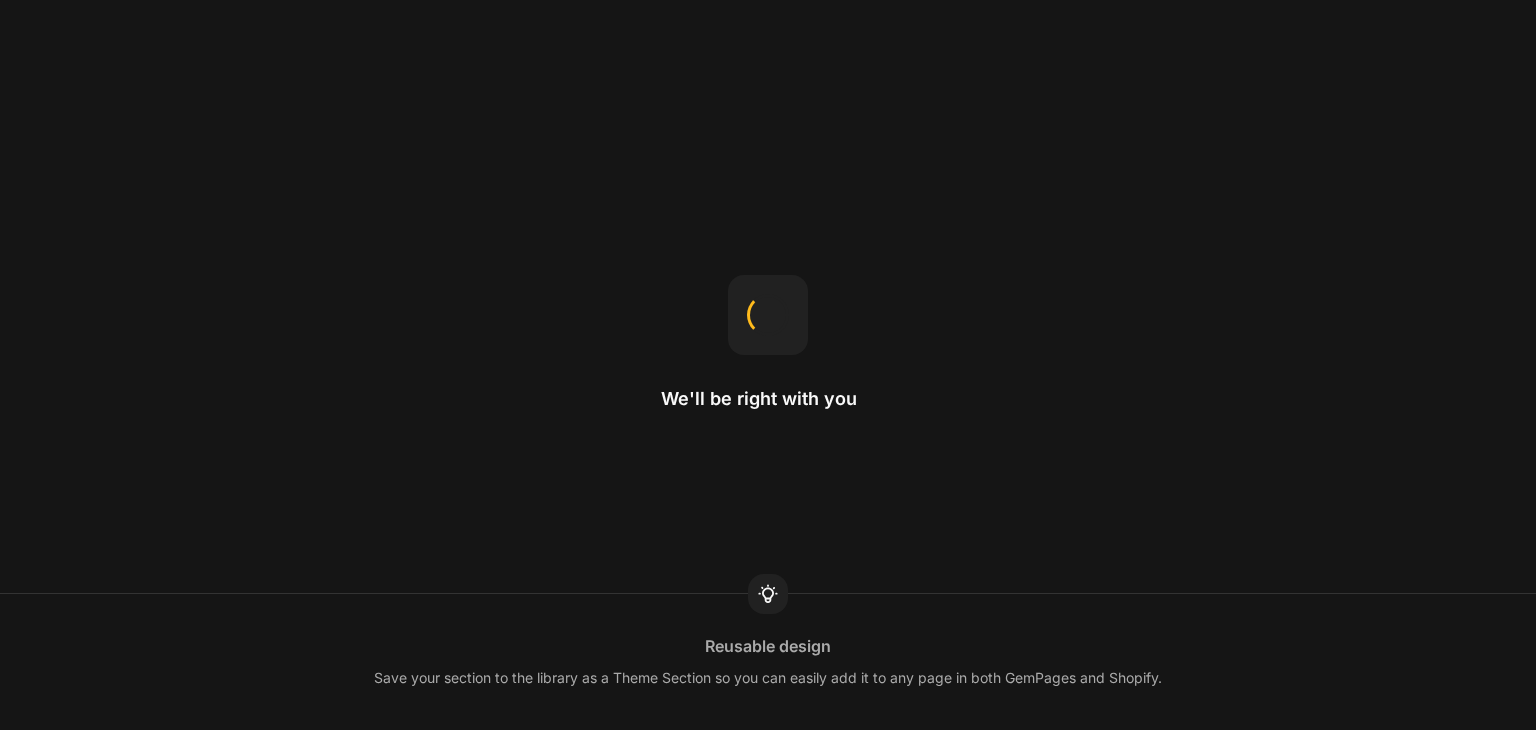 scroll, scrollTop: 0, scrollLeft: 0, axis: both 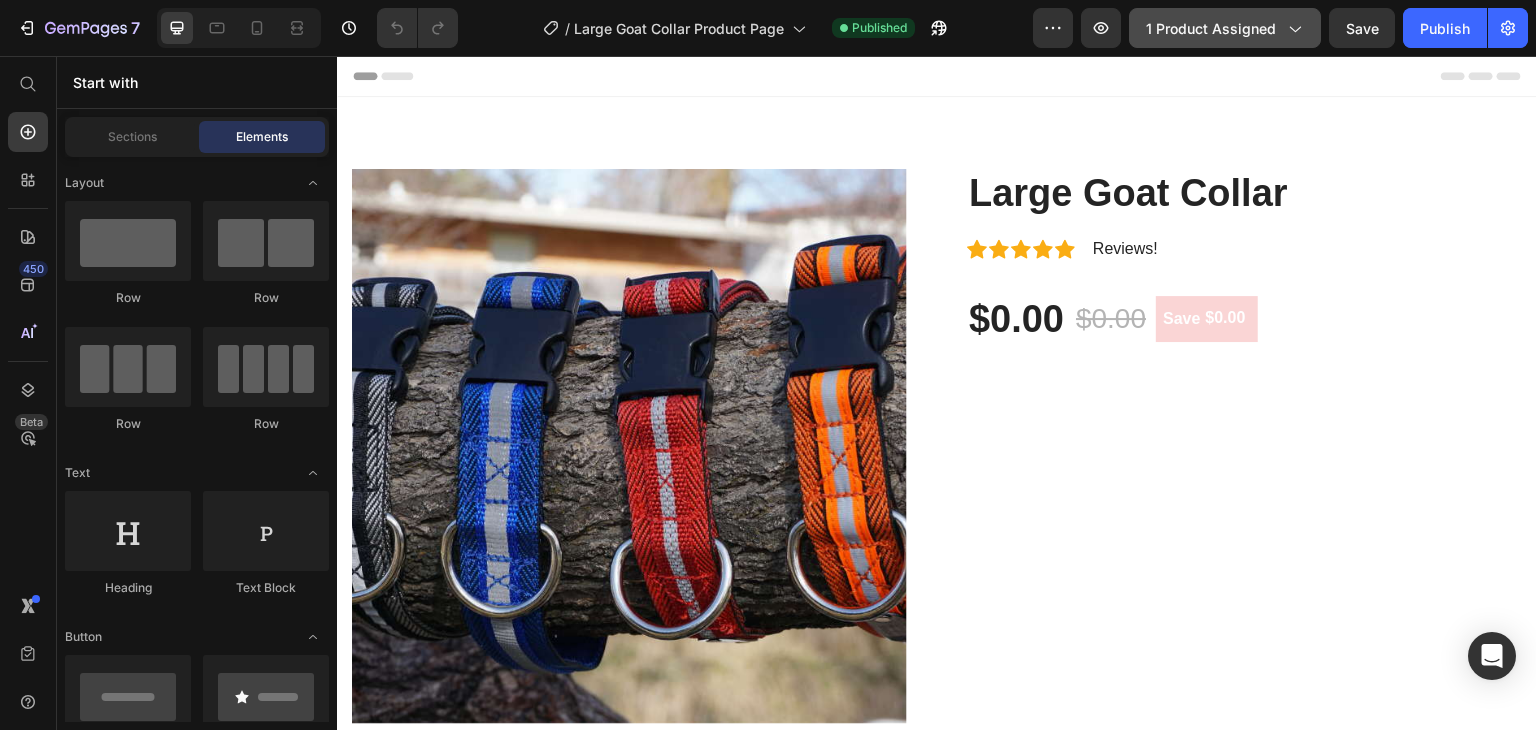 click on "1 product assigned" 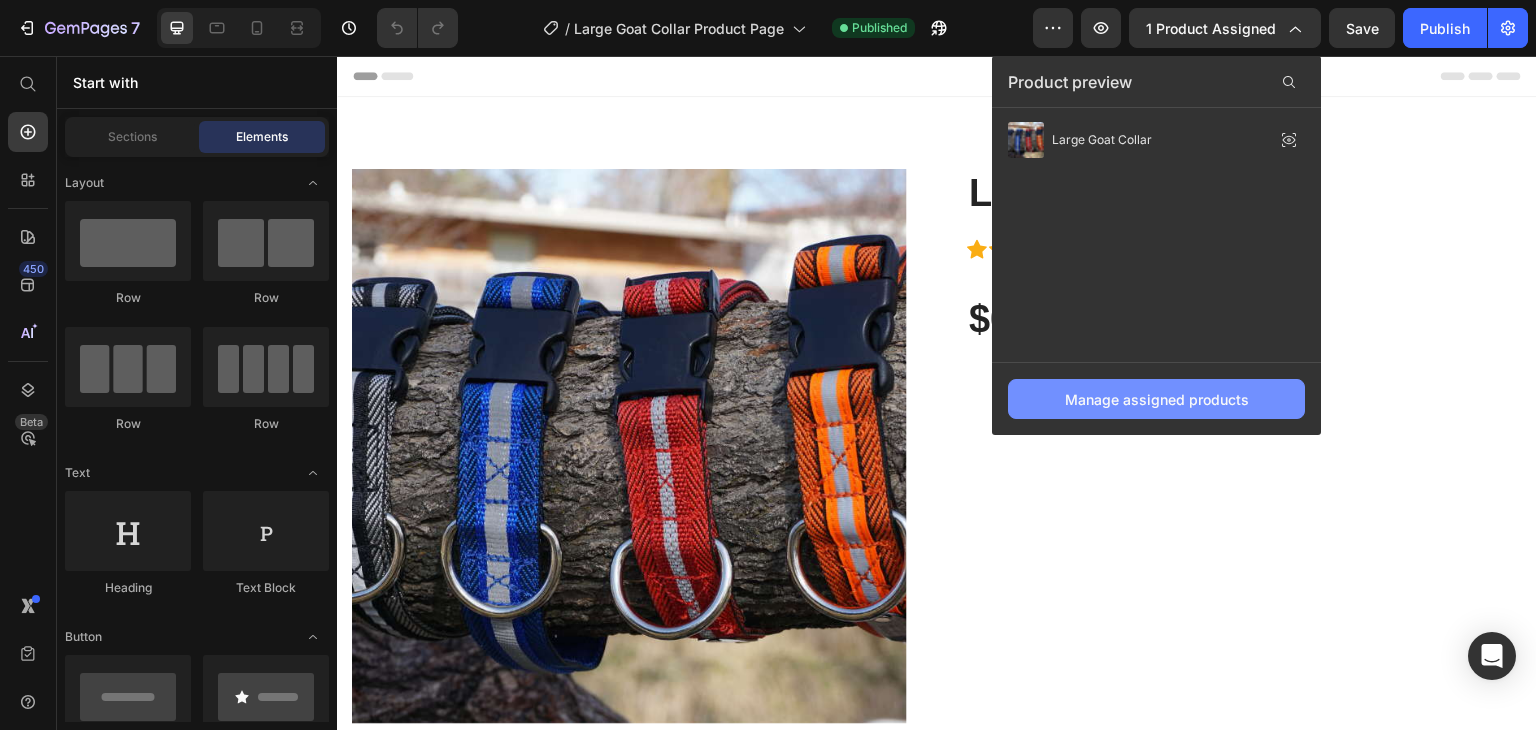 click on "Manage assigned products" at bounding box center (1157, 399) 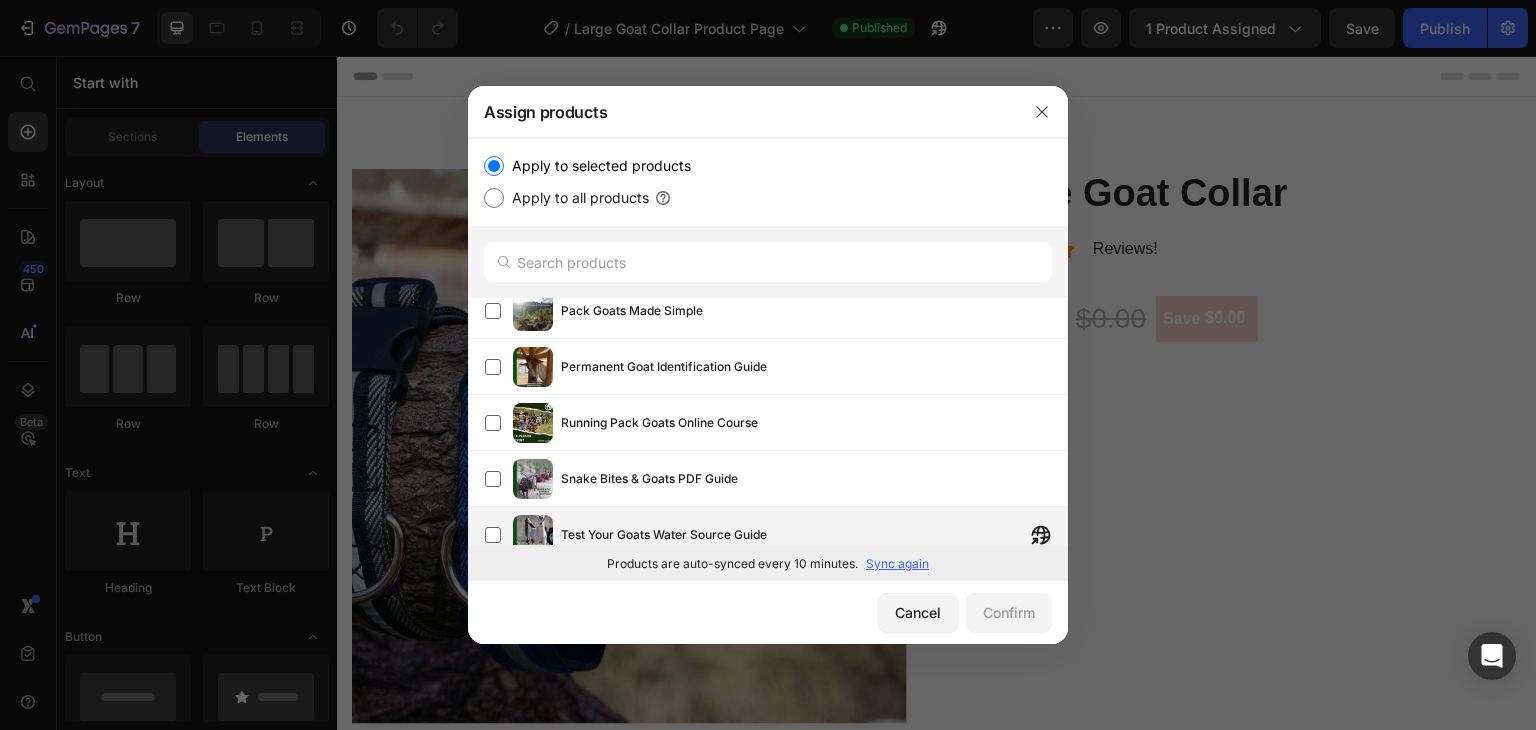 scroll, scrollTop: 928, scrollLeft: 0, axis: vertical 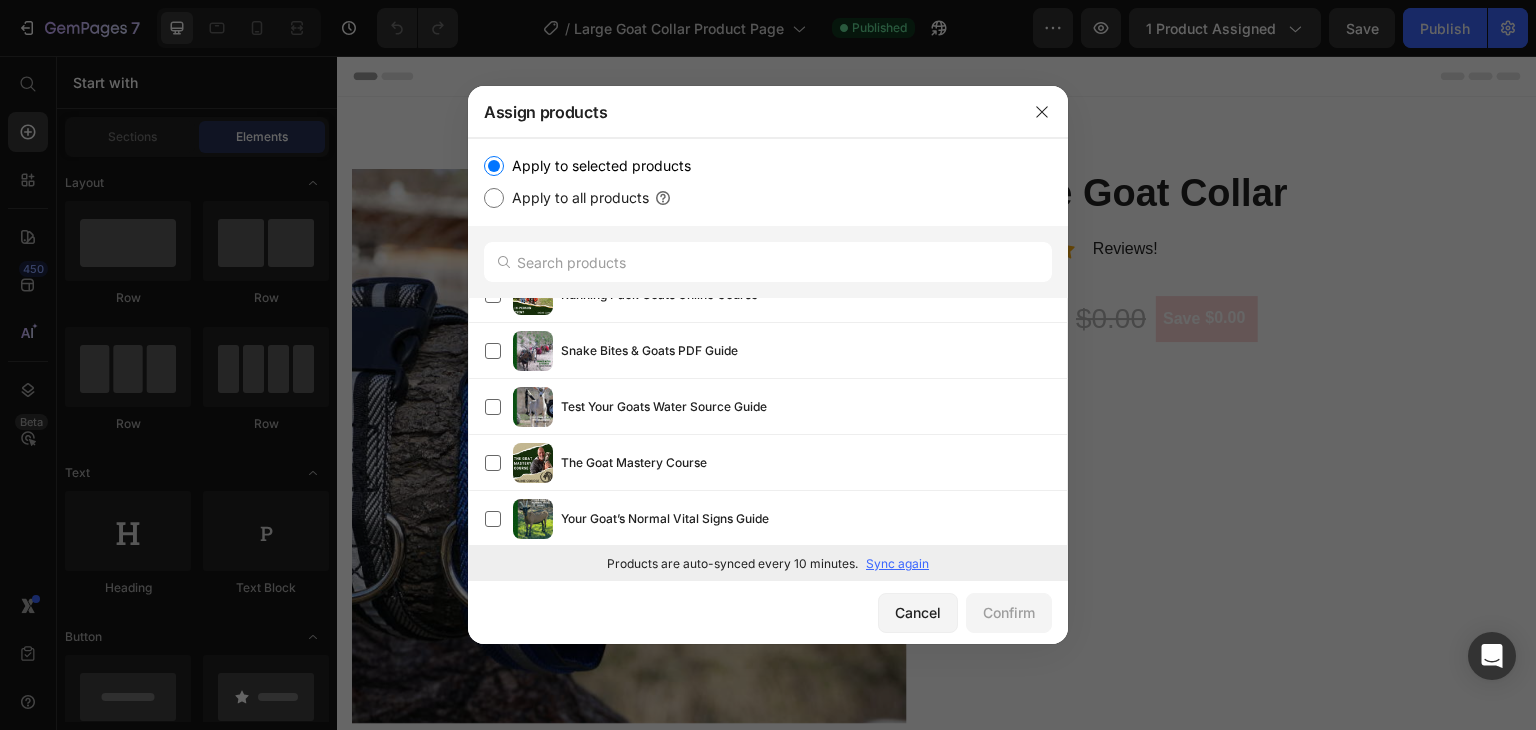 click on "Sync again" at bounding box center (897, 564) 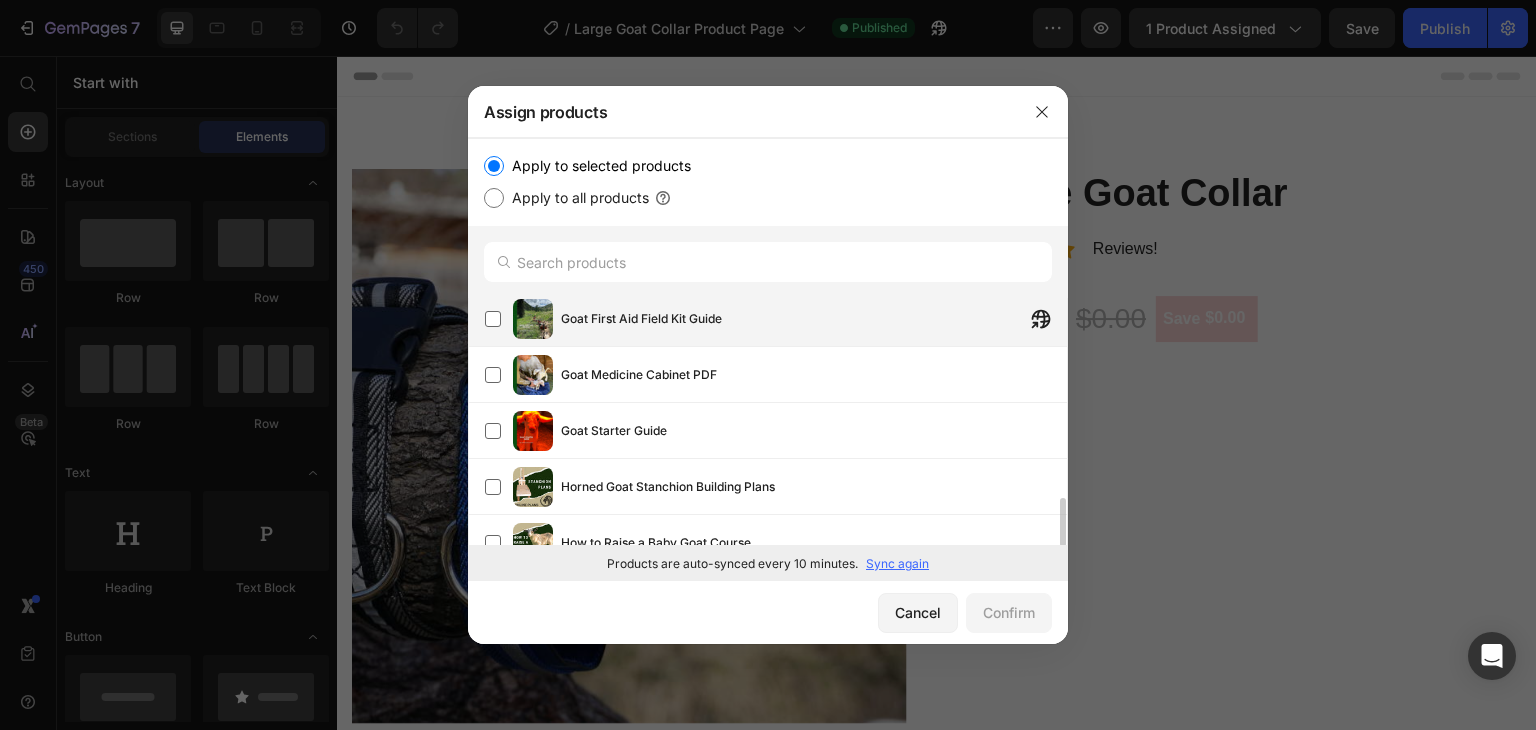 scroll, scrollTop: 500, scrollLeft: 0, axis: vertical 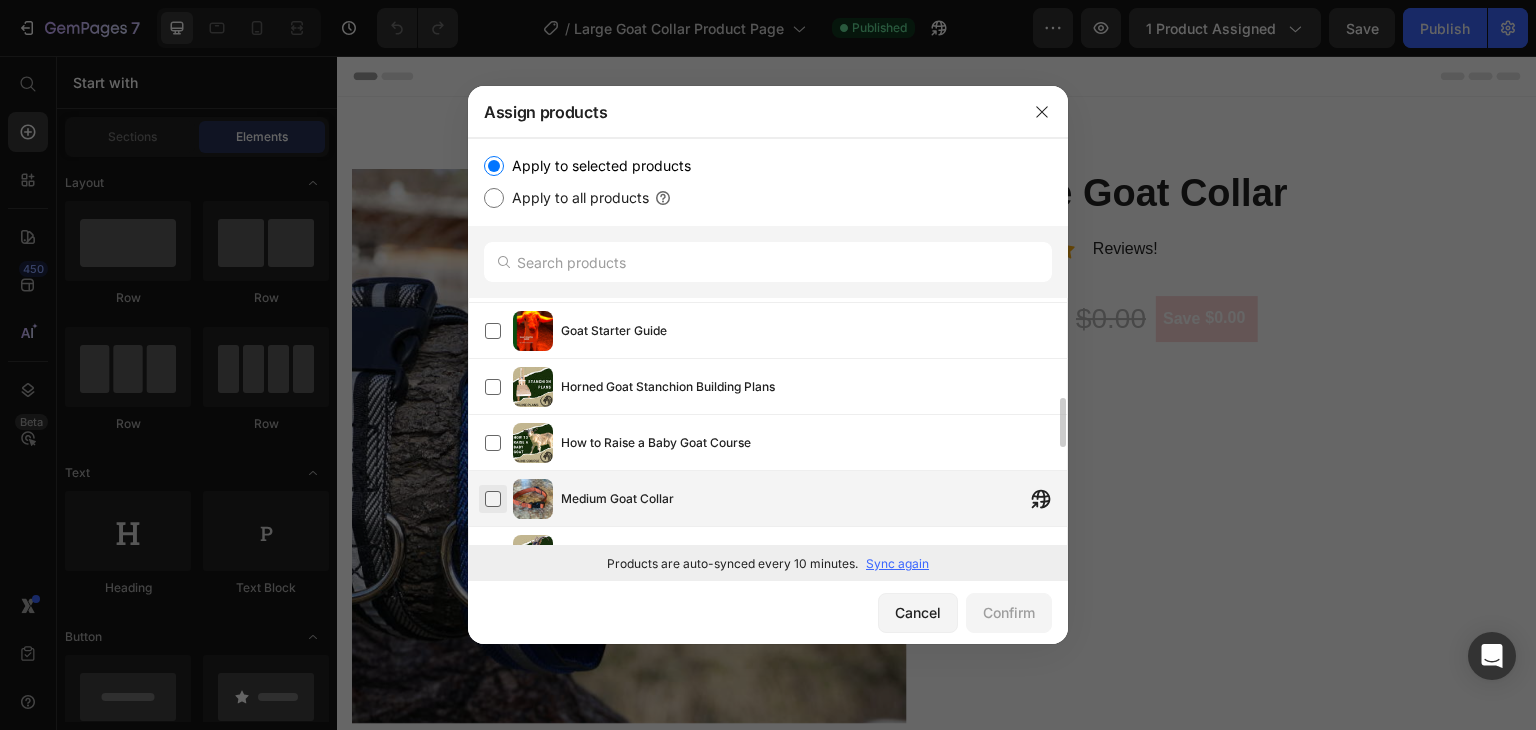 click at bounding box center [493, 499] 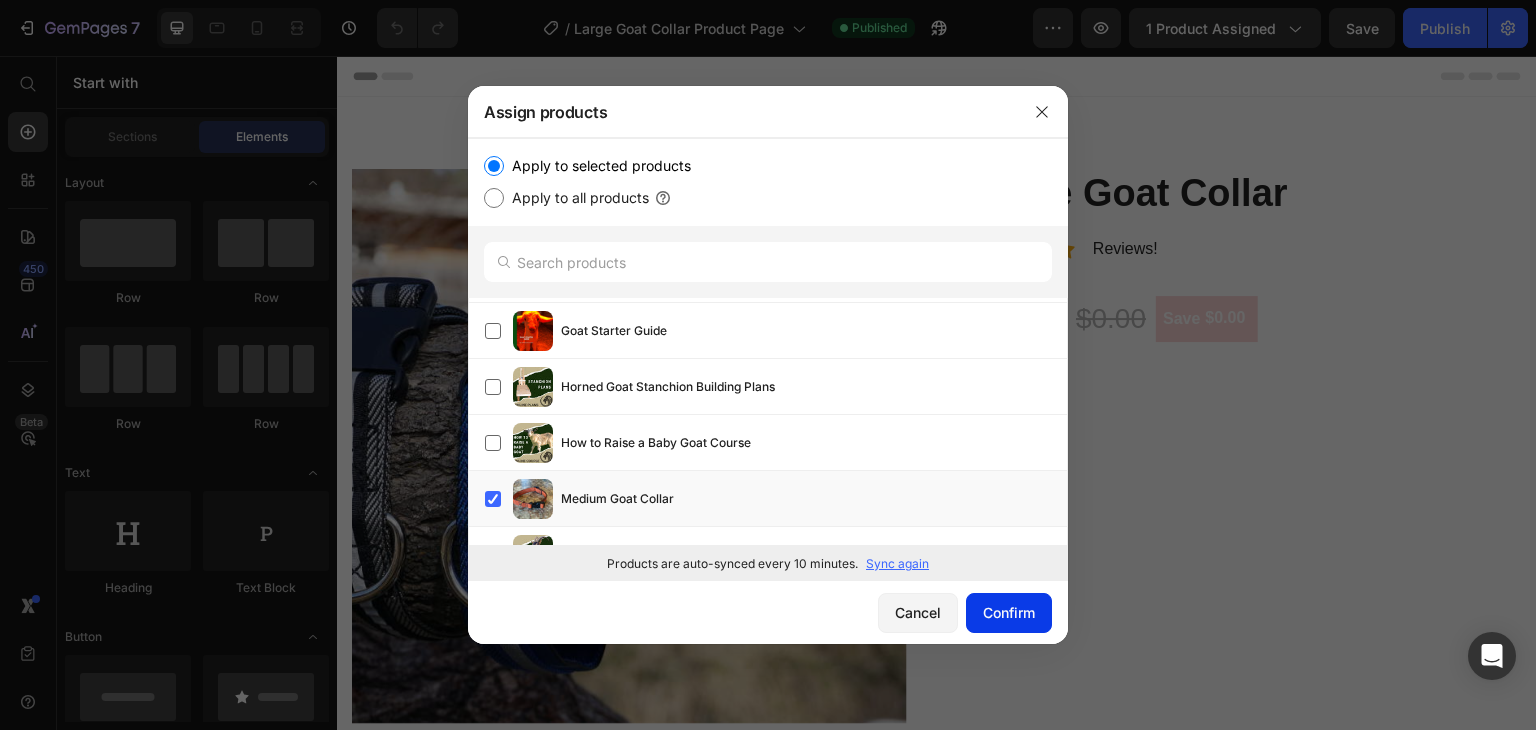 click on "Confirm" at bounding box center (1009, 612) 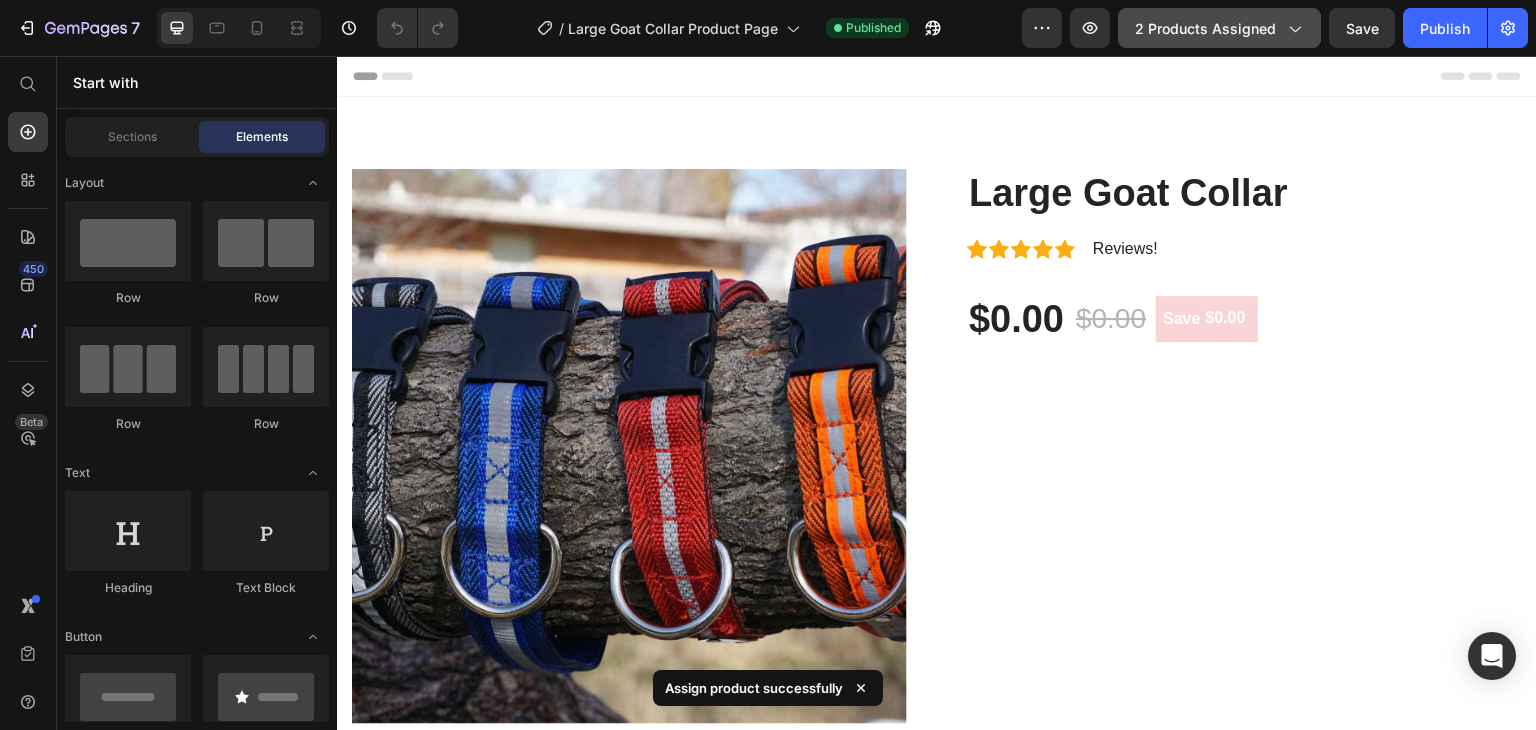 click on "2 products assigned" at bounding box center (1219, 28) 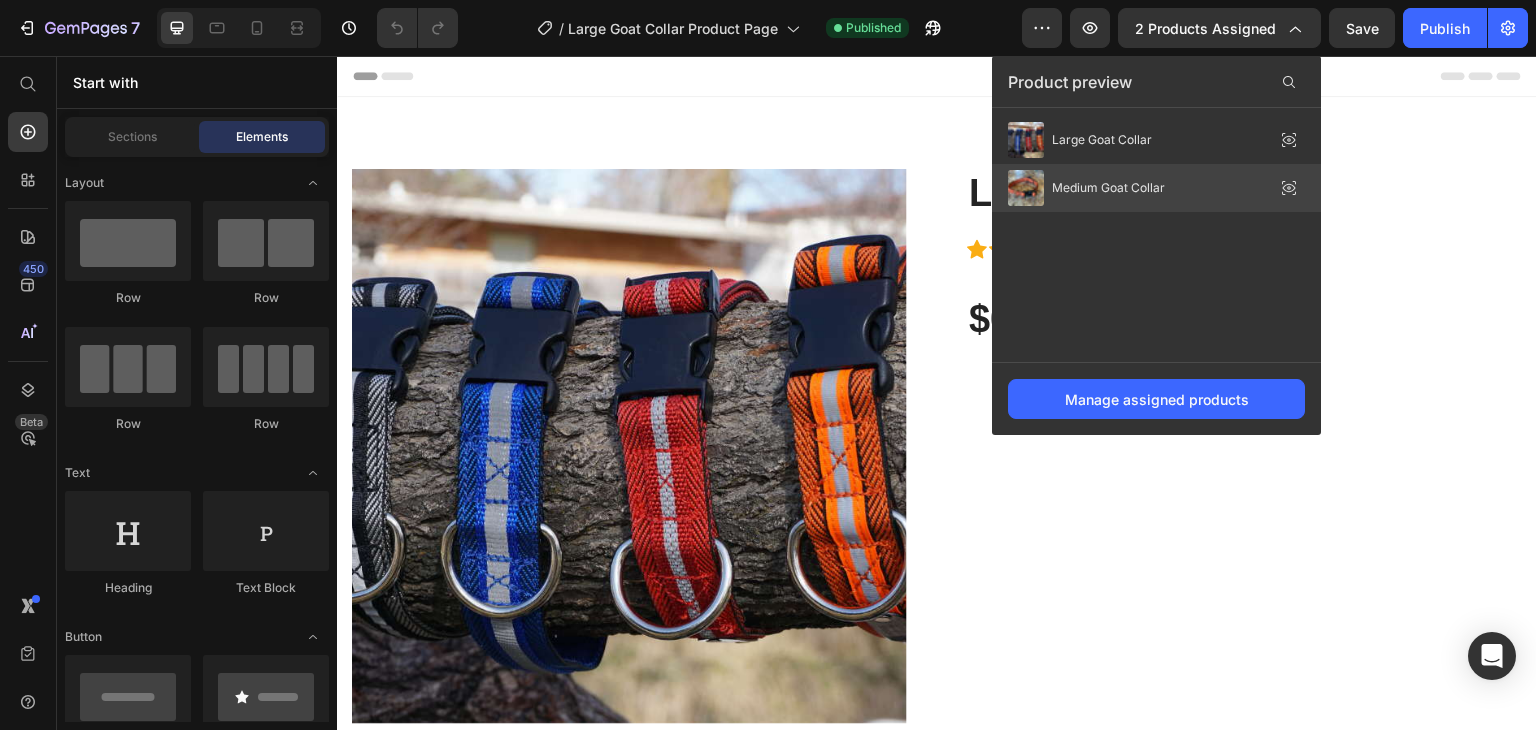 click on "Medium Goat Collar" at bounding box center [1108, 188] 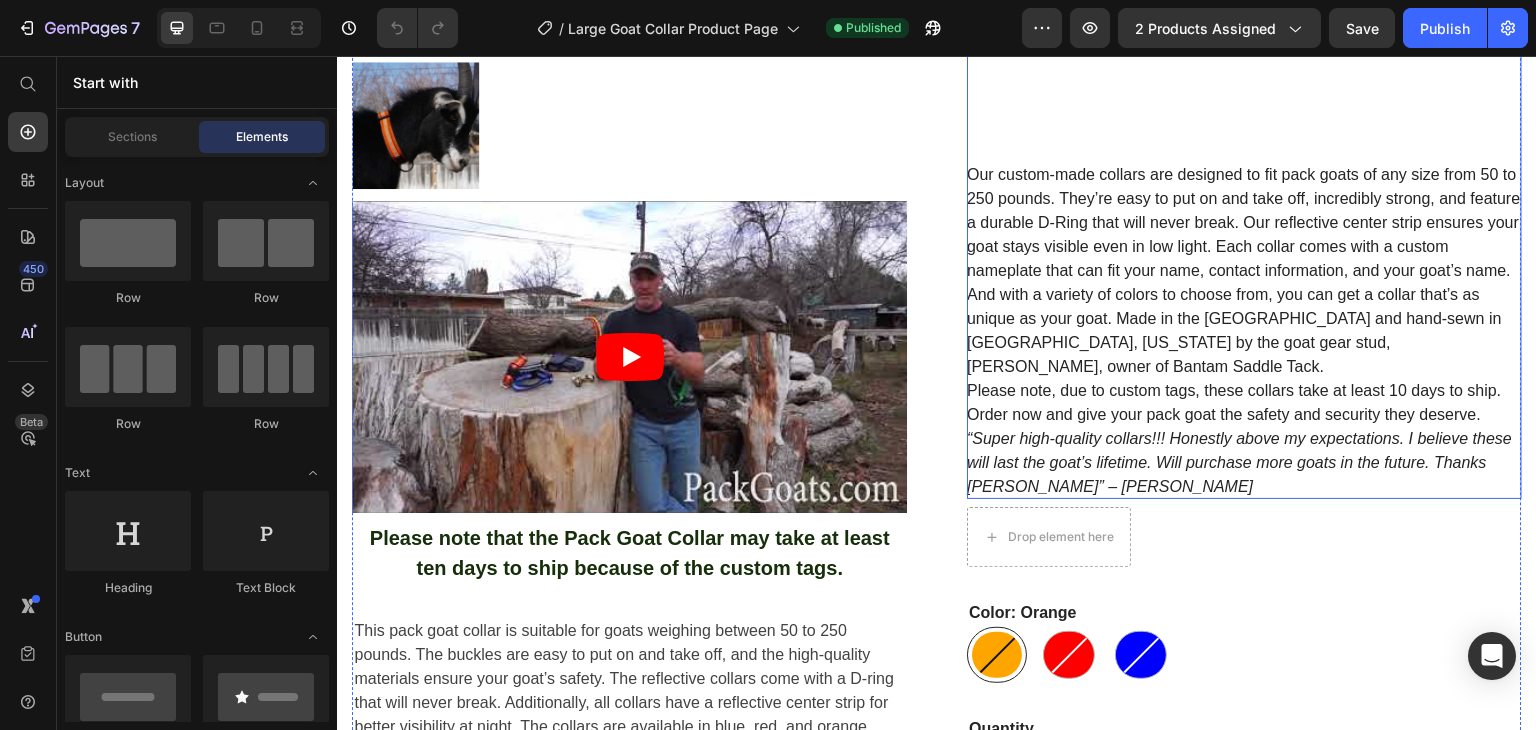 scroll, scrollTop: 800, scrollLeft: 0, axis: vertical 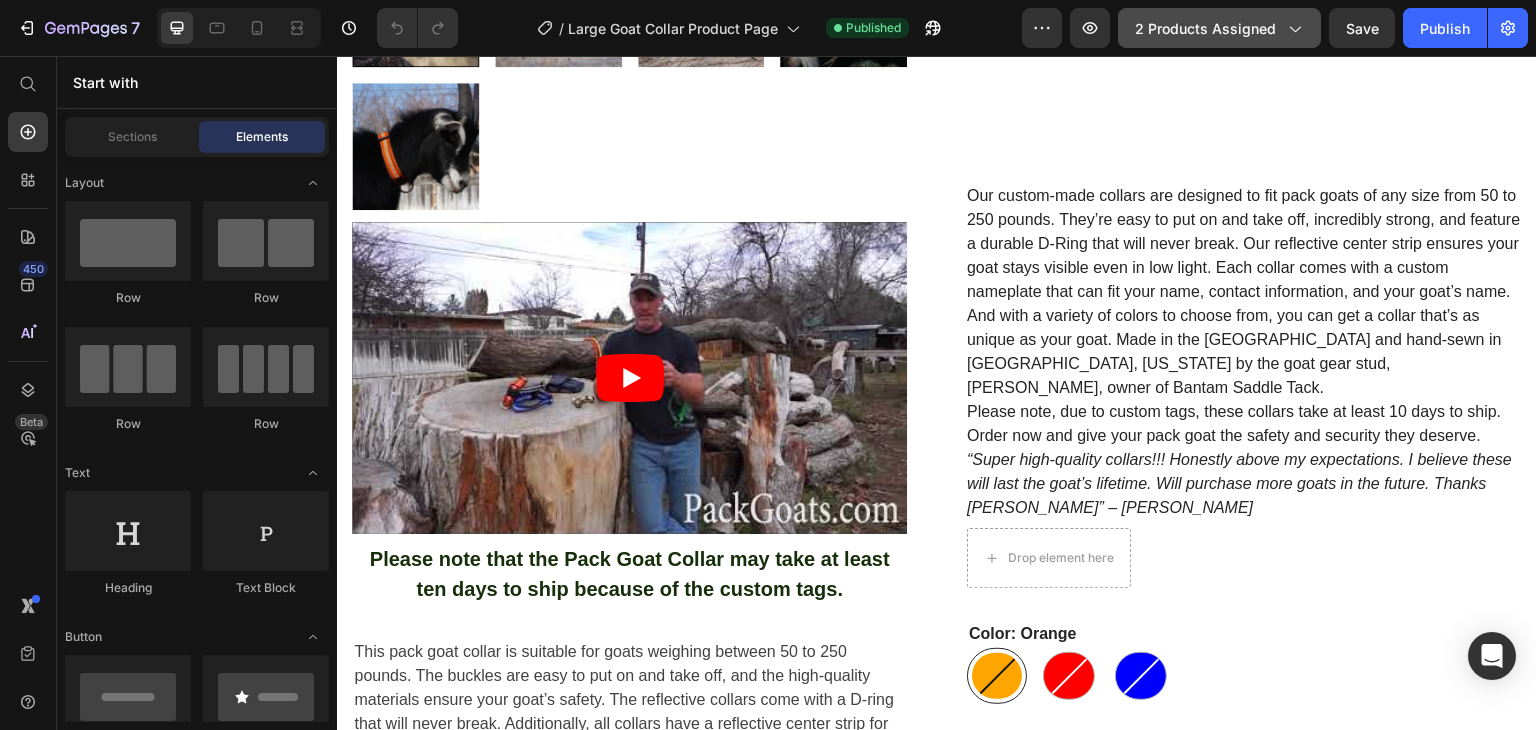 click on "2 products assigned" 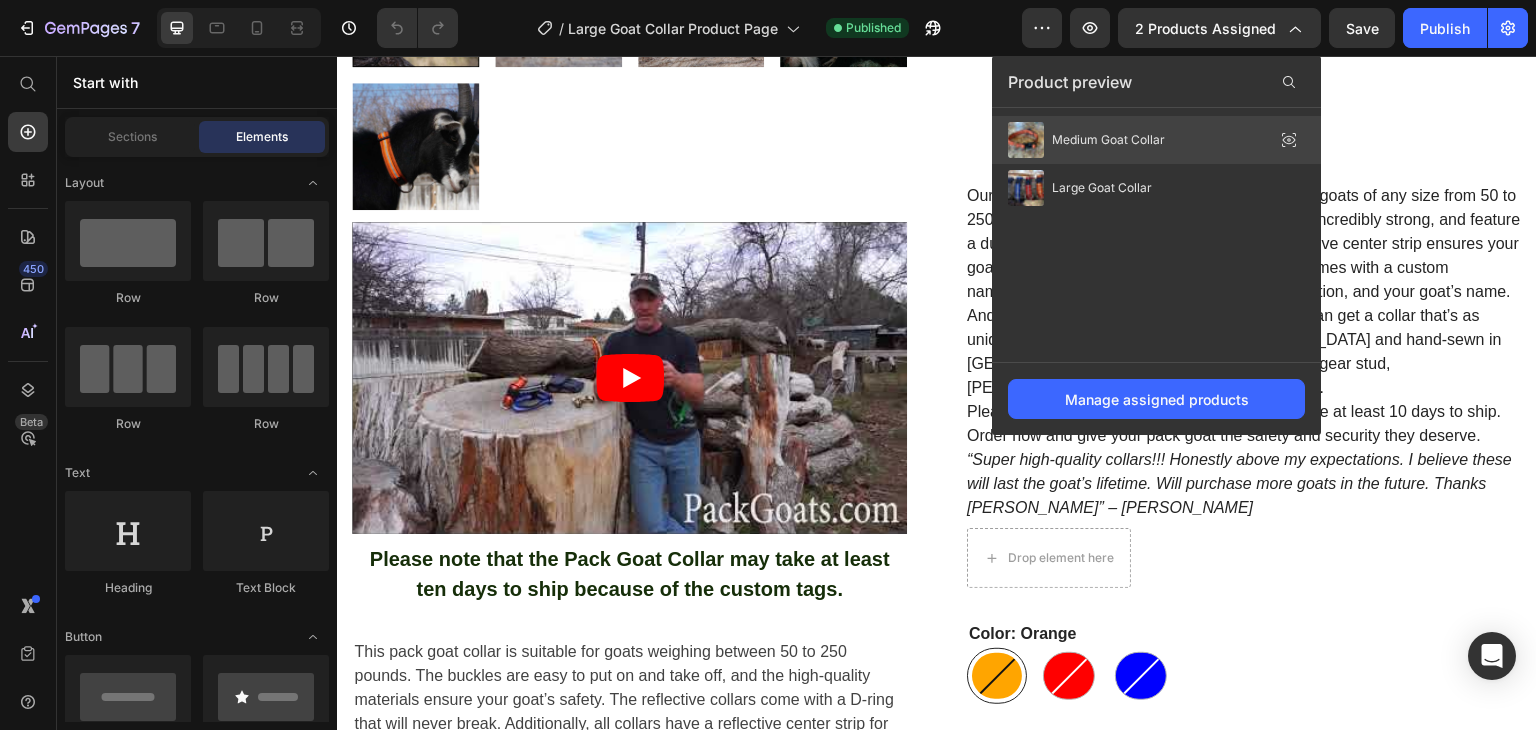 click 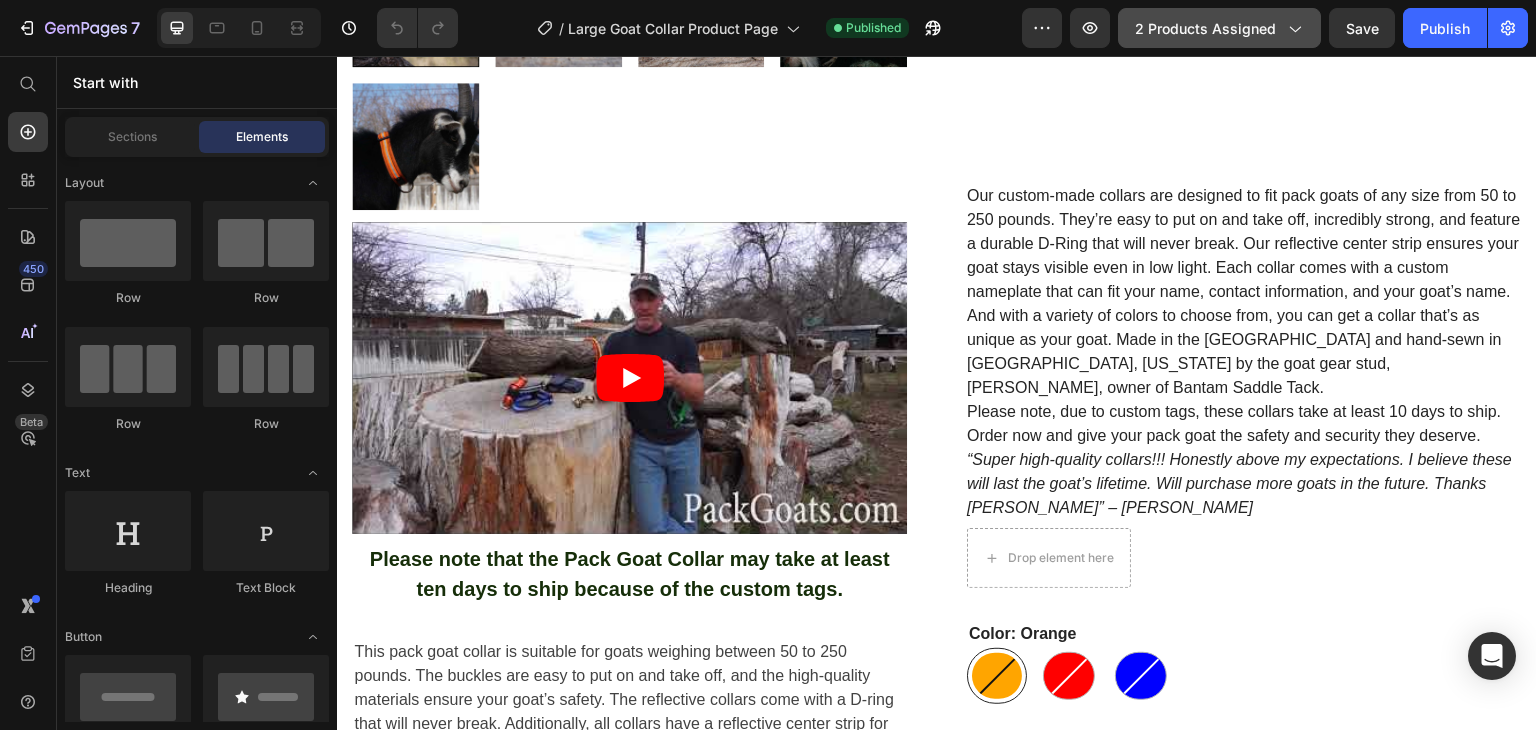 click on "2 products assigned" at bounding box center (1219, 28) 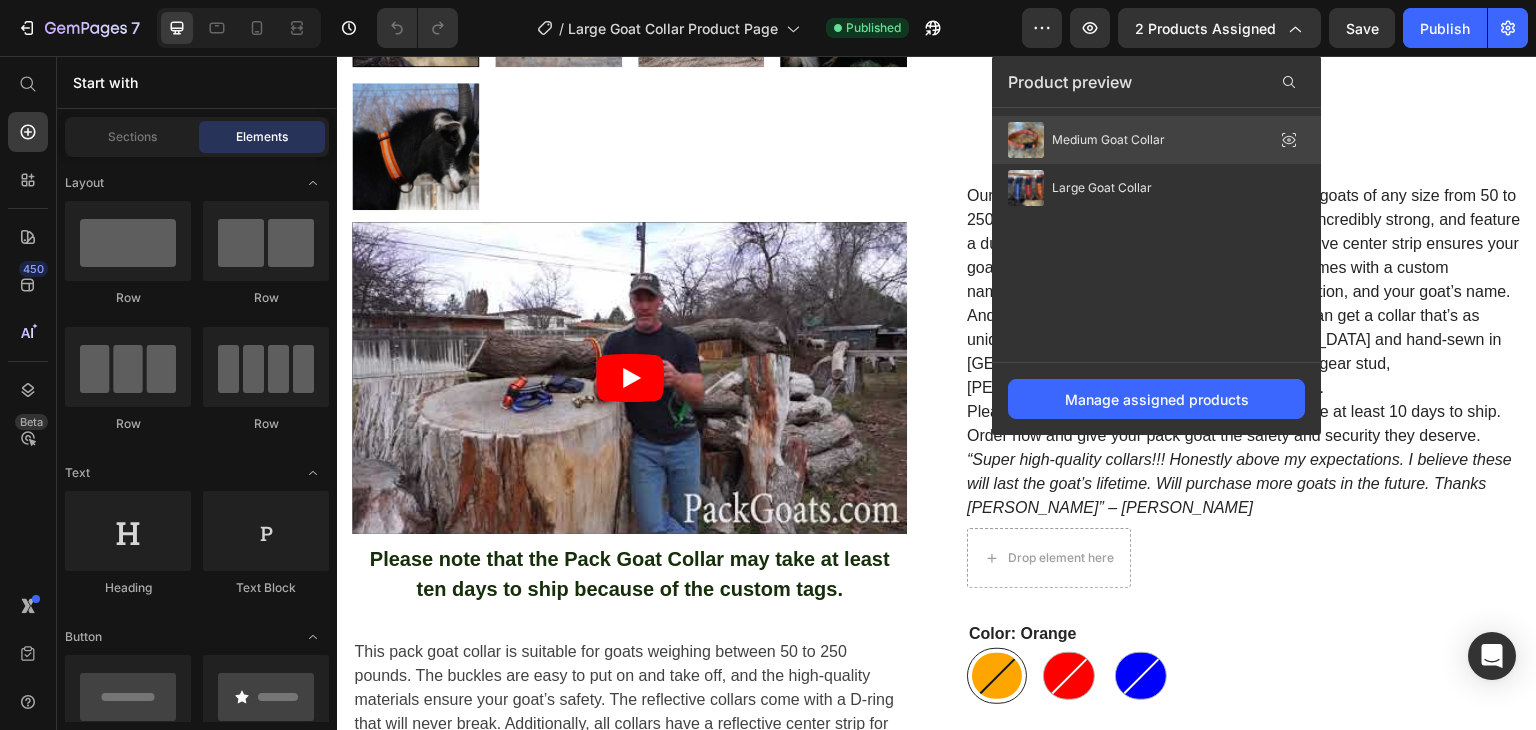 click on "Medium Goat Collar" at bounding box center [1108, 140] 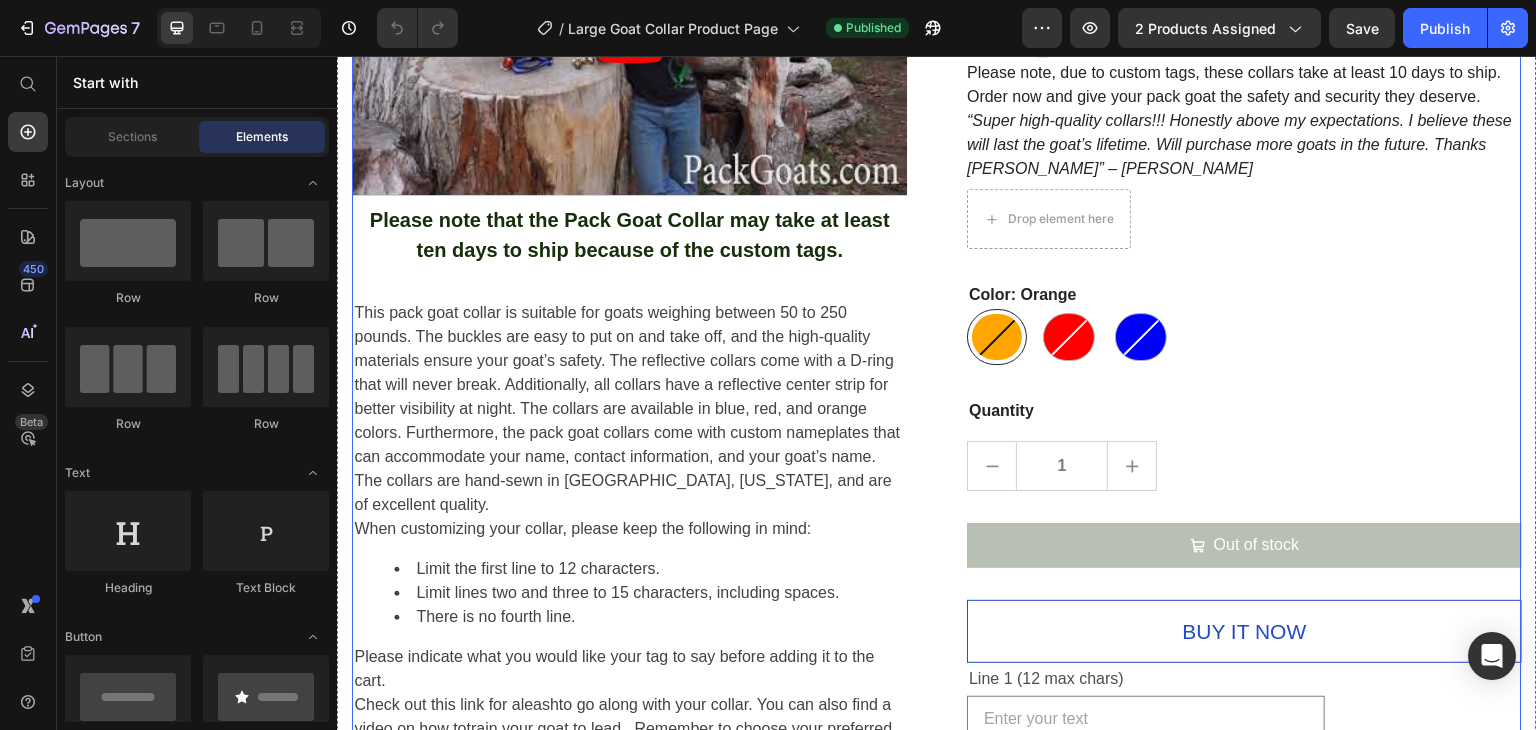scroll, scrollTop: 1060, scrollLeft: 0, axis: vertical 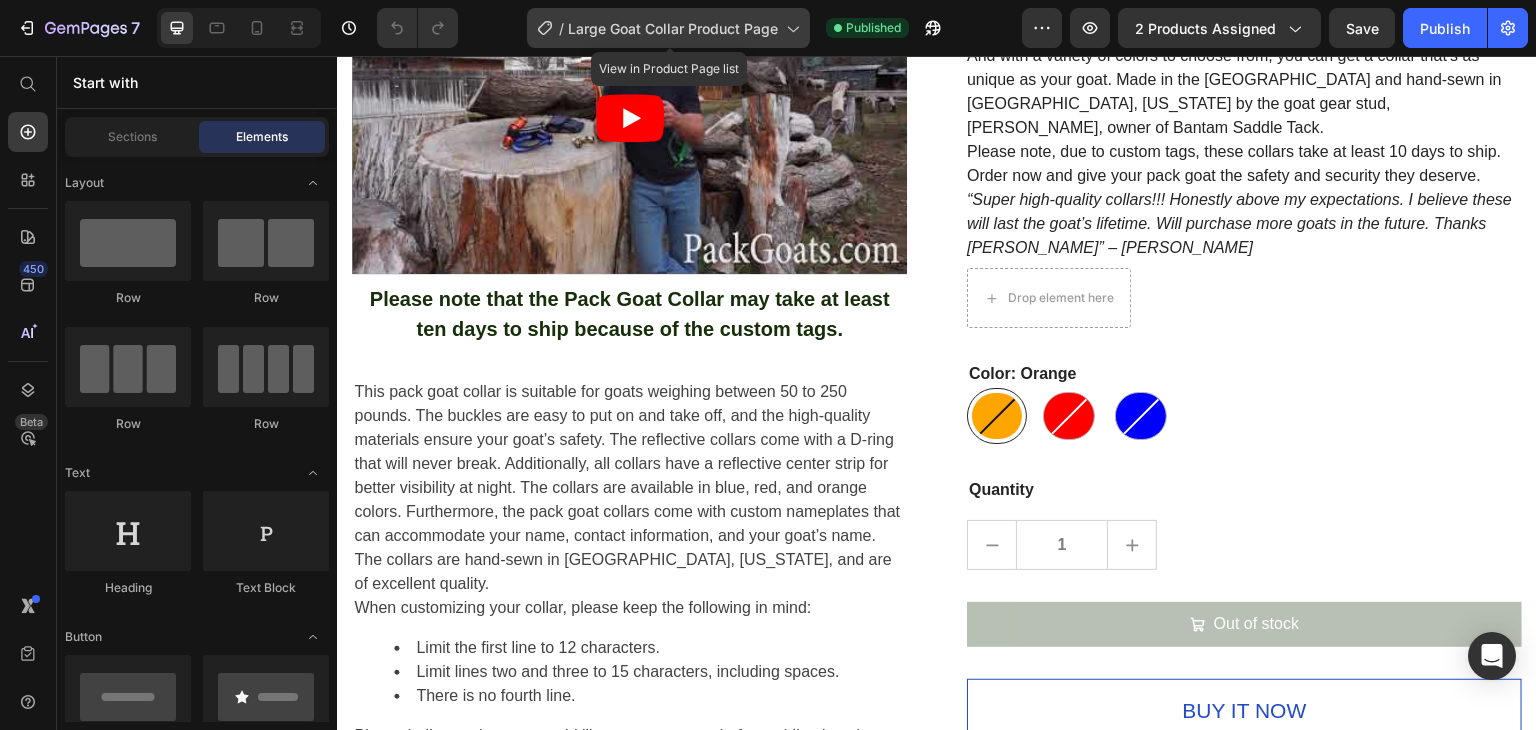click 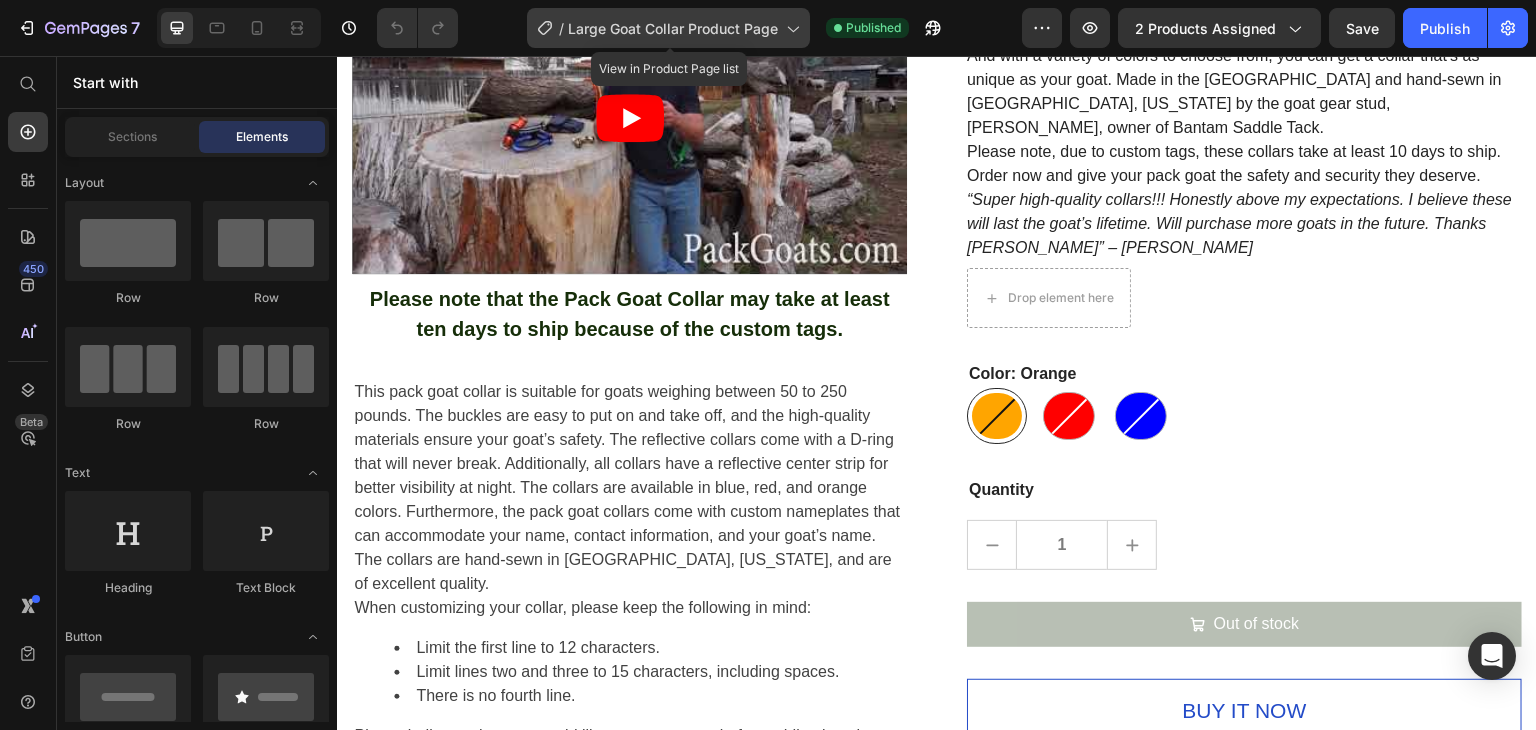 click 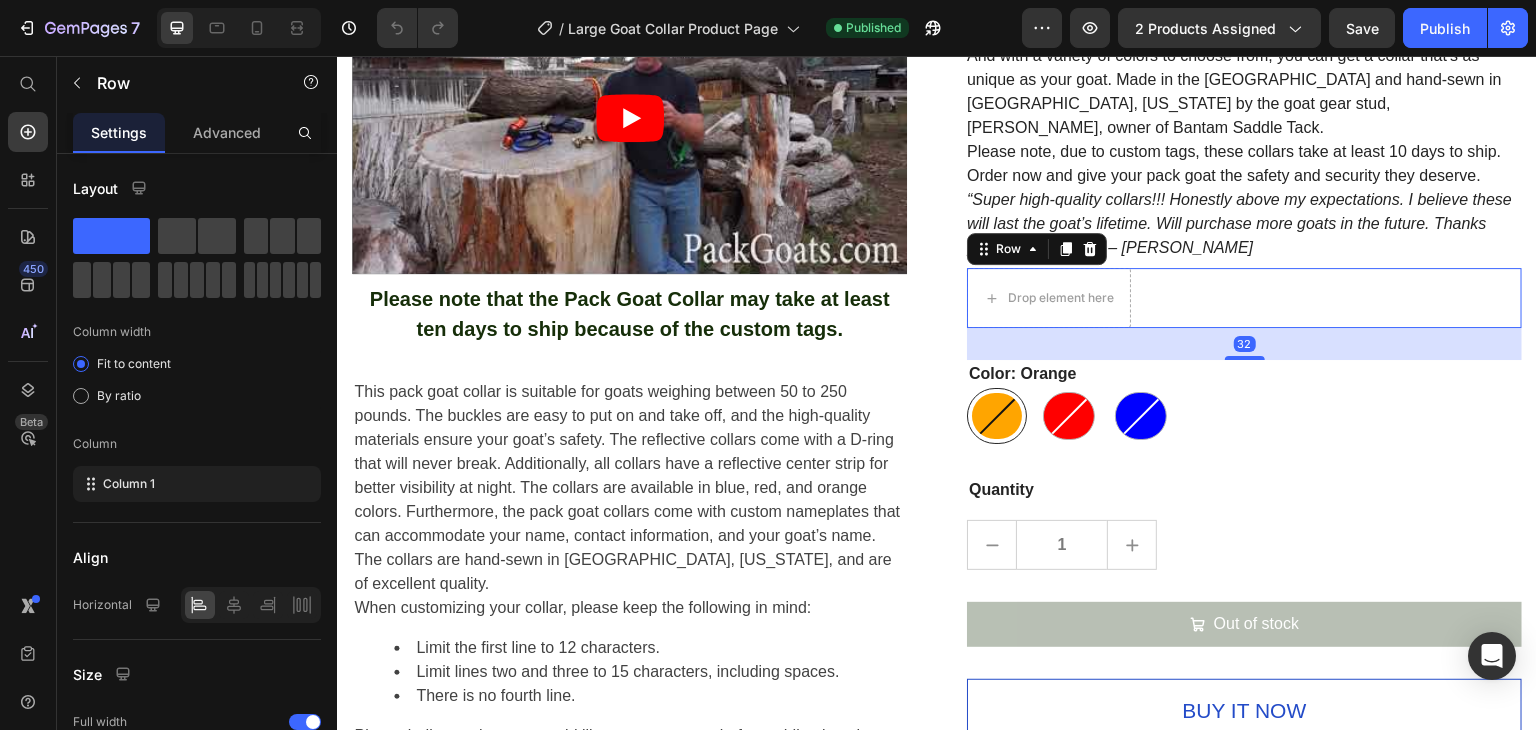 click on "Drop element here Row   32" at bounding box center [1244, 298] 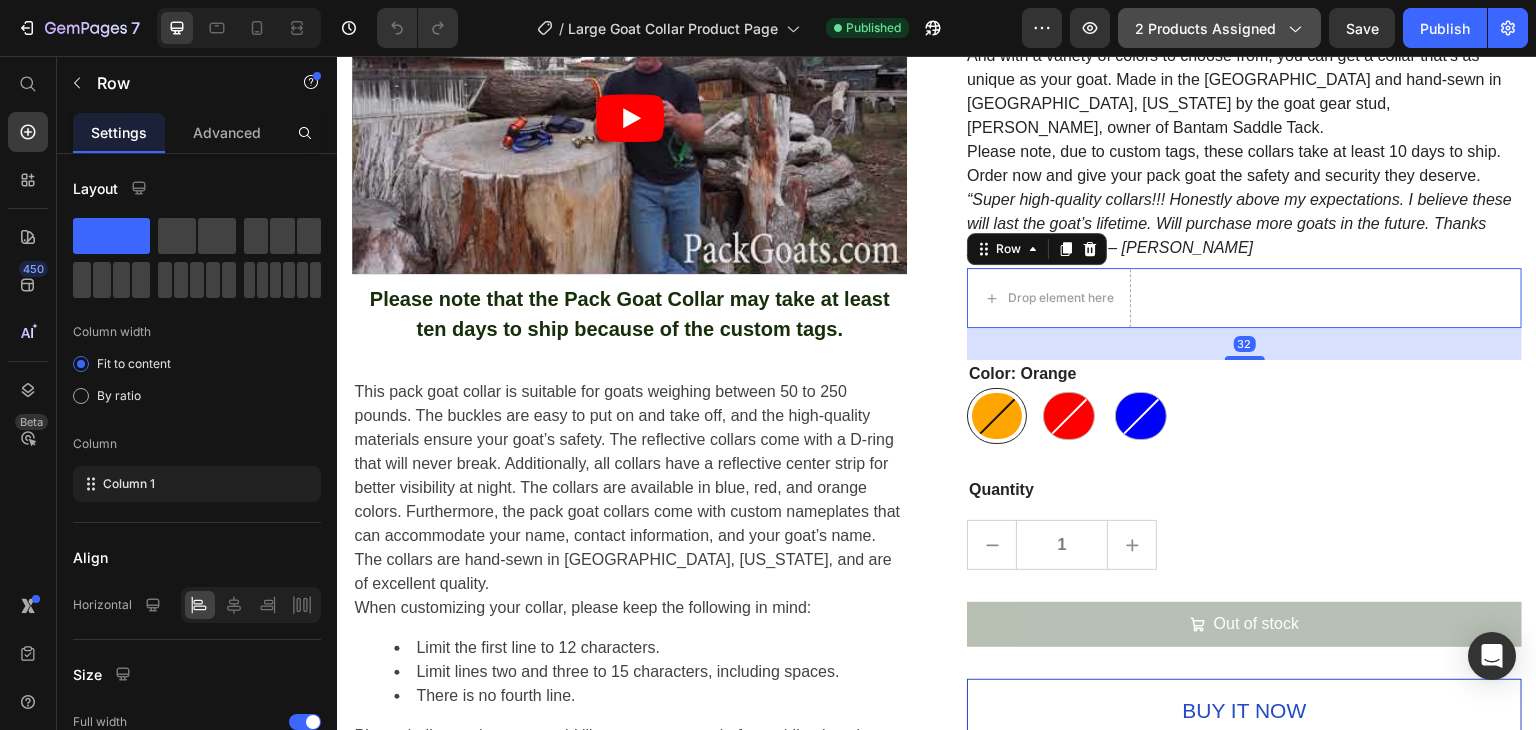 click on "2 products assigned" 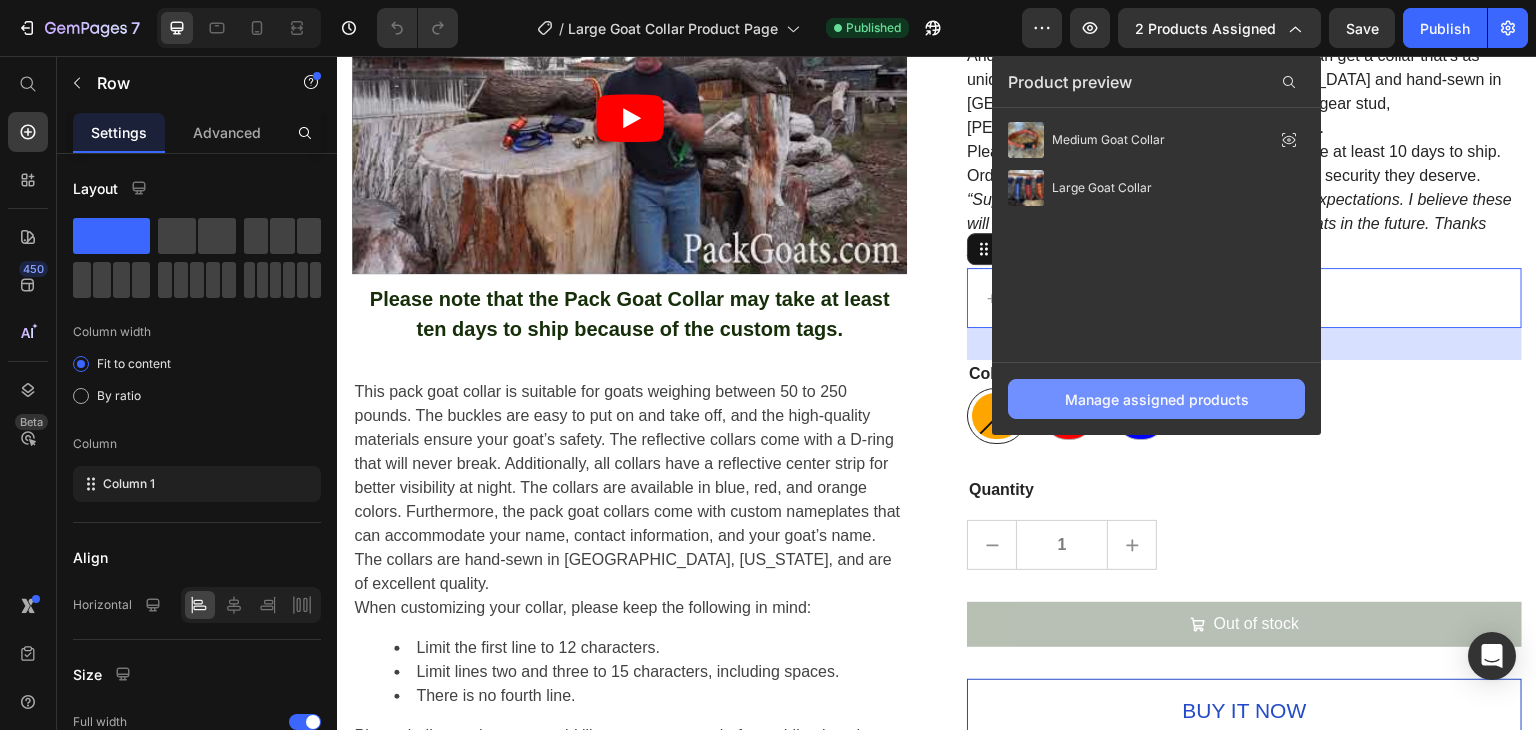 click on "Manage assigned products" at bounding box center (1157, 399) 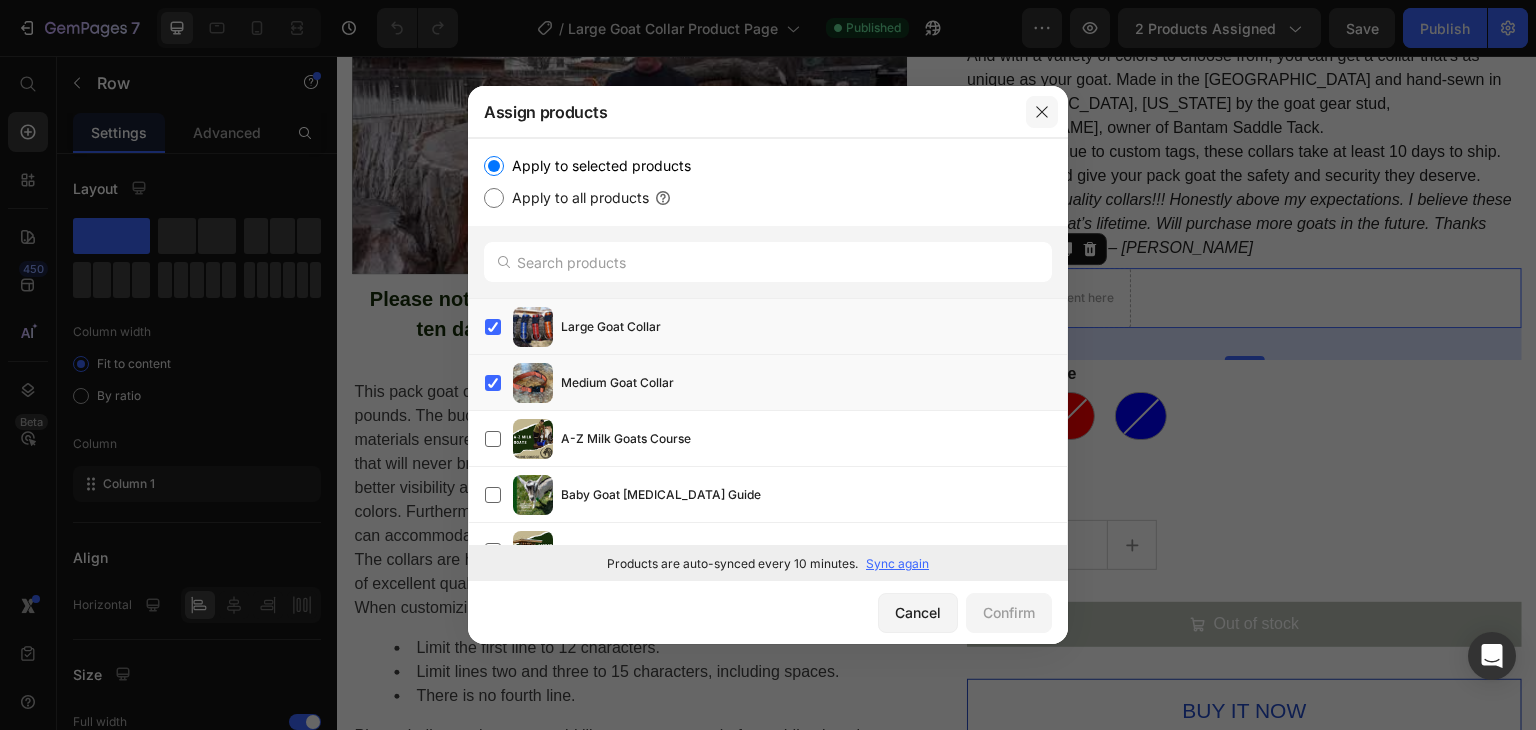 click 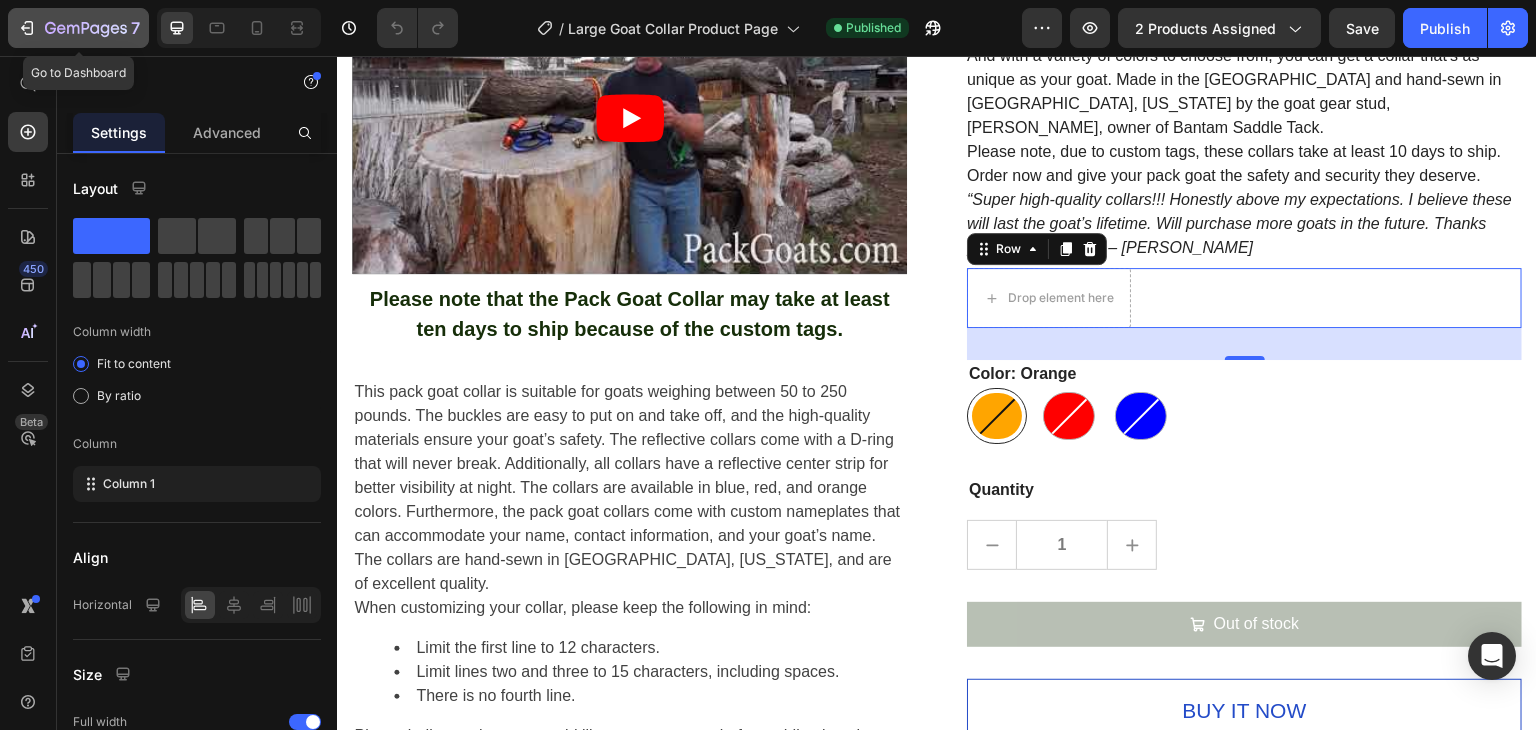 click 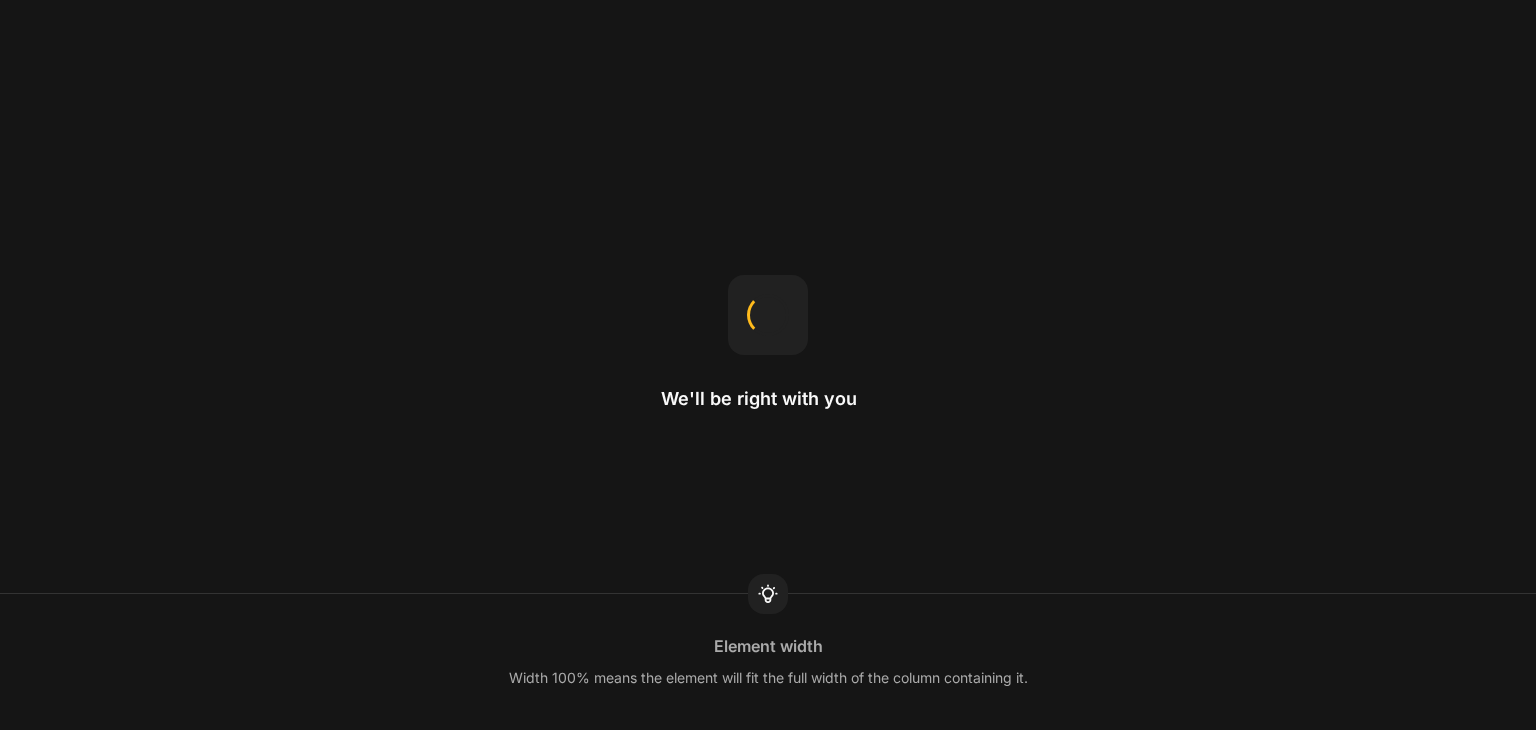scroll, scrollTop: 0, scrollLeft: 0, axis: both 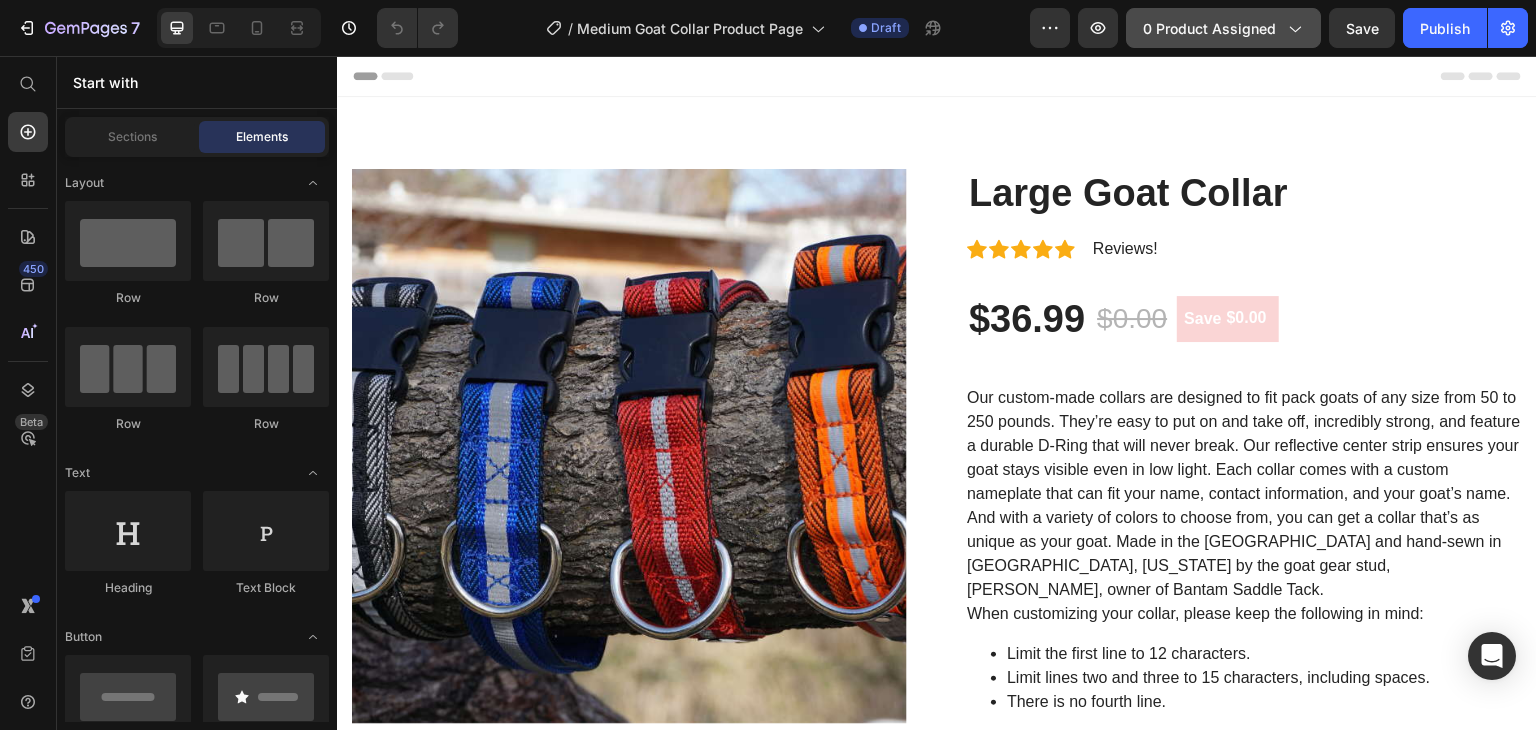 click on "0 product assigned" at bounding box center (1223, 28) 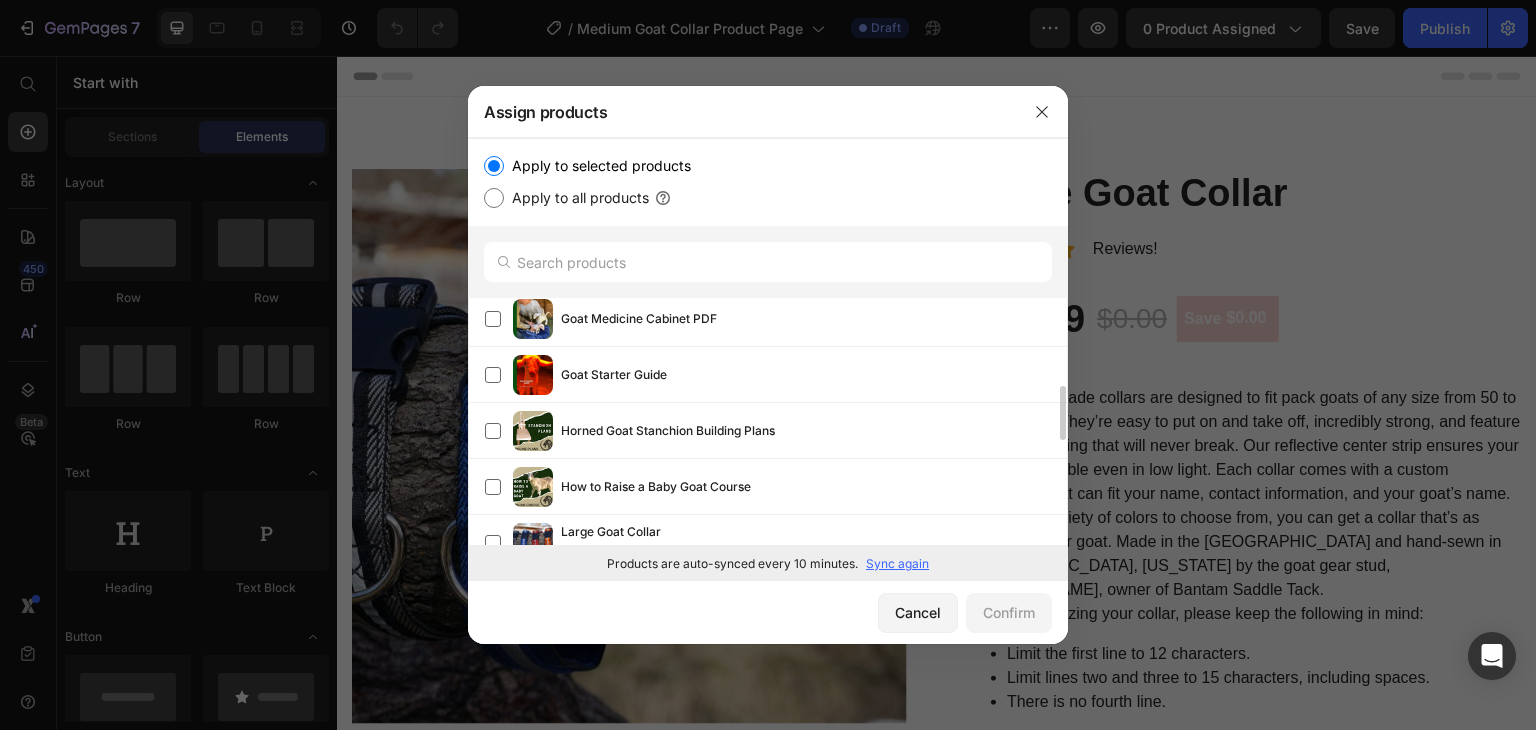 scroll, scrollTop: 500, scrollLeft: 0, axis: vertical 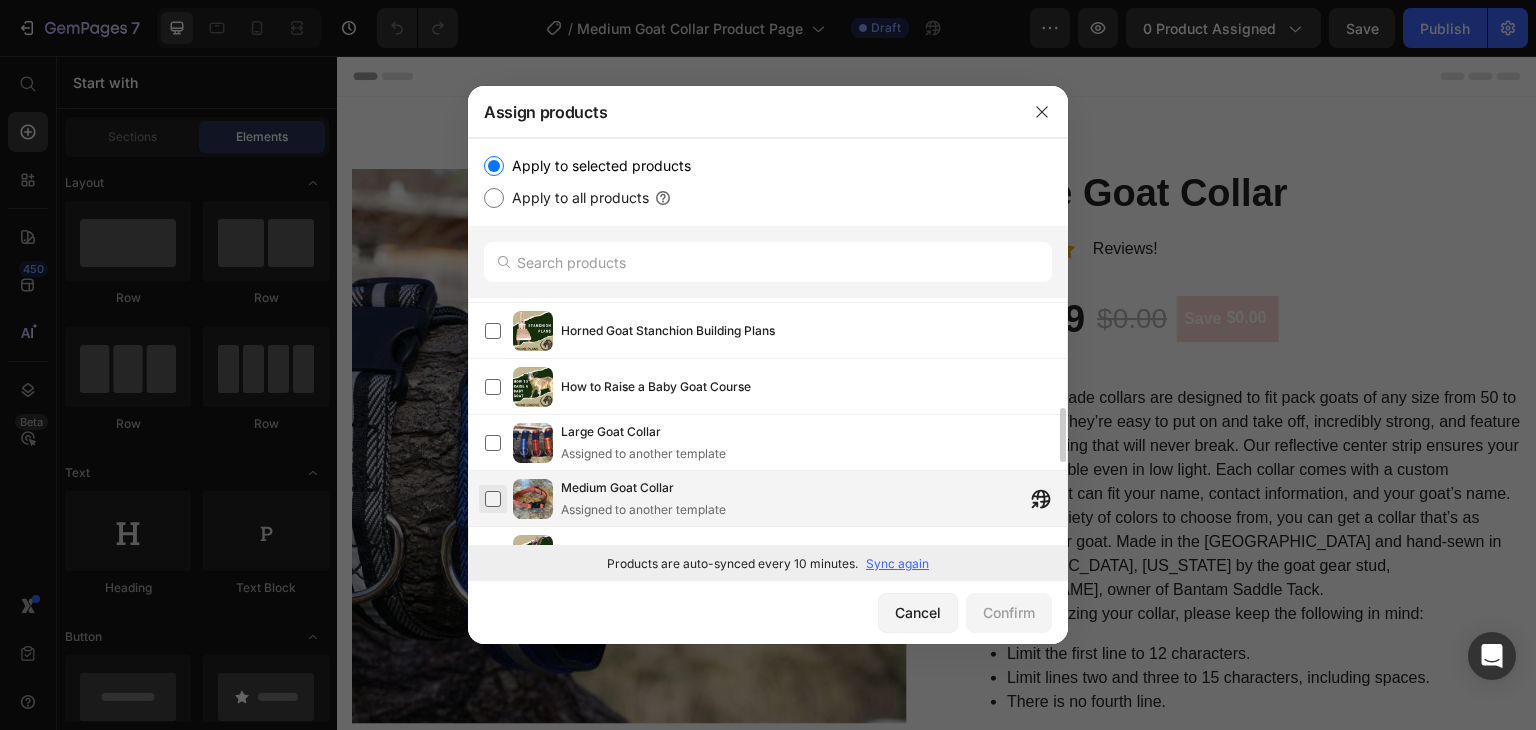 click at bounding box center [493, 499] 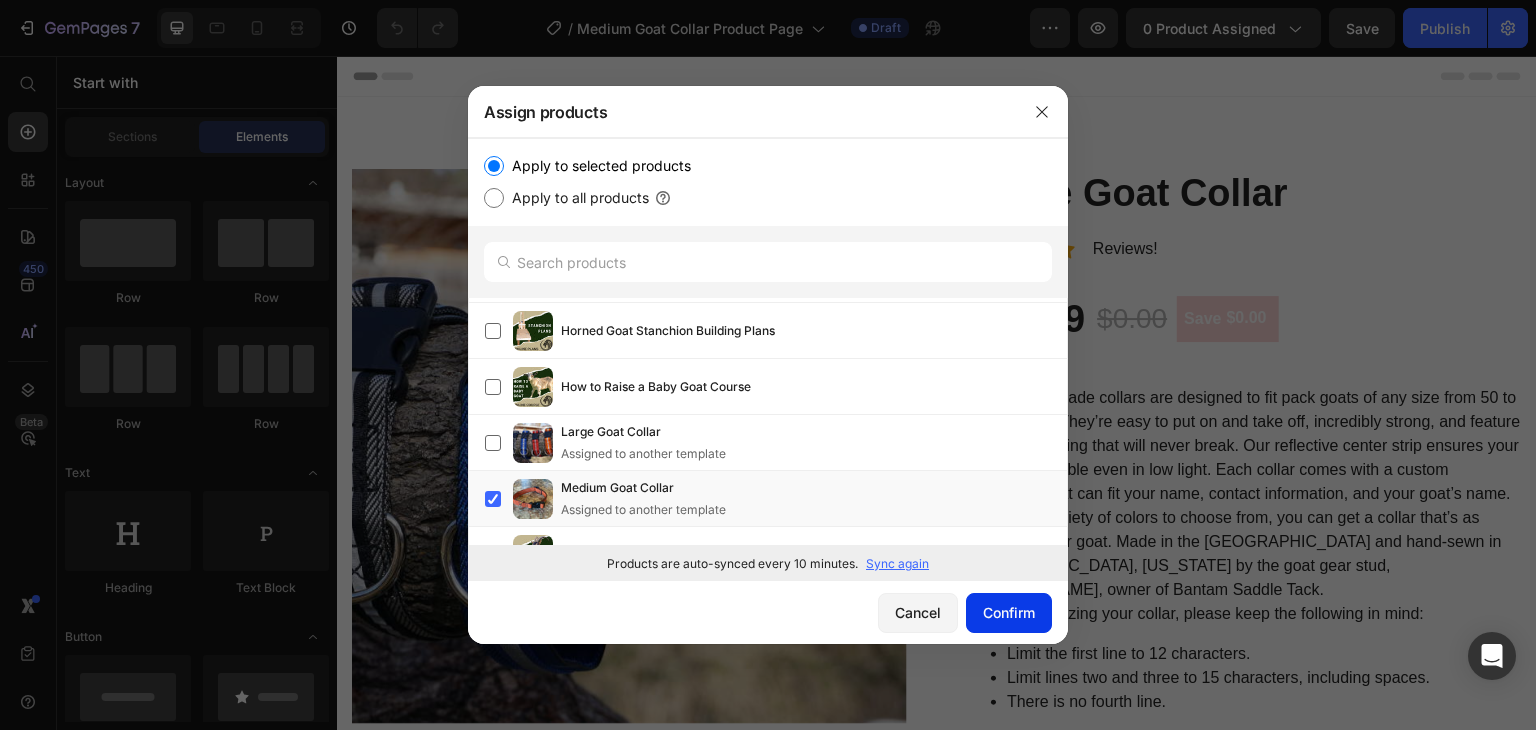 click on "Confirm" at bounding box center (1009, 612) 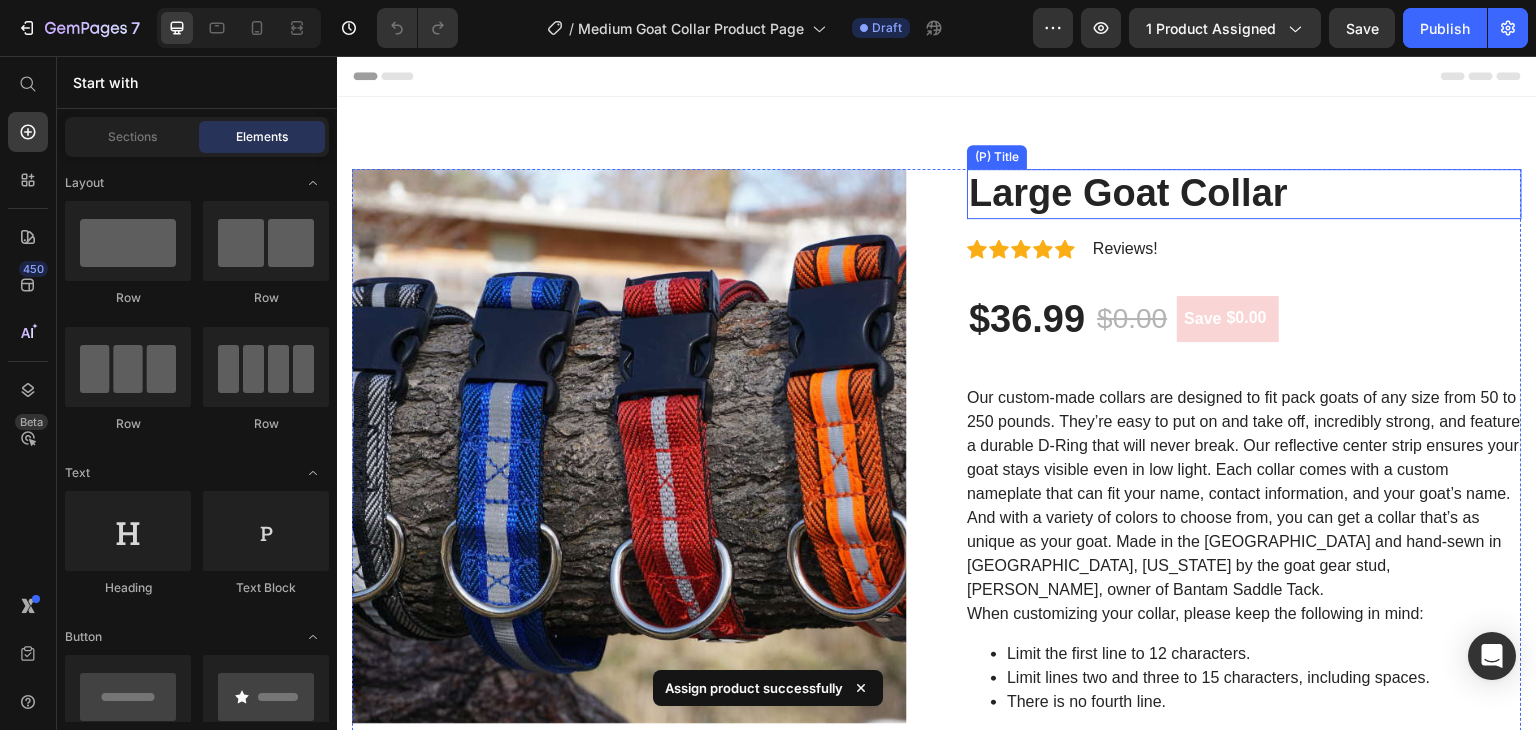 click on "Large Goat Collar" at bounding box center (1244, 194) 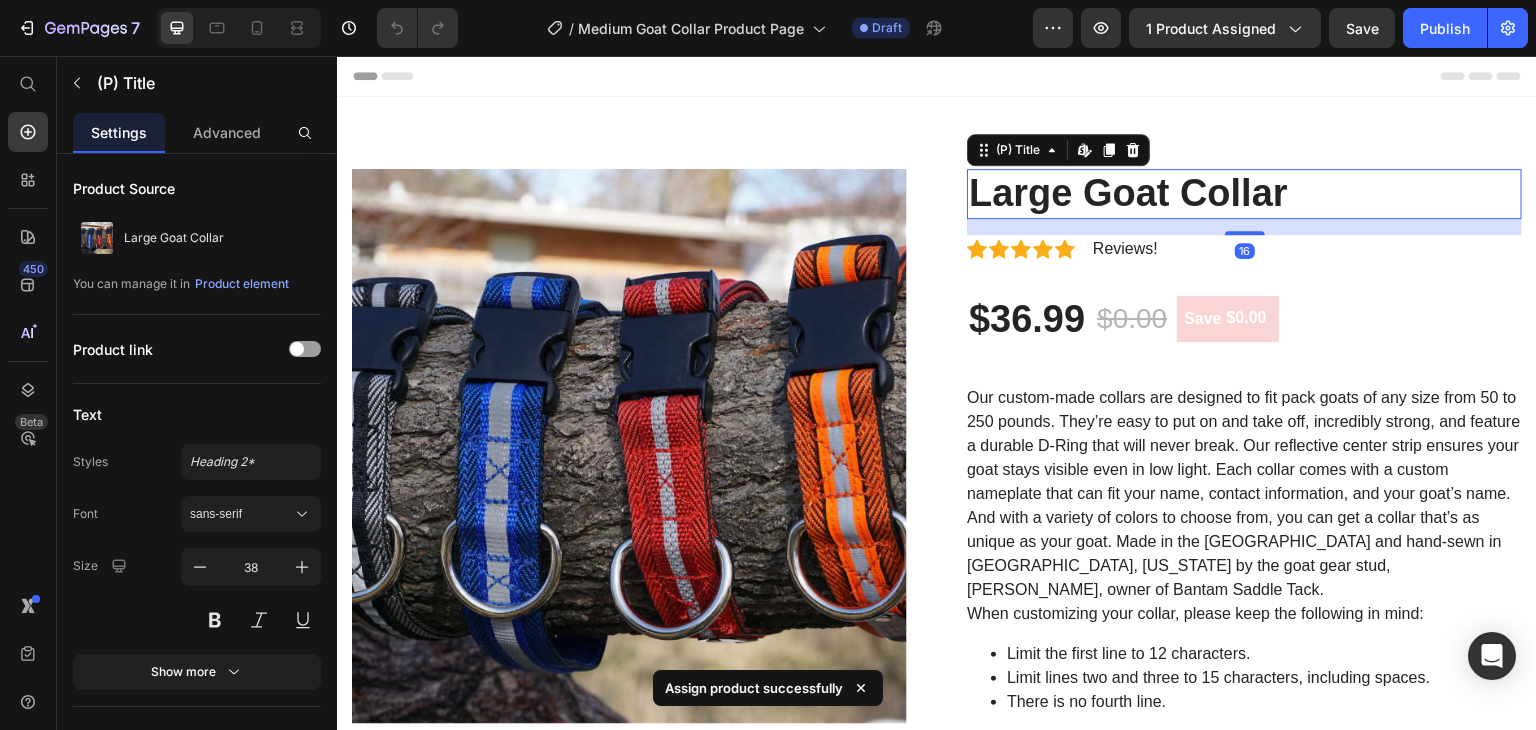 click on "Large Goat Collar" at bounding box center [1244, 194] 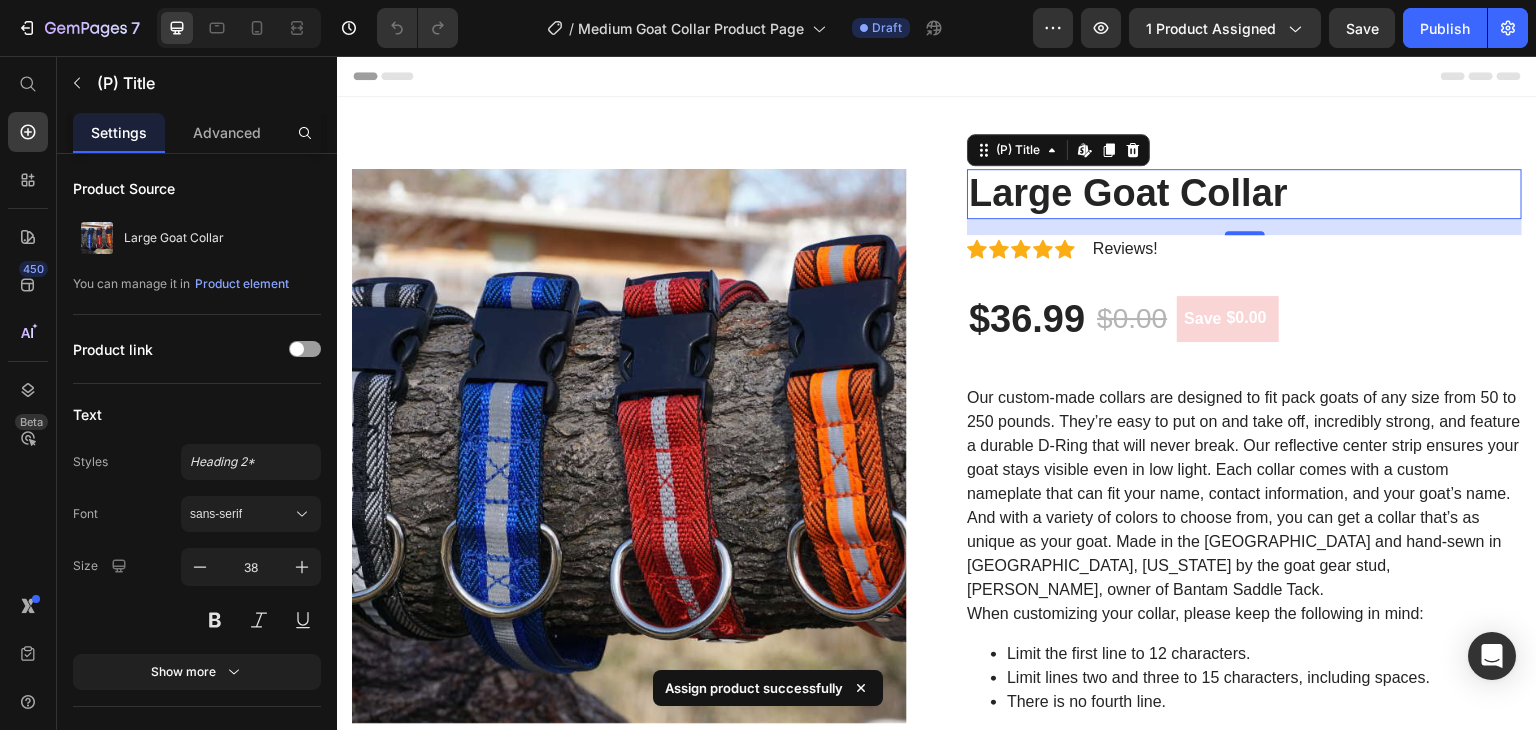click on "Large Goat Collar" at bounding box center (1244, 194) 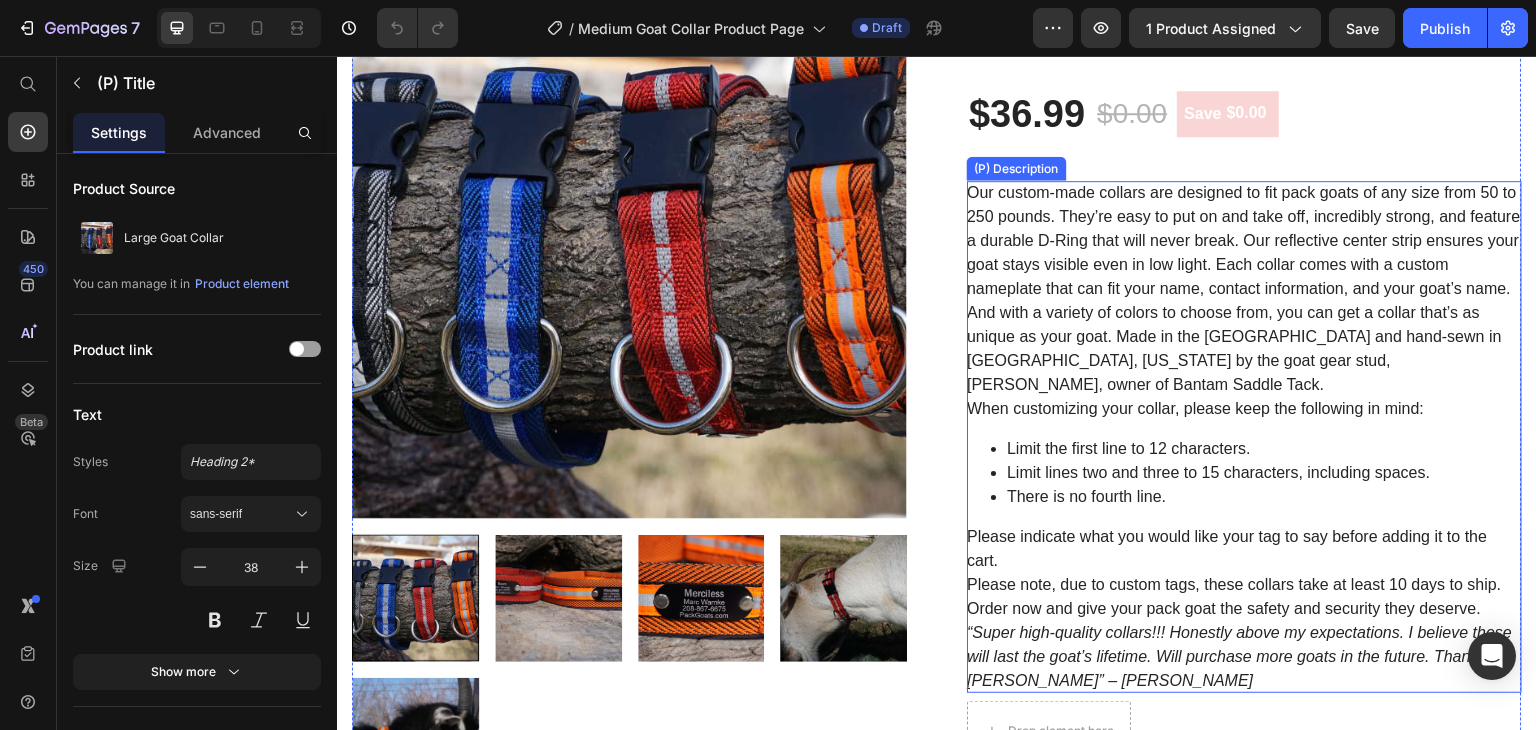 scroll, scrollTop: 200, scrollLeft: 0, axis: vertical 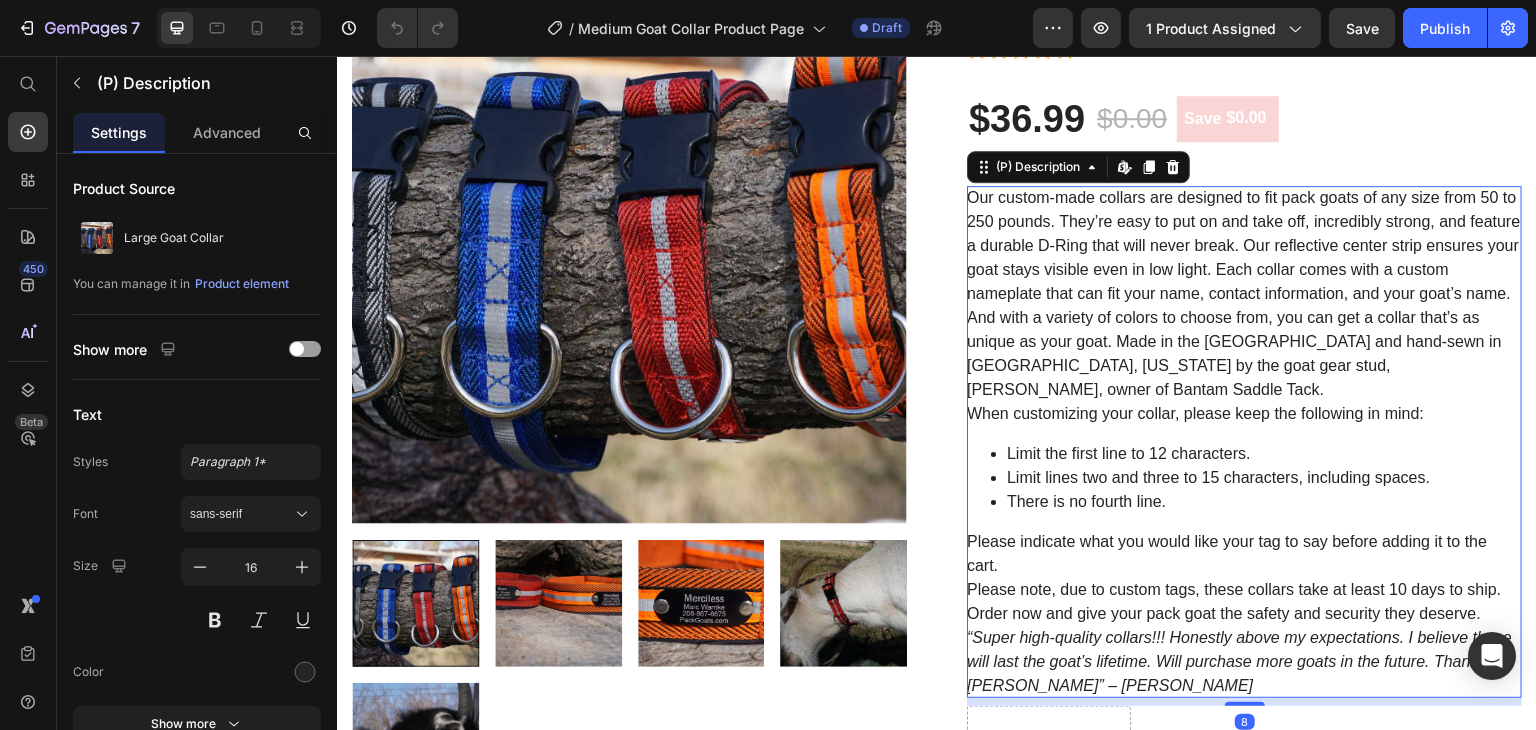 click on "When customizing your collar, please keep the following in mind:" at bounding box center (1195, 413) 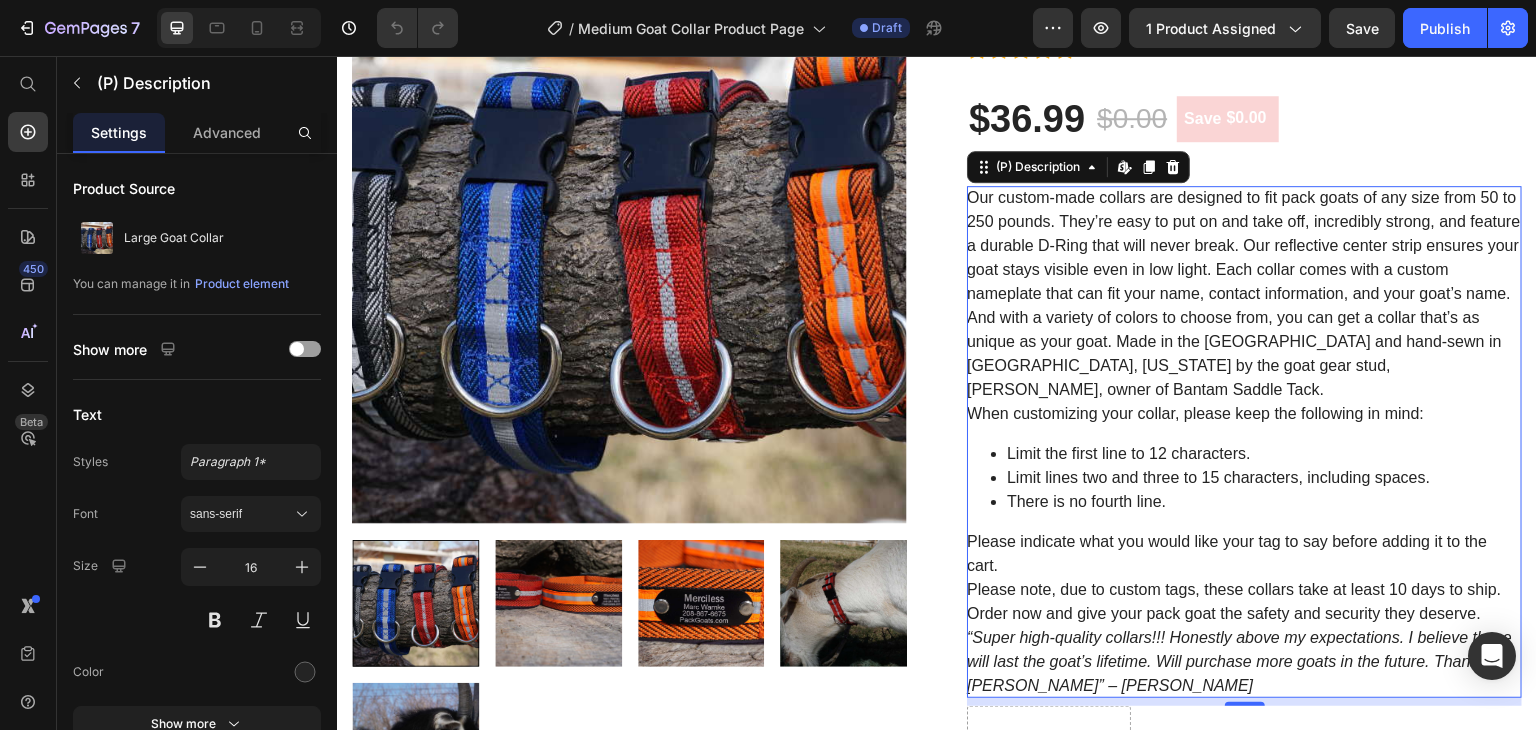 click on "Our custom-made collars are designed to fit pack goats of any size from 50 to 250 pounds. They’re easy to put on and take off, incredibly strong, and feature a durable D-Ring that will never break. Our reflective center strip ensures your goat stays visible even in low light. Each collar comes with a custom nameplate that can fit your name, contact information, and your goat’s name. And with a variety of colors to choose from, you can get a collar that’s as unique as your goat. Made in the [GEOGRAPHIC_DATA] and hand-sewn in [GEOGRAPHIC_DATA], [US_STATE] by the goat gear stud, [PERSON_NAME], owner of Bantam Saddle Tack.
When customizing your collar, please keep the following in mind:
Limit the first line to 12 characters.
Limit lines two and three to 15 characters, including spaces.
There is no fourth line.
Please indicate what you would like your tag to say before adding it to the cart." at bounding box center (1244, 442) 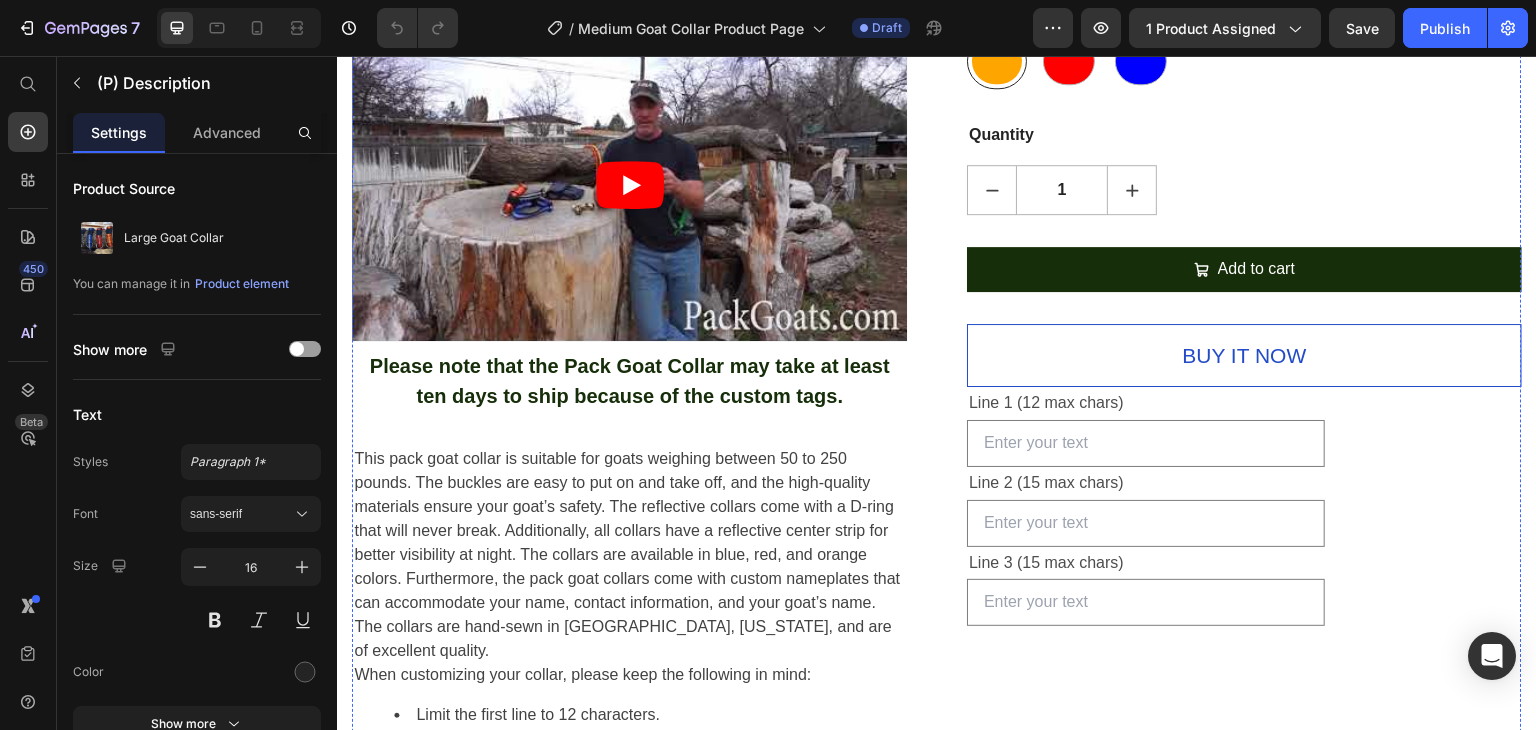 scroll, scrollTop: 1000, scrollLeft: 0, axis: vertical 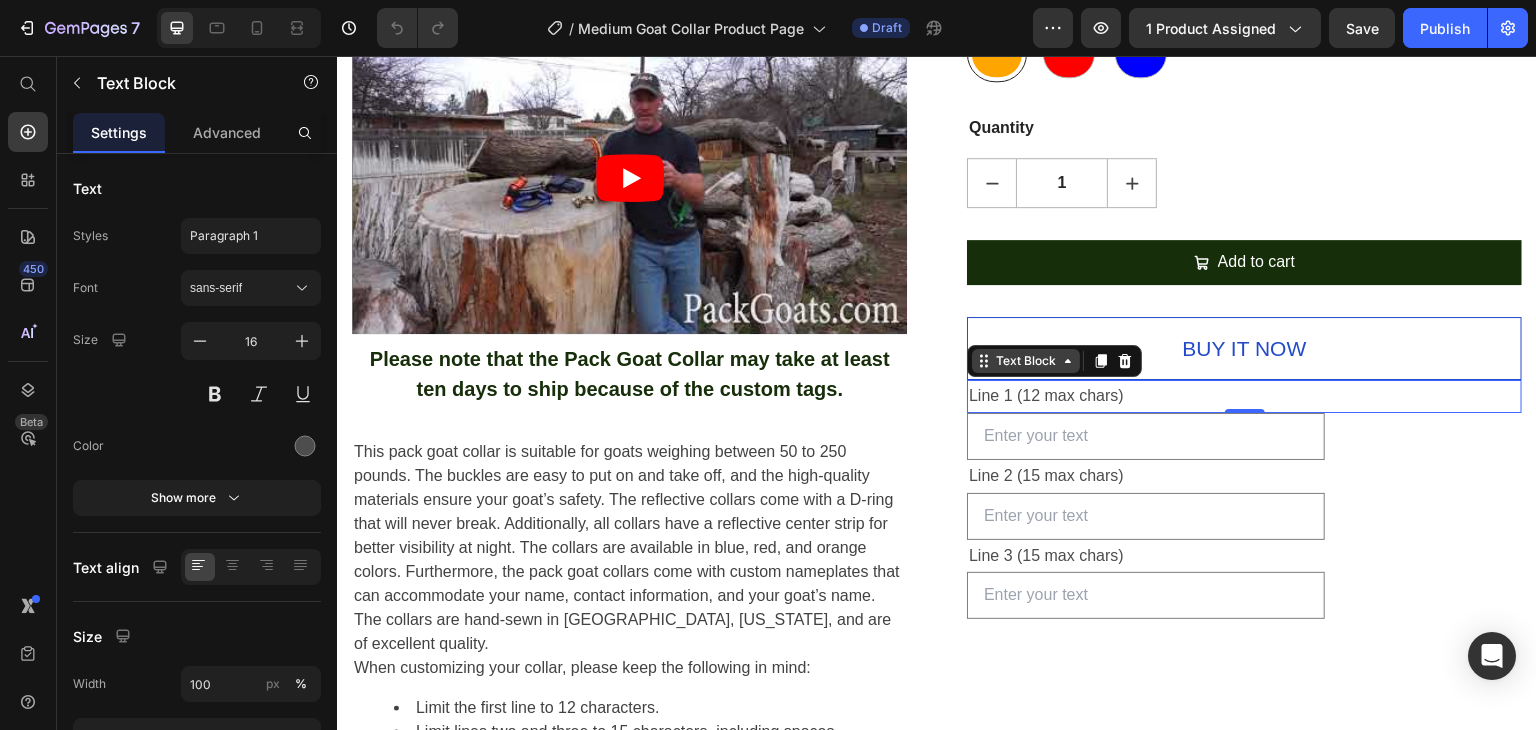 click on "Text Block" at bounding box center [1054, 361] 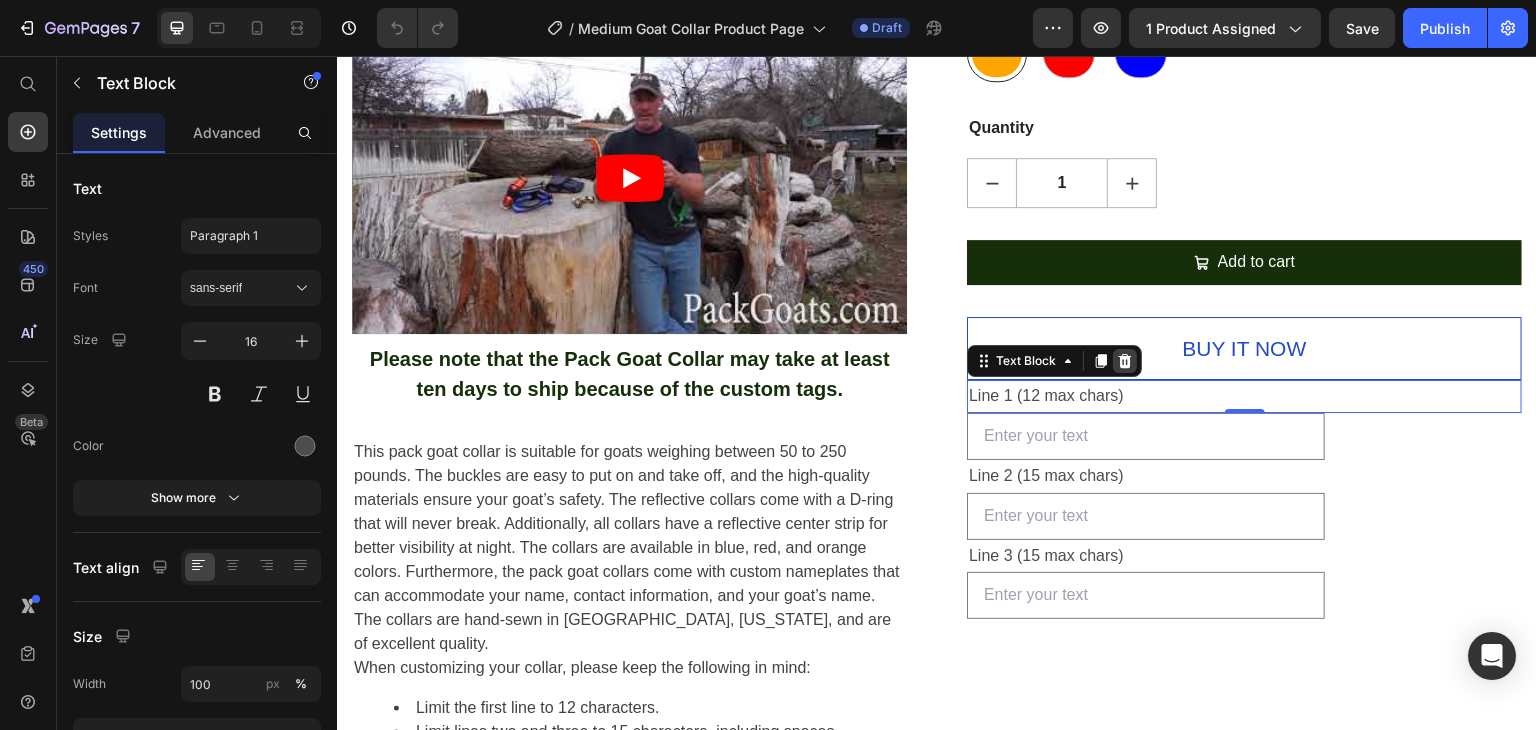click 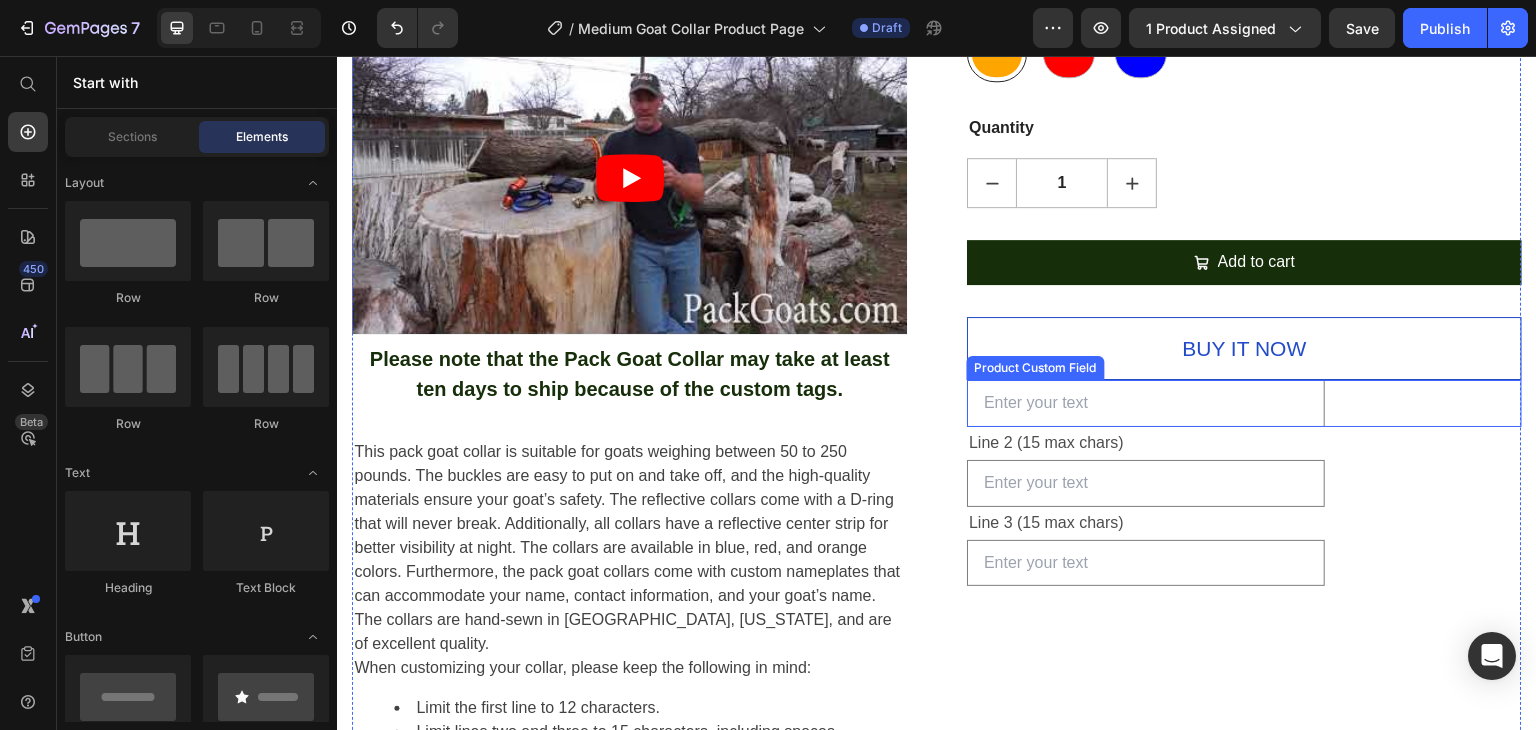 click on "Product Custom Field" at bounding box center [1036, 368] 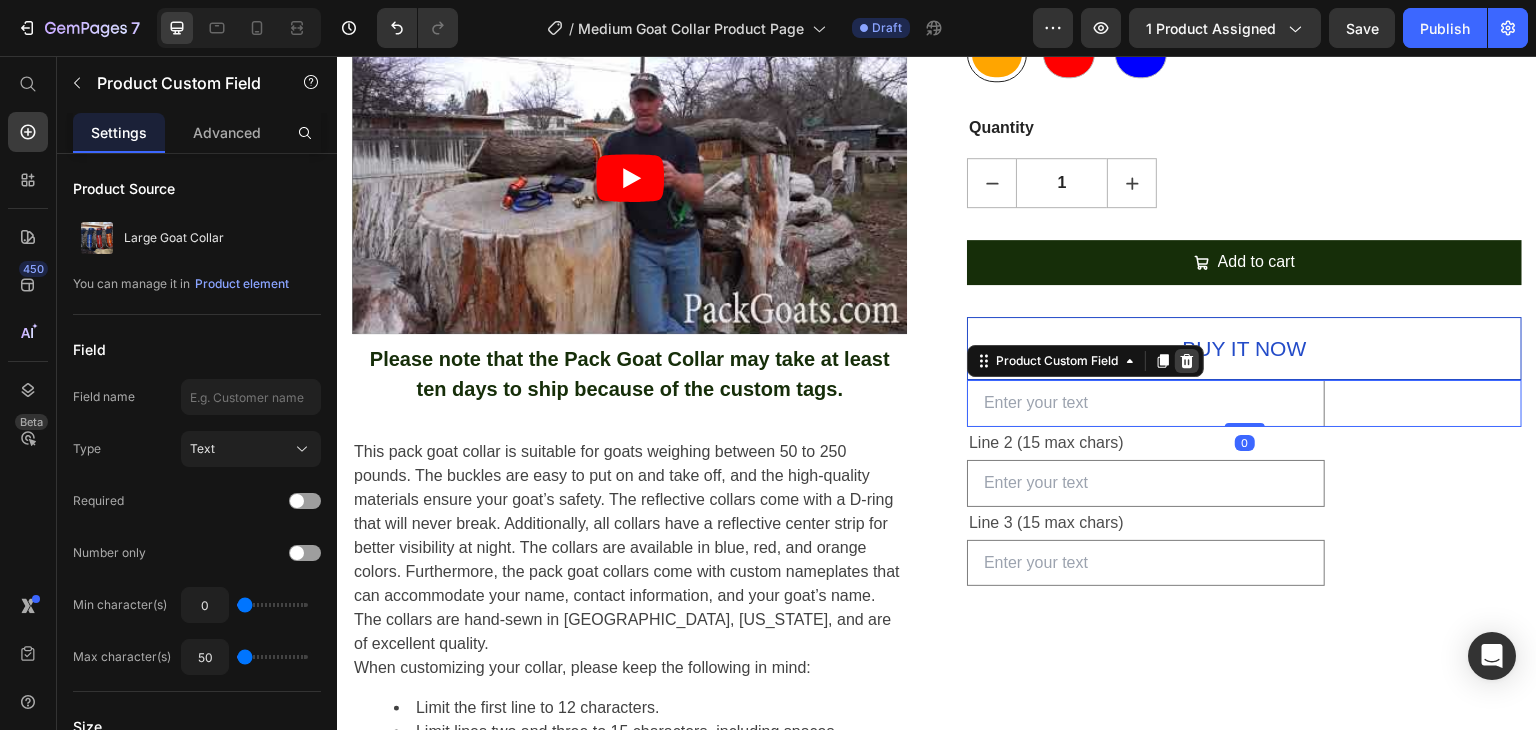 click at bounding box center [1187, 361] 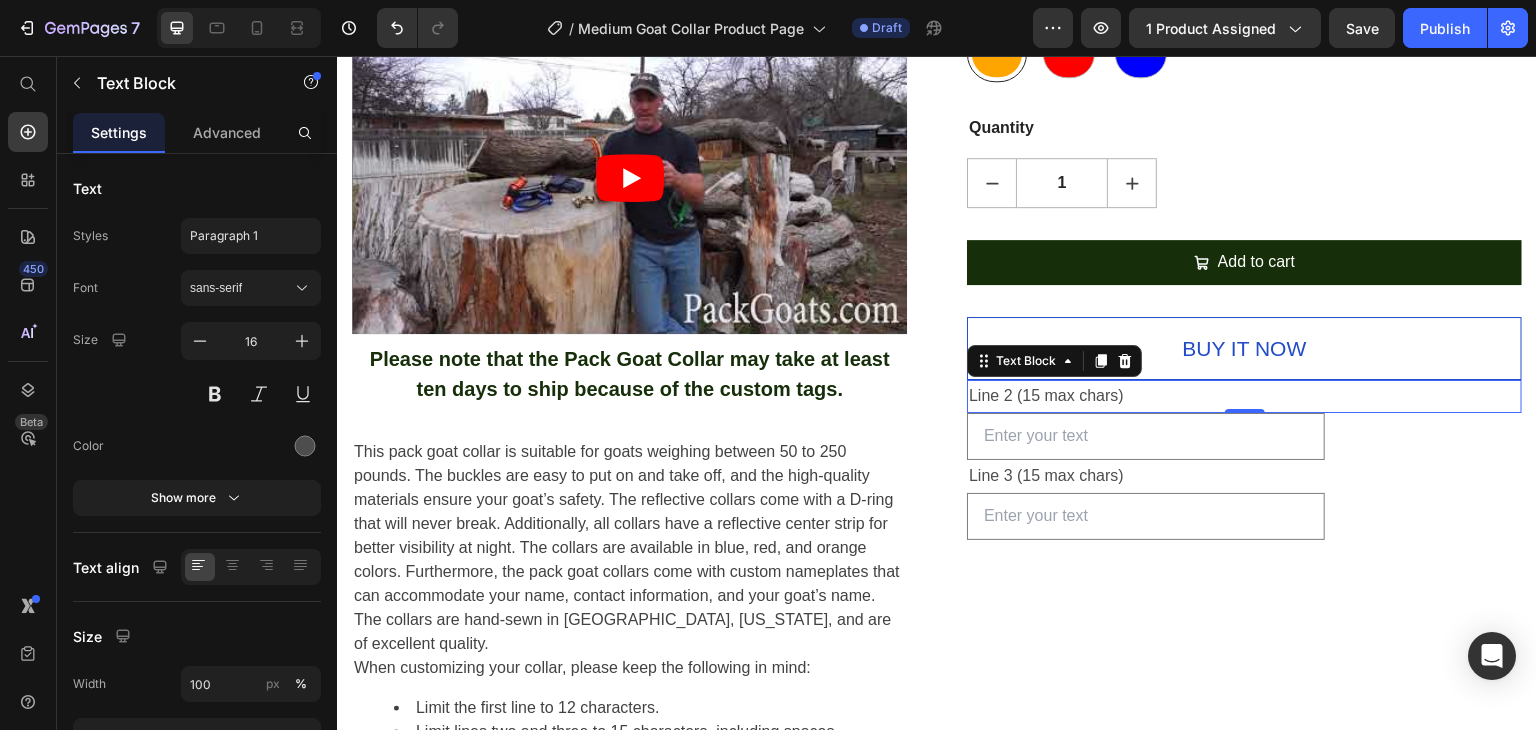 click on "Large Goat Collar (P) Title
Icon
Icon
Icon
Icon
Icon Icon List Hoz Reviews! Text block Row $36.99 (P) Price $0.00 (P) Price Save $0.00 (P) Tag Row Our custom-made collars are designed to fit pack goats of any size from 50 to 250 pounds. They’re easy to put on and take off, incredibly strong, and feature a durable D-Ring that will never break. Our reflective center strip ensures your goat stays visible even in low light. Each collar comes with a custom nameplate that can fit your name, contact information, and your goat’s name. And with a variety of colors to choose from, you can get a collar that’s as unique as your goat. Made in the [GEOGRAPHIC_DATA] and hand-sewn in [GEOGRAPHIC_DATA], [US_STATE] by the goat gear stud, [PERSON_NAME], owner of Bantam Saddle Tack.
When customizing your collar, please keep the following in mind:
Limit the first line to 12 characters.
Limit lines two and three to 15 characters, including spaces.
(P) Description" at bounding box center [1244, 49] 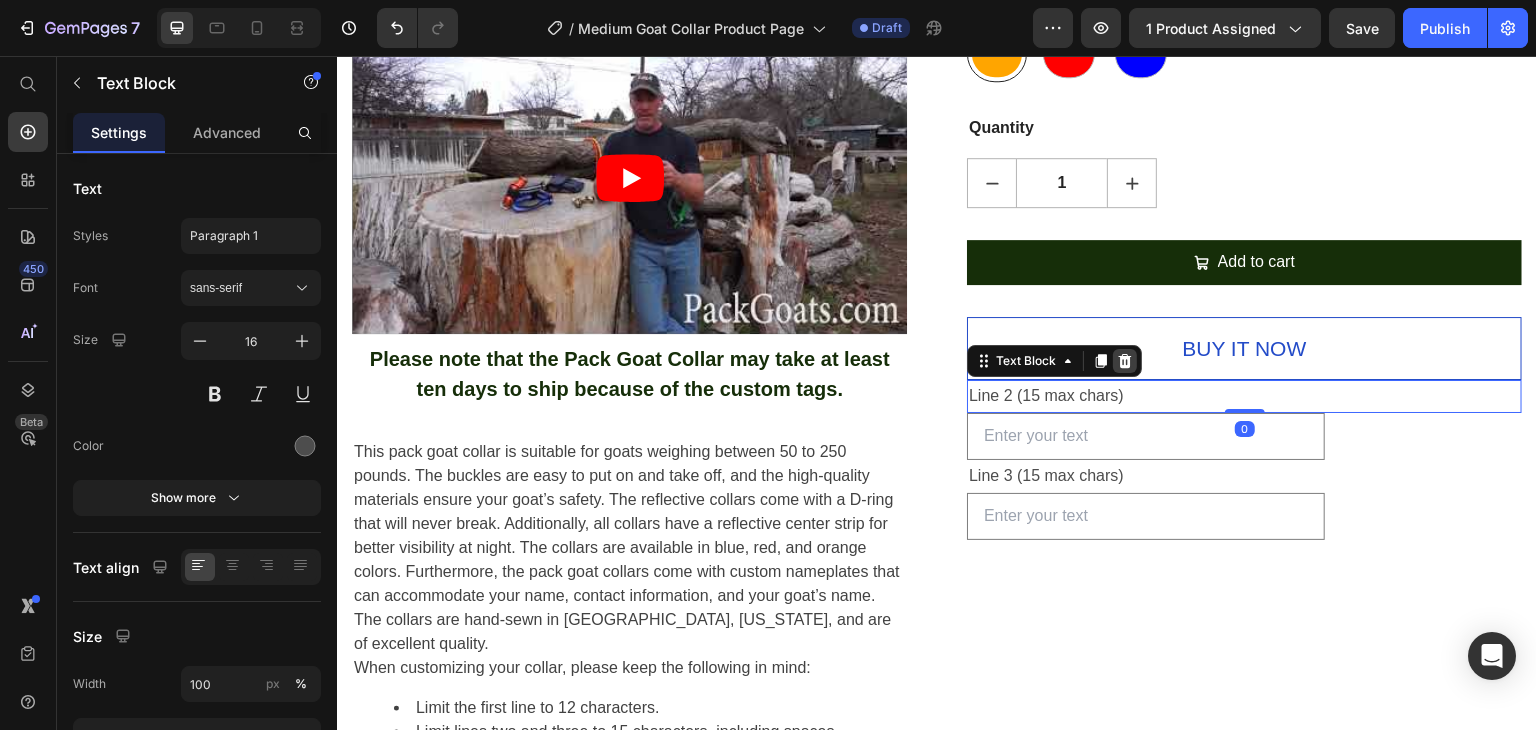 click 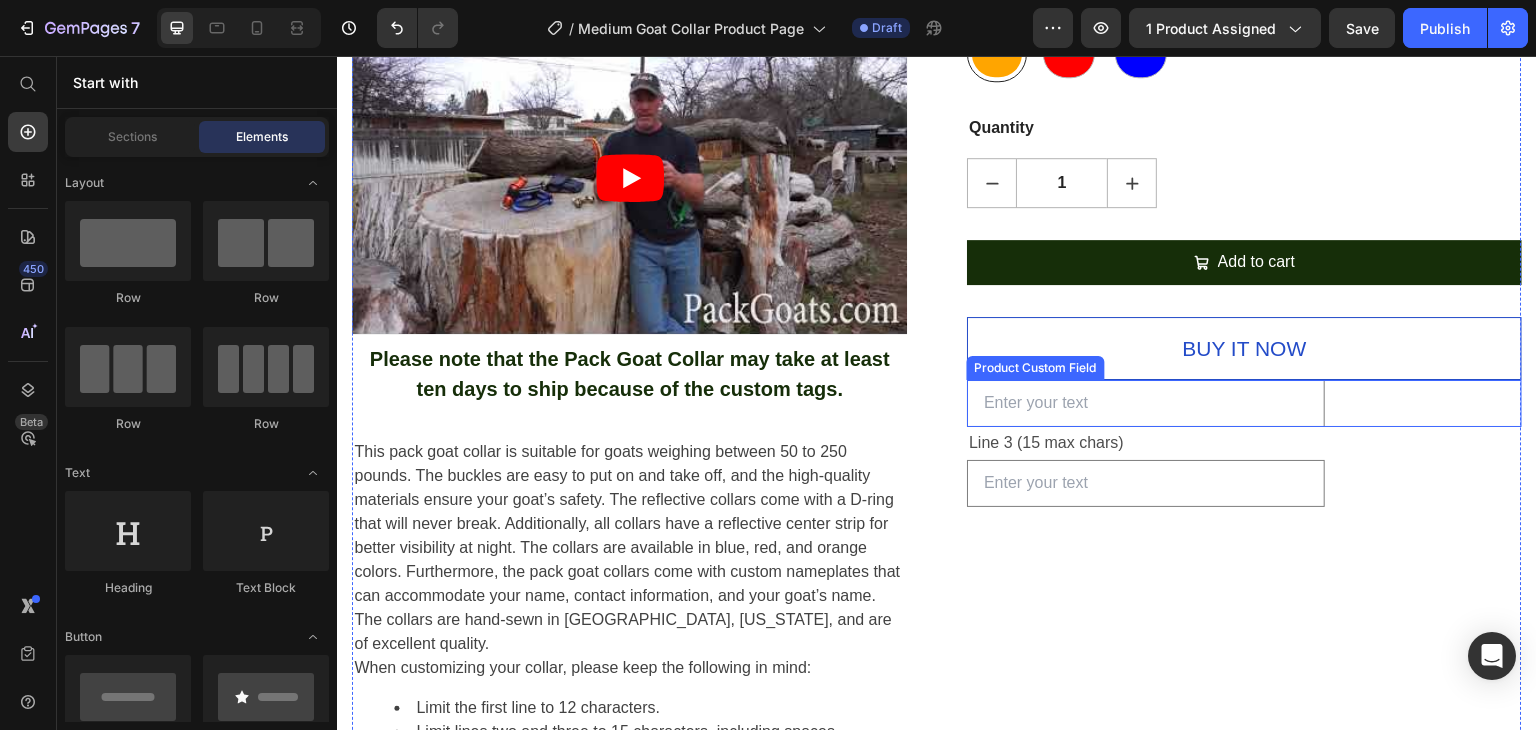 click on "Product Custom Field" at bounding box center [1036, 368] 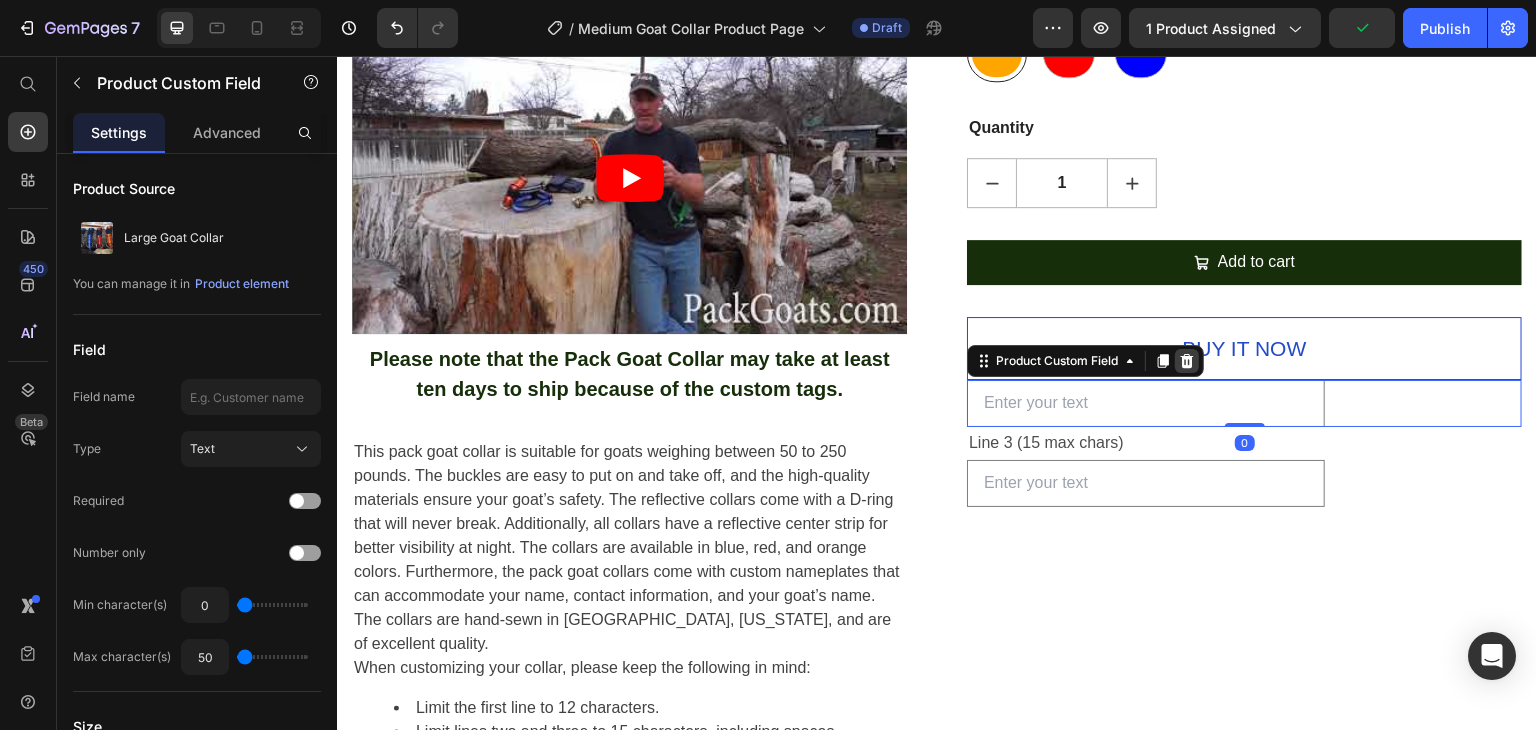 click 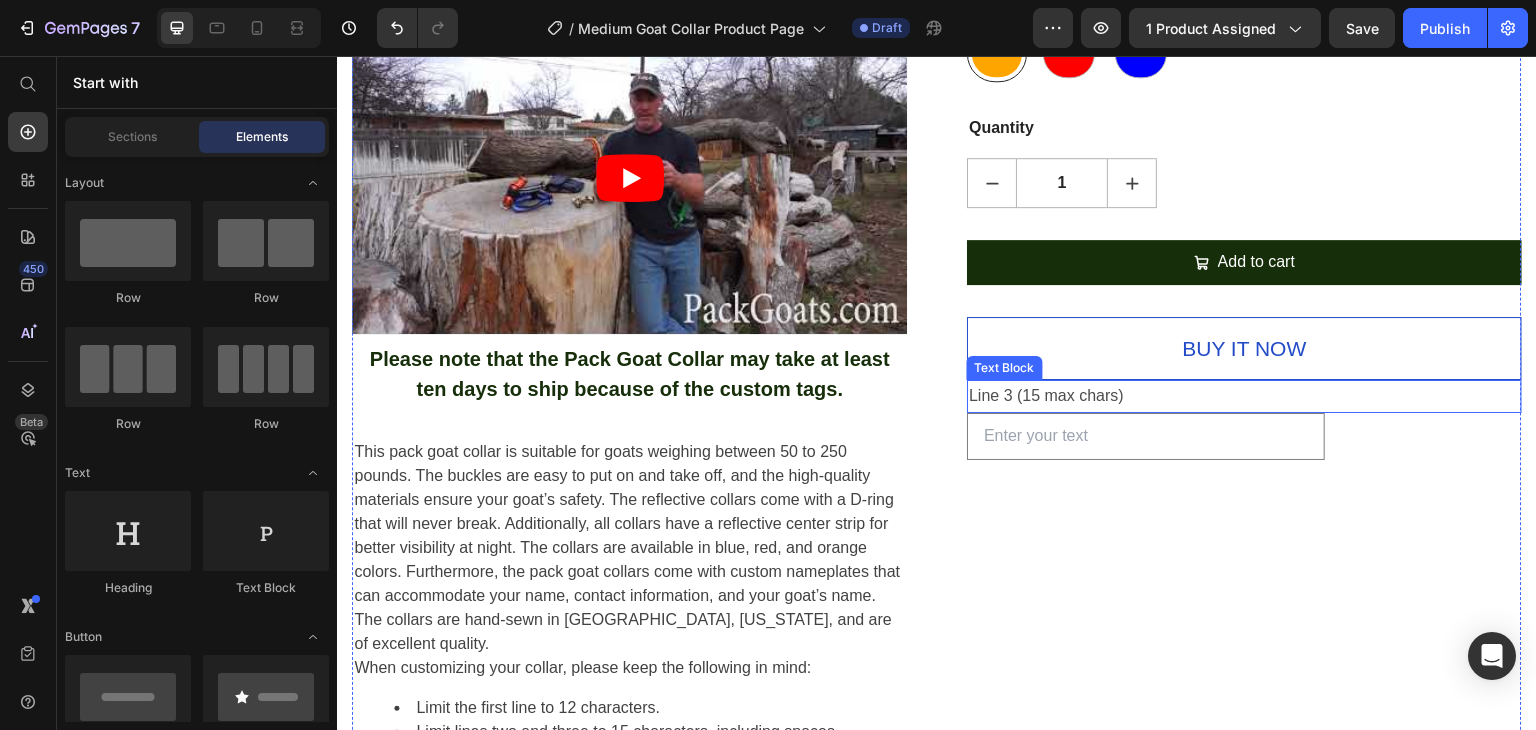 click on "Text Block" at bounding box center (1005, 368) 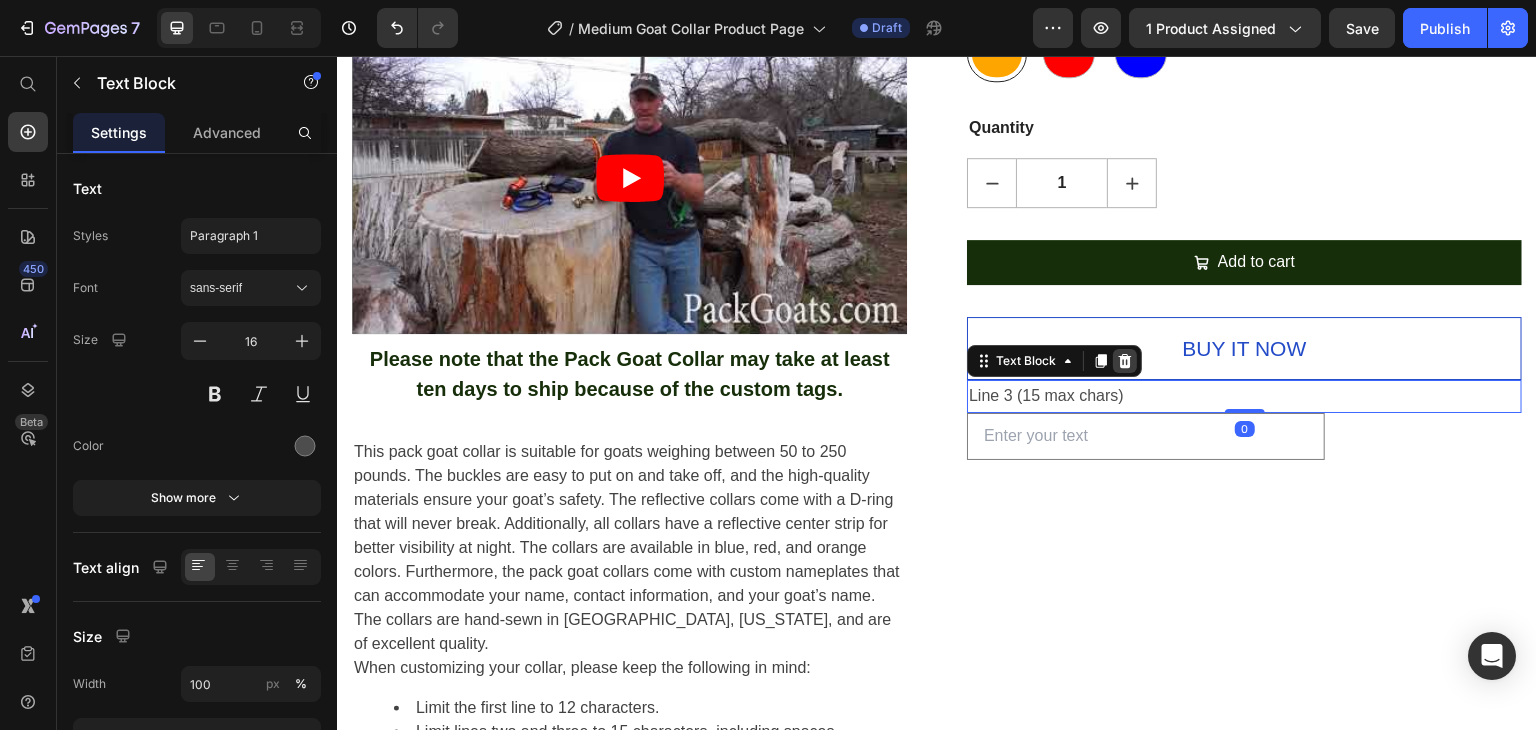 click 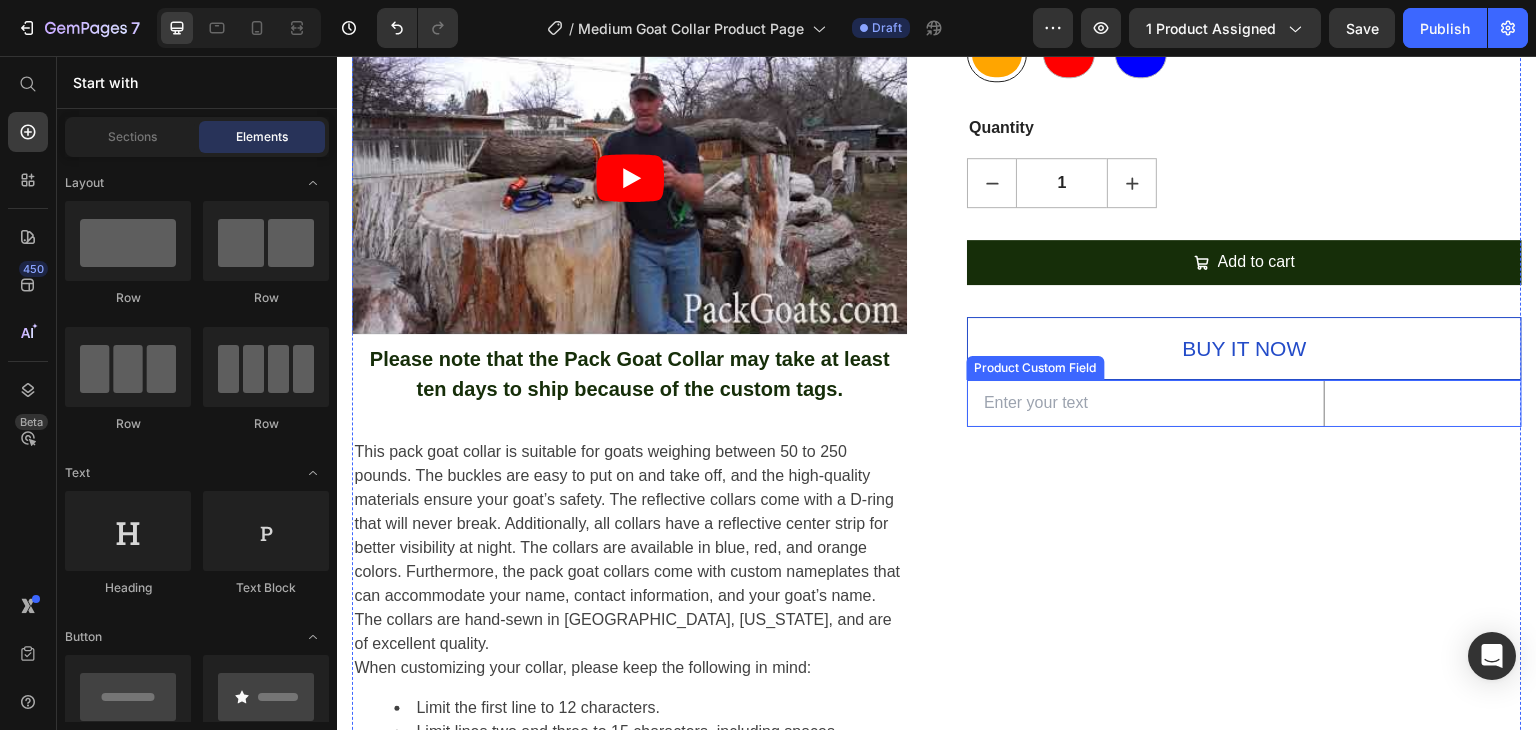 click on "Product Custom Field" at bounding box center [1036, 368] 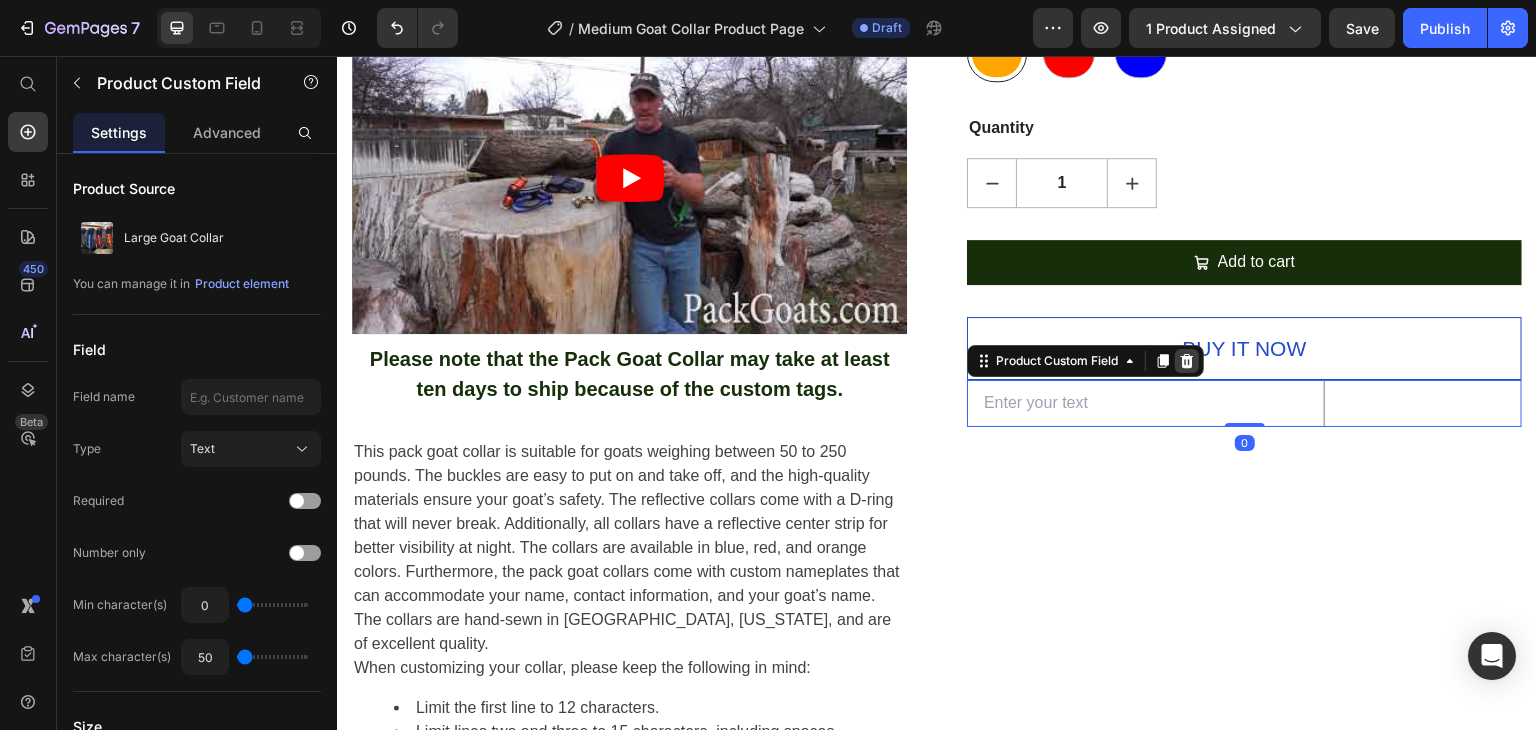 click 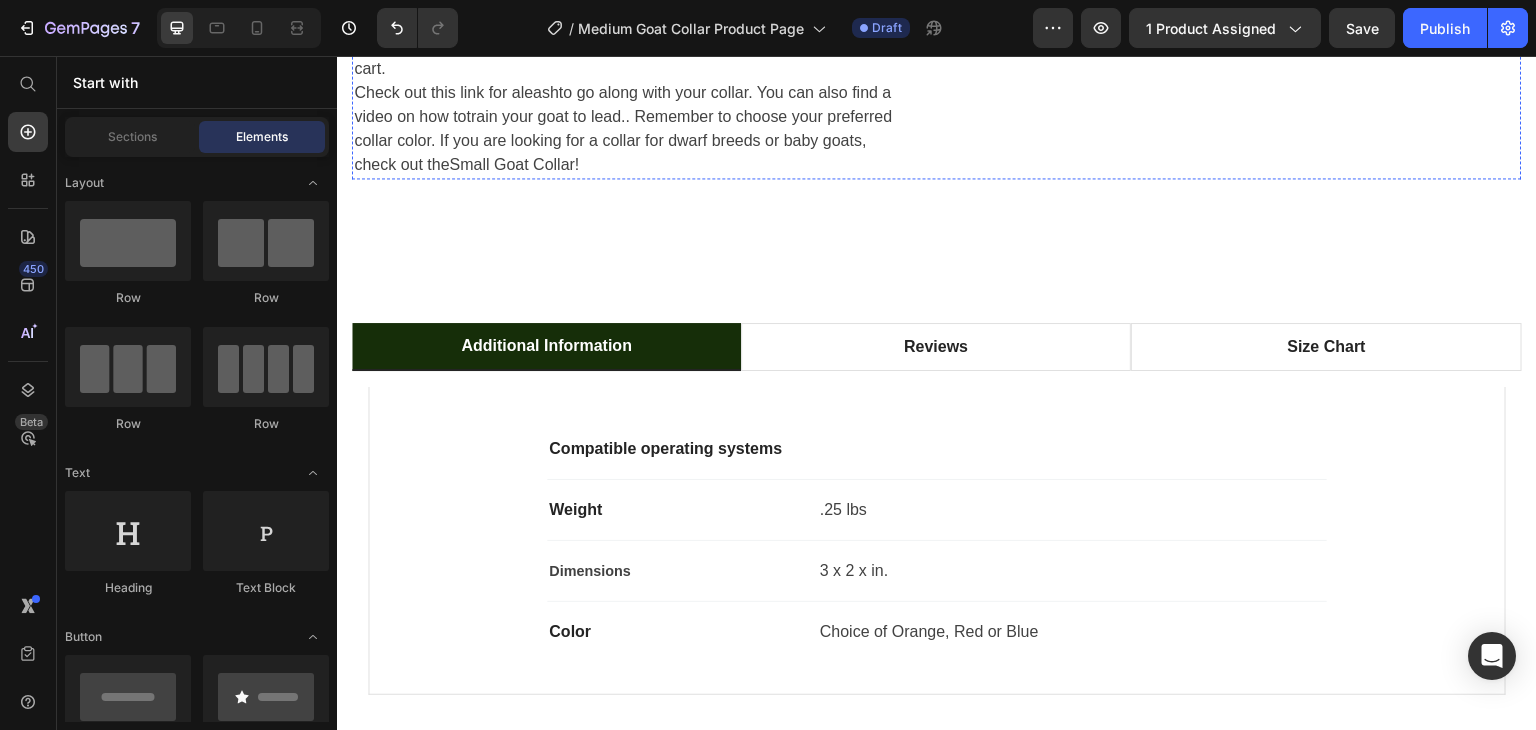 scroll, scrollTop: 1800, scrollLeft: 0, axis: vertical 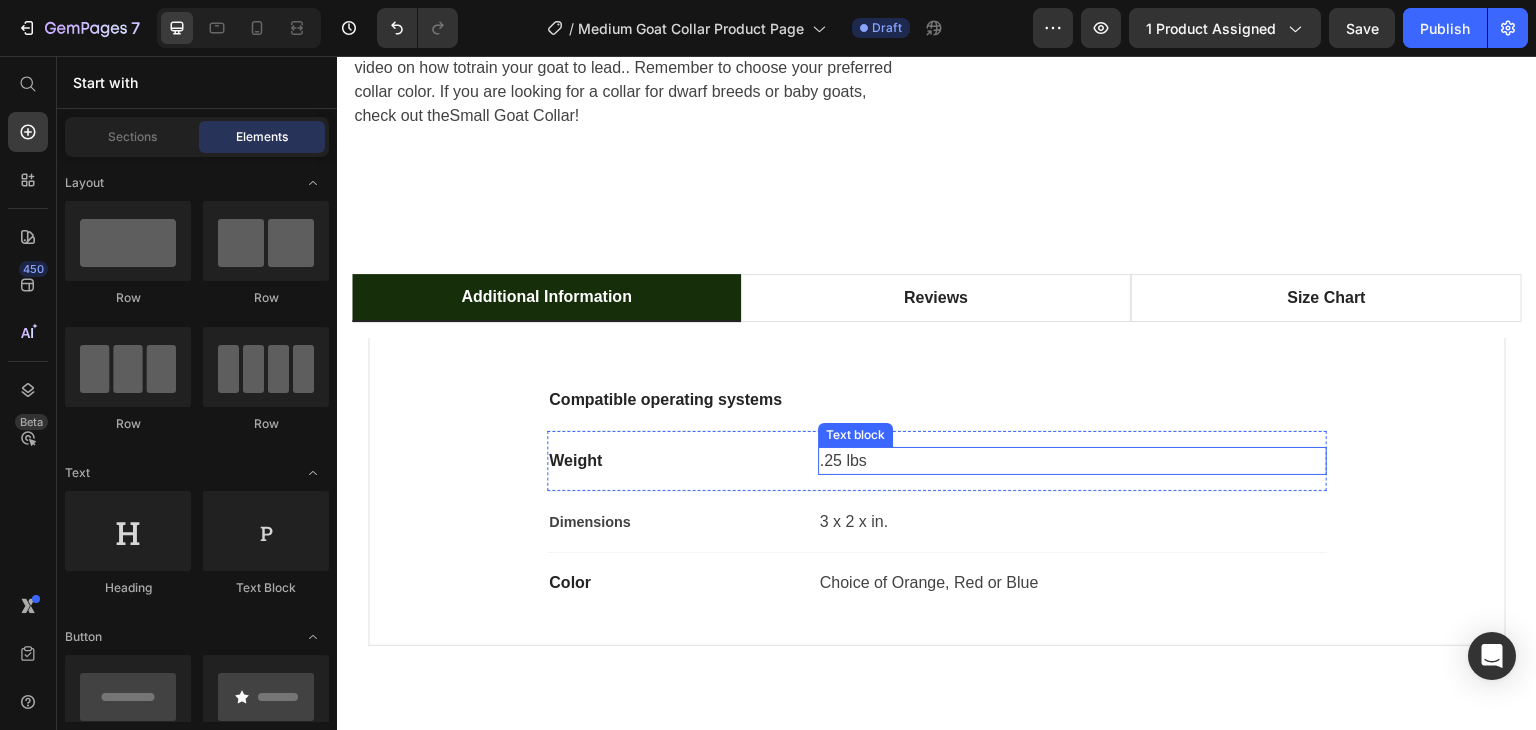 click on ".25 lbs" at bounding box center [1072, 461] 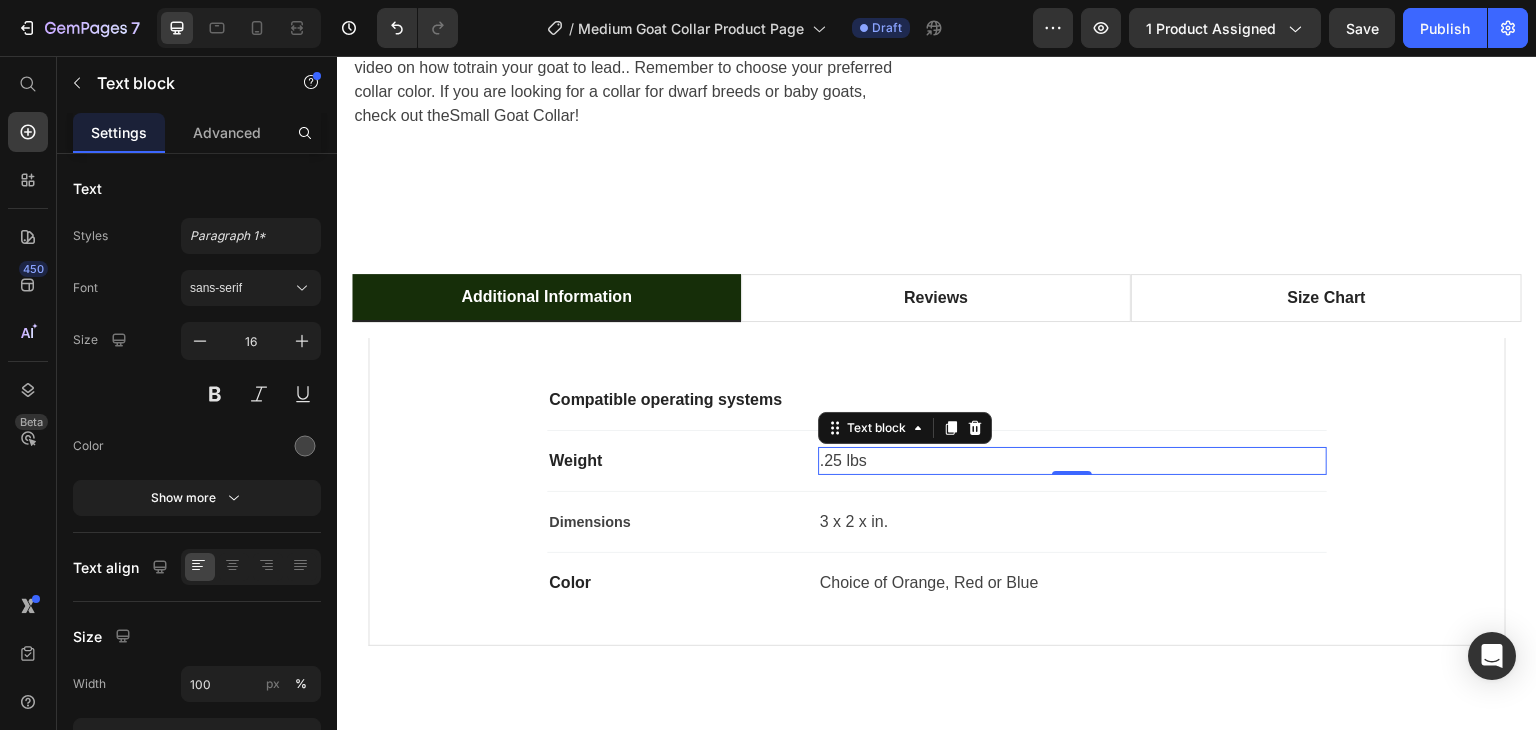click on ".25 lbs" at bounding box center [1072, 461] 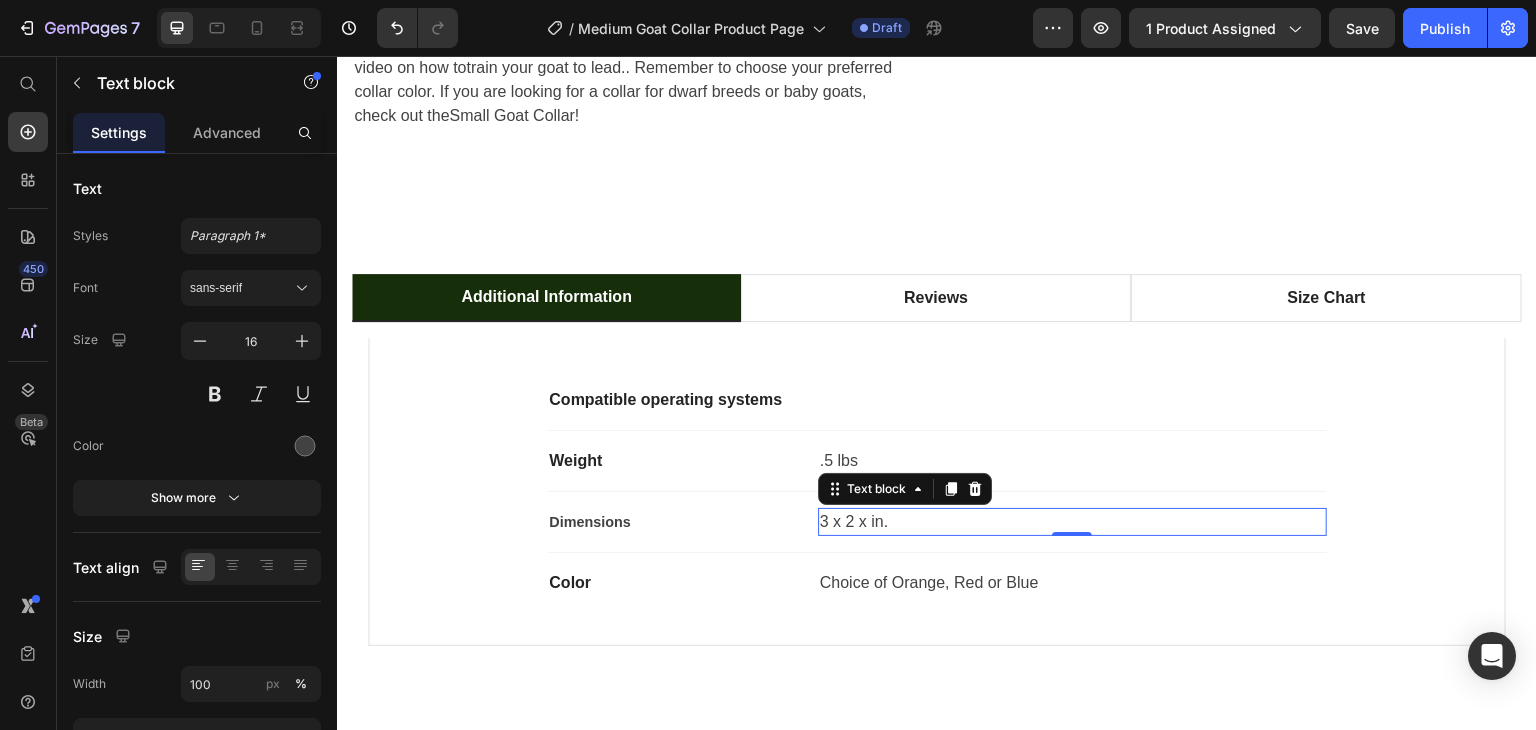 click on "3 x 2 x in." at bounding box center [1072, 522] 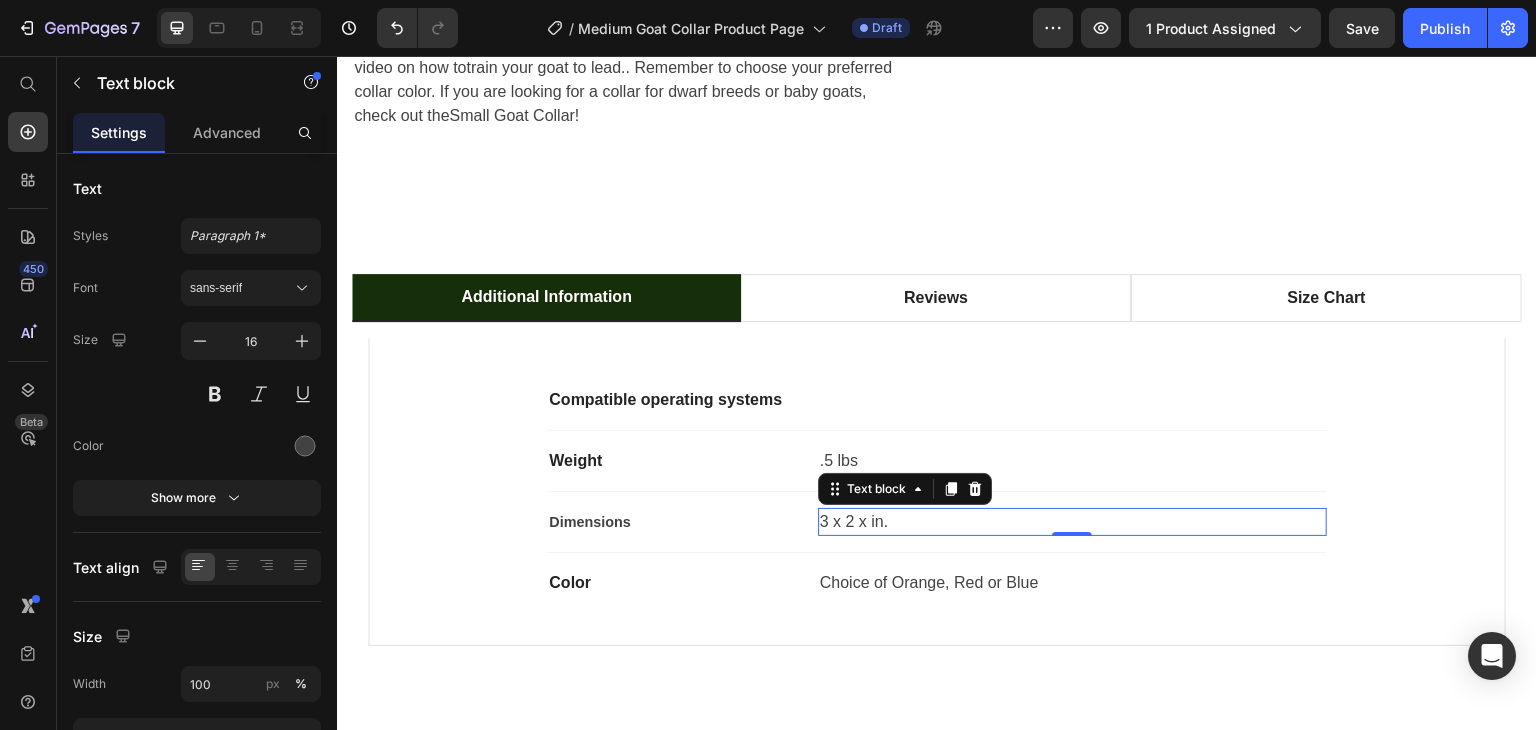 click on "3 x 2 x in." at bounding box center (1072, 522) 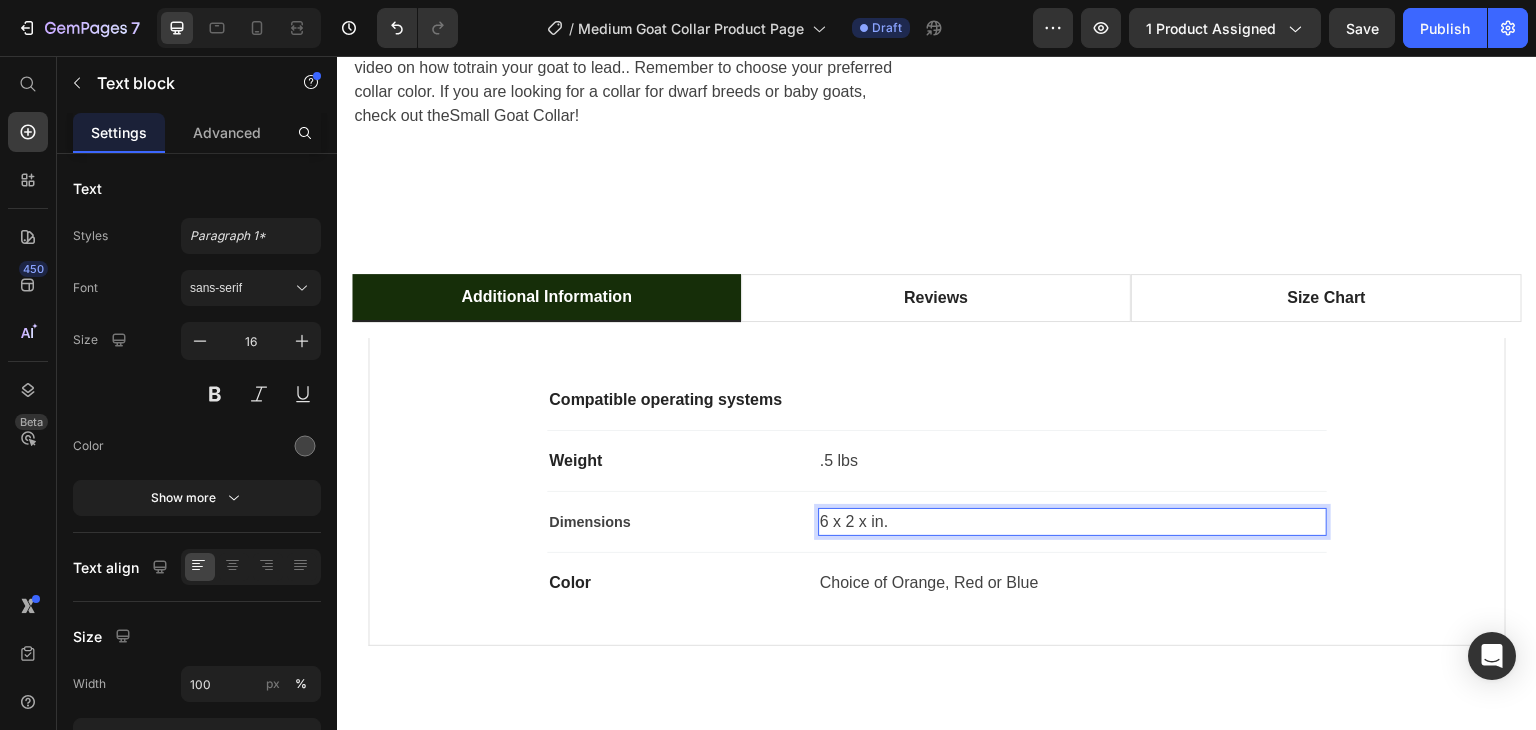click on "6 x 2 x in." at bounding box center (1072, 522) 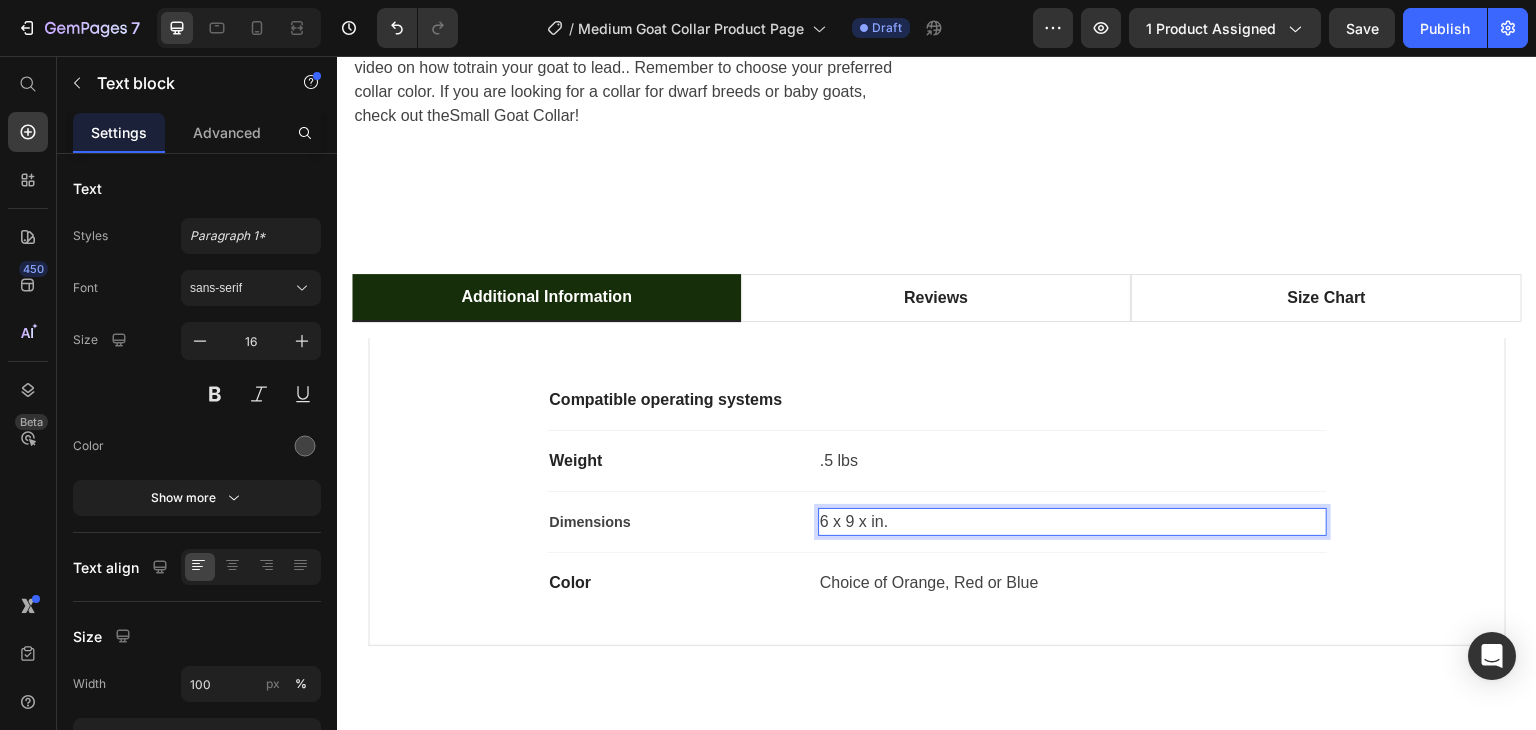 click on "6 x 9 x in." at bounding box center (1072, 522) 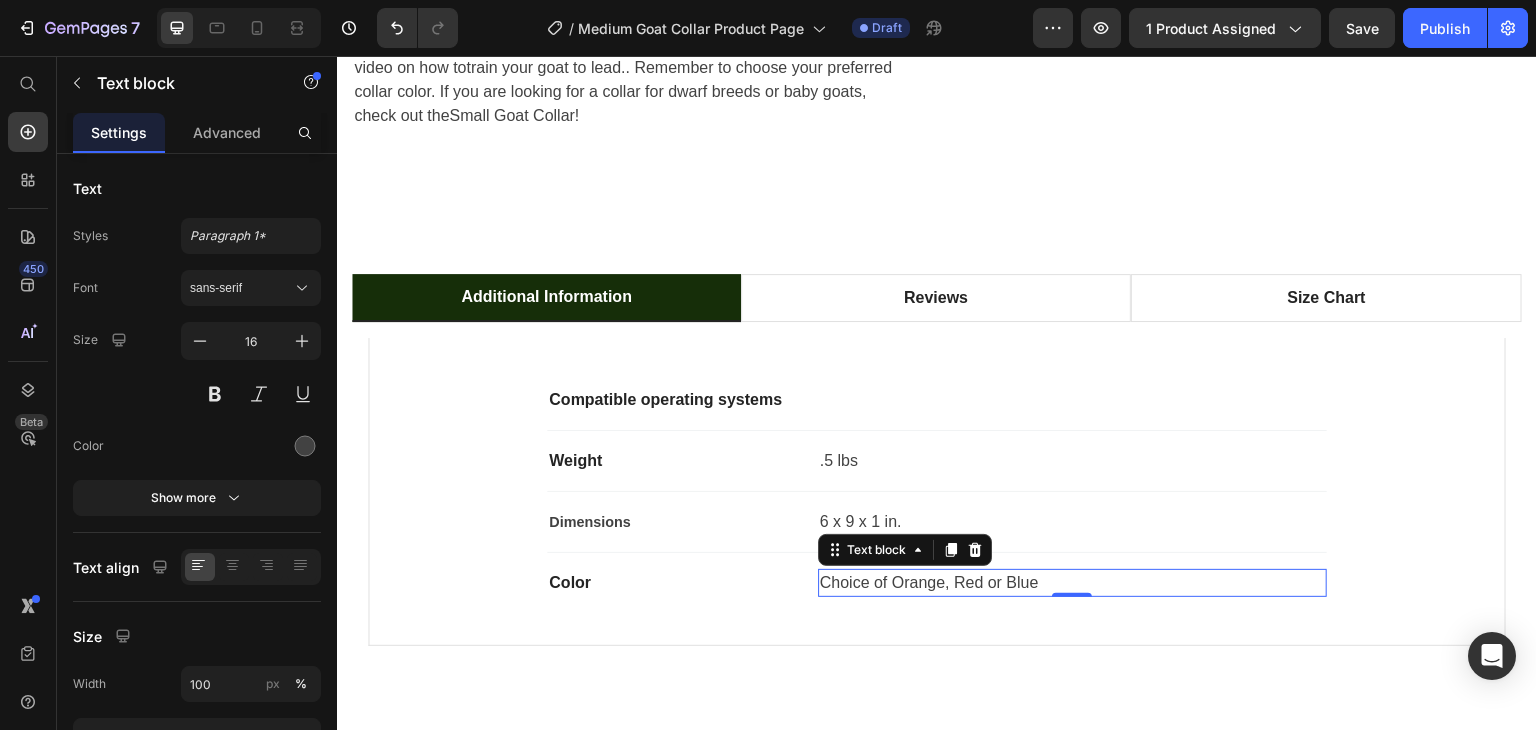click on "Choice of Orange, Red or Blue Text block   0" at bounding box center [1072, 583] 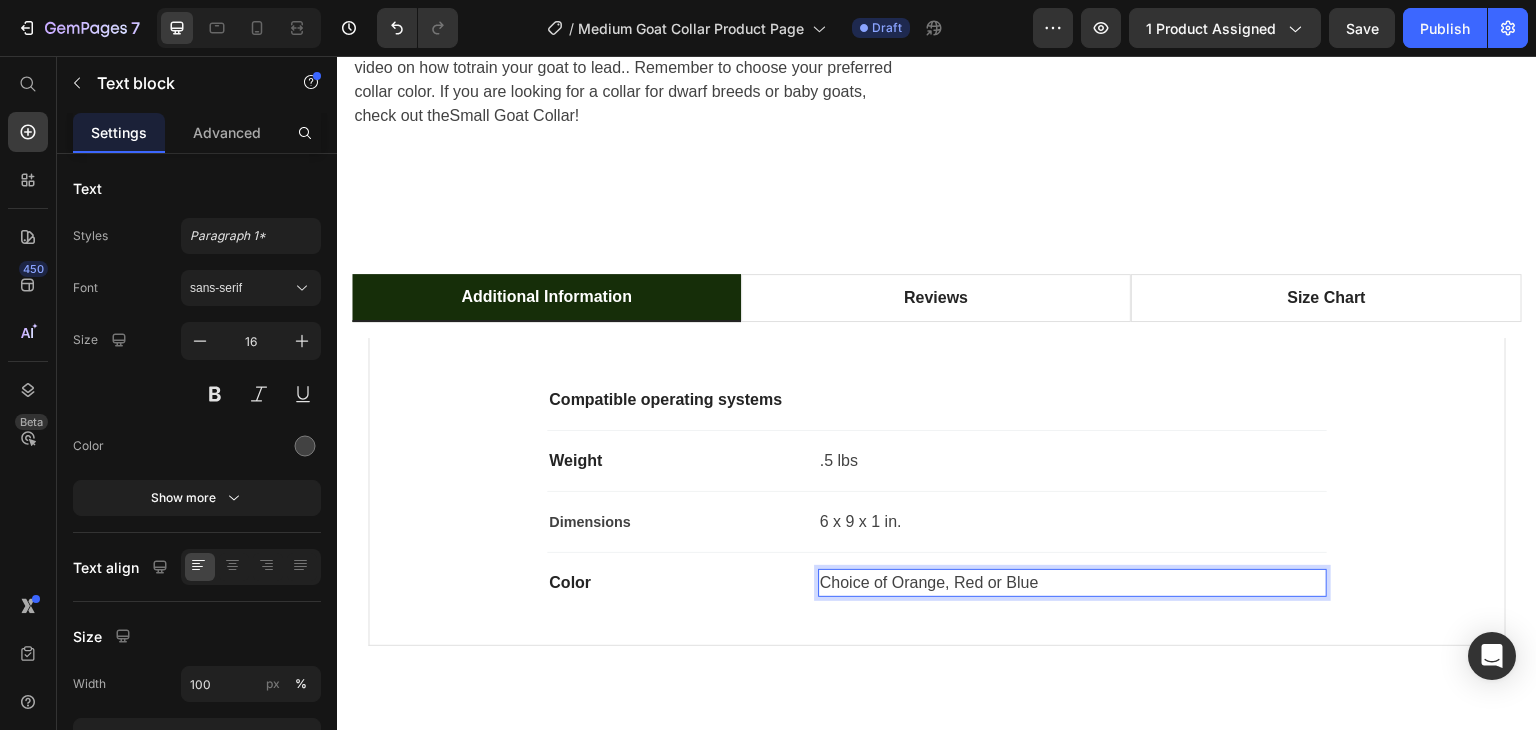 click on "Choice of Orange, Red or Blue" at bounding box center (1072, 583) 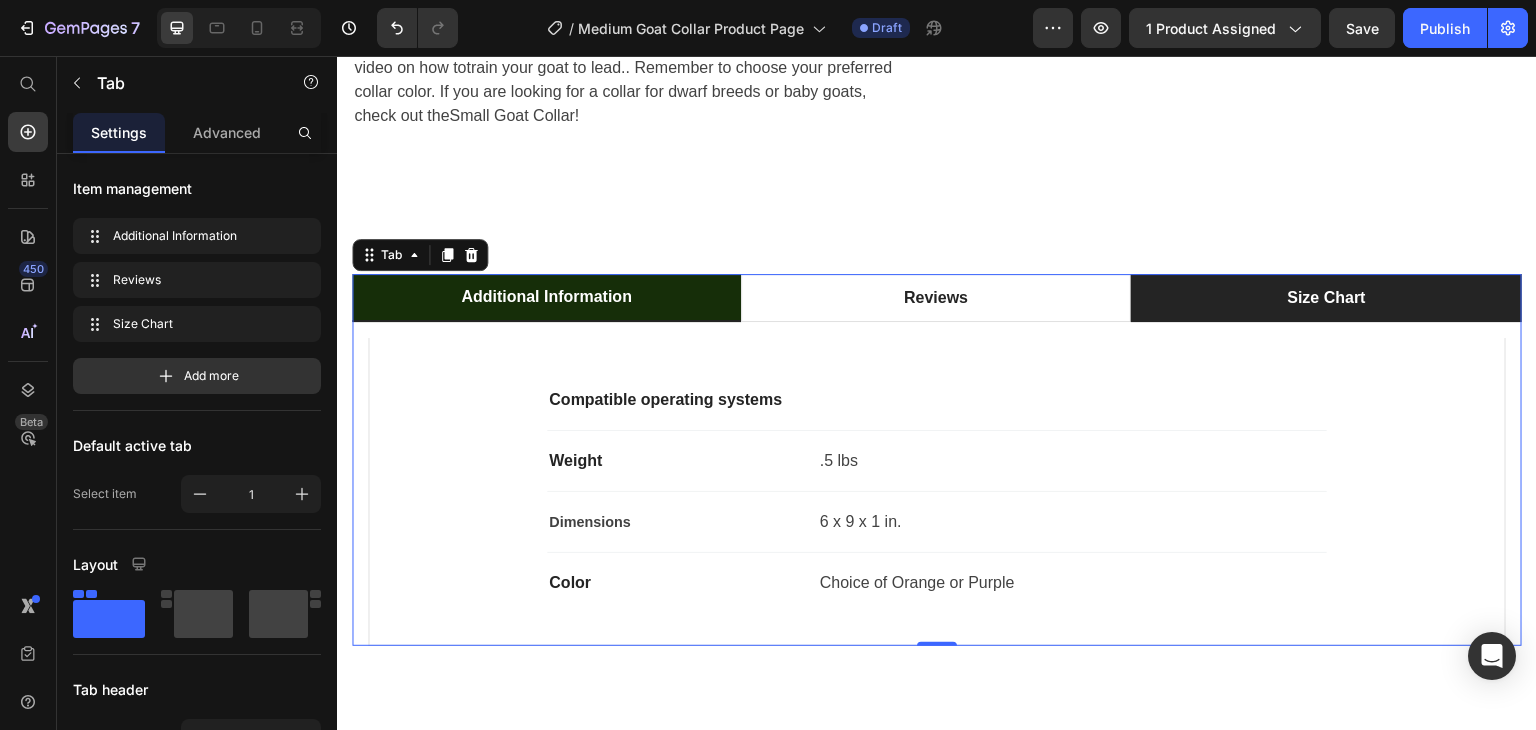 click on "Size Chart" at bounding box center [1326, 298] 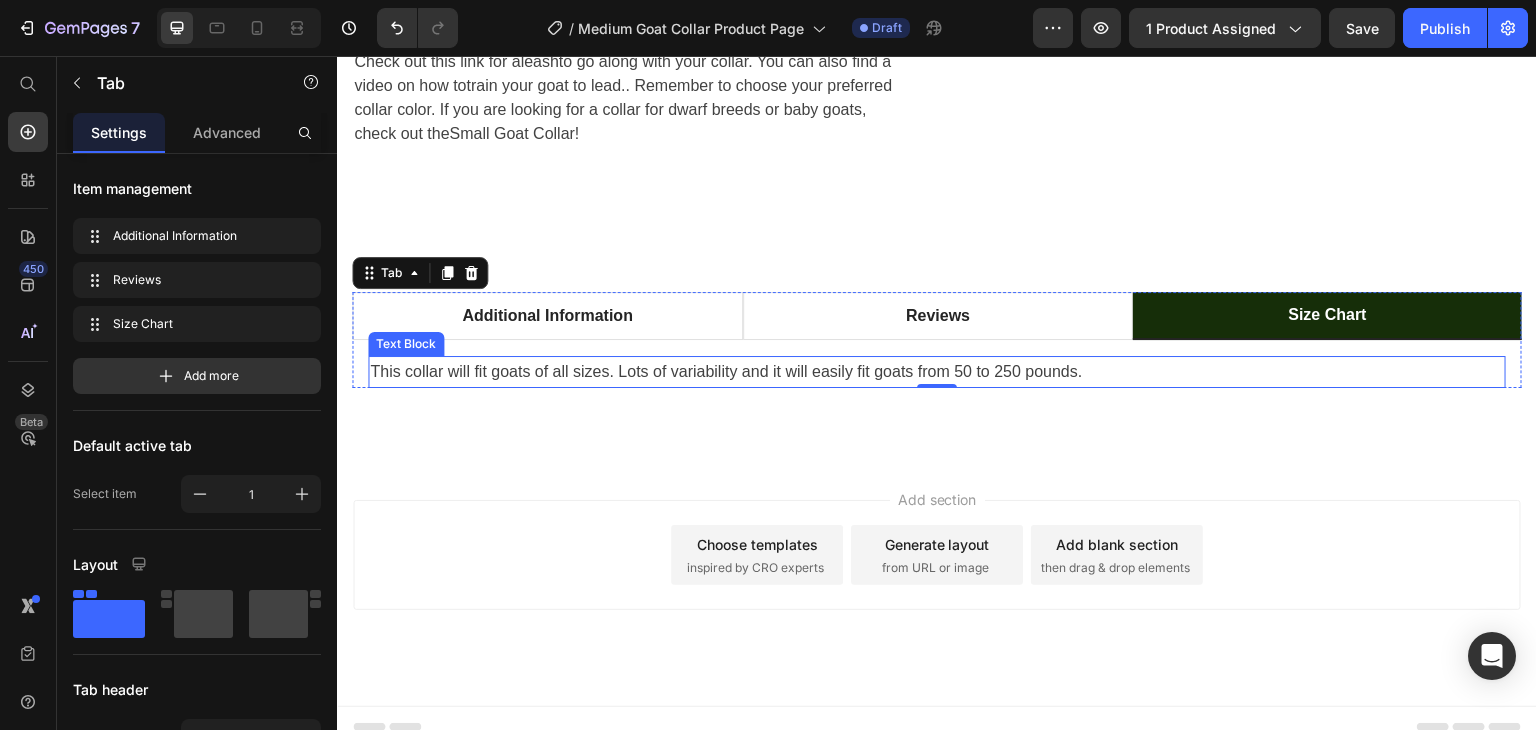 click on "This collar will fit goats of all sizes. Lots of variability and it will easily fit goats from 50 to 250 pounds." at bounding box center [937, 372] 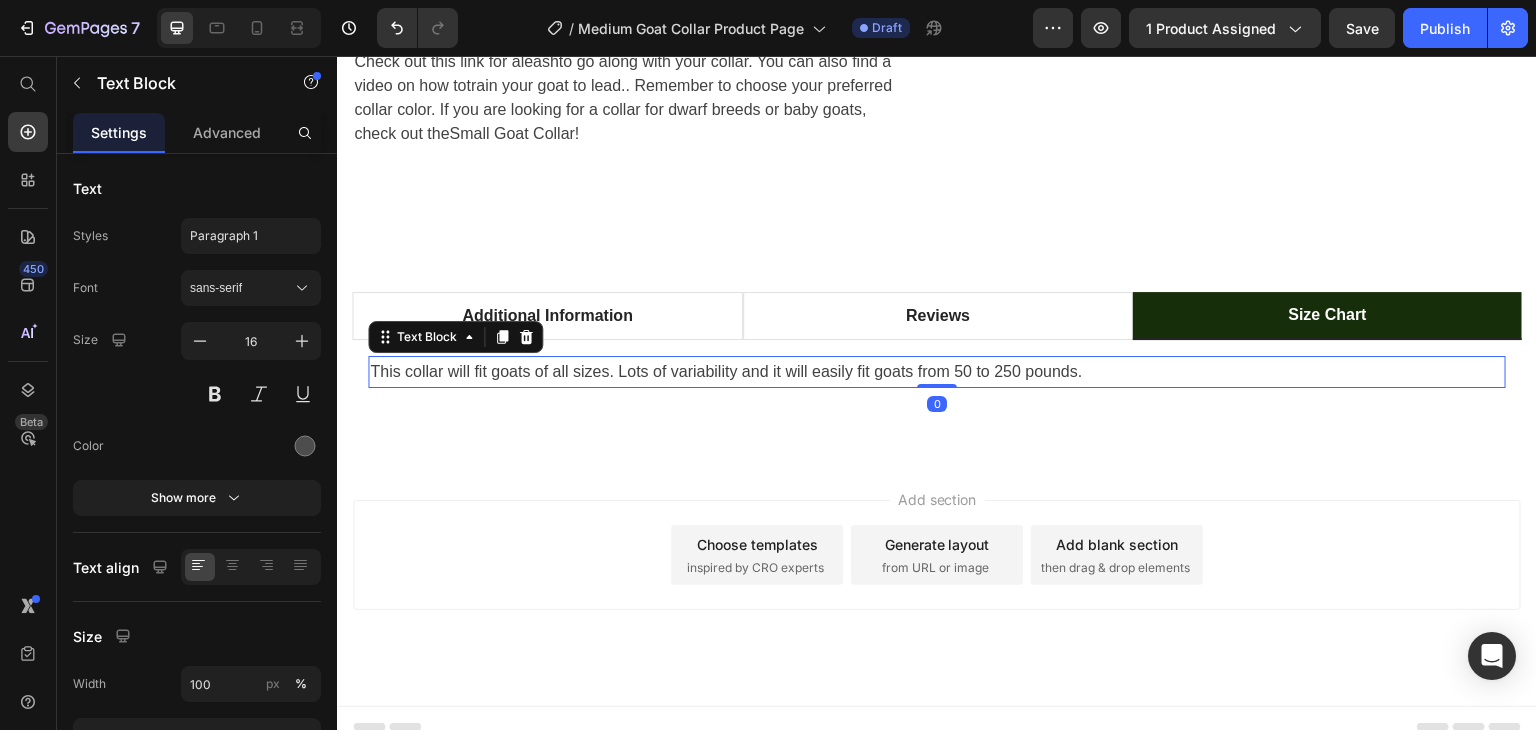 click on "This collar will fit goats of all sizes. Lots of variability and it will easily fit goats from 50 to 250 pounds." at bounding box center (937, 372) 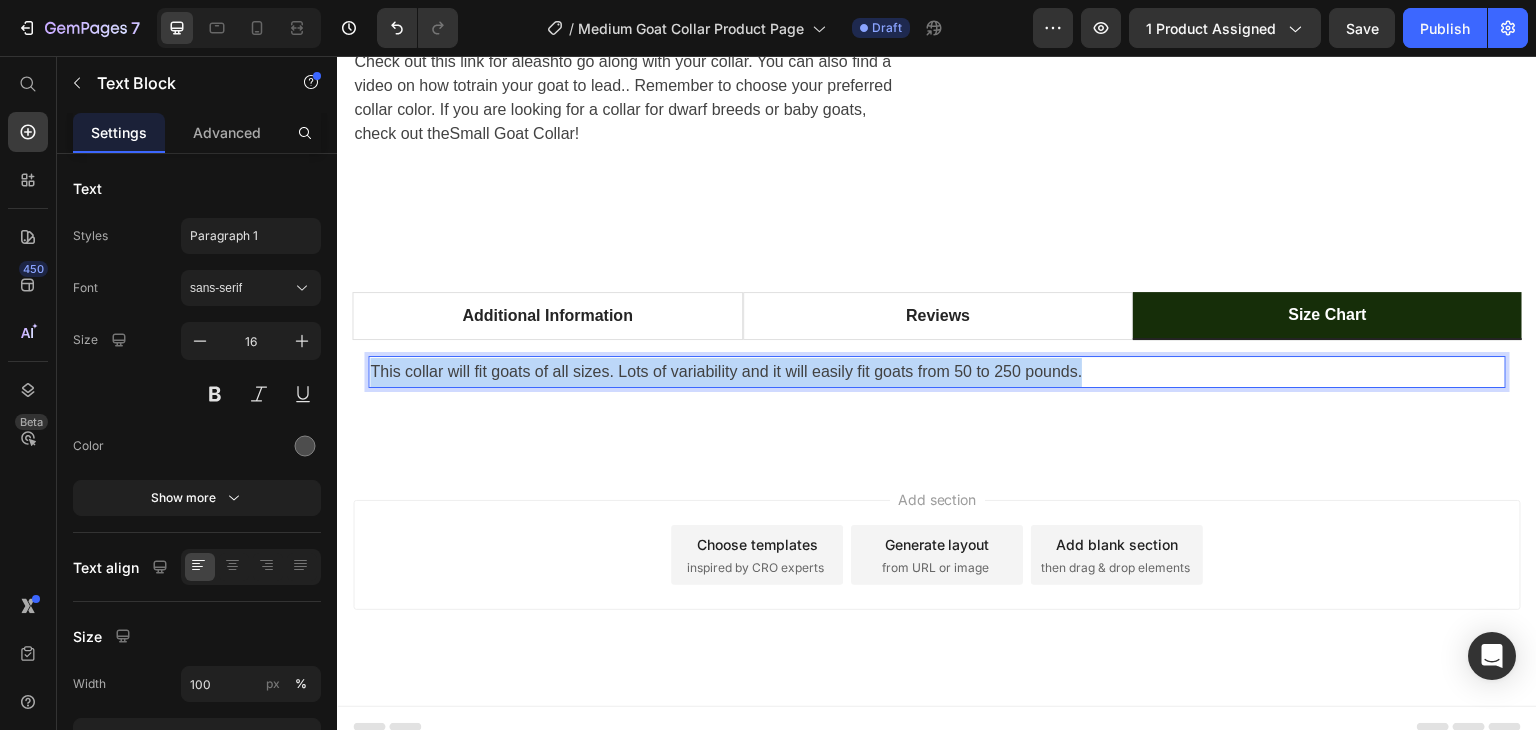 drag, startPoint x: 1101, startPoint y: 358, endPoint x: 367, endPoint y: 354, distance: 734.0109 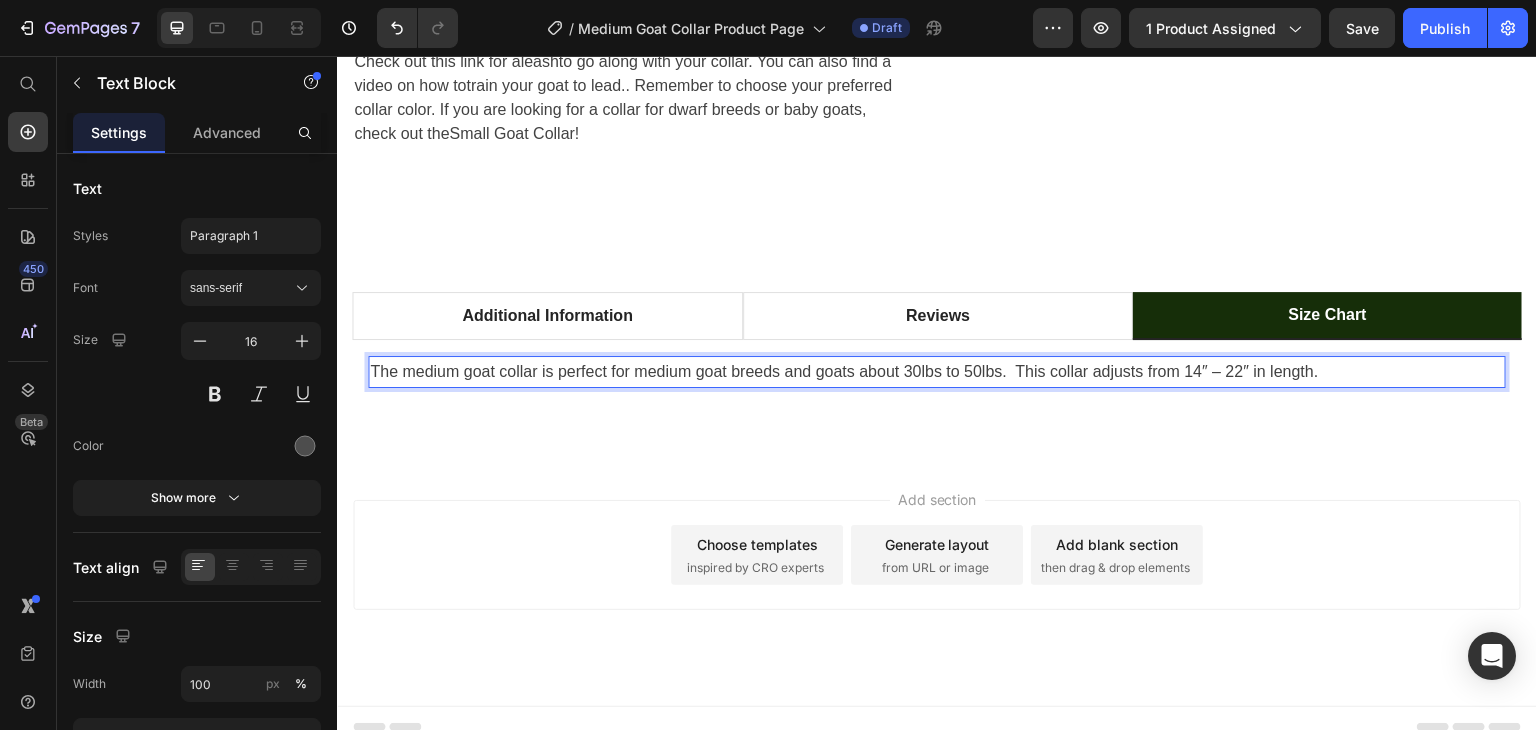 click on "Add section Choose templates inspired by CRO experts Generate layout from URL or image Add blank section then drag & drop elements" at bounding box center (937, 555) 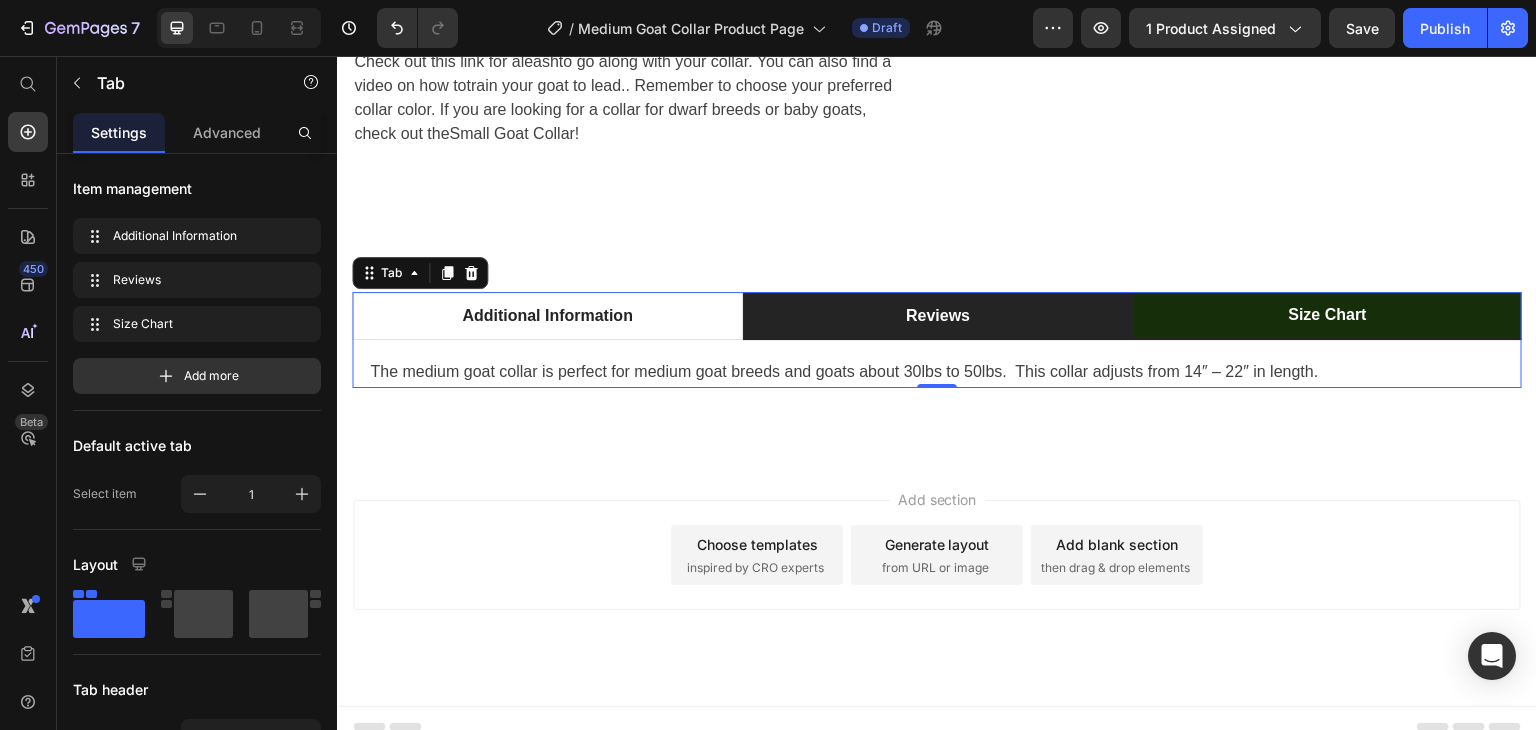 click on "Reviews" at bounding box center (938, 316) 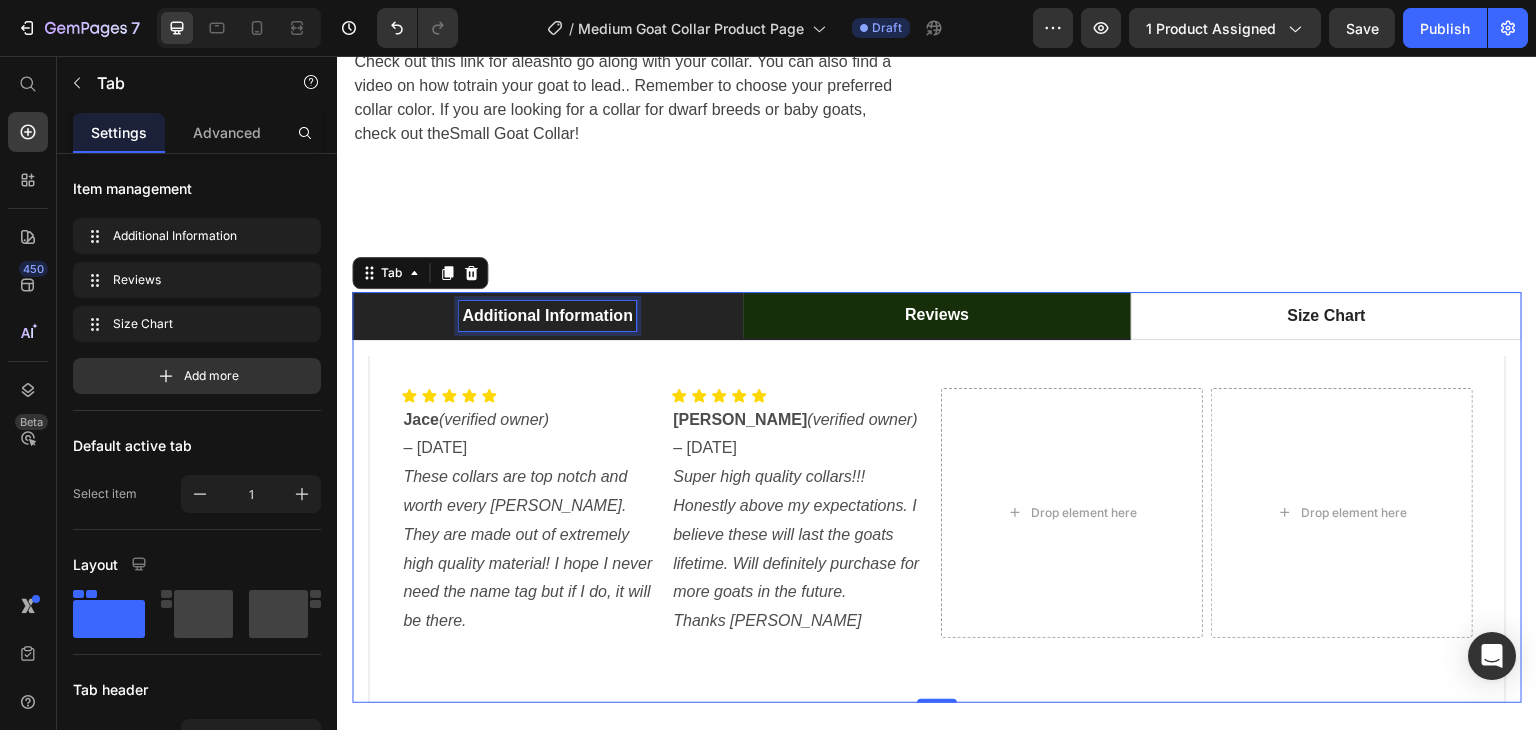 click on "Additional Information" at bounding box center (547, 316) 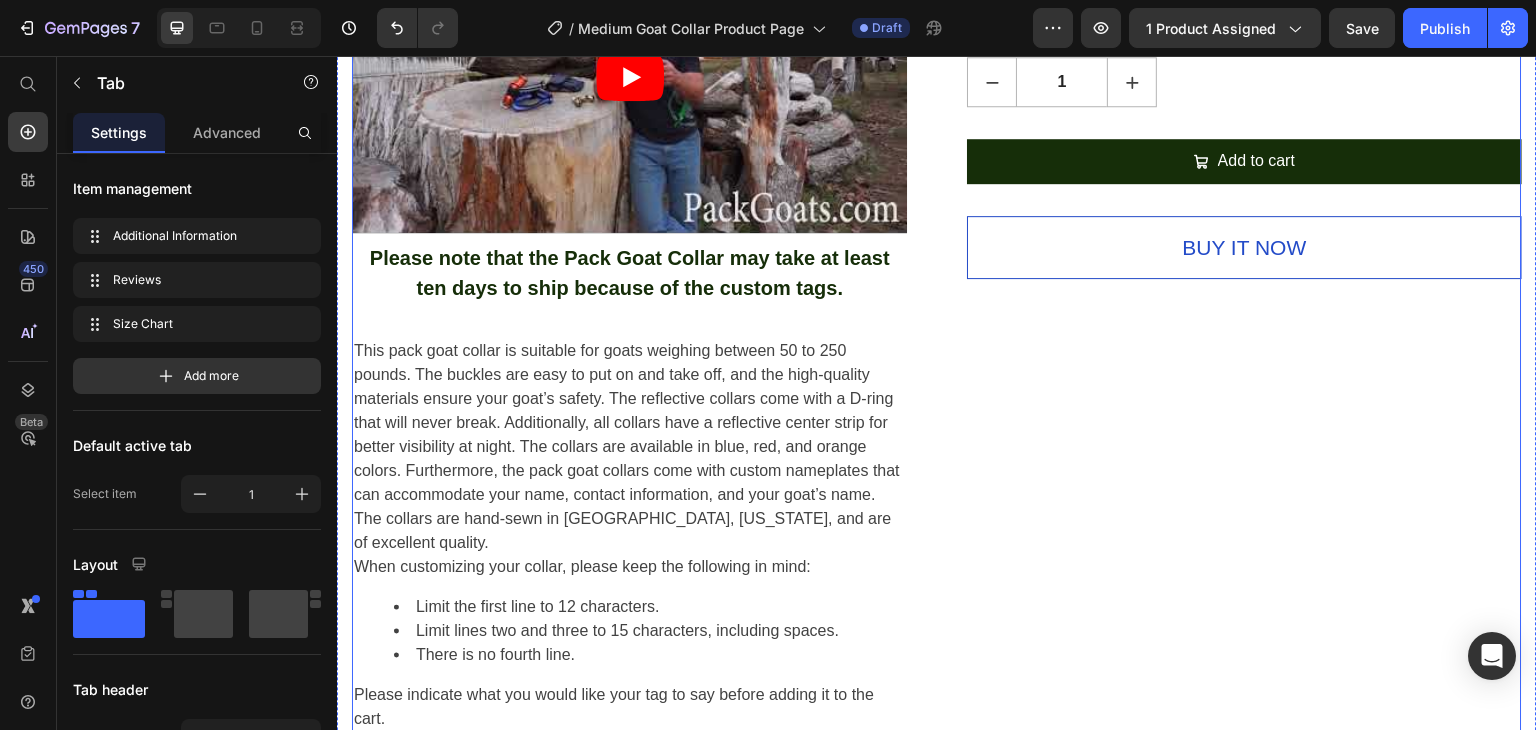 scroll, scrollTop: 881, scrollLeft: 0, axis: vertical 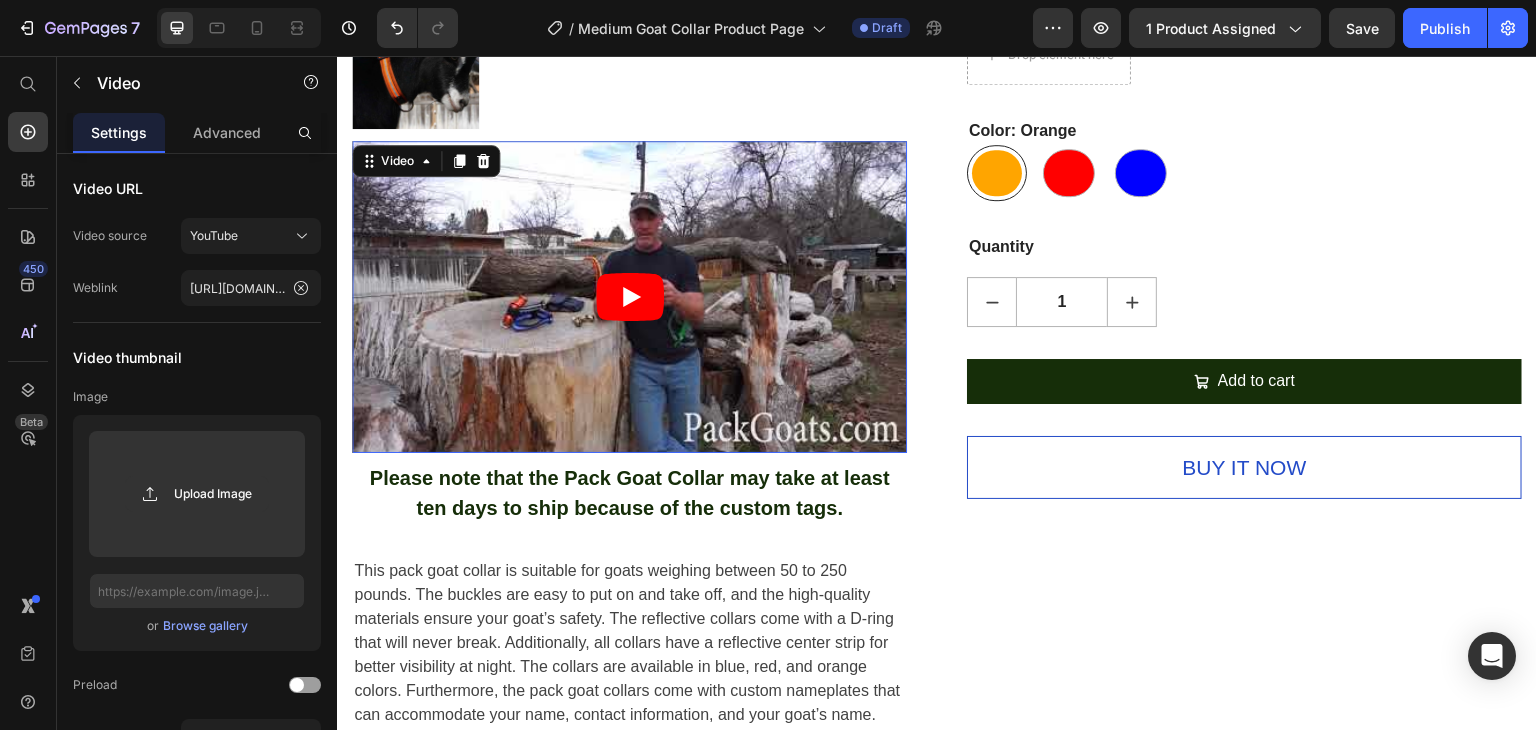 click at bounding box center [629, 297] 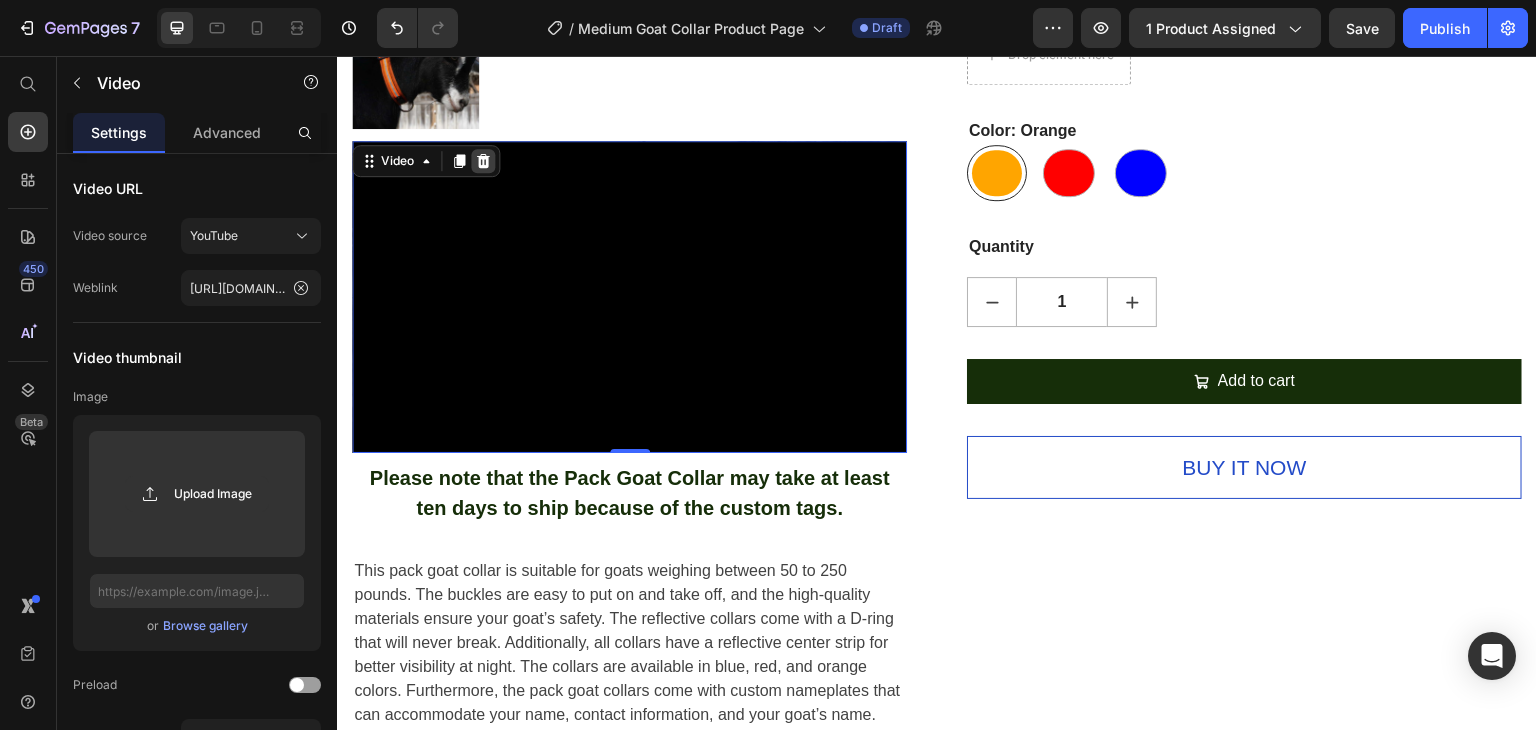 click at bounding box center [483, 161] 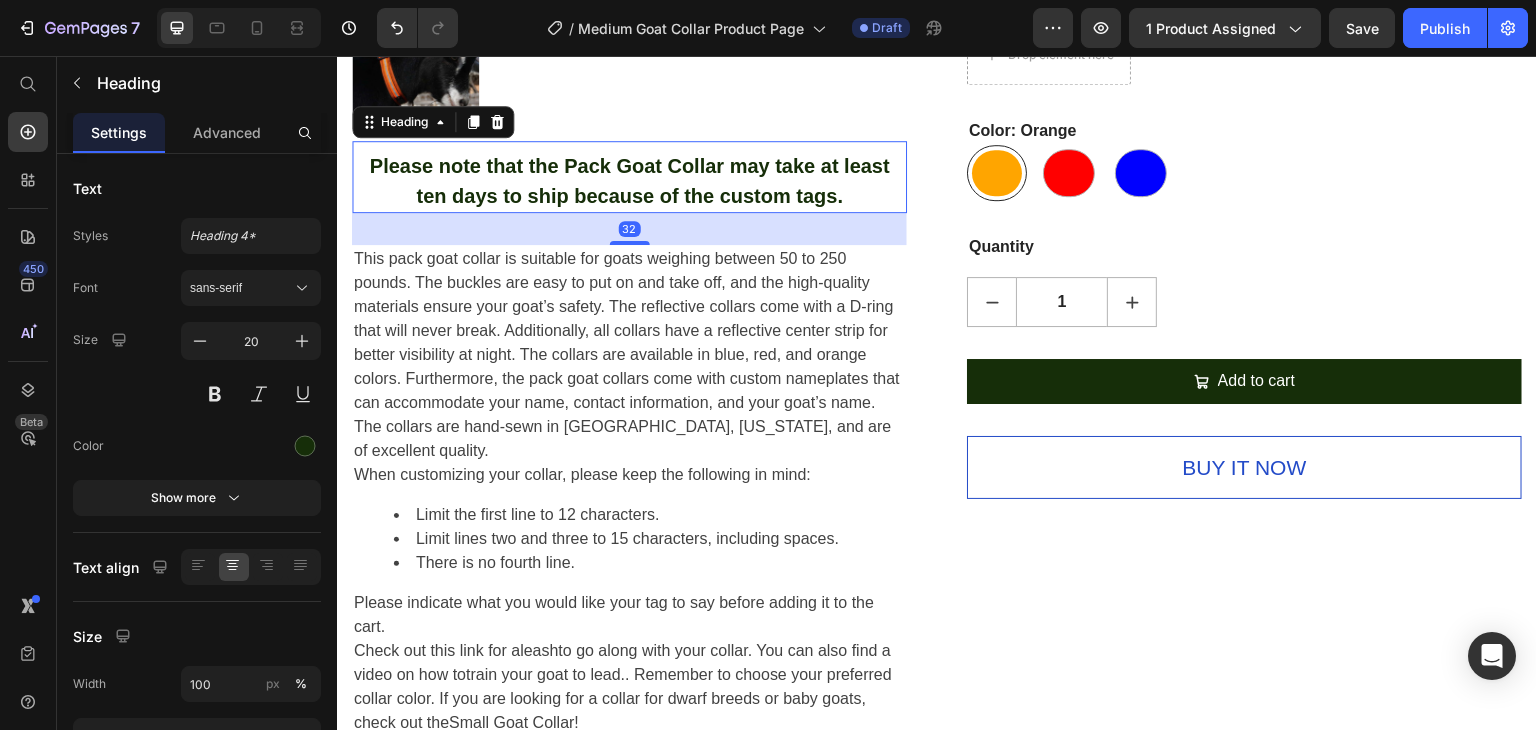 click on "Please note that the Pack Goat Collar may take at least ten days to ship because of the custom tags." at bounding box center [629, 181] 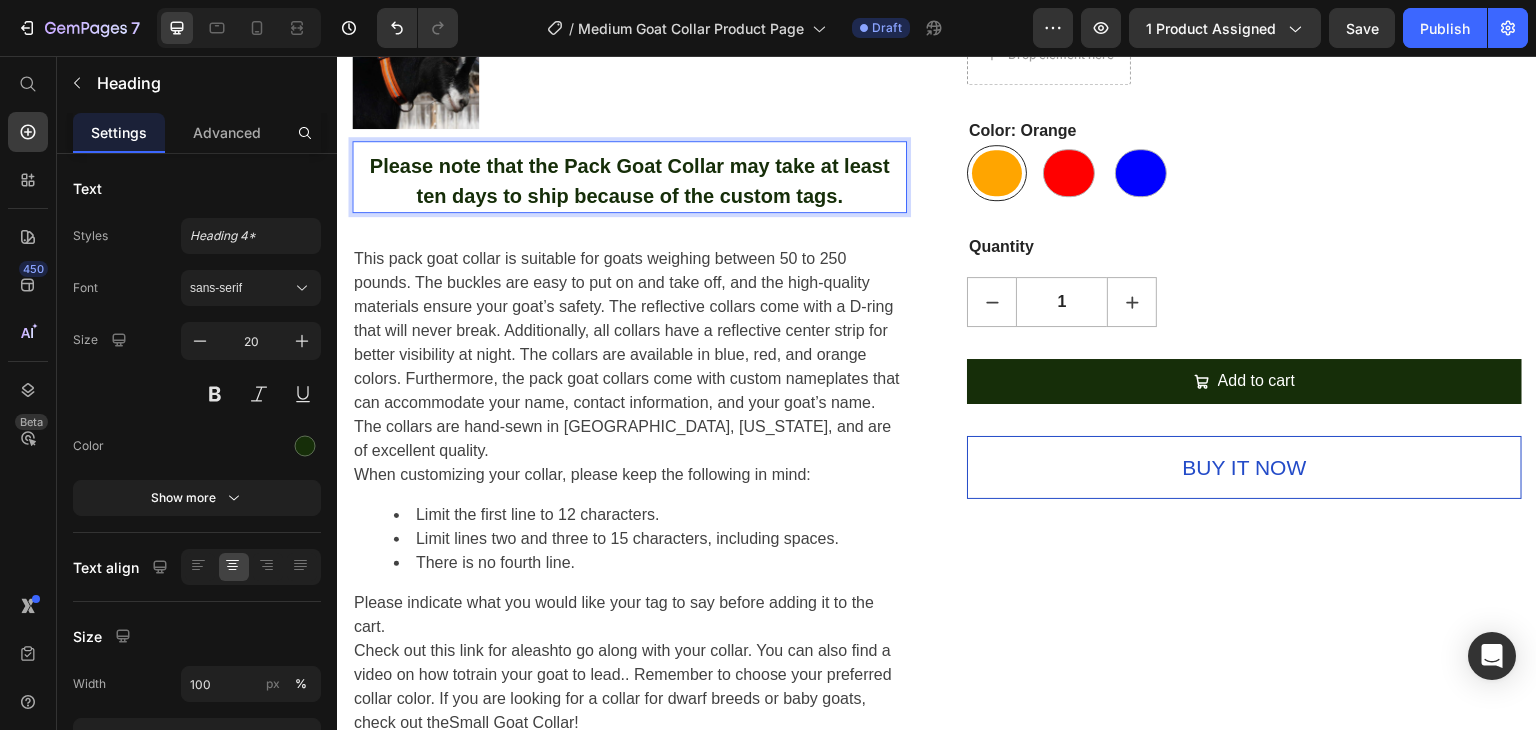 click on "Please note that the Pack Goat Collar may take at least ten days to ship because of the custom tags." at bounding box center [629, 181] 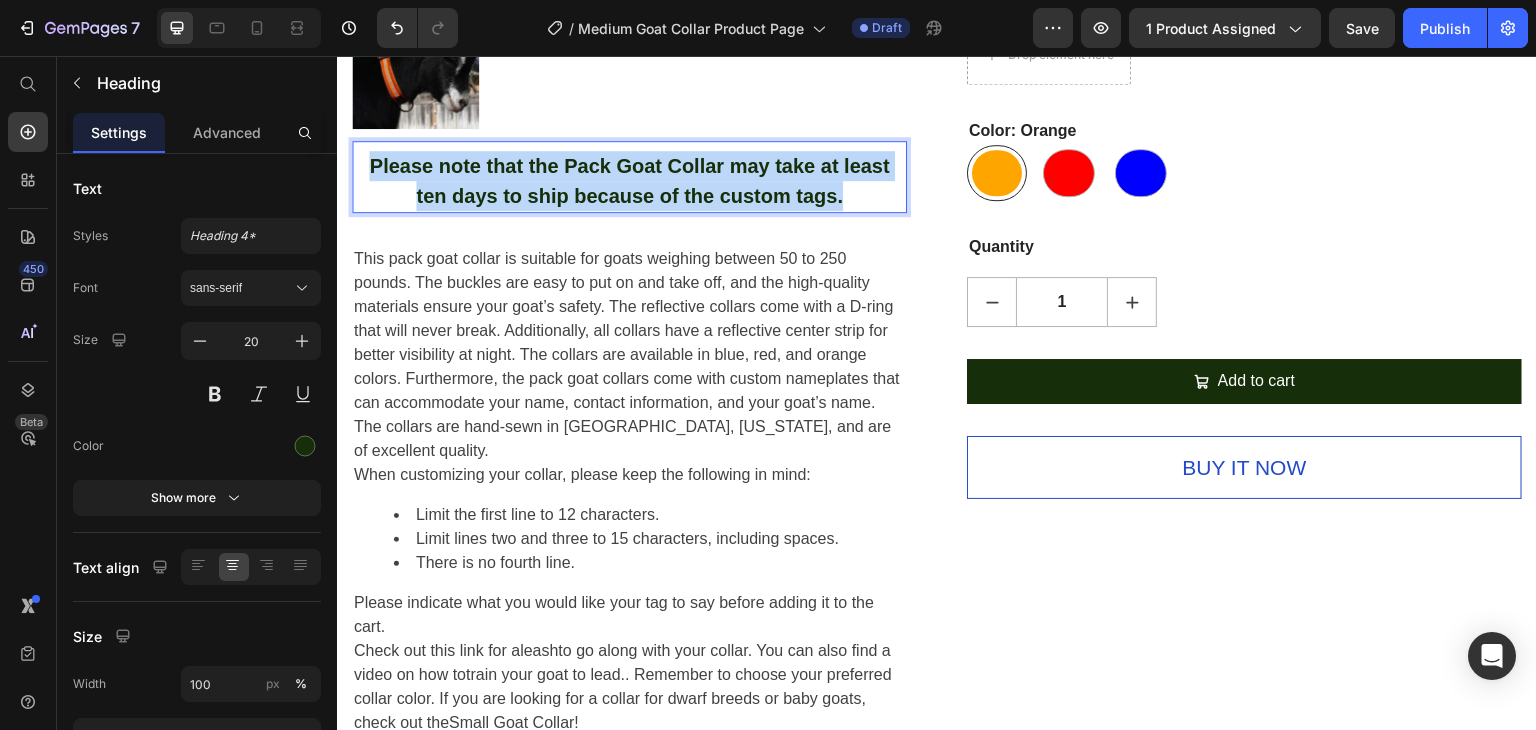 drag, startPoint x: 857, startPoint y: 185, endPoint x: 357, endPoint y: 154, distance: 500.96008 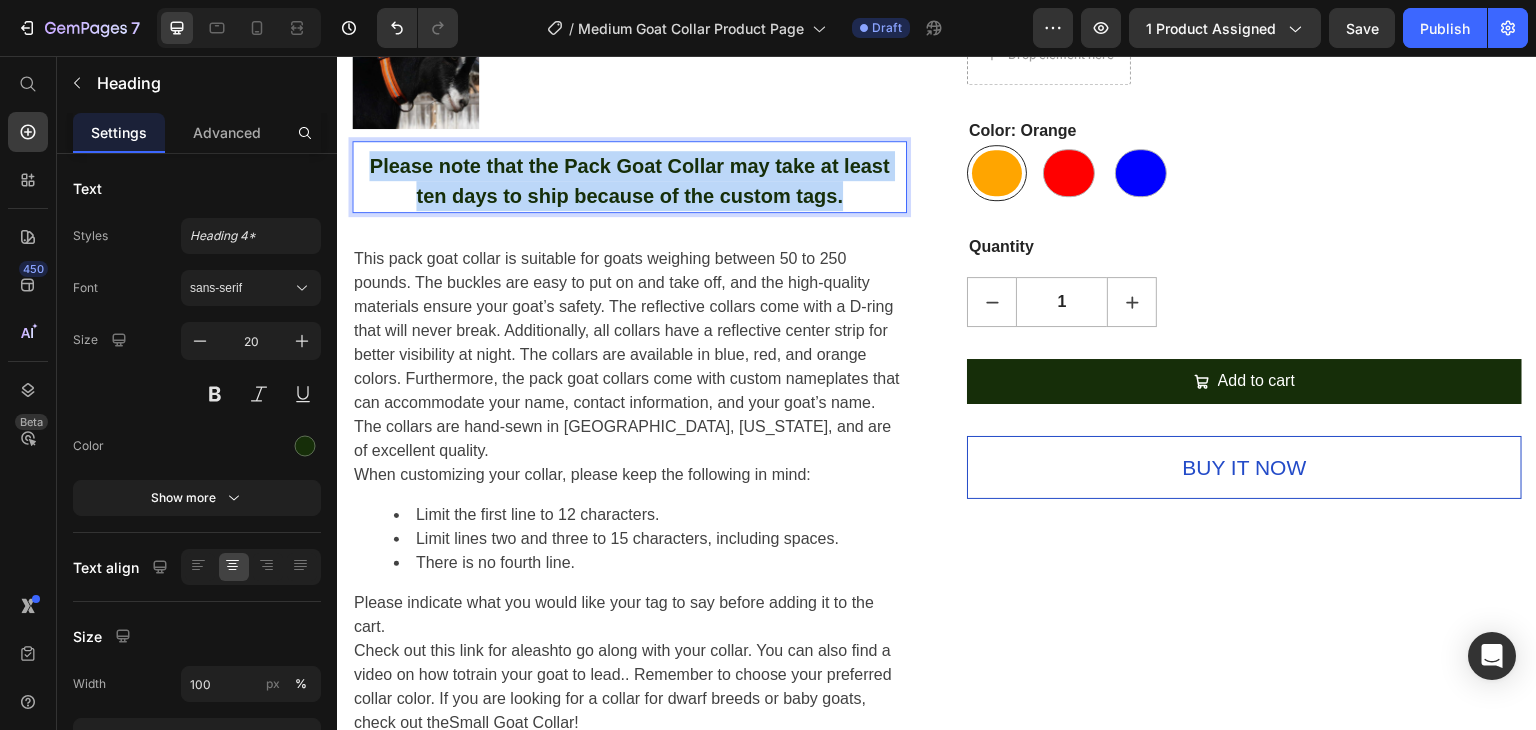click on "Please note that the Pack Goat Collar may take at least ten days to ship because of the custom tags." at bounding box center [629, 181] 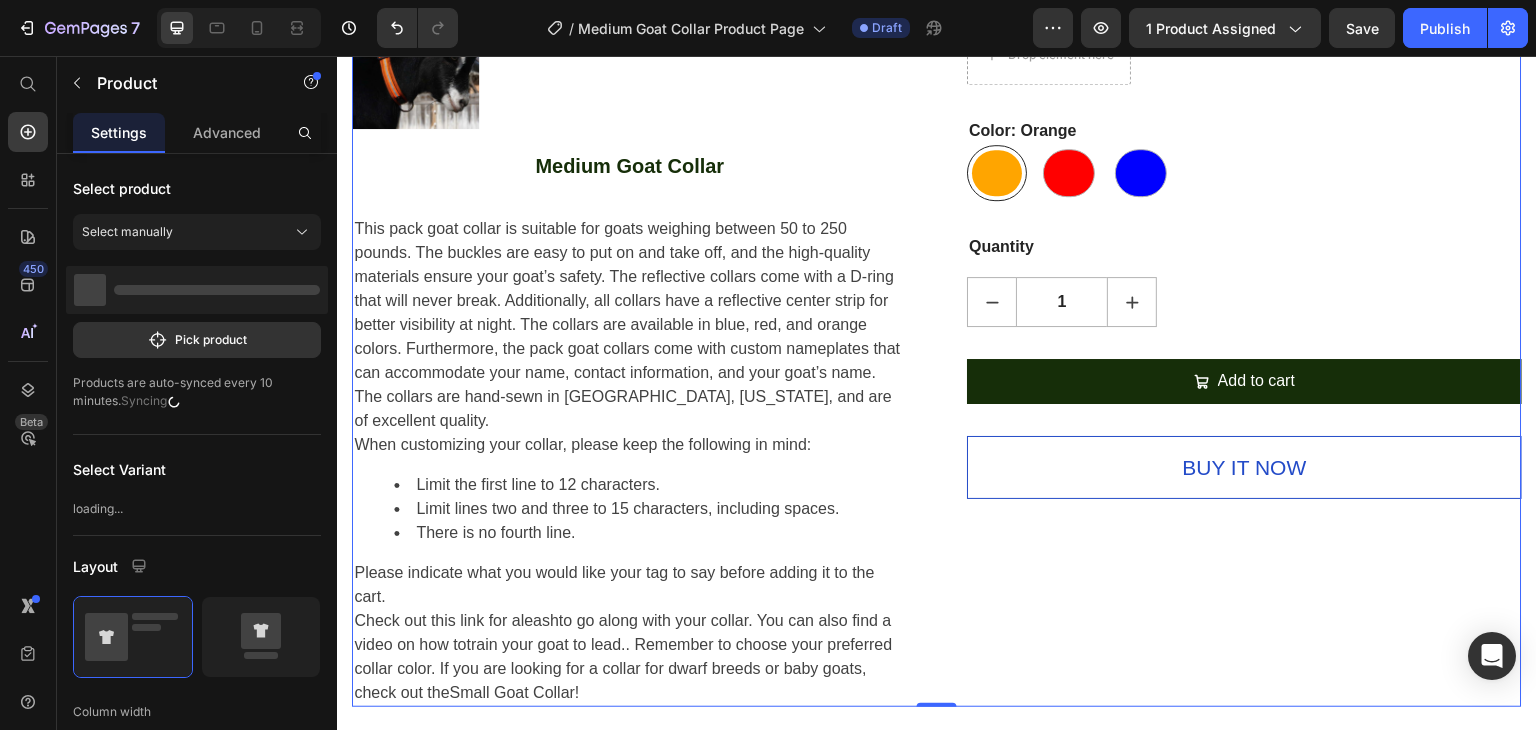 click on "Large Goat Collar (P) Title
Icon
Icon
Icon
Icon
Icon Icon List Hoz Reviews! Text block Row $36.99 (P) Price $0.00 (P) Price Save $0.00 (P) Tag Row Our custom-made collars are designed to fit pack goats of any size from 50 to 250 pounds. They’re easy to put on and take off, incredibly strong, and feature a durable D-Ring that will never break. Our reflective center strip ensures your goat stays visible even in low light. Each collar comes with a custom nameplate that can fit your name, contact information, and your goat’s name. And with a variety of colors to choose from, you can get a collar that’s as unique as your goat. Made in the [GEOGRAPHIC_DATA] and hand-sewn in [GEOGRAPHIC_DATA], [US_STATE] by the goat gear stud, [PERSON_NAME], owner of Bantam Saddle Tack.
When customizing your collar, please keep the following in mind:
Limit the first line to 12 characters.
Limit lines two and three to 15 characters, including spaces.
(P) Description" at bounding box center (1244, -3) 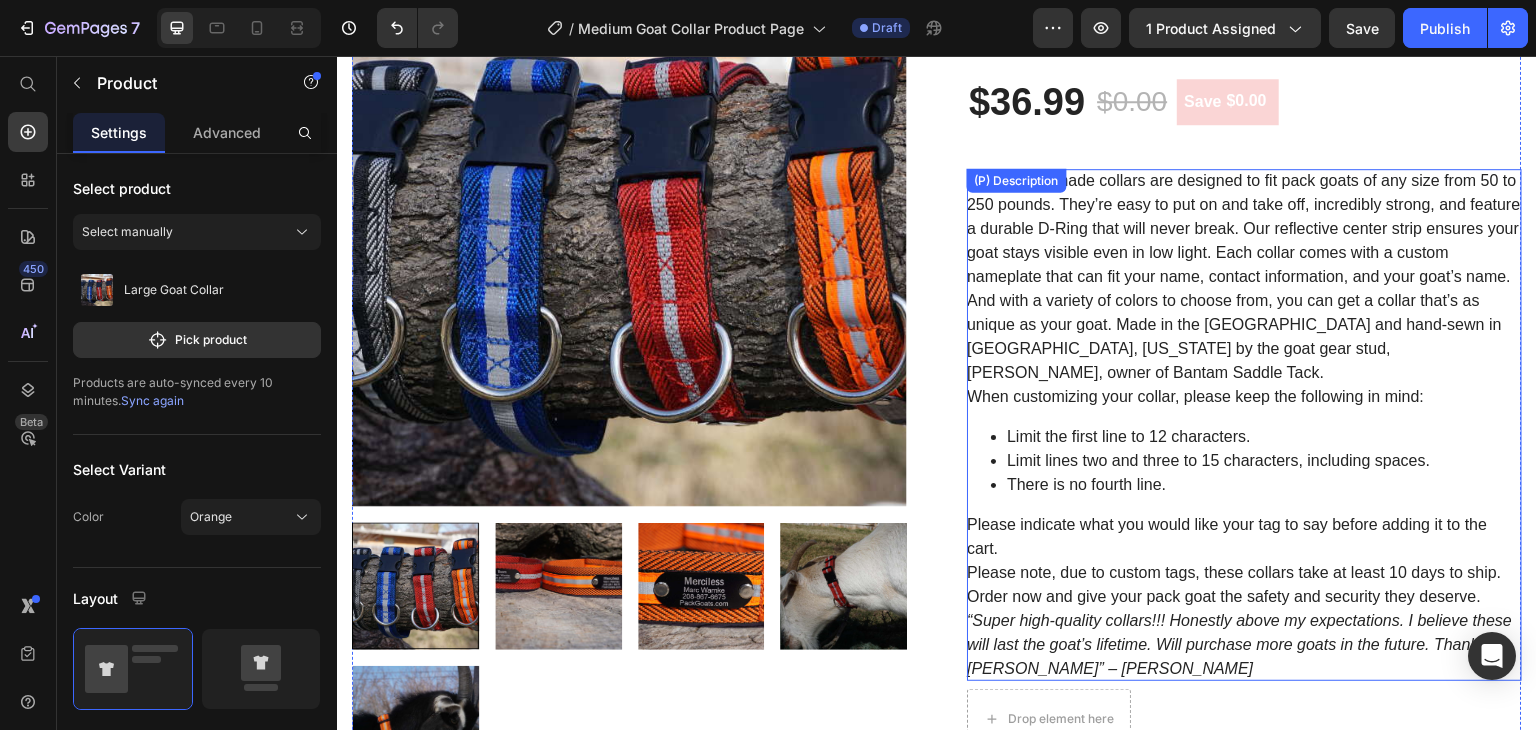 scroll, scrollTop: 81, scrollLeft: 0, axis: vertical 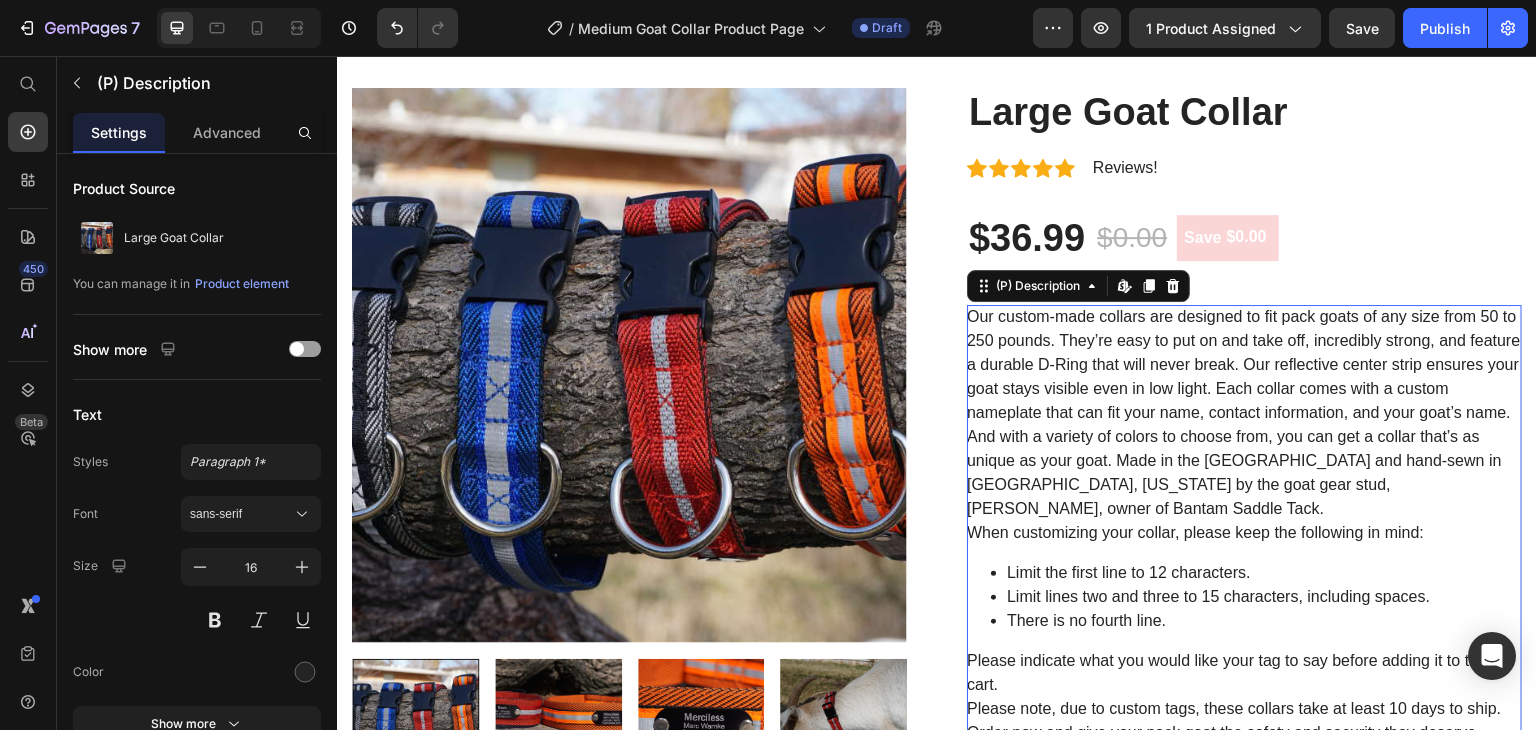 click on "Our custom-made collars are designed to fit pack goats of any size from 50 to 250 pounds. They’re easy to put on and take off, incredibly strong, and feature a durable D-Ring that will never break. Our reflective center strip ensures your goat stays visible even in low light. Each collar comes with a custom nameplate that can fit your name, contact information, and your goat’s name. And with a variety of colors to choose from, you can get a collar that’s as unique as your goat. Made in the [GEOGRAPHIC_DATA] and hand-sewn in [GEOGRAPHIC_DATA], [US_STATE] by the goat gear stud, [PERSON_NAME], owner of Bantam Saddle Tack." at bounding box center [1244, 412] 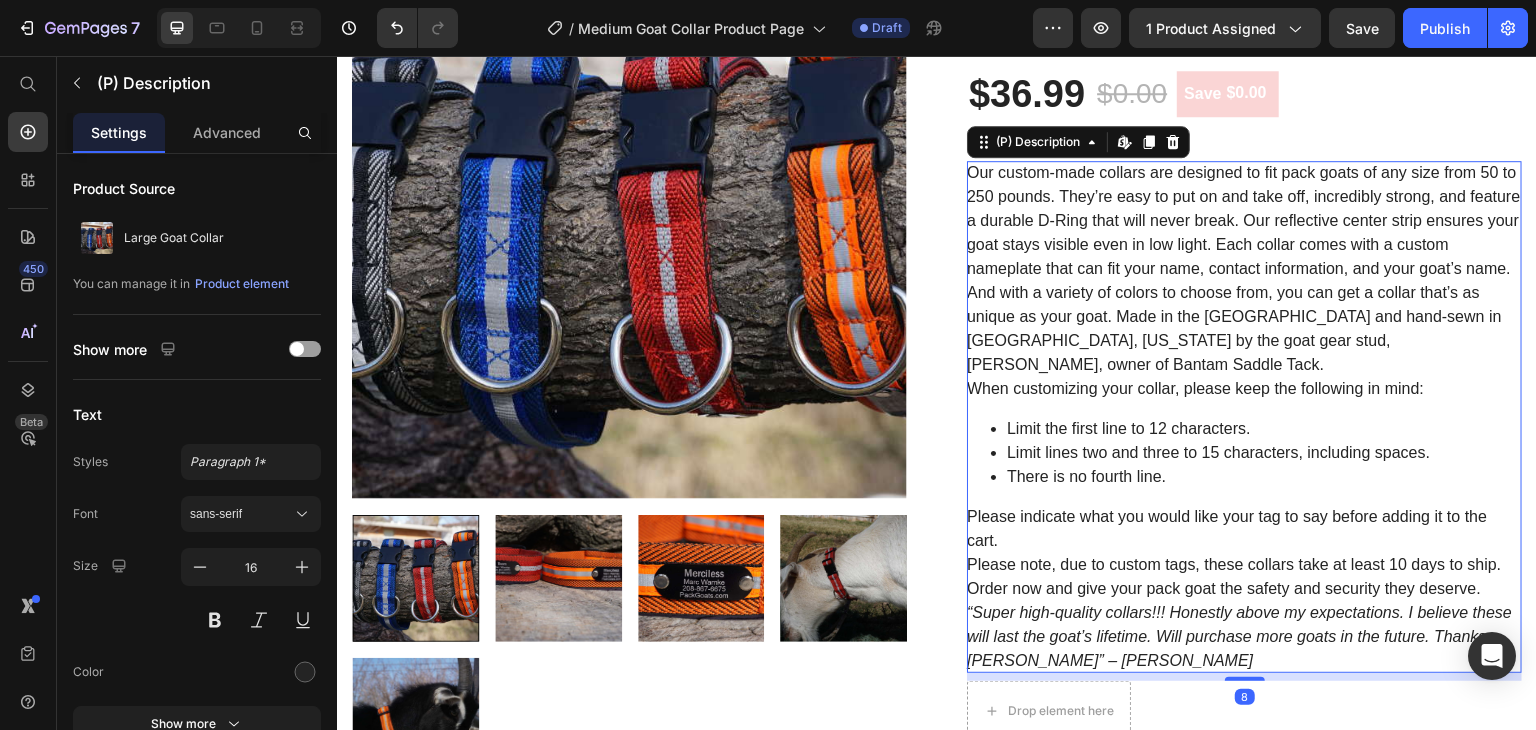 scroll, scrollTop: 381, scrollLeft: 0, axis: vertical 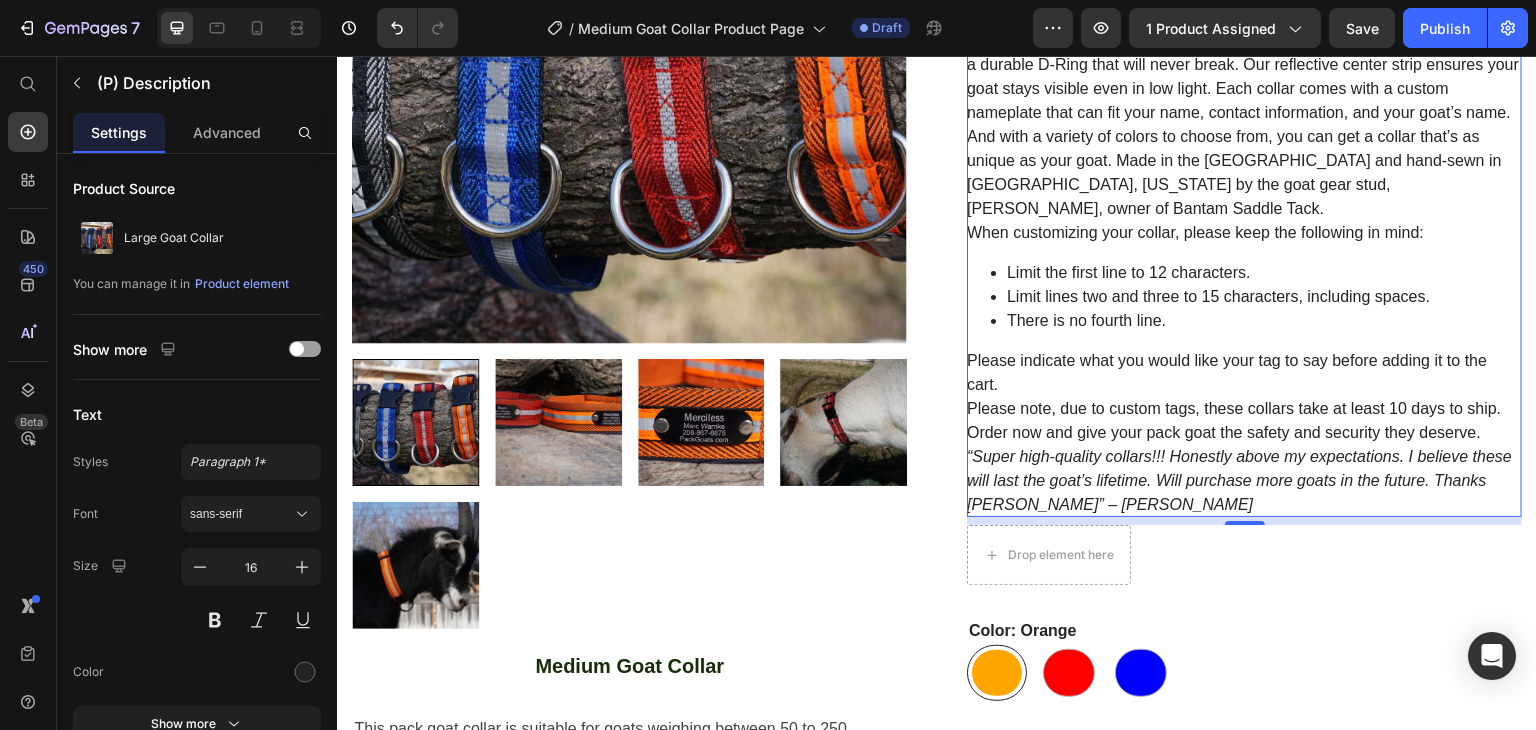 click on "Our custom-made collars are designed to fit pack goats of any size from 50 to 250 pounds. They’re easy to put on and take off, incredibly strong, and feature a durable D-Ring that will never break. Our reflective center strip ensures your goat stays visible even in low light. Each collar comes with a custom nameplate that can fit your name, contact information, and your goat’s name. And with a variety of colors to choose from, you can get a collar that’s as unique as your goat. Made in the [GEOGRAPHIC_DATA] and hand-sewn in [GEOGRAPHIC_DATA], [US_STATE] by the goat gear stud, [PERSON_NAME], owner of Bantam Saddle Tack.
When customizing your collar, please keep the following in mind:
Limit the first line to 12 characters.
Limit lines two and three to 15 characters, including spaces.
There is no fourth line.
Please indicate what you would like your tag to say before adding it to the cart." at bounding box center (1244, 261) 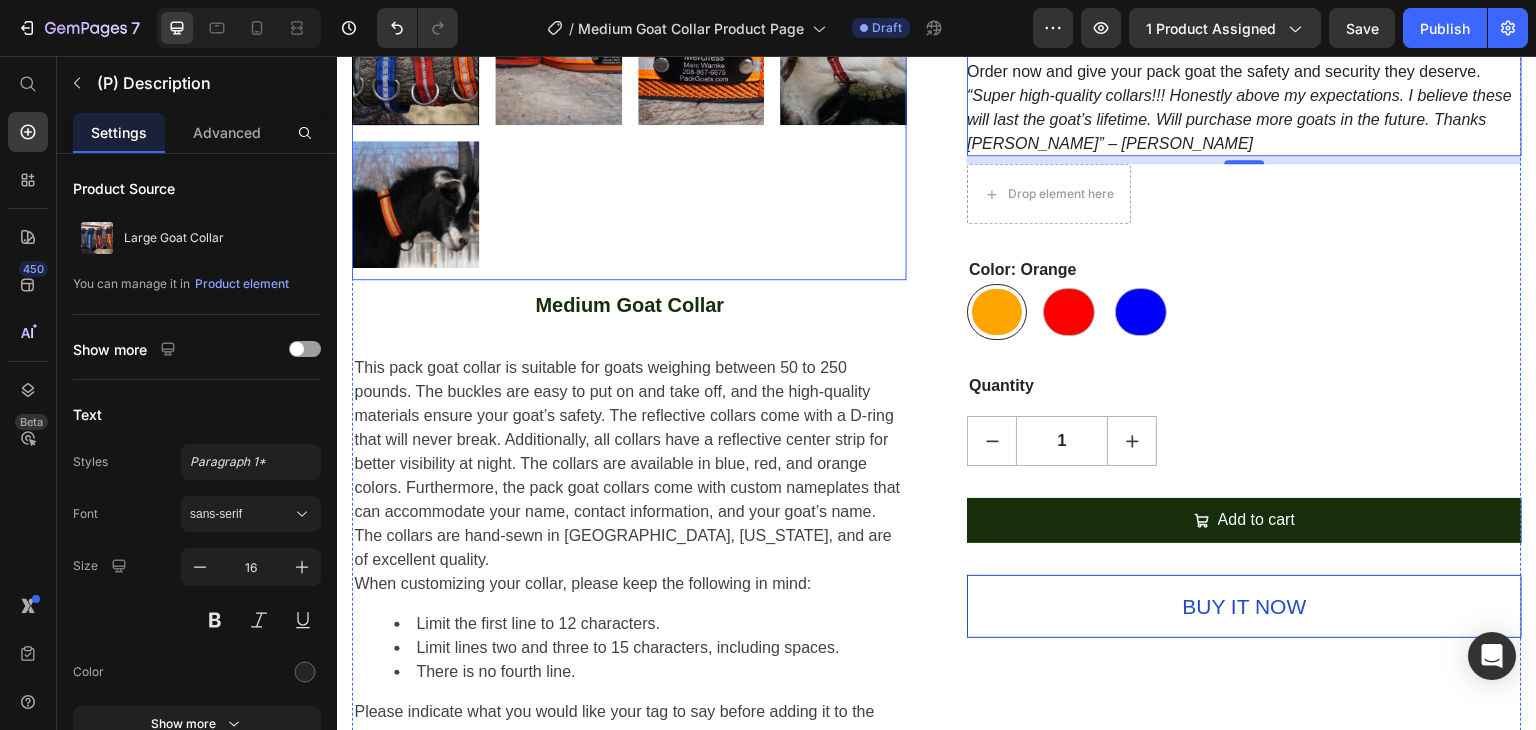 scroll, scrollTop: 781, scrollLeft: 0, axis: vertical 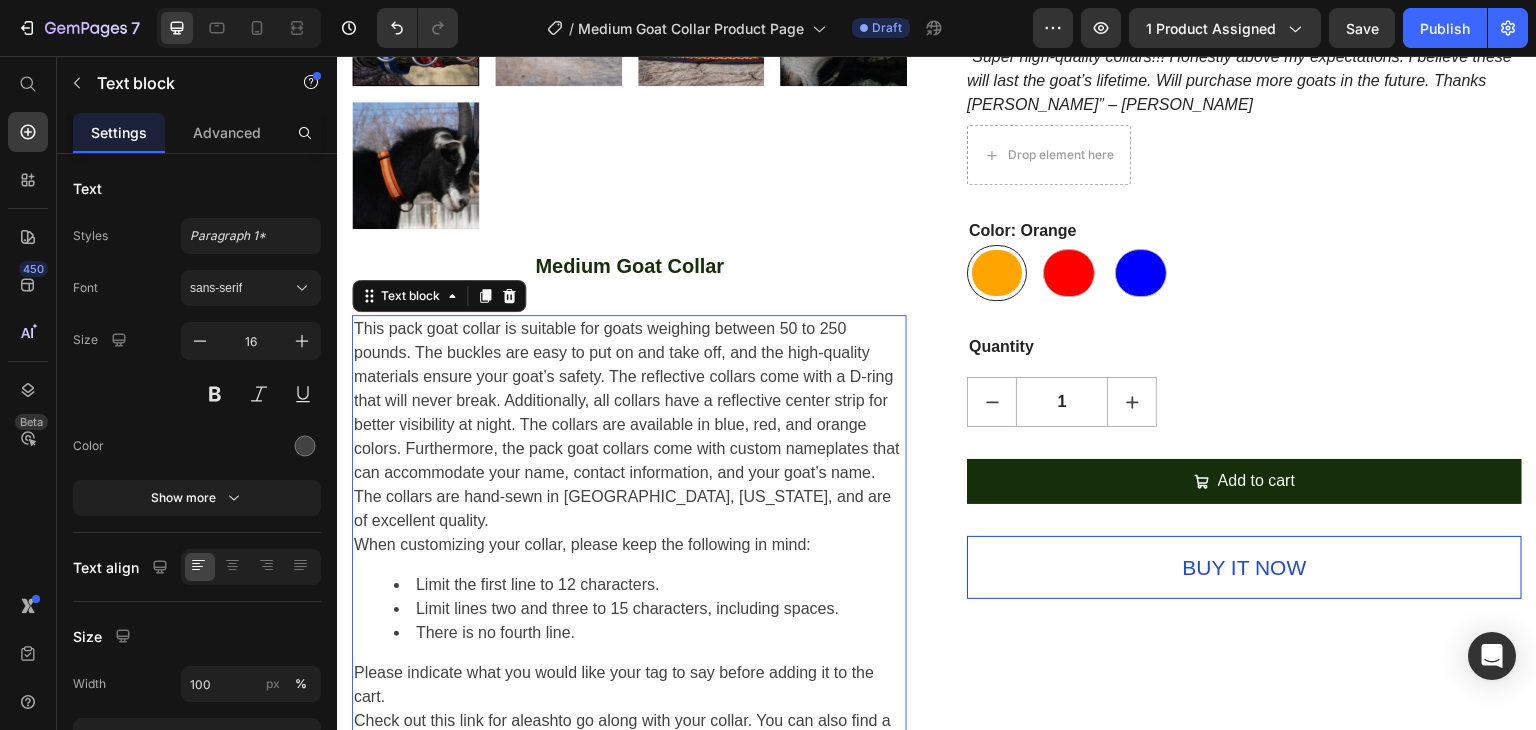 click on "This pack goat collar is suitable for goats weighing between 50 to 250 pounds. The buckles are easy to put on and take off, and the high-quality materials ensure your goat’s safety. The reflective collars come with a D-ring that will never break. Additionally, all collars have a reflective center strip for better visibility at night. The collars are available in blue, red, and orange colors. Furthermore, the pack goat collars come with custom nameplates that can accommodate your name, contact information, and your goat’s name. The collars are hand-sewn in [GEOGRAPHIC_DATA], [US_STATE], and are of excellent quality." at bounding box center (629, 425) 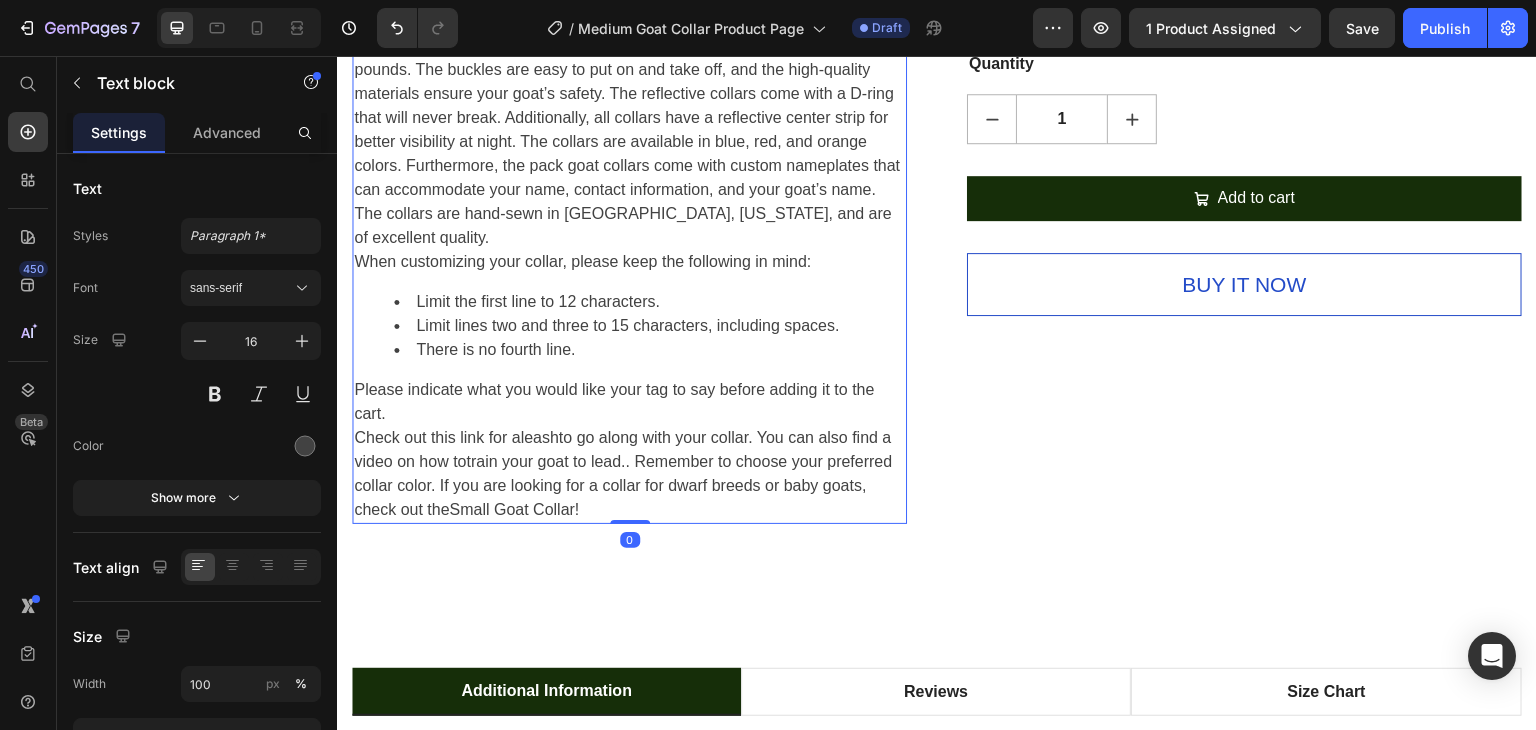 scroll, scrollTop: 1181, scrollLeft: 0, axis: vertical 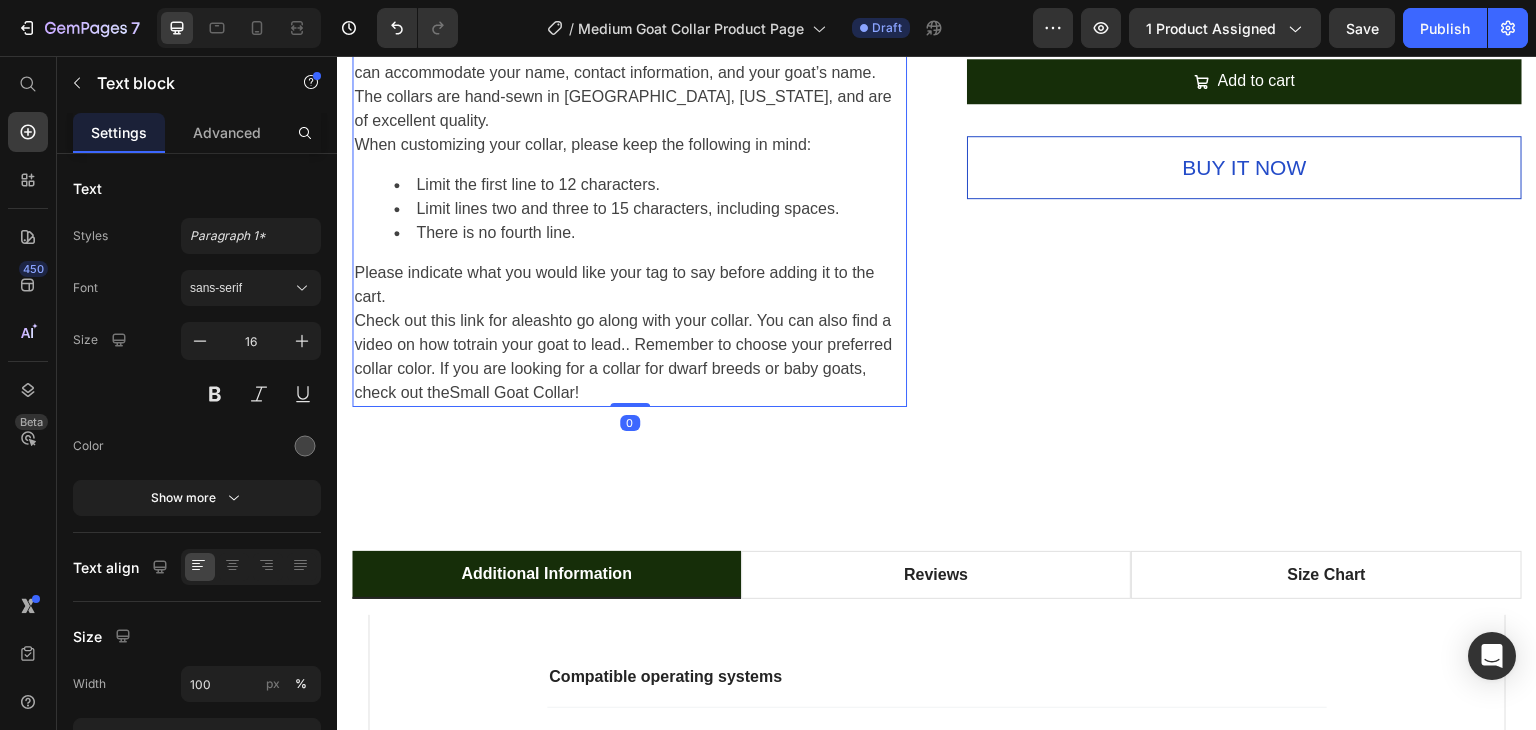 click on "Check out this link for a  leash  to go along with your collar. You can also find a video on how to  train your goat to lead .. Remember to choose your preferred collar color. If you are looking for a collar for dwarf breeds or baby goats, check out the  Small Goat Collar !" at bounding box center (629, 357) 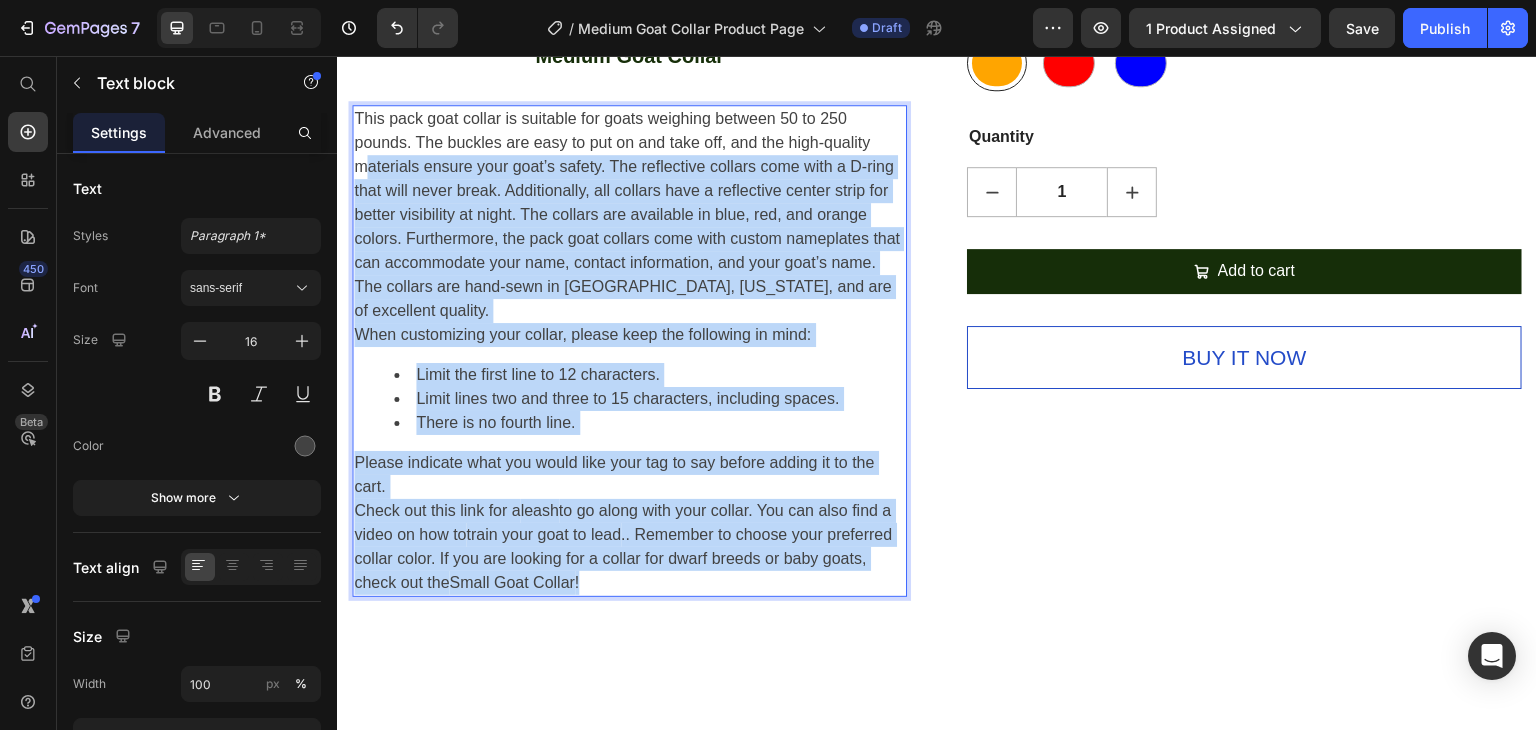 scroll, scrollTop: 981, scrollLeft: 0, axis: vertical 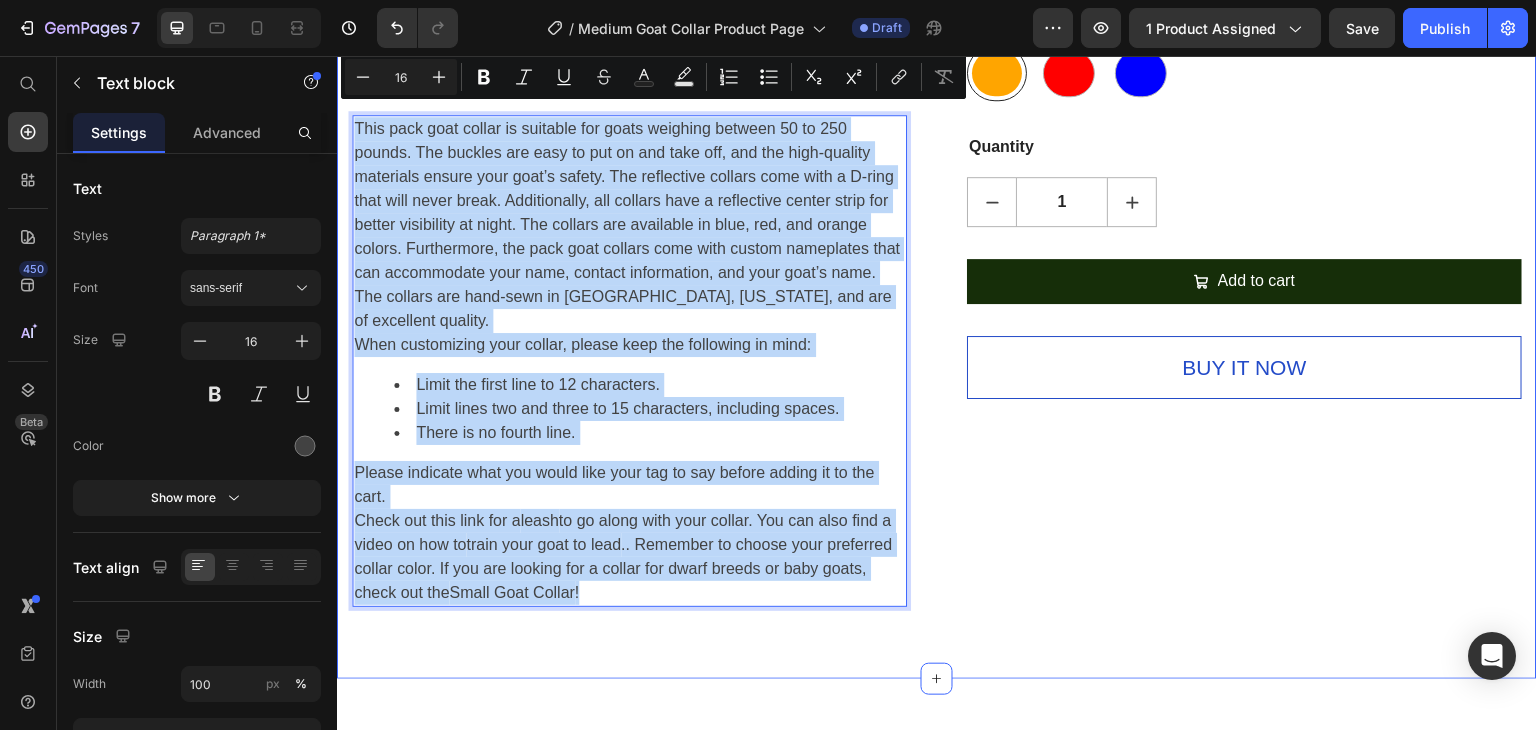 drag, startPoint x: 645, startPoint y: 376, endPoint x: 348, endPoint y: 118, distance: 393.412 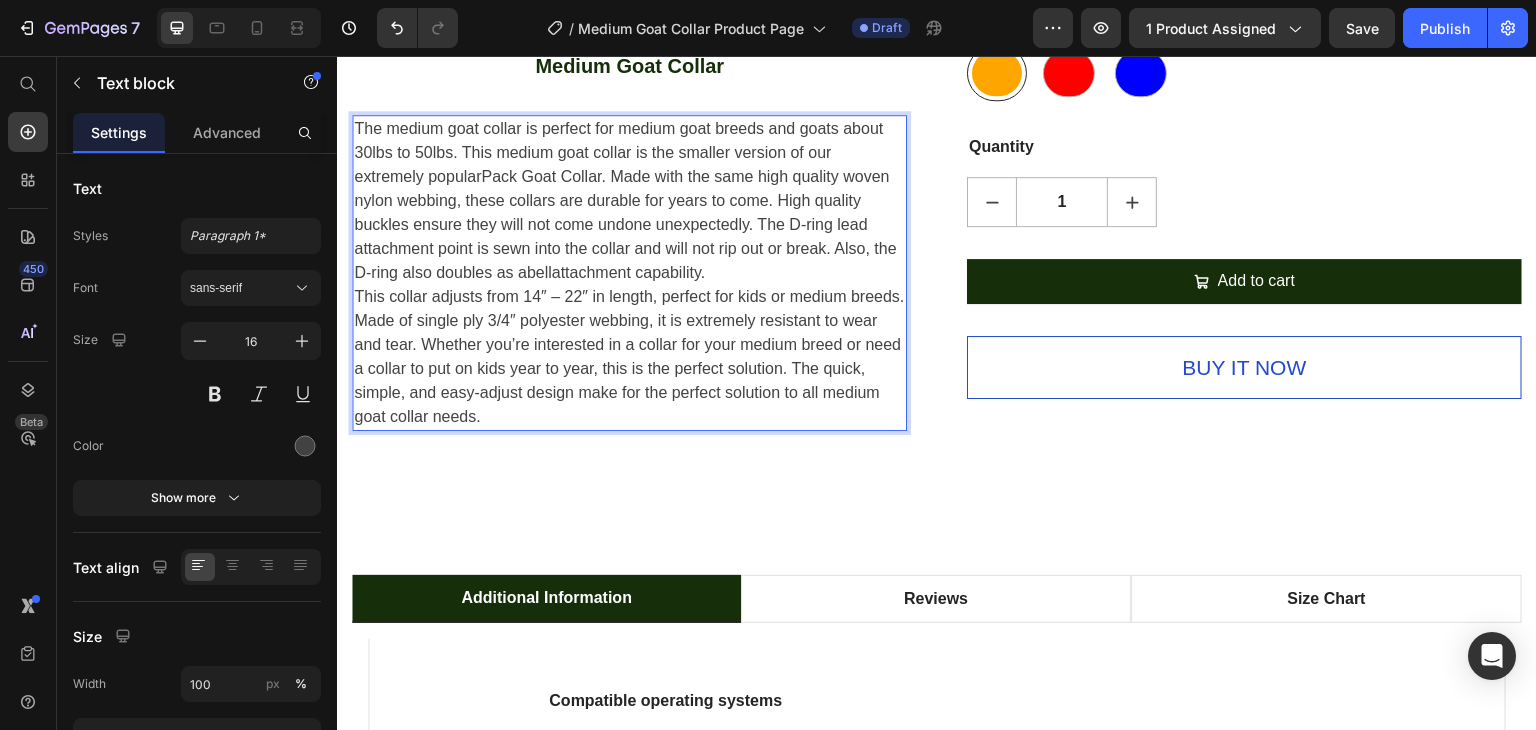 click on "The medium goat collar is perfect for medium goat breeds and goats about 30lbs to 50lbs. This medium goat collar is the smaller version of our extremely popular  Pack Goat Collar . Made with the same high quality woven nylon webbing, these collars are durable for years to come. High quality buckles ensure they will not come undone unexpectedly. The D-ring lead attachment point is sewn into the collar and will not rip out or break. Also, the D-ring also doubles as a  bell  attachment capability." at bounding box center (629, 201) 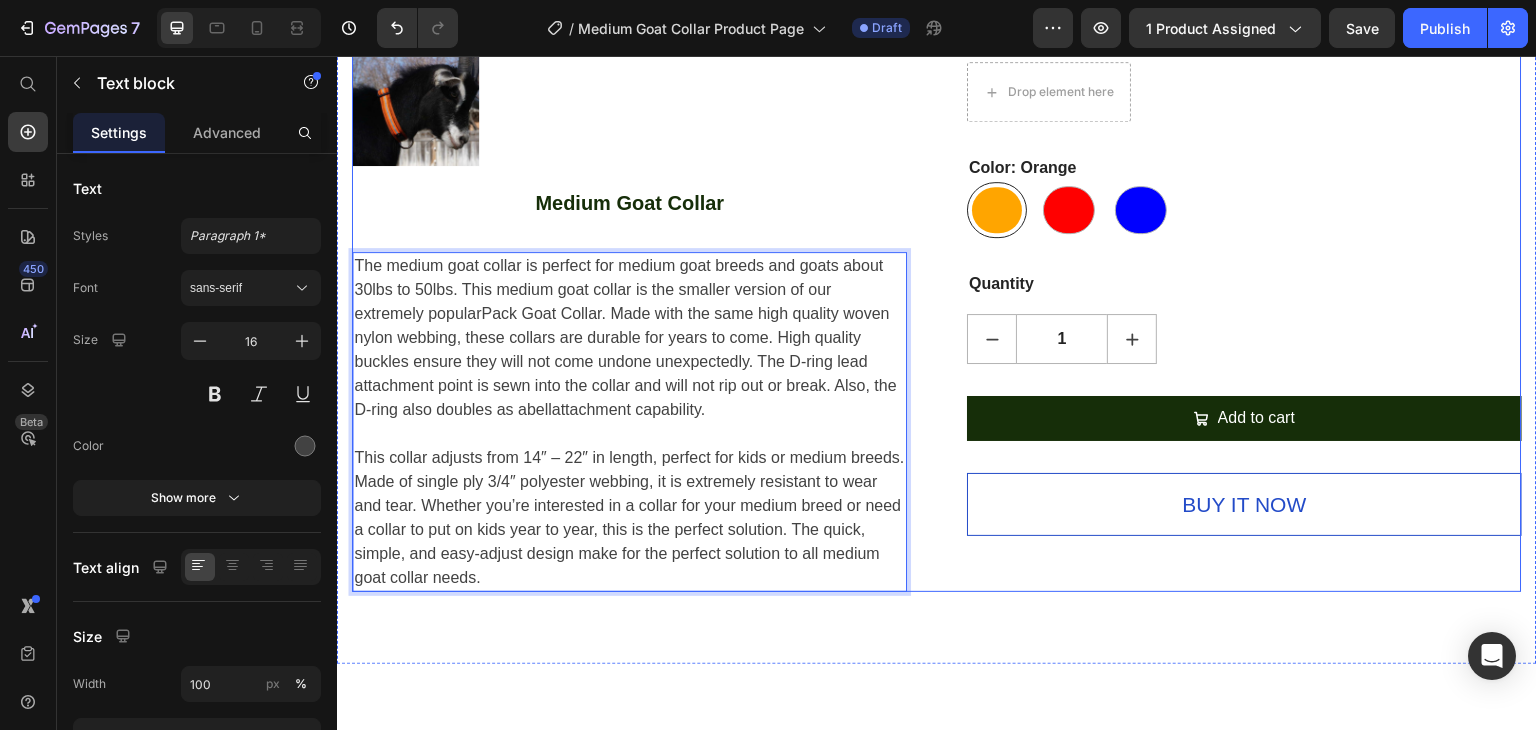 scroll, scrollTop: 681, scrollLeft: 0, axis: vertical 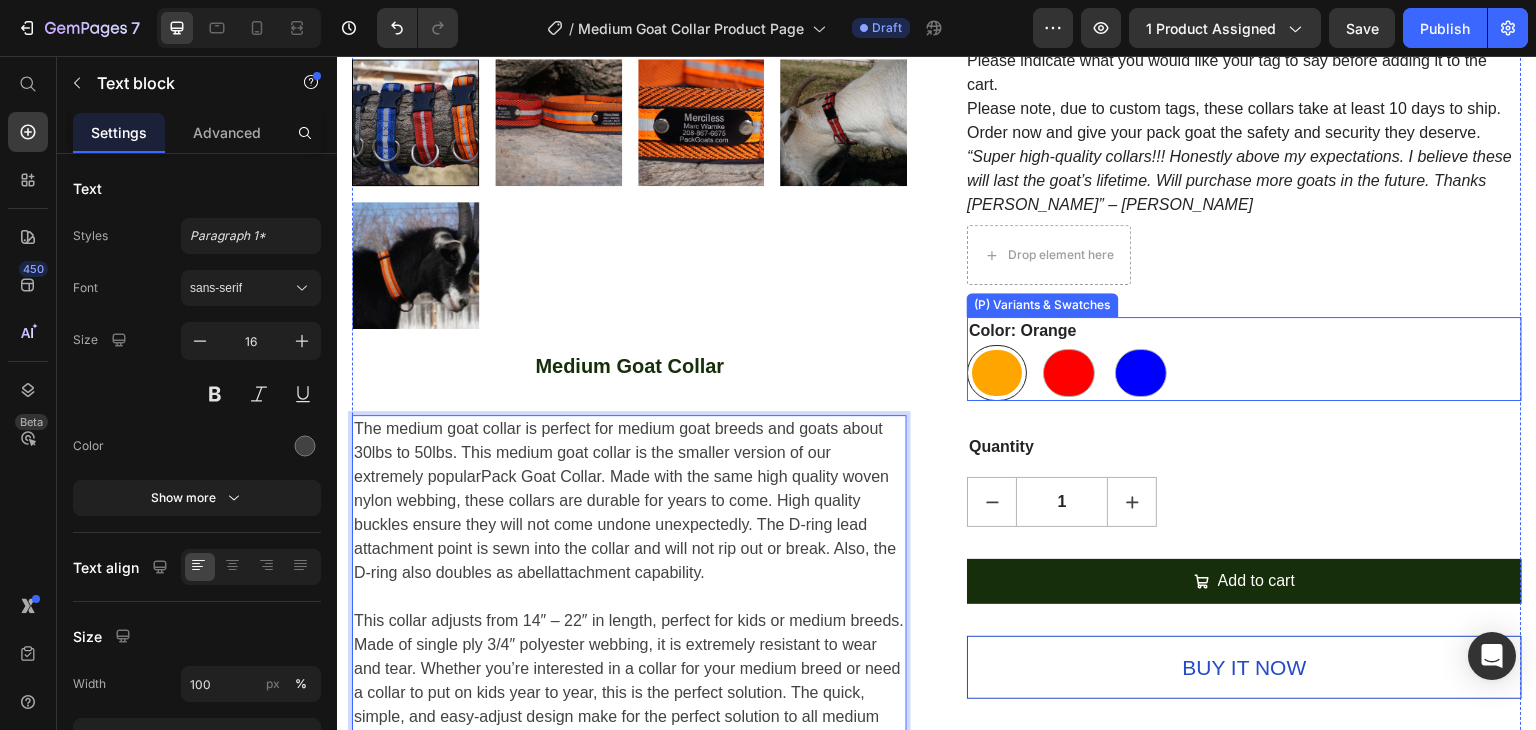 click on "Color: Orange Orange Orange Red Red Blue Blue (P) Variants & Swatches" at bounding box center (1244, 359) 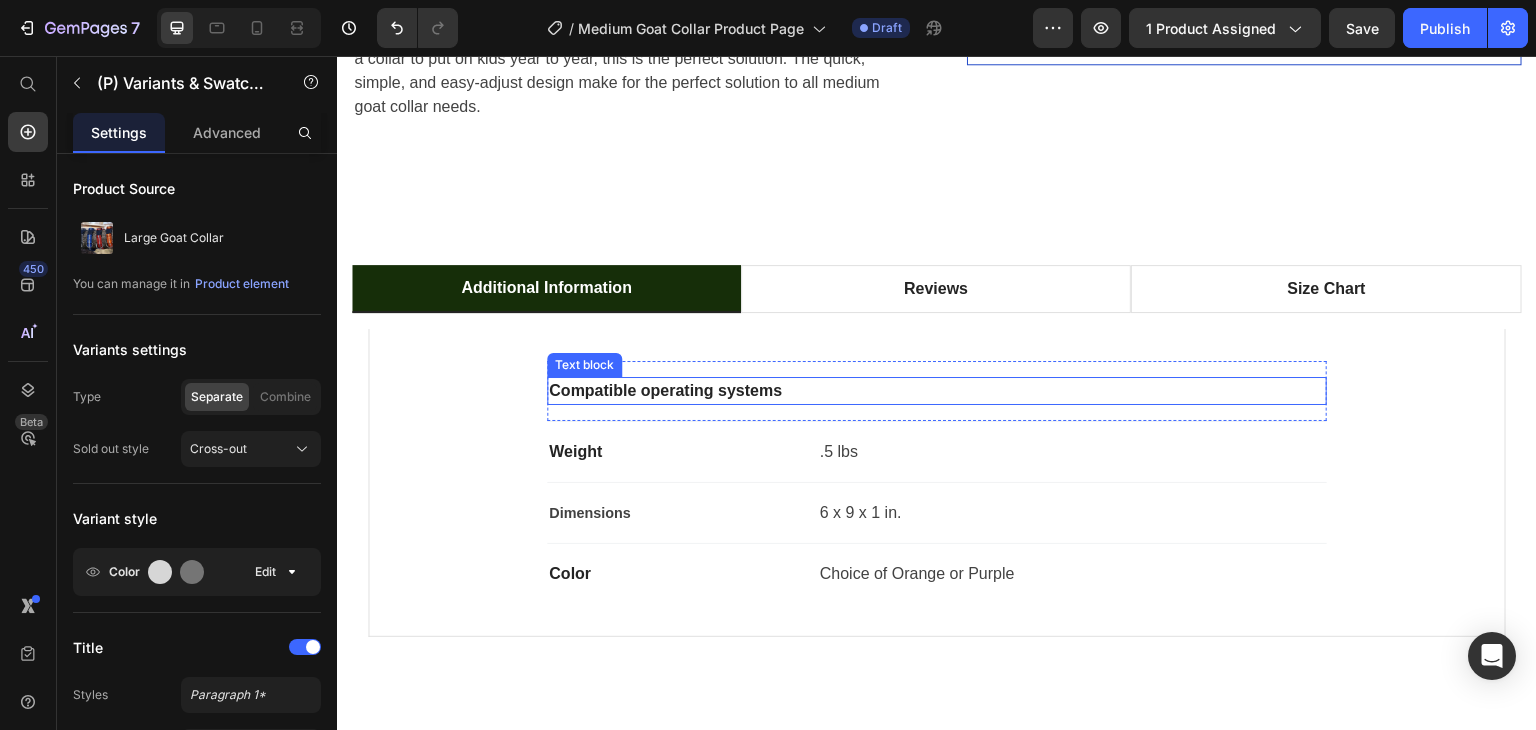 scroll, scrollTop: 1381, scrollLeft: 0, axis: vertical 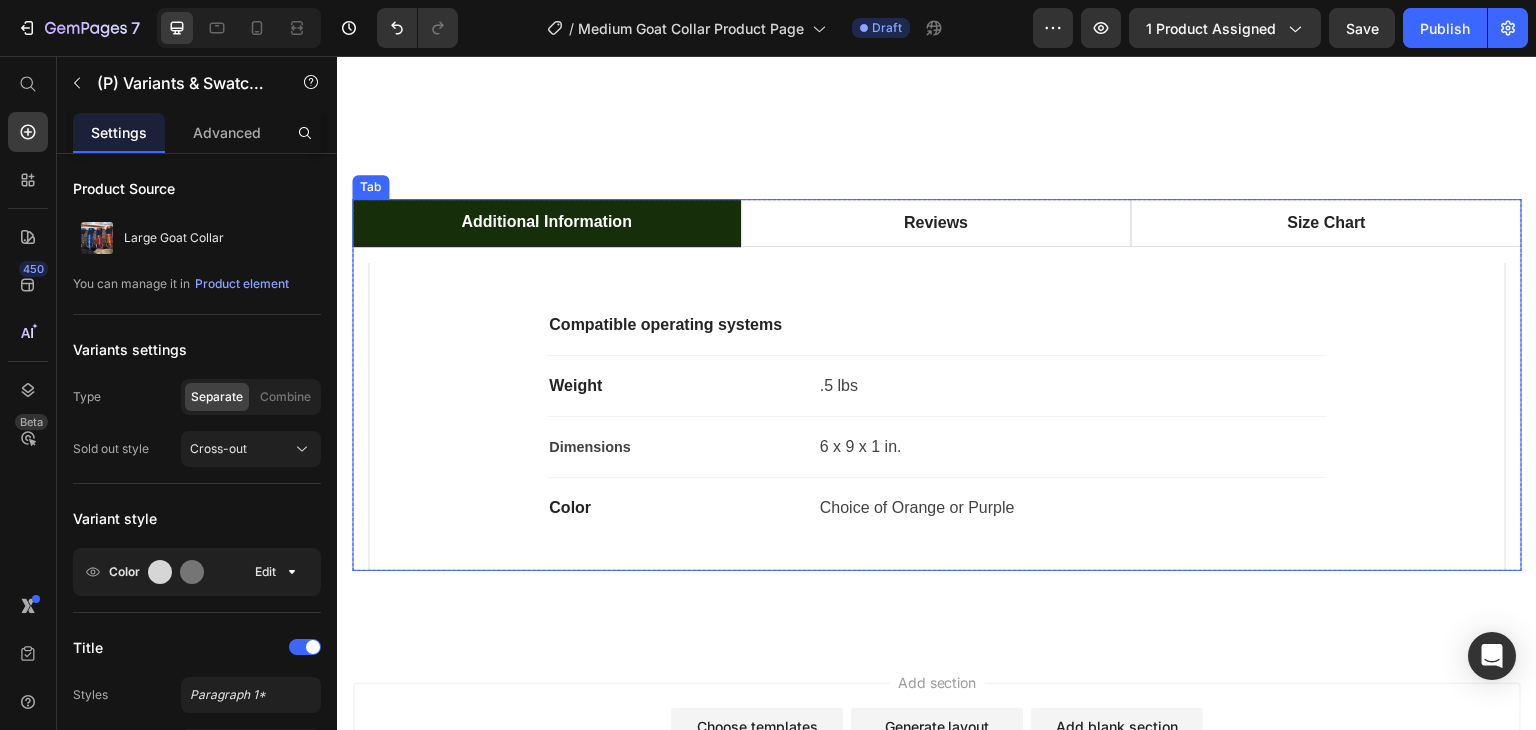 click on "Additional Information" at bounding box center [546, 223] 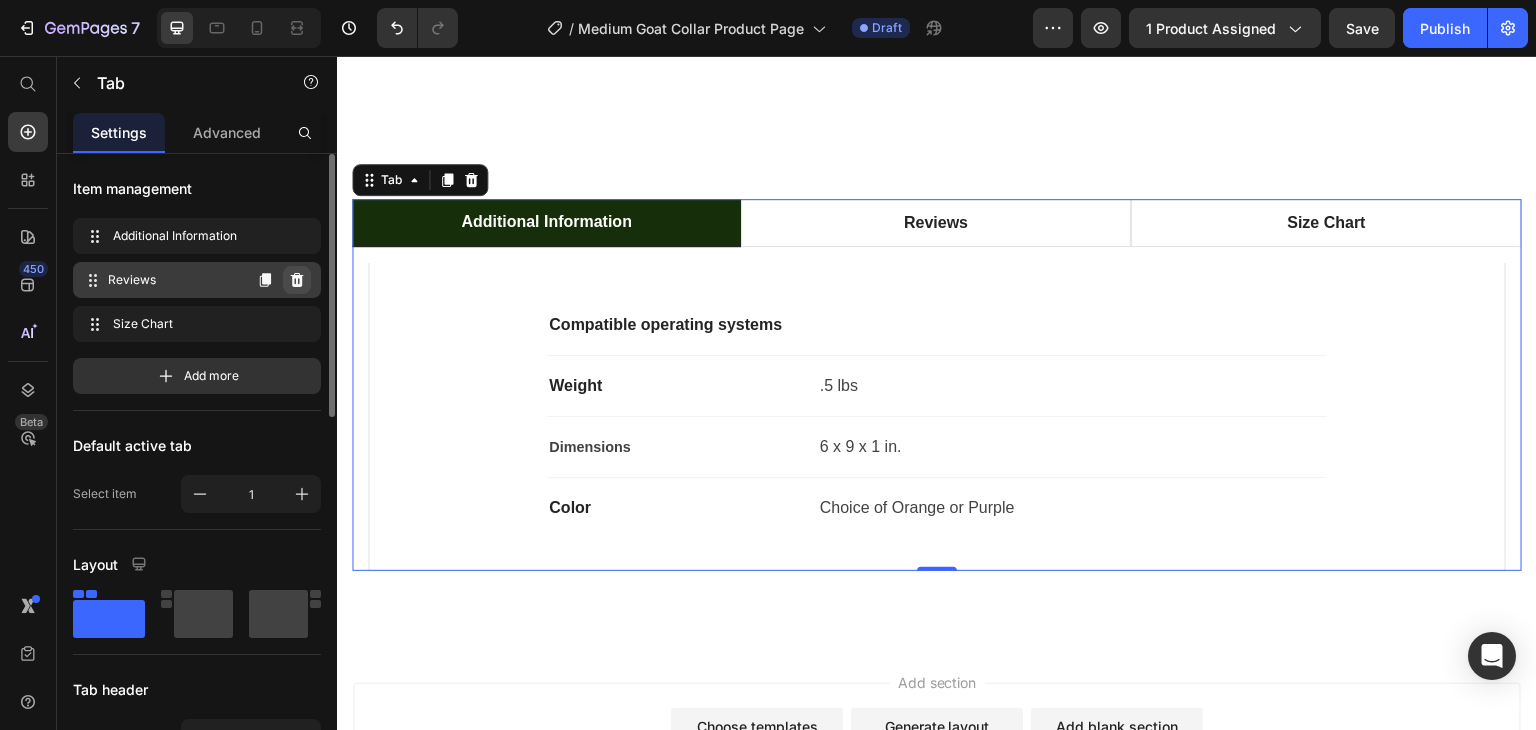 click 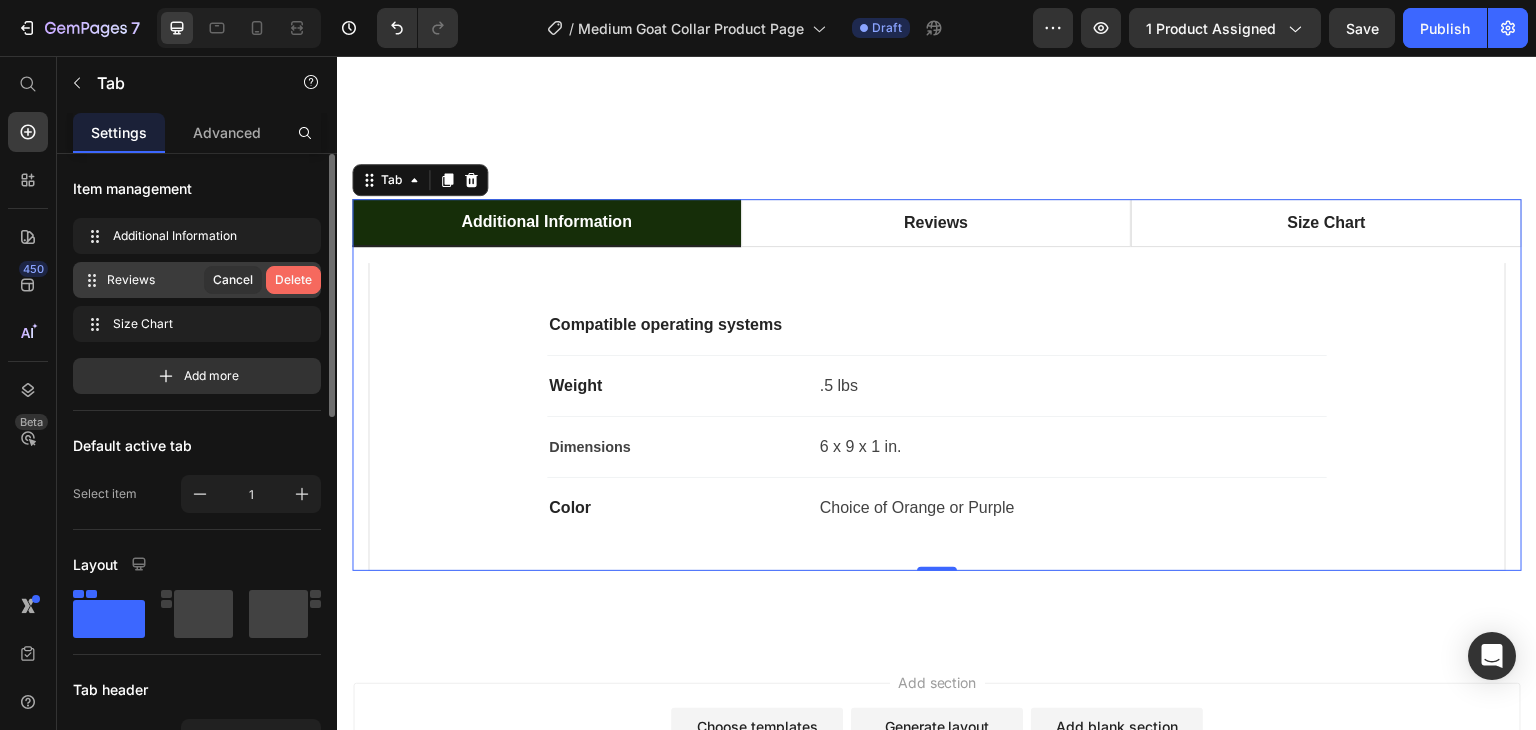 click on "Delete" at bounding box center [293, 280] 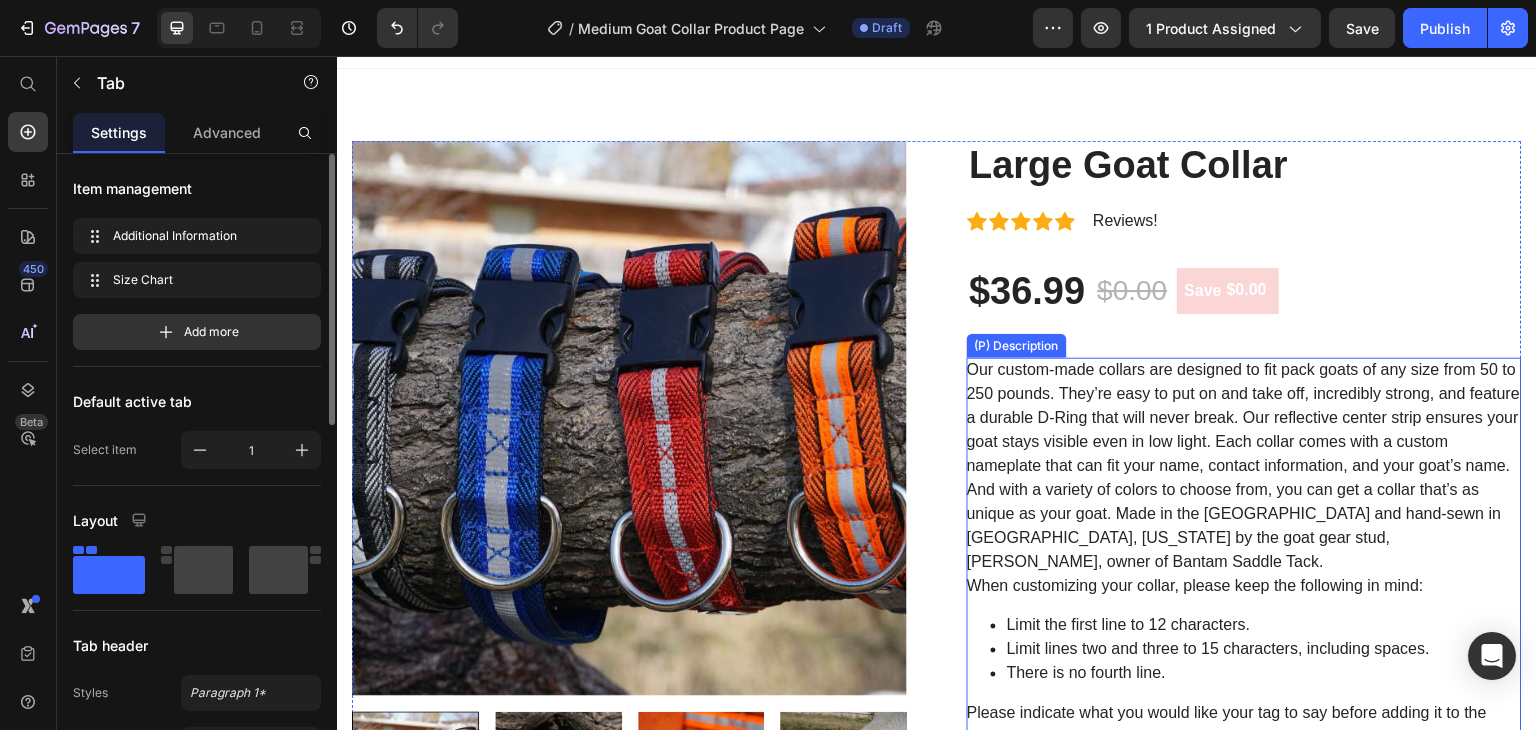 scroll, scrollTop: 0, scrollLeft: 0, axis: both 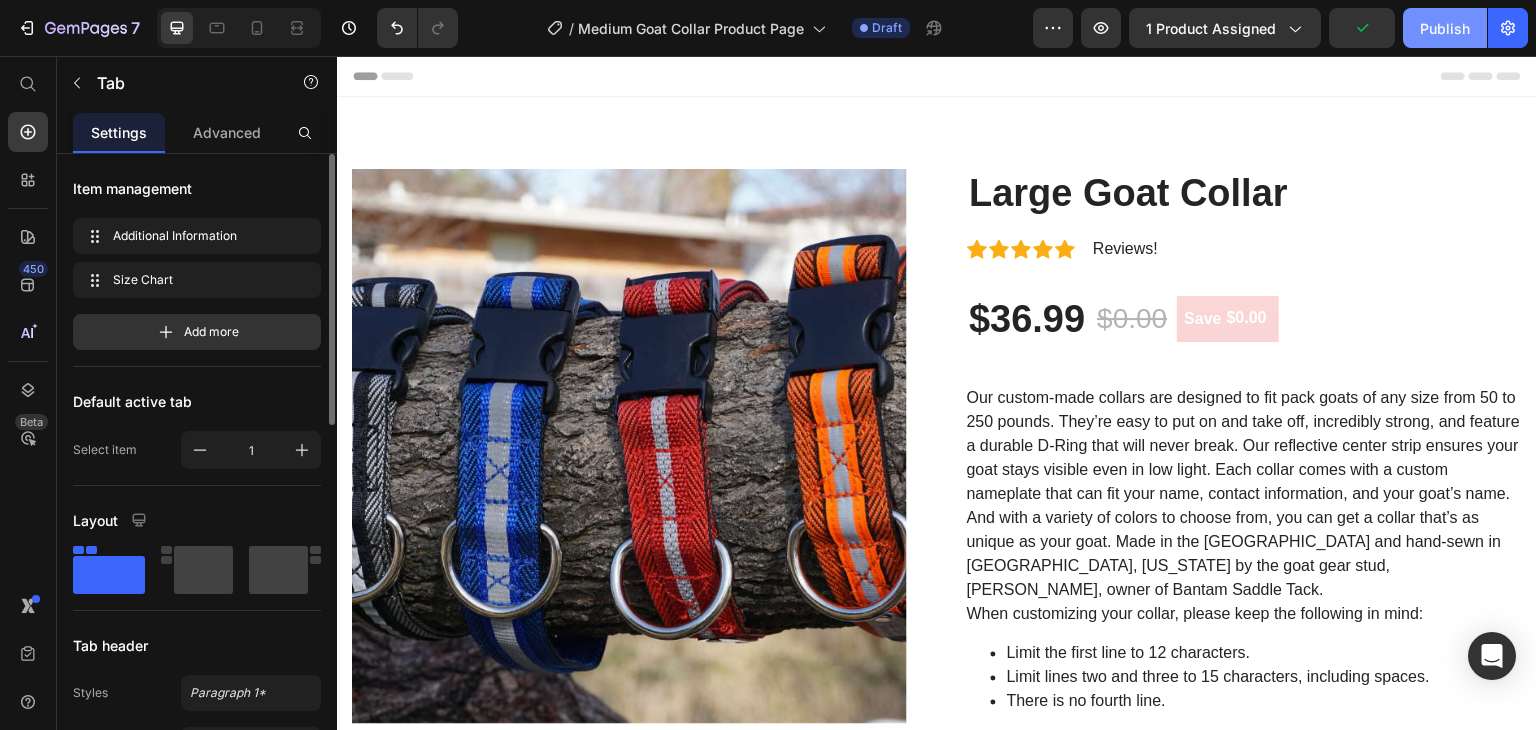 click on "Publish" at bounding box center (1445, 28) 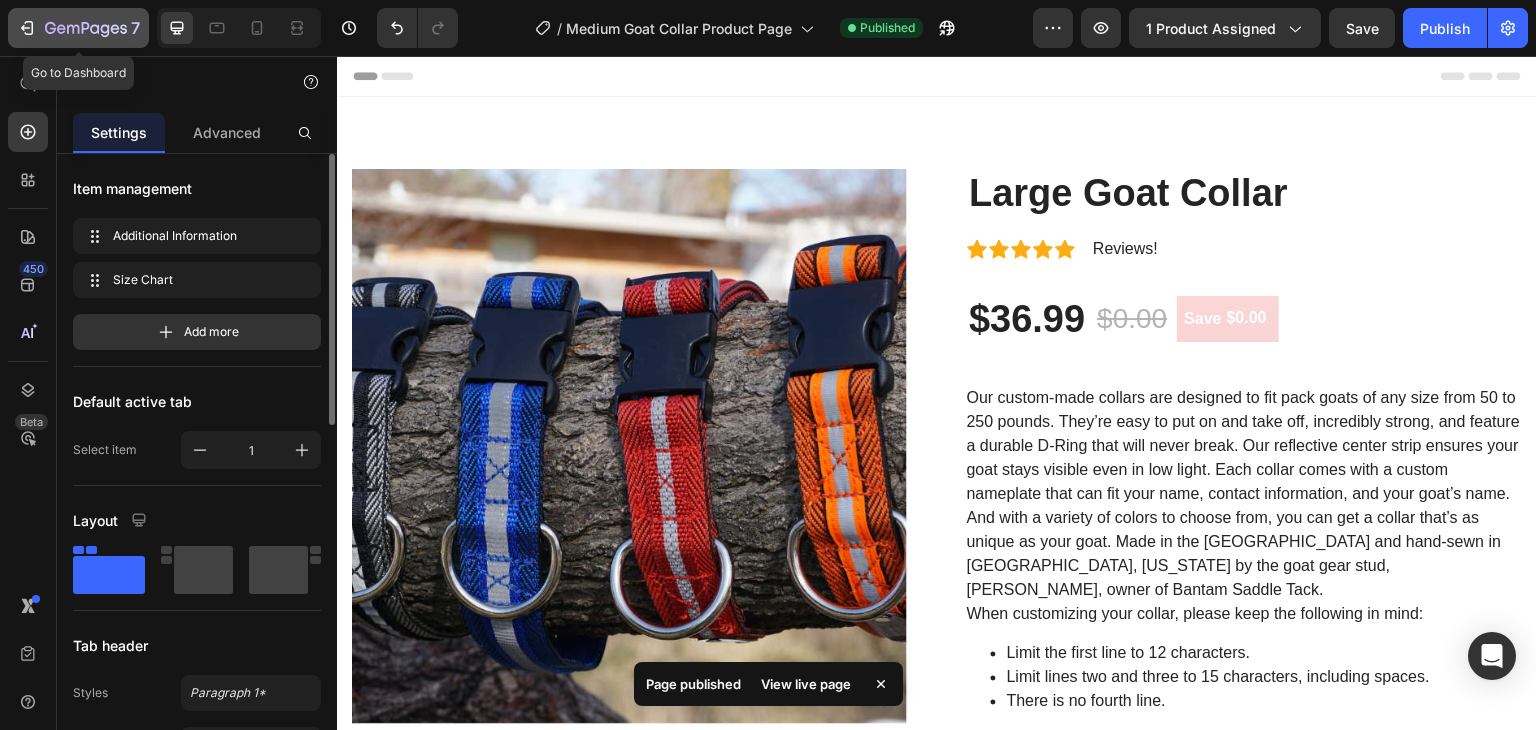 click 